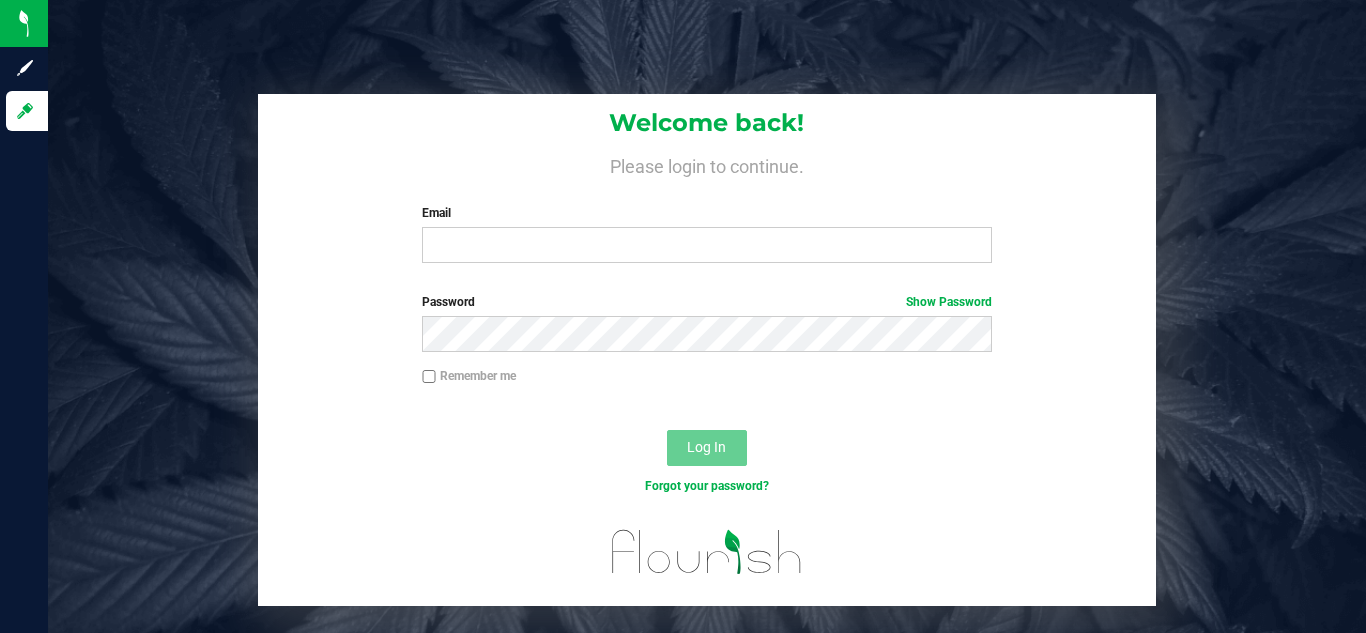 scroll, scrollTop: 0, scrollLeft: 0, axis: both 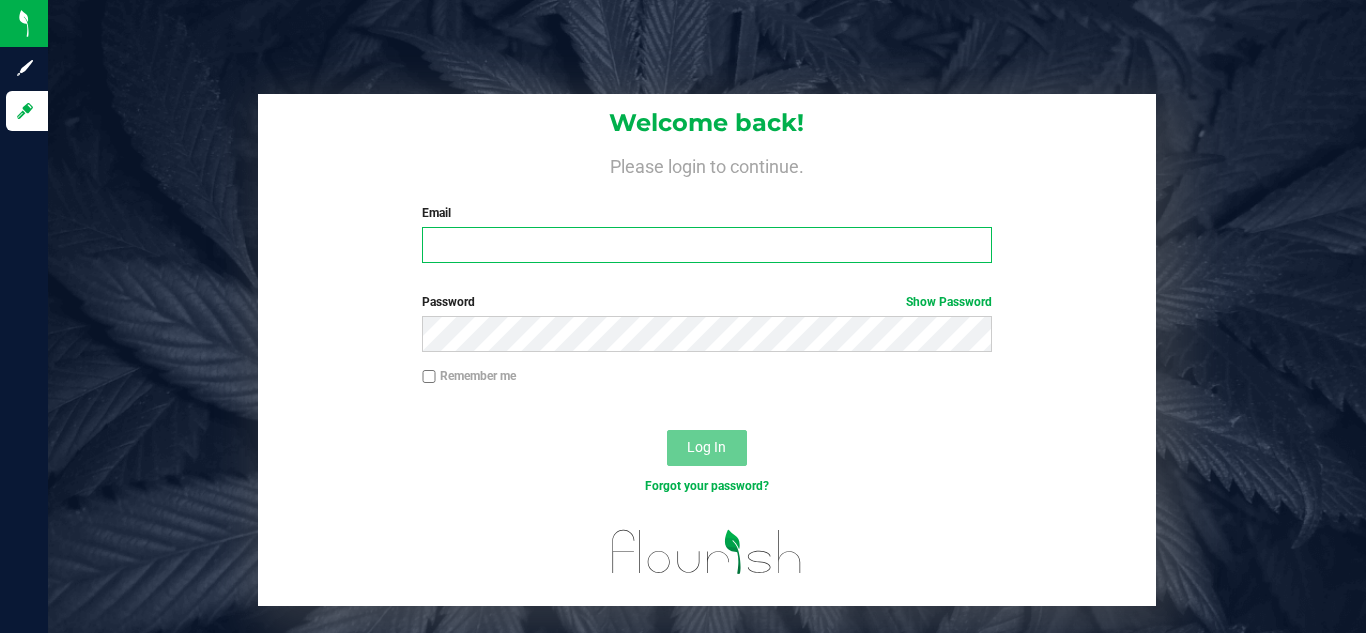 click on "Email" at bounding box center [706, 245] 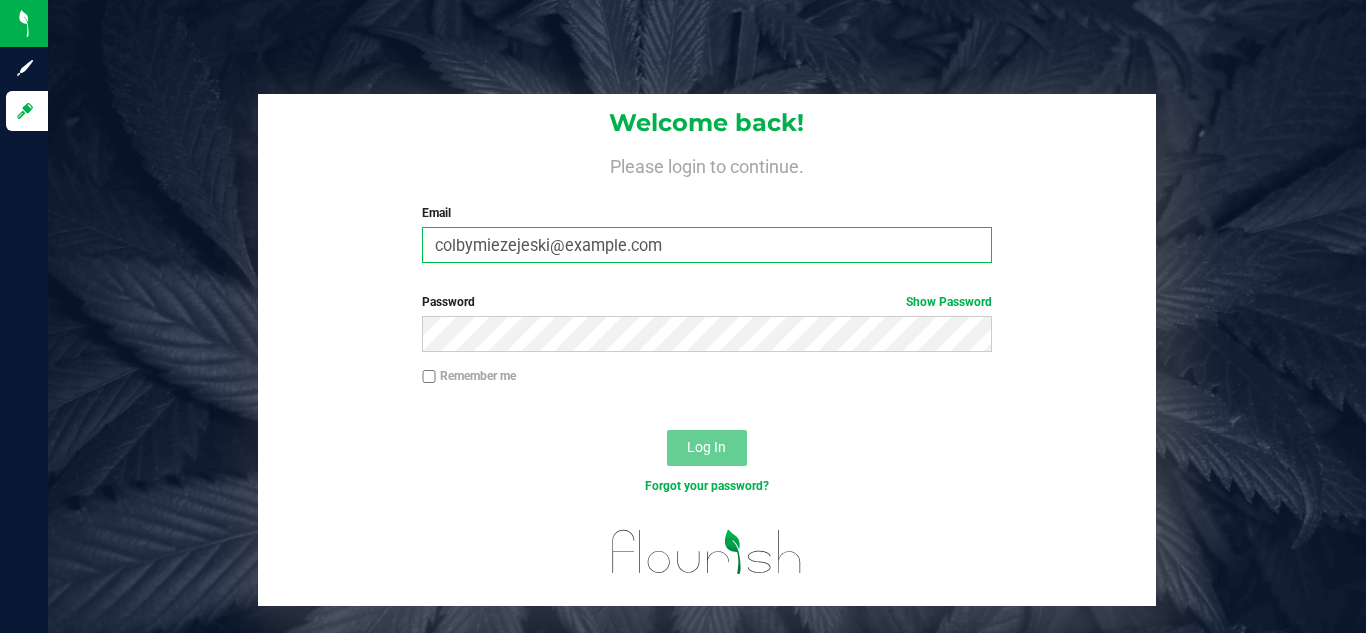 scroll, scrollTop: 0, scrollLeft: 0, axis: both 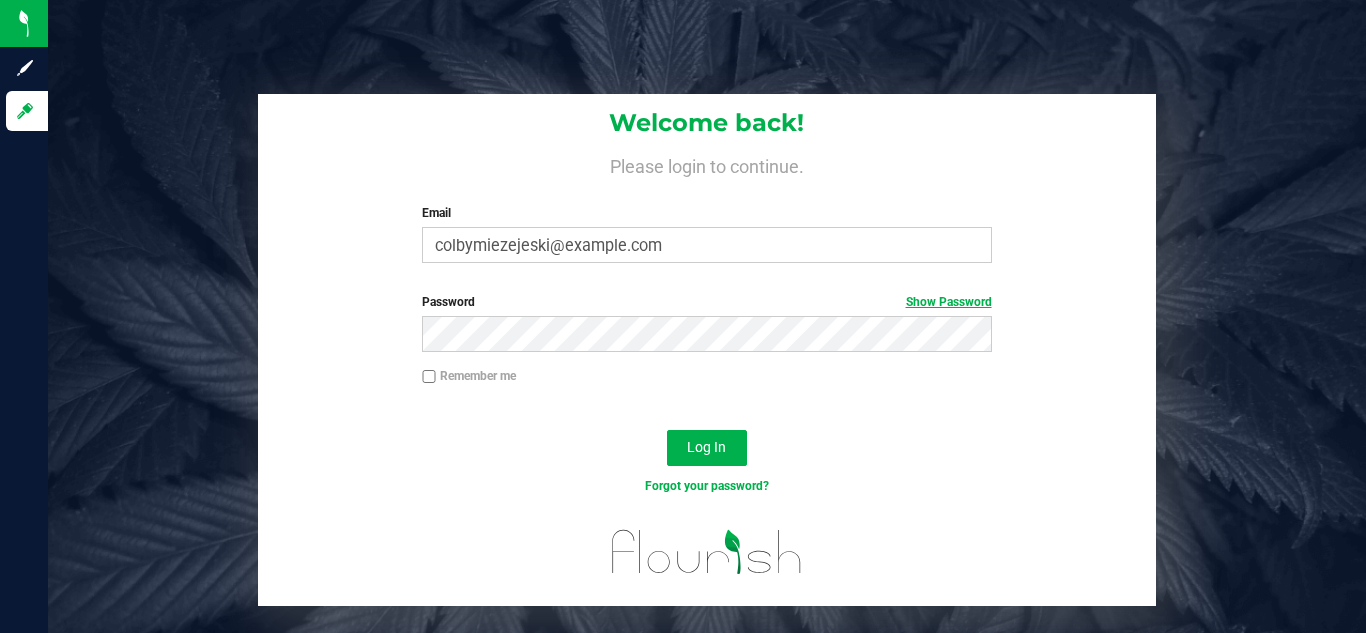 click on "Show Password" at bounding box center (949, 302) 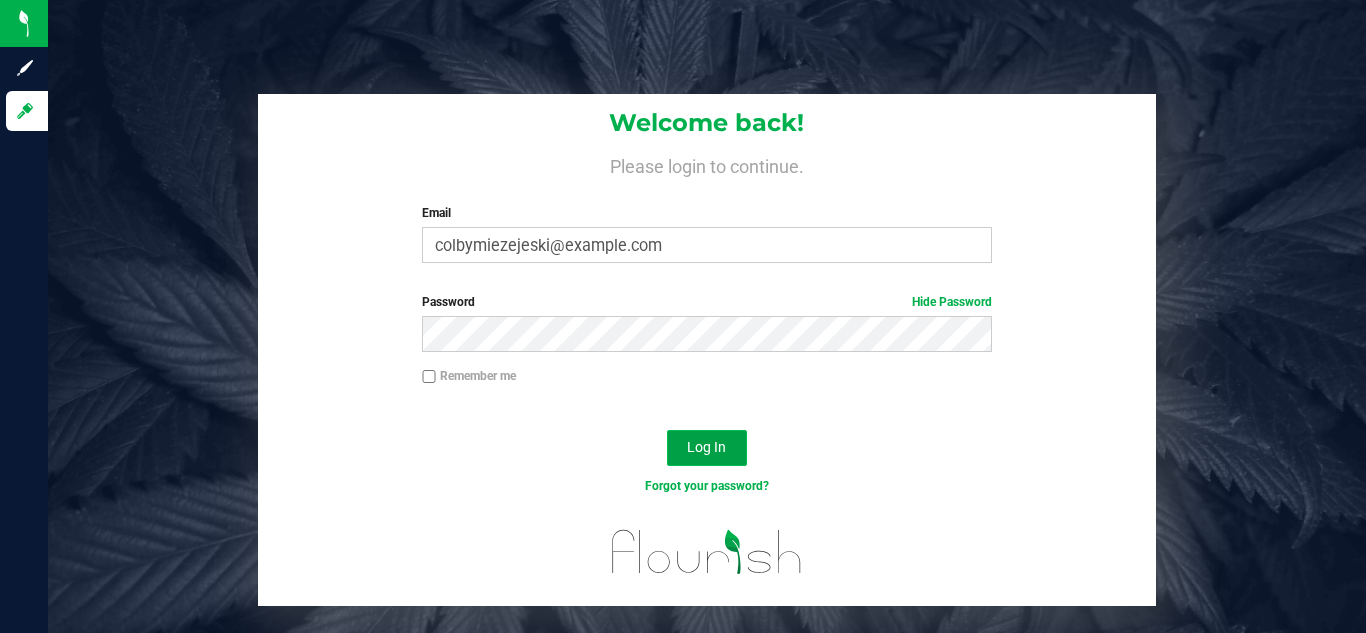 click on "Log In" at bounding box center [707, 448] 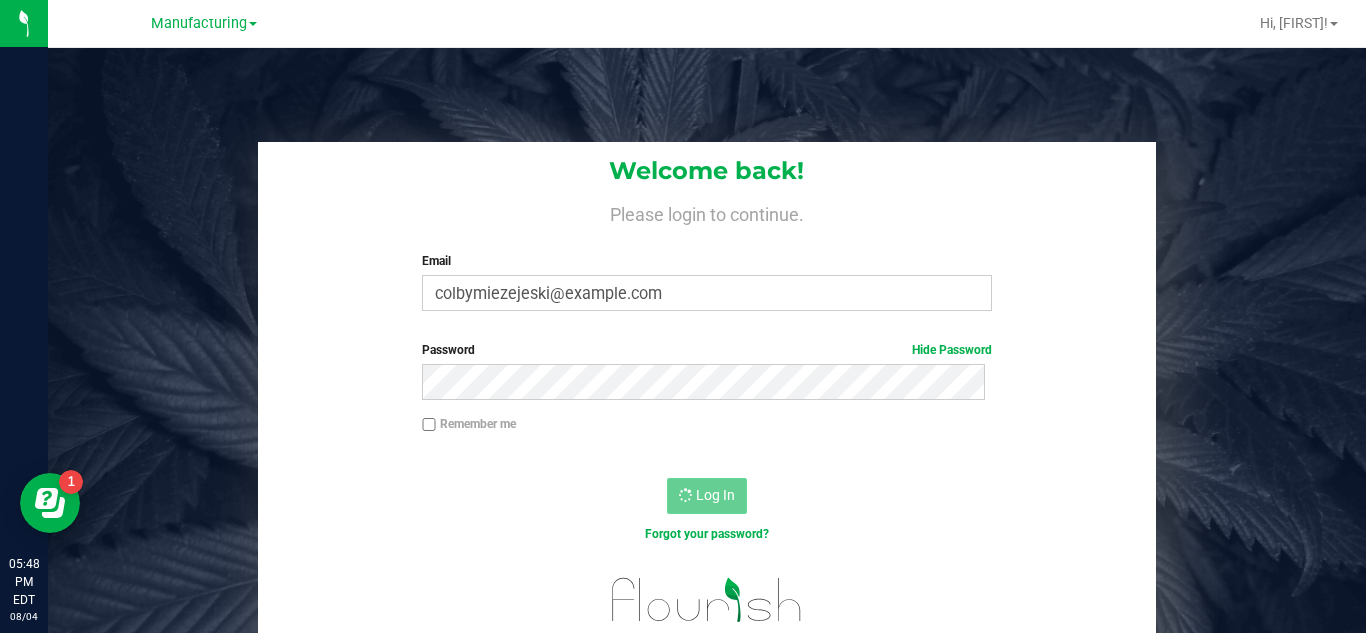 scroll, scrollTop: 0, scrollLeft: 0, axis: both 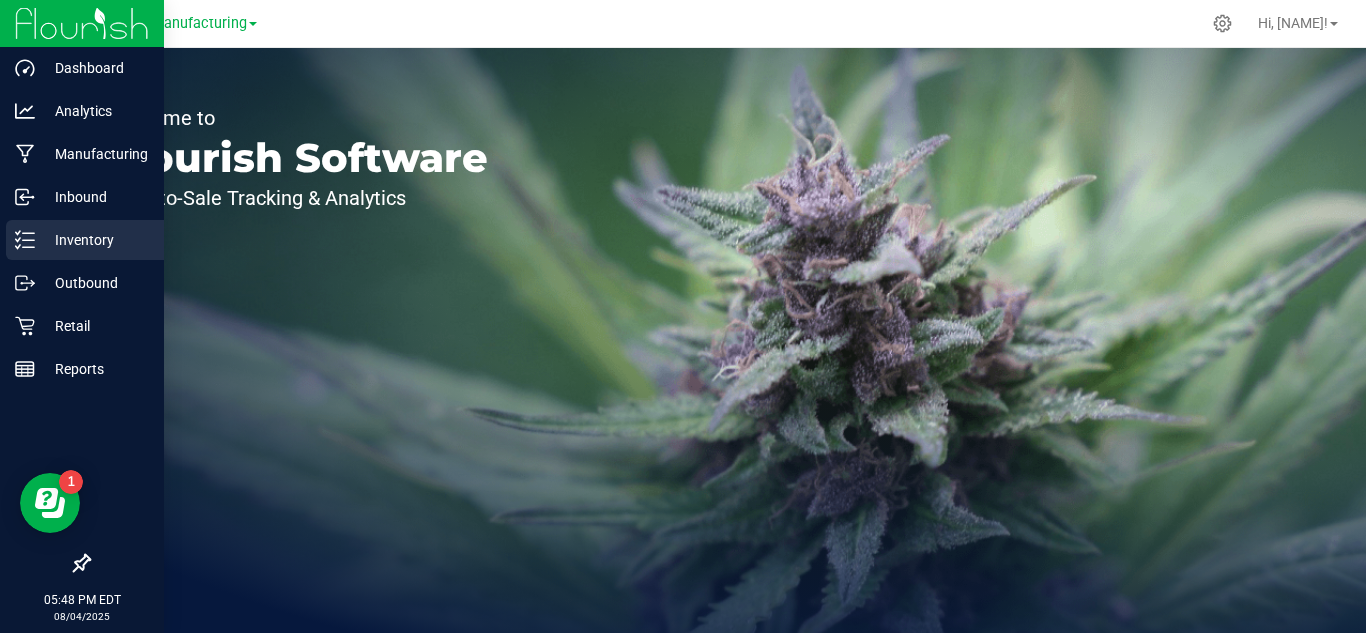 click on "Inventory" at bounding box center [95, 240] 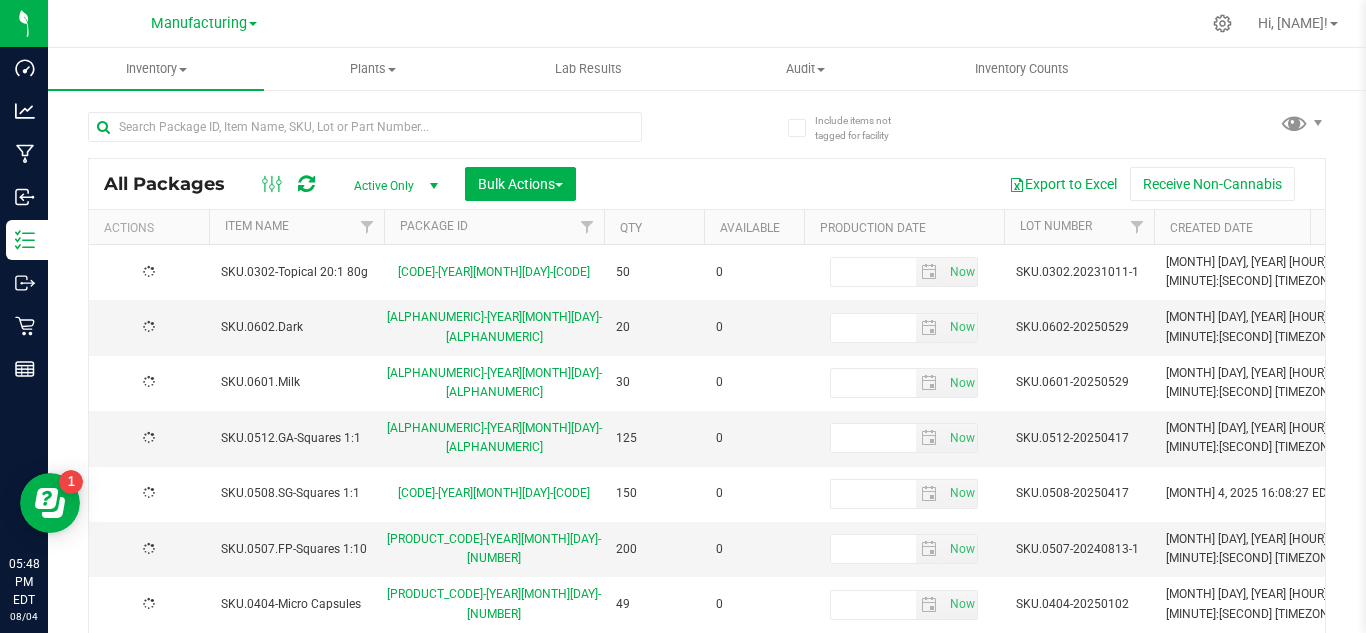 type on "[YEAR]-[MONTH]-[DAY]" 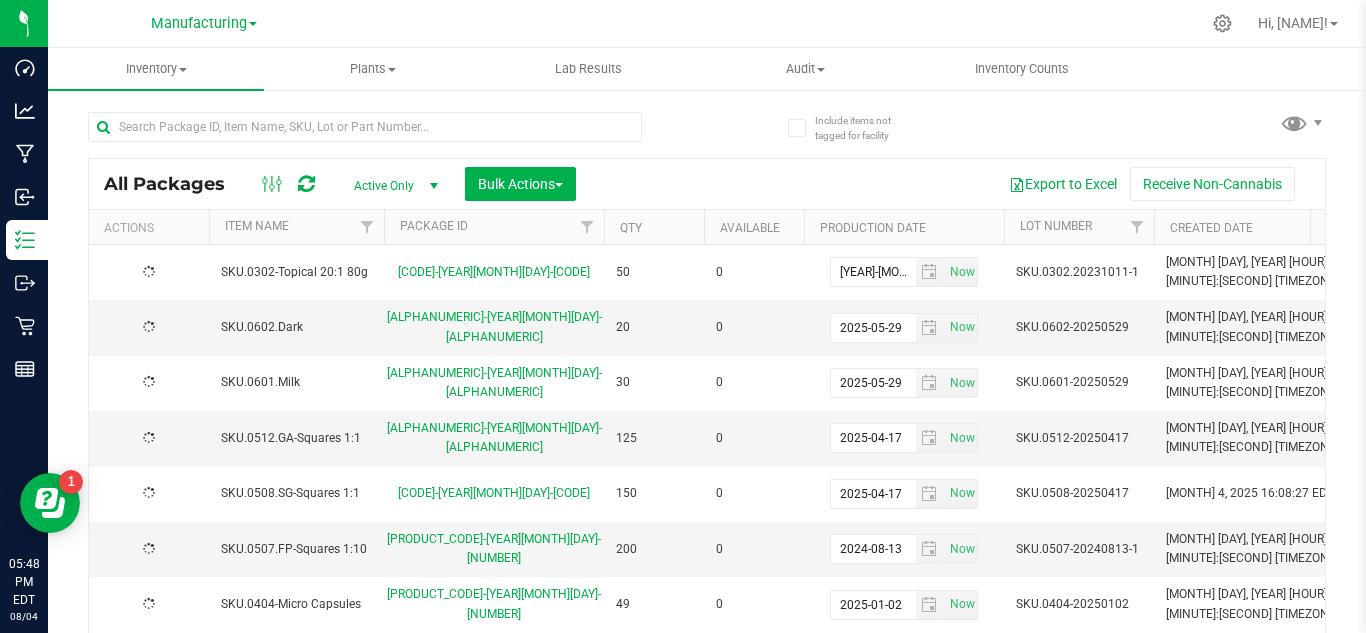type on "[YEAR]-[MONTH]-[DAY]" 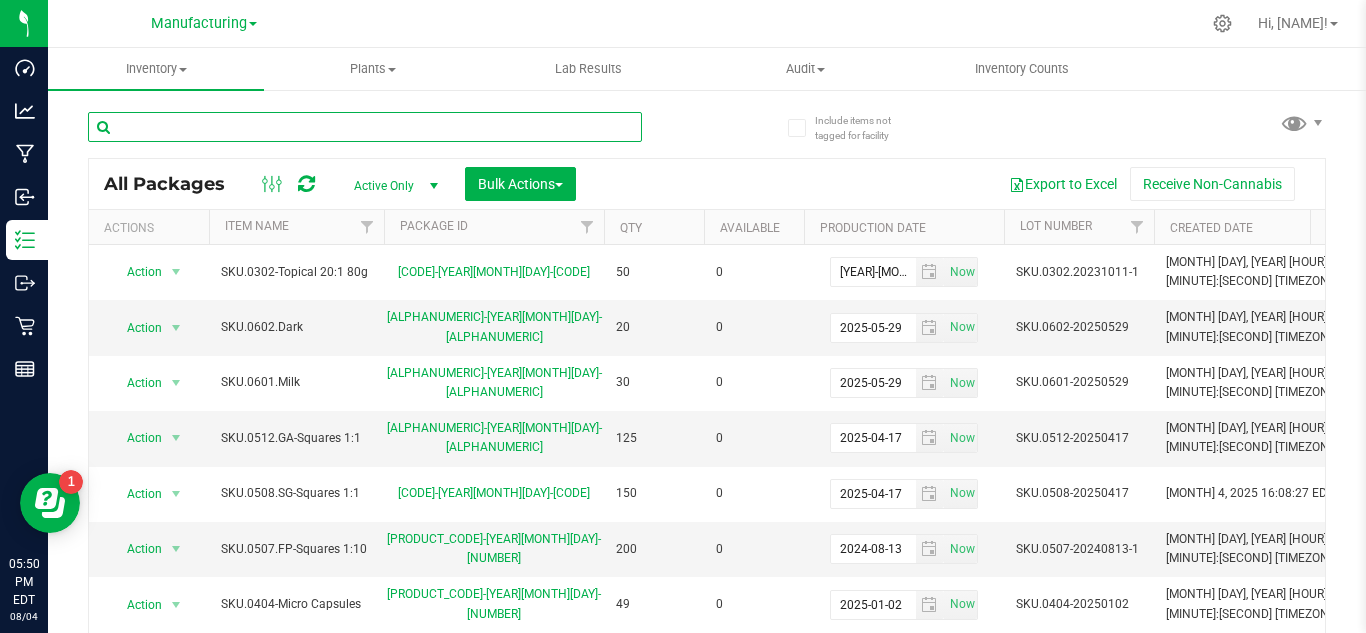 click at bounding box center (365, 127) 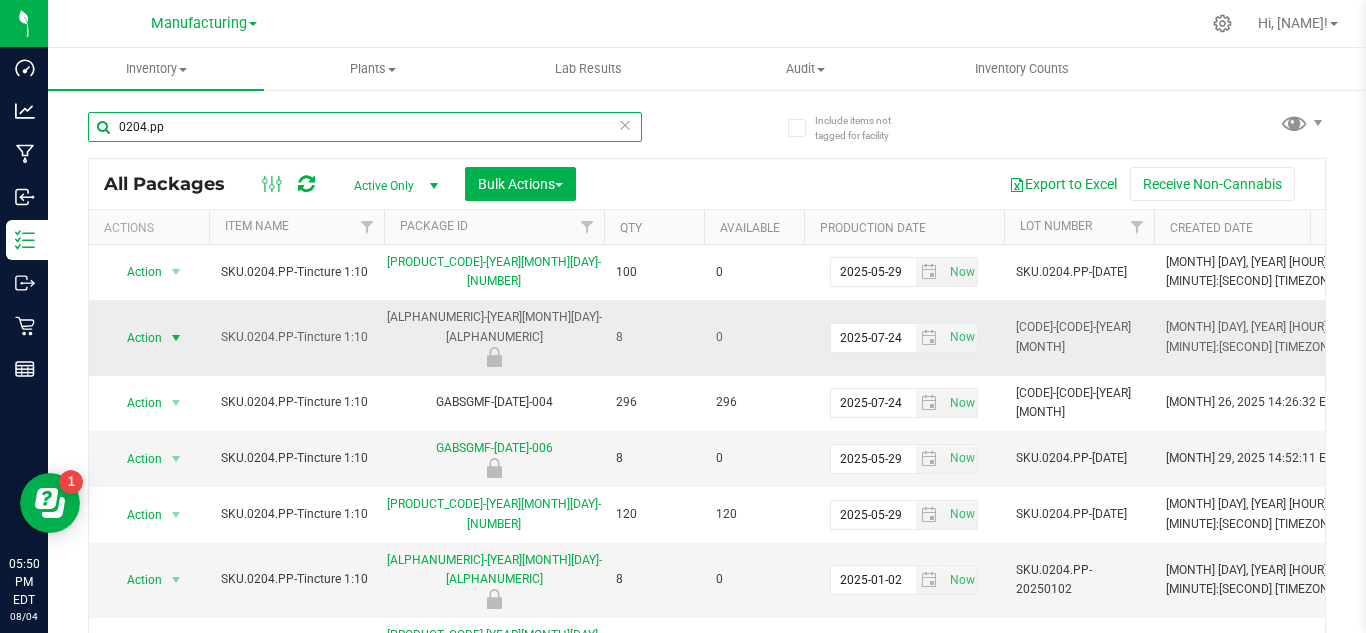 type on "0204.pp" 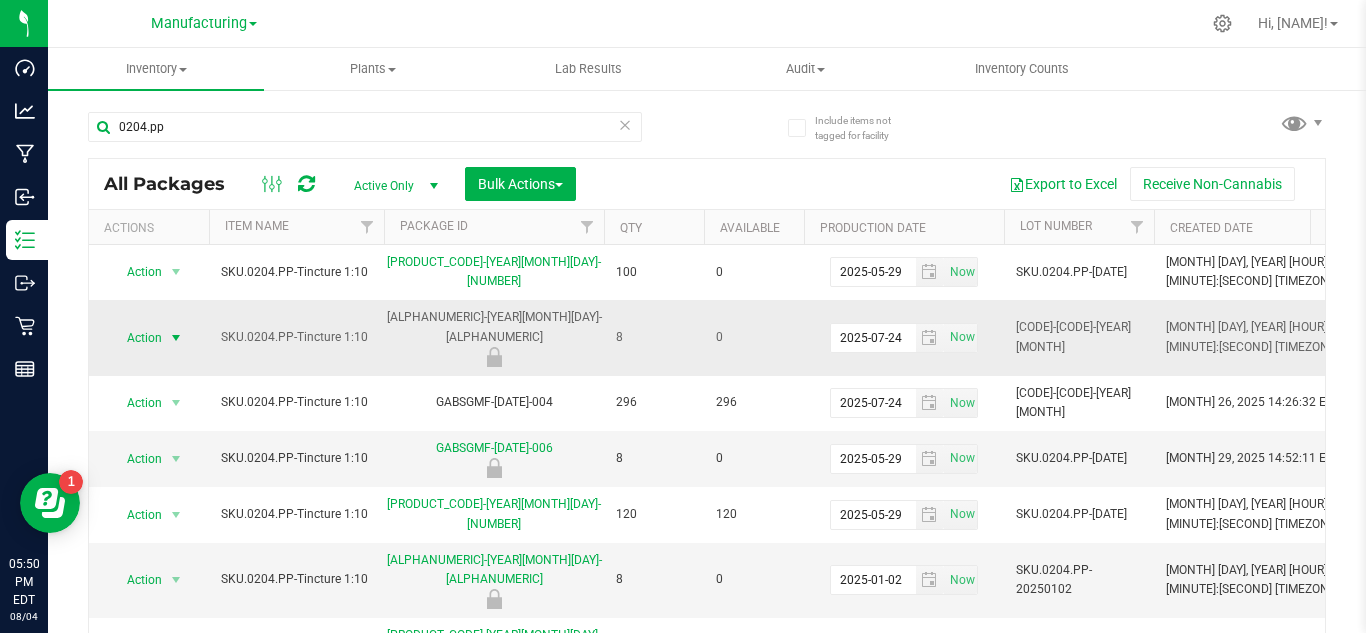click on "Action" at bounding box center [136, 338] 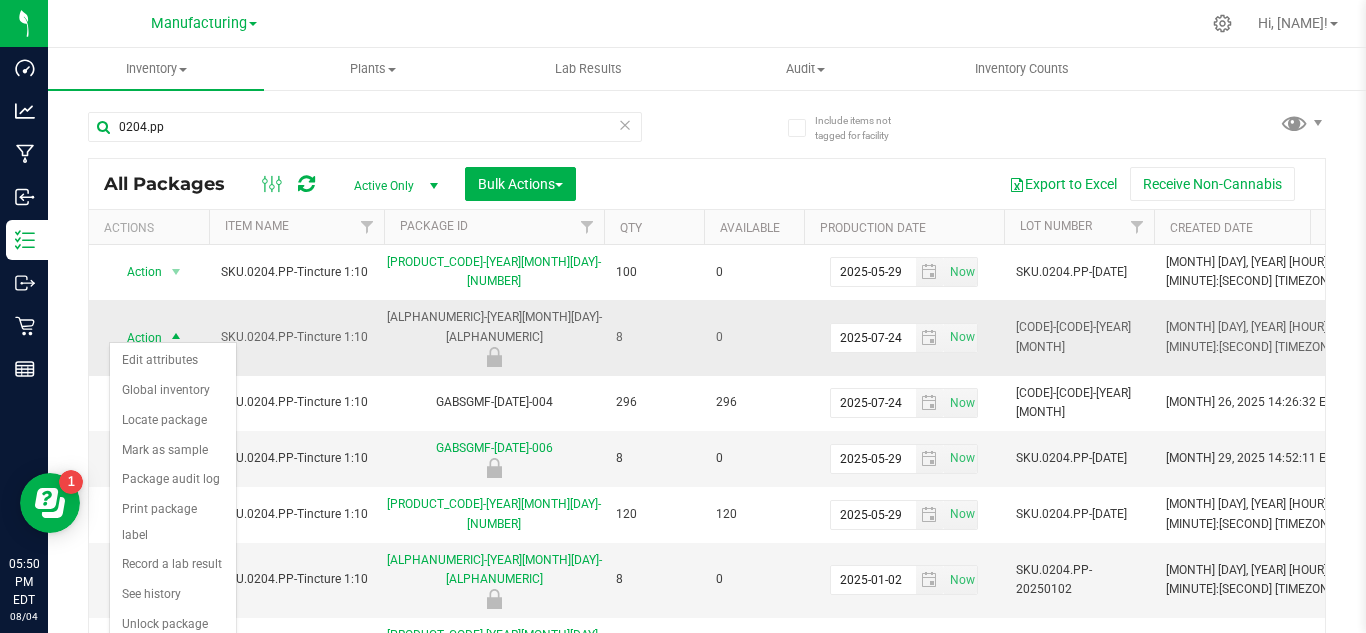 click on "Action" at bounding box center [136, 338] 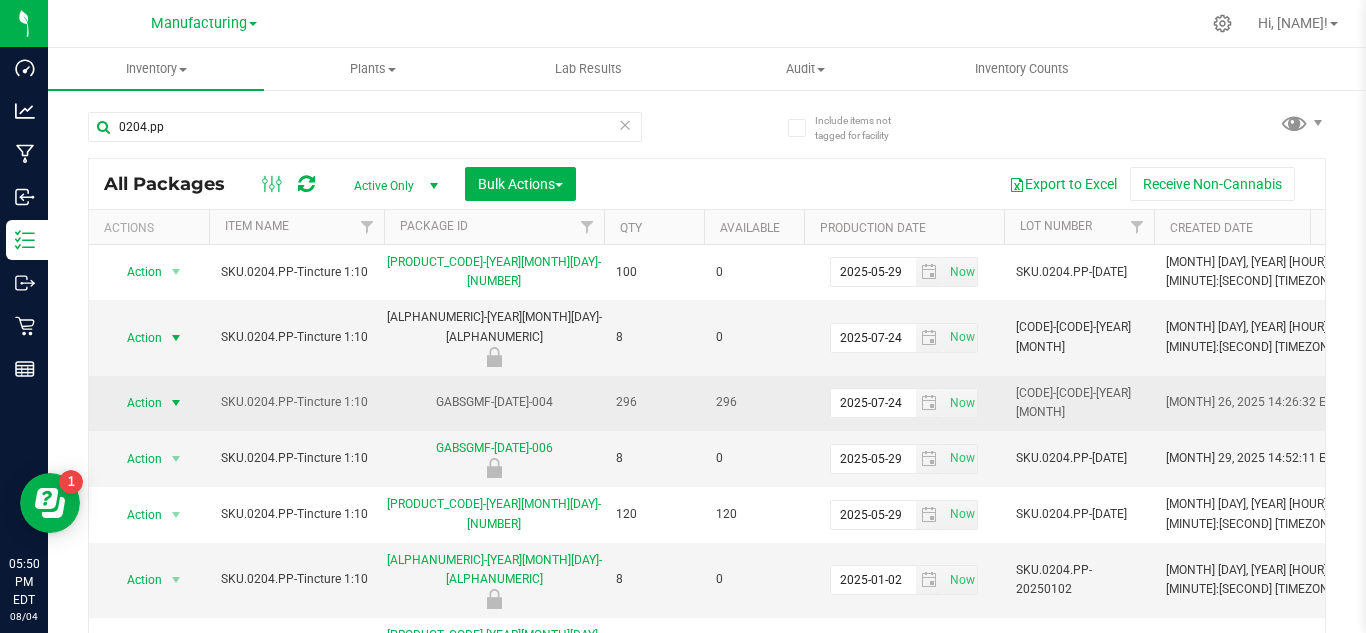 click at bounding box center (176, 403) 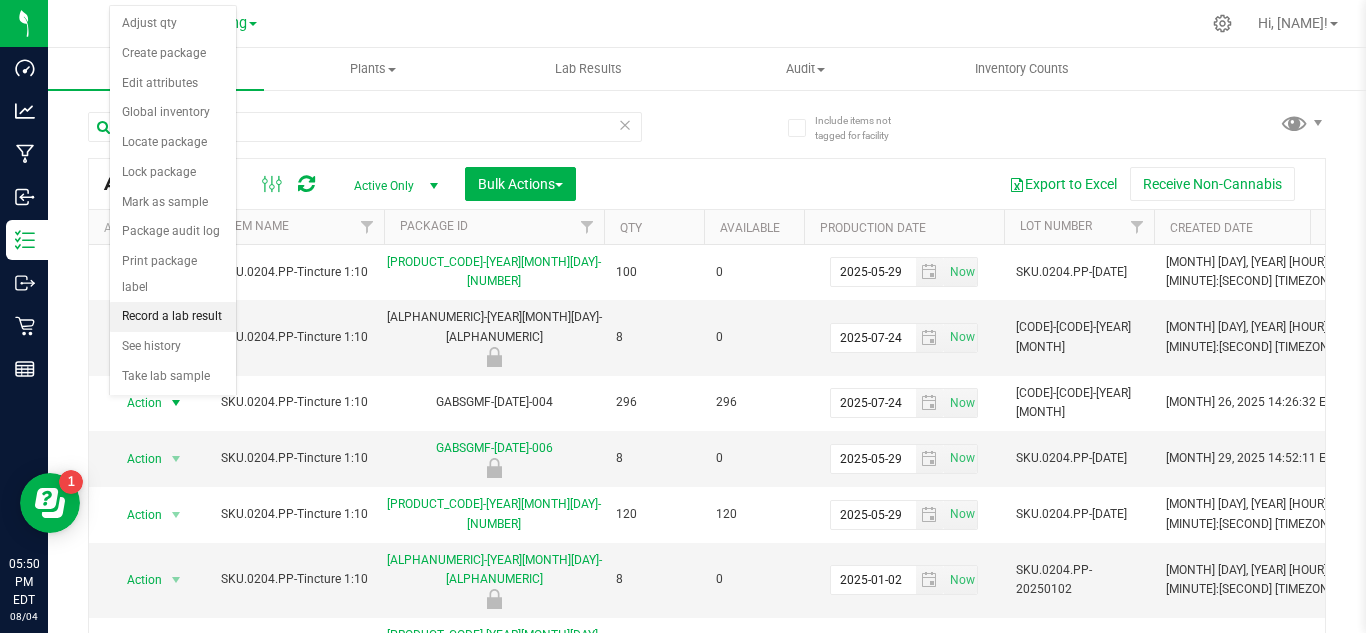 click on "Record a lab result" at bounding box center [173, 317] 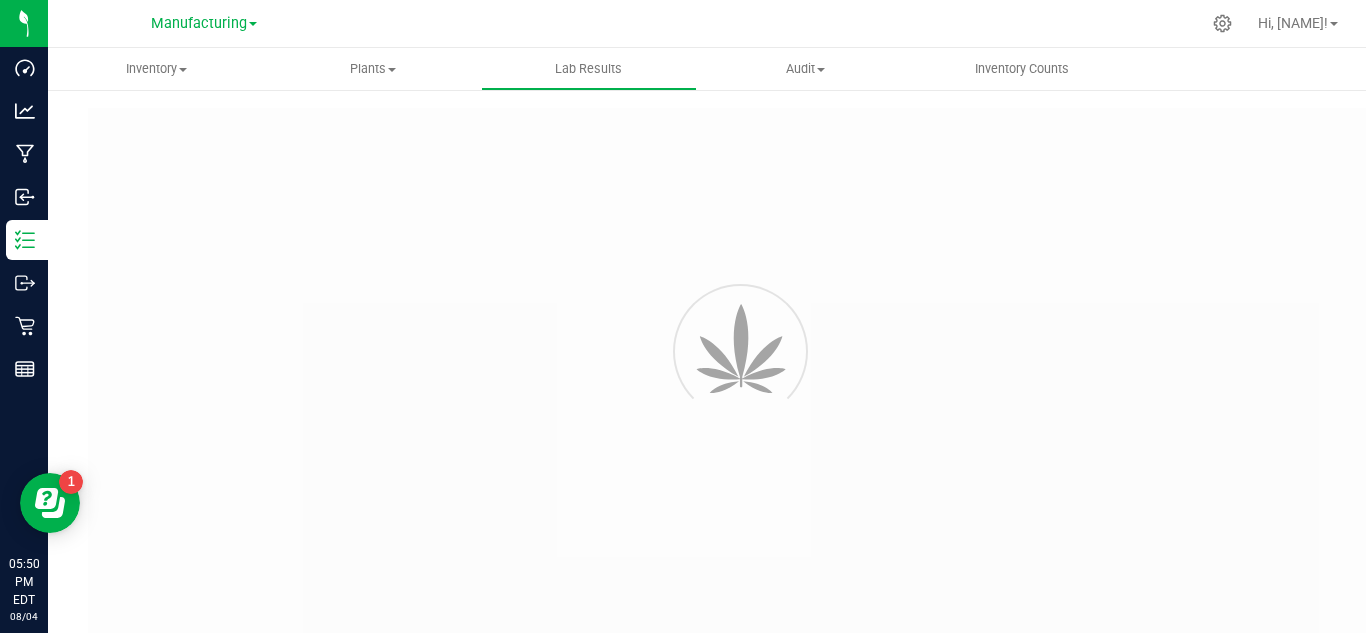type on "GABSGMF-[DATE]-004" 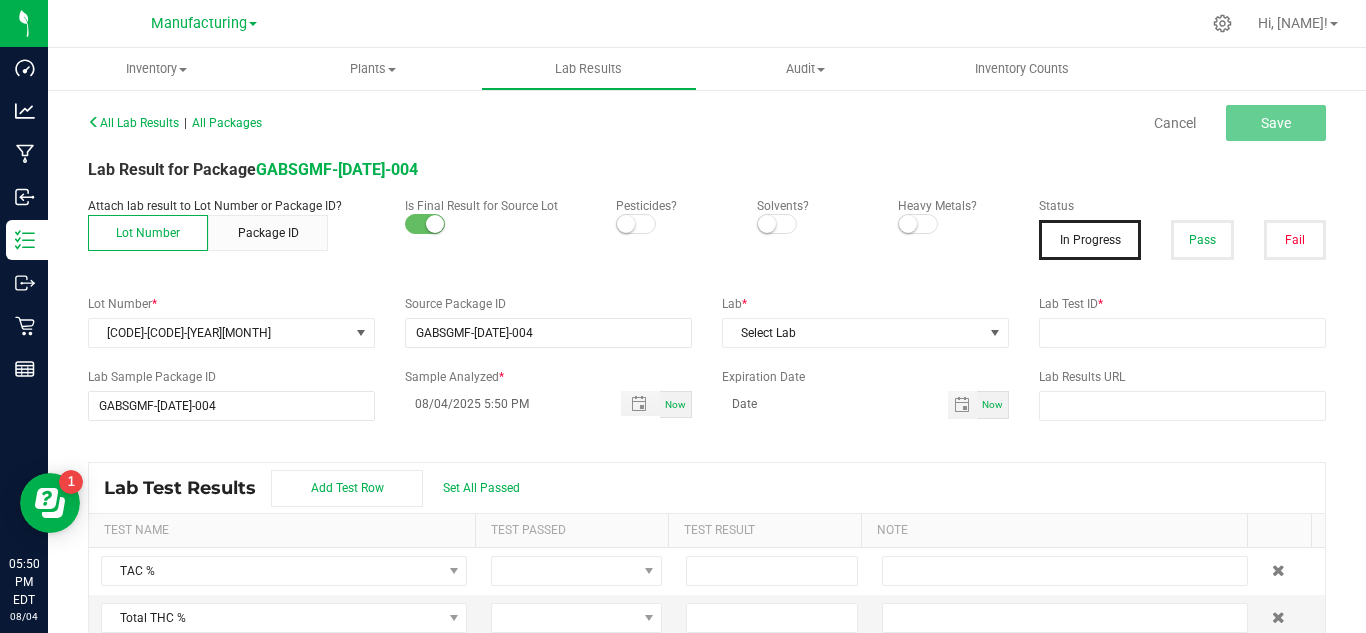 click at bounding box center [626, 224] 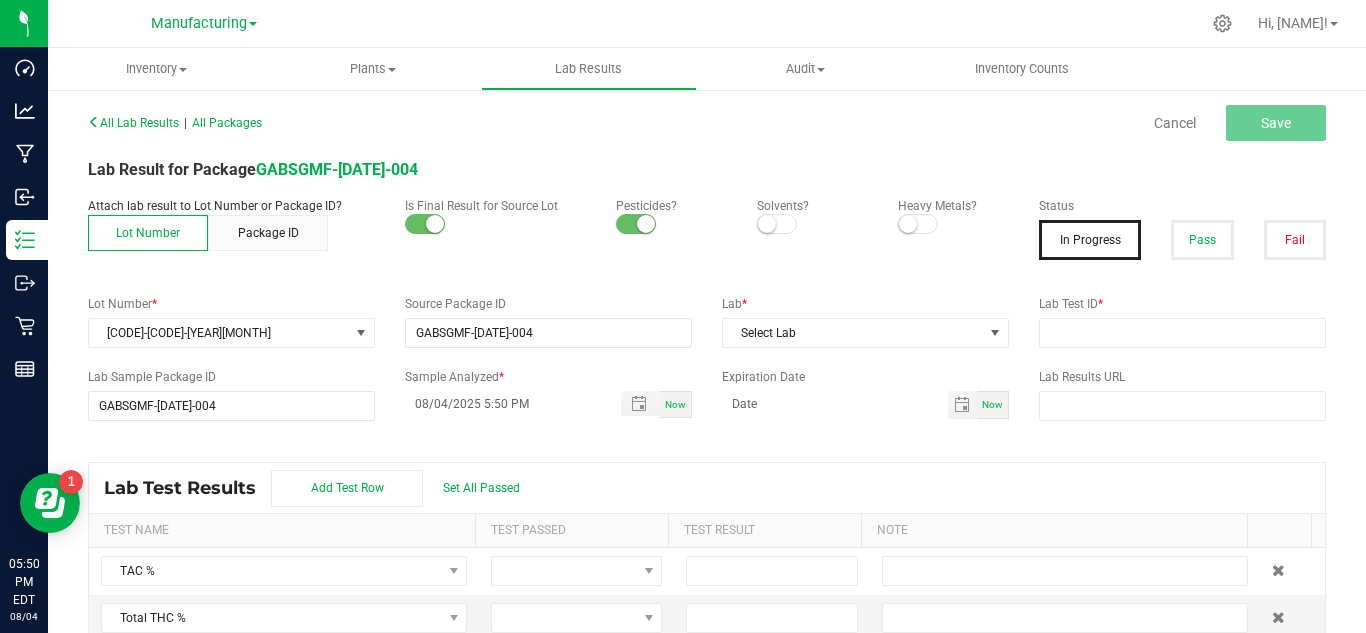 click at bounding box center (767, 224) 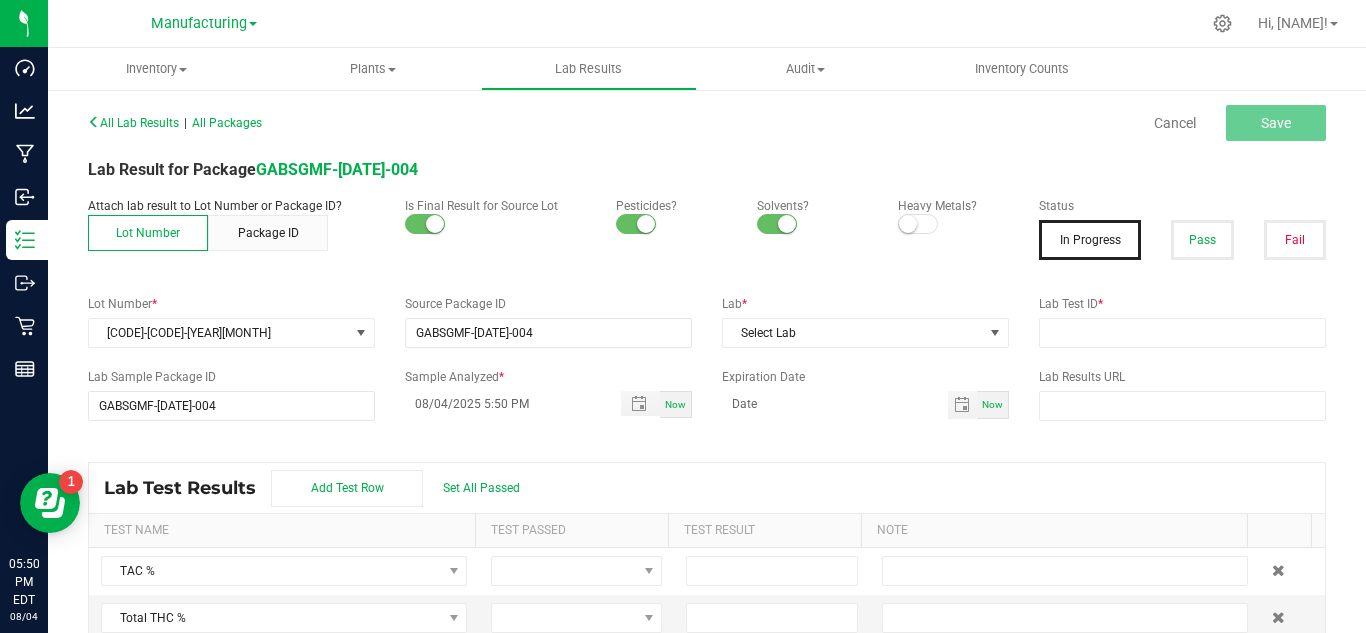 click at bounding box center [918, 224] 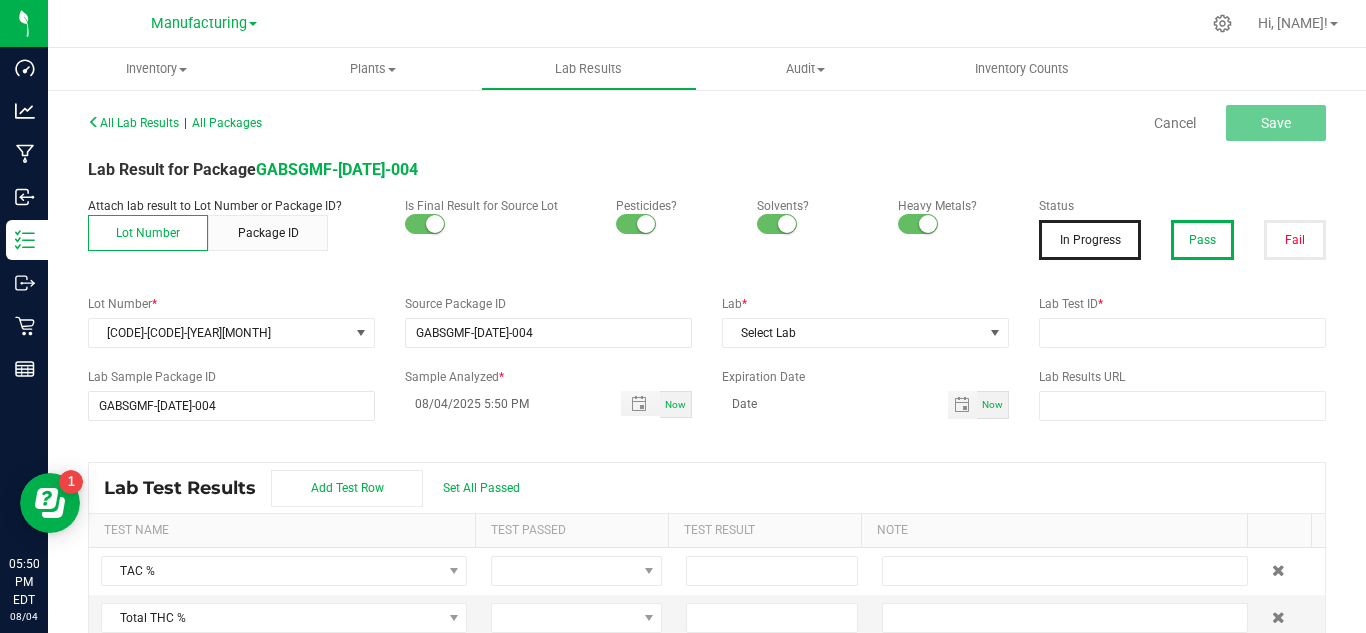click on "Pass" at bounding box center [1202, 240] 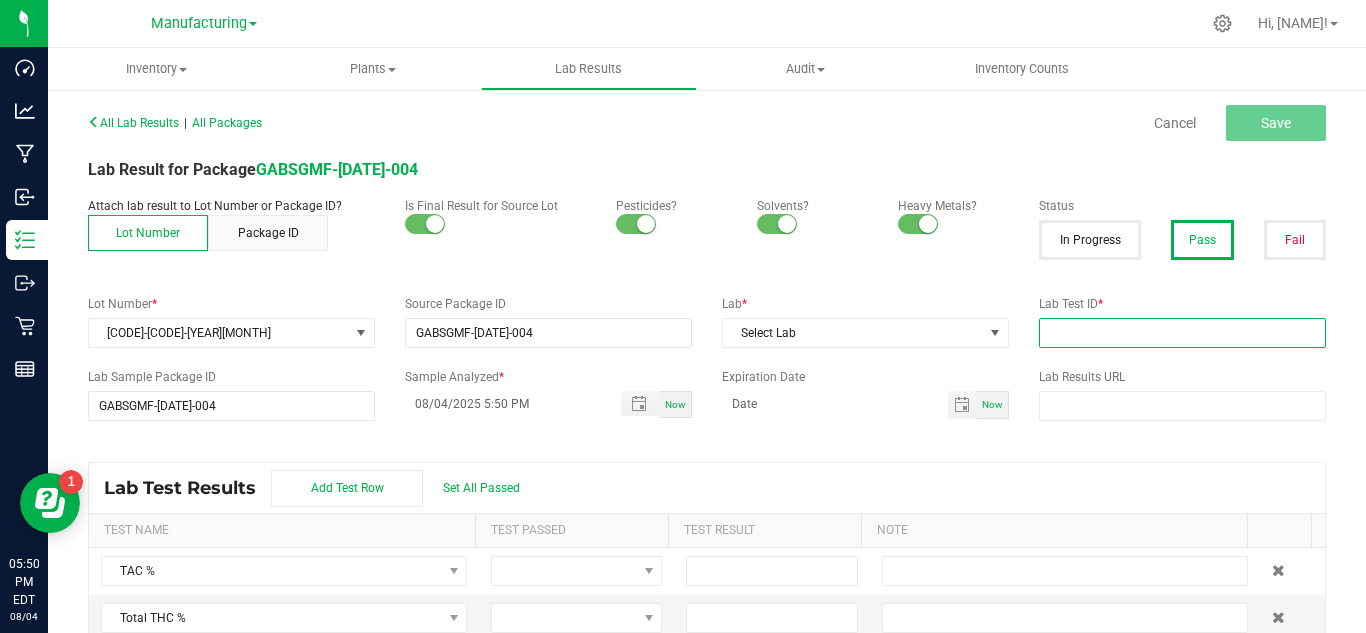 click at bounding box center [1182, 333] 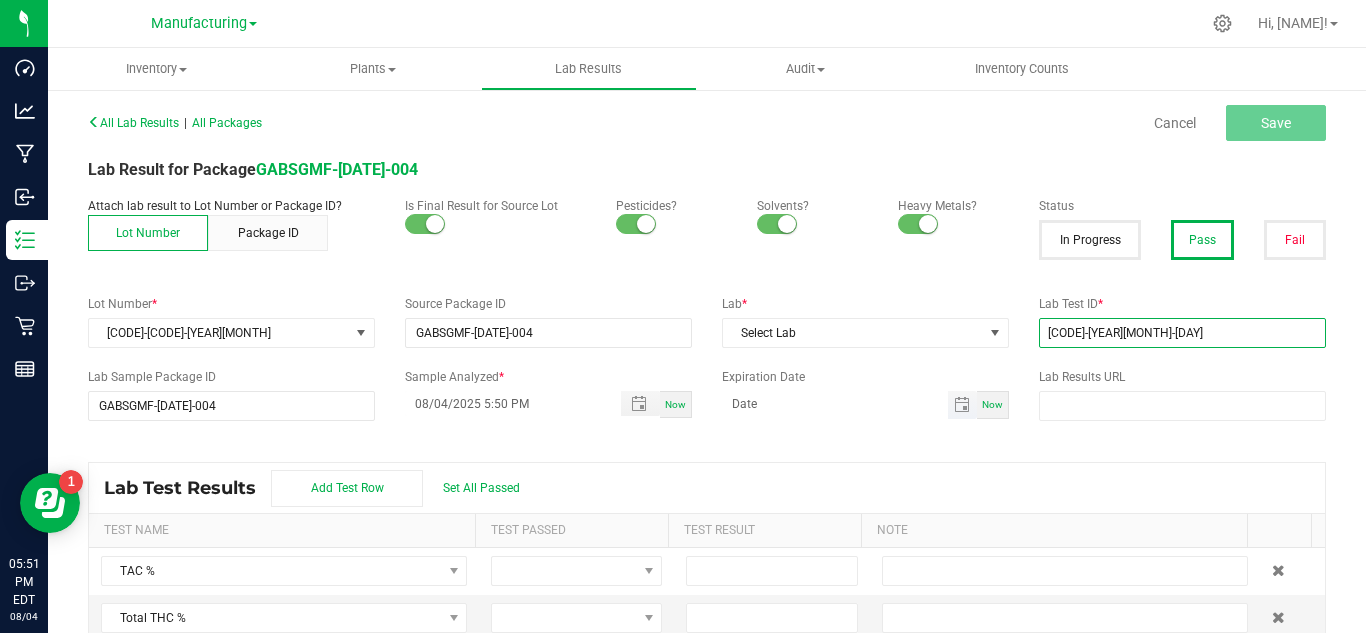 click at bounding box center [962, 405] 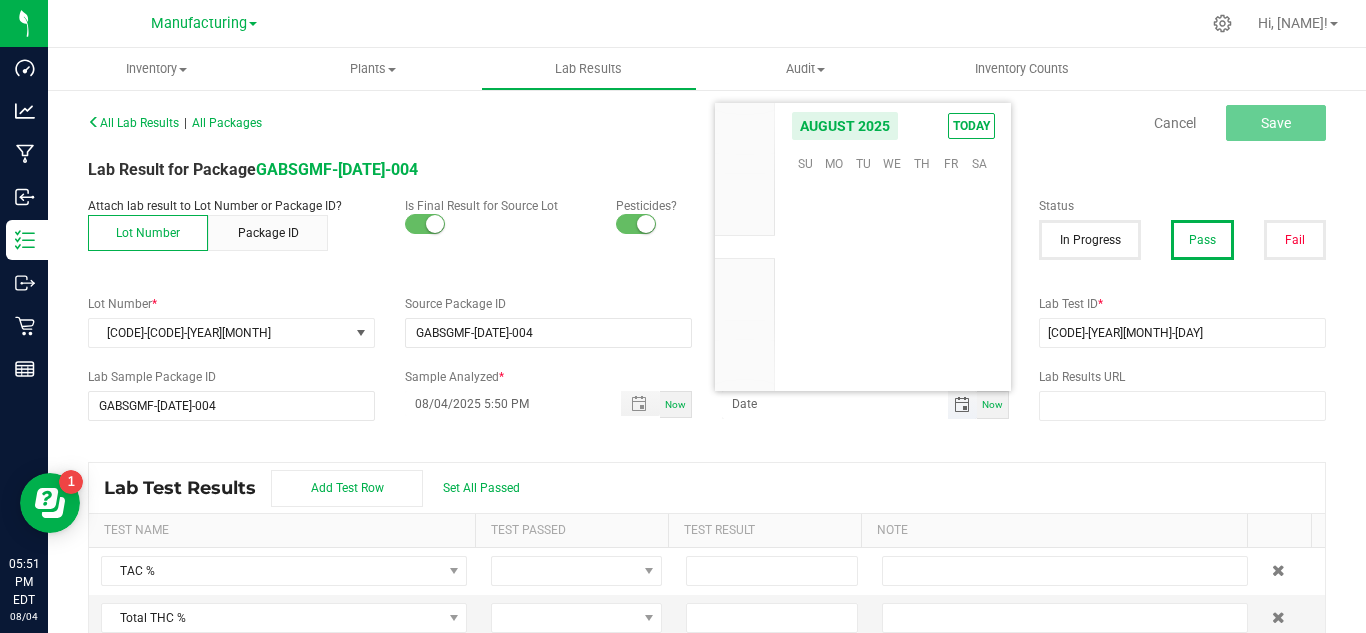 scroll, scrollTop: 36168, scrollLeft: 0, axis: vertical 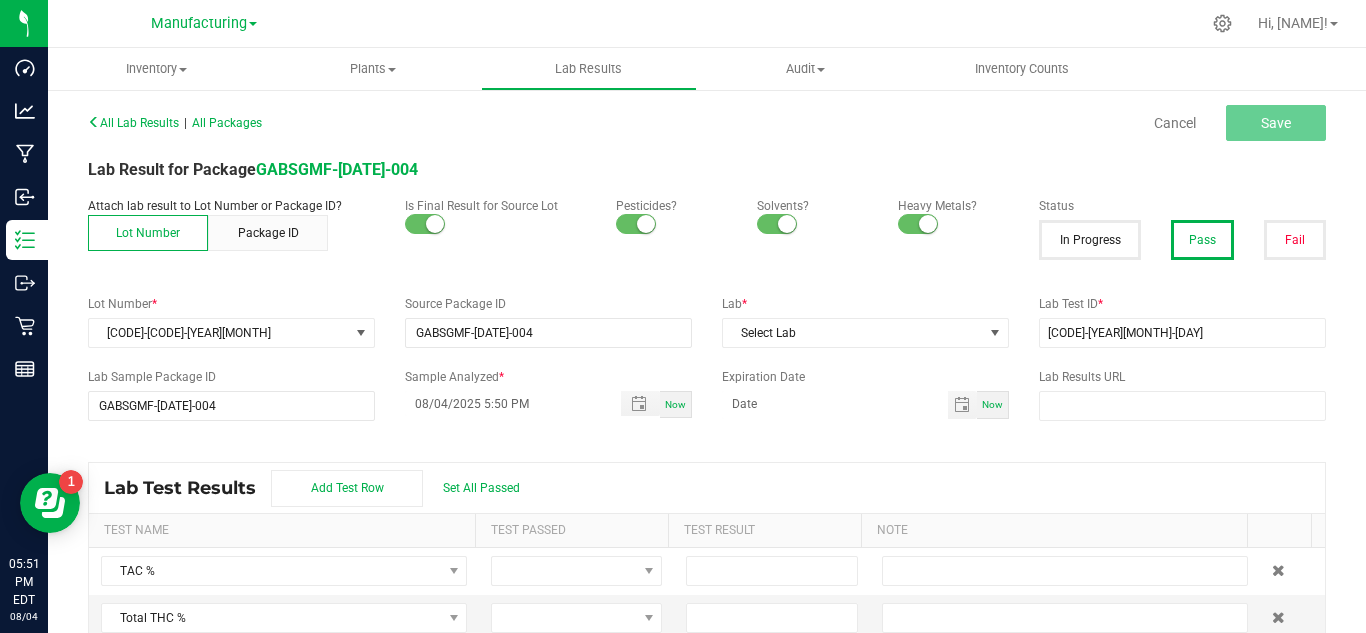 click on "Now" at bounding box center [993, 405] 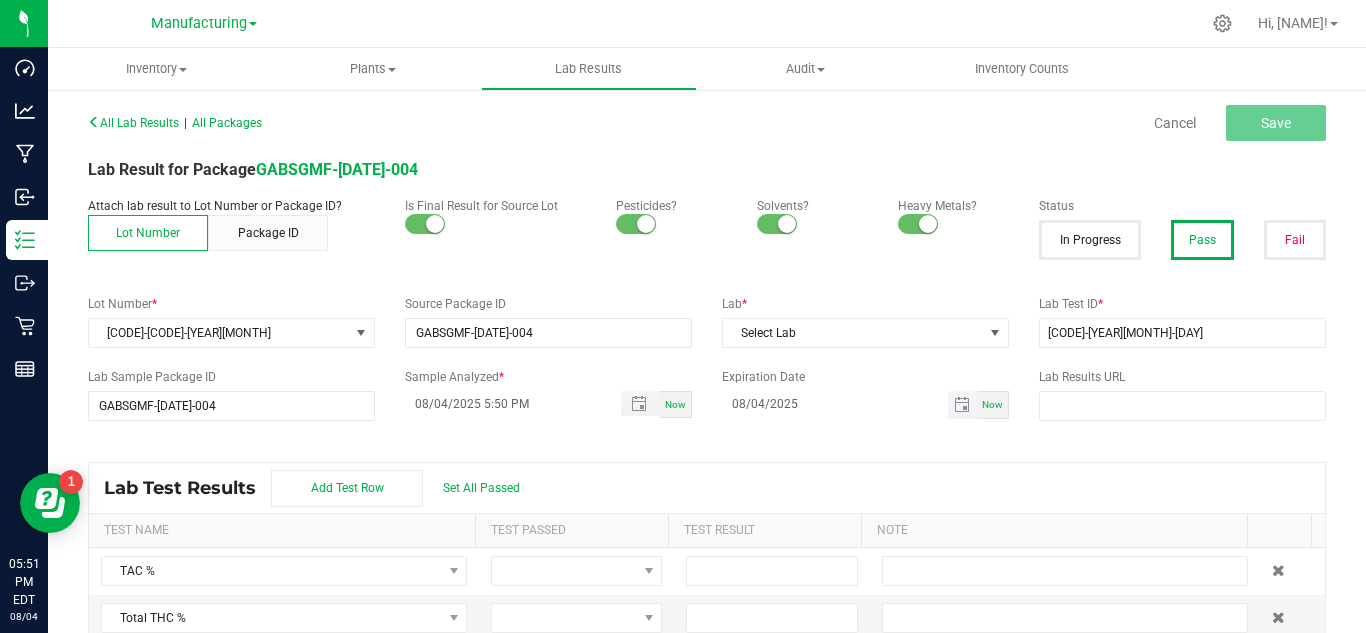 click on "08/04/2025" at bounding box center [835, 403] 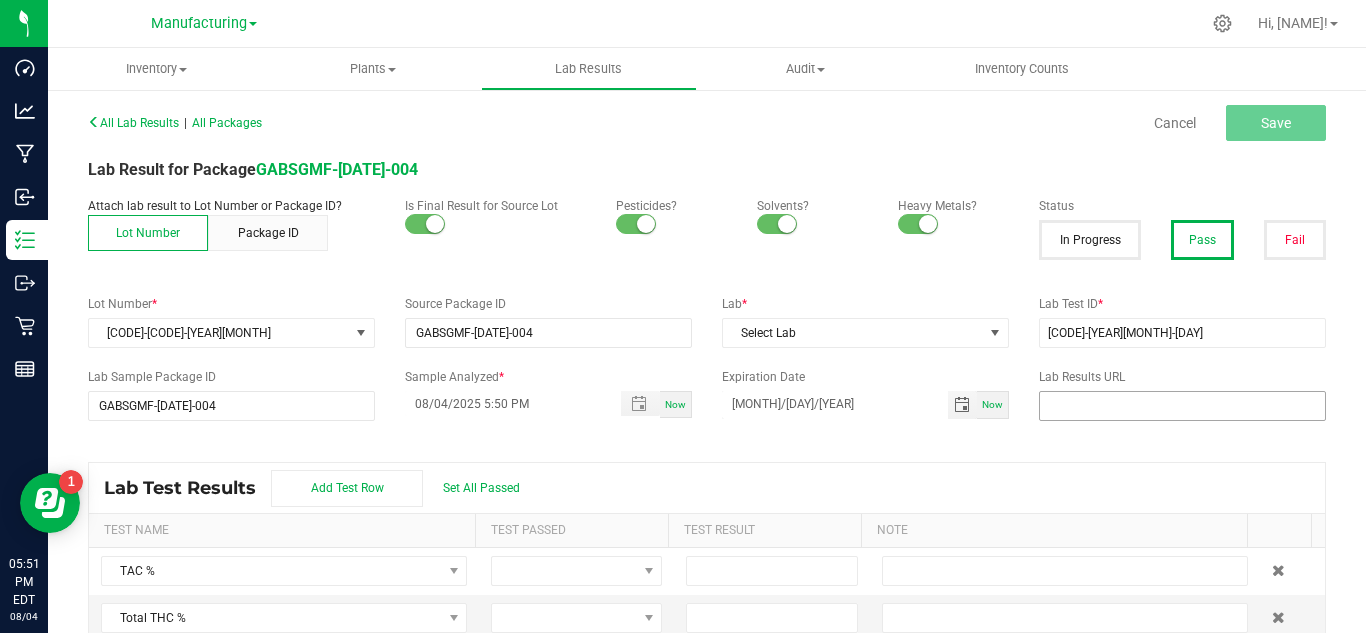 type on "[MONTH]/[DAY]/[YEAR]" 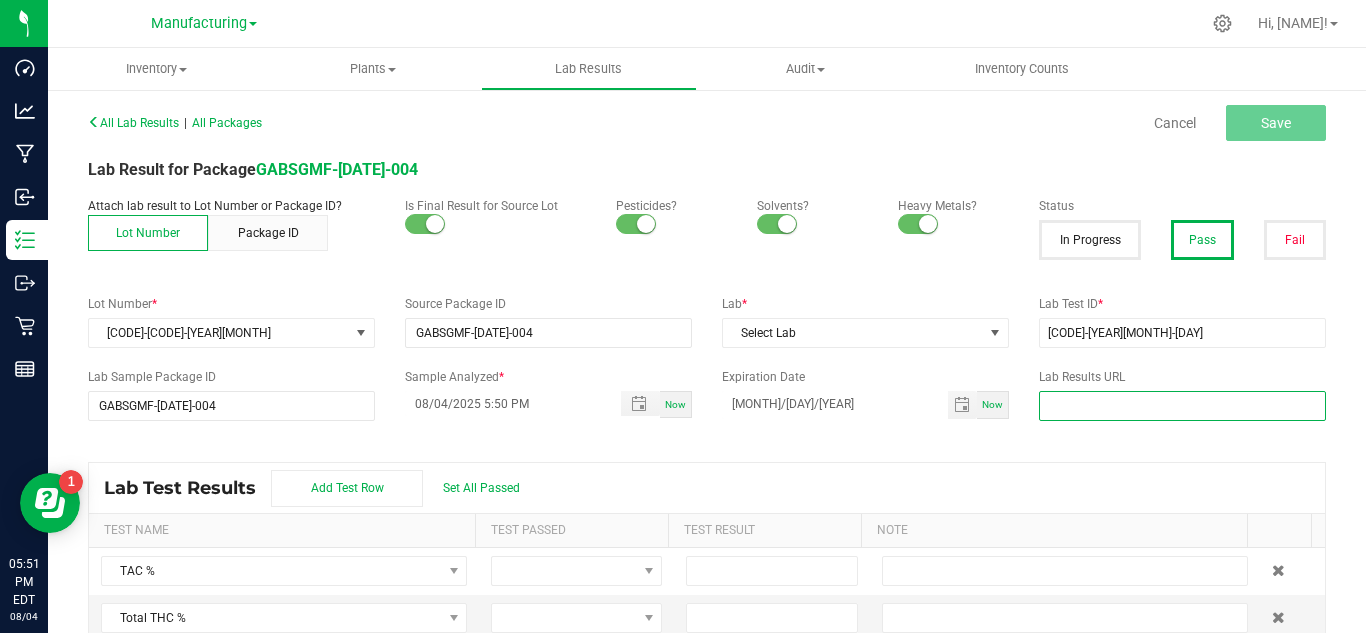 click at bounding box center [1182, 406] 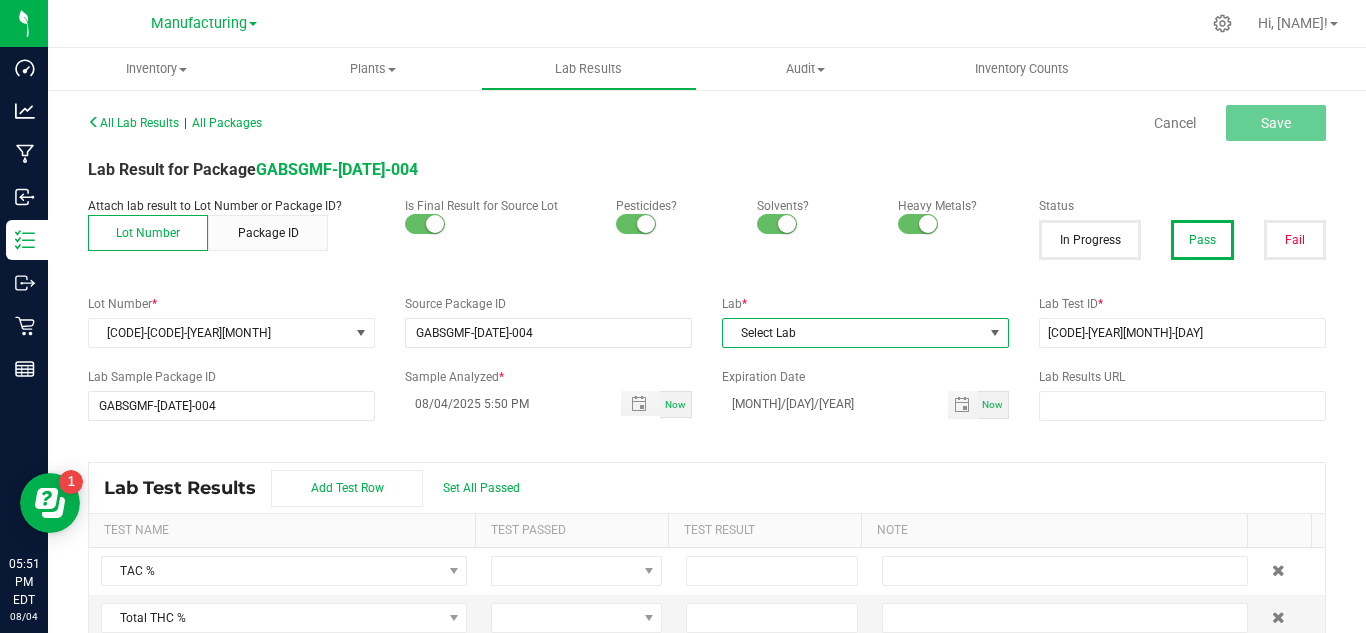 click on "Select Lab" at bounding box center [853, 333] 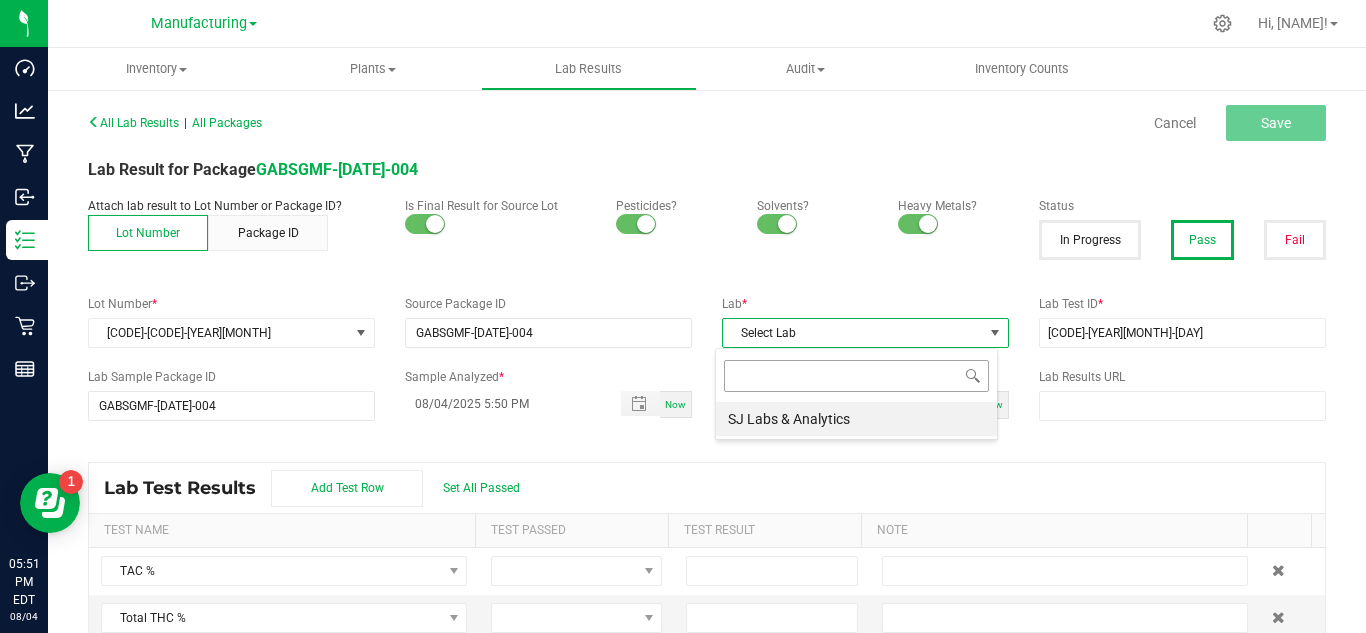 scroll, scrollTop: 99970, scrollLeft: 99717, axis: both 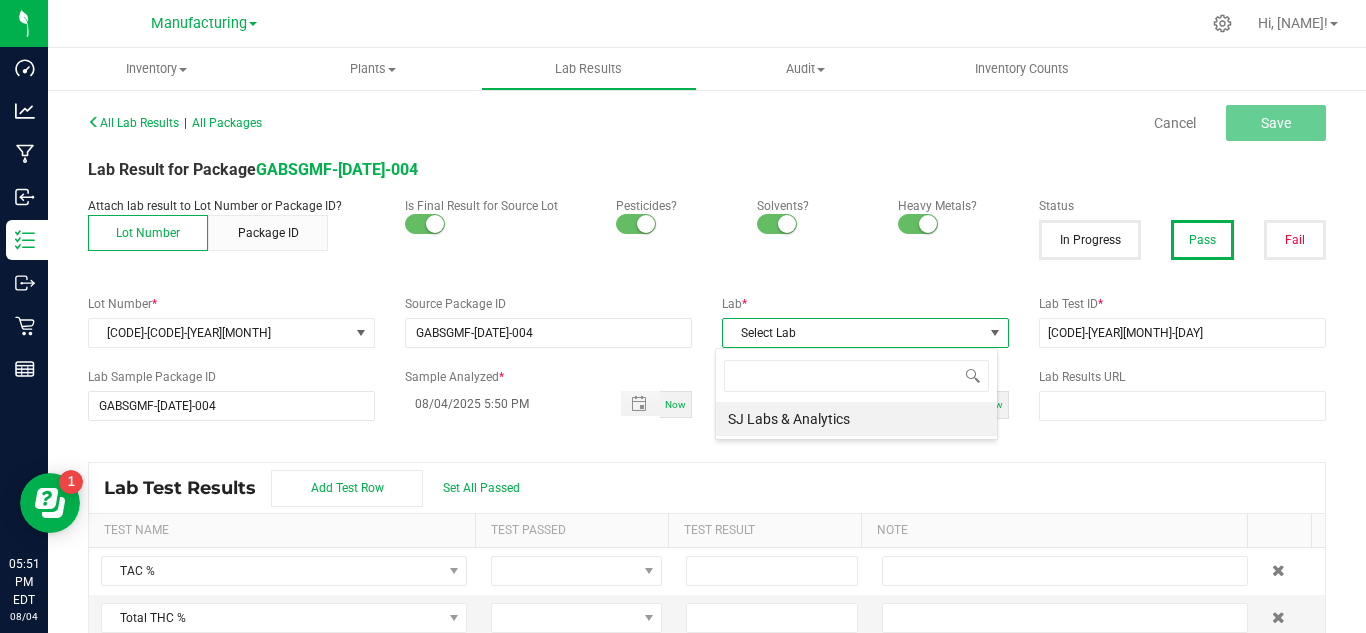 click on "SJ Labs & Analytics" at bounding box center [856, 419] 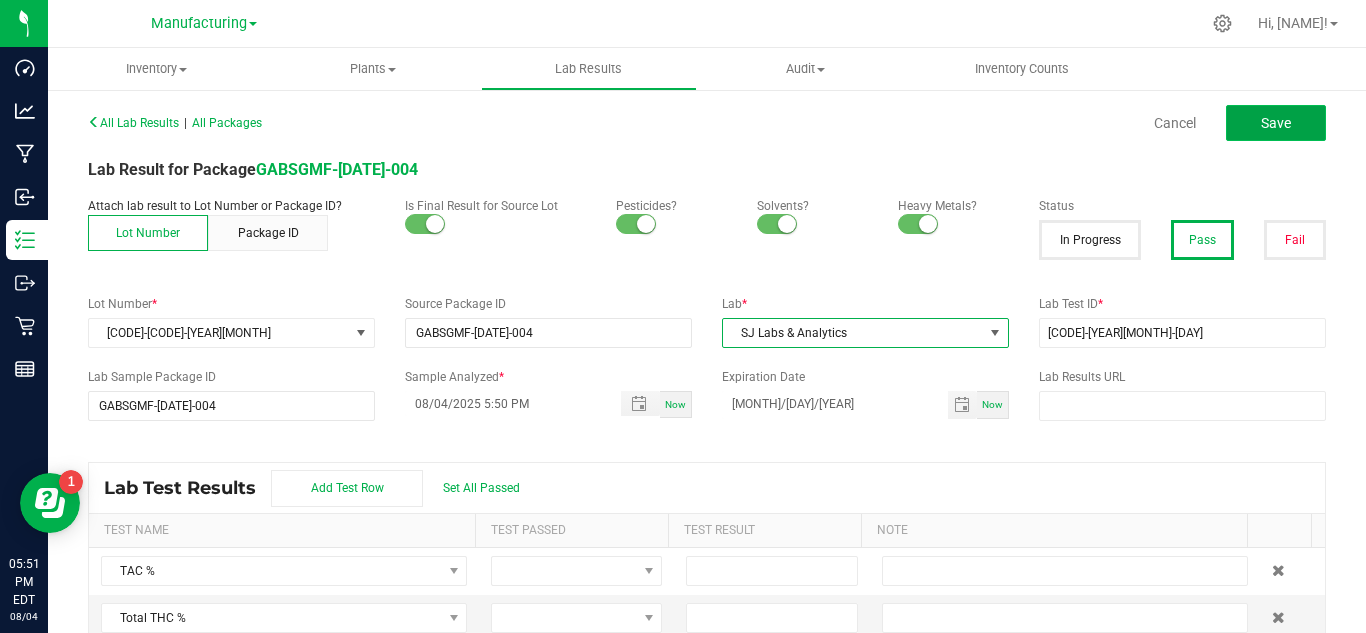click on "Save" 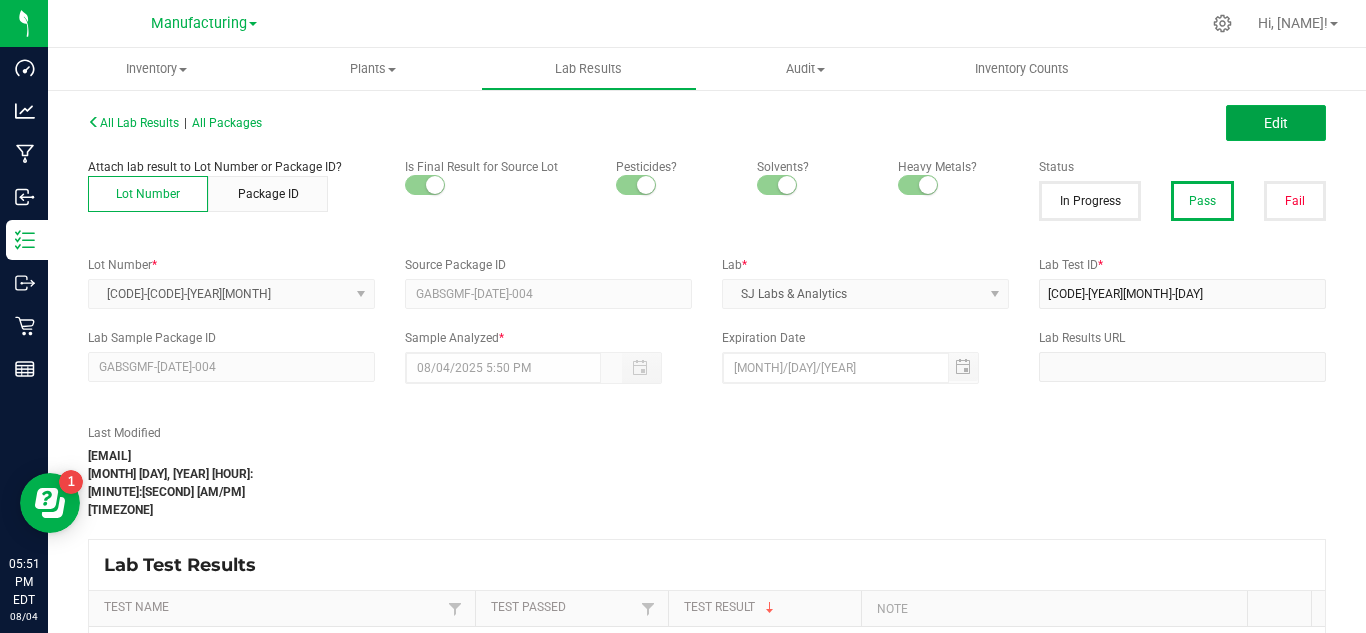 click on "Edit" at bounding box center [1276, 123] 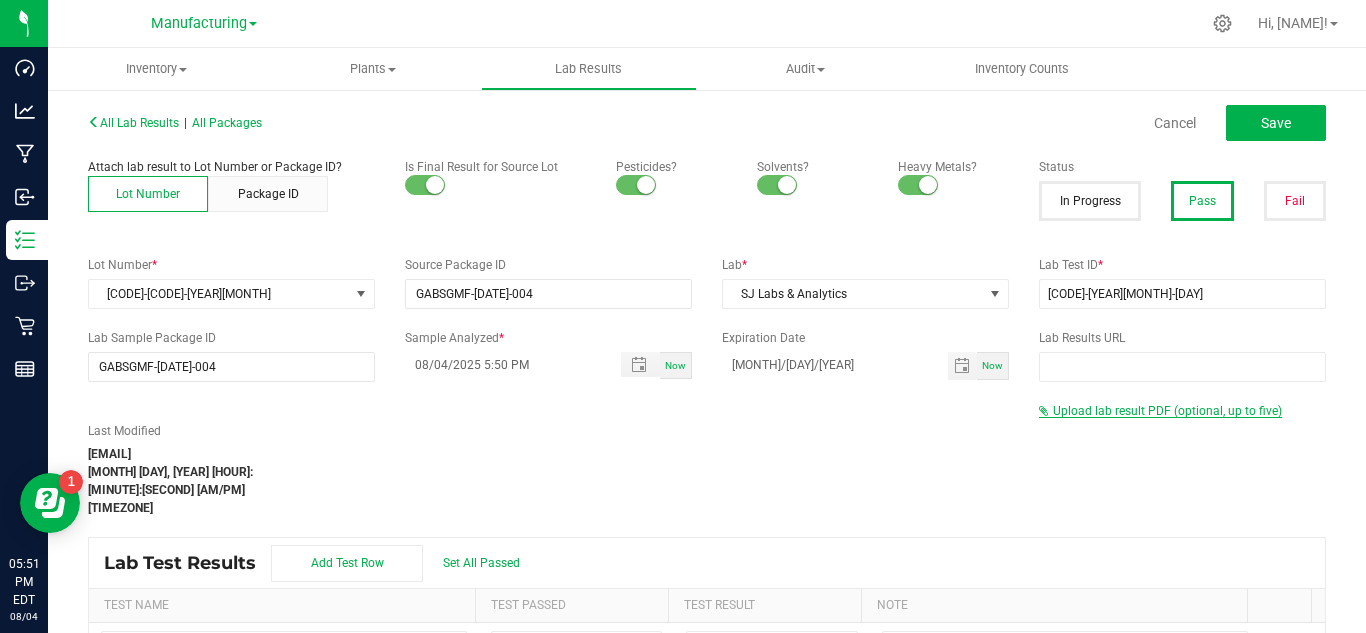 click on "Upload lab result PDF (optional, up to five)" at bounding box center (1167, 411) 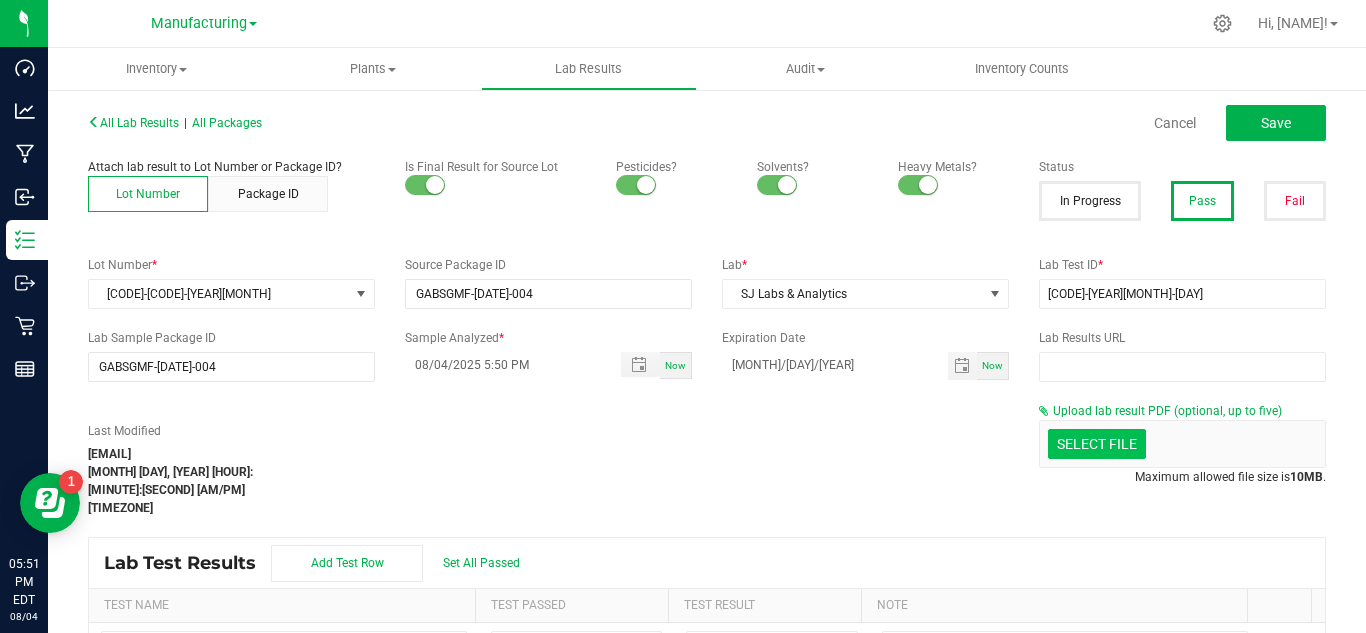 click at bounding box center (-300, 340) 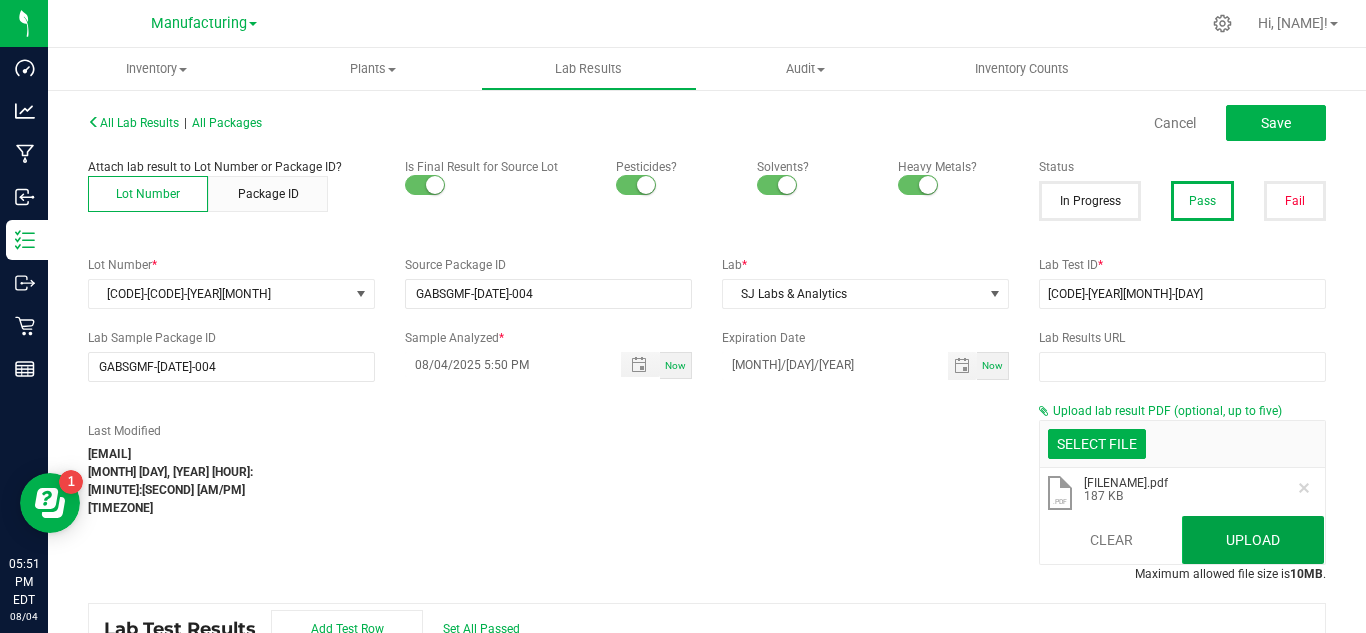 click on "Upload" at bounding box center [1253, 540] 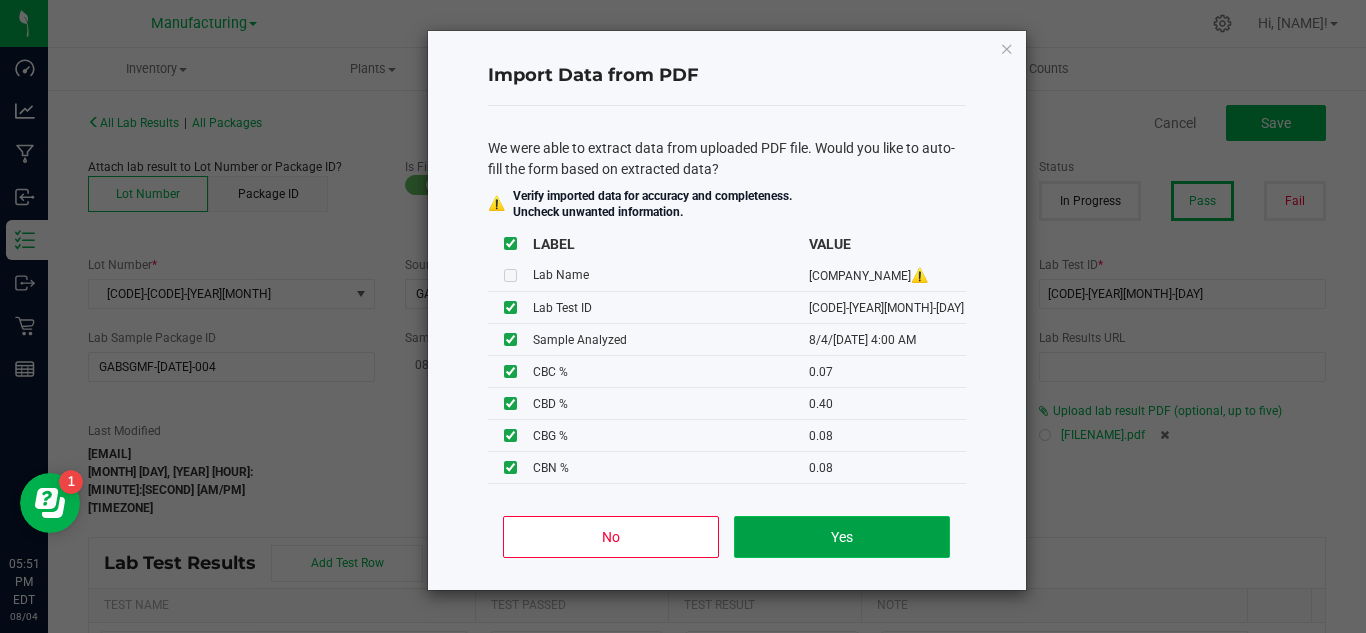 click on "Yes" 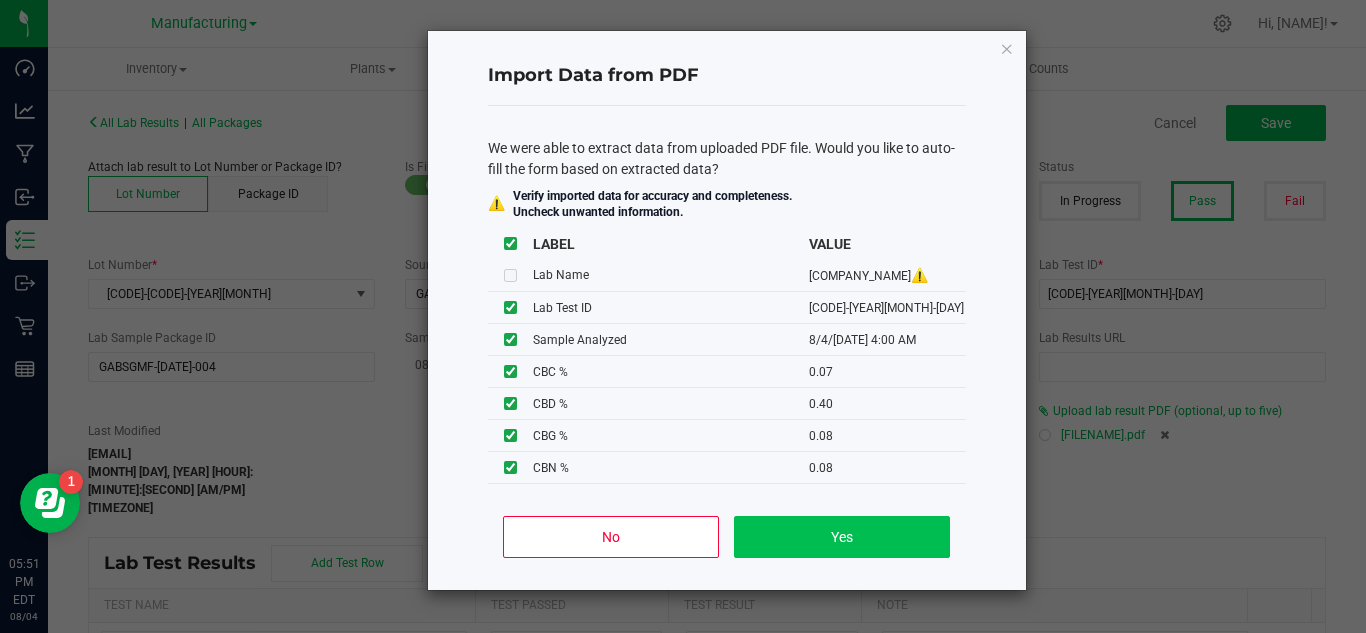 type on "[MONTH]/[DAY]/[YEAR] [HOUR]:[MINUTE] [AM/PM]" 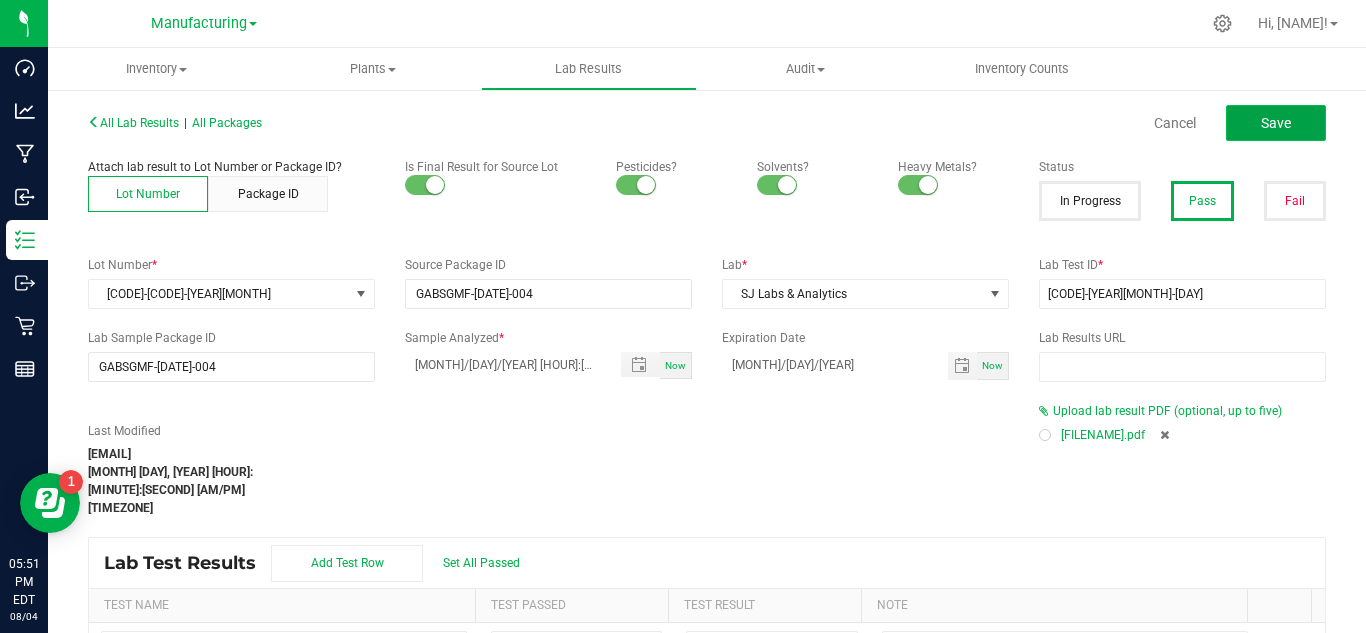 click on "Save" 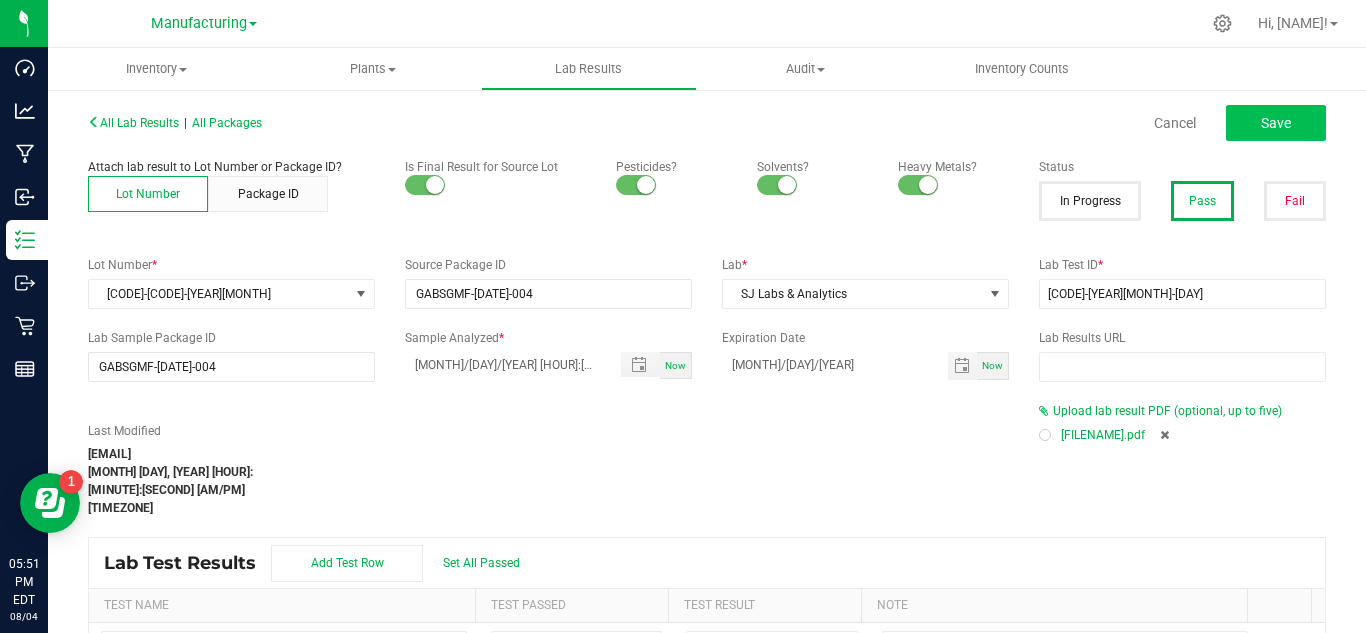 type on "4.2000" 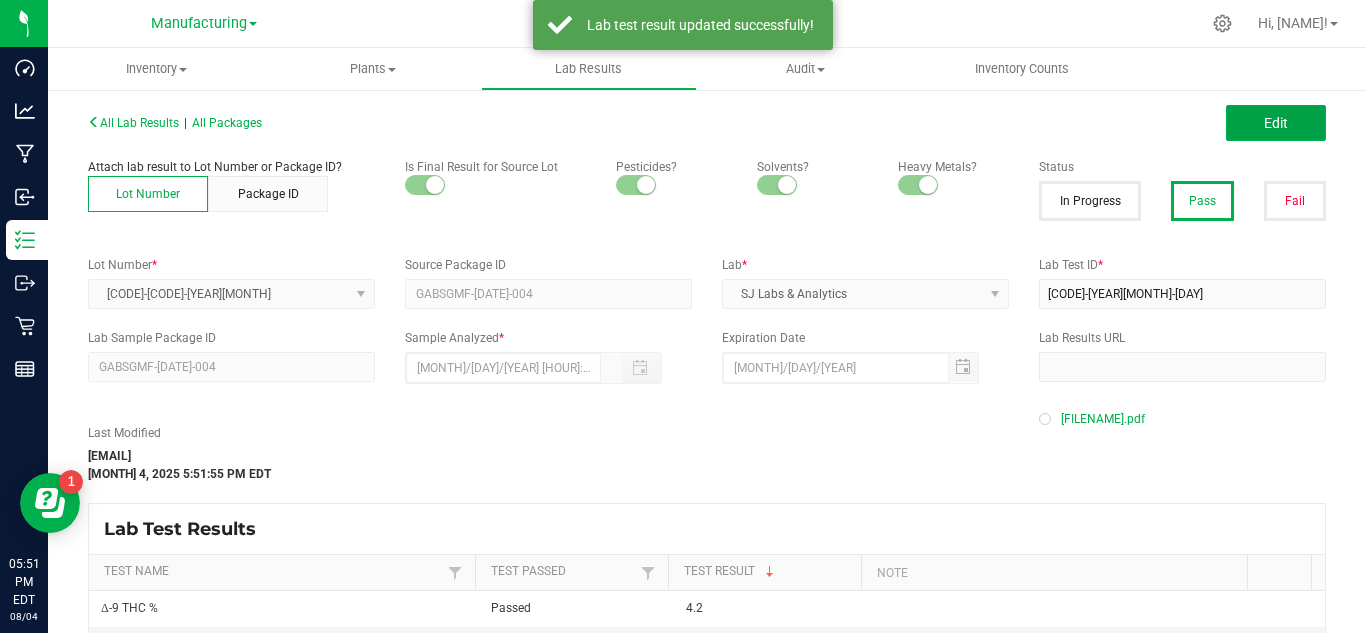 click on "Edit" at bounding box center (1276, 123) 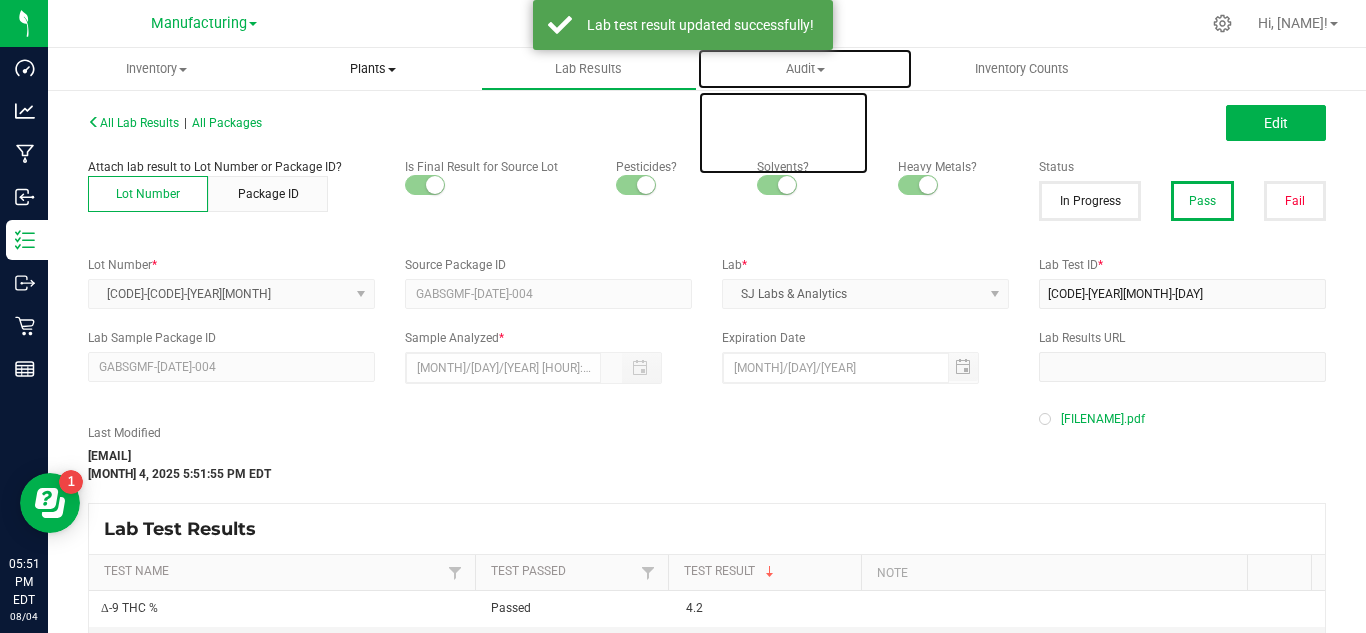 click on "Audit
Inventory auditing
Package history" at bounding box center [805, 69] 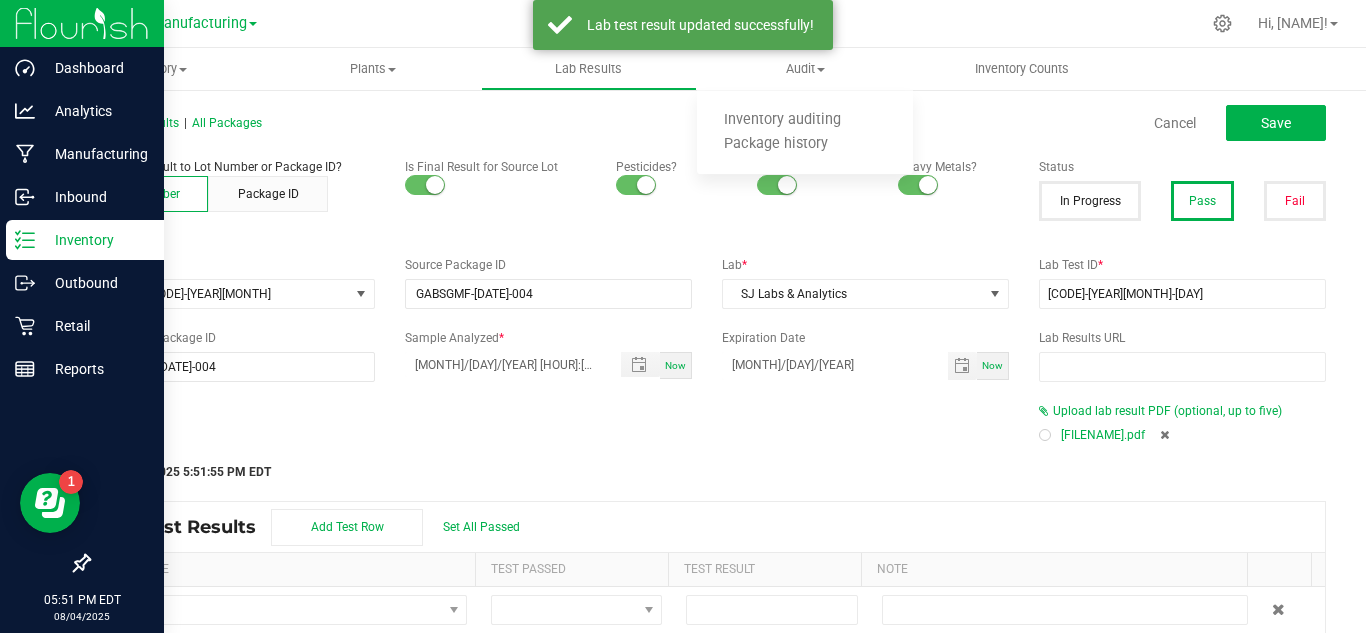 click 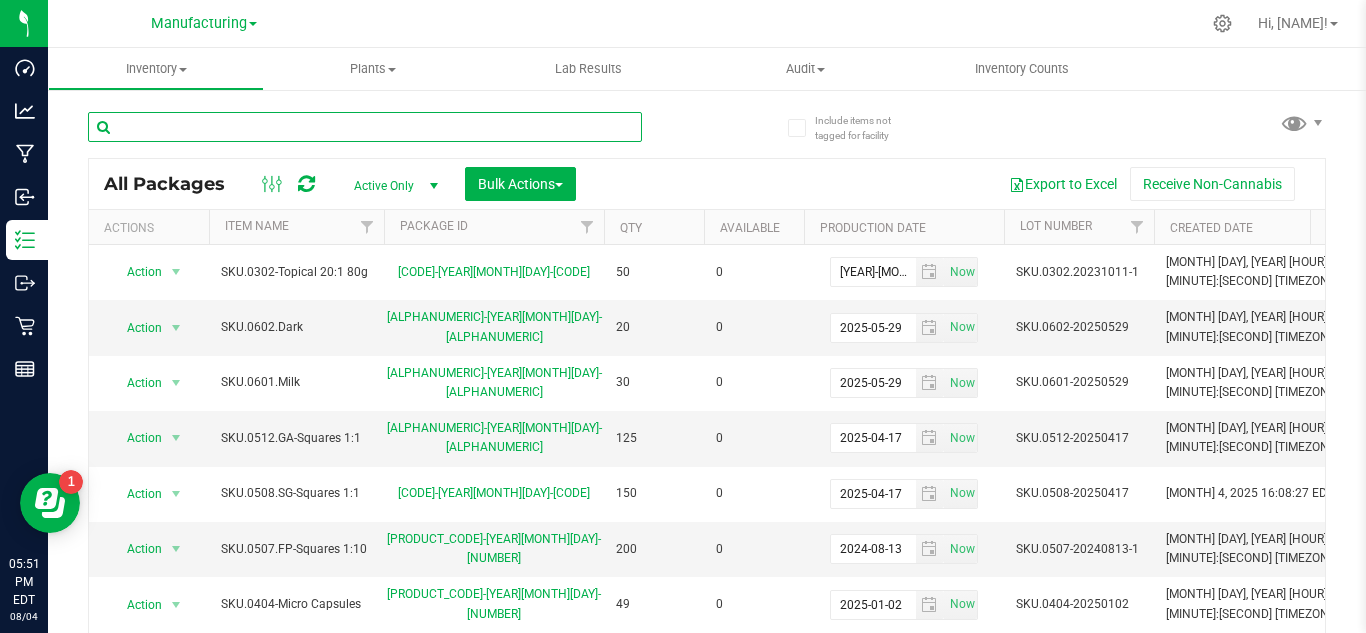 click at bounding box center [365, 127] 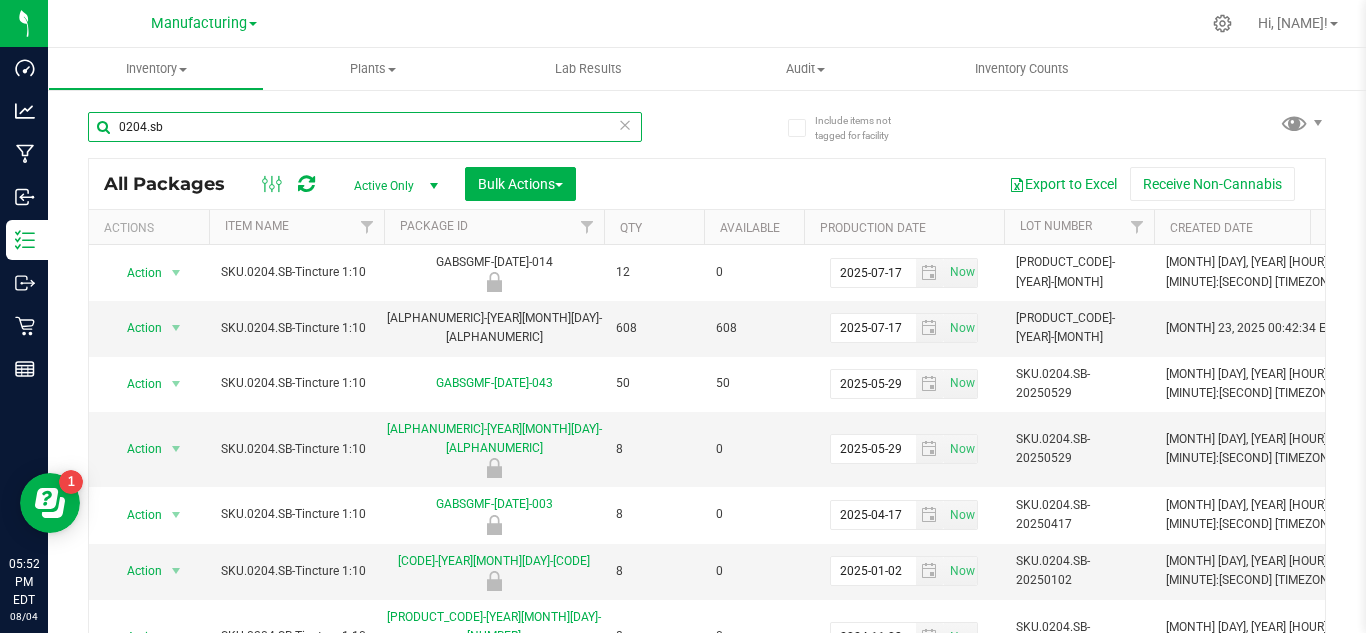 type on "0204.sb" 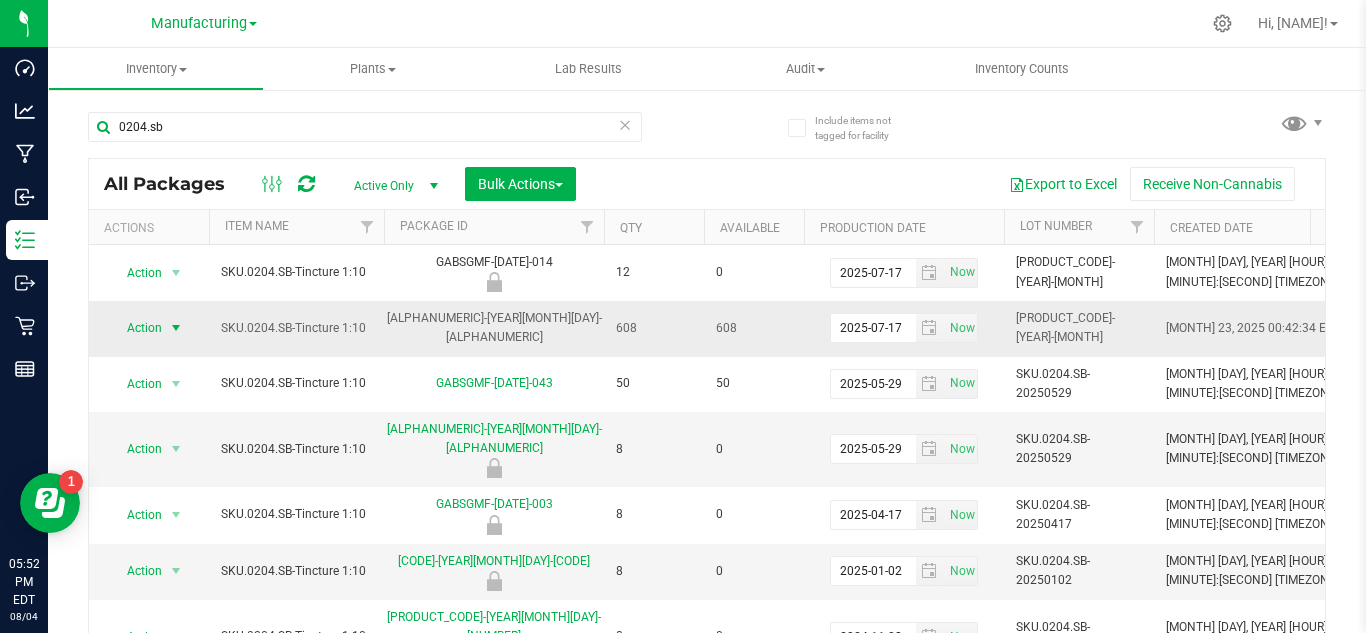 click at bounding box center [176, 328] 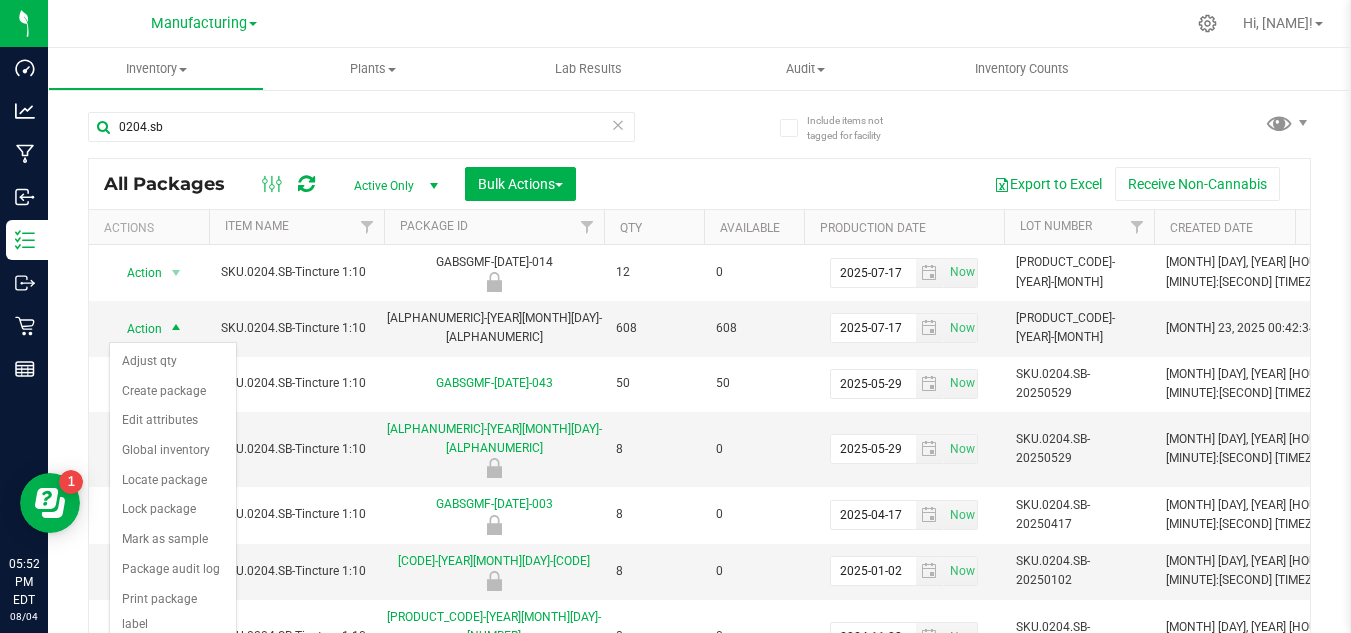 click on "Record a lab result" at bounding box center (173, 655) 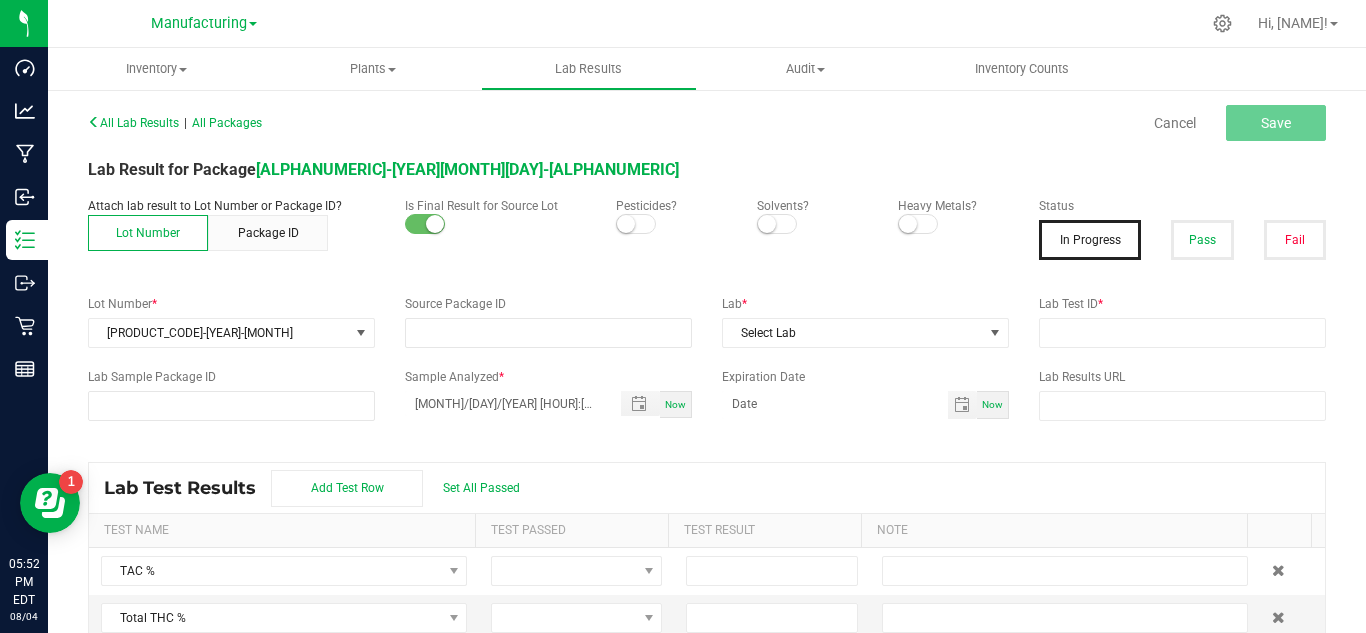 type on "[ALPHANUMERIC]-[YEAR][MONTH][DAY]-[ALPHANUMERIC]" 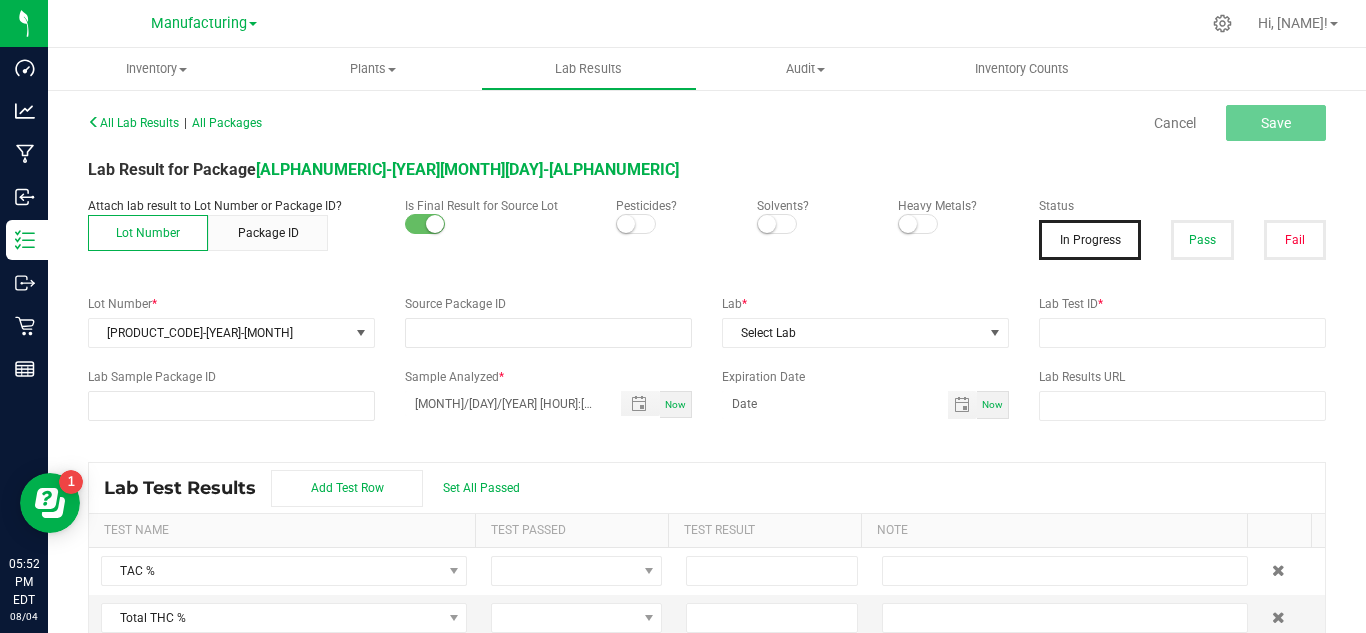 type on "[ALPHANUMERIC]-[YEAR][MONTH][DAY]-[ALPHANUMERIC]" 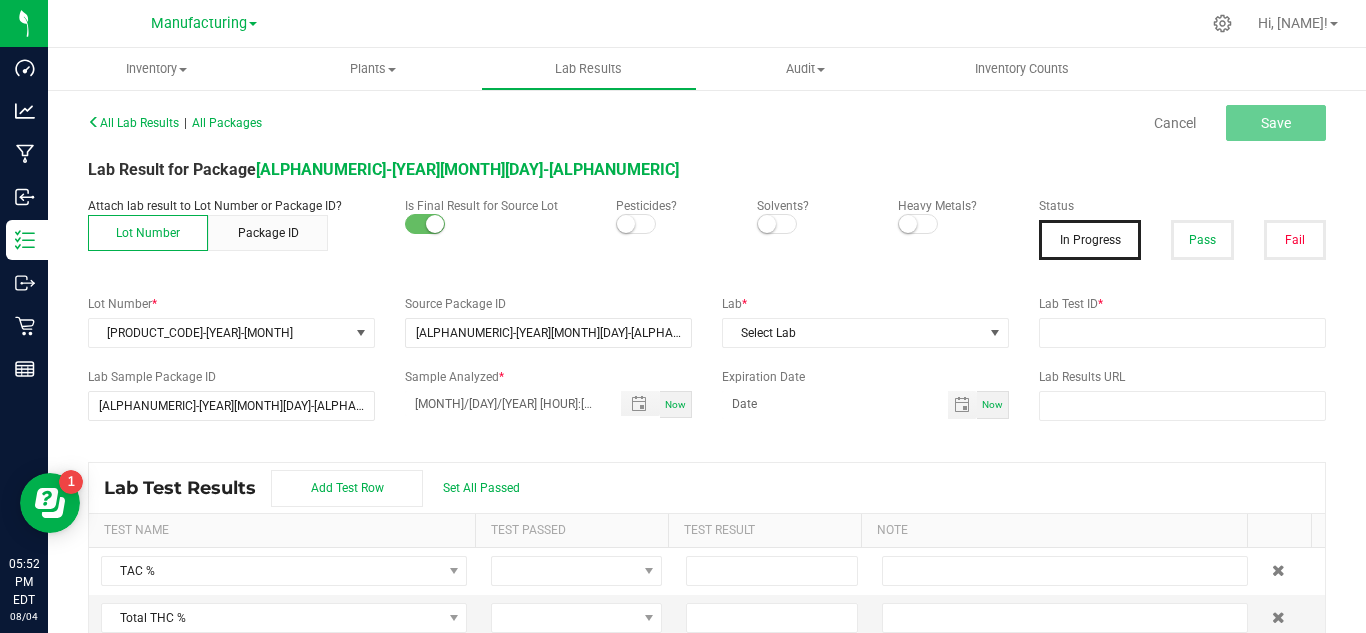 click on "Pesticides?" at bounding box center [671, 206] 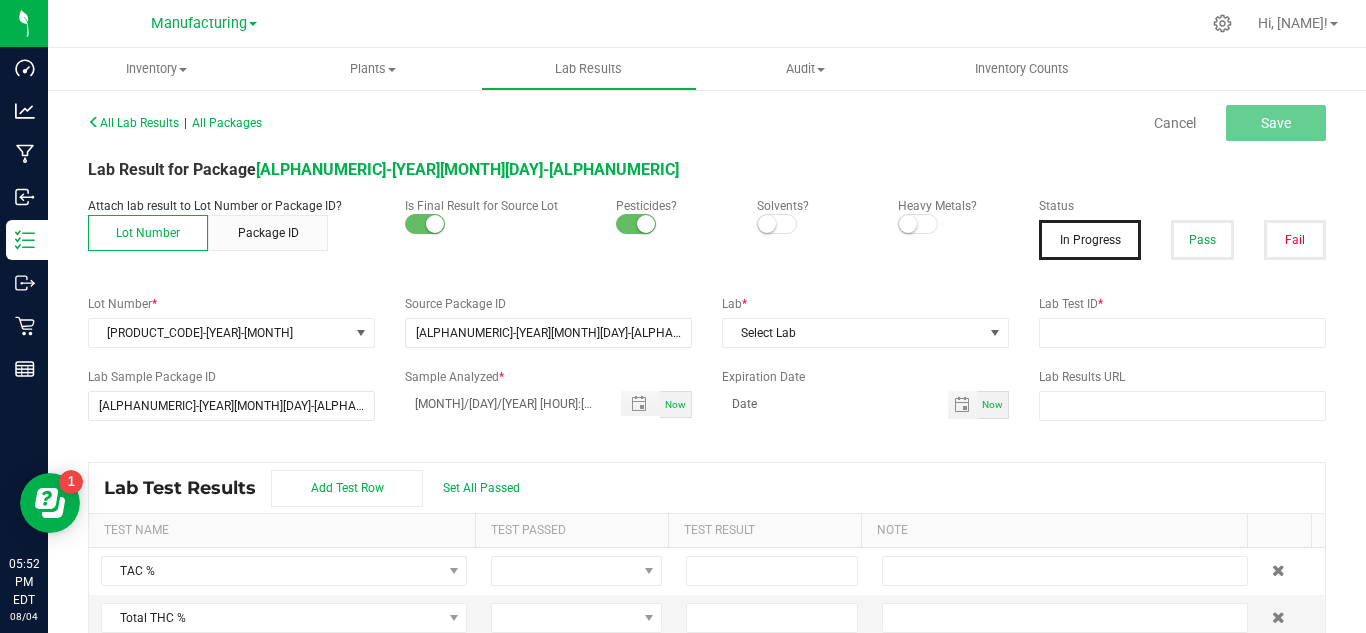 click at bounding box center (777, 224) 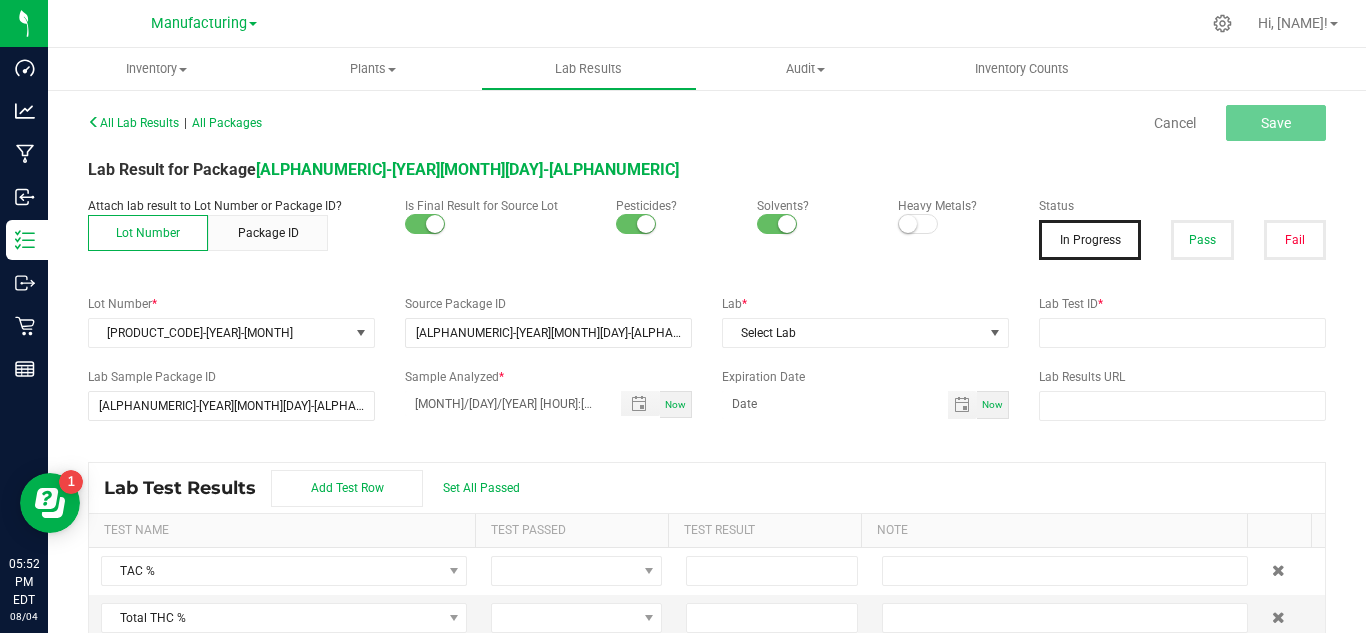 click at bounding box center (908, 224) 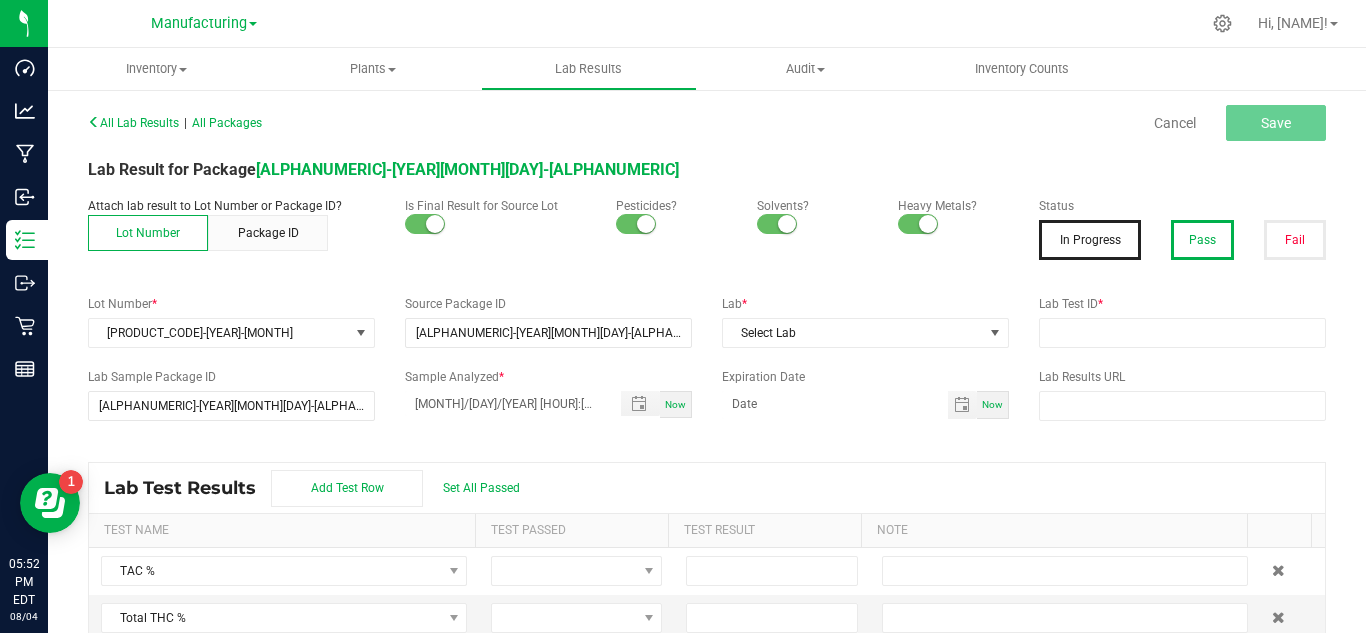 click on "Pass" at bounding box center (1202, 240) 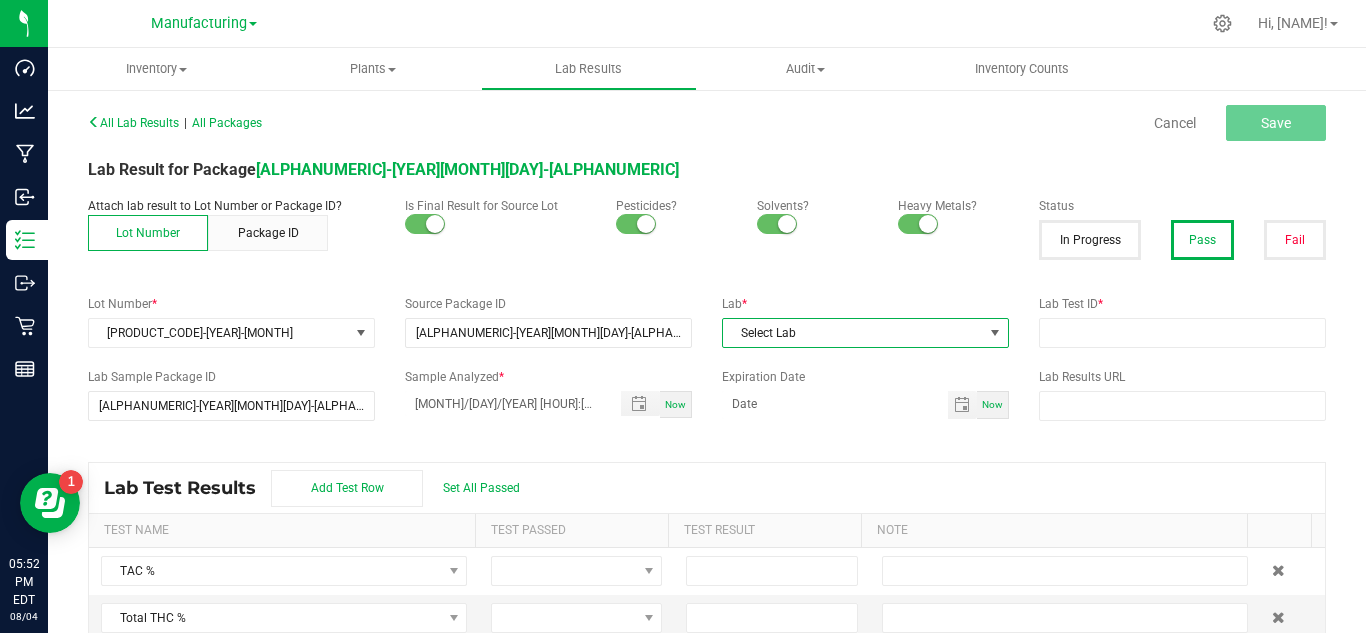 click on "Select Lab" at bounding box center (853, 333) 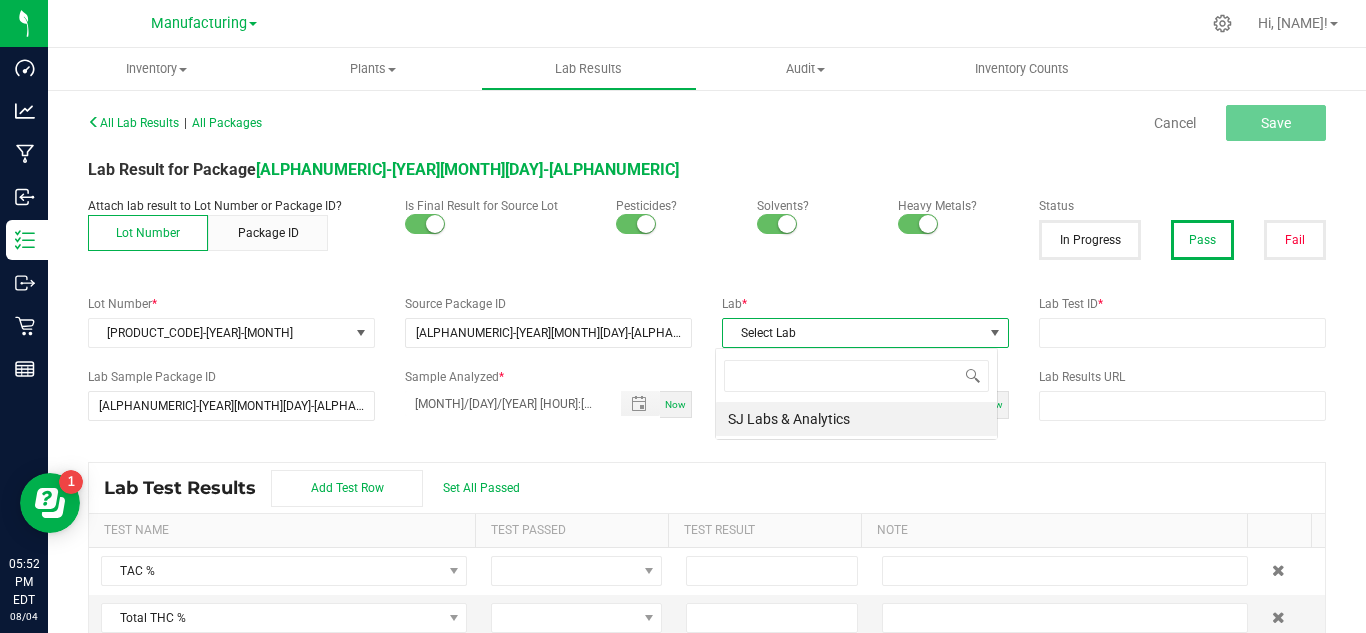 scroll, scrollTop: 99970, scrollLeft: 99717, axis: both 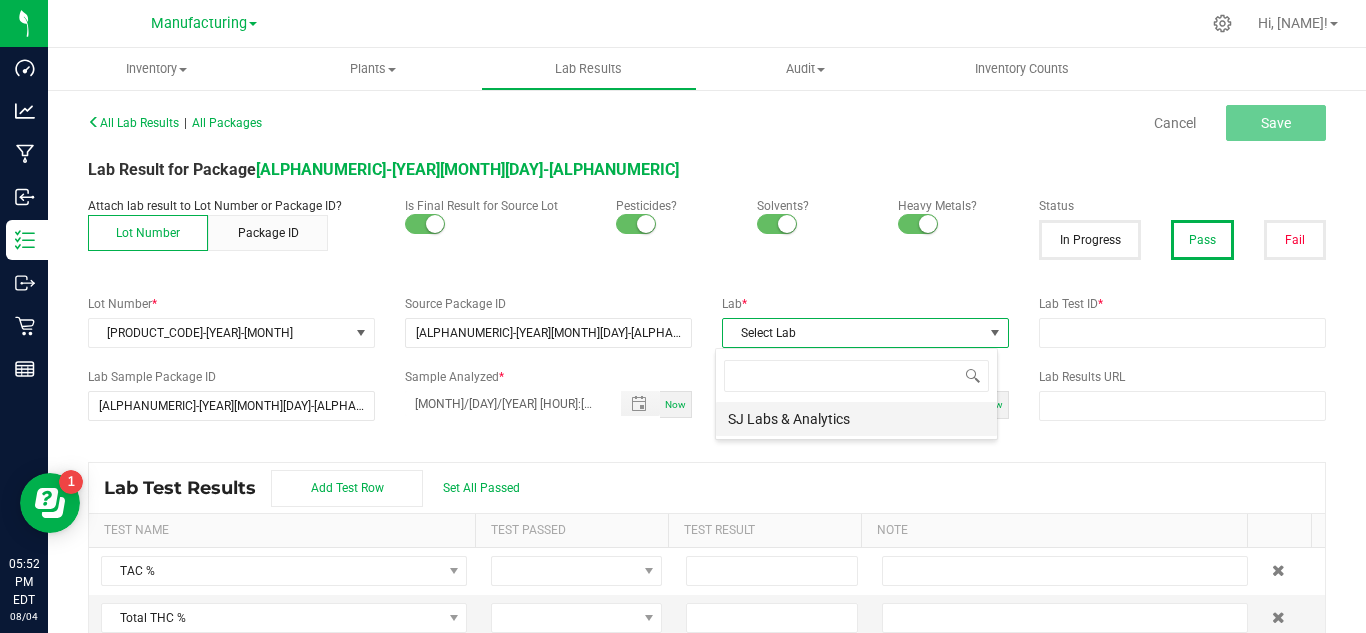 click on "SJ Labs & Analytics" at bounding box center [856, 419] 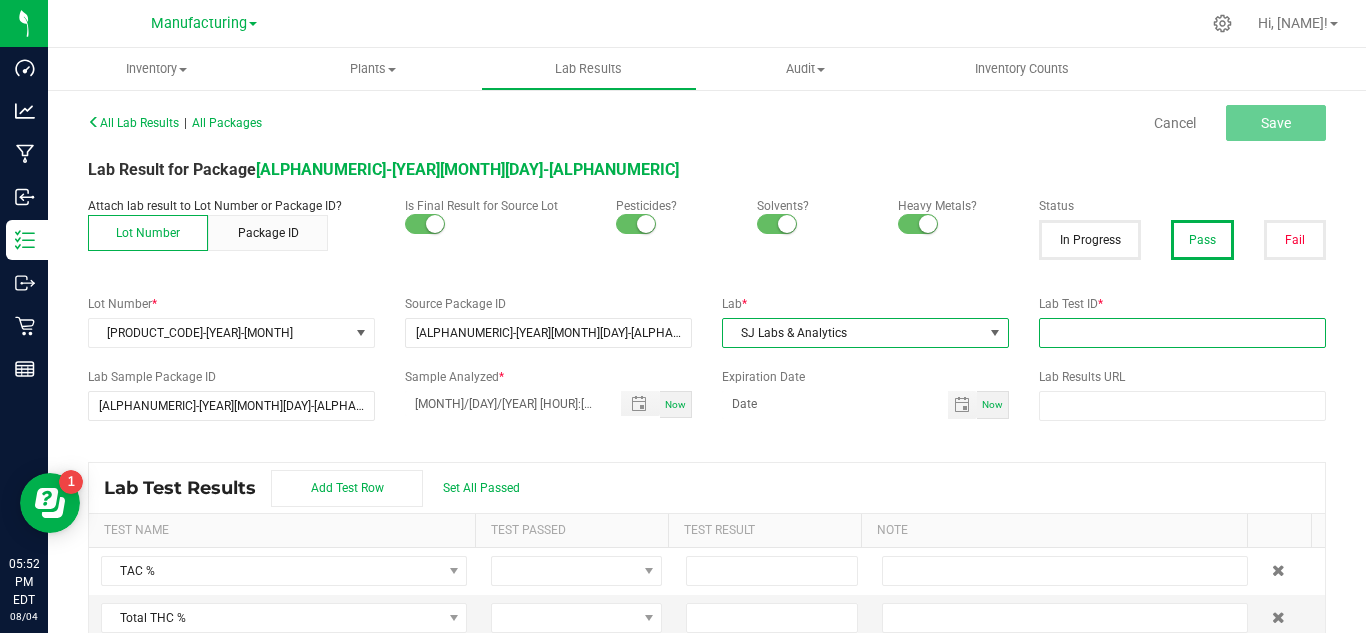 click at bounding box center [1182, 333] 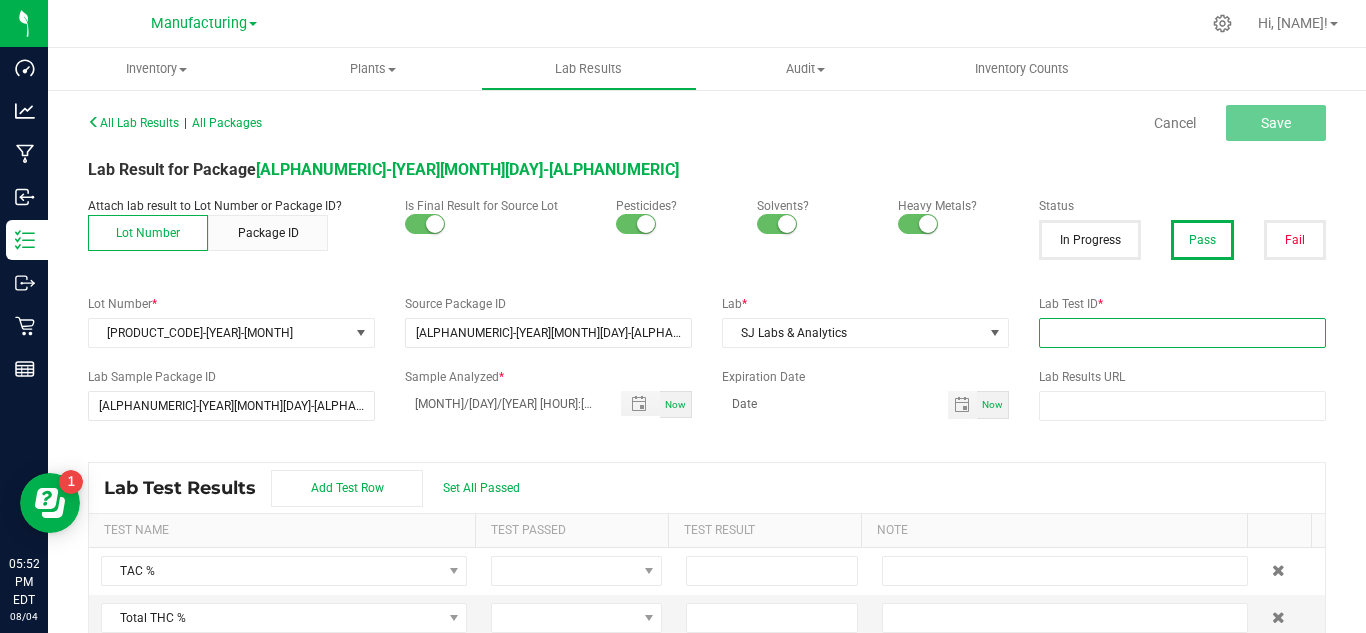paste on "[PRODUCT_CODE]-[NUMBER]" 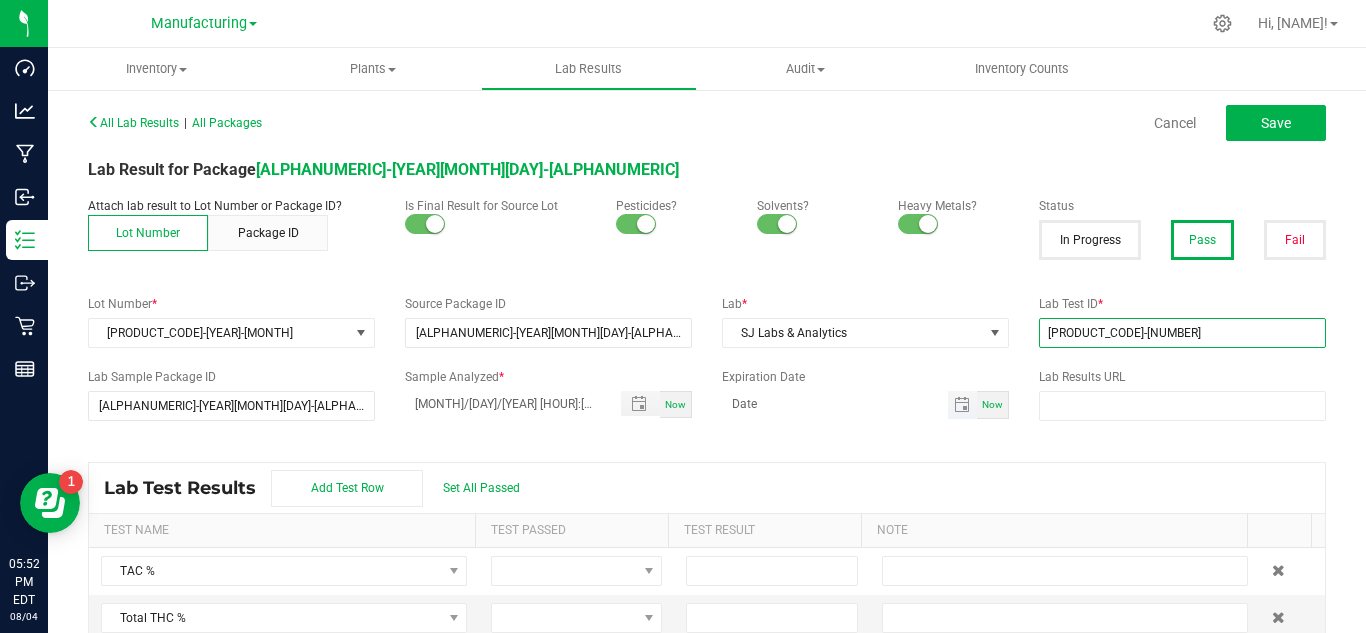 click at bounding box center [962, 405] 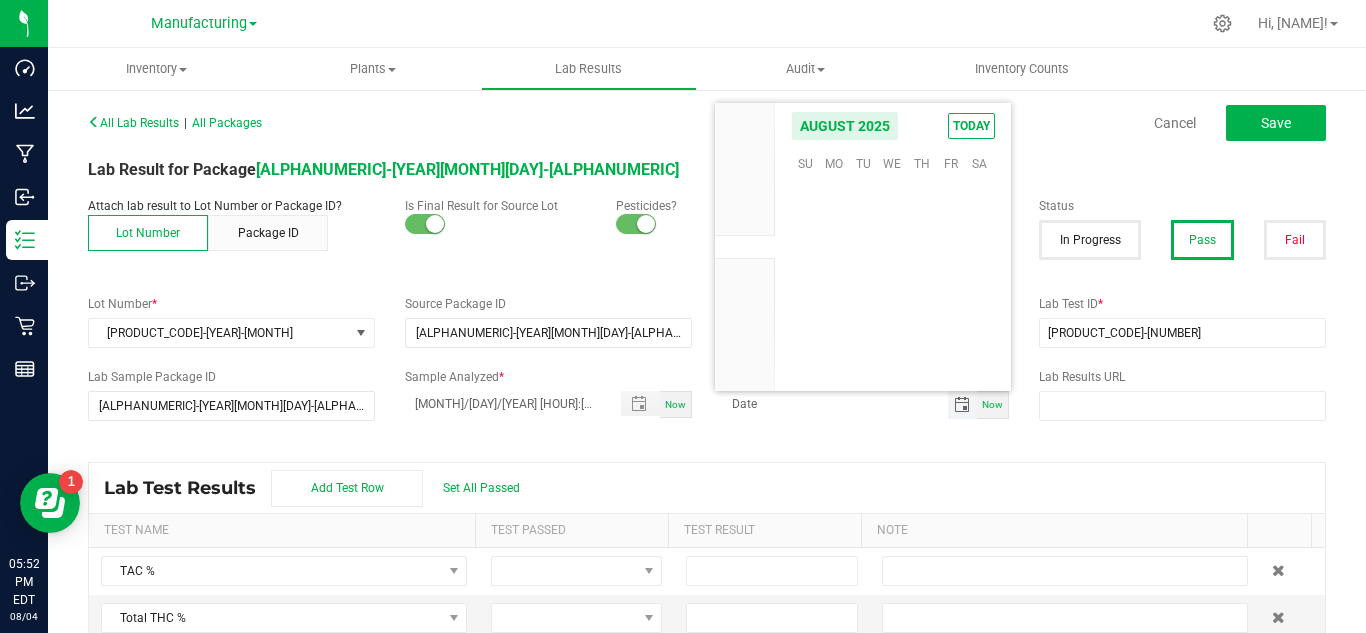 scroll, scrollTop: 0, scrollLeft: 0, axis: both 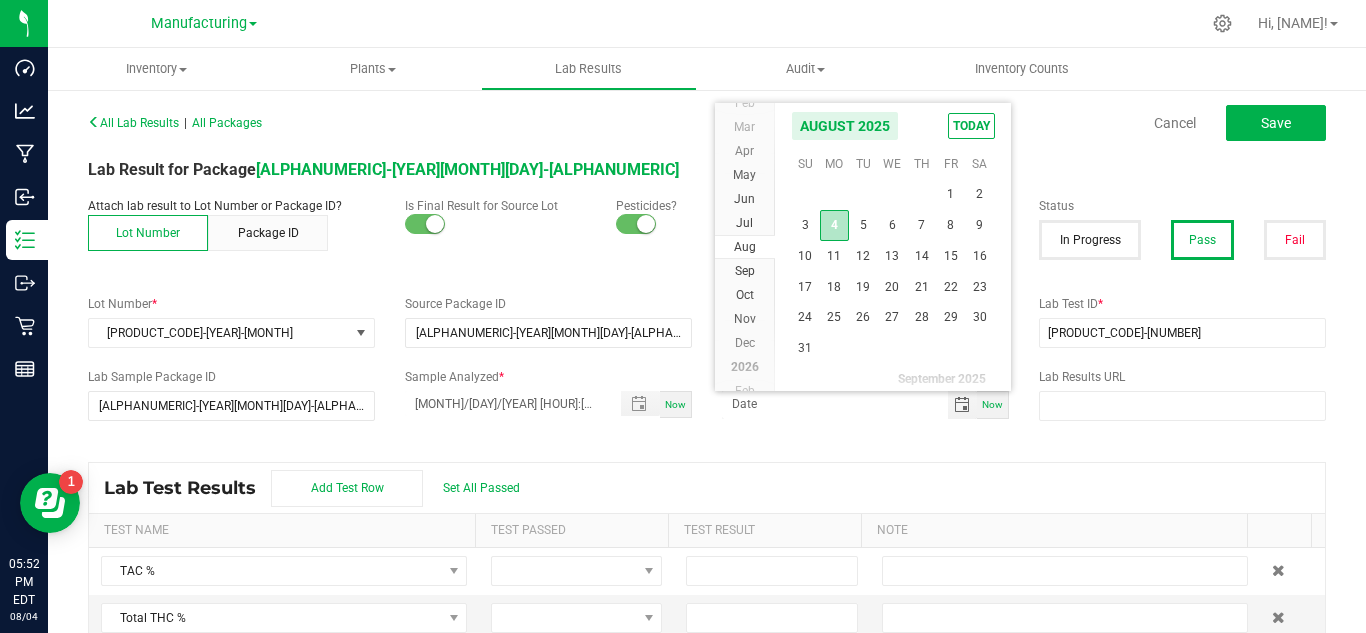 click on "4" at bounding box center (834, 225) 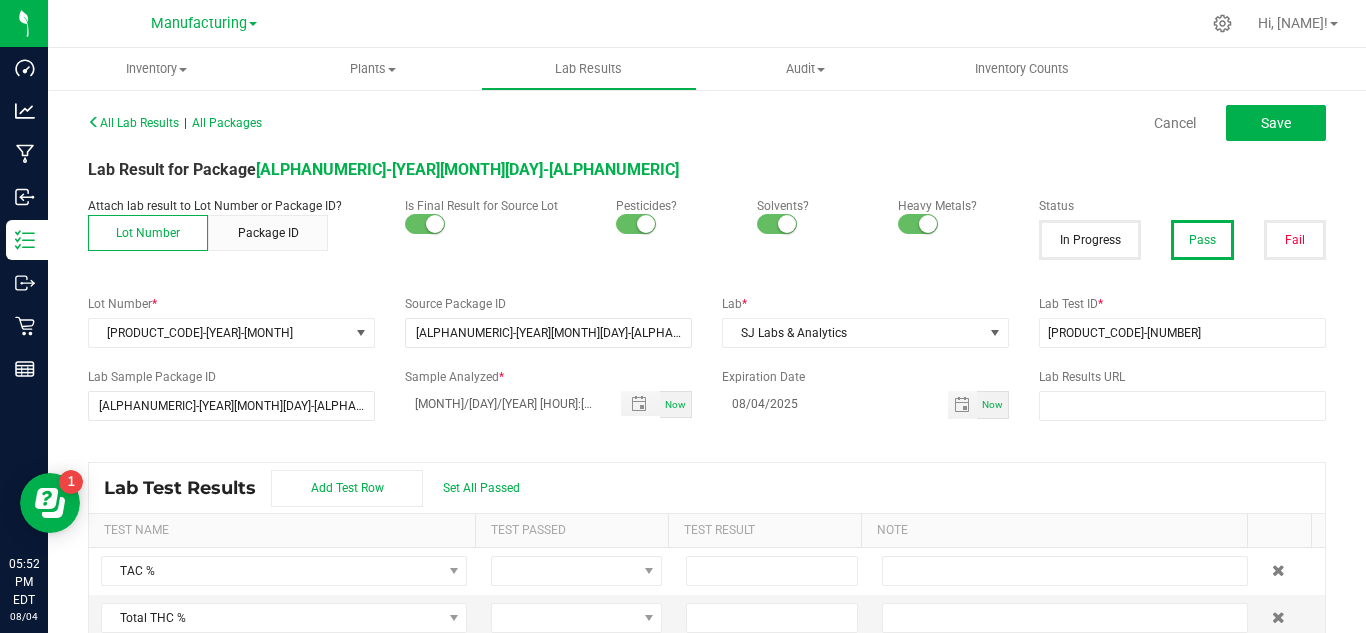 click on "Lab Result for Package  GABSGMF-[DATE]-013 Attach lab result to Lot Number or Package ID?  Lot Number   Package ID   Is Final Result for Source Lot   Pesticides?   Solvents?   Heavy Metals?   Status   In Progress   Pass   Fail   Lot Number  * SKU.0204.SB-[DATE]  Source Package ID  GABSGMF-[DATE]-013  Lab  * SJ Labs & Analytics  Lab Test ID  * SAM-[DATE]-0002  Lab Sample Package ID  GABSGMF-[DATE]-013  Sample Analyzed  * 08/04/2025 5:52 PM Now  Expiration Date  08/04/2025 Now  Lab Results URL   Lab Test Results   Add Test Row   Set All Passed  Test Name Test Passed Test Result Note   TAC % Total THC % Total CBD % Total Terpenes % Δ-8 THC % Δ-8 THCA % Δ-9 THC % Δ-9 THCA % Δ-10 THC % Exo-THC % HHC % THC-A % THC-O-Acetate % THCV % THCVA % CBC % CBCA % CBCV % CBD % CBD-A % CBDV % CBDVA % CBG % CBGA % CBGM % CBGV % CBL % CBN % CBND % CBT % Moisture % Agarospirol % Alpha-Amorphene % Alpha-Bisabolene % Alpha-Bisabolol % Alpha-Bulnesene % Anethole %" at bounding box center (707, 385) 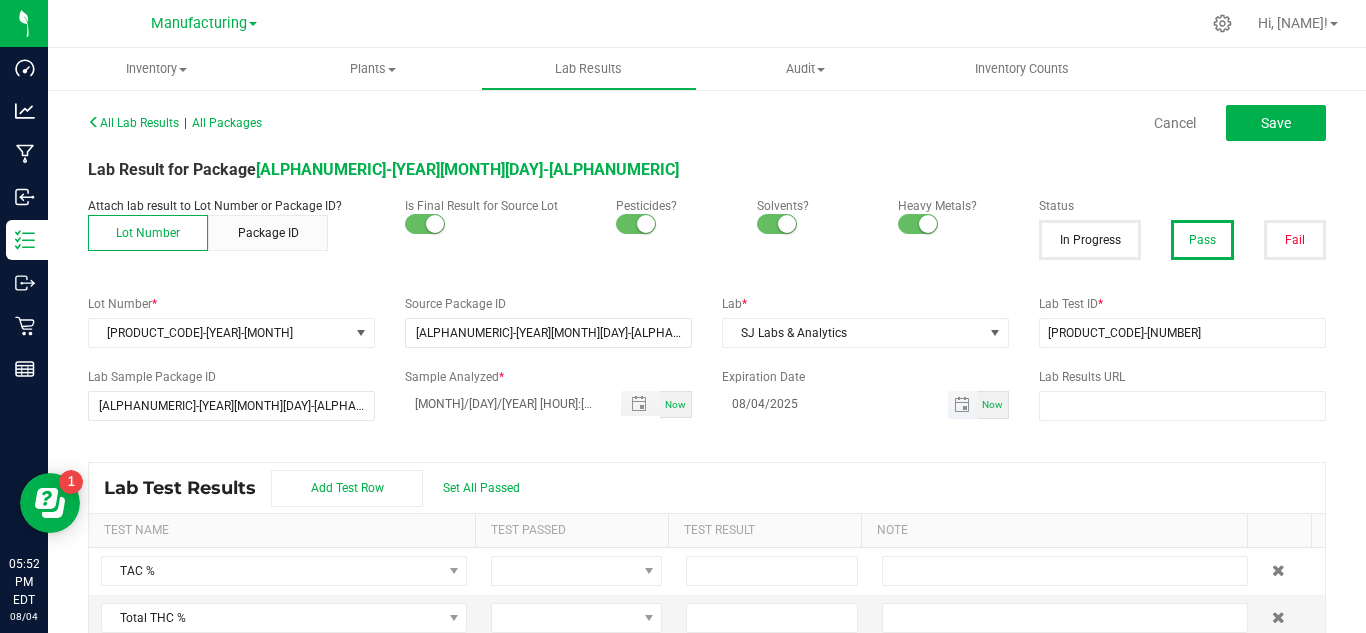 click on "08/04/2025" at bounding box center (835, 403) 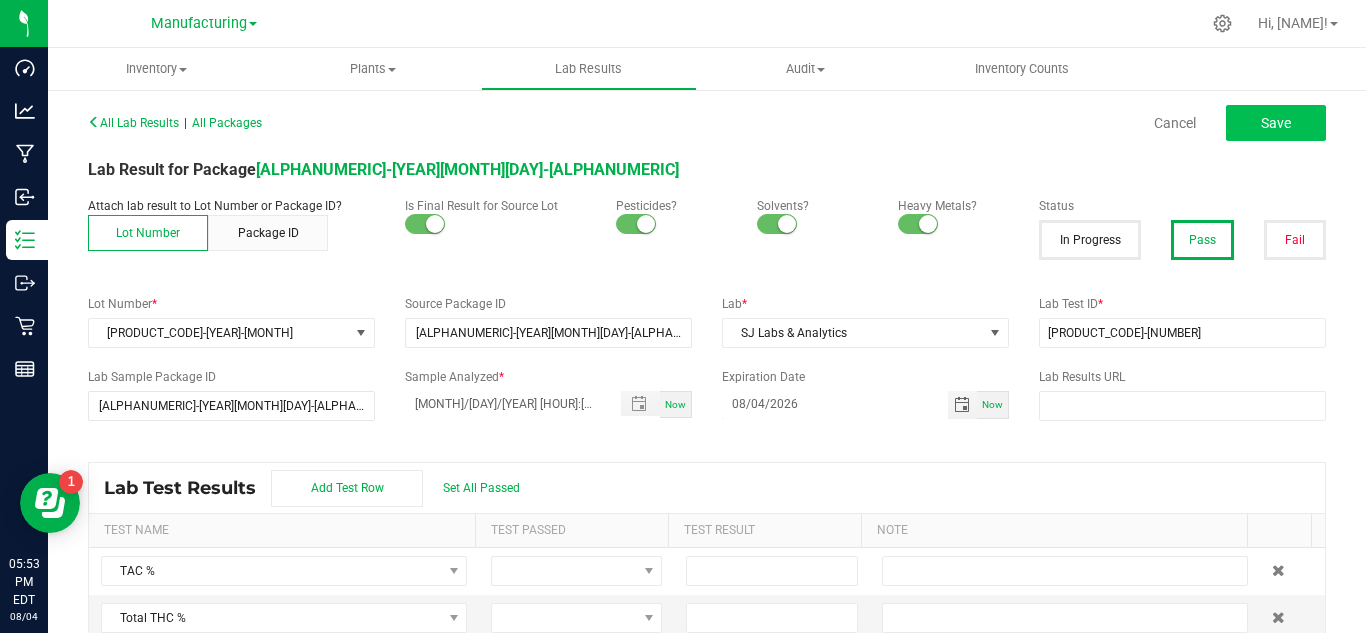 type on "08/04/2026" 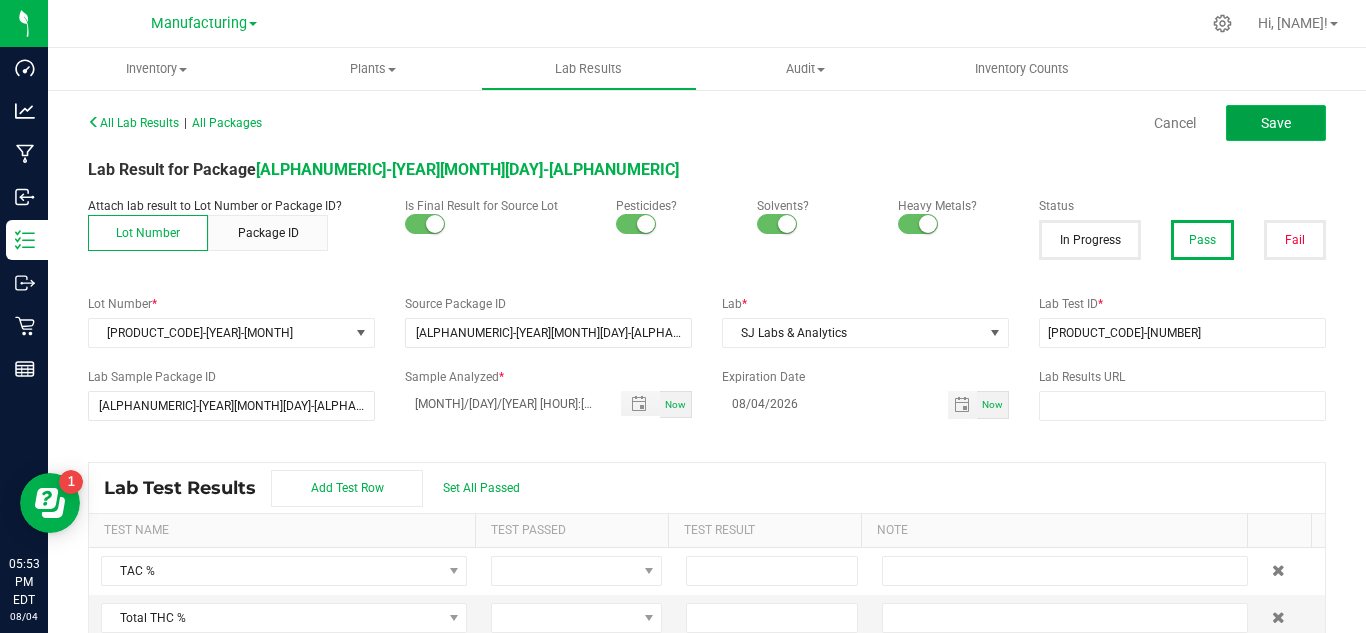 click on "Save" 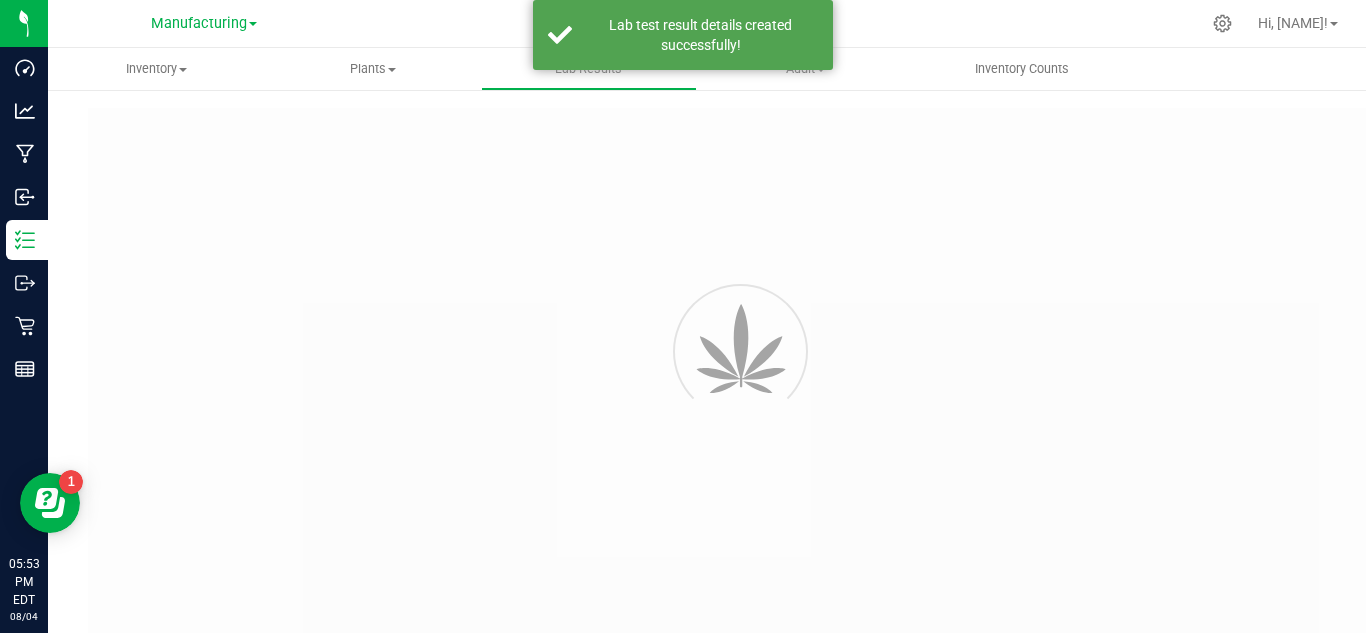 type on "[ALPHANUMERIC]-[YEAR][MONTH][DAY]-[ALPHANUMERIC]" 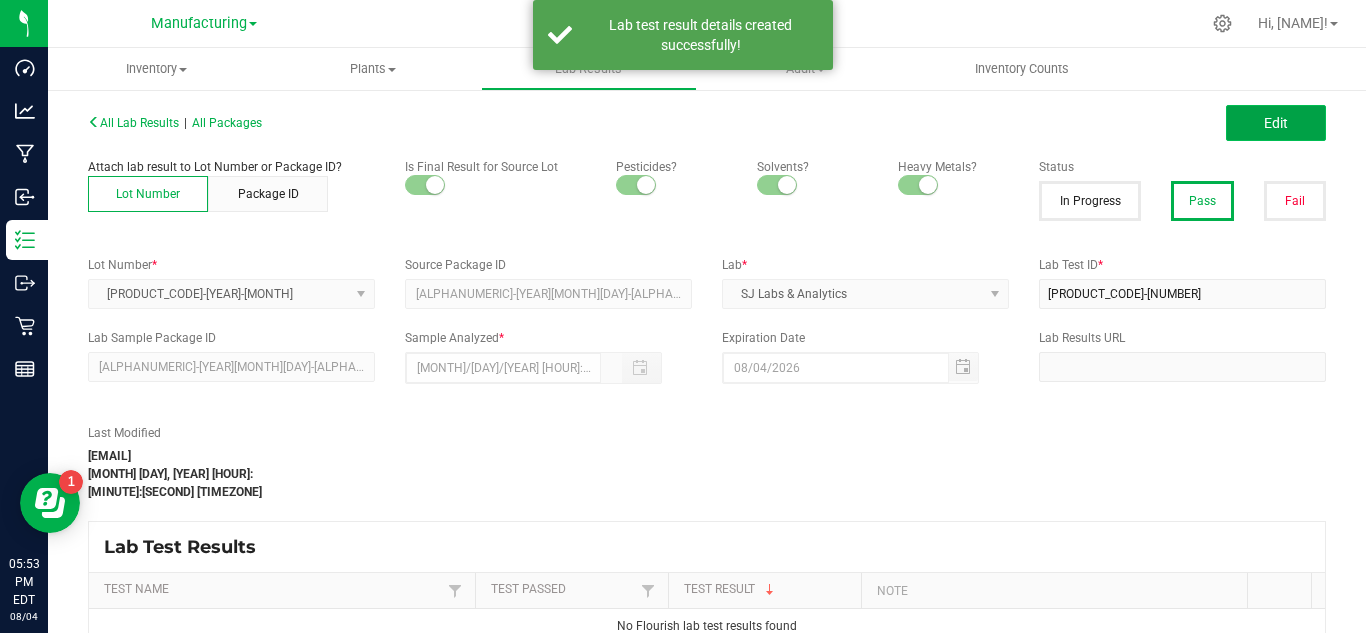 click on "Edit" at bounding box center [1276, 123] 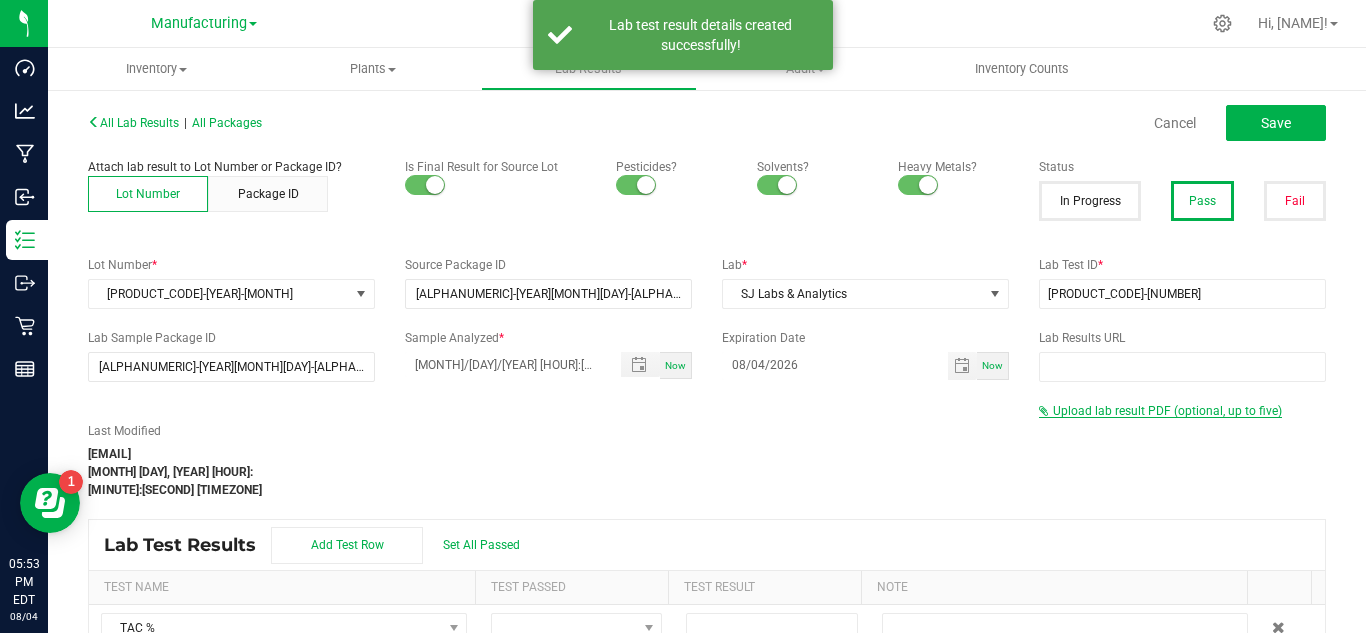 click on "Upload lab result PDF (optional, up to five)" at bounding box center [1167, 411] 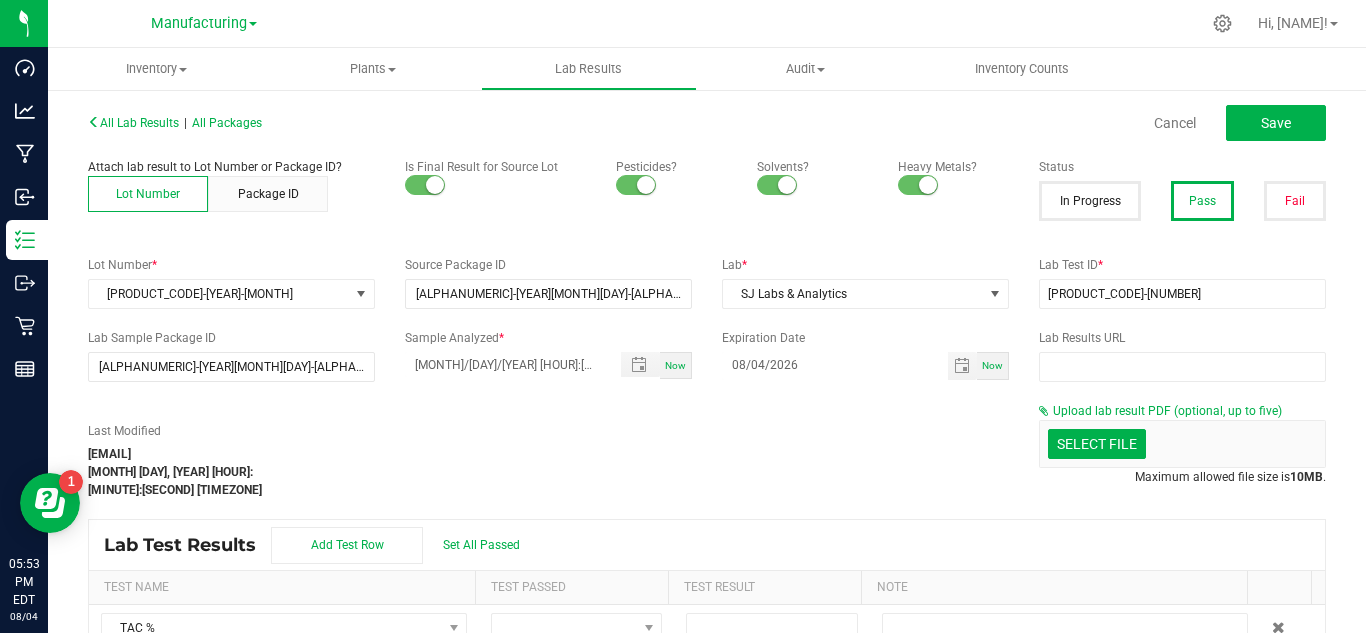 click on "All Lab Results  |  All Packages   Cancel   Save  Attach lab result to Lot Number or Package ID?  Lot Number   Package ID   Is Final Result for Source Lot   Pesticides?   Solvents?   Heavy Metals?   Status   In Progress   Pass   Fail   Lot Number  * [ALPHANUMERIC]-[YEAR][MONTH][DAY]-[ALPHANUMERIC]  Source Package ID  [ALPHANUMERIC]-[YEAR][MONTH][DAY]-[ALPHANUMERIC]  Lab  * [COMPANY_NAME]  Lab Test ID  * [ALPHANUMERIC]-[YEAR][MONTH][DAY]-[ALPHANUMERIC]  Lab Sample Package ID  [ALPHANUMERIC]-[YEAR][MONTH][DAY]-[ALPHANUMERIC]  Sample Analyzed  * [MONTH]/[DAY]/[YEAR] [HOUR]:[MINUTE] [AM/PM] Now  Expiration Date  [MONTH]/[YEAR]/[YEAR] Now  Lab Results URL   Last Modified  [EMAIL] [MONTH] [DAY], [YEAR] [HOUR]:[MINUTE]:[SECOND] [TIMEZONE]  Upload lab result PDF (optional, up to five)  Select file Drop files here to upload
Maximum allowed file size is  10MB .   Lab Test Results   Add Test Row   Set All Passed  Test Name Test Passed Test Result Note   TAC % Total THC % Total CBD % Total Terpenes % Δ-8 THC % Δ-8 THCA % Δ-9 THC % Δ-9 THCA % Δ-10 THC % Exo-THC % HHC % THC-A % THC-O-Acetate % THCV % THCVA % CBC % CBCA % CBCV % CBD % CBD-A % CBDV % CBDVA % CBG %" at bounding box center [707, 413] 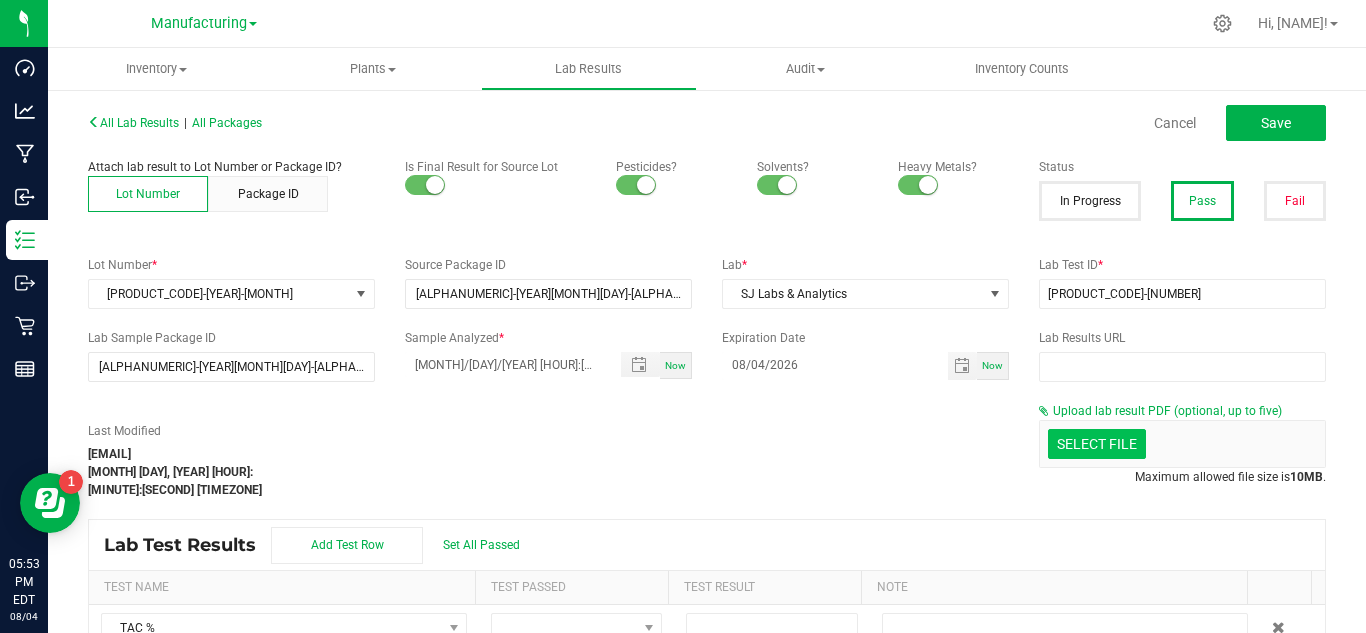 click at bounding box center (-300, 340) 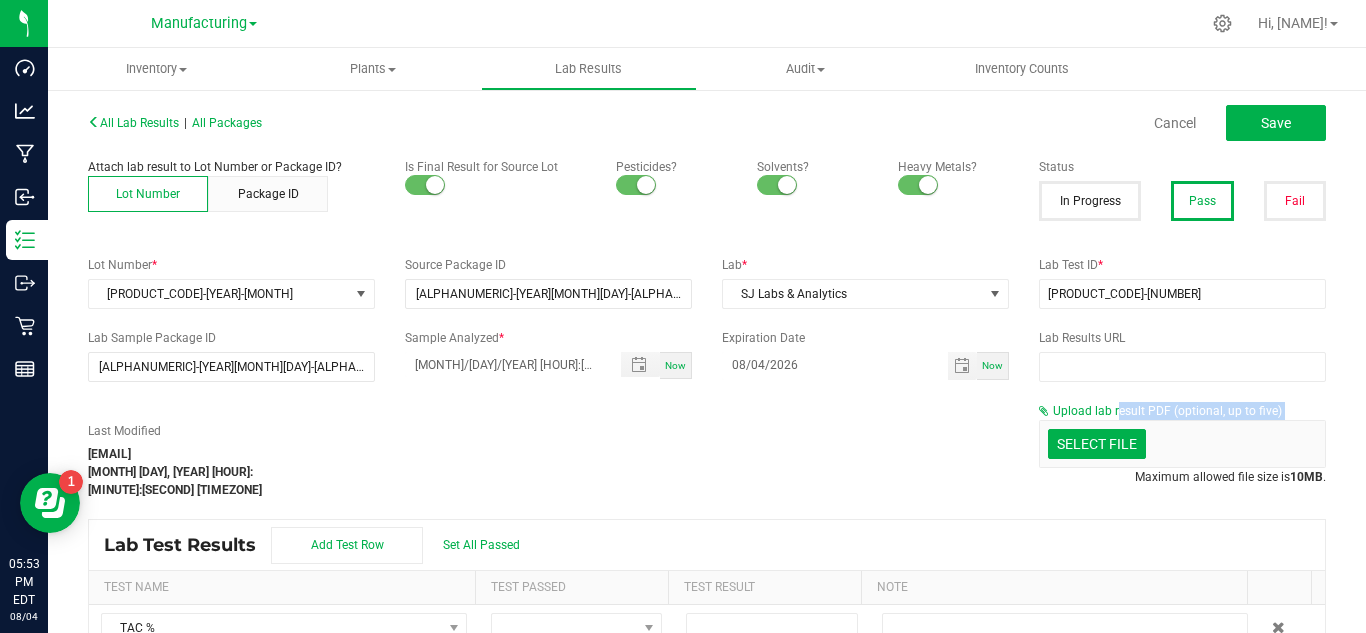 drag, startPoint x: 1105, startPoint y: 415, endPoint x: 1114, endPoint y: 460, distance: 45.891174 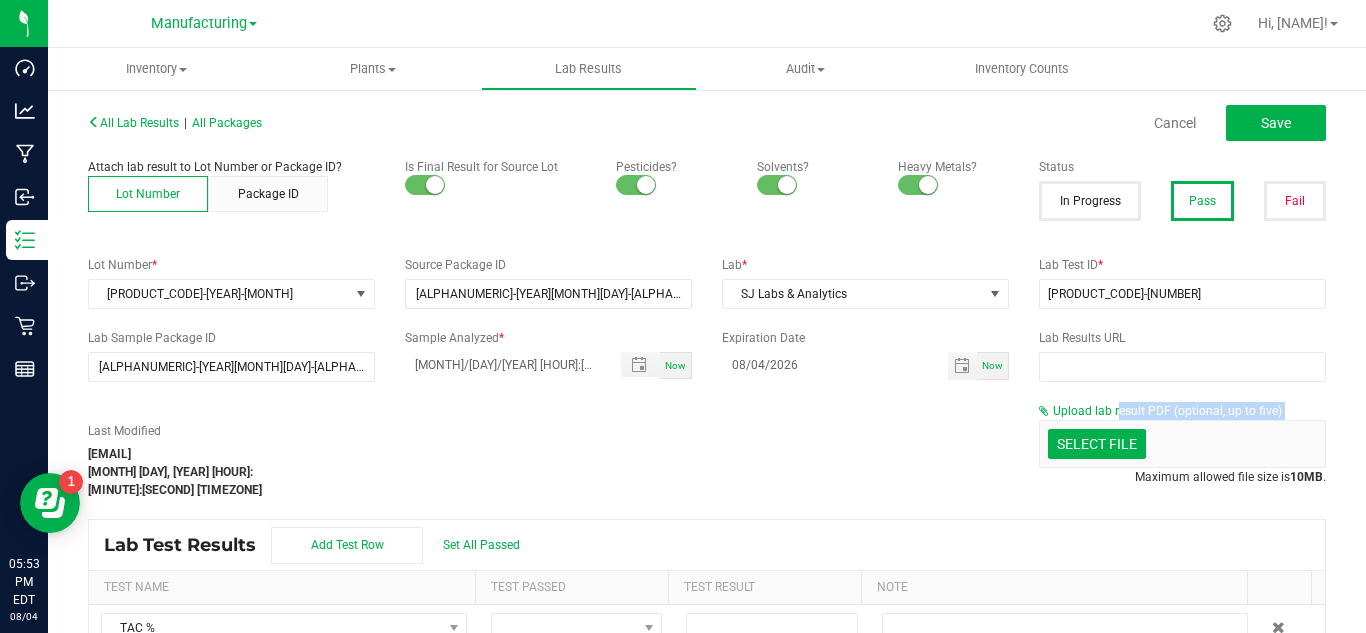 click on "Upload lab result PDF (optional, up to five)  Select file Drop files here to upload
Maximum allowed file size is  10MB ." at bounding box center [1182, 444] 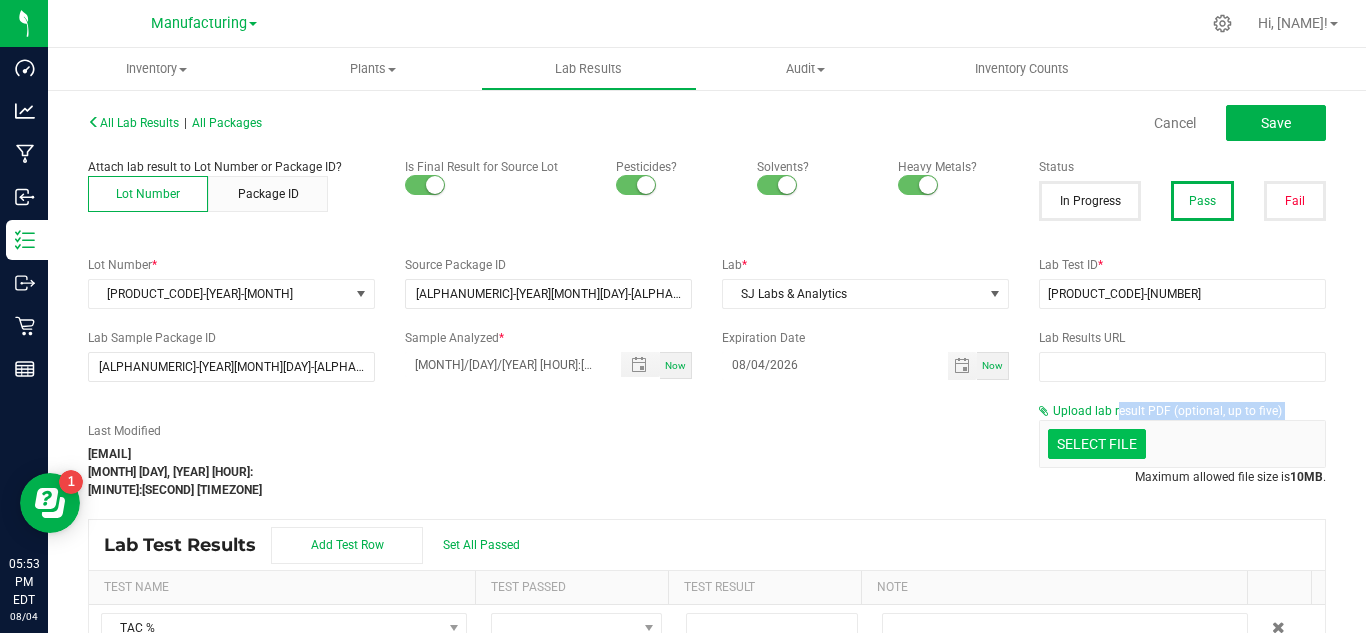 click on "Select file" at bounding box center (1097, 444) 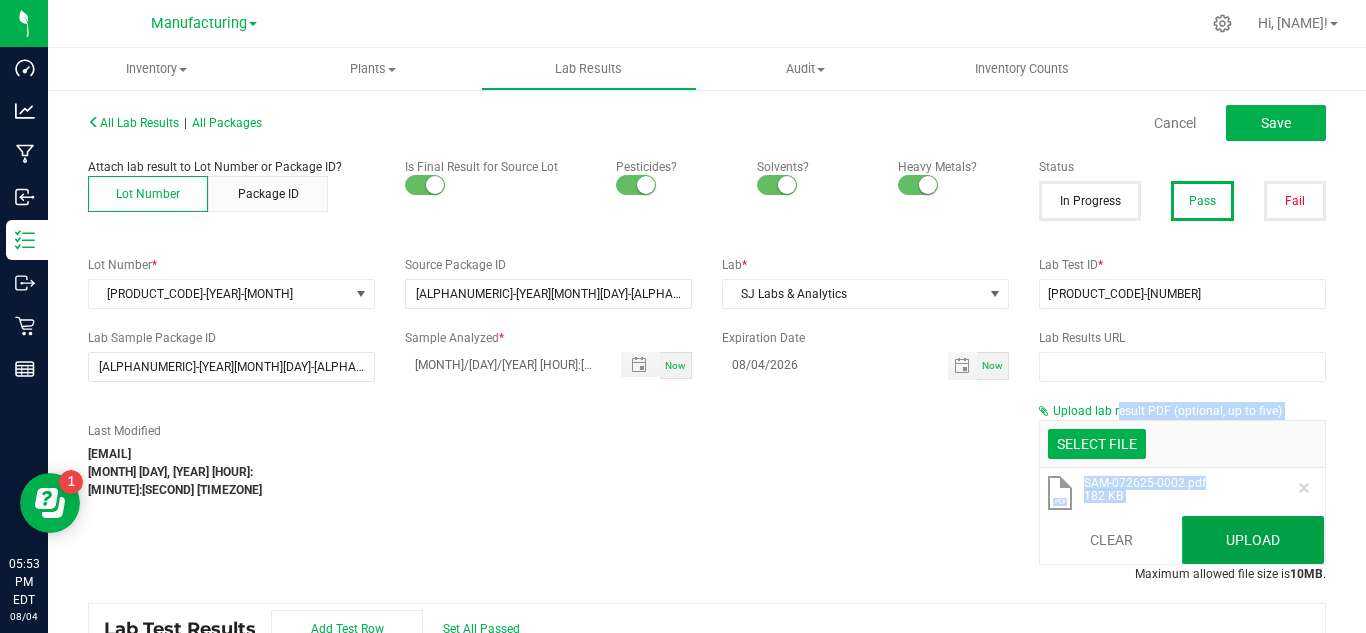 click on "Upload" at bounding box center (1253, 540) 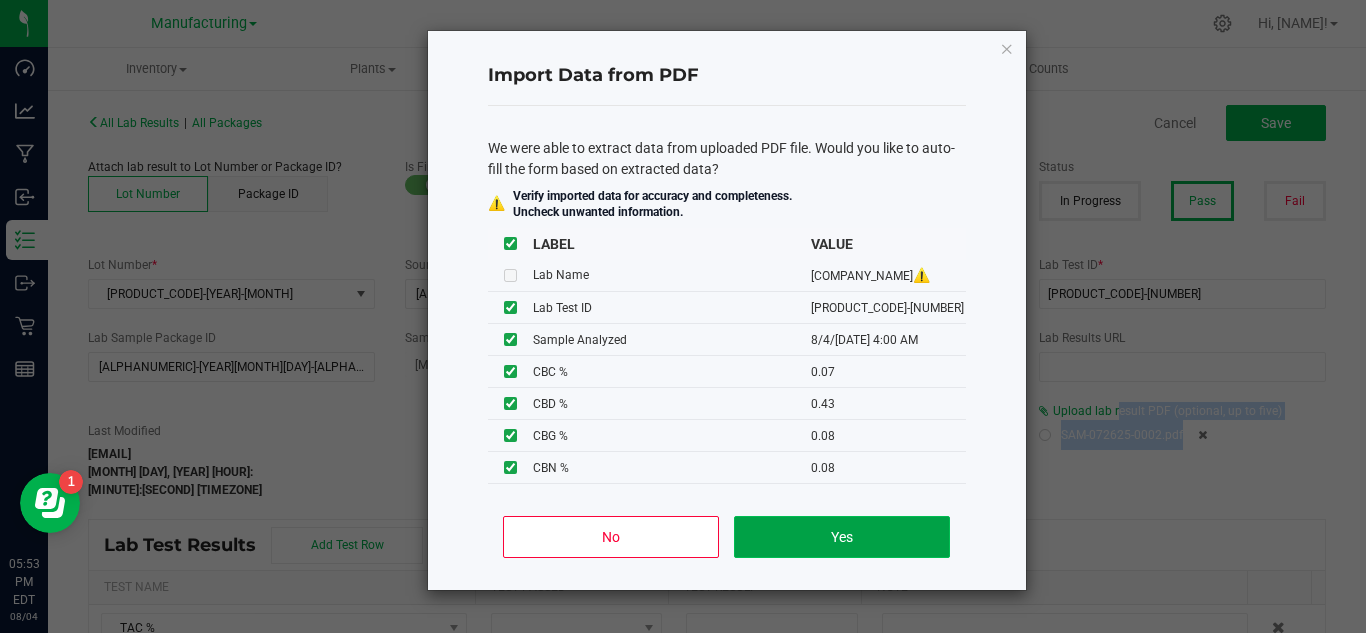click on "Yes" 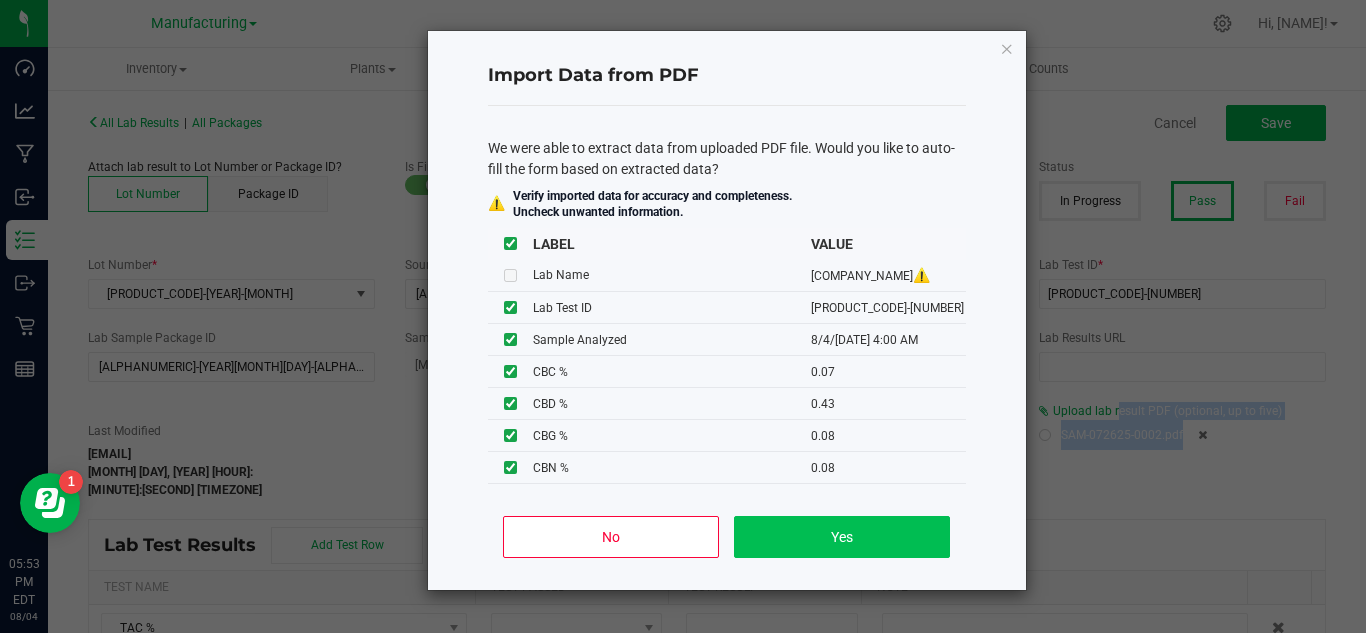 type on "[MONTH]/[DAY]/[YEAR] [HOUR]:[MINUTE] [AM/PM]" 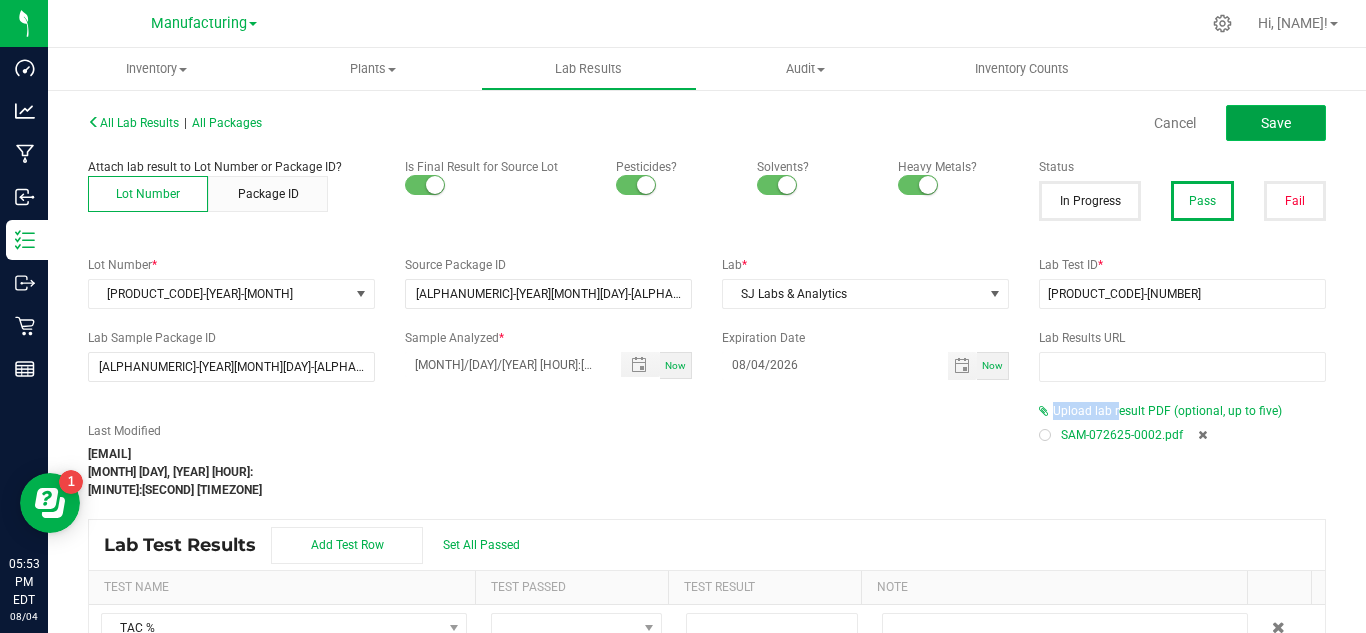click on "Save" 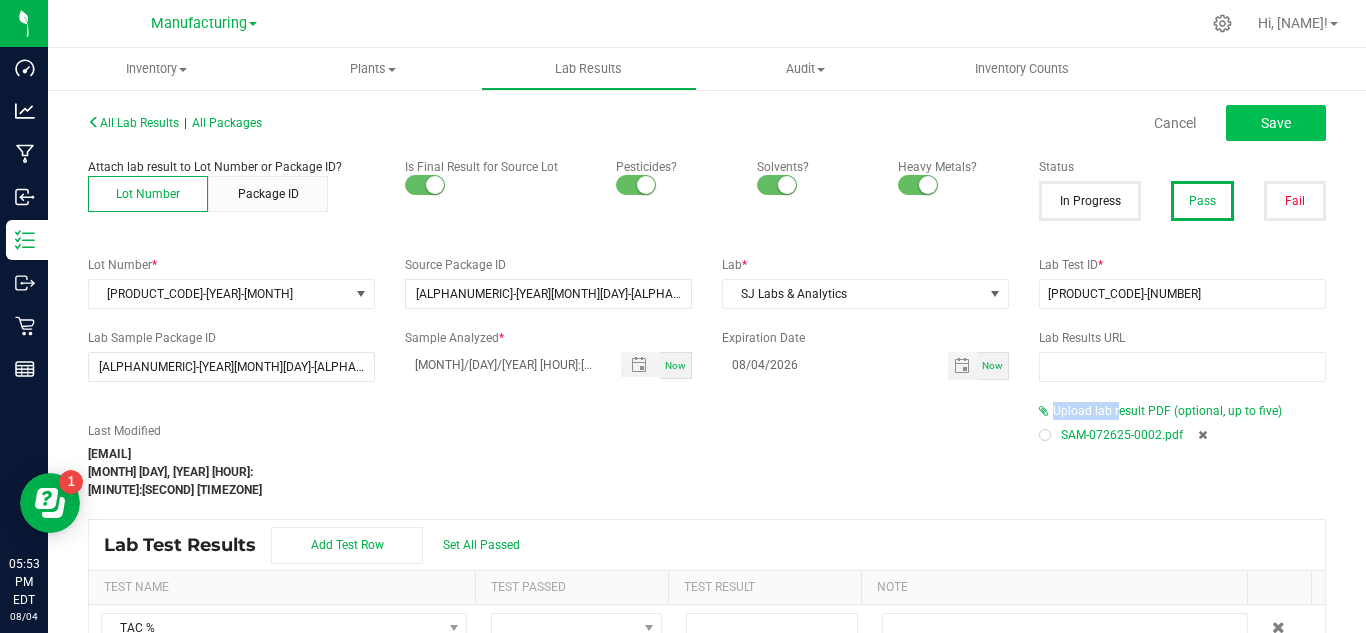 type on "4.4400" 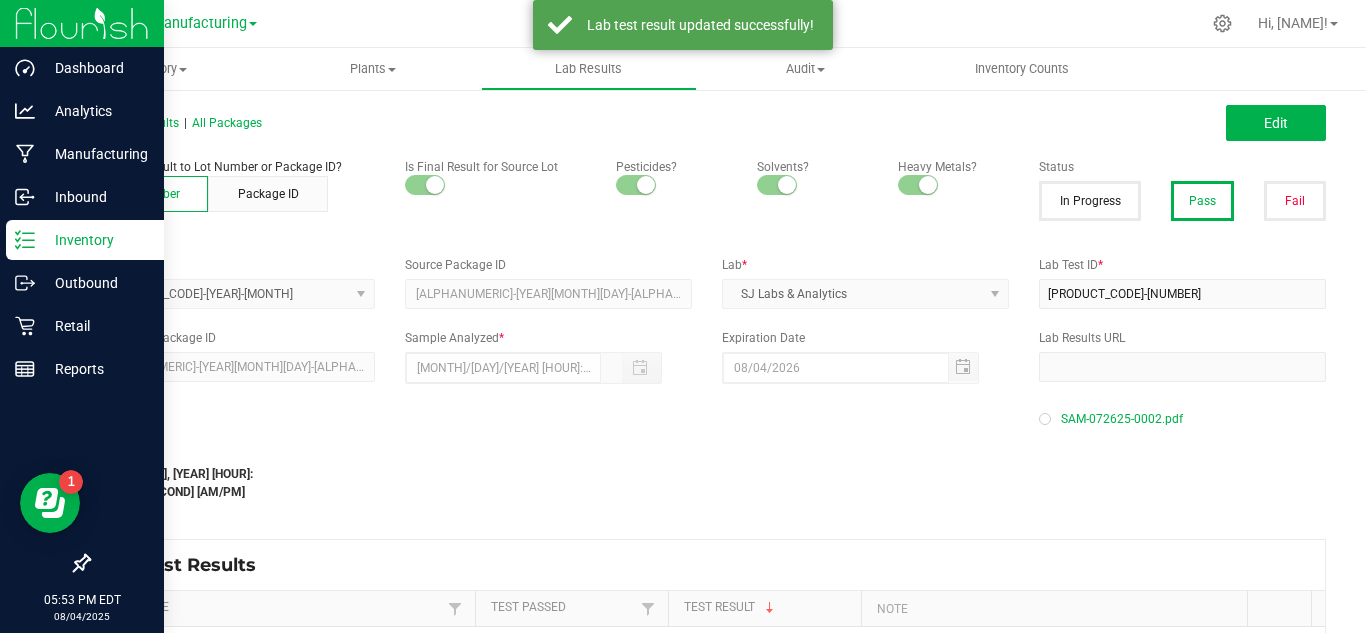 click 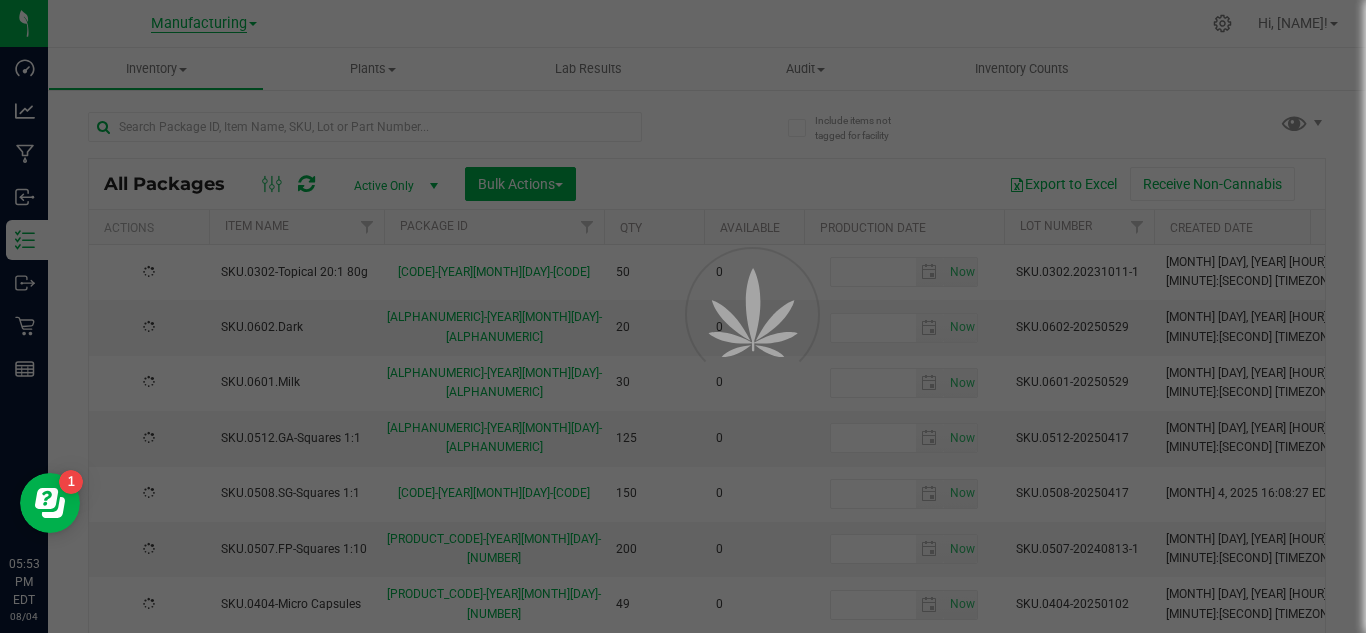 type on "[YEAR]-[MONTH]-[DAY]" 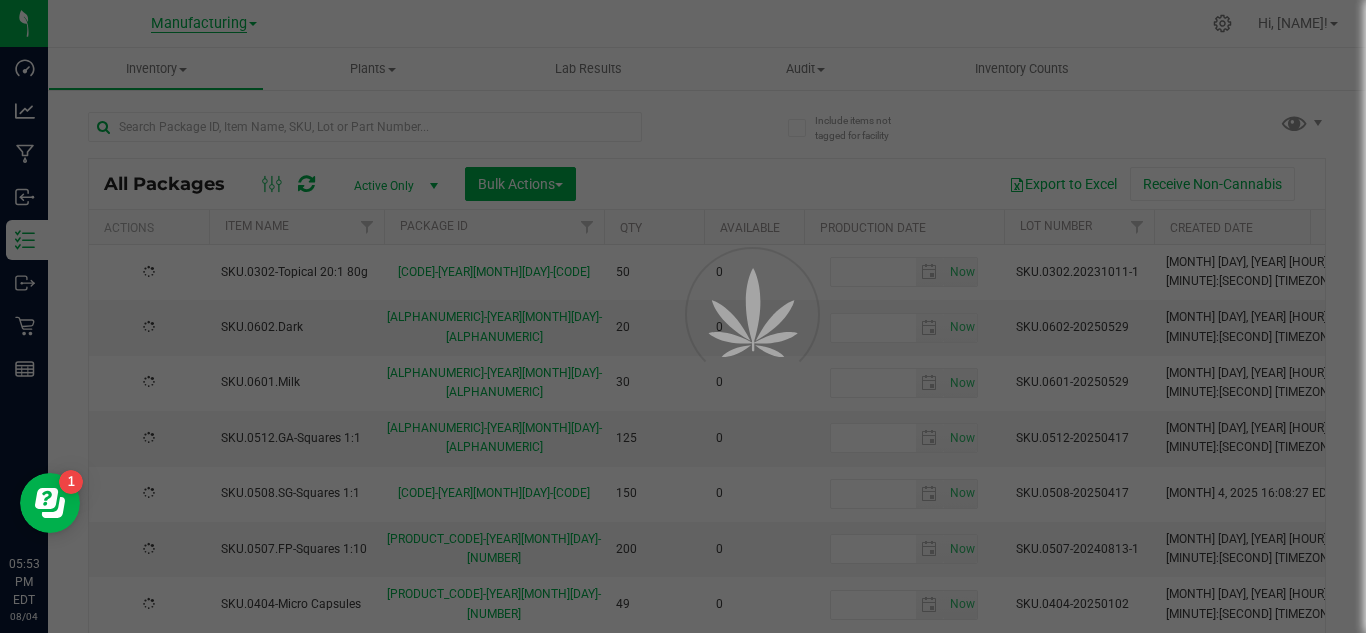 type on "[DATE]" 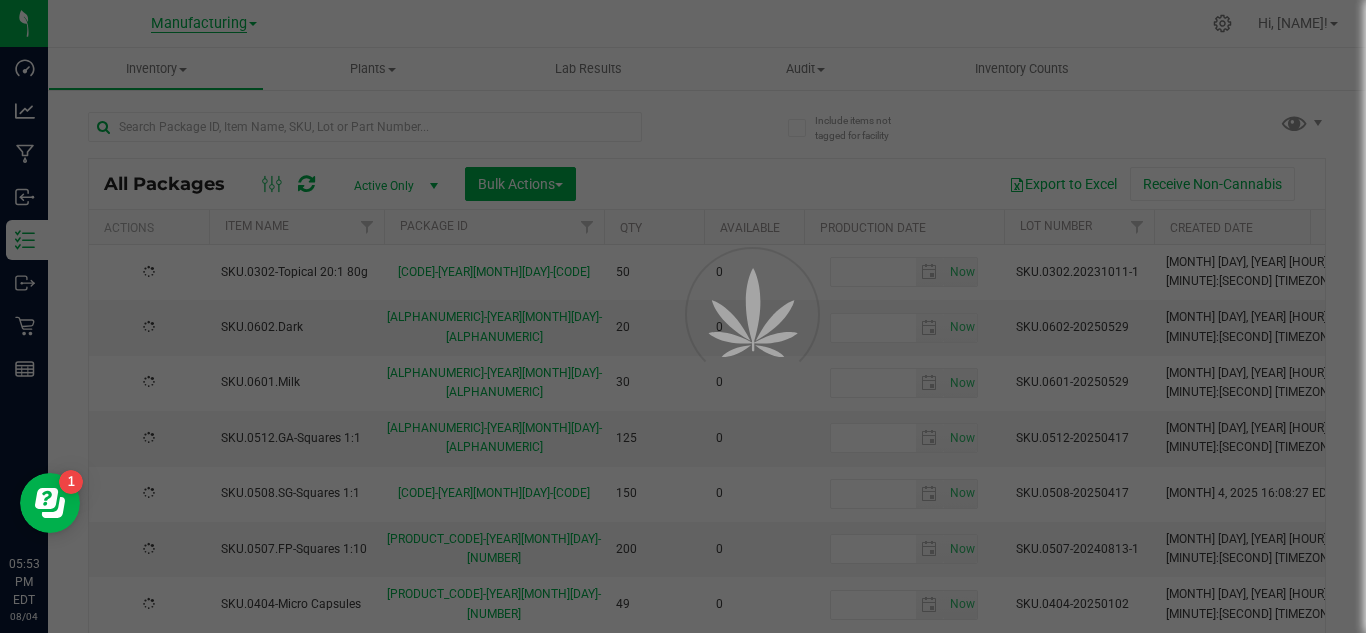 type on "2026-04-17" 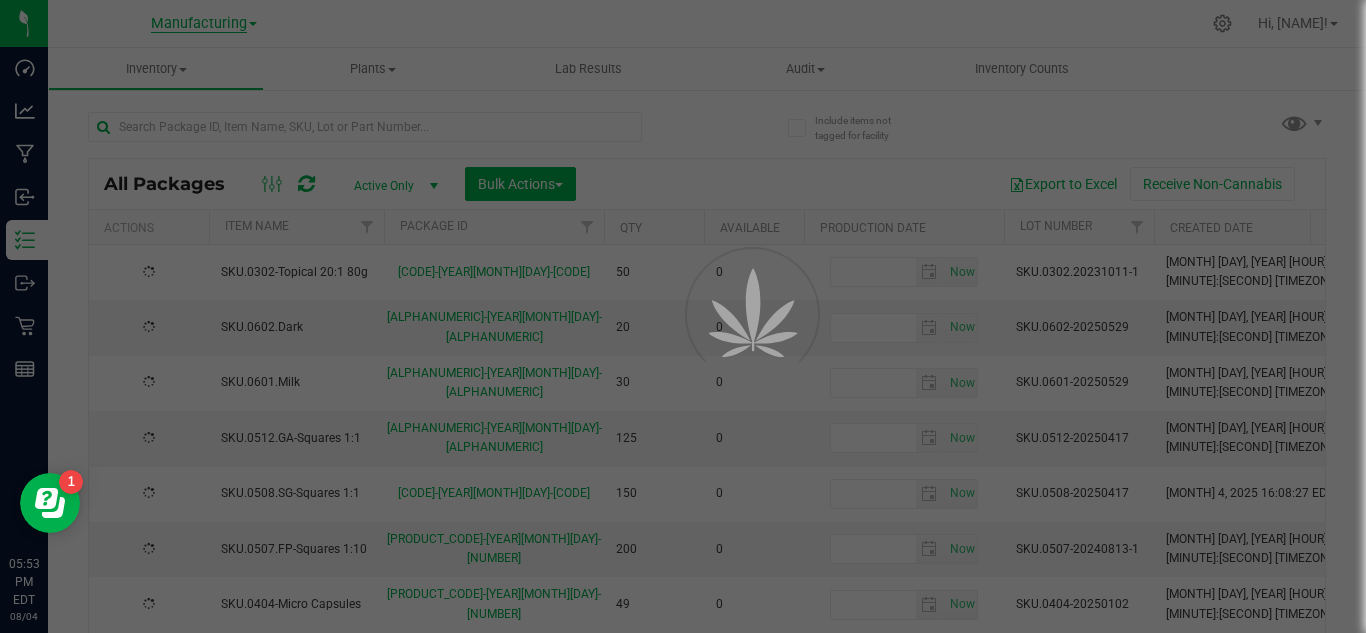 type on "2025-04-17" 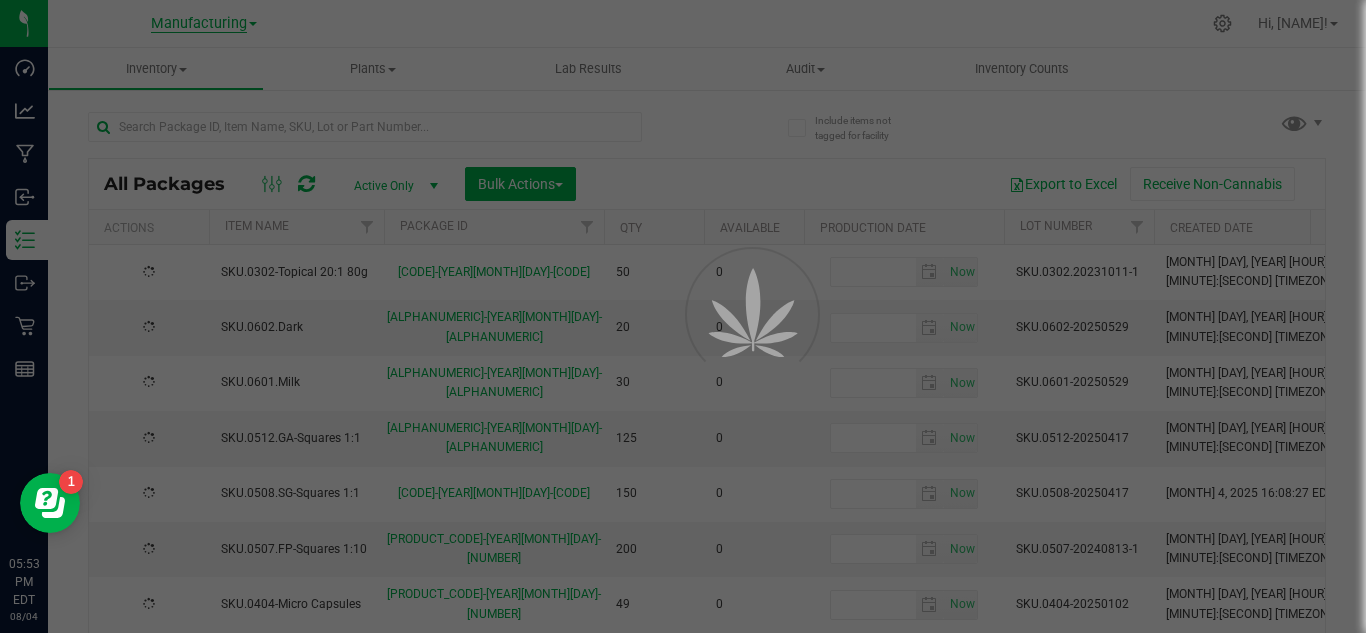 type on "2025-07-24" 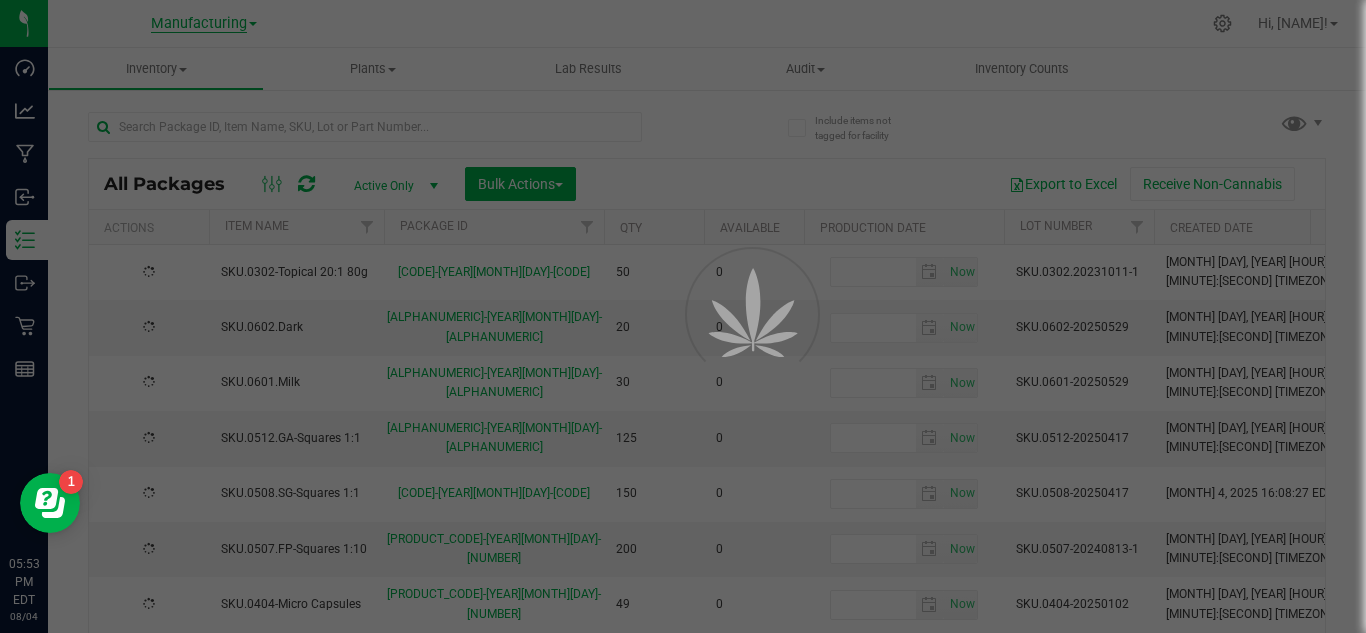 type on "[YEAR]-[MONTH]-[DAY]" 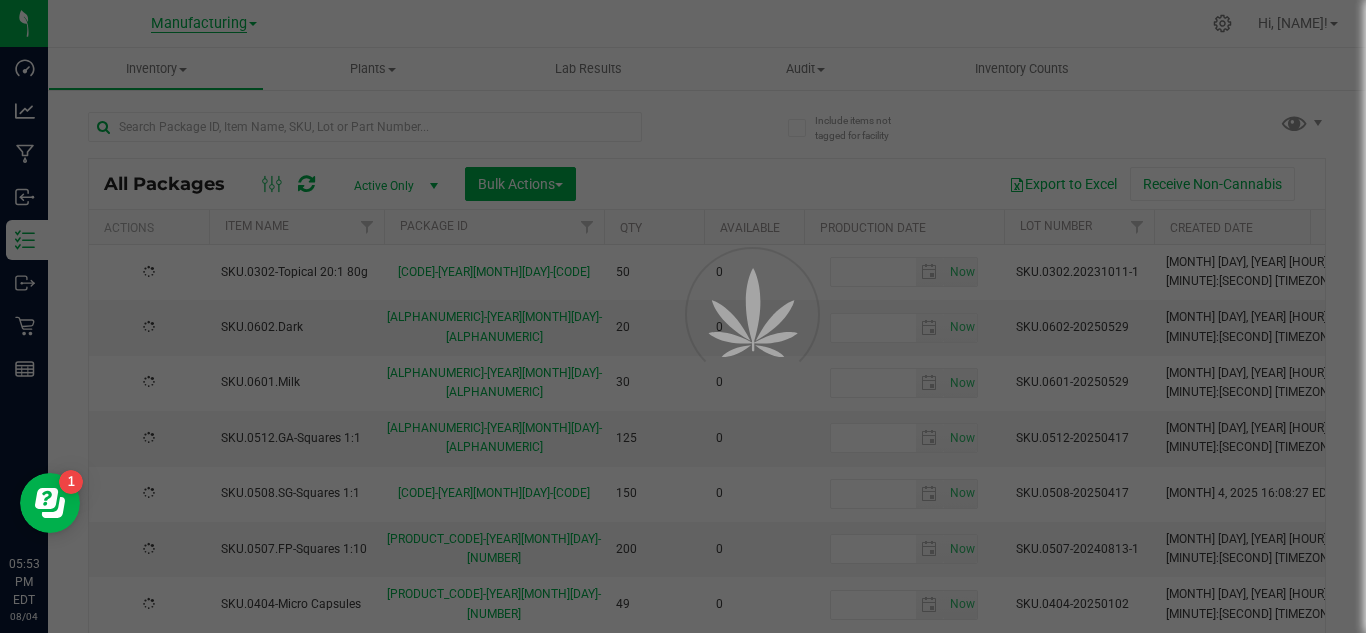 type on "2026-07-23" 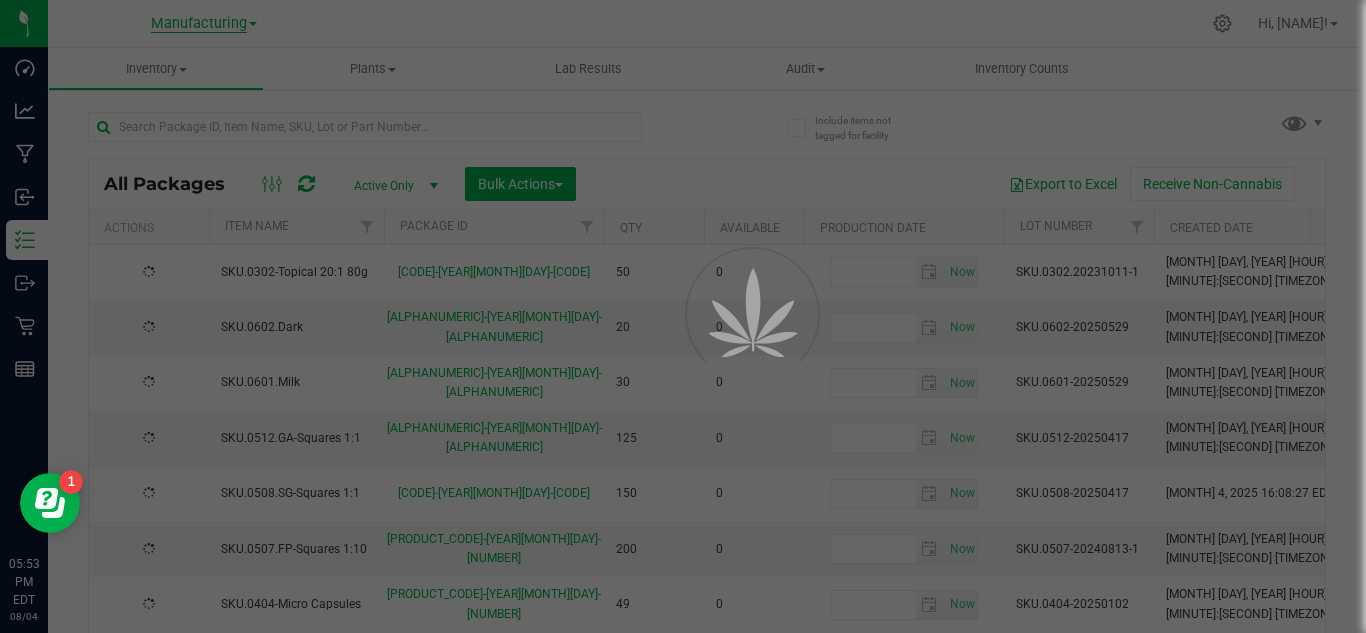 type on "2025-07-18" 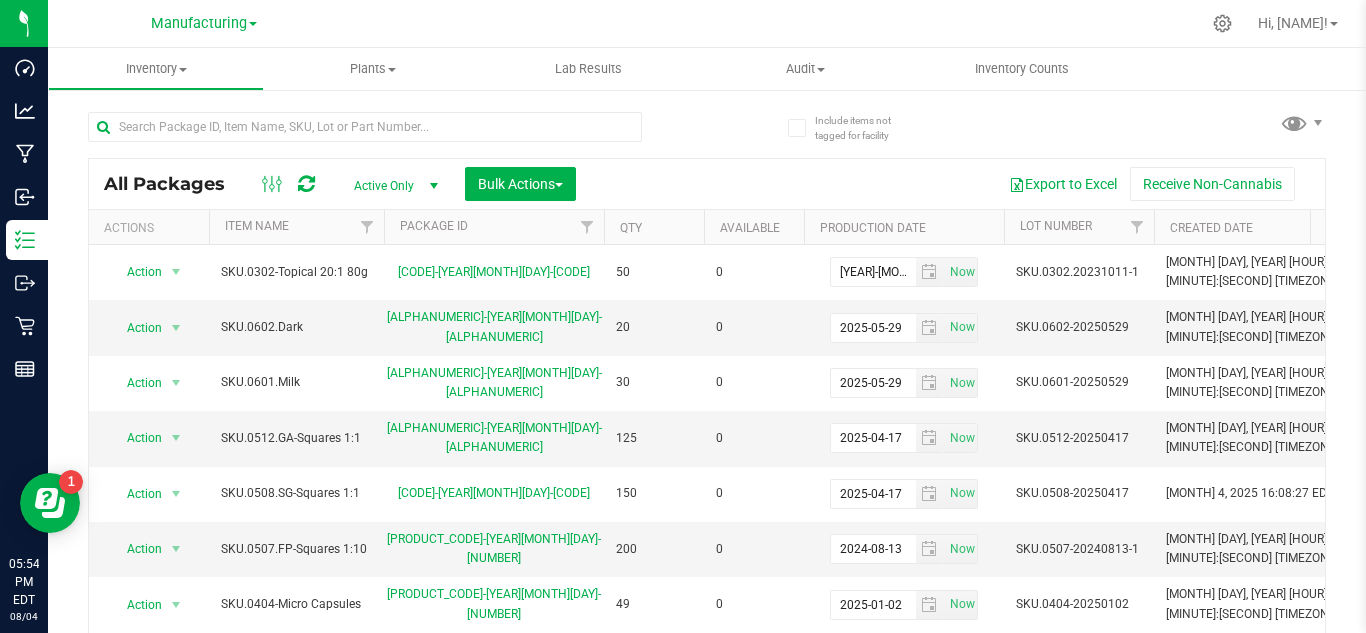 click at bounding box center [365, 135] 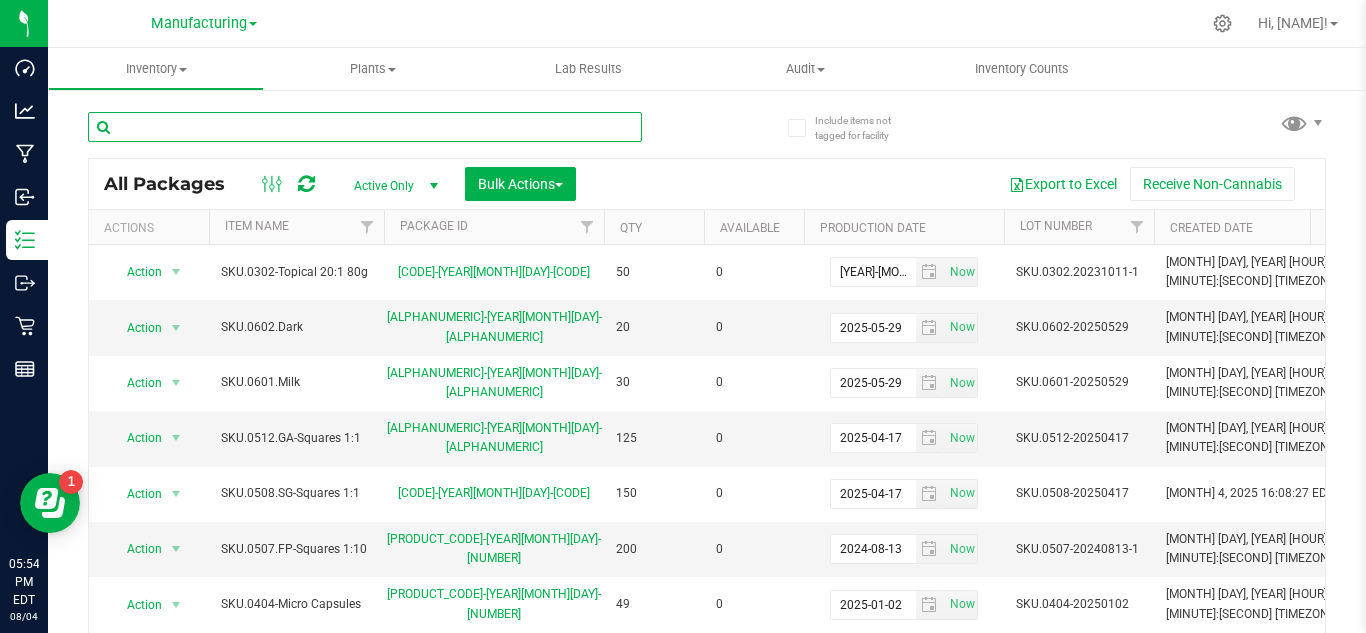 click at bounding box center (365, 127) 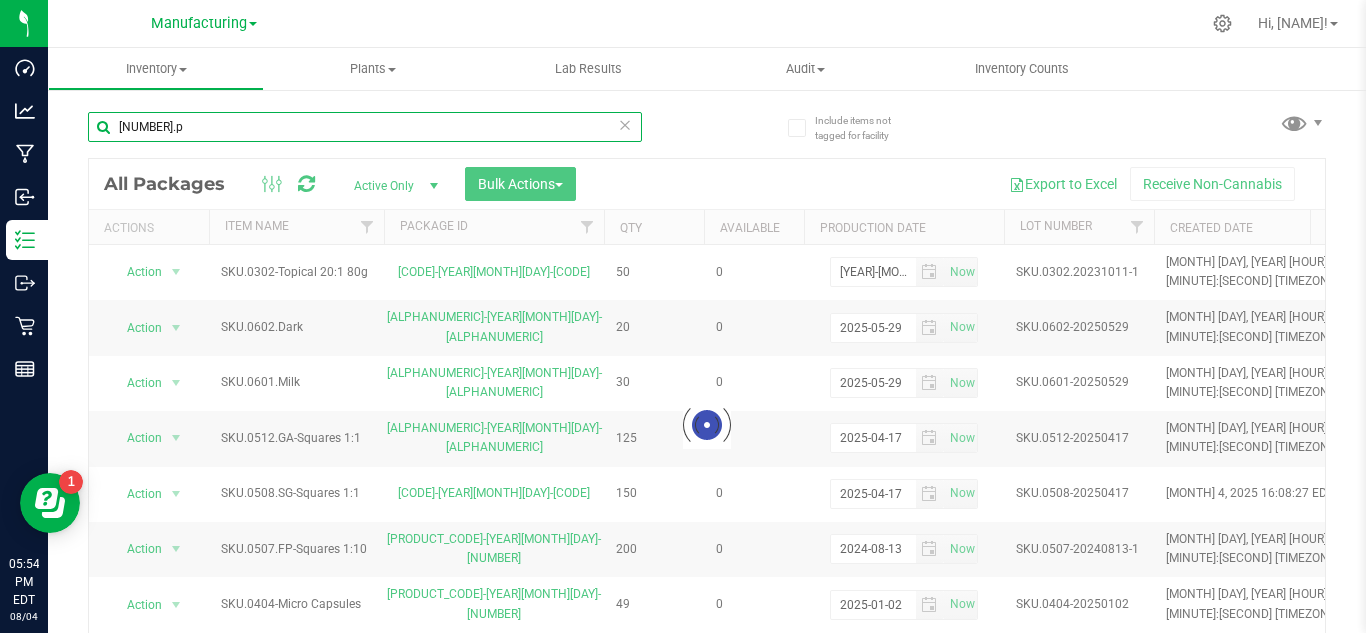 type on "[NUMBER].p" 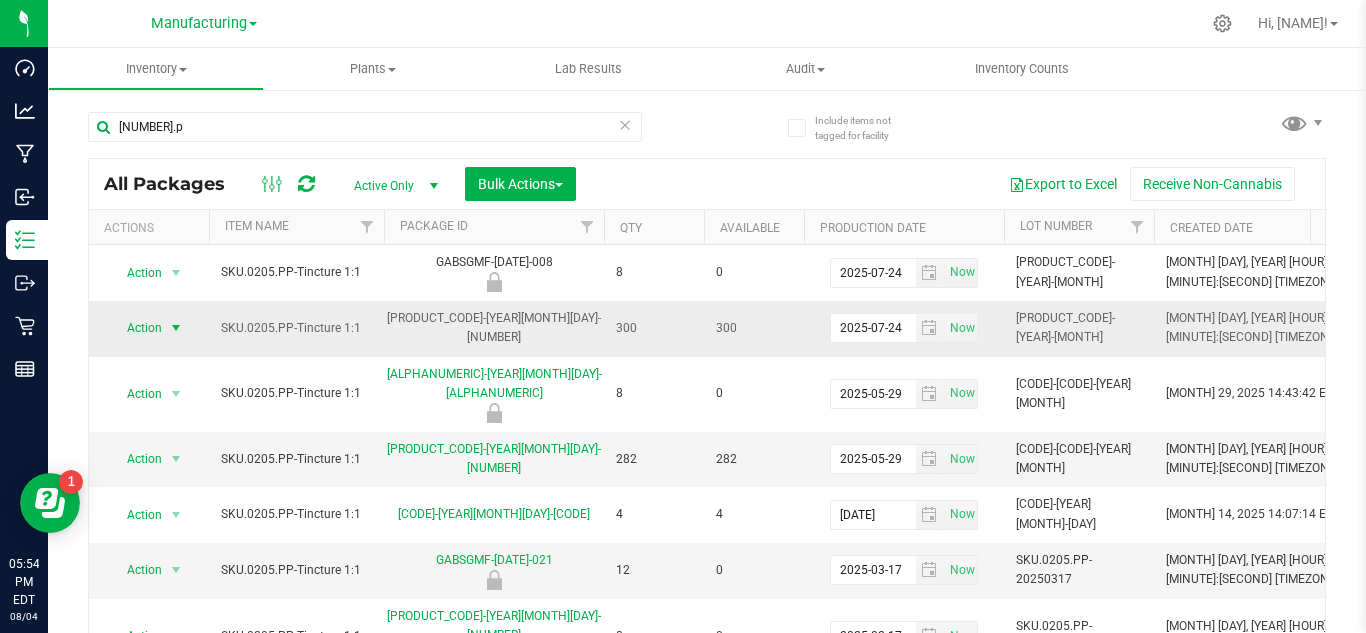 click at bounding box center [176, 328] 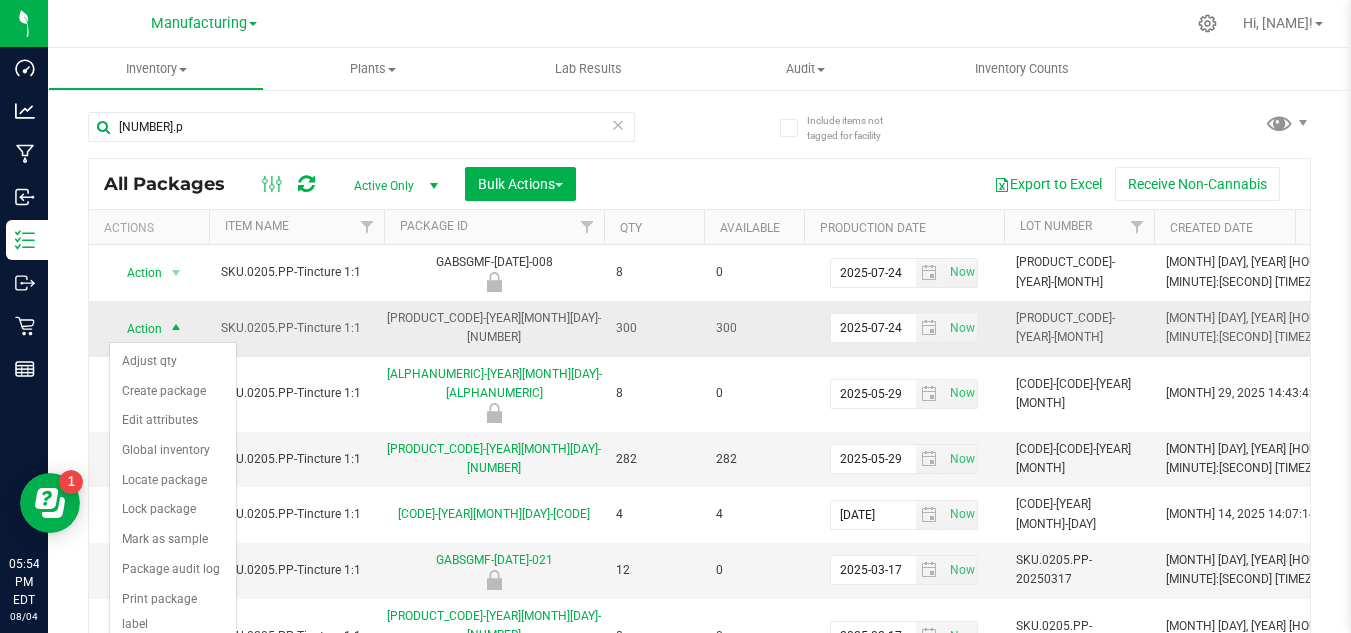 click at bounding box center [176, 329] 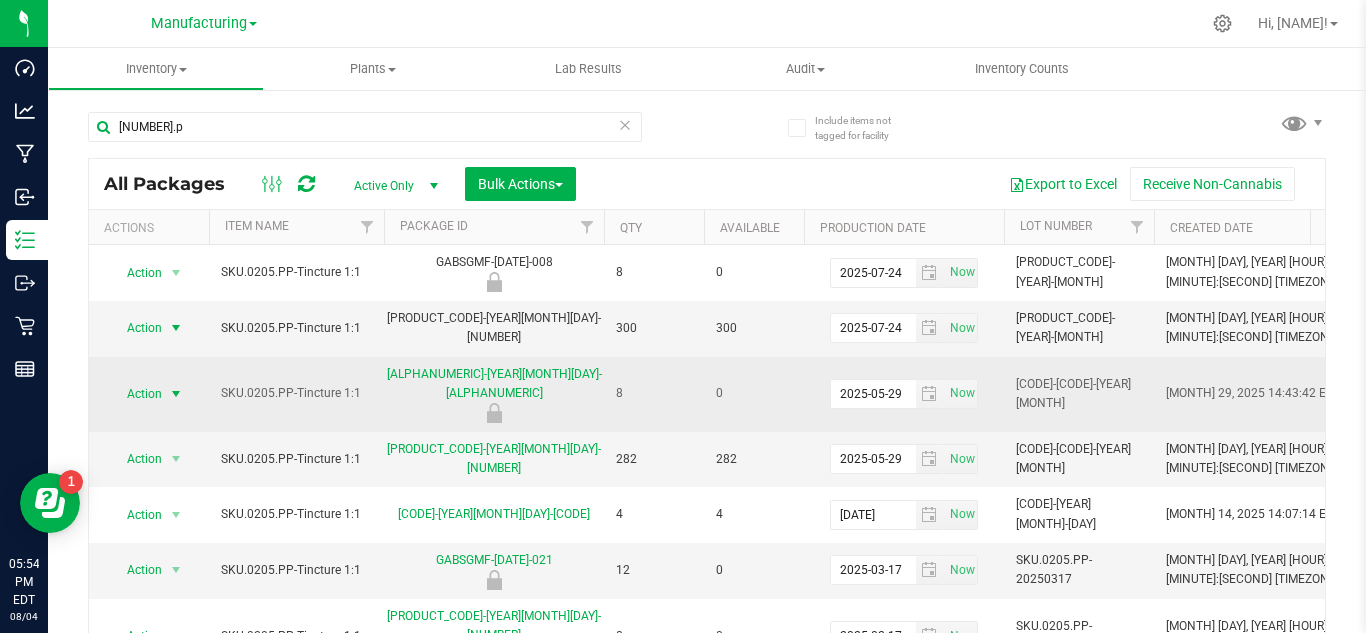 click on "Action" at bounding box center [136, 394] 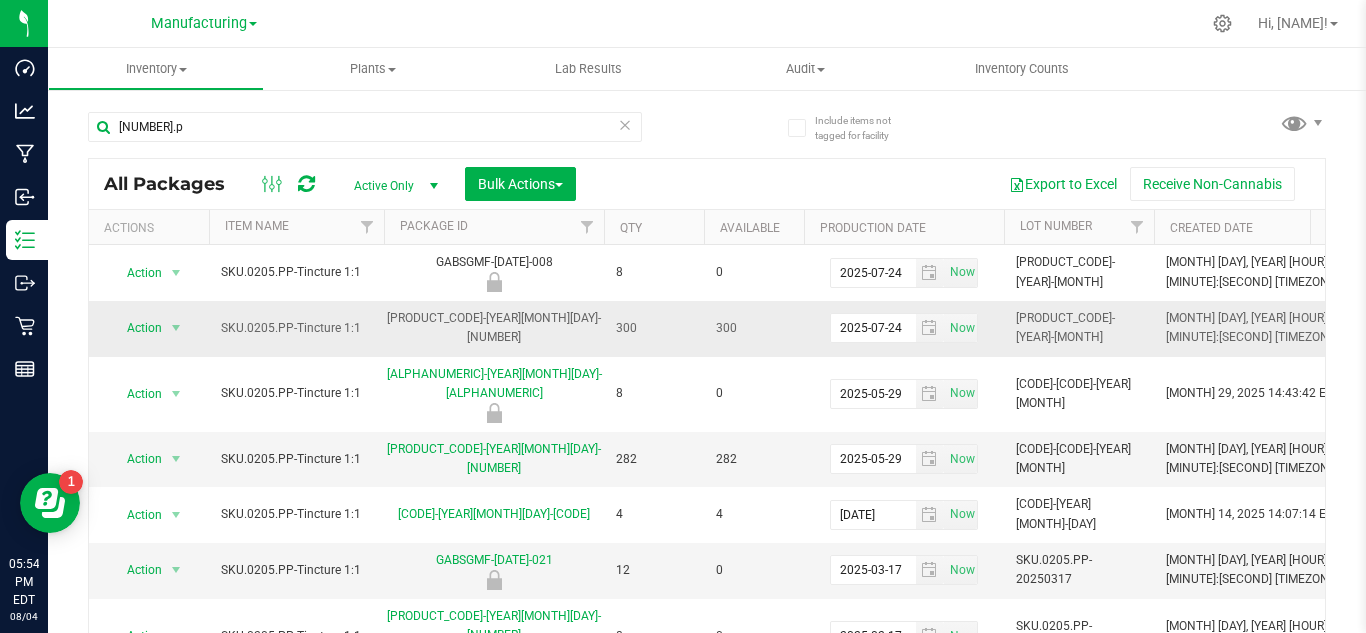 drag, startPoint x: 291, startPoint y: 315, endPoint x: 163, endPoint y: 329, distance: 128.76335 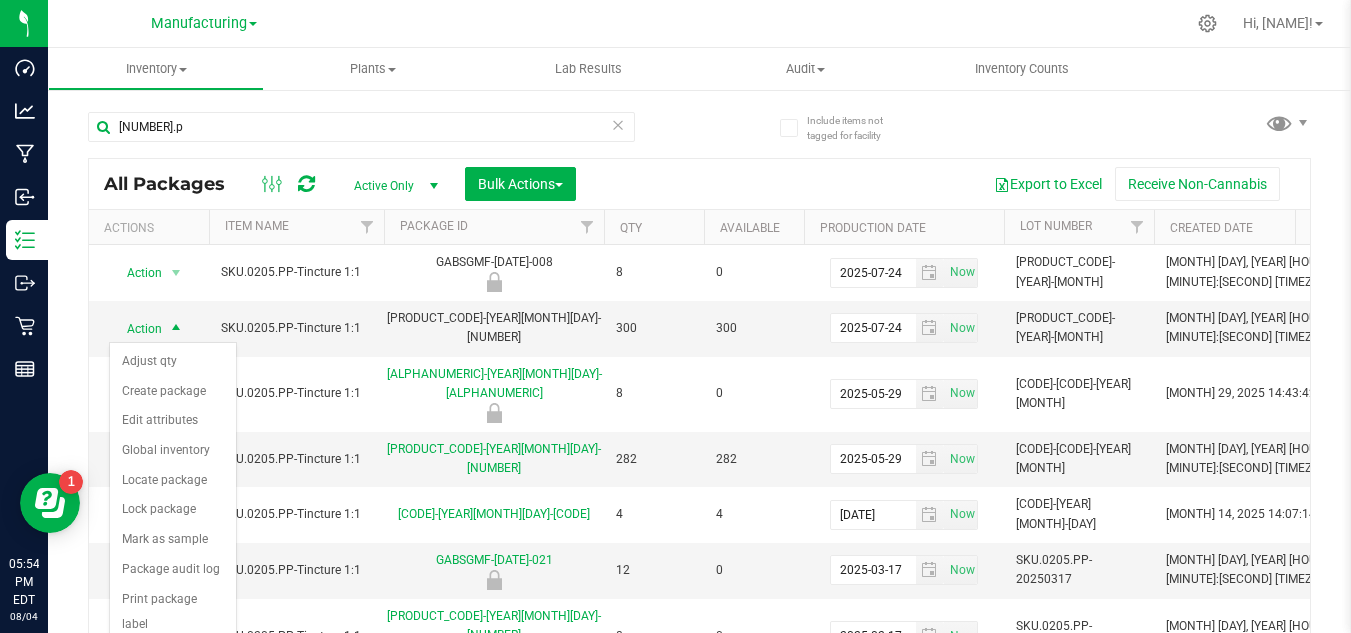 drag, startPoint x: 143, startPoint y: 624, endPoint x: 125, endPoint y: 631, distance: 19.313208 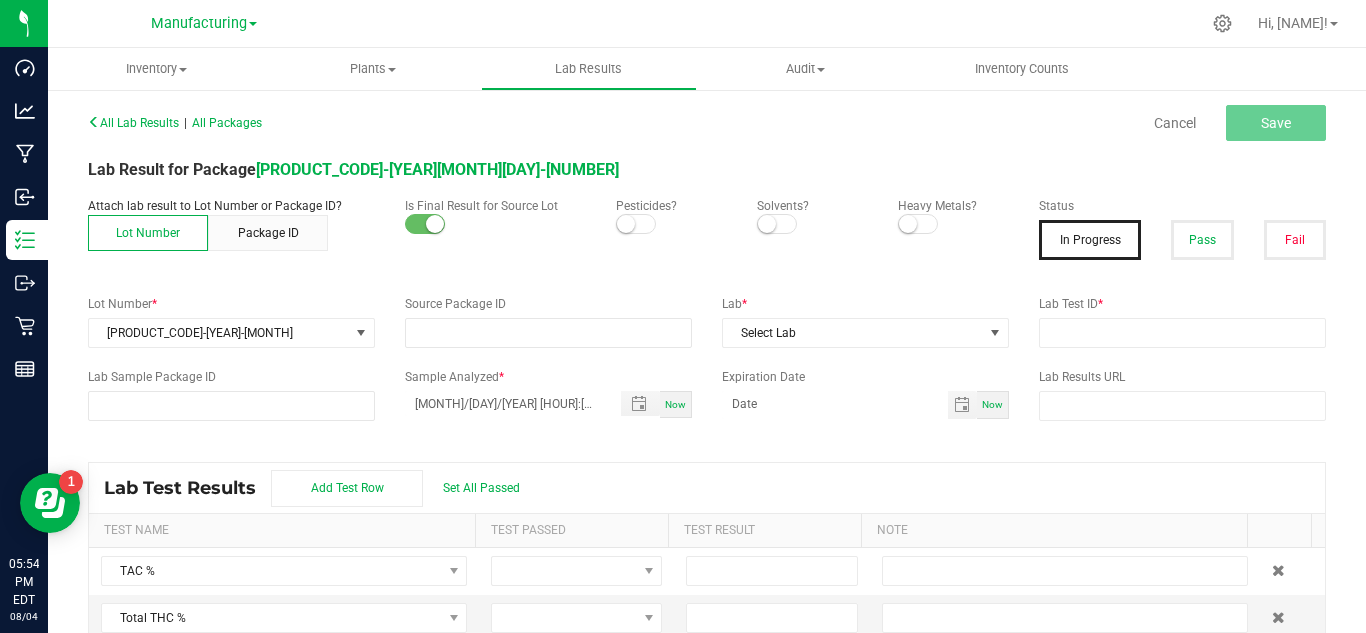 type on "[PRODUCT_CODE]-[YEAR][MONTH][DAY]-[NUMBER]" 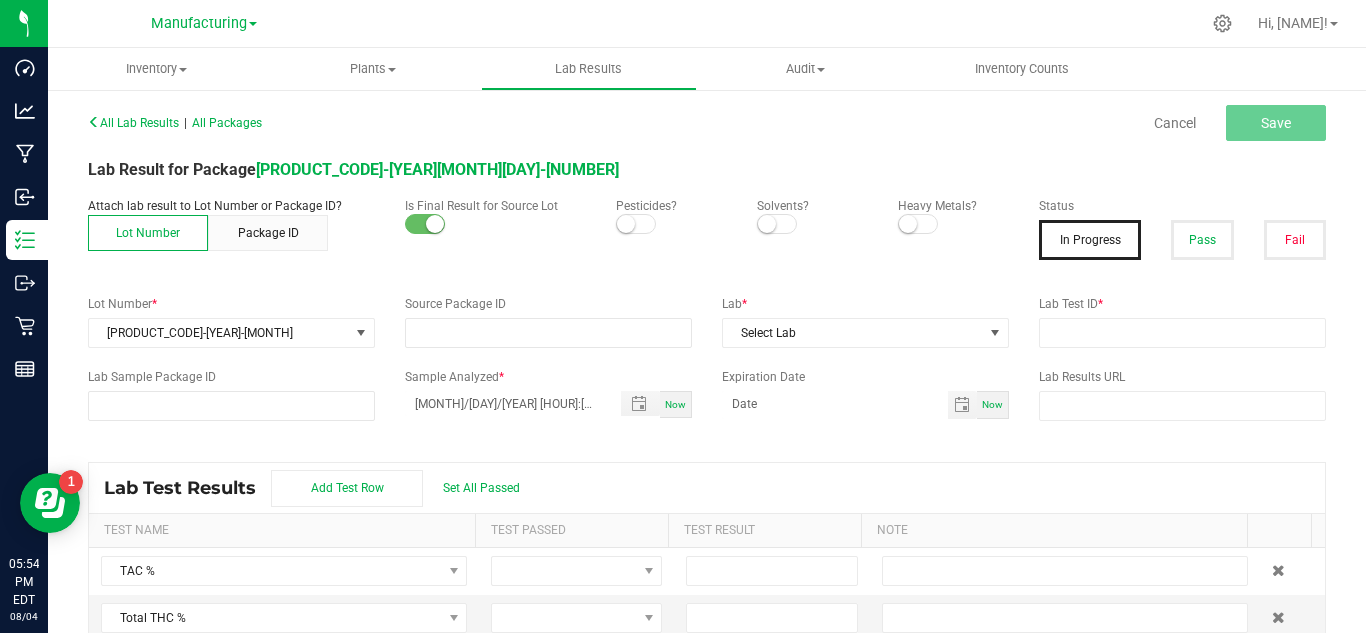 type on "[PRODUCT_CODE]-[YEAR][MONTH][DAY]-[NUMBER]" 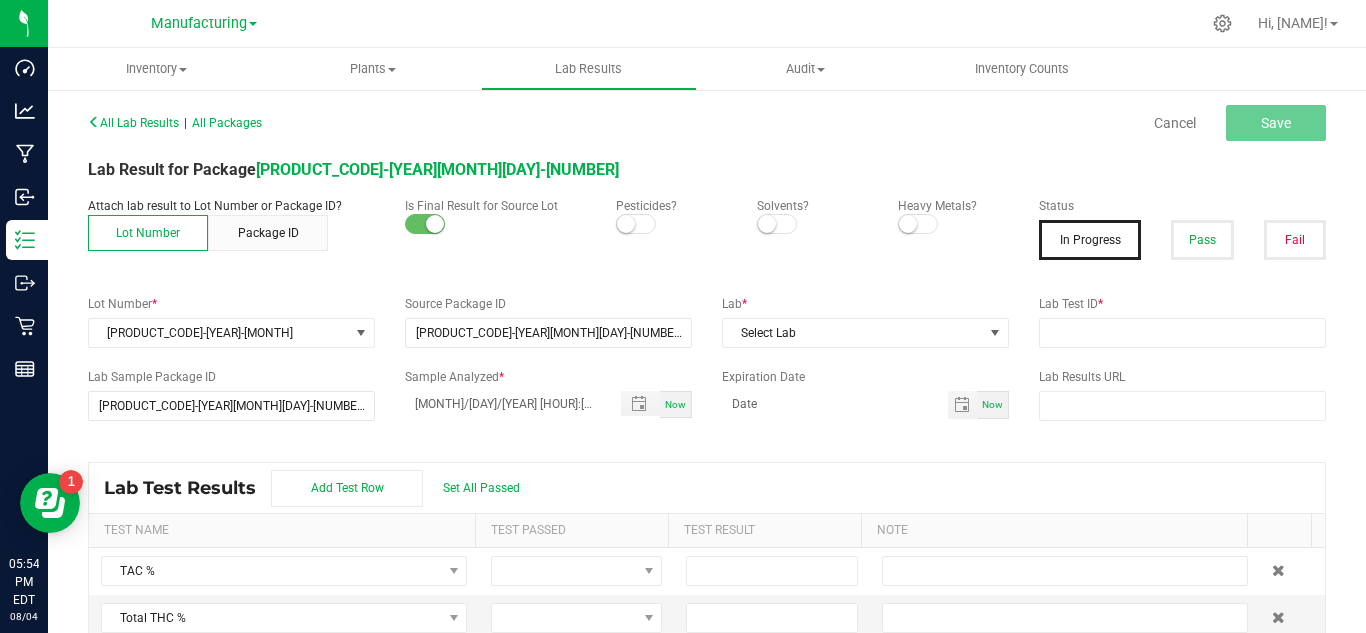click at bounding box center (636, 224) 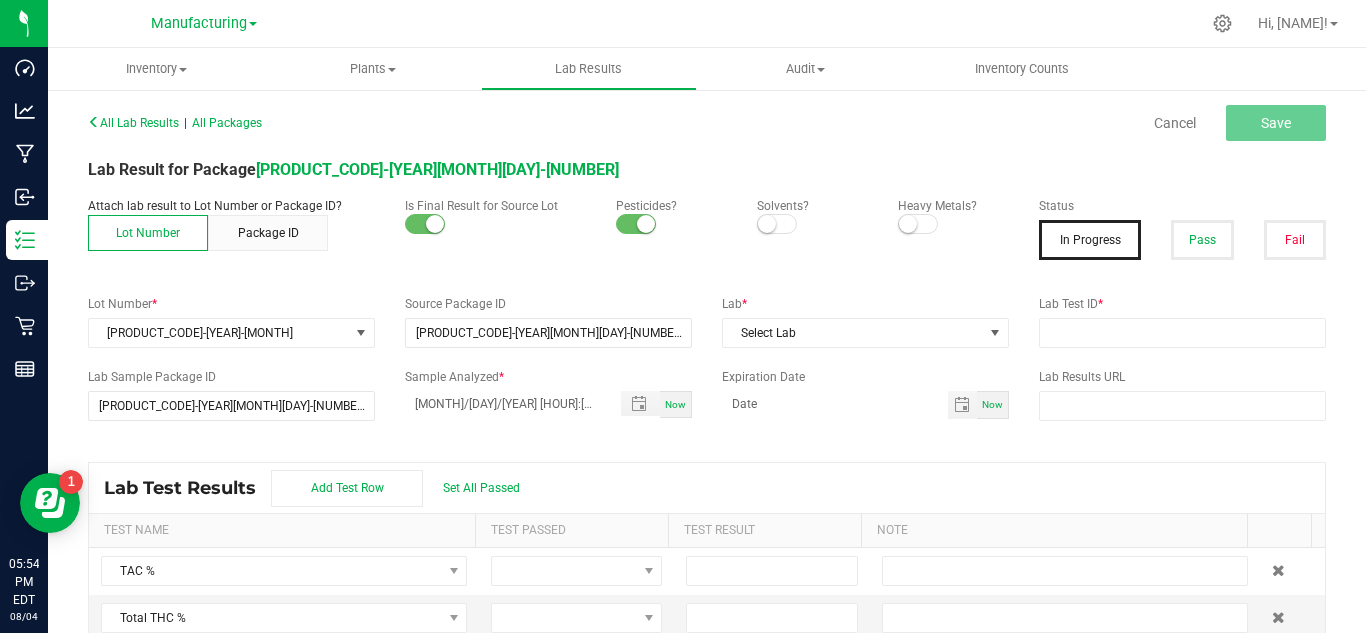 drag, startPoint x: 787, startPoint y: 224, endPoint x: 755, endPoint y: 221, distance: 32.140316 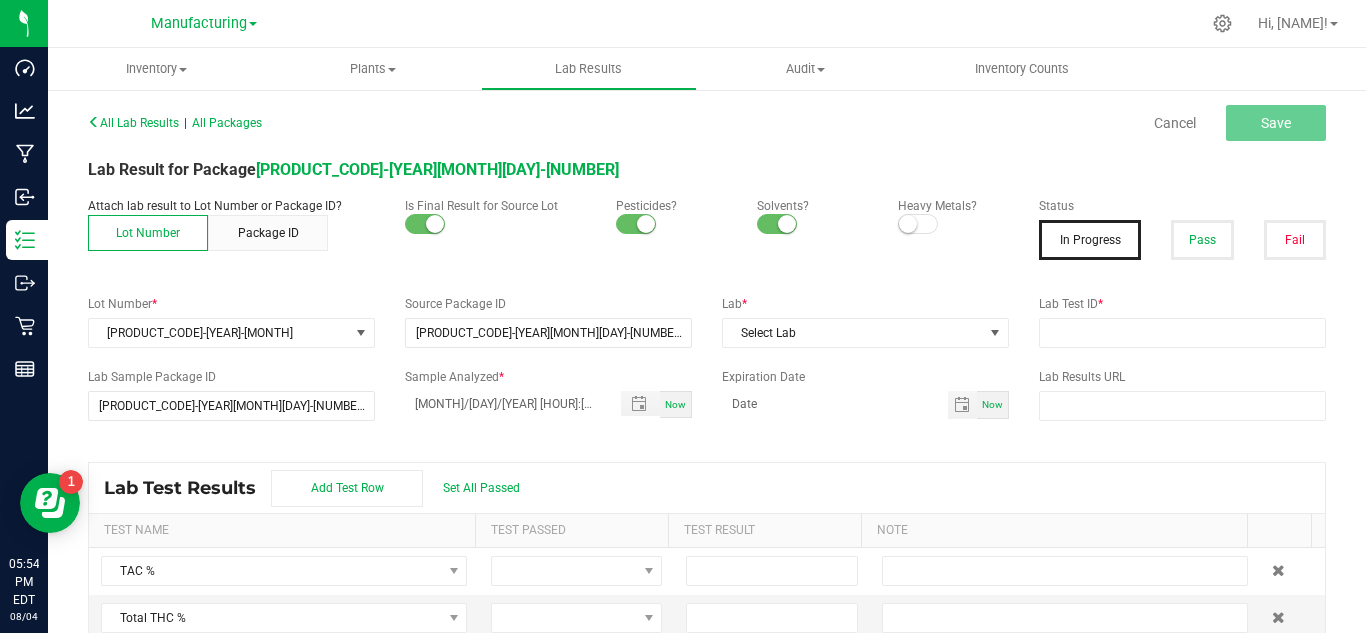 click at bounding box center (918, 224) 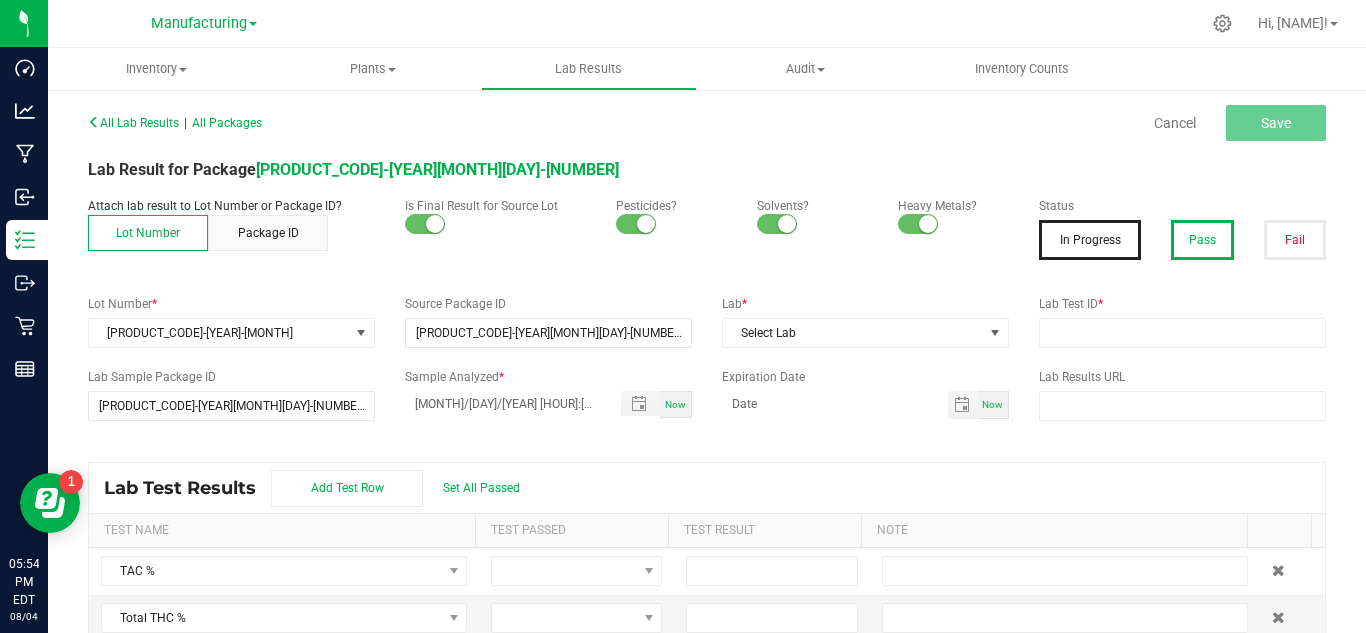 click on "Pass" at bounding box center (1202, 240) 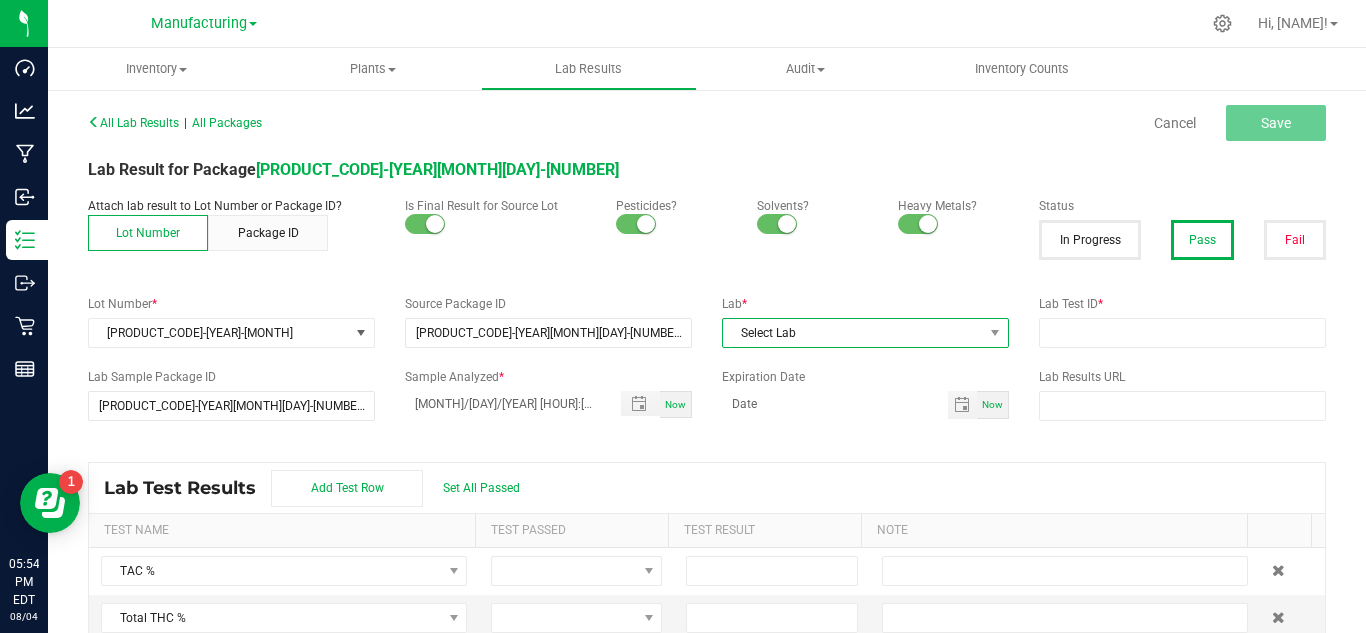 click on "Select Lab" at bounding box center [853, 333] 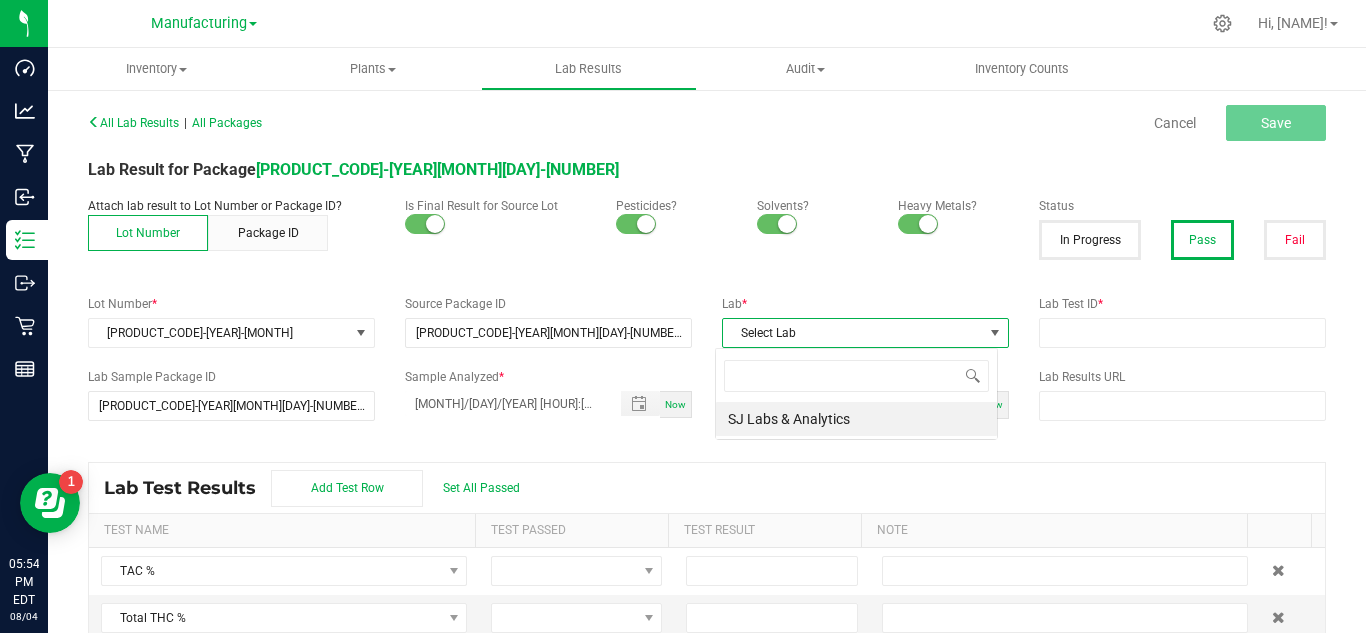 scroll, scrollTop: 99970, scrollLeft: 99717, axis: both 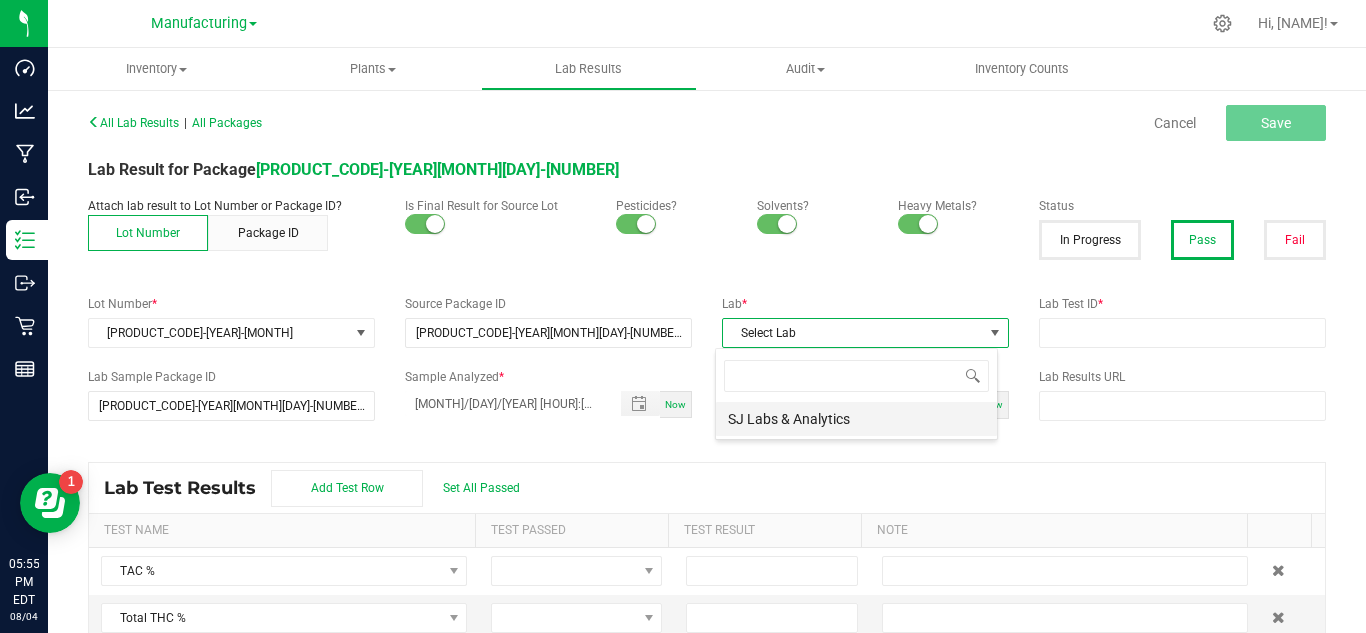 click on "SJ Labs & Analytics" at bounding box center (856, 419) 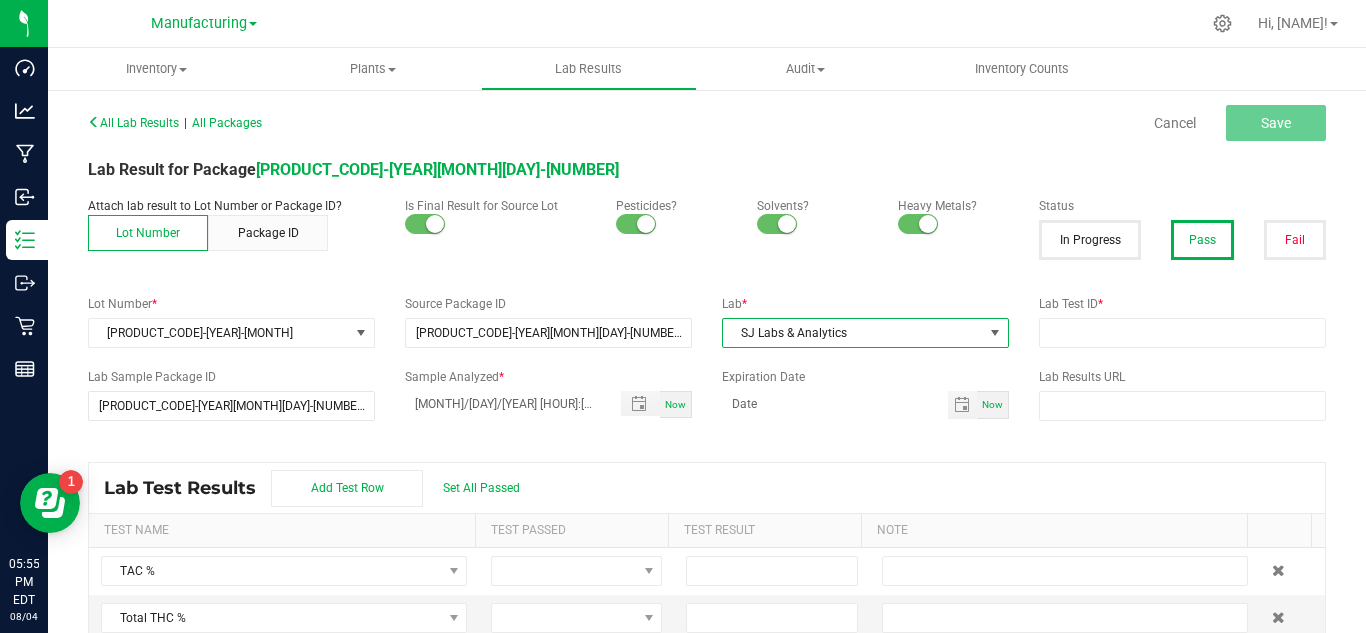 click on "Lab Test ID  *" at bounding box center (1182, 304) 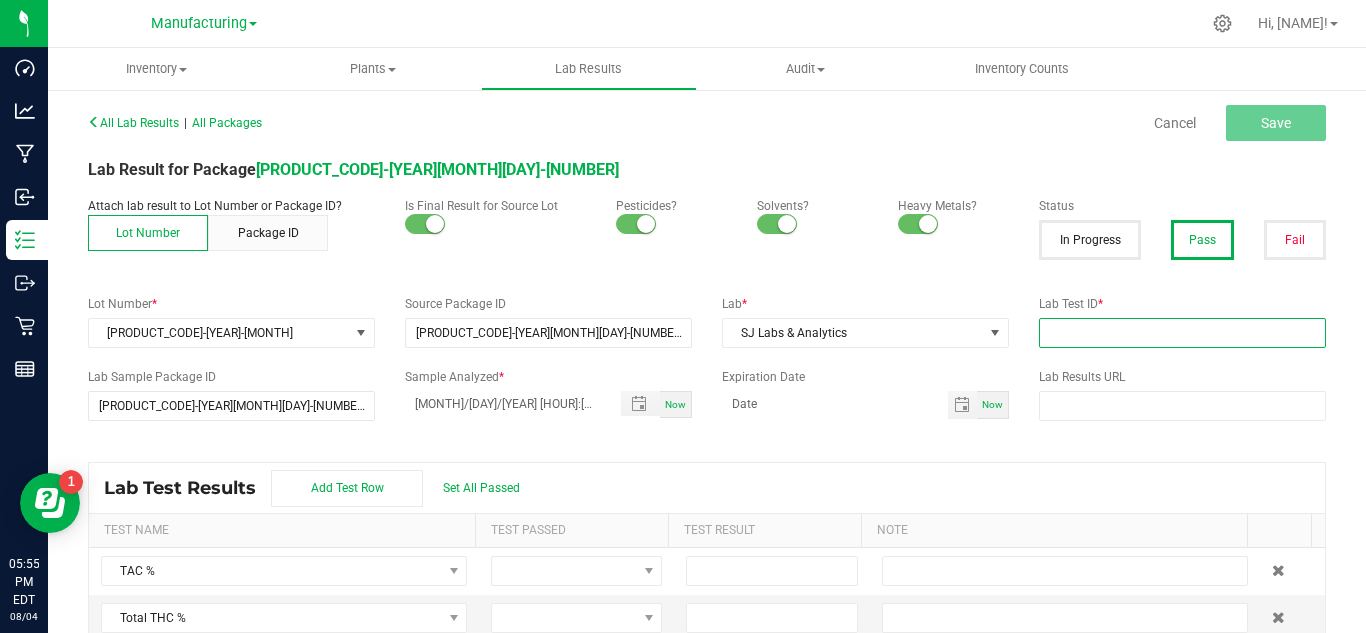click at bounding box center (1182, 333) 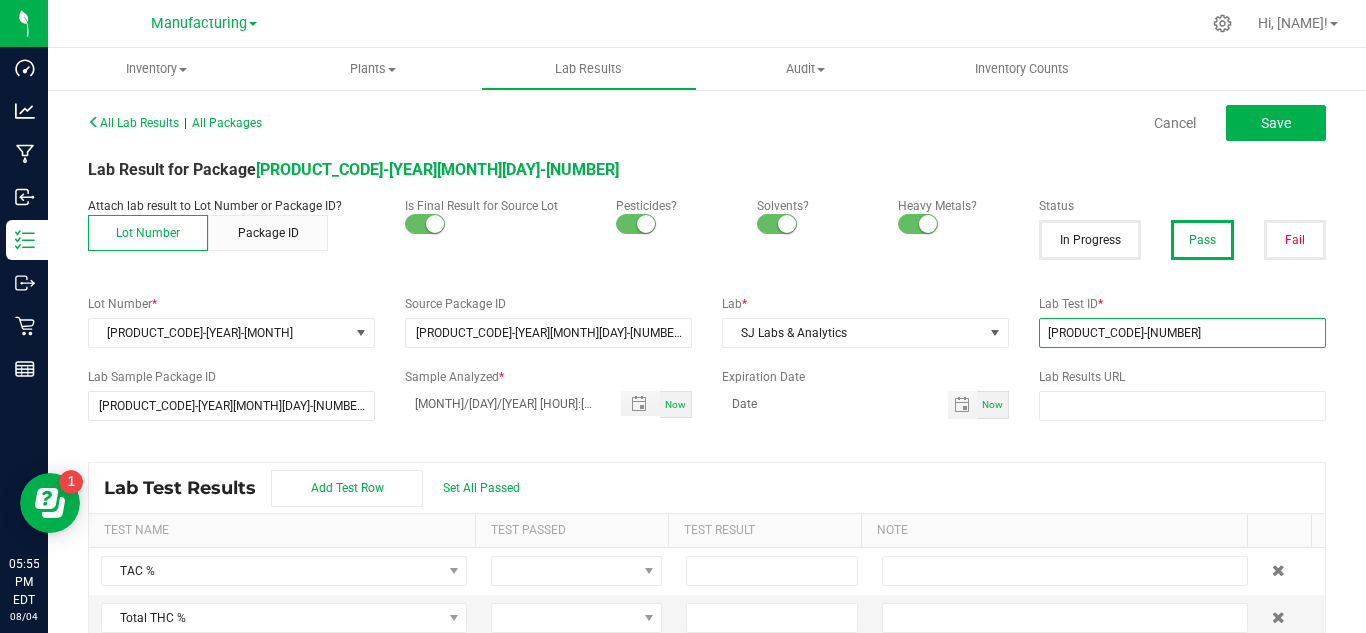 click on "[PRODUCT_CODE]-[NUMBER]" at bounding box center [1182, 333] 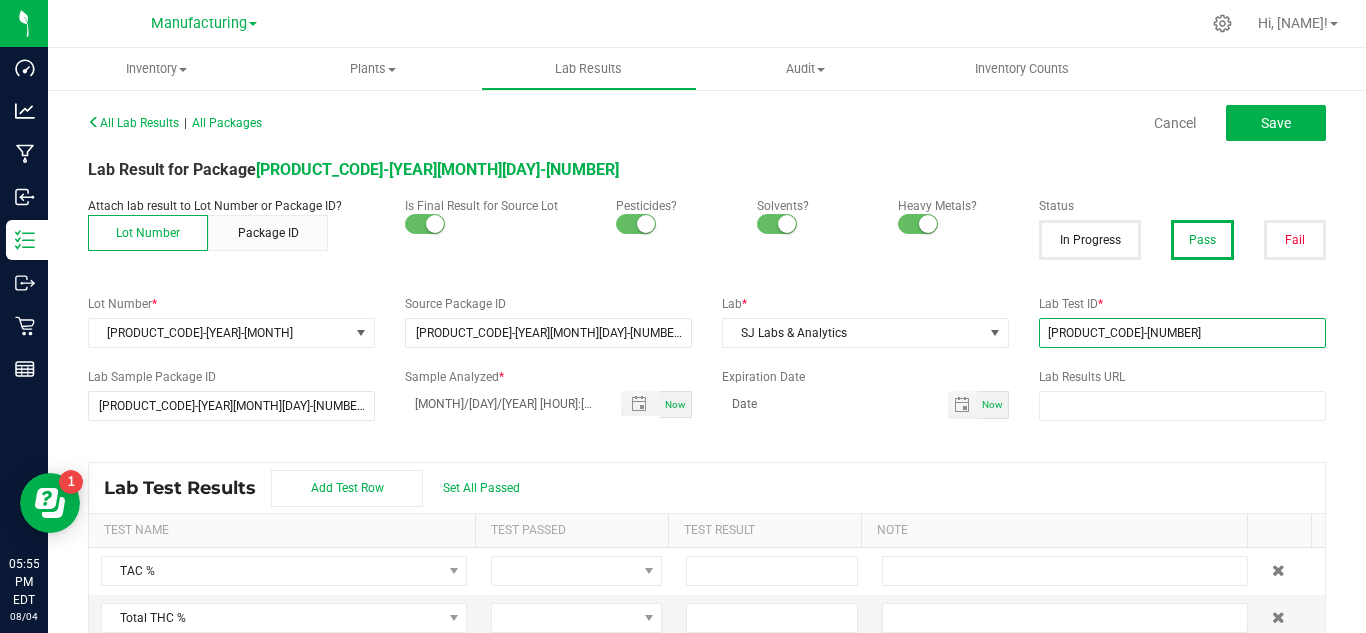 type on "[PRODUCT_CODE]-[NUMBER]" 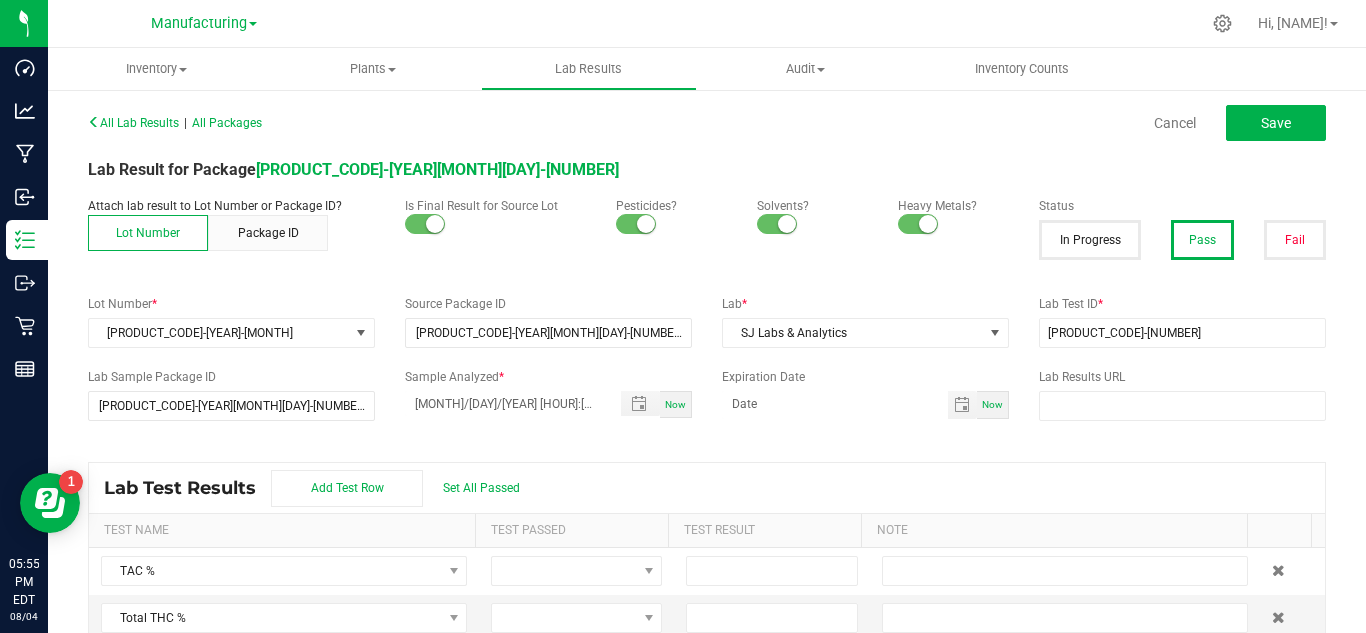 click on "Now" at bounding box center (992, 404) 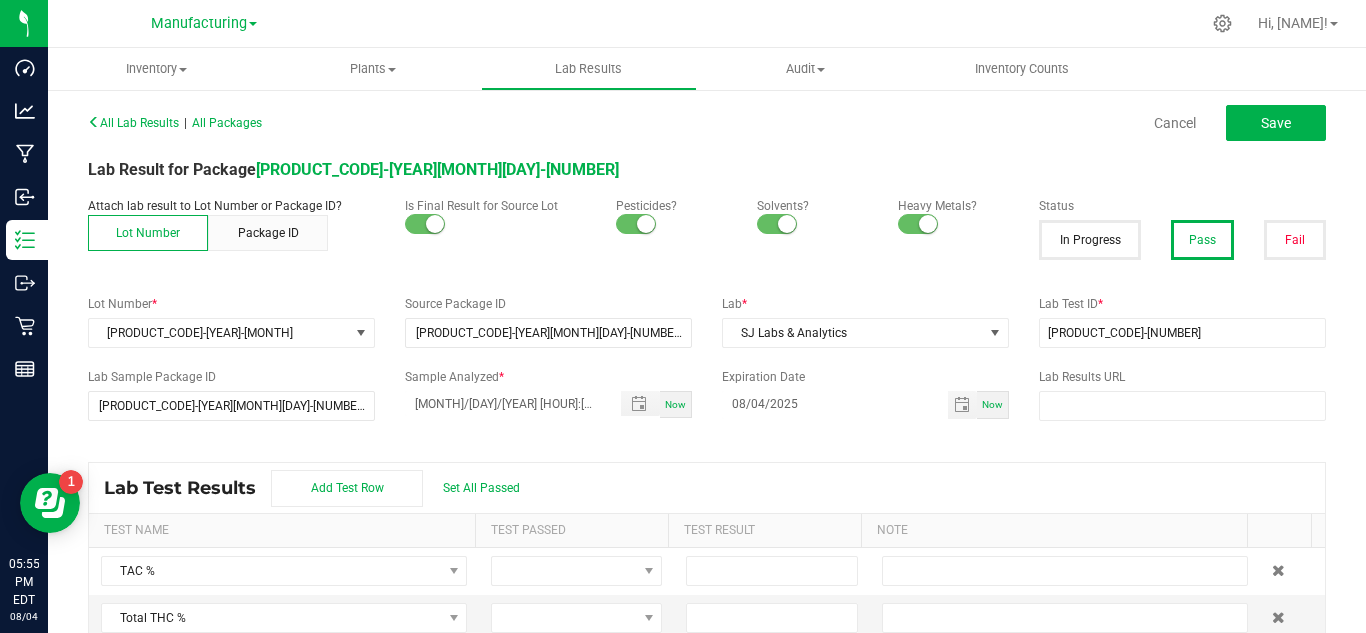 click on "Expiration Date  [MONTH]/[DAY]/[YEAR] Now" at bounding box center [865, 393] 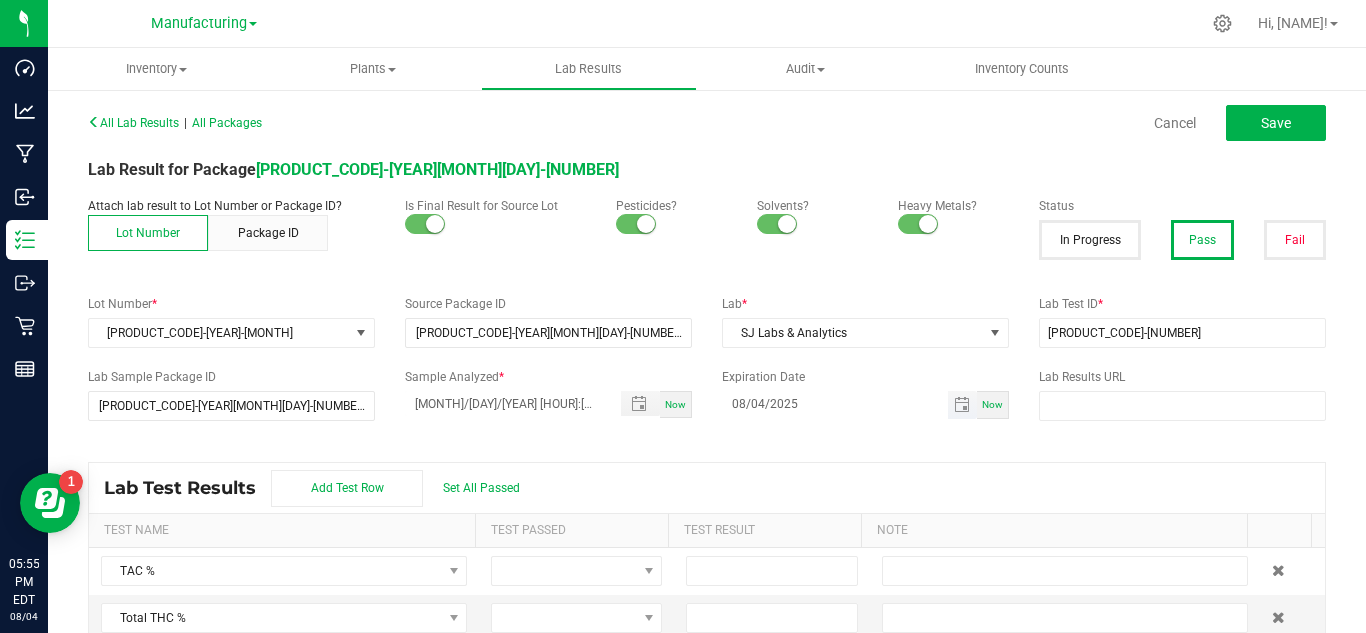 click on "08/04/2025" at bounding box center (835, 403) 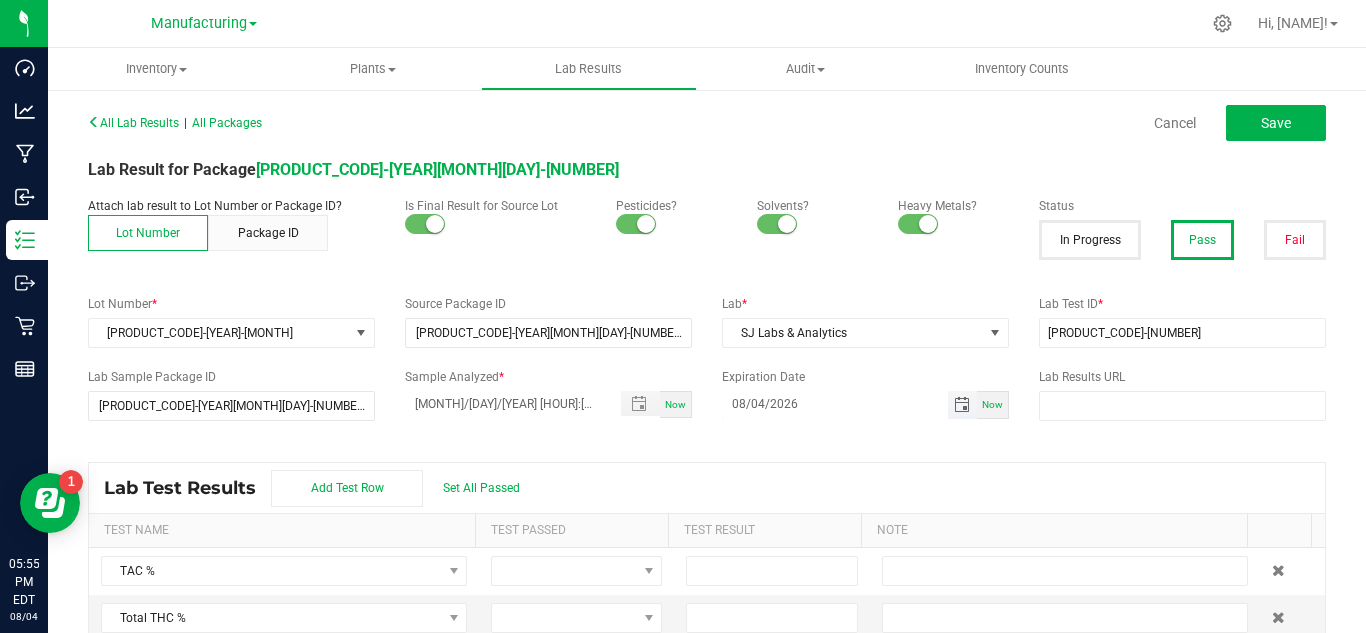 type on "08/04/2026" 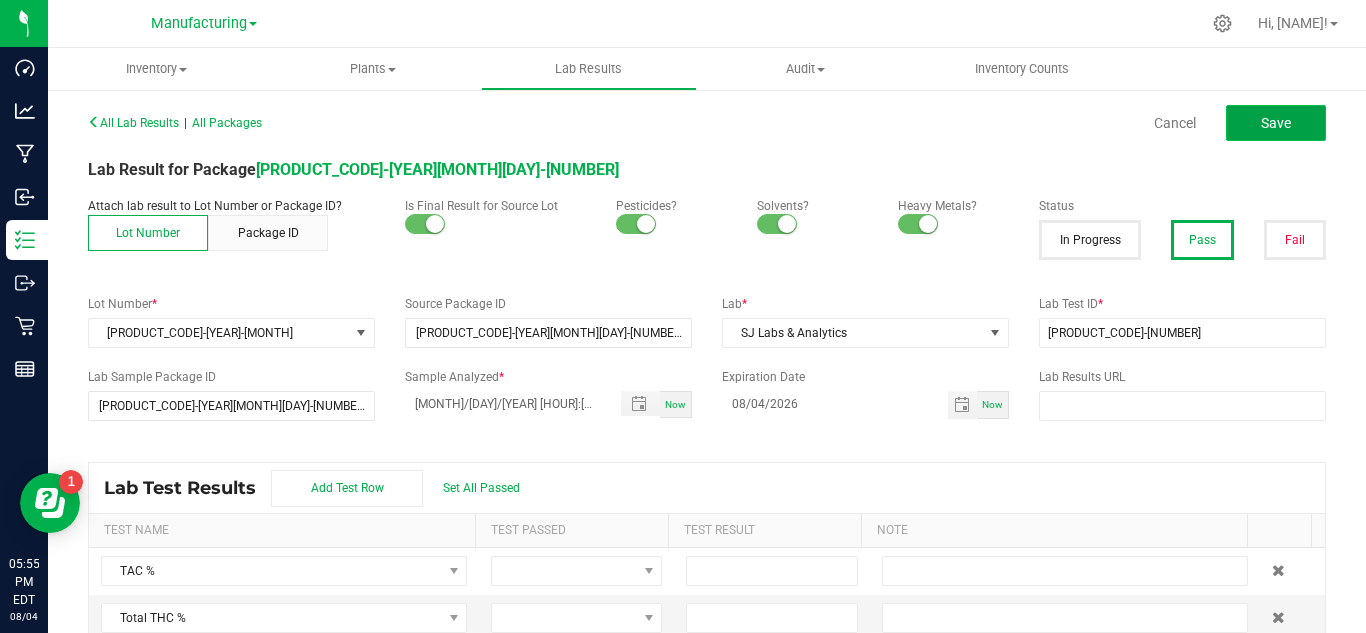 click on "Save" 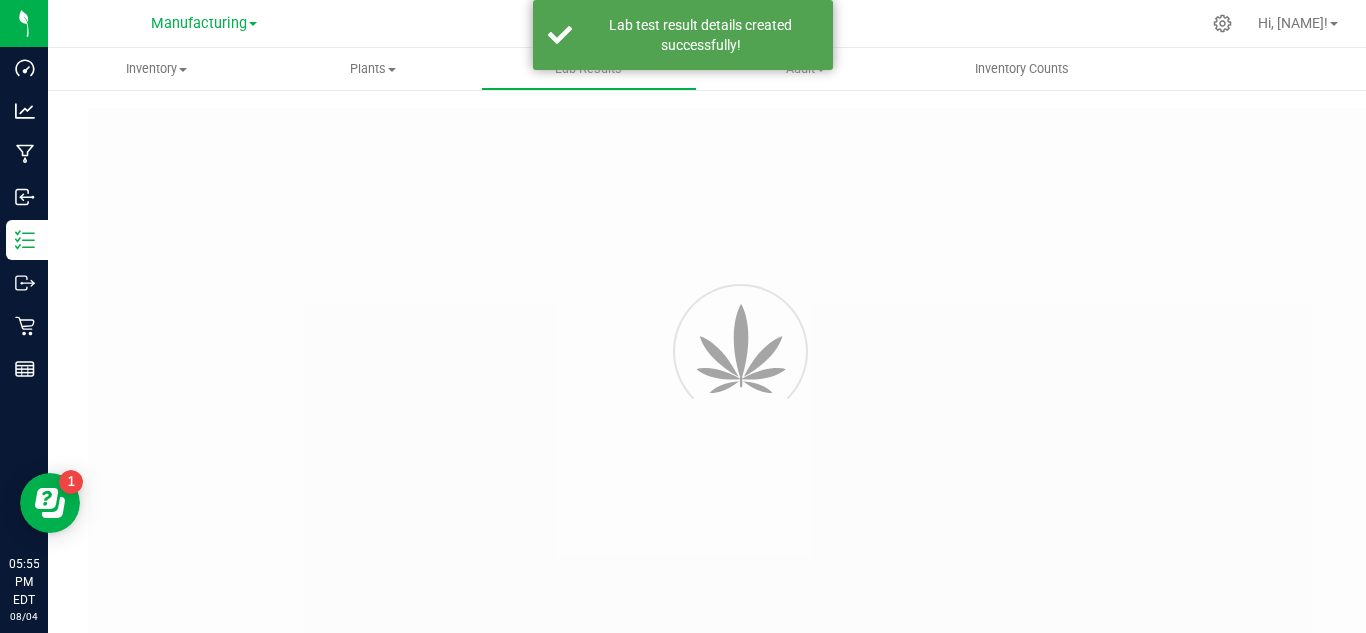 type on "[PRODUCT_CODE]-[YEAR][MONTH][DAY]-[NUMBER]" 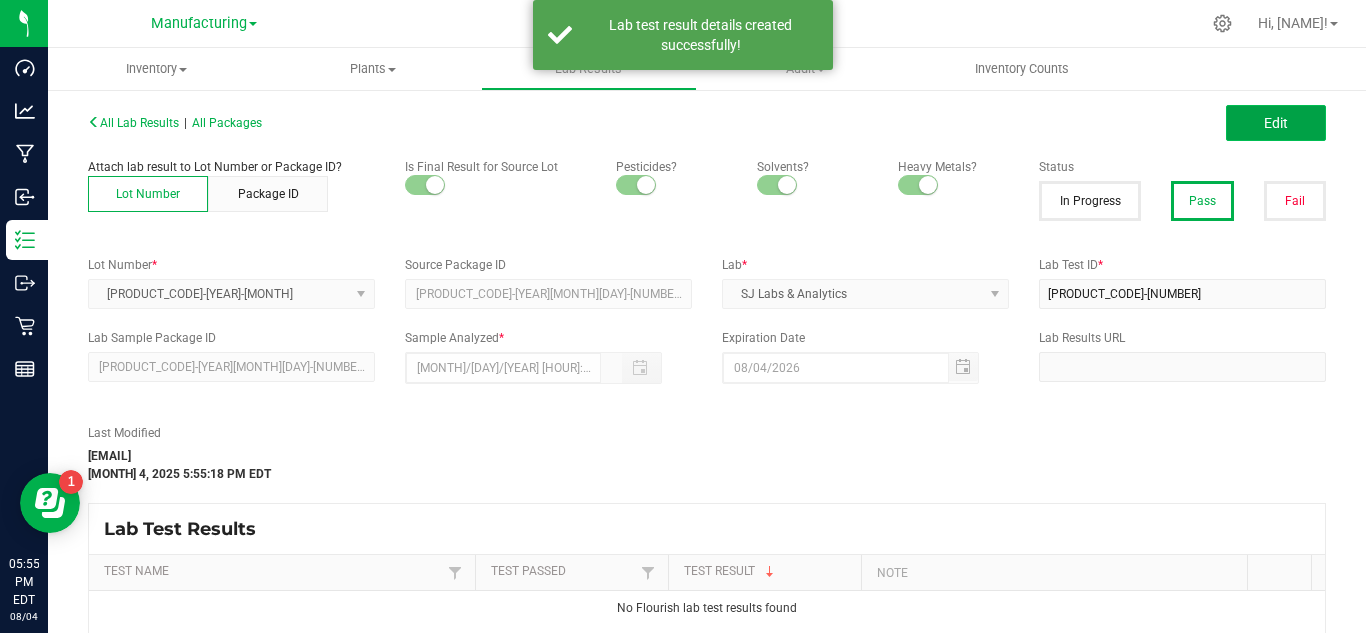 click on "Edit" at bounding box center [1276, 123] 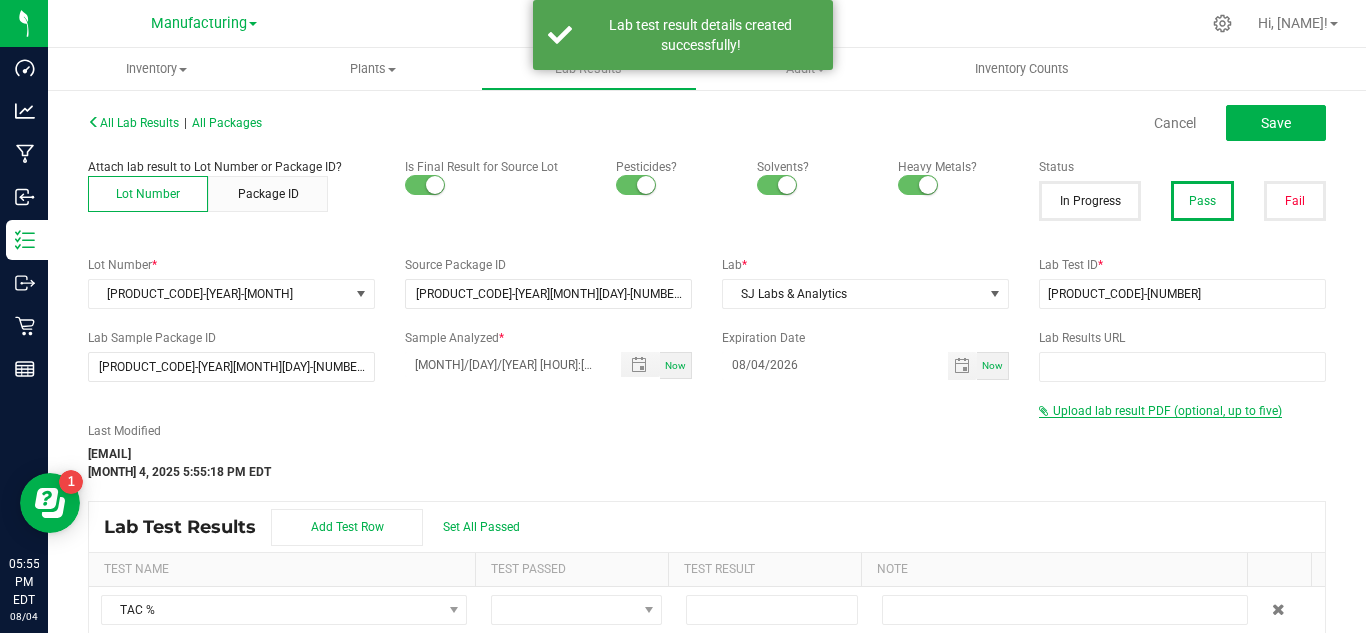 click on "Upload lab result PDF (optional, up to five)" at bounding box center (1167, 411) 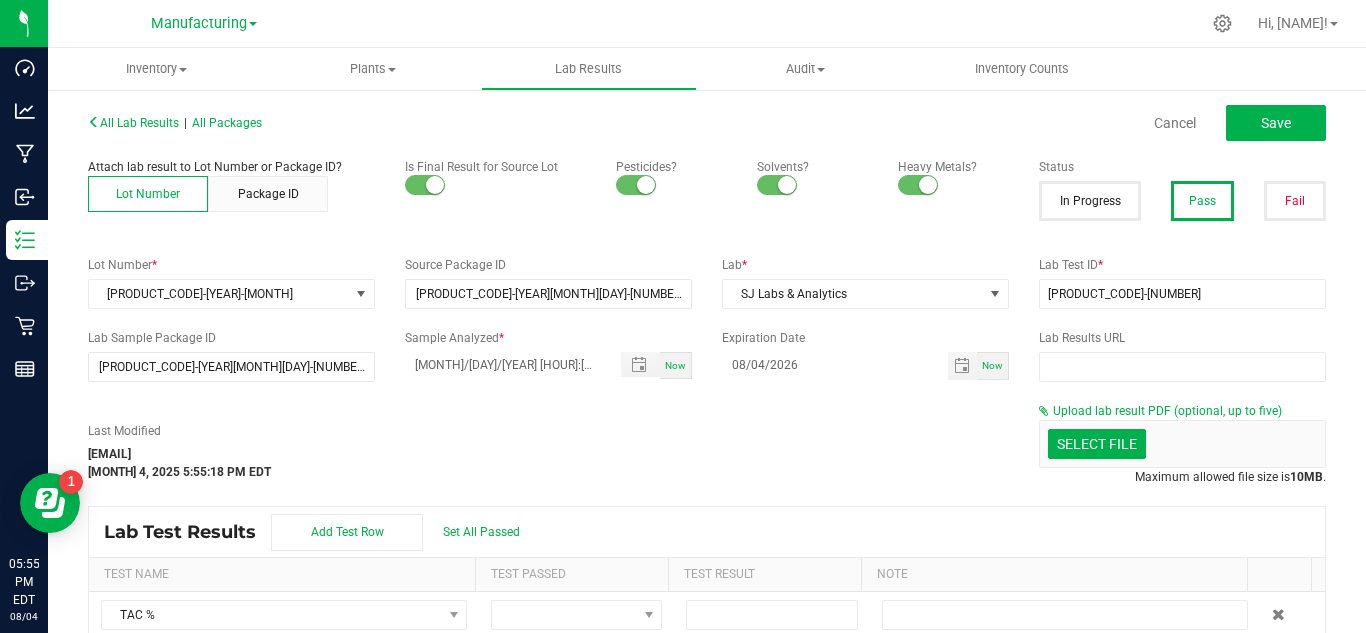 click on "Select file Drop files here to upload" at bounding box center (1182, 444) 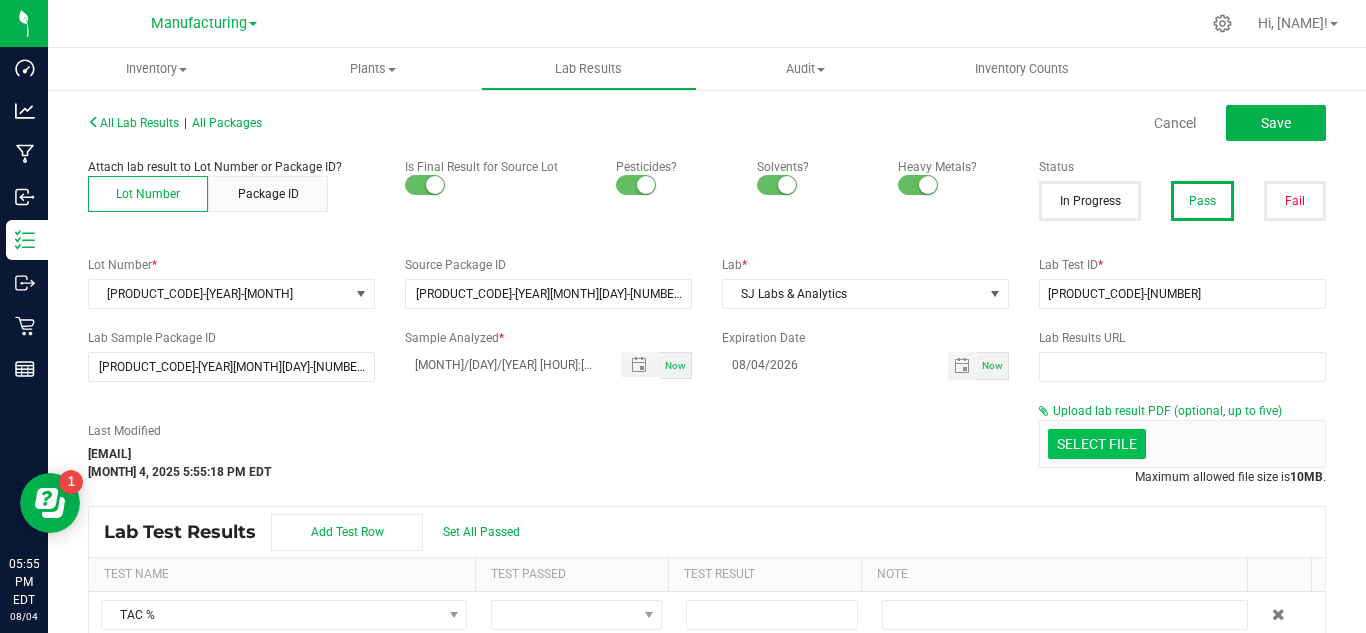 click at bounding box center [-300, 340] 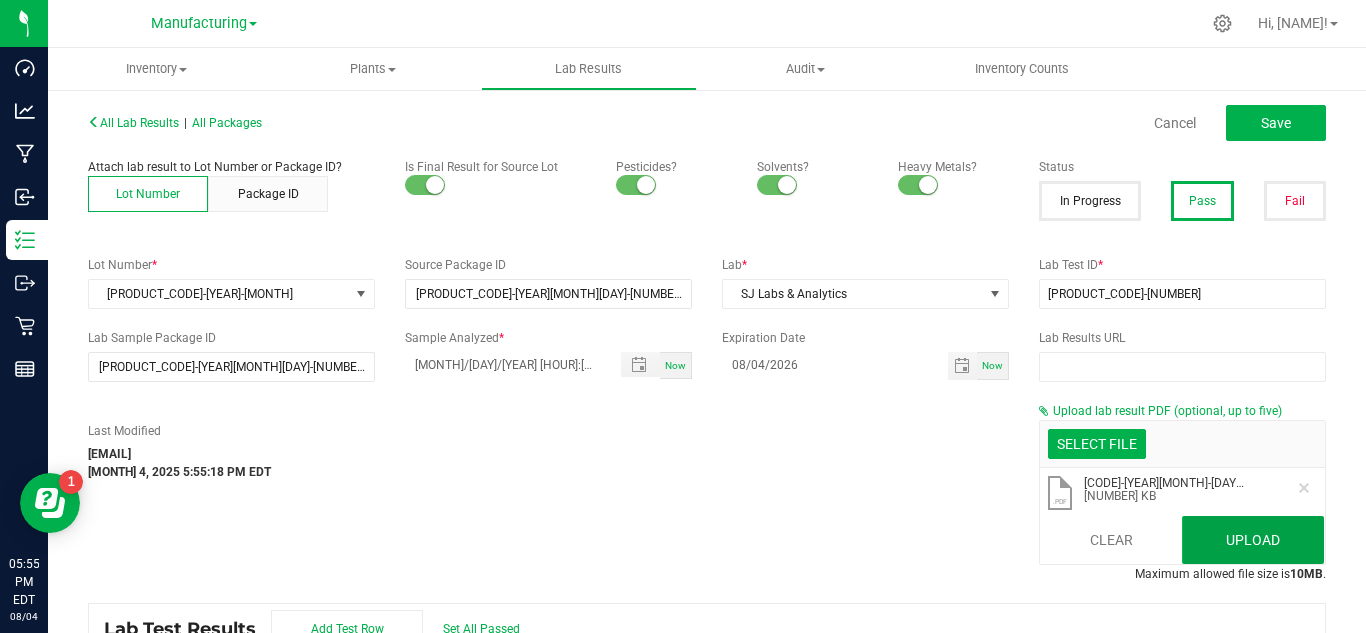 click on "Upload" at bounding box center (1253, 540) 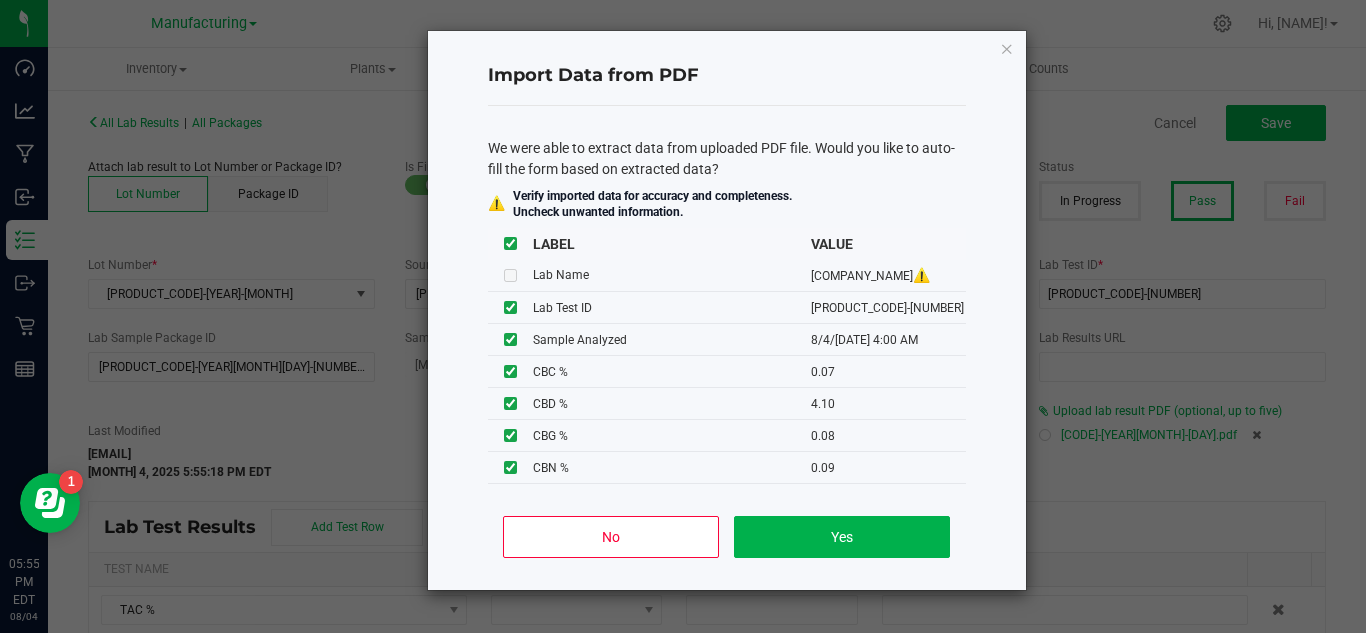 click on "Import Data from PDF We were able to extract data from uploaded PDF file. Would you like to auto-fill the form based on extracted data? ⚠️  Verify imported data for accuracy and completeness.   Uncheck unwanted information.  LABEL  VALUE  Lab Name  SJ Labs and Analytics    ⚠️ Lab Test ID [PRODUCT_CODE] Sample Analyzed  [MONTH]/[DAY]/[YEAR], [HOUR]:[MINUTE] [AM/PM]  CBC %     [NUMBER] CBD %     [NUMBER] CBG %     [NUMBER] CBN %     [NUMBER] Delta-9 THC %     [NUMBER] THC-A %     [NUMBER]  No   Yes" 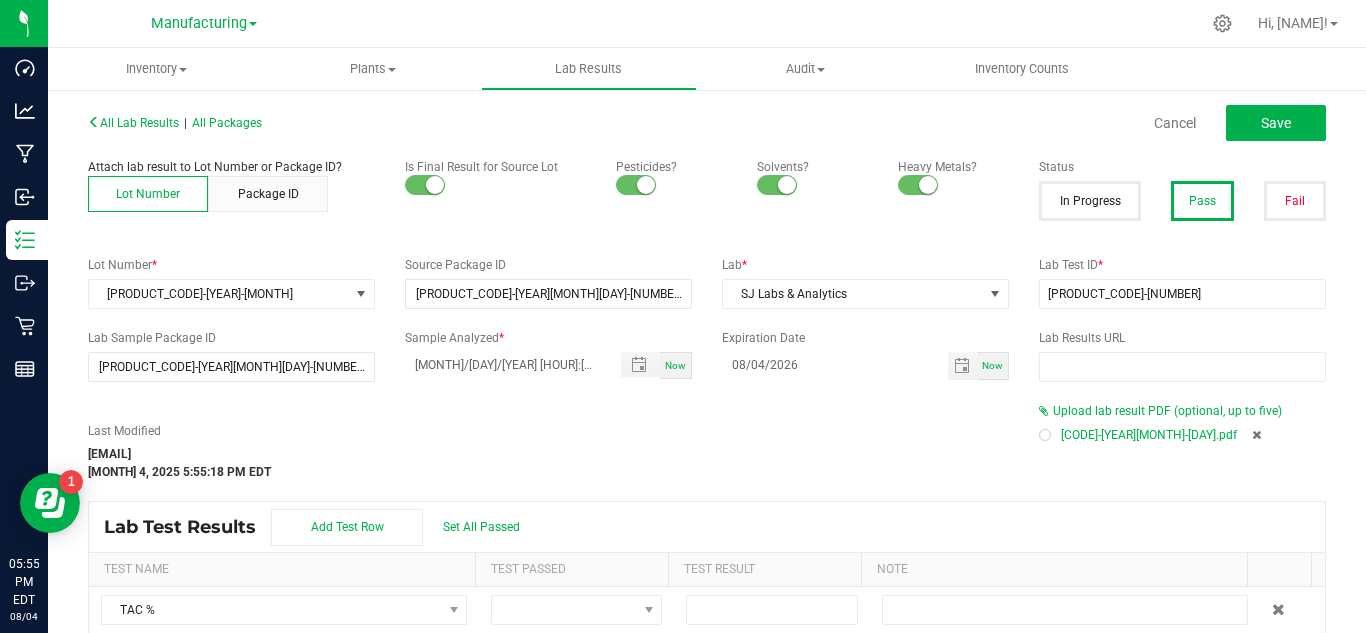 click at bounding box center [1256, 435] 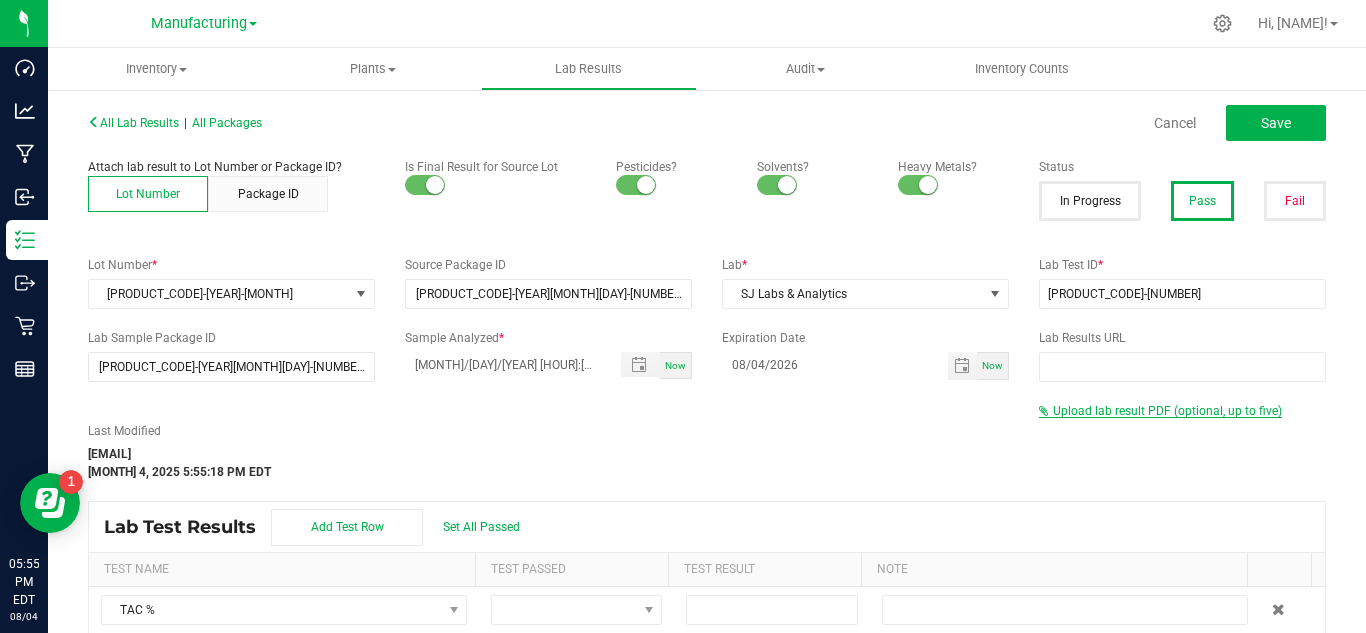 click on "Upload lab result PDF (optional, up to five)" at bounding box center (1167, 411) 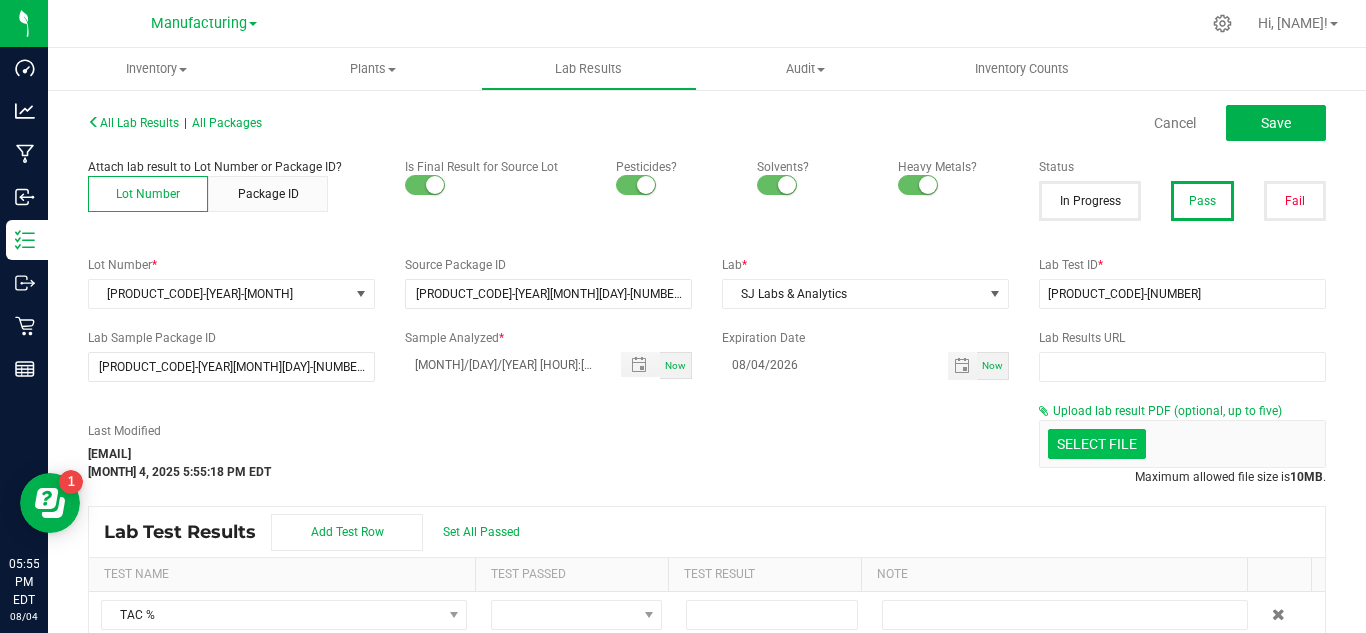 click at bounding box center [-300, 340] 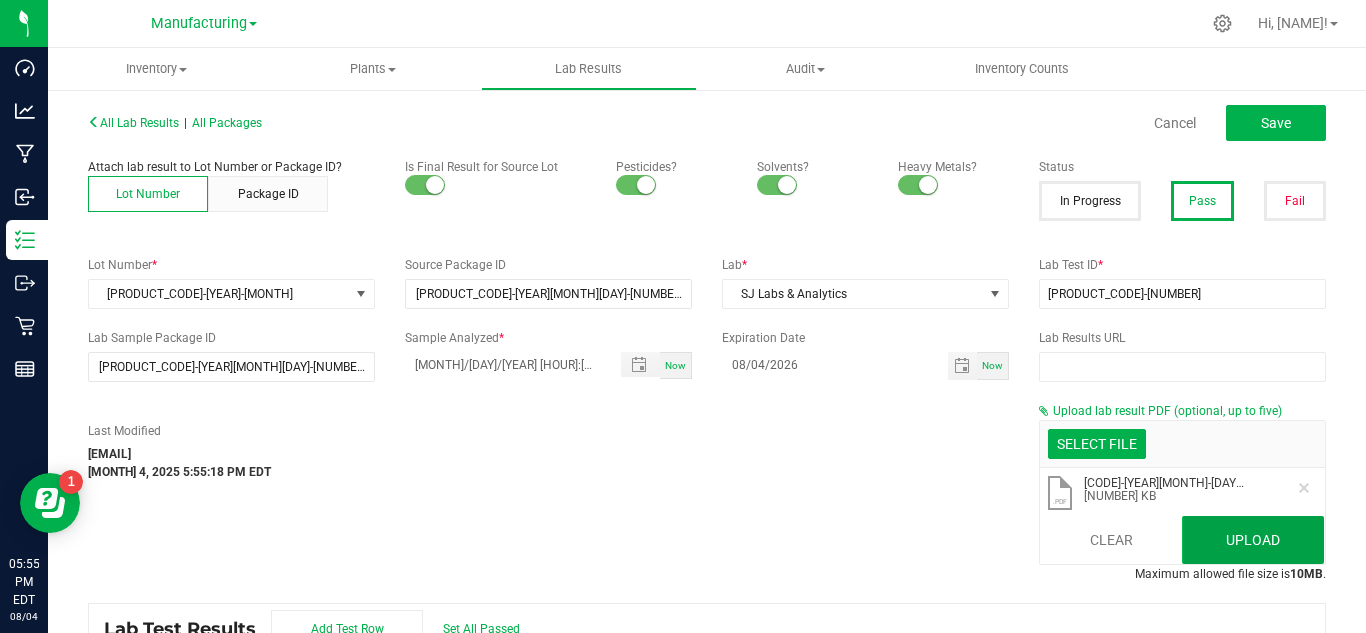 click on "Upload" at bounding box center [1253, 540] 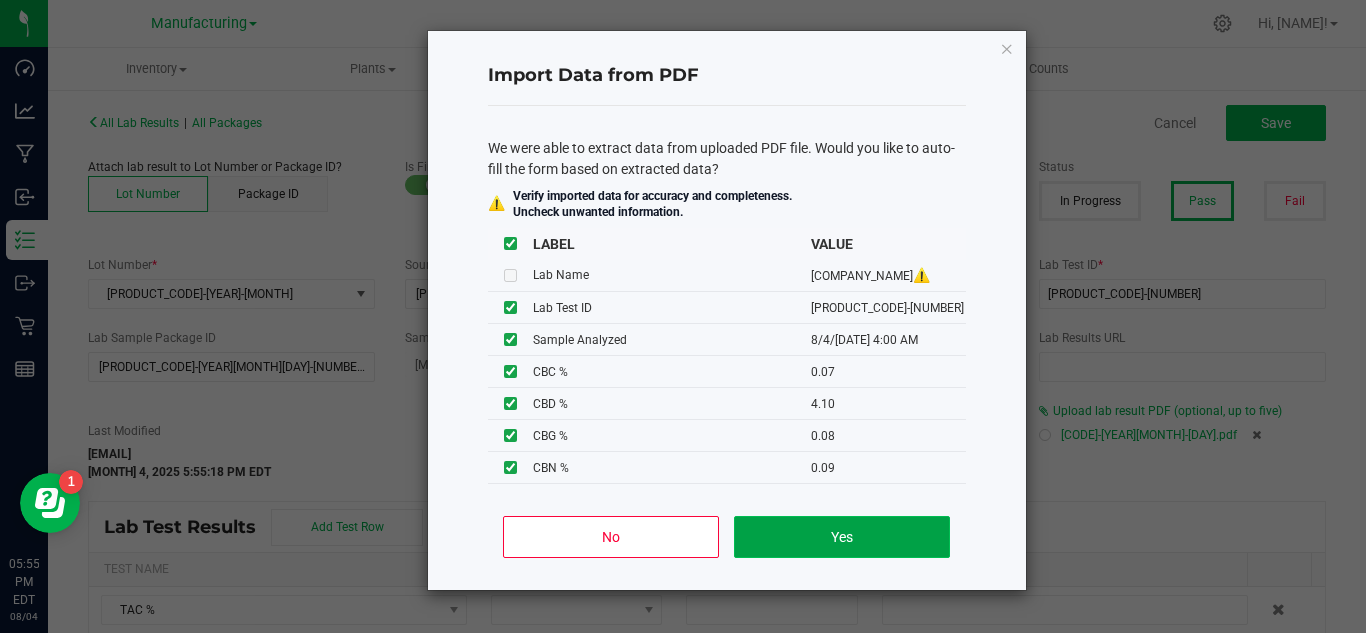click on "Yes" 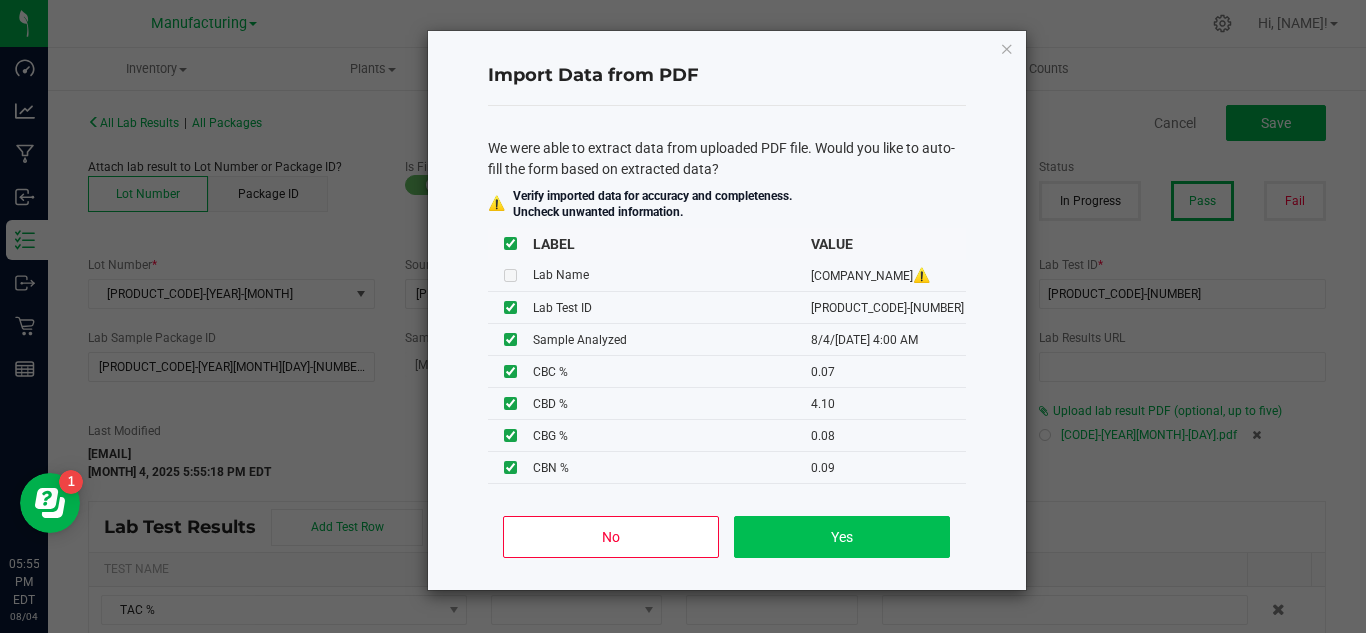 type on "[MONTH]/[DAY]/[YEAR] [HOUR]:[MINUTE] [AM/PM]" 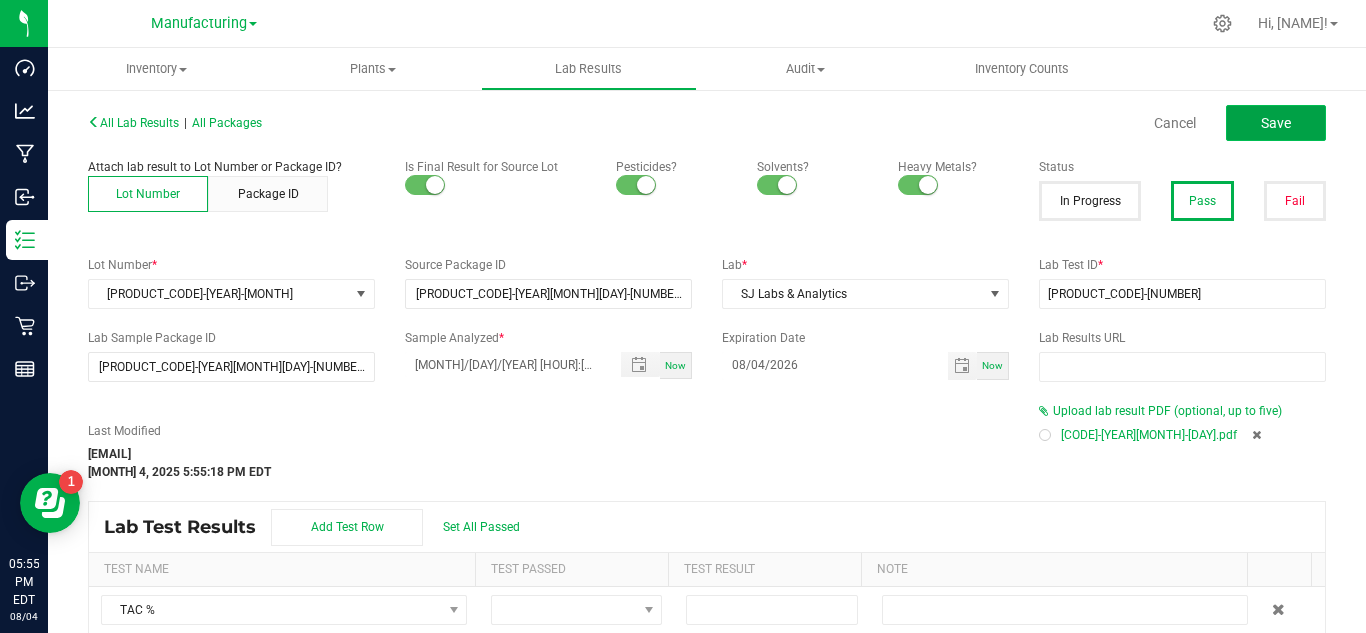 click on "Save" 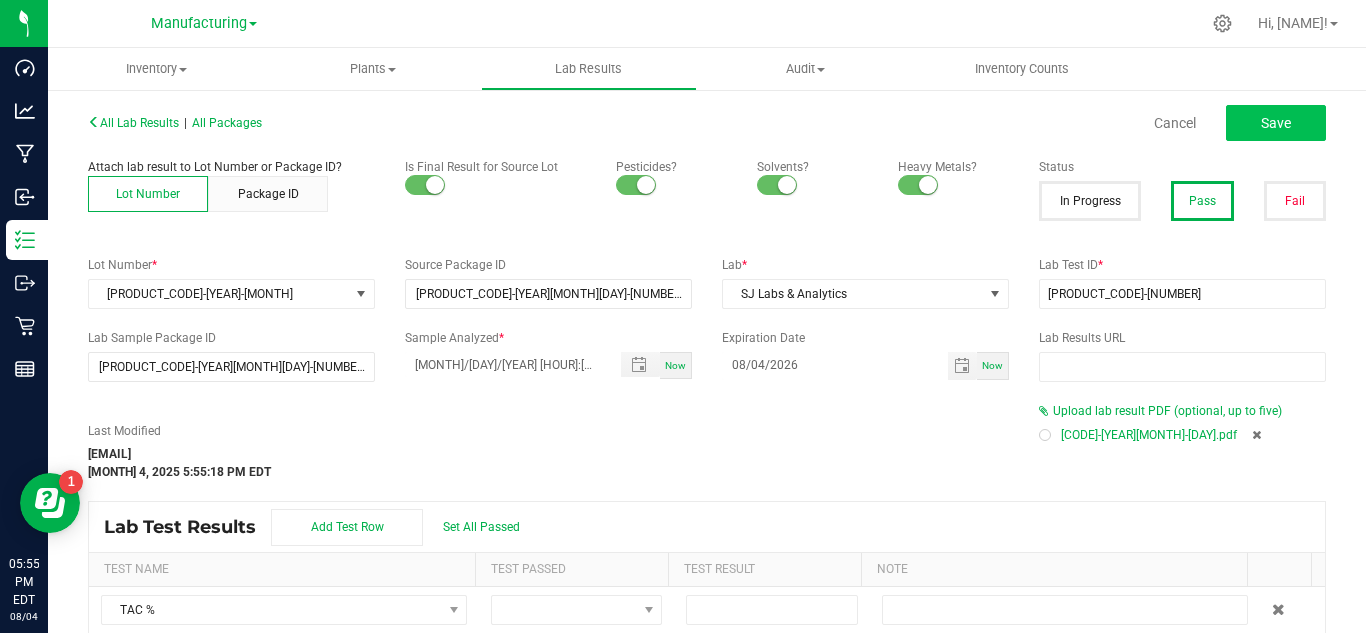 type on "4.4700" 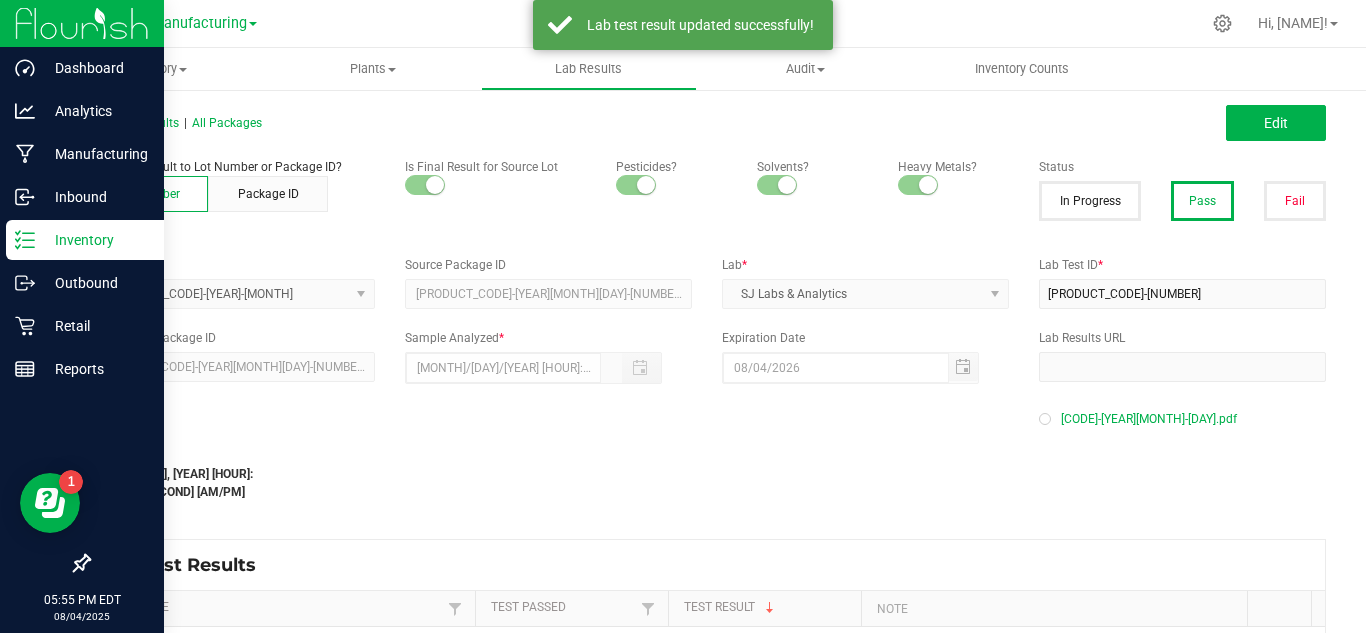 click on "Inventory" at bounding box center [95, 240] 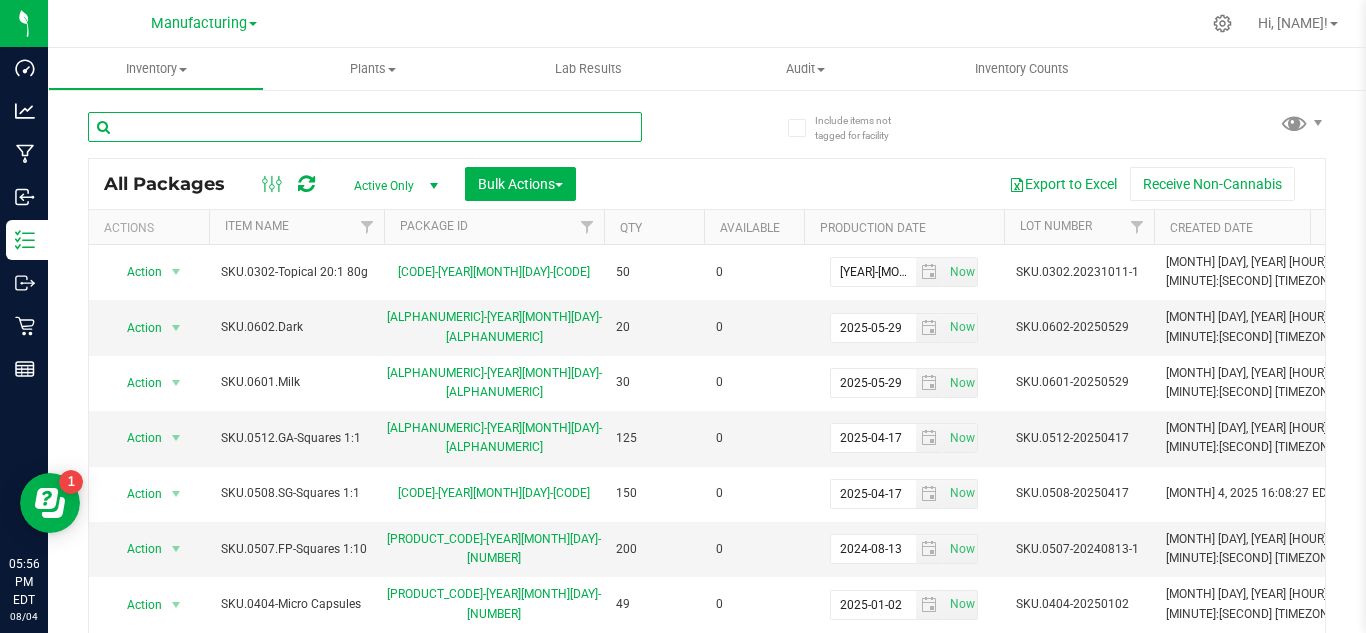 click at bounding box center (365, 127) 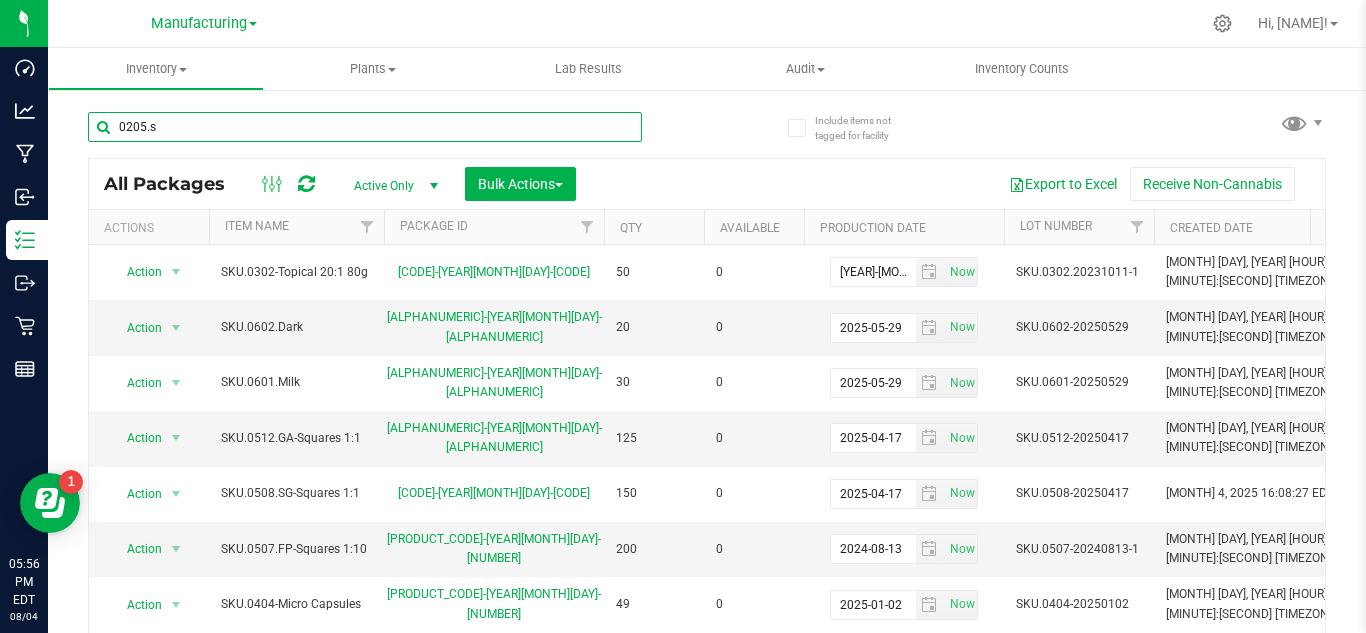 type on "0205.sb" 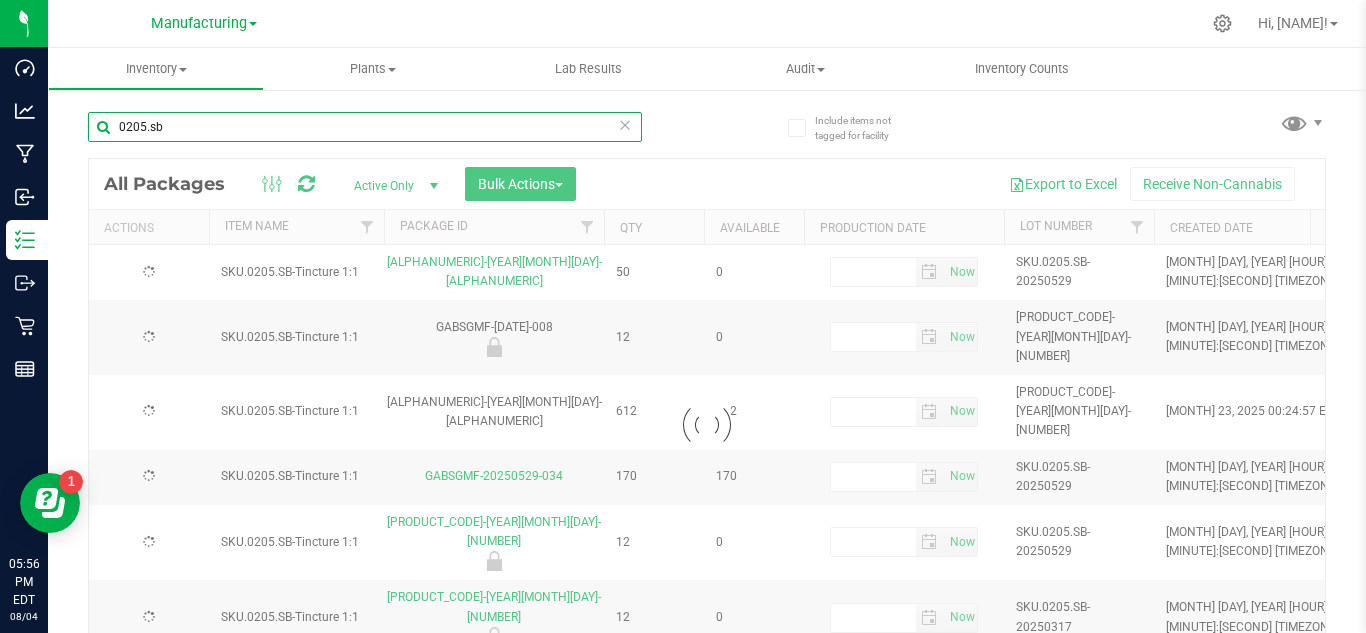 type on "2025-05-29" 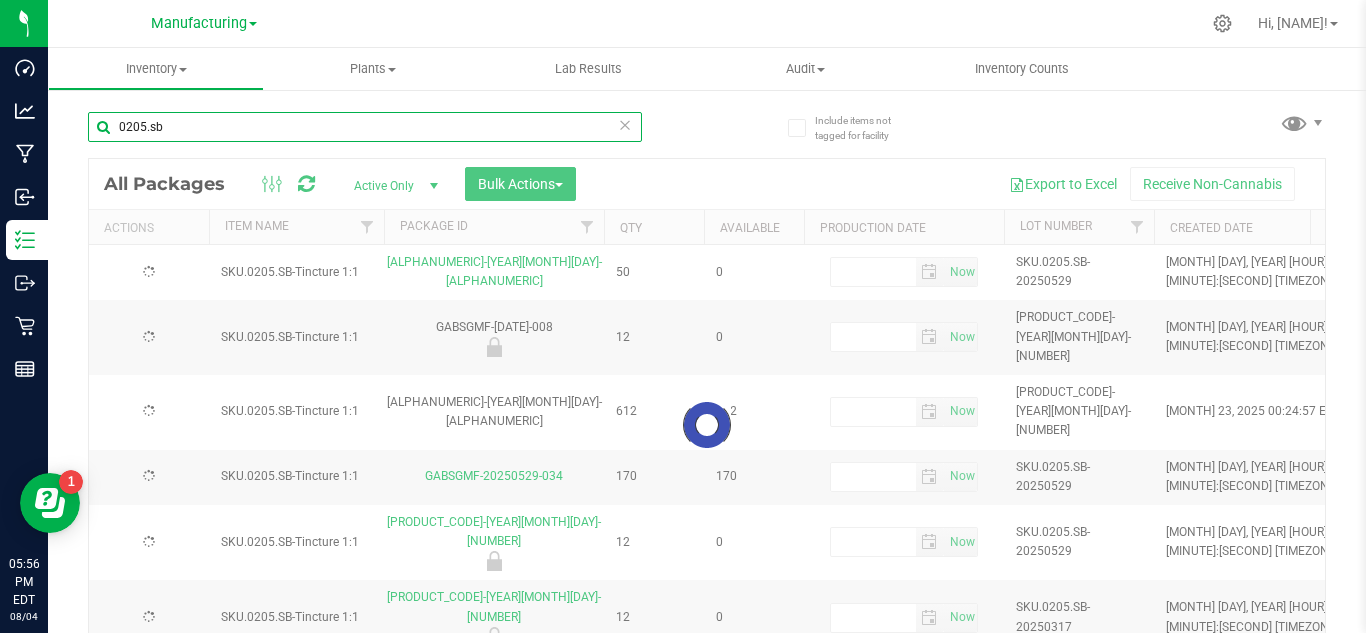 type on "2026-05-29" 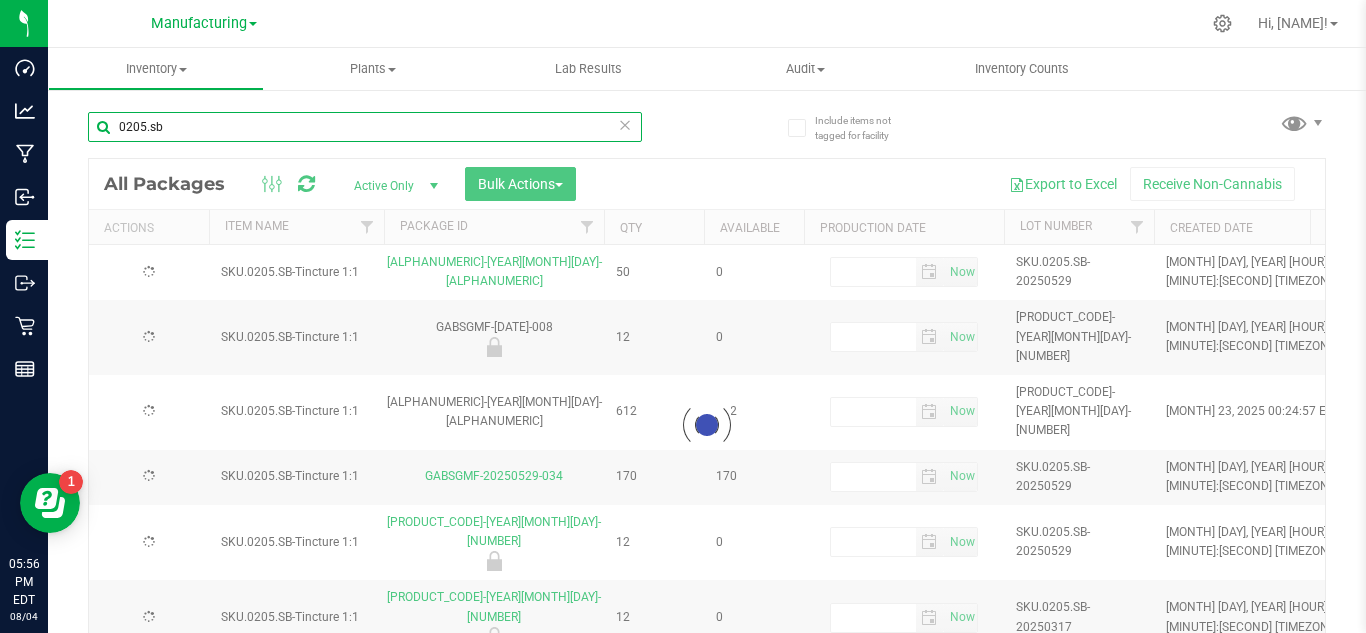 type on "2025-07-21" 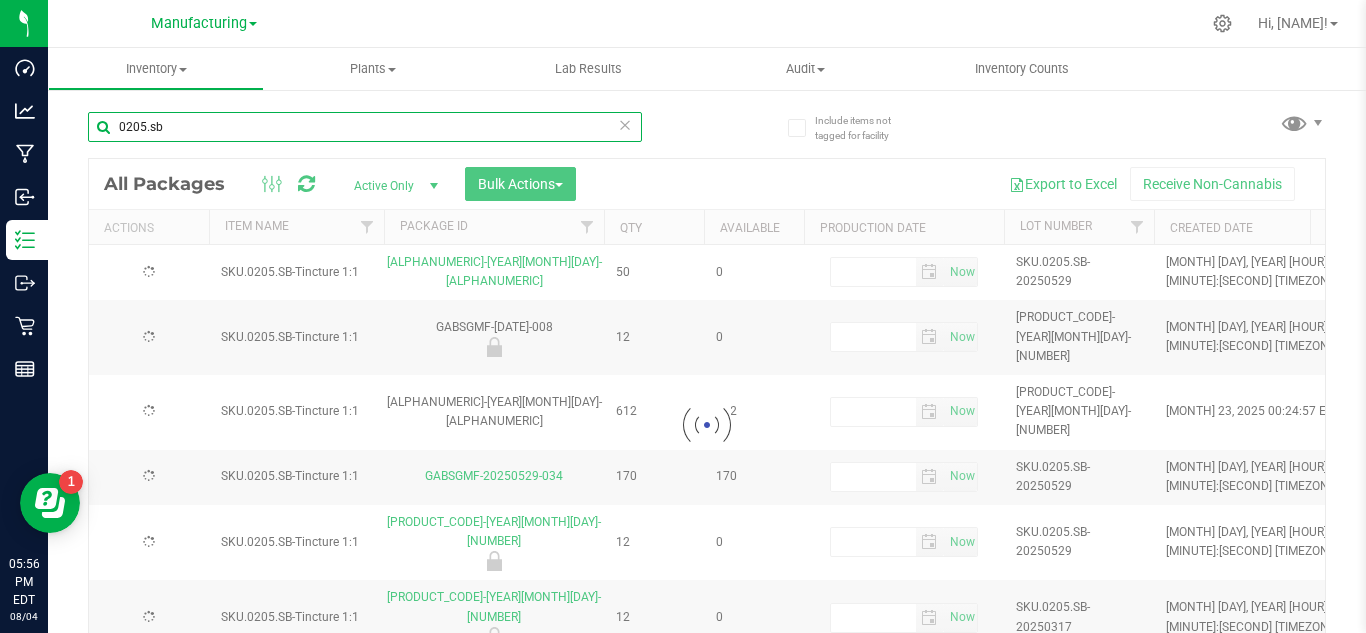 type on "2026-07-23" 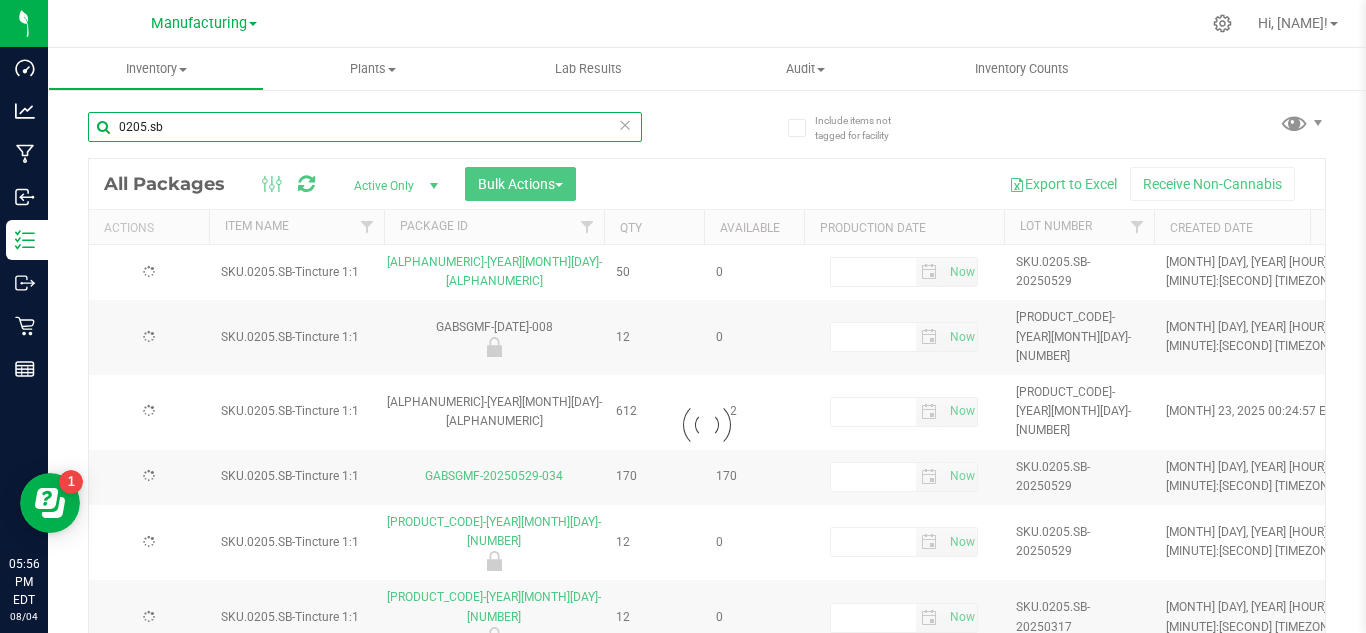 type on "2025-07-21" 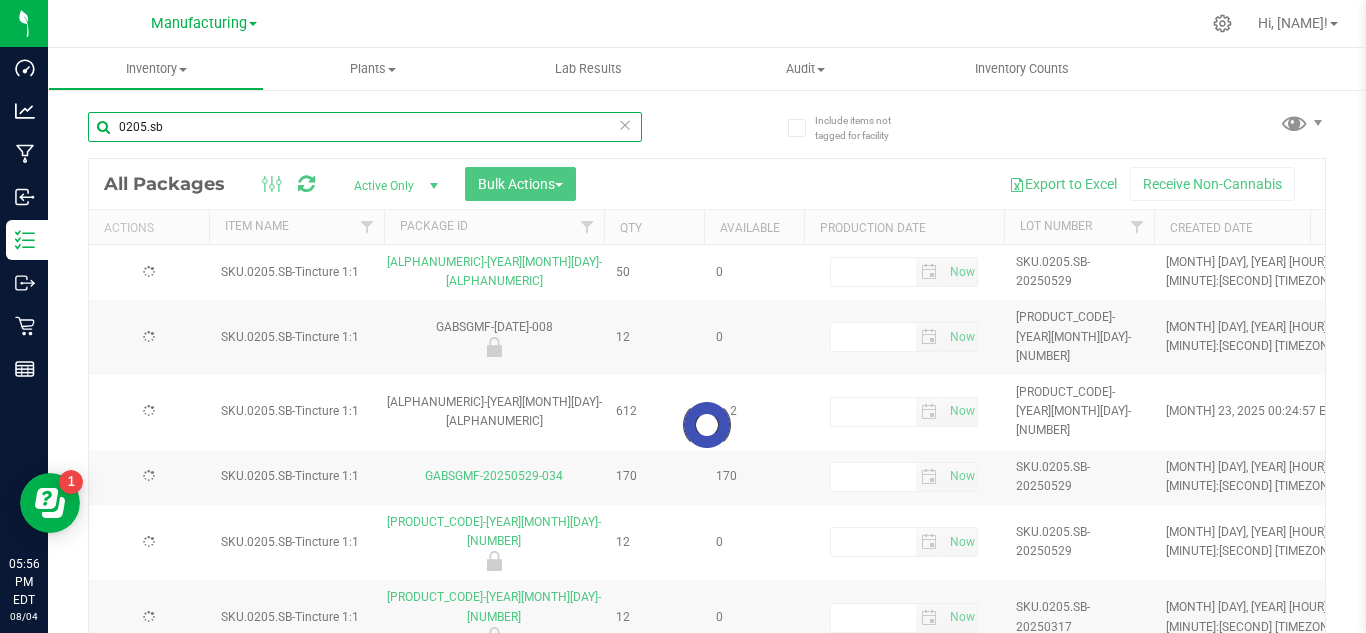 type on "2025-05-29" 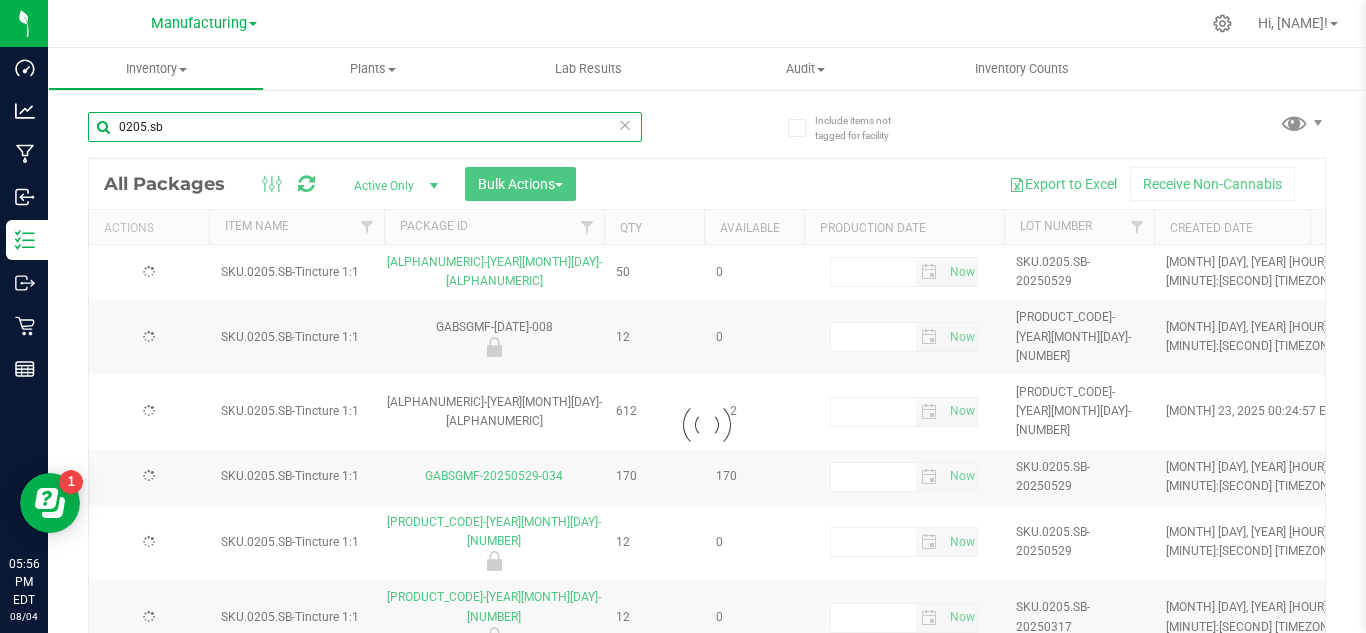 type on "2026-05-29" 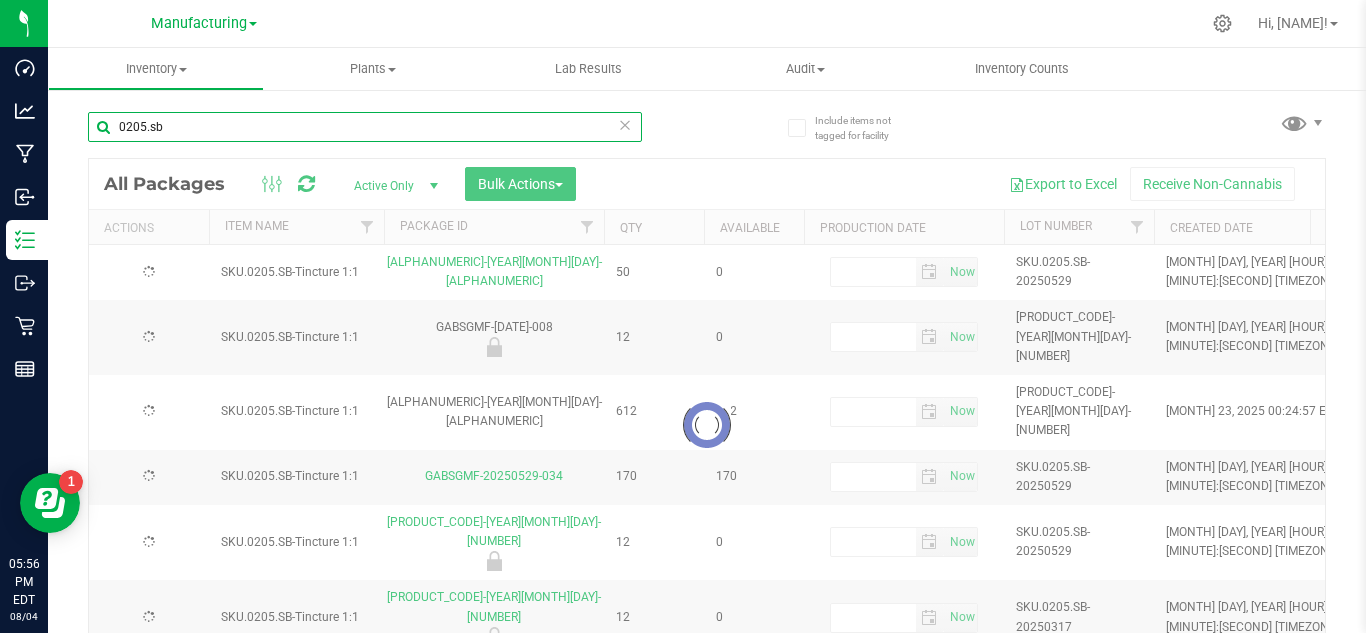 type on "2025-05-29" 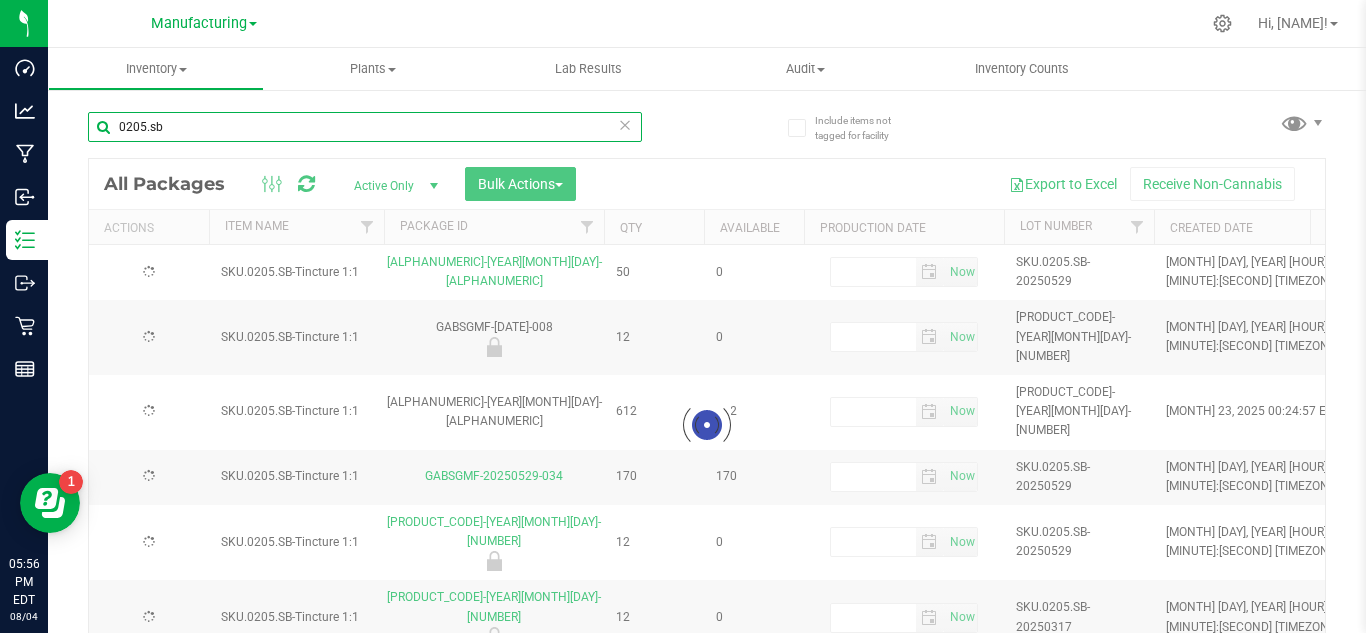 type on "2026-05-29" 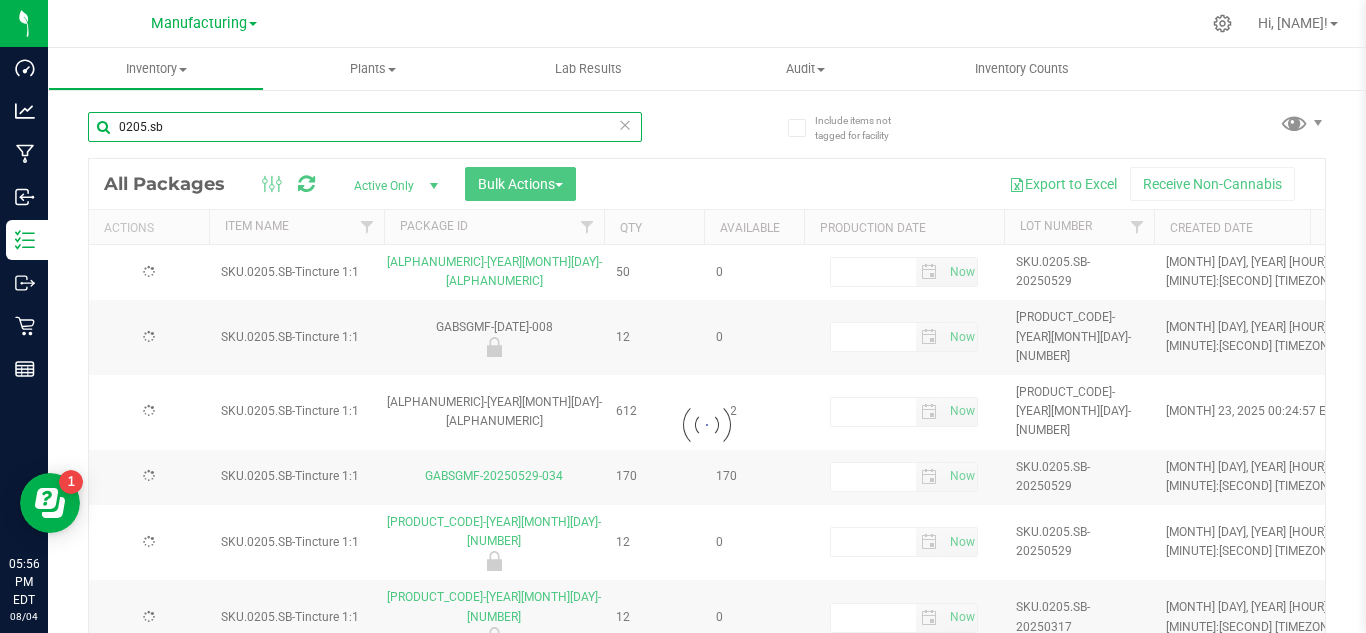 type on "2025-03-17" 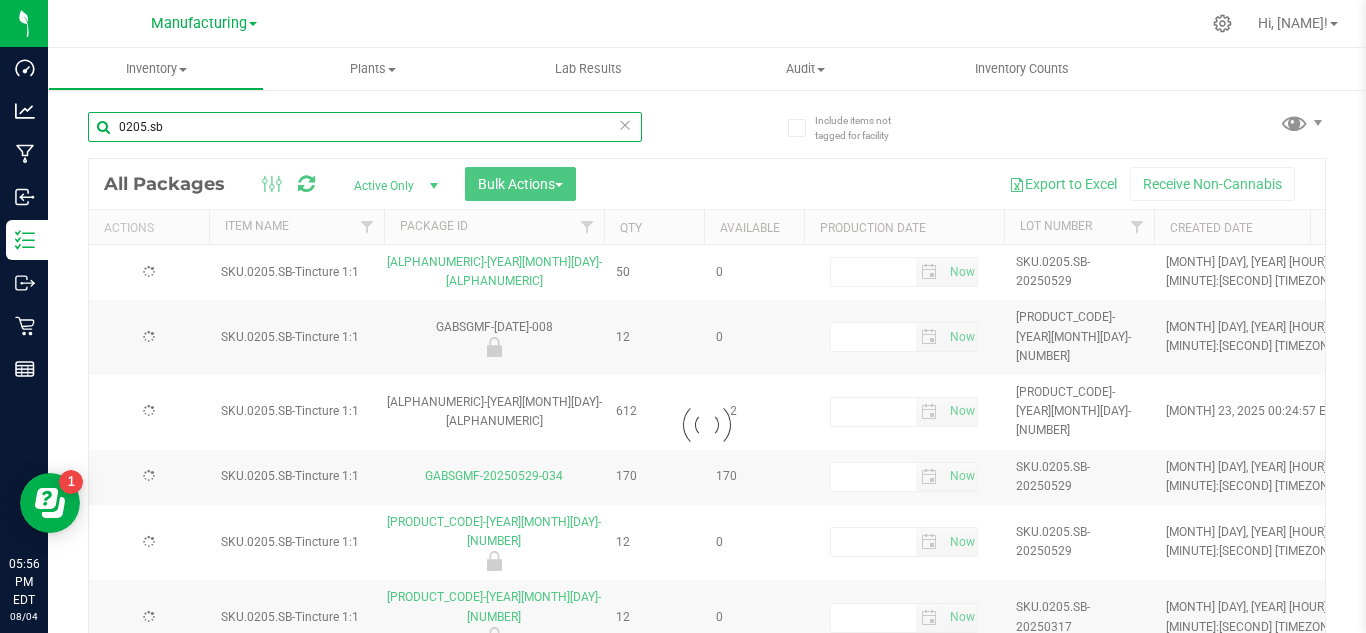 type on "2026-03-17" 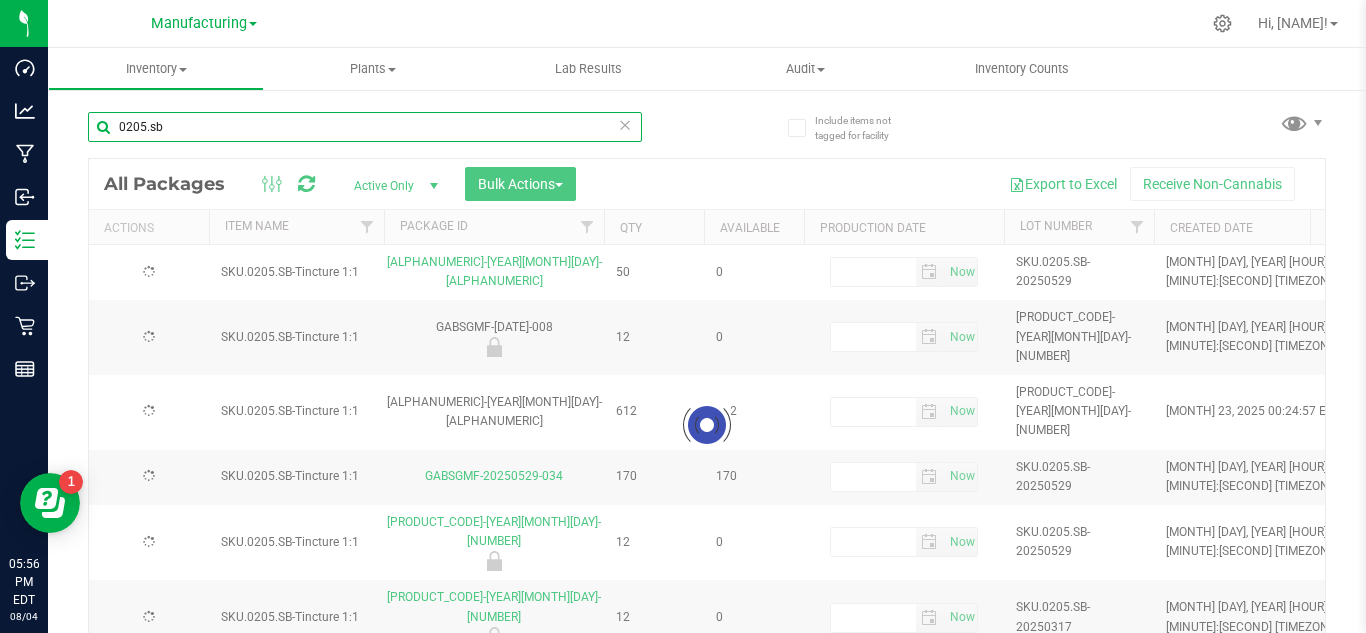 type on "2025-02-17" 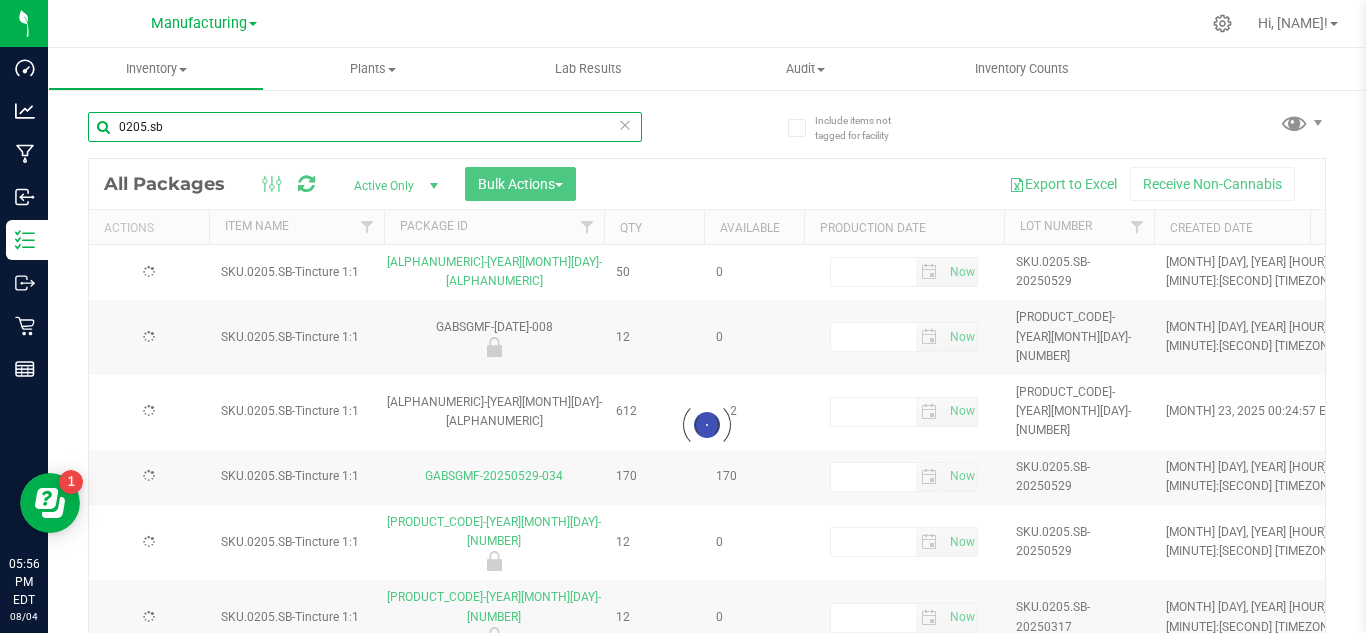 type on "2026-02-25" 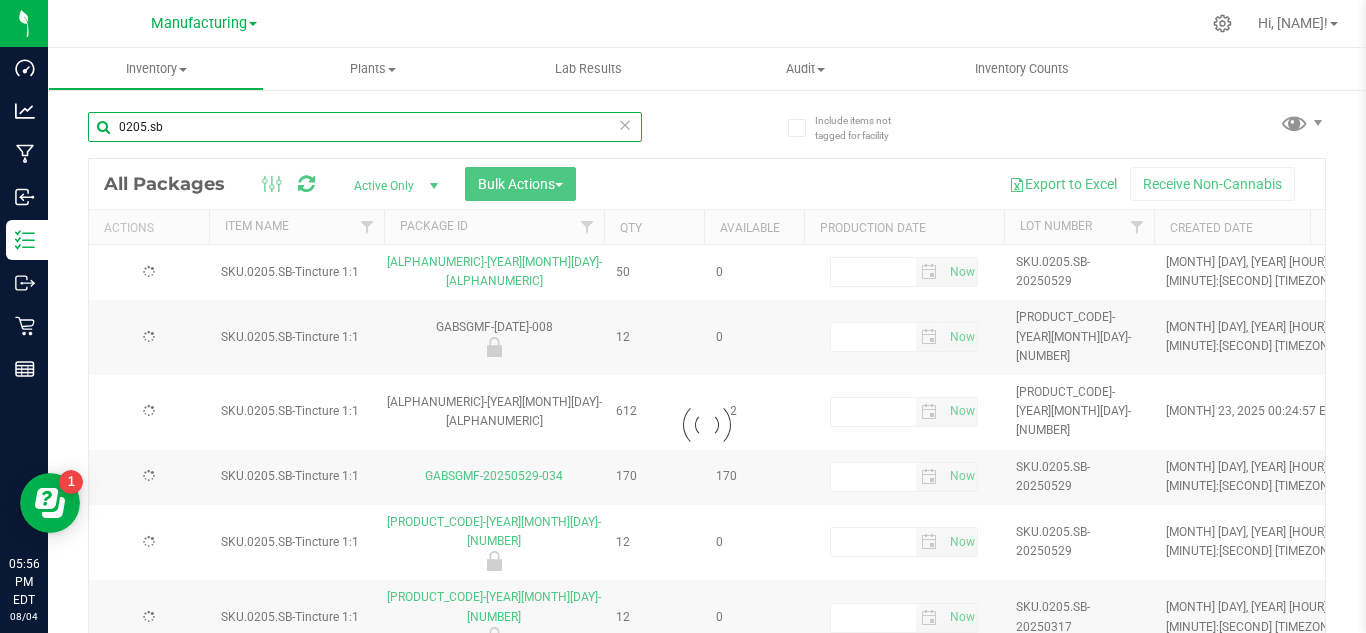 type on "2025-01-02" 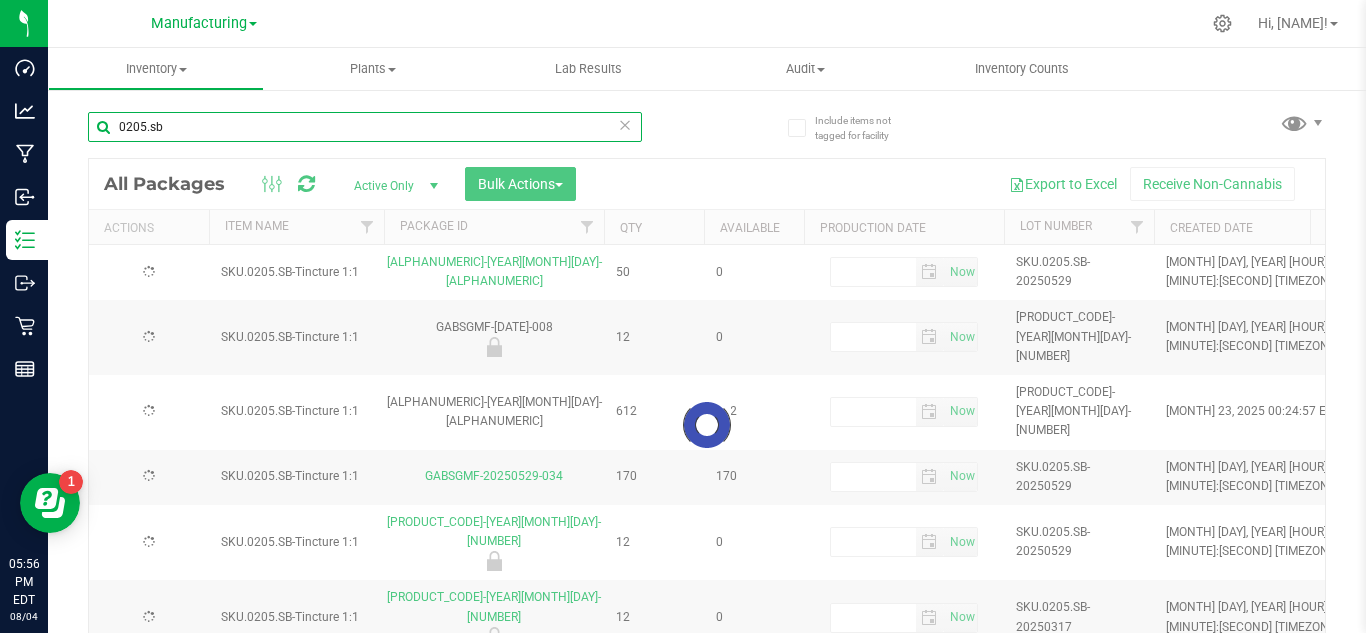 type on "2026-01-02" 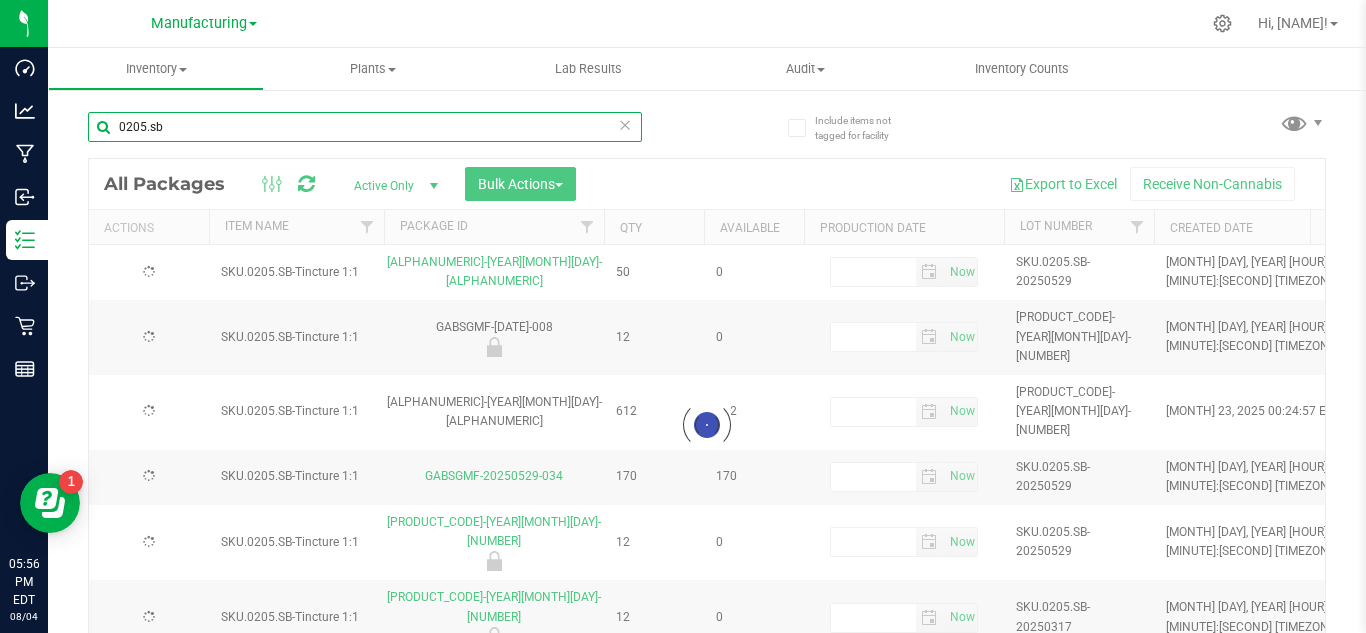 type on "2024-11-08" 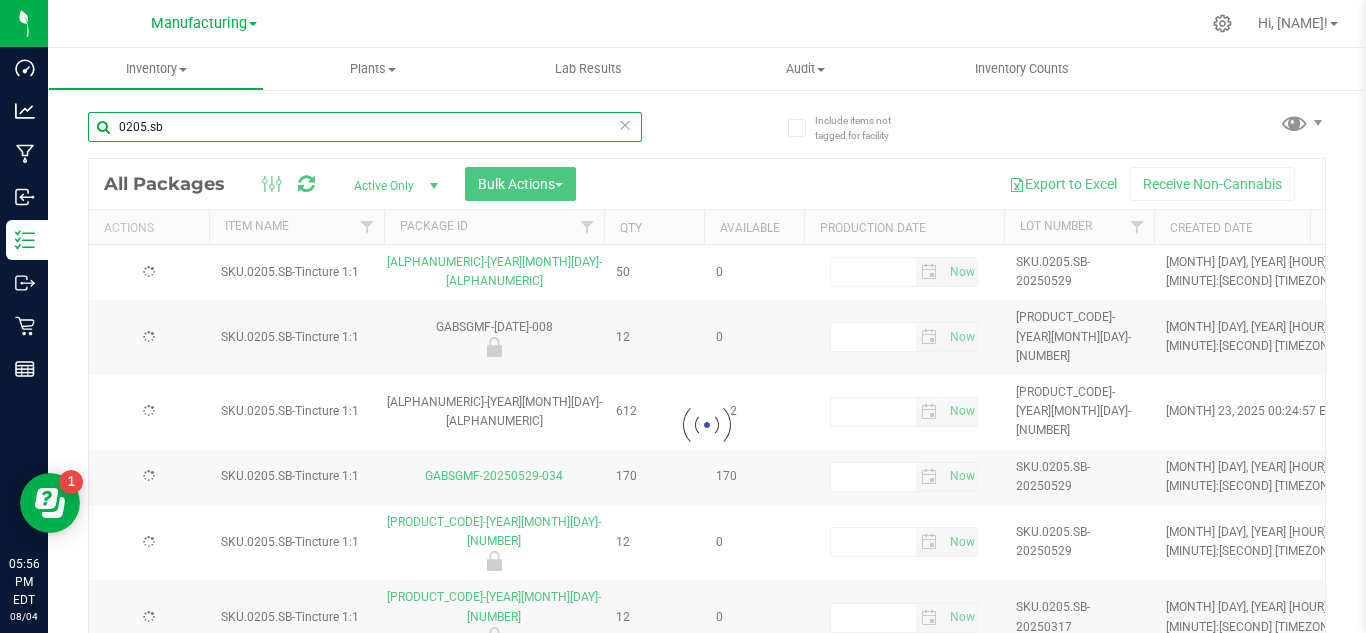 type on "[YEAR]-[MONTH]-[DAY]" 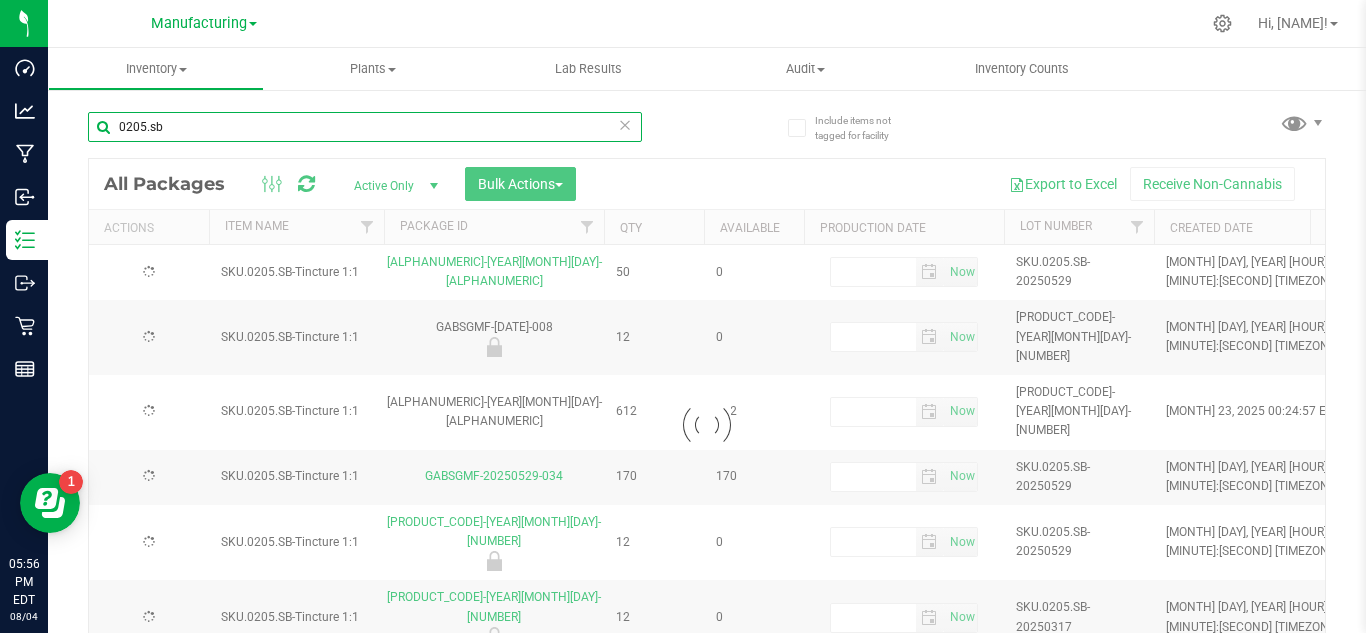type on "[YEAR]-[MONTH]-[DAY]" 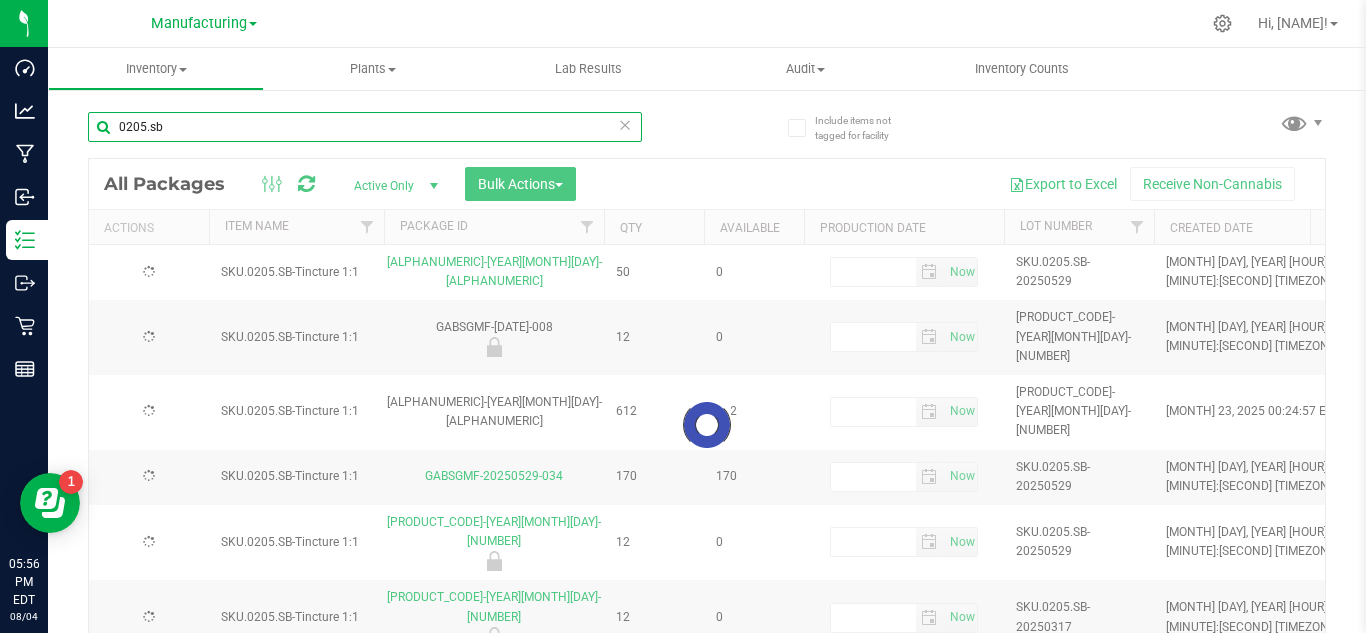 type on "[YEAR]-[MONTH]-[DAY]" 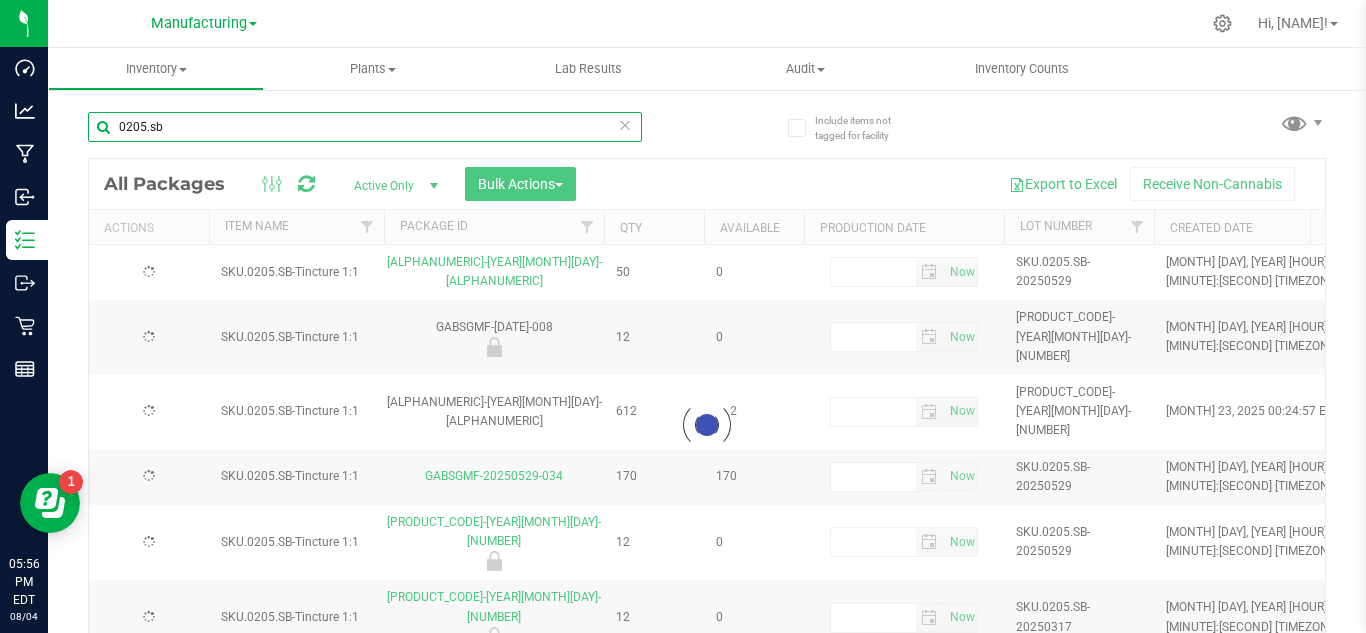 type on "[YEAR]-[MONTH]-[DAY]" 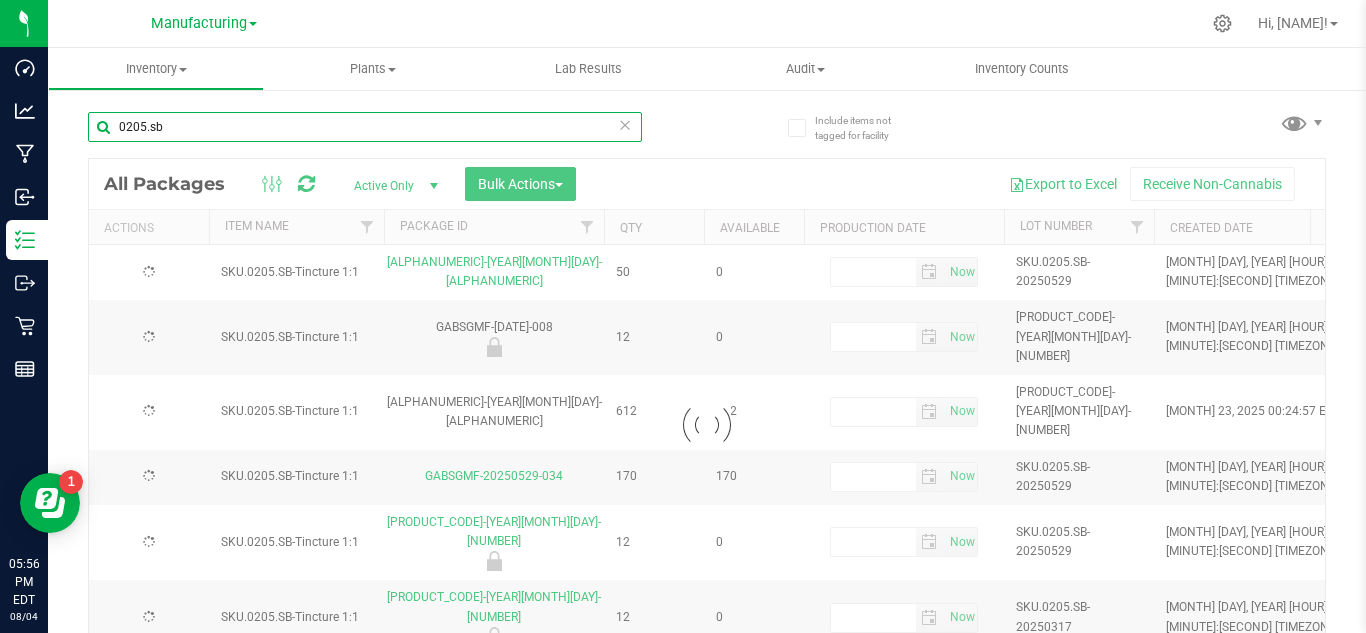 type on "[YEAR]-[MONTH]-[DAY]" 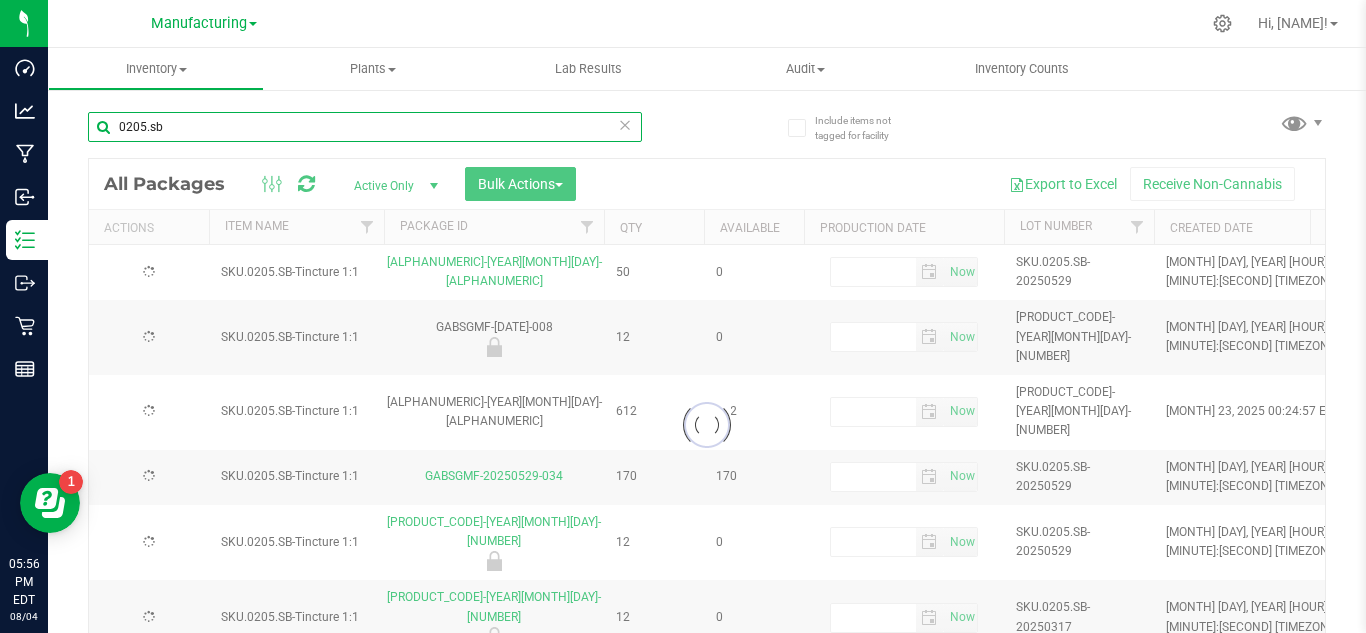 type on "[YEAR]-[MONTH]-[DAY]" 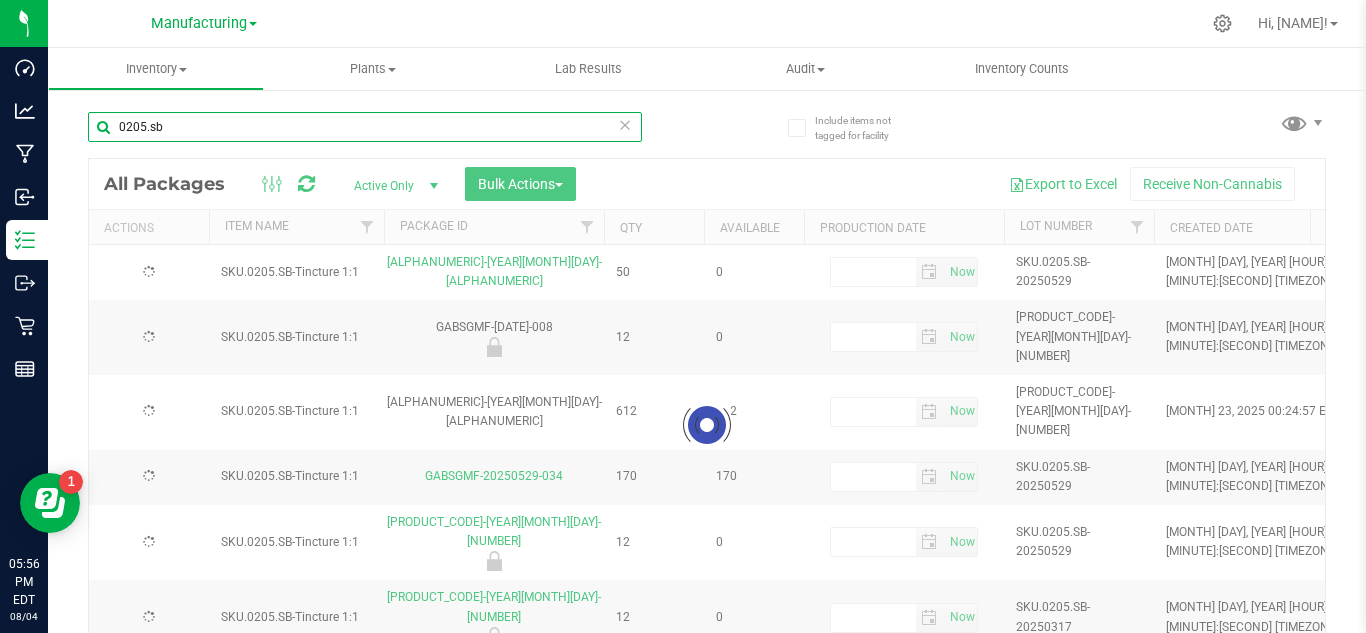 type on "[DATE]" 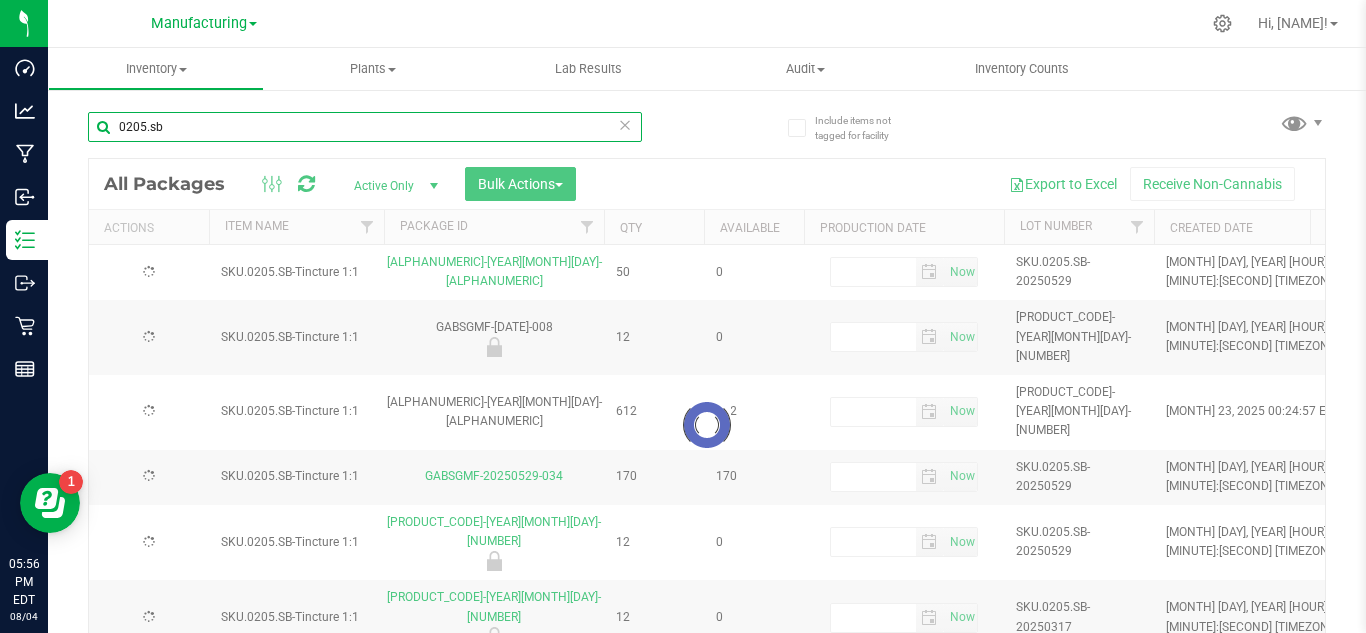 type on "[YEAR]-[MONTH]-[DAY]" 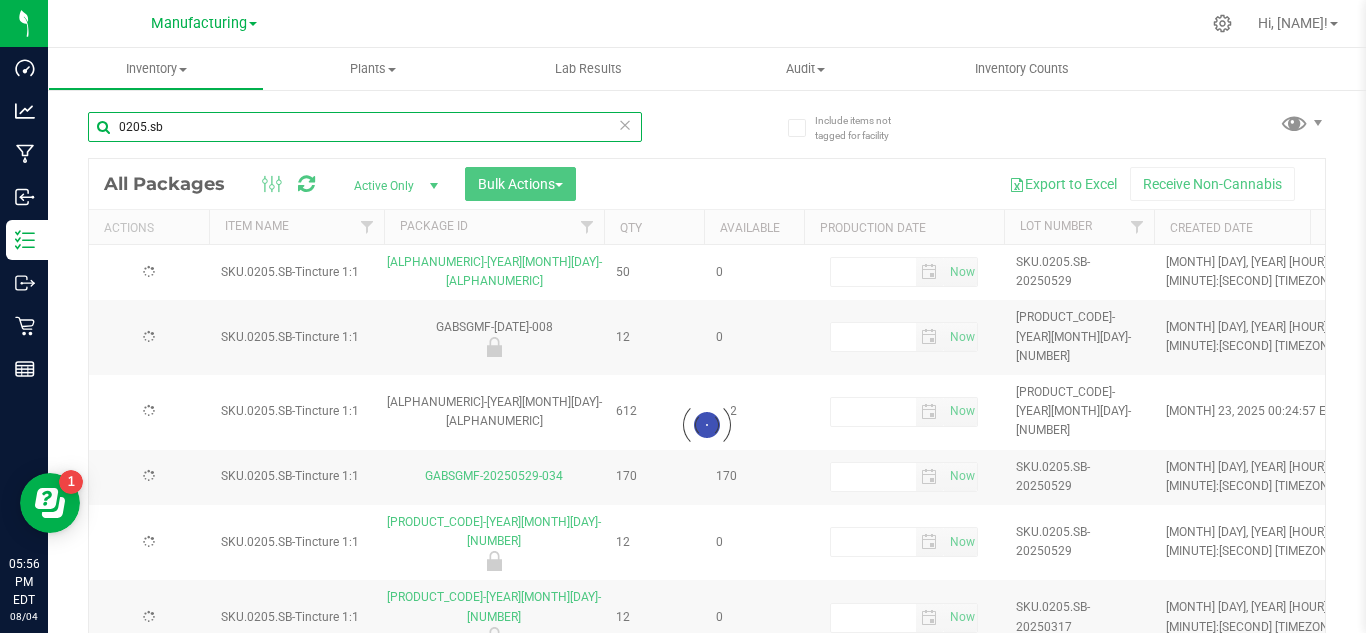 type on "[YEAR]-[MONTH]-[DAY]" 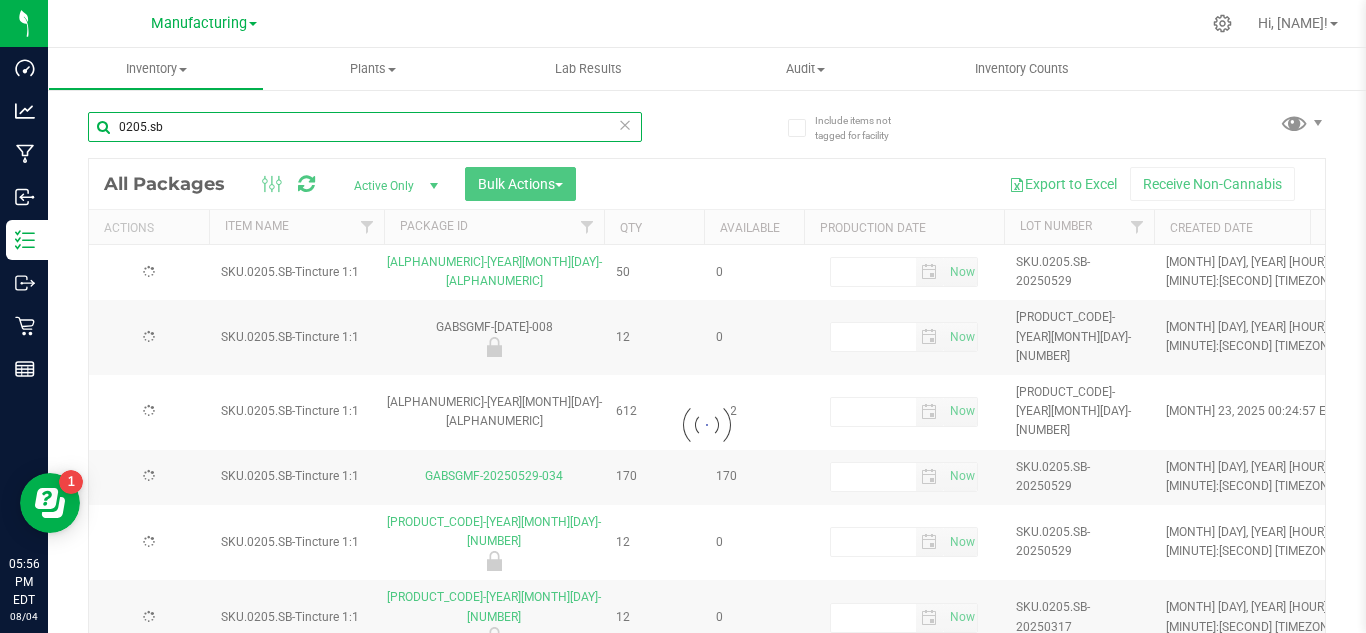 type on "[DATE]" 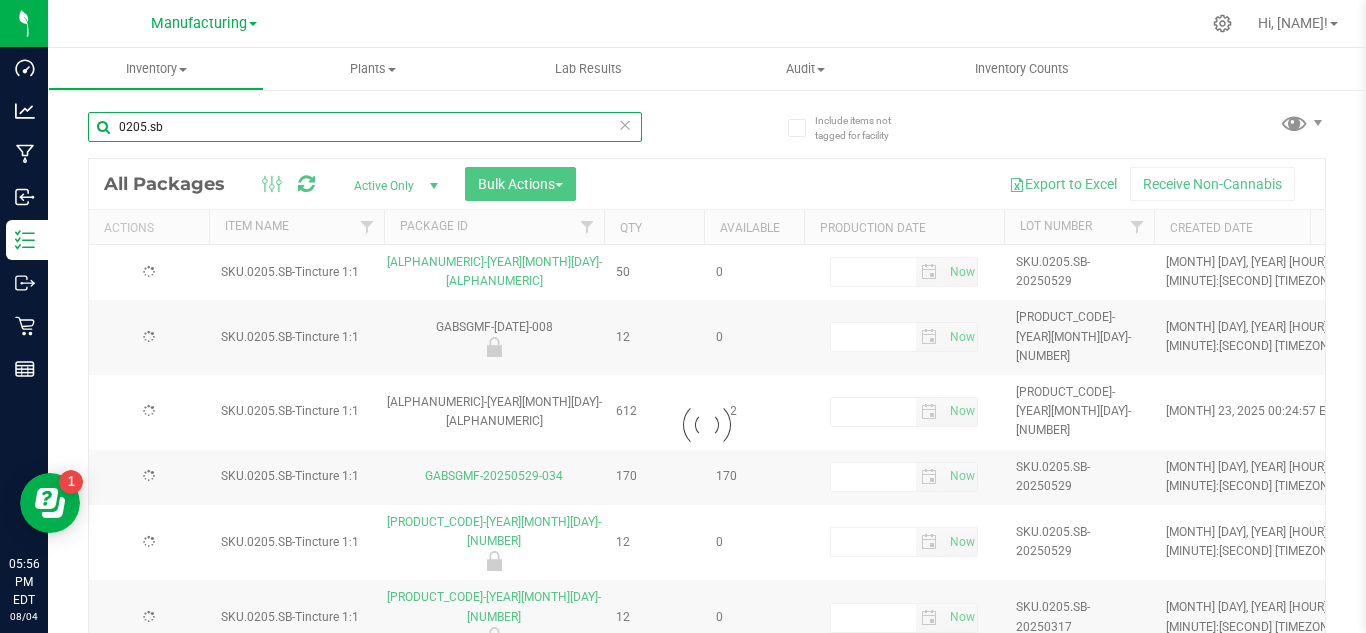 type on "2024-03-26" 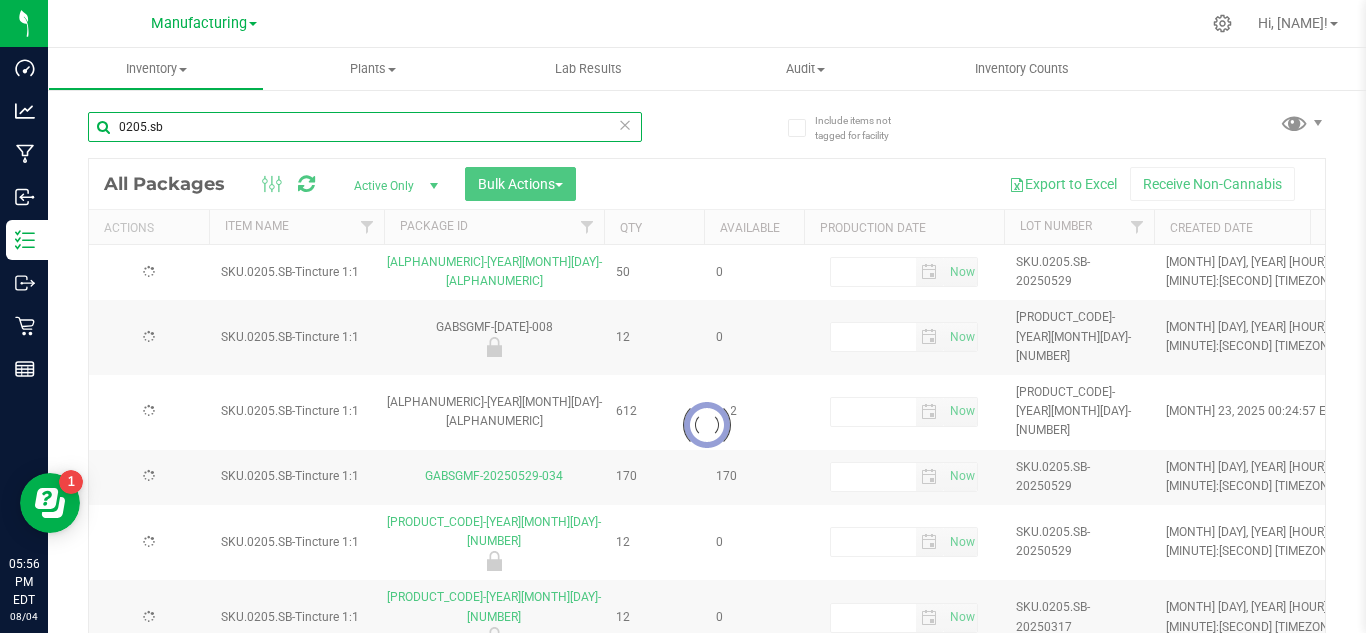 type on "[DATE]" 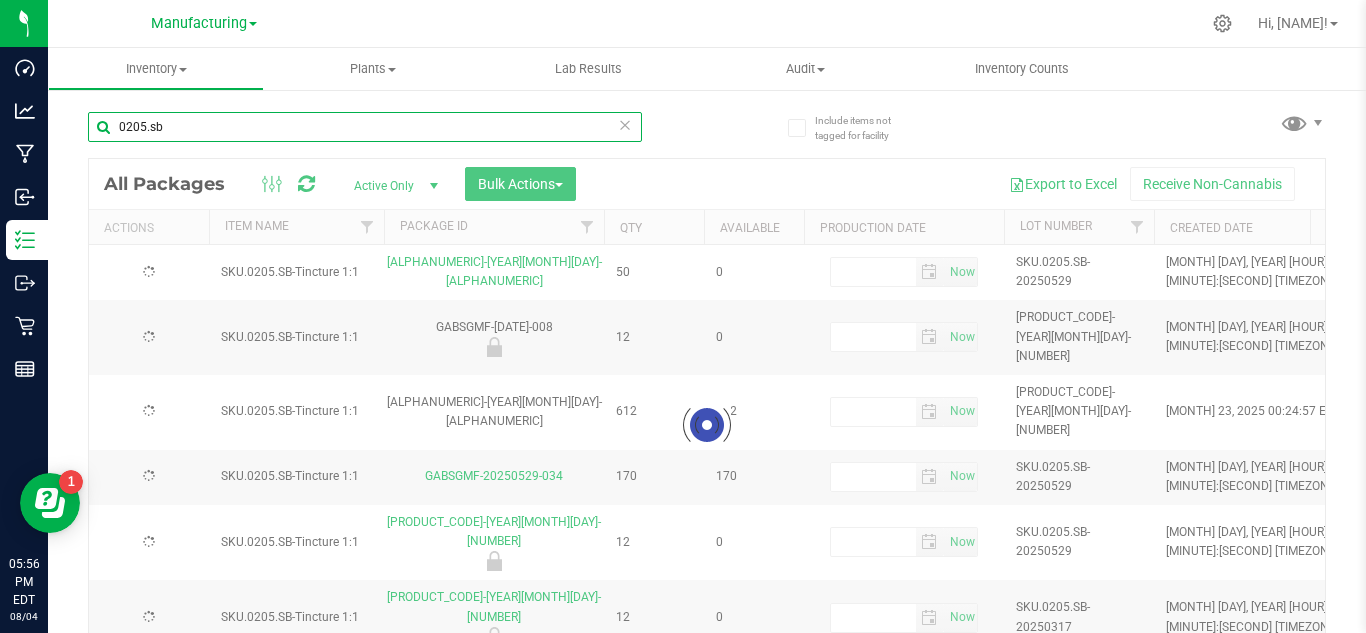 type on "[YEAR]-[MONTH]-[DAY]" 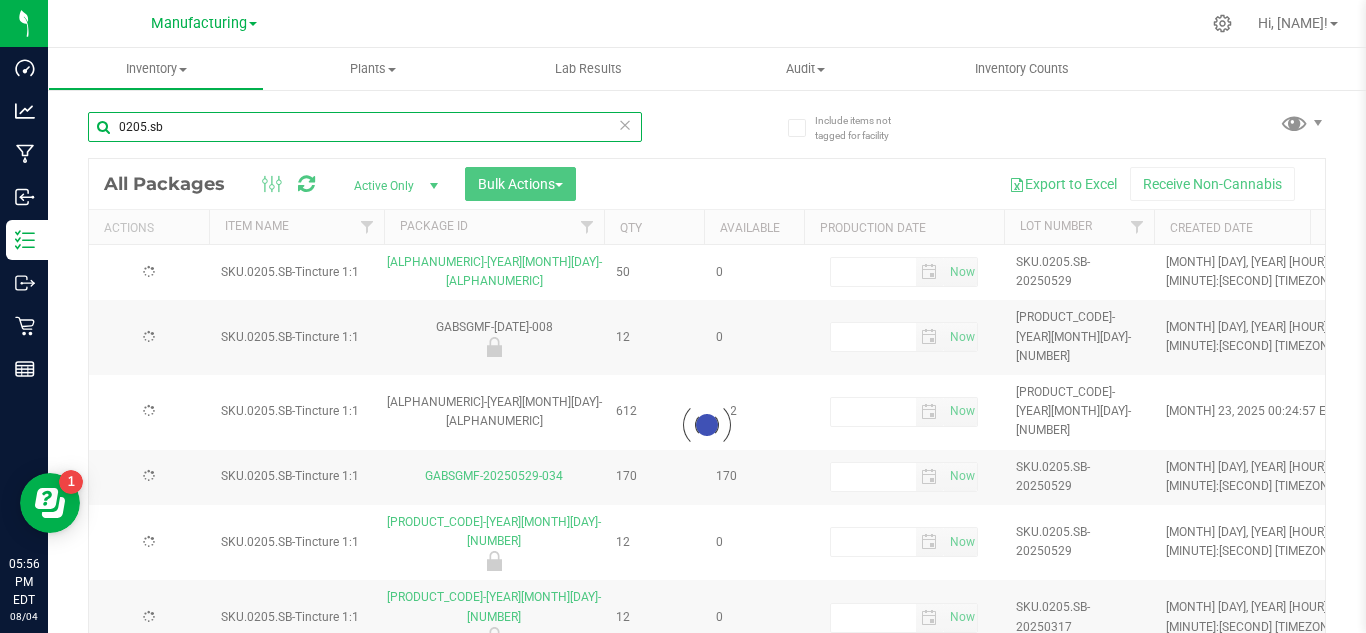 type on "[DATE]" 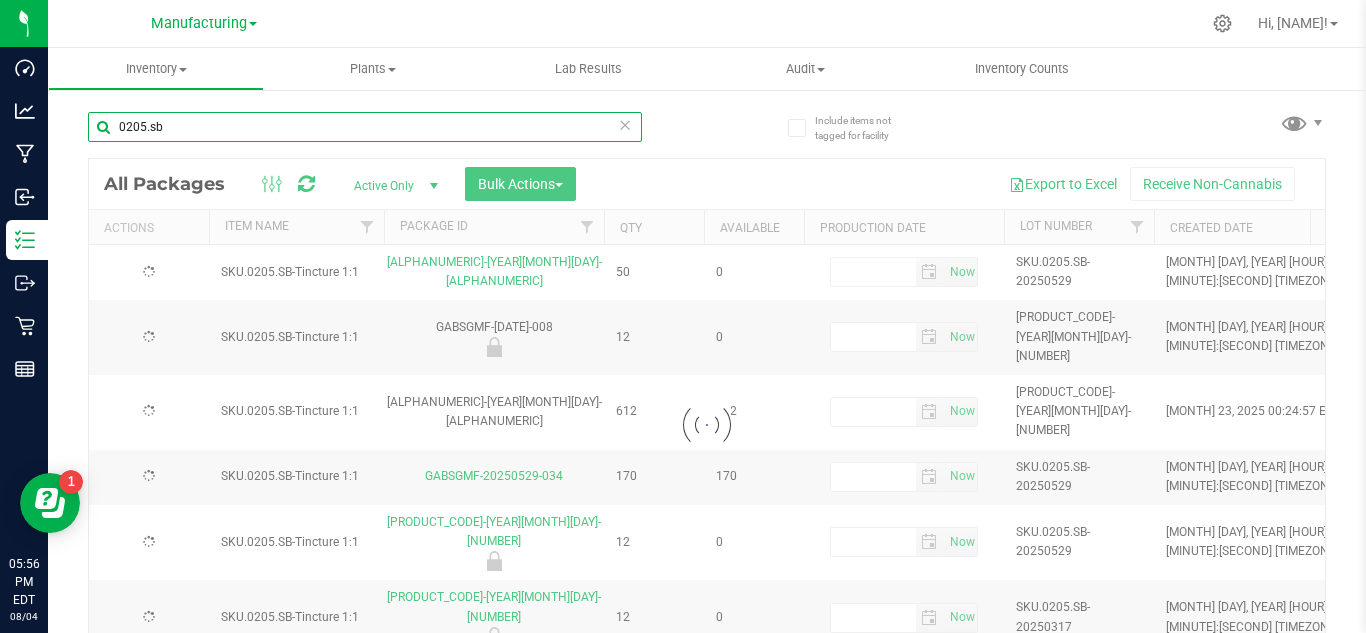 type on "[YEAR]-[MONTH]-[DAY]" 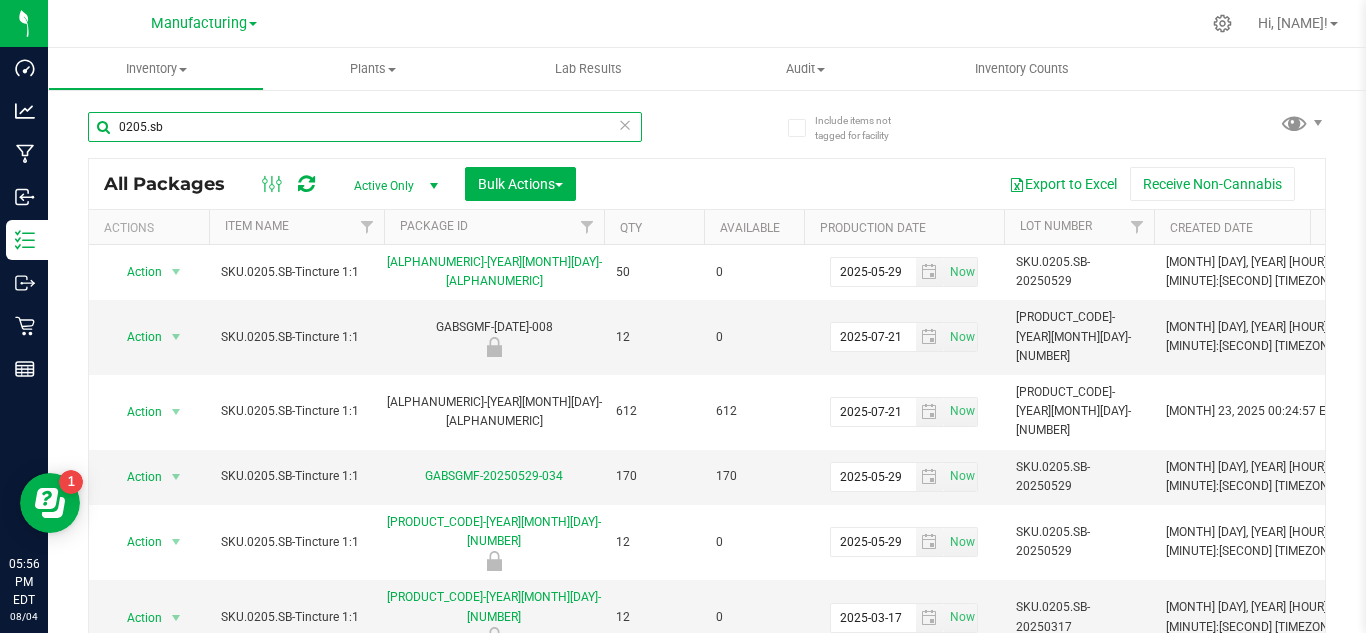 type on "0205.sb" 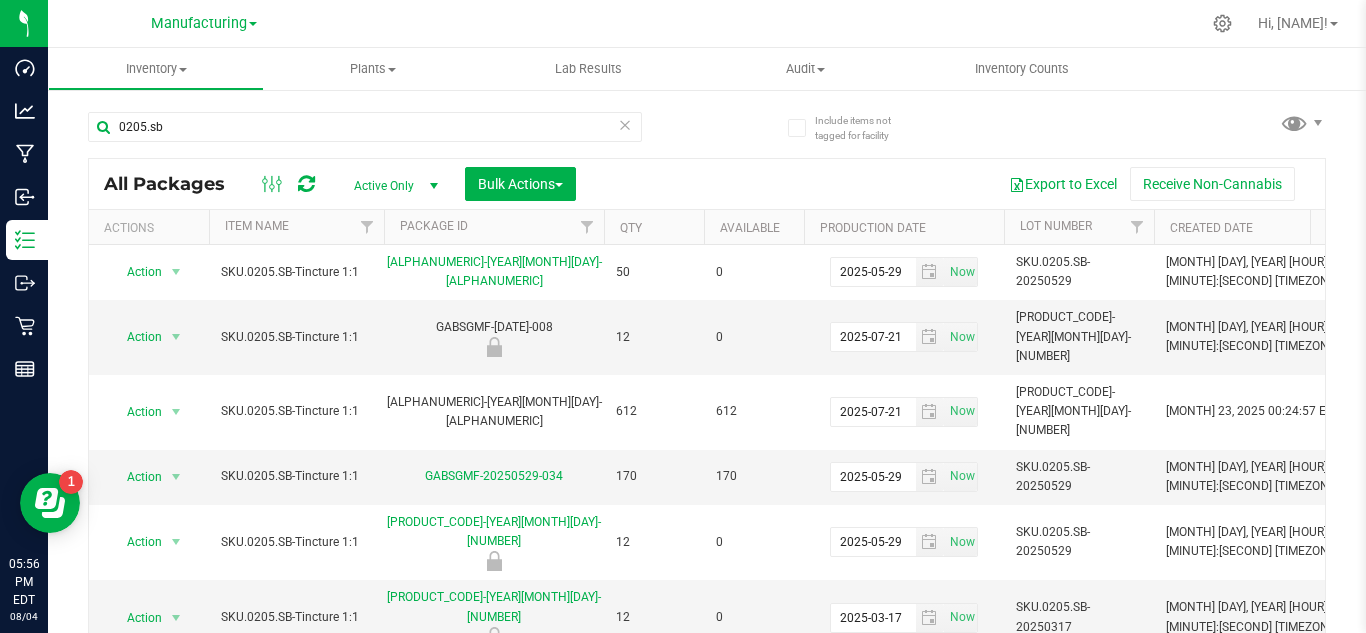 drag, startPoint x: 277, startPoint y: 118, endPoint x: 677, endPoint y: 138, distance: 400.4997 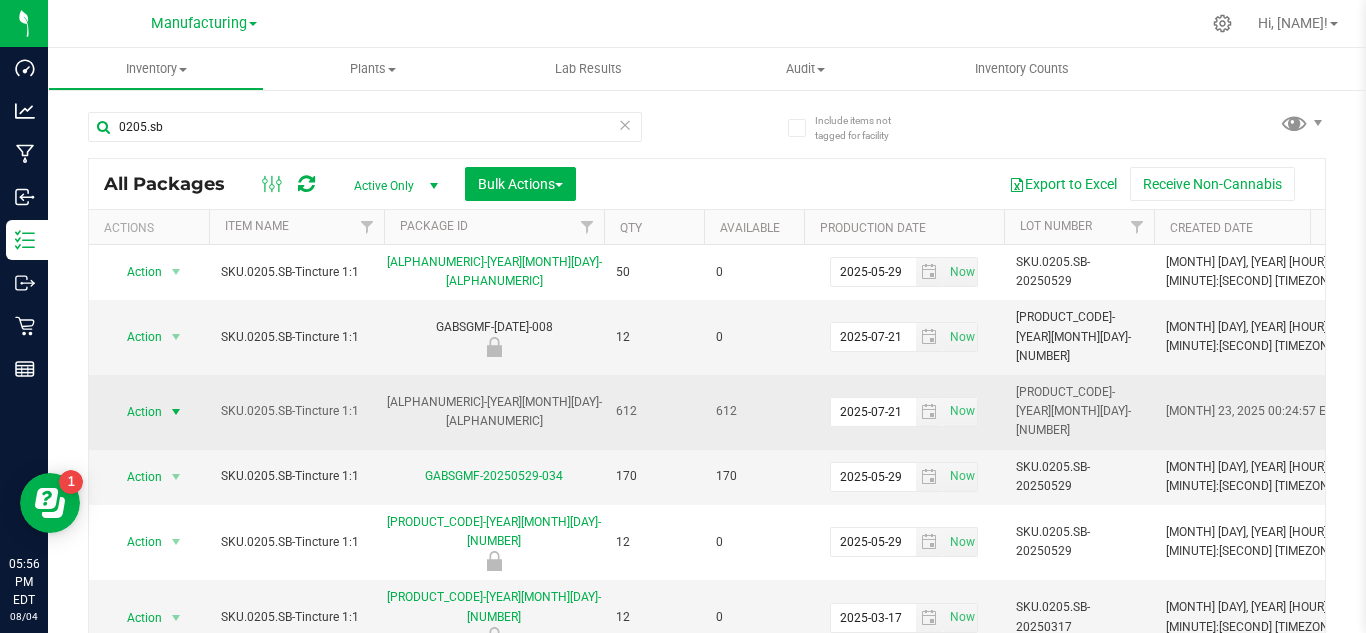 click on "Action" at bounding box center (136, 412) 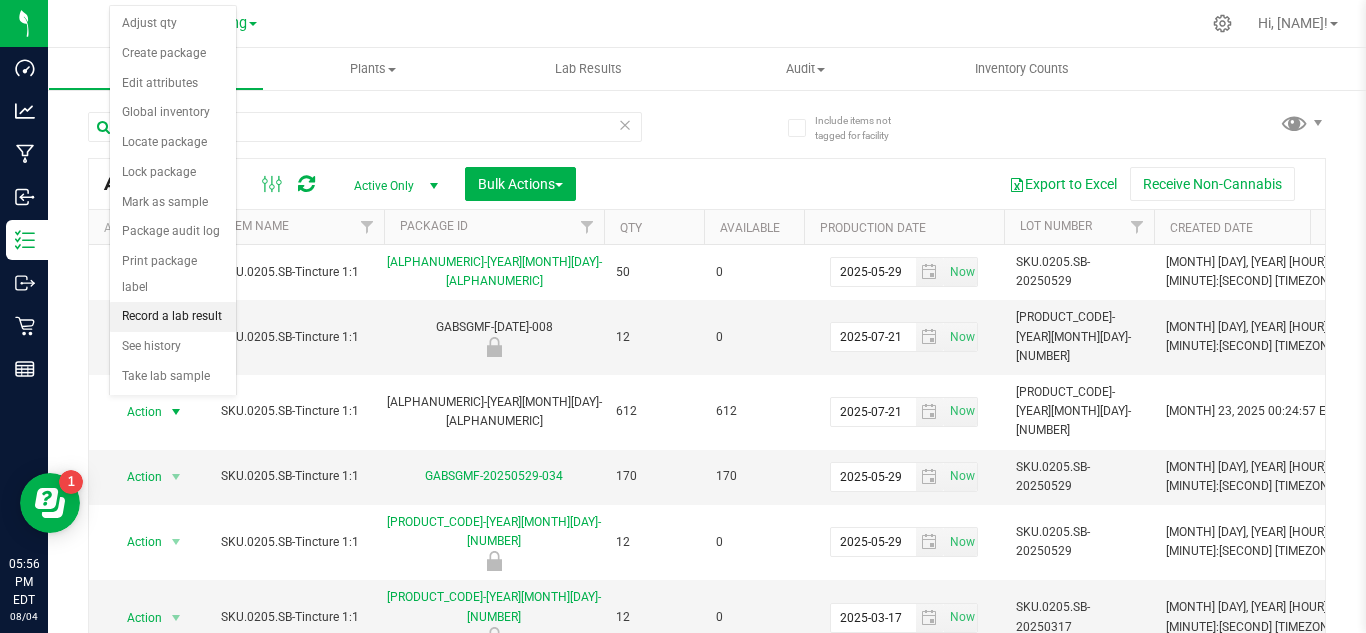 click on "Record a lab result" at bounding box center [173, 317] 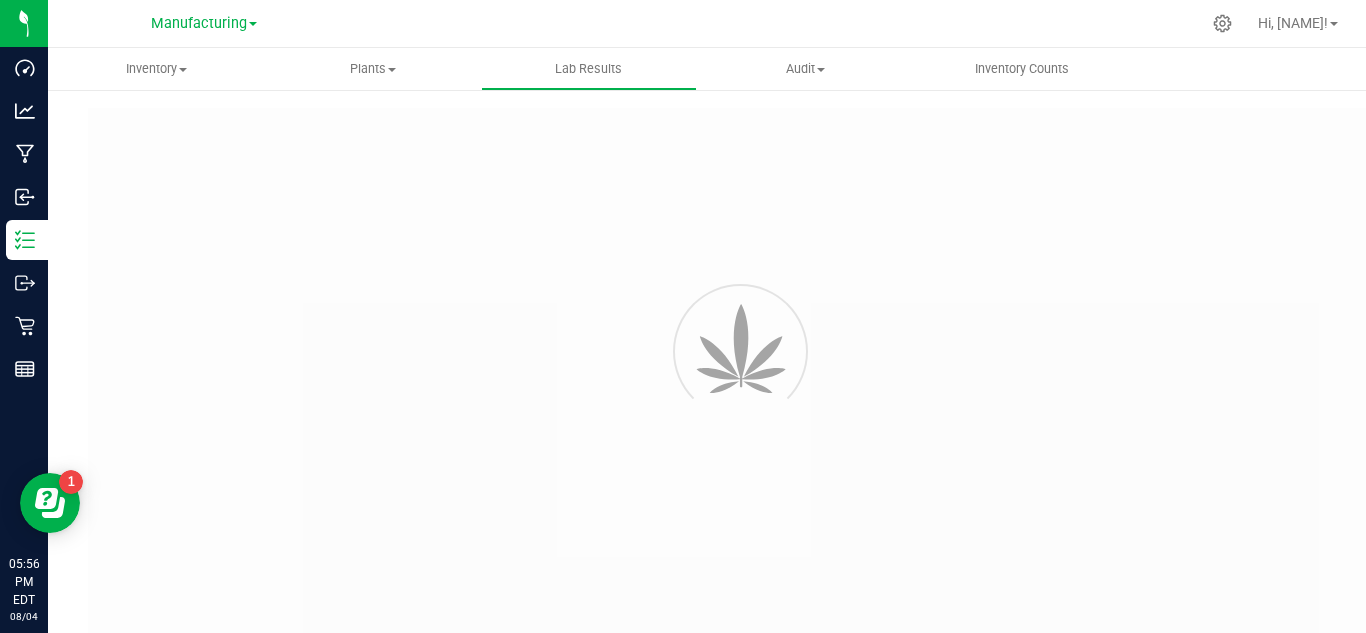 type on "[ALPHANUMERIC]-[YEAR][MONTH][DAY]-[ALPHANUMERIC]" 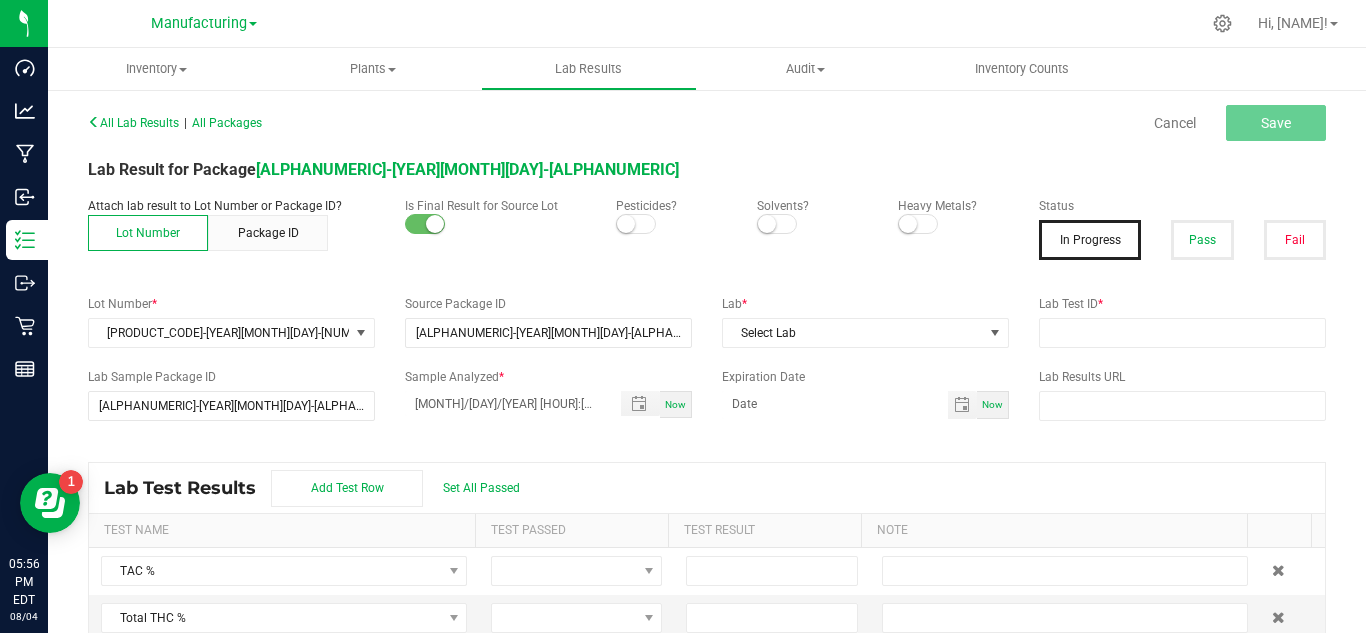click at bounding box center [626, 224] 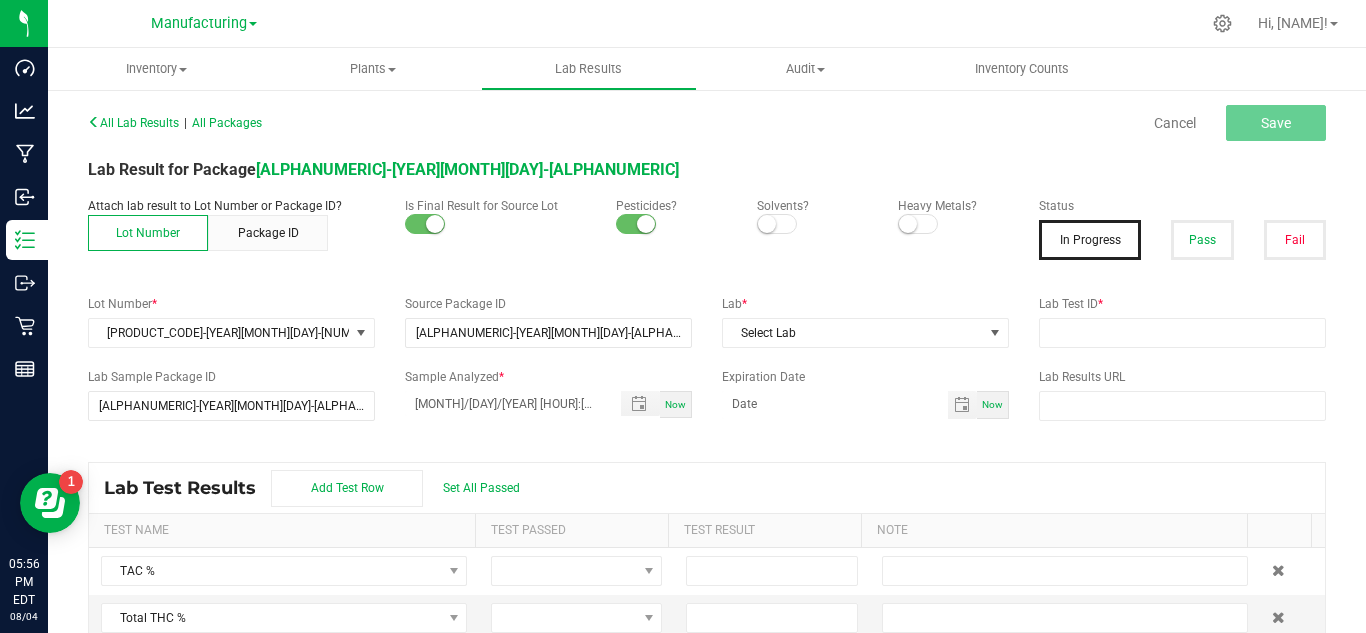 click at bounding box center [767, 224] 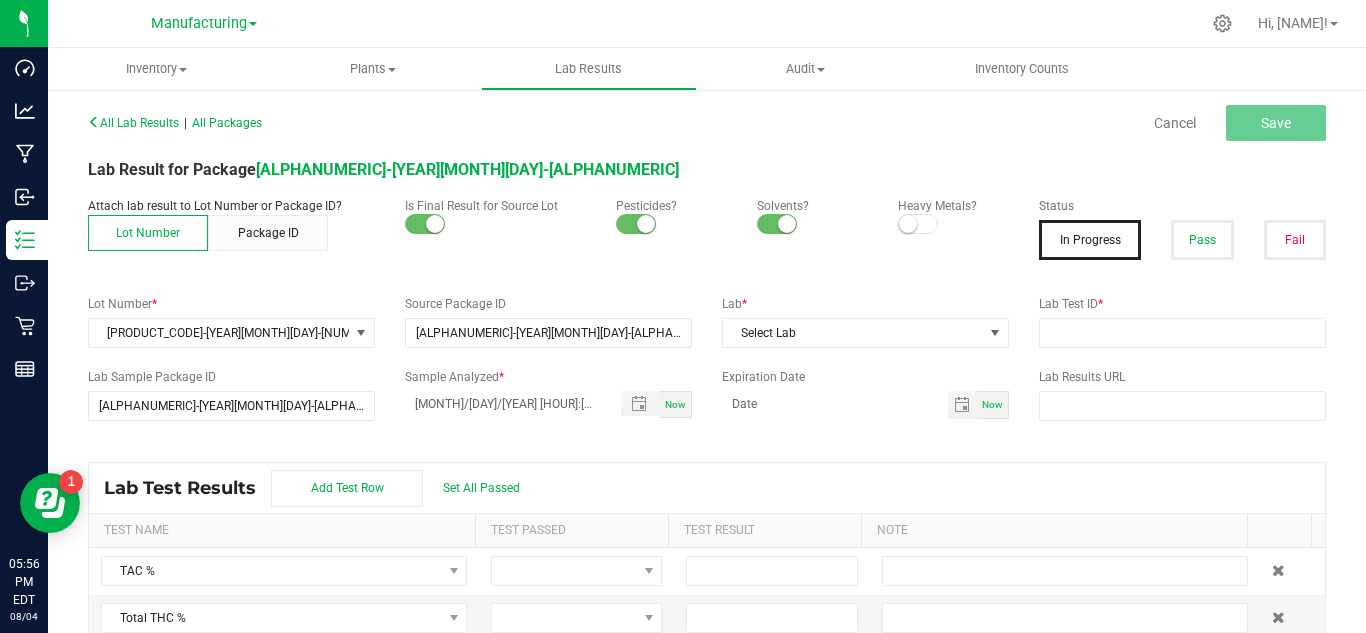 click at bounding box center (908, 224) 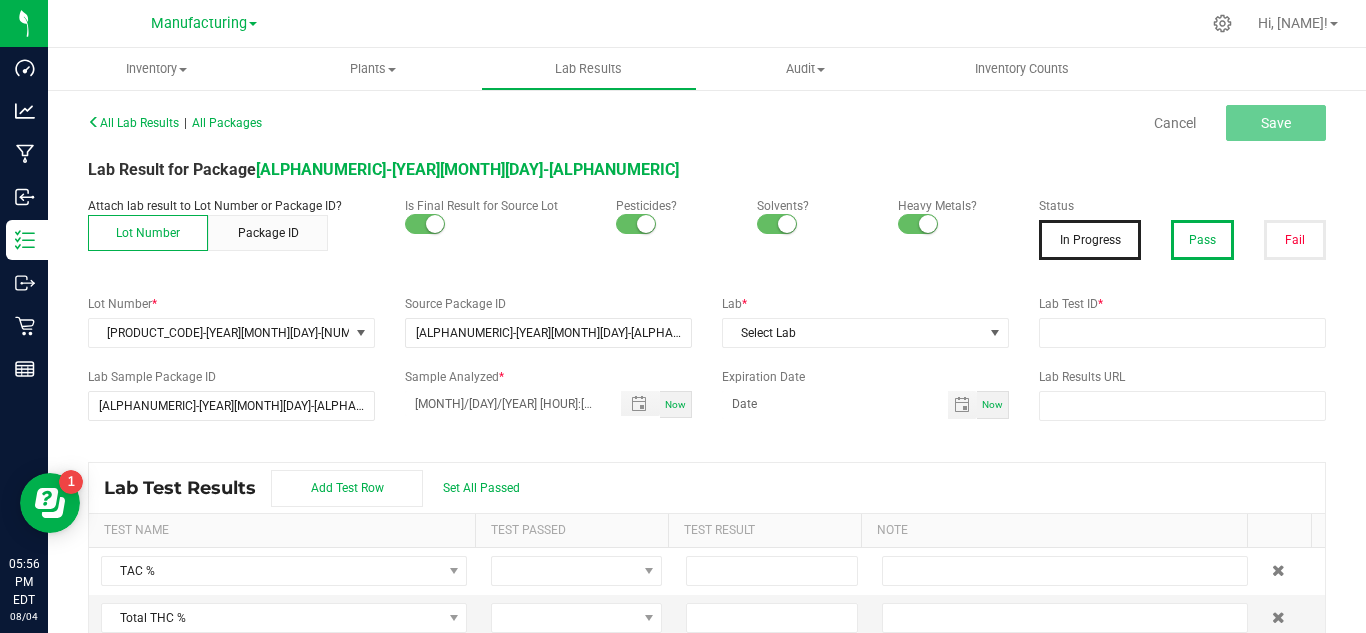 click on "Pass" at bounding box center (1202, 240) 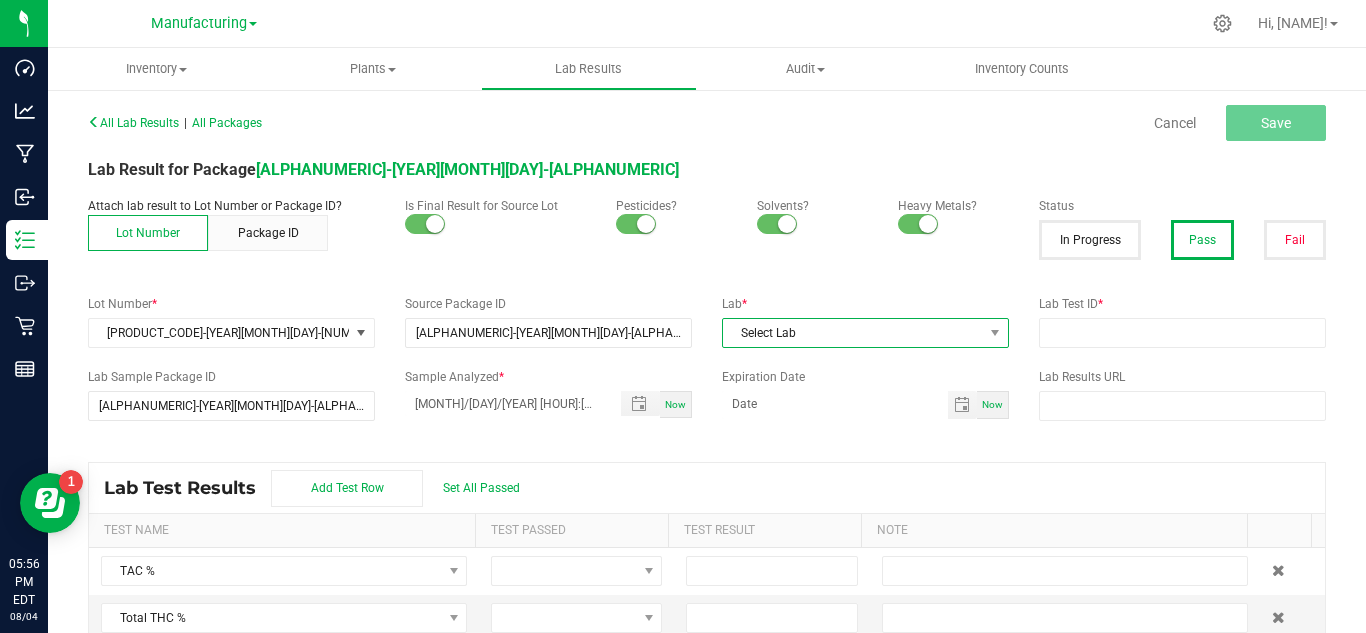 click on "Select Lab" at bounding box center (853, 333) 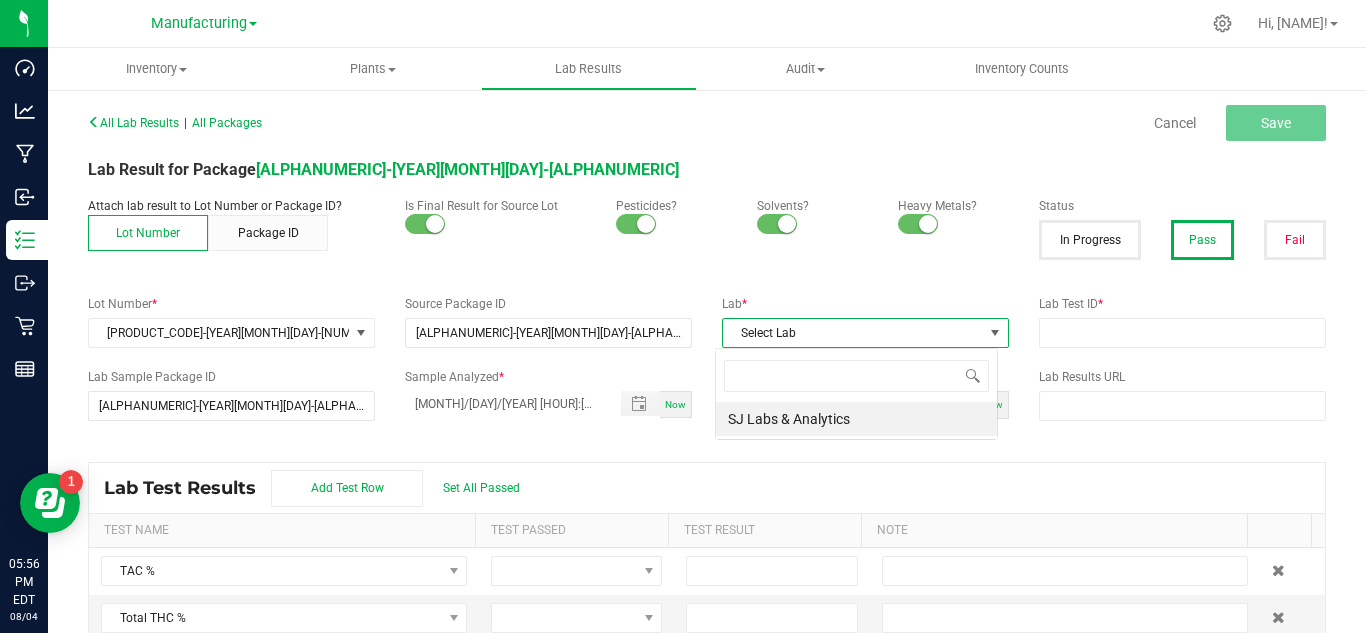scroll, scrollTop: 99970, scrollLeft: 99717, axis: both 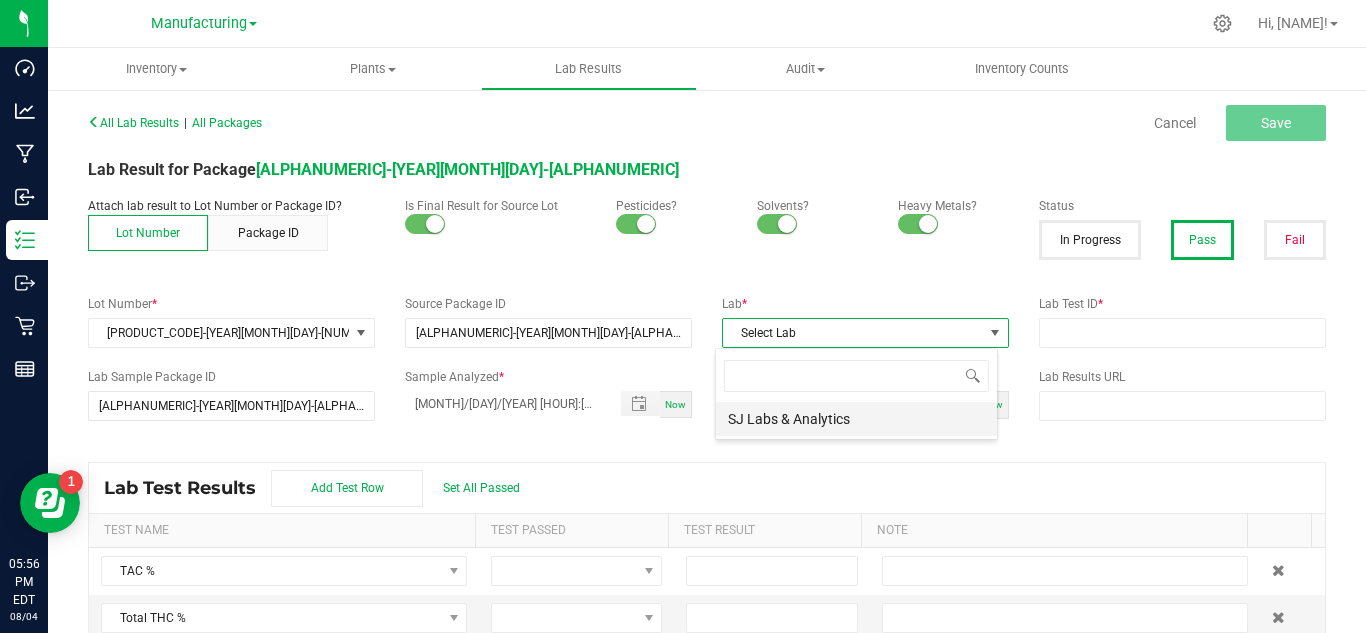 click on "SJ Labs & Analytics" at bounding box center (856, 419) 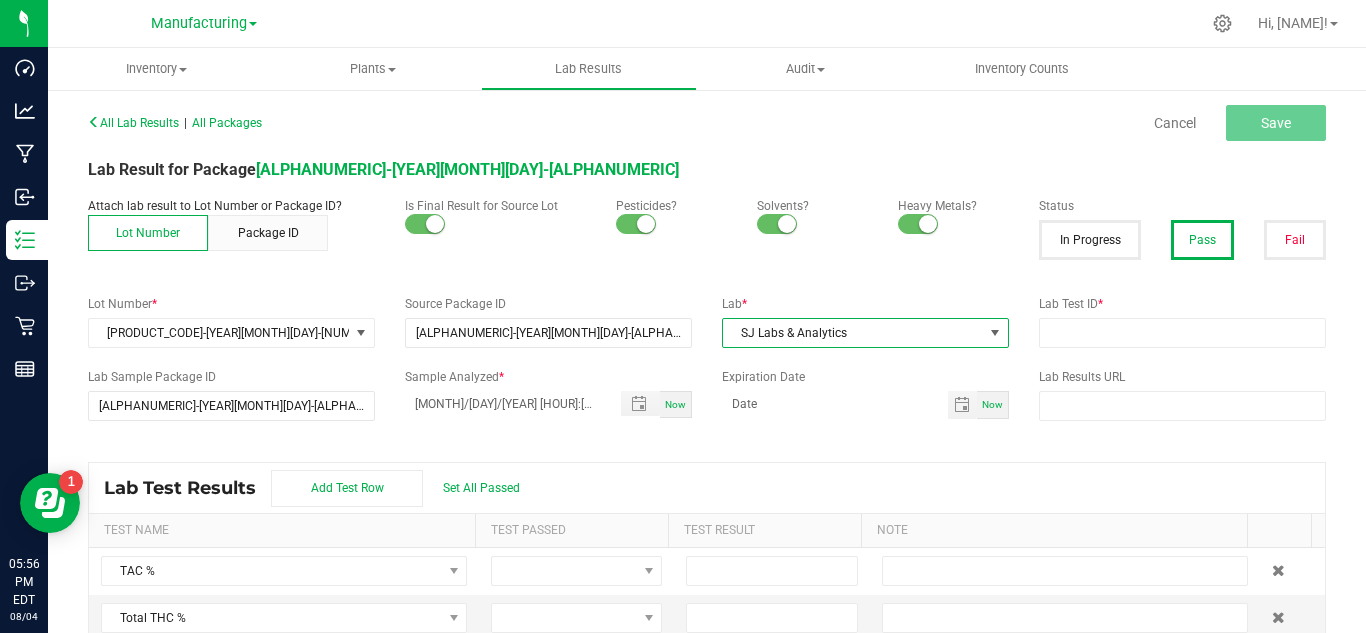 click on "Lab Test ID  *" at bounding box center (1182, 321) 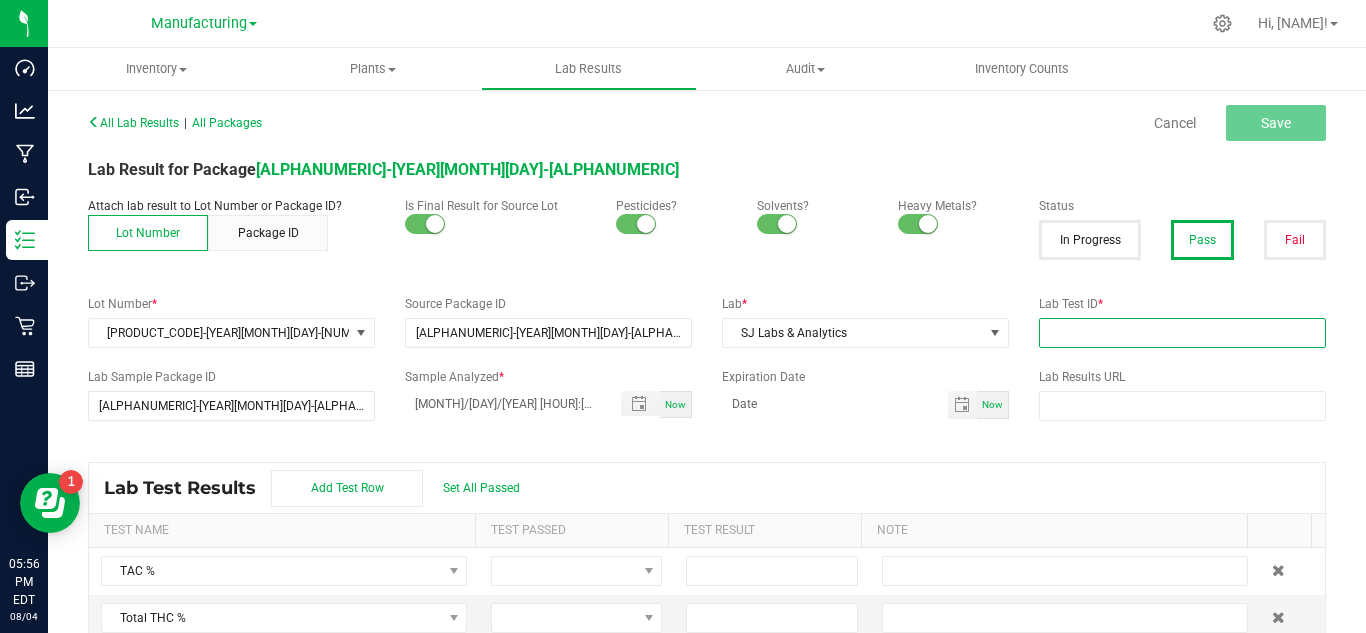 click at bounding box center (1182, 333) 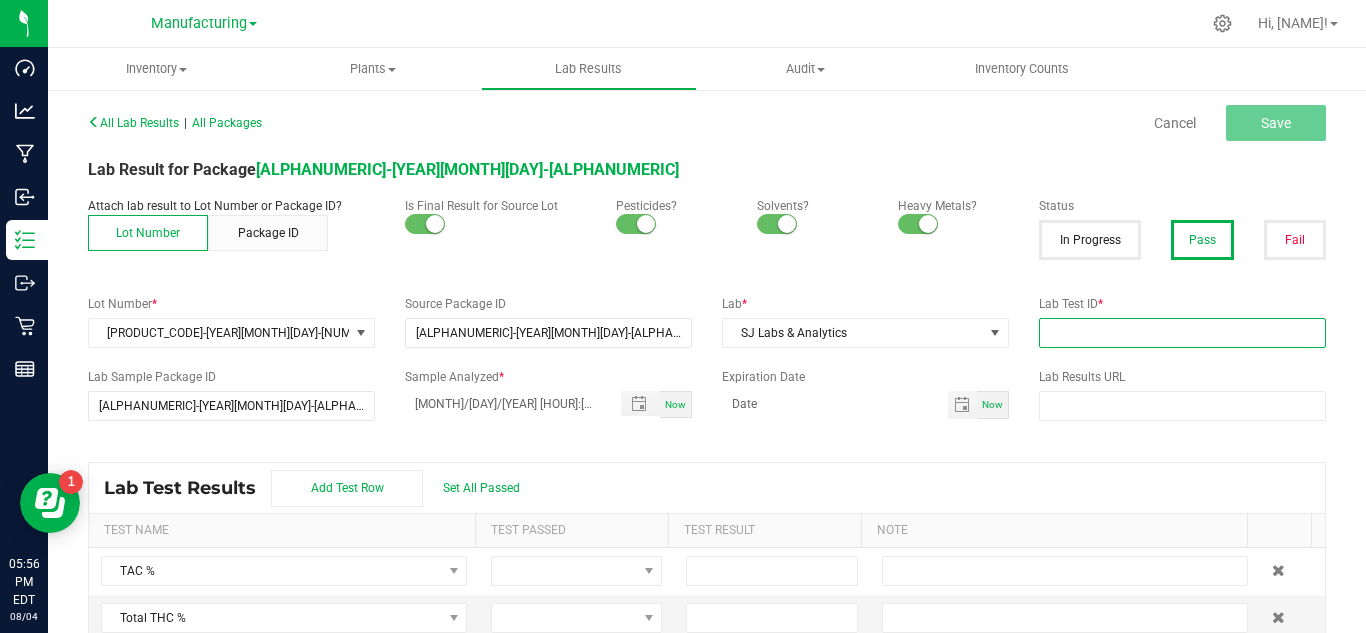 paste on "[ALPHANUMERIC]-[YEAR][MONTH][DAY]-[ALPHANUMERIC]" 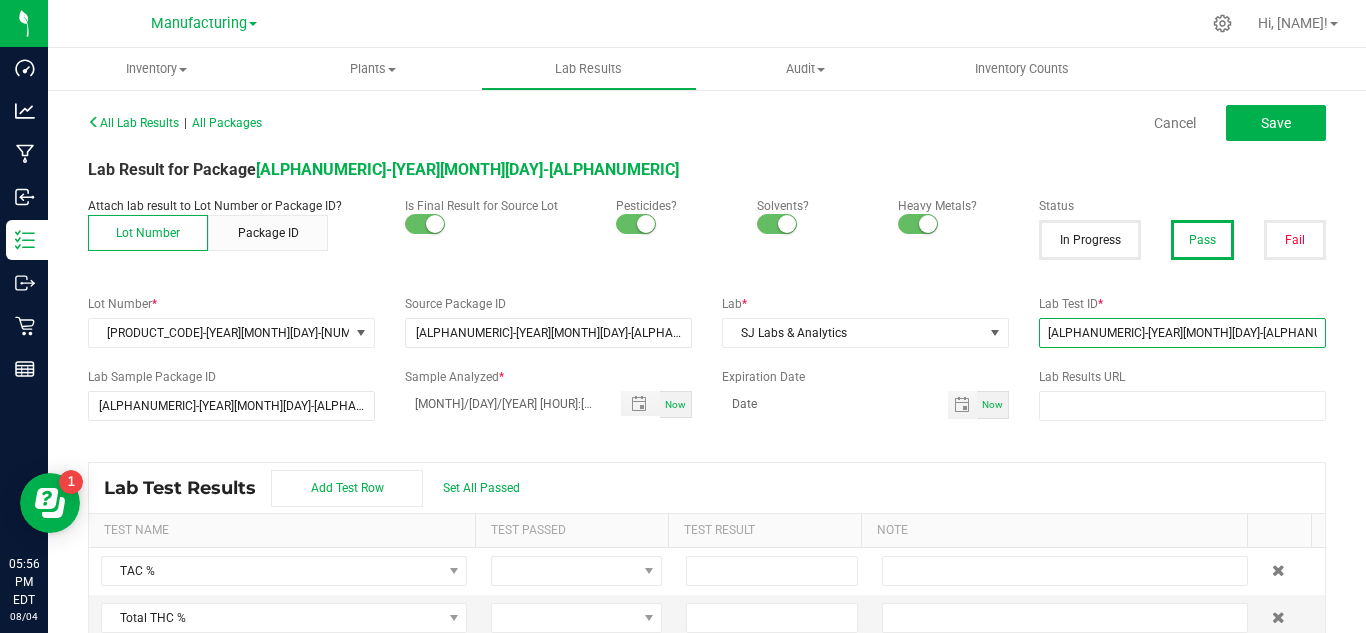 type on "[ALPHANUMERIC]-[YEAR][MONTH][DAY]-[ALPHANUMERIC]" 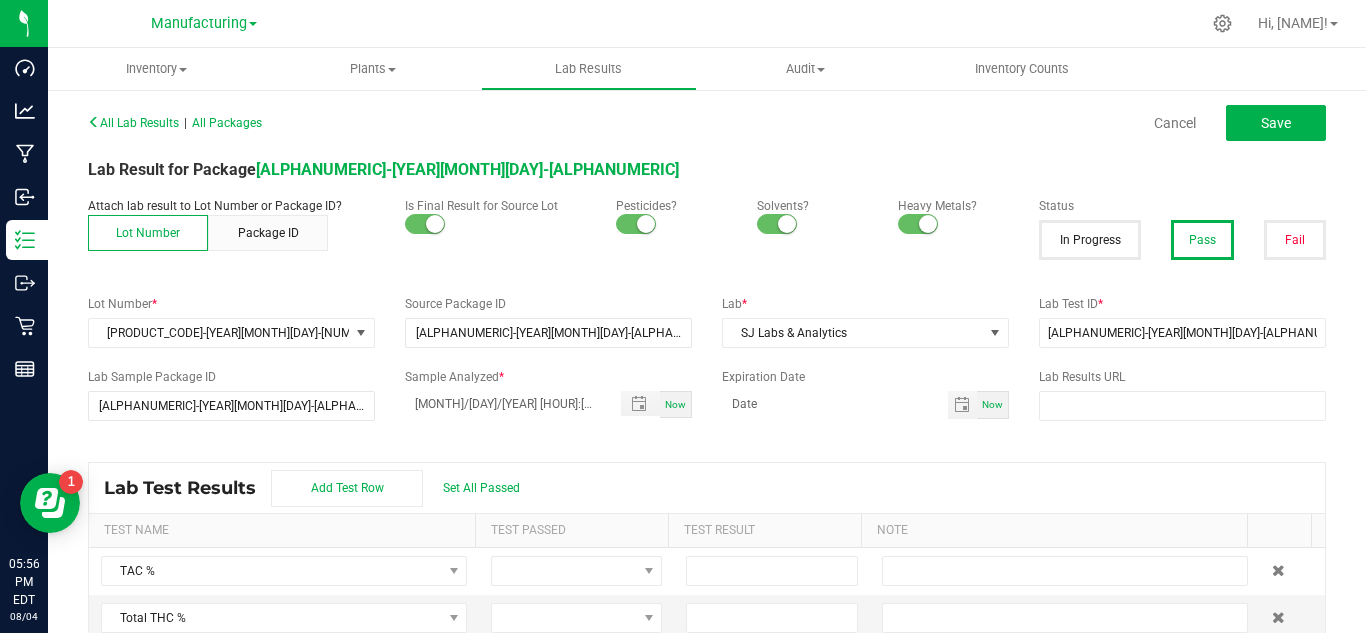 click on "Now" at bounding box center (993, 405) 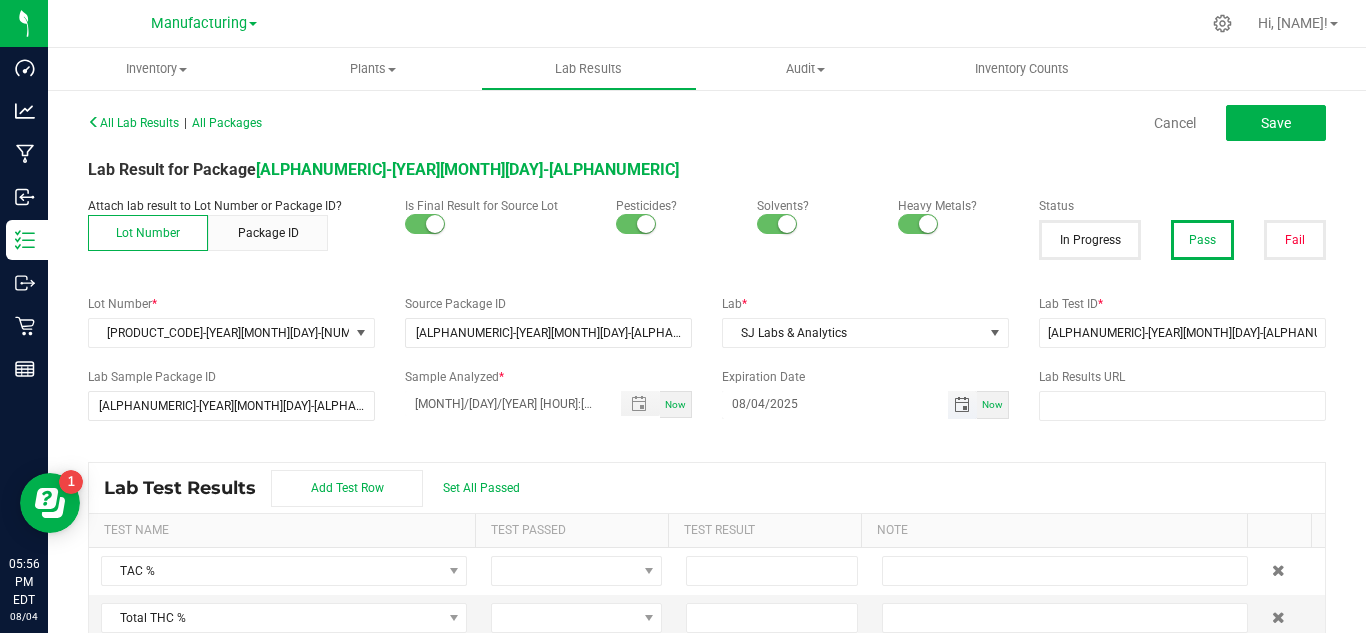 click on "08/04/2025" at bounding box center [835, 403] 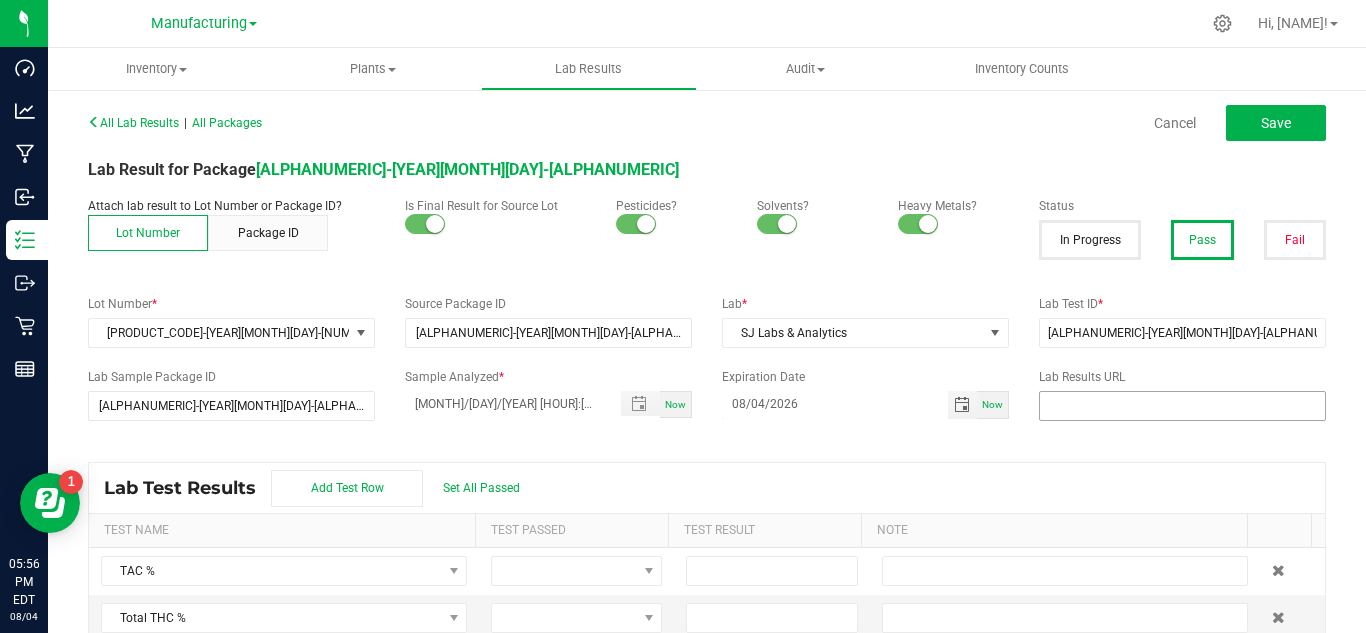 type on "08/04/2026" 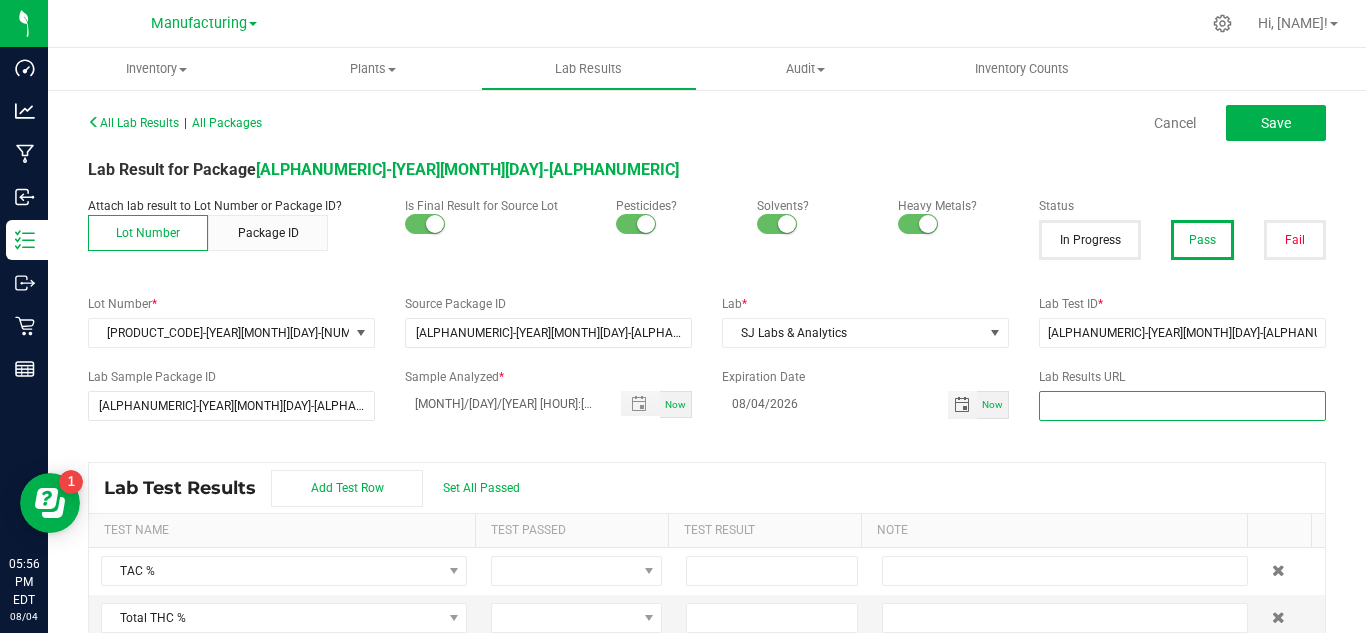 click at bounding box center (1182, 406) 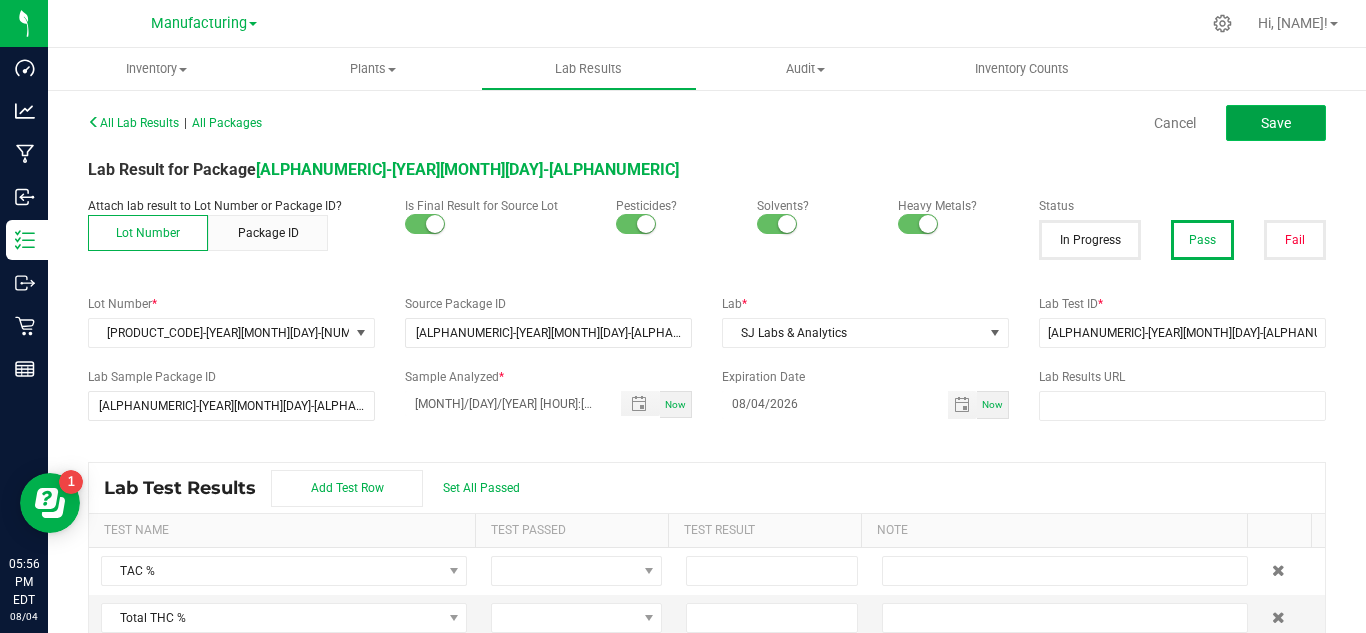 click on "Save" 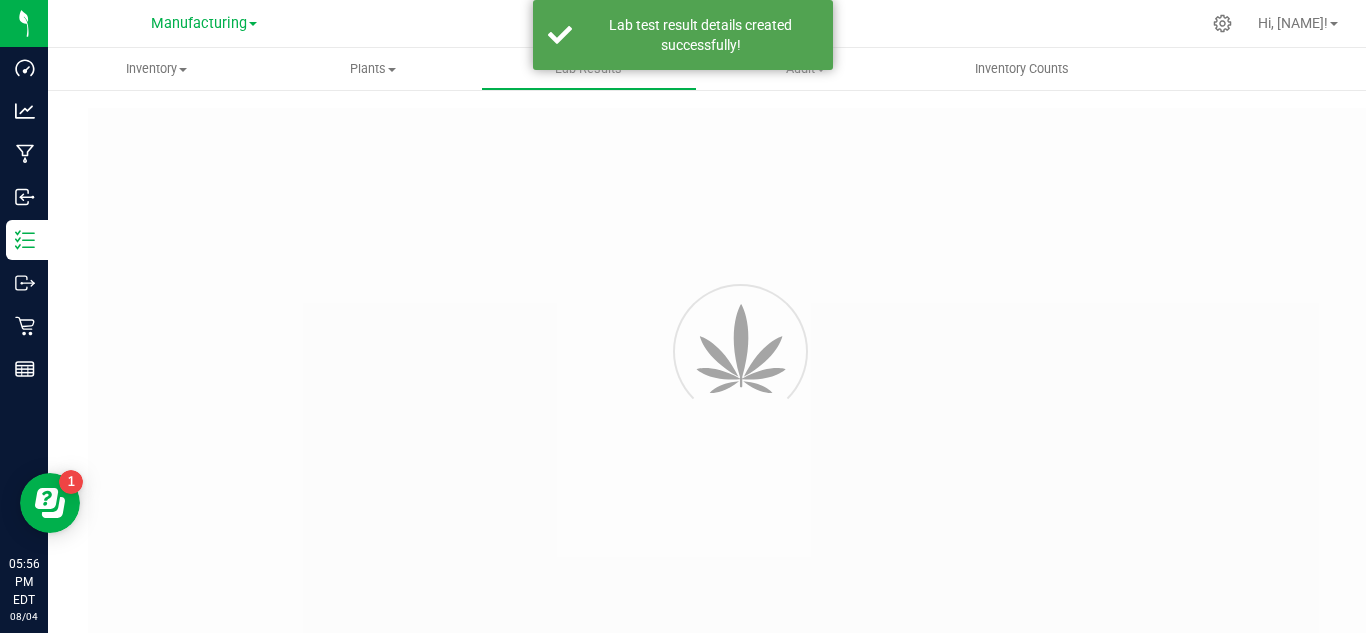 type on "[ALPHANUMERIC]-[YEAR][MONTH][DAY]-[ALPHANUMERIC]" 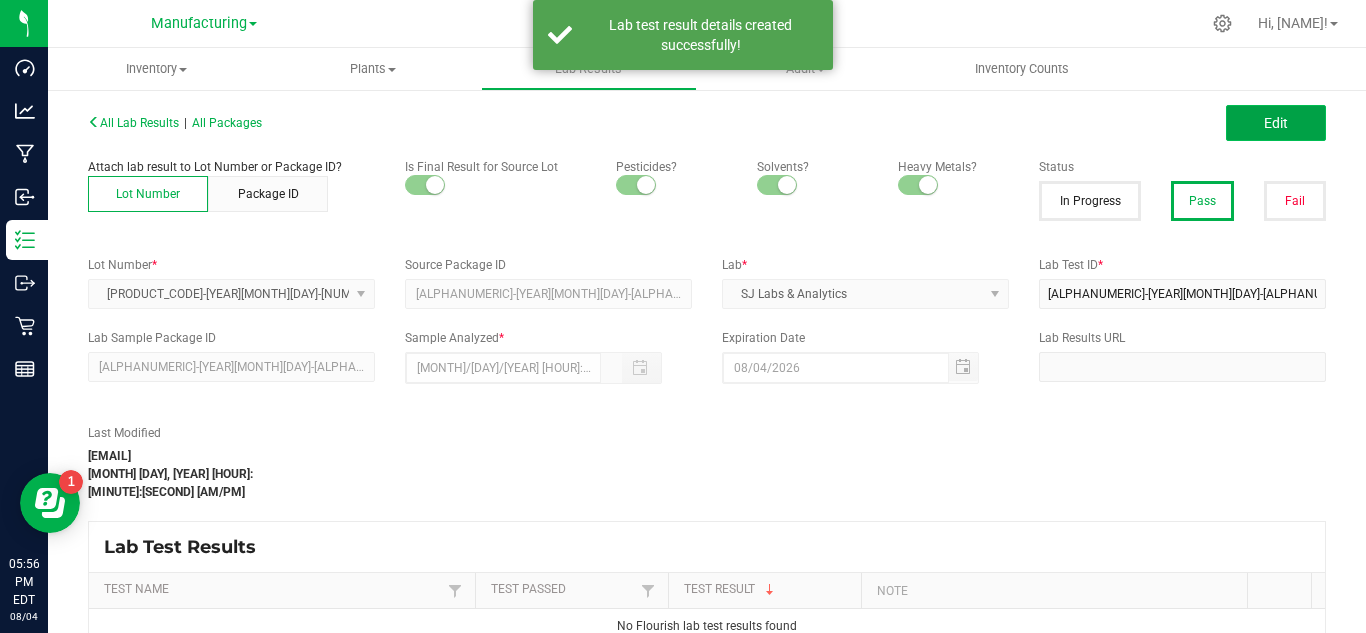 click on "Edit" at bounding box center [1276, 123] 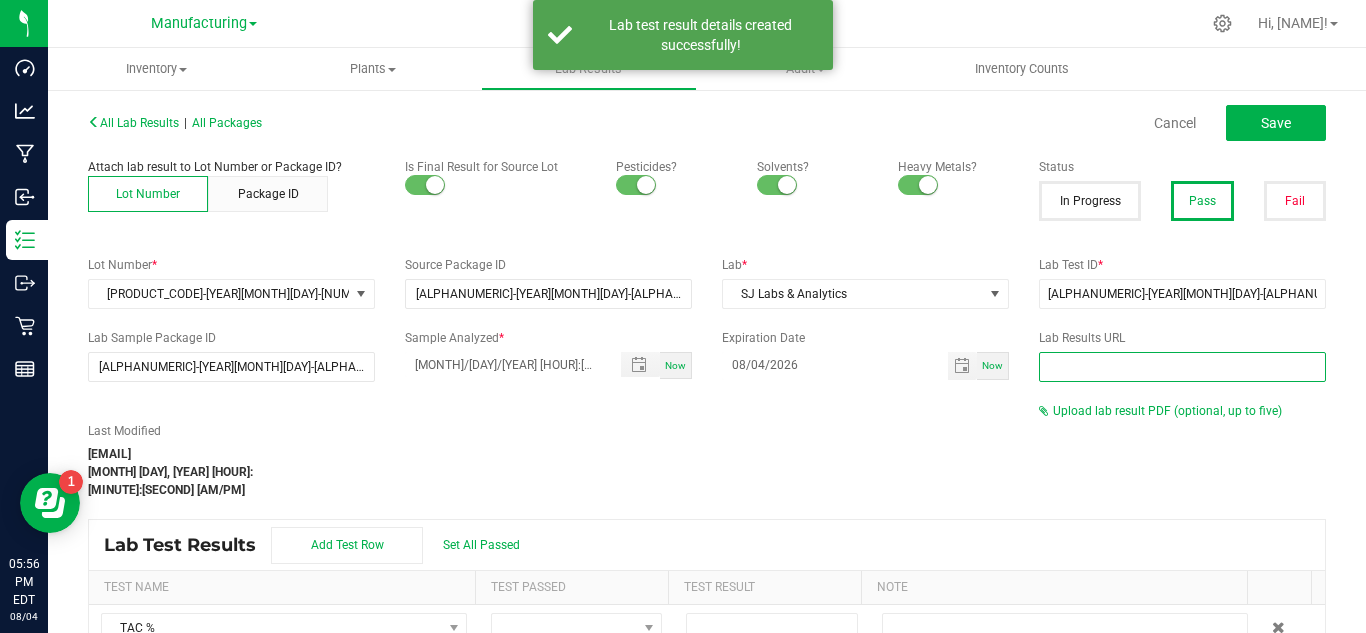 click at bounding box center [1182, 367] 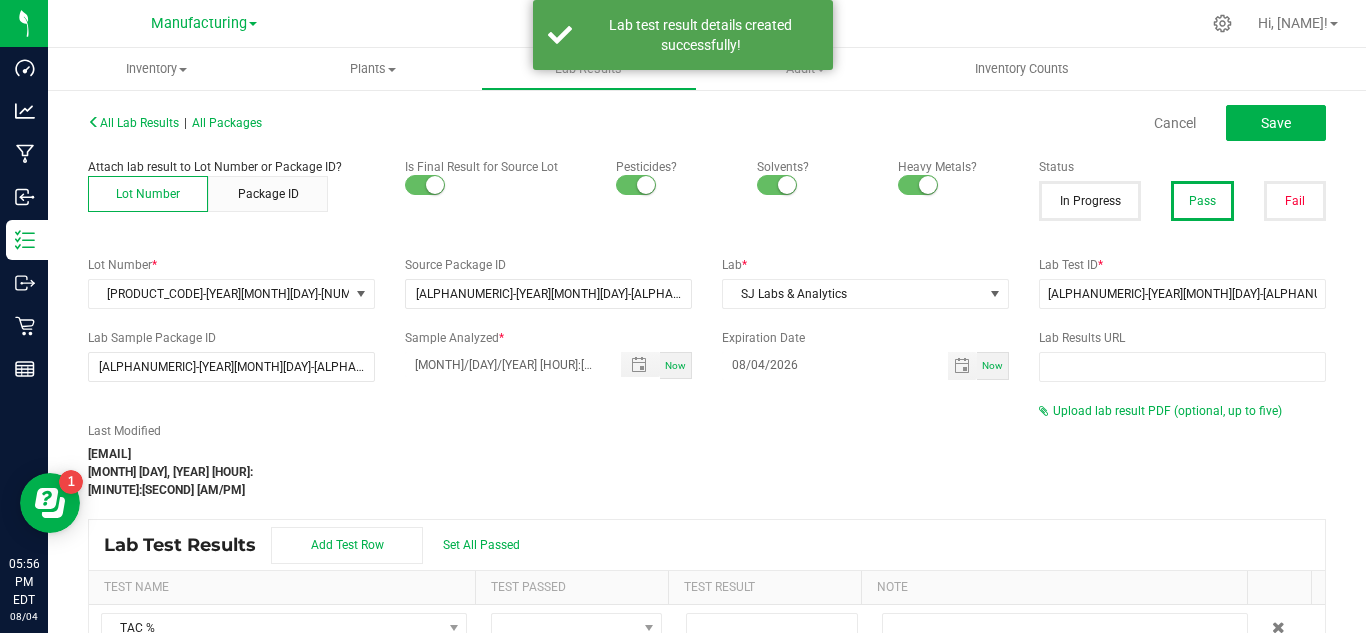 click on "Upload lab result PDF (optional, up to five)" at bounding box center (1182, 411) 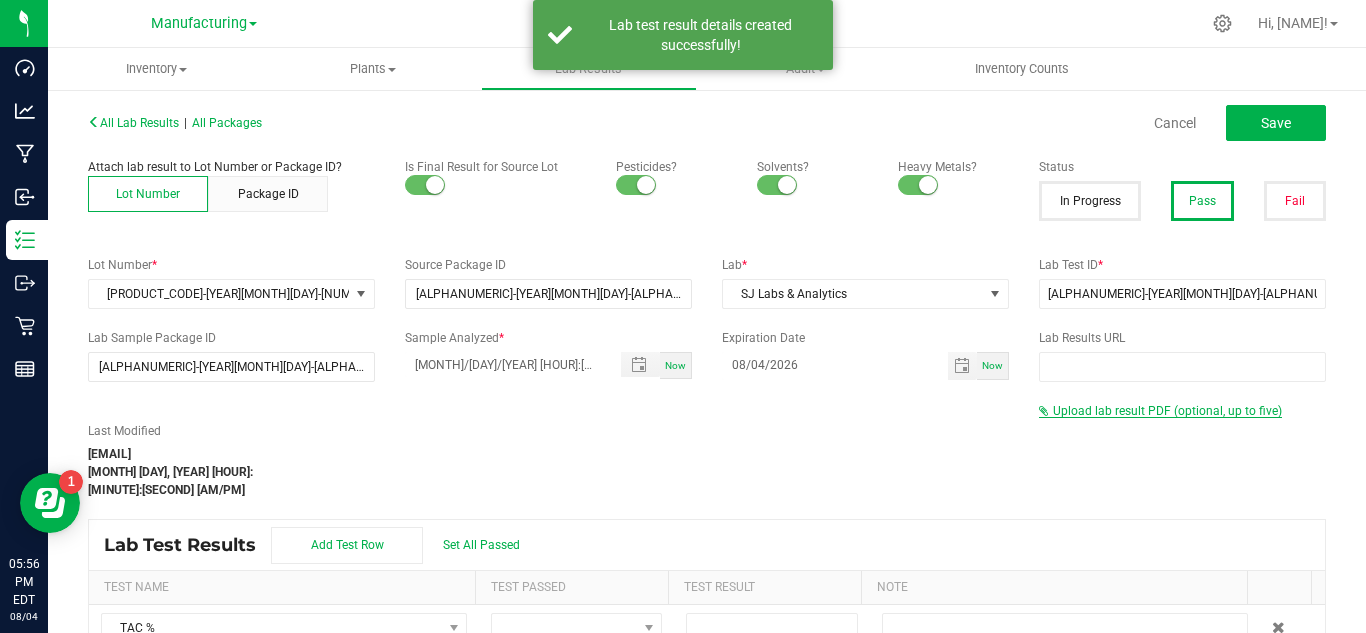 click on "Upload lab result PDF (optional, up to five)" at bounding box center (1167, 411) 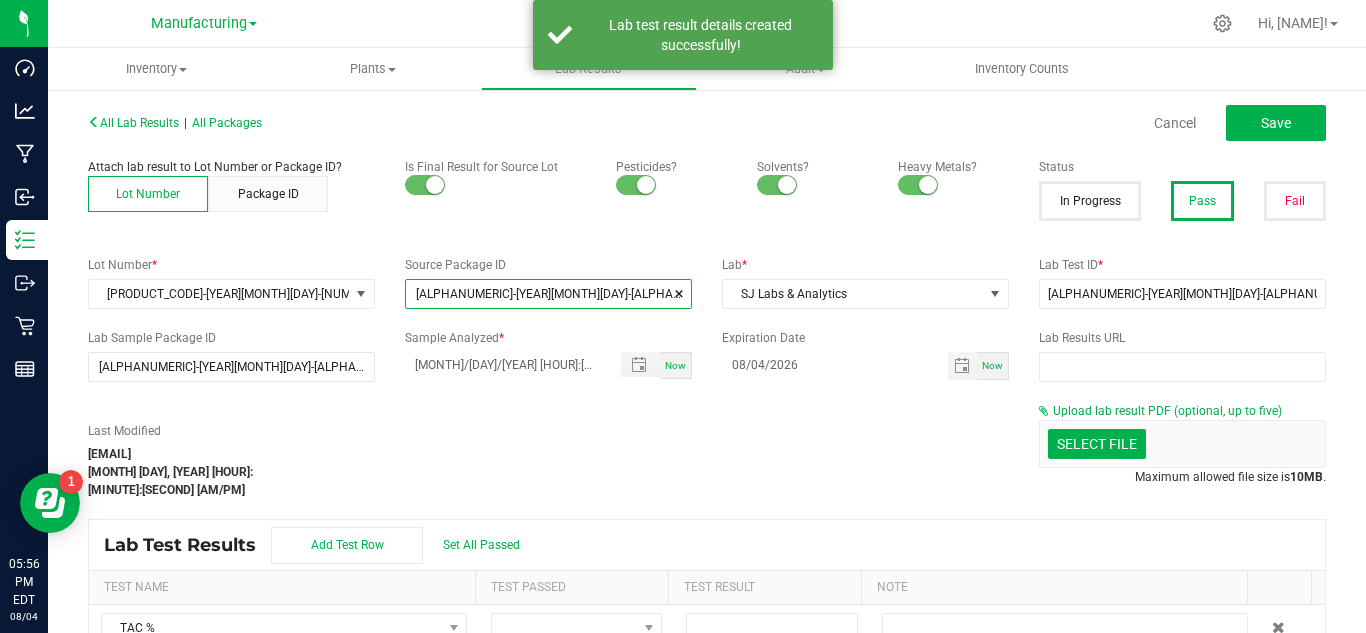 drag, startPoint x: 654, startPoint y: 282, endPoint x: 682, endPoint y: 285, distance: 28.160255 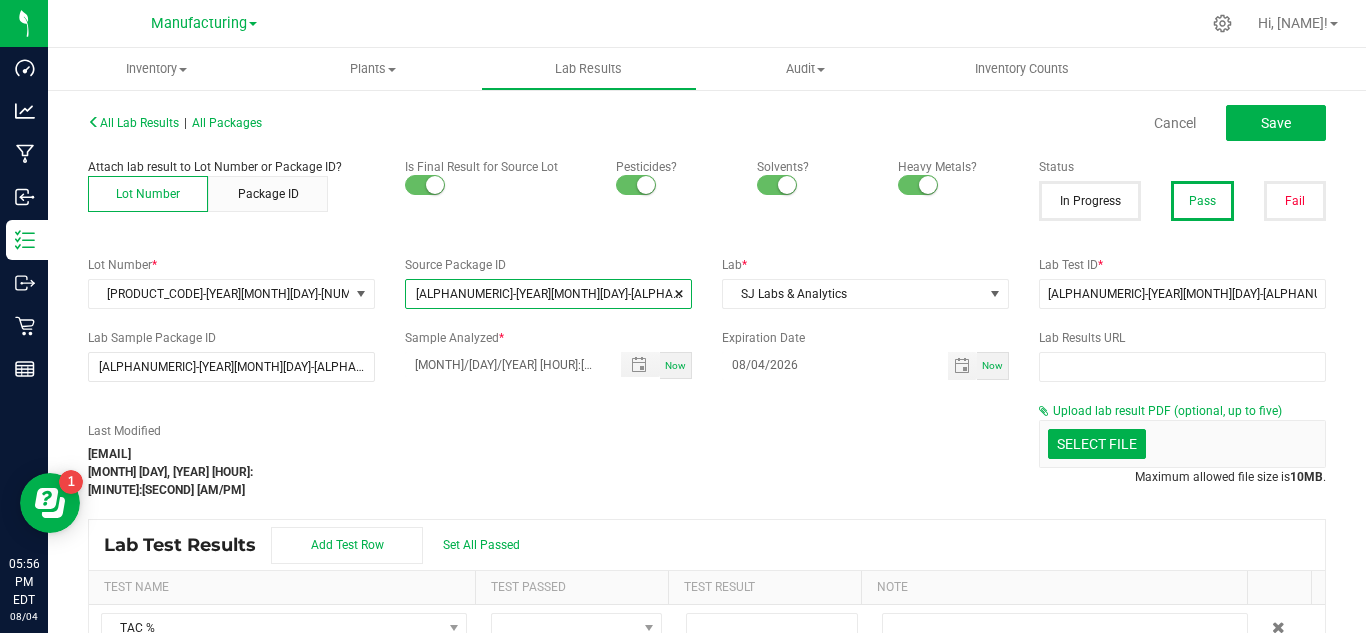 click on "Select file Drop files here to upload" at bounding box center (1182, 444) 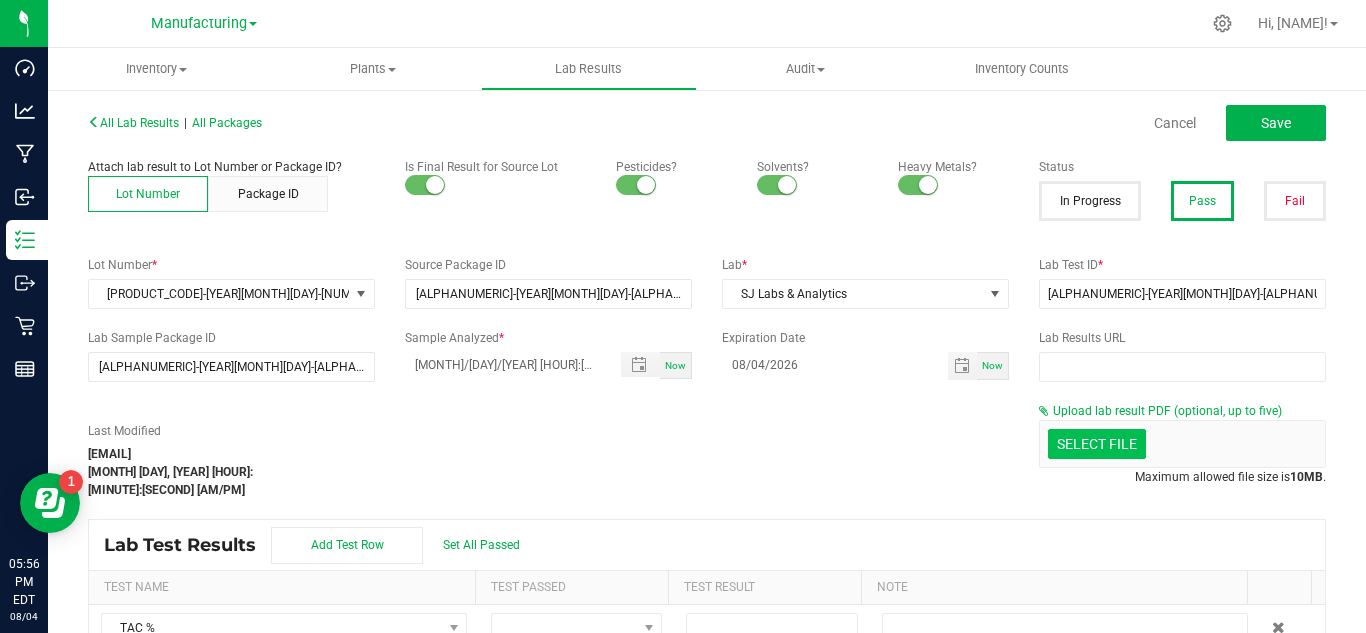 click at bounding box center [-300, 340] 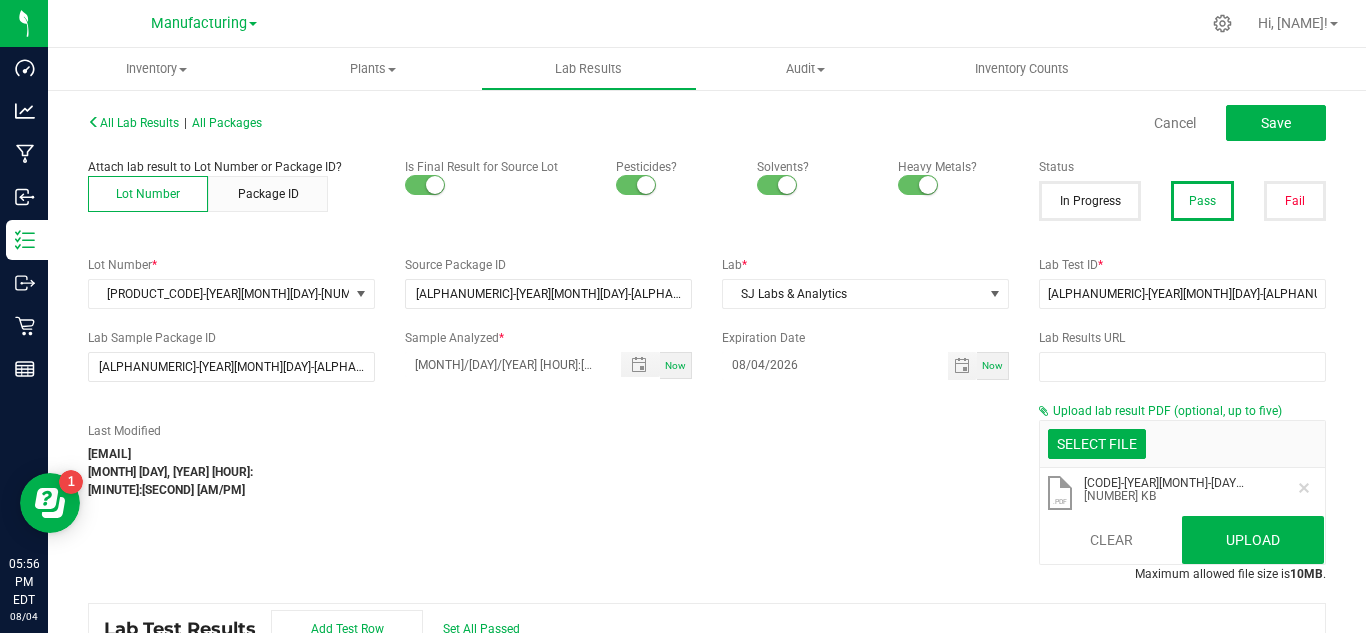 click on ".pdf
[FILENAME].pdf
[NUMBER] KB" at bounding box center (1182, 494) 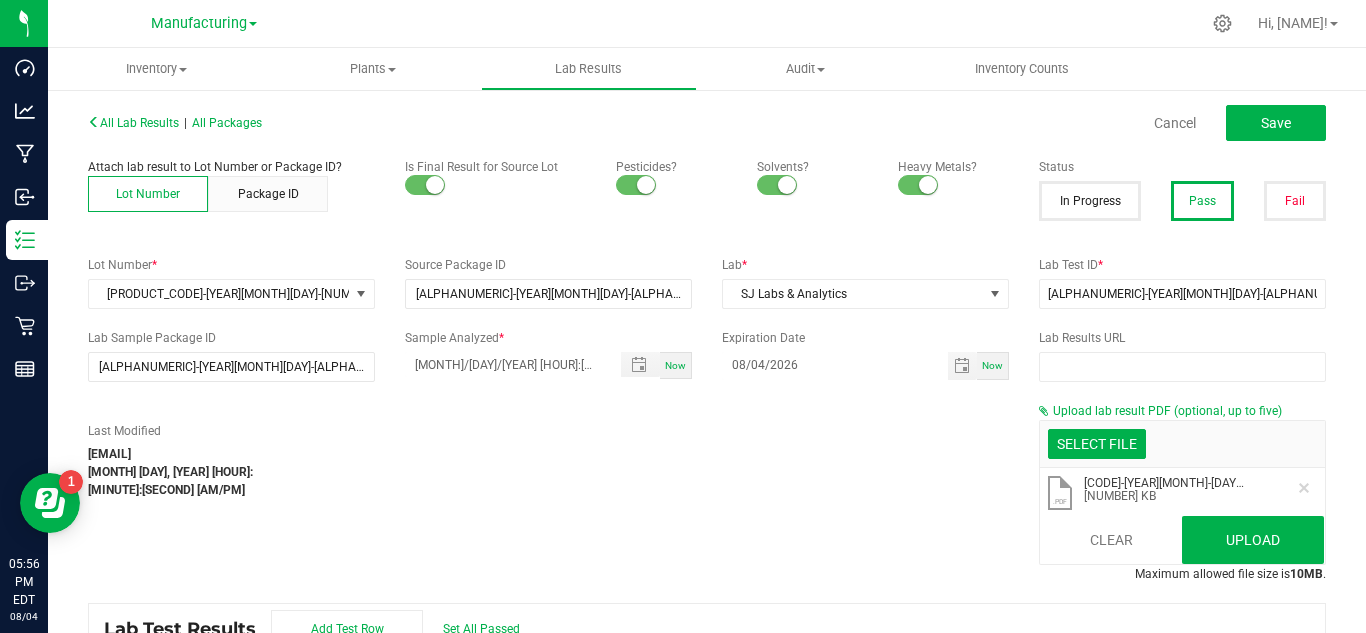 click on ".pdf
[FILENAME].pdf
[NUMBER] KB" at bounding box center (1182, 494) 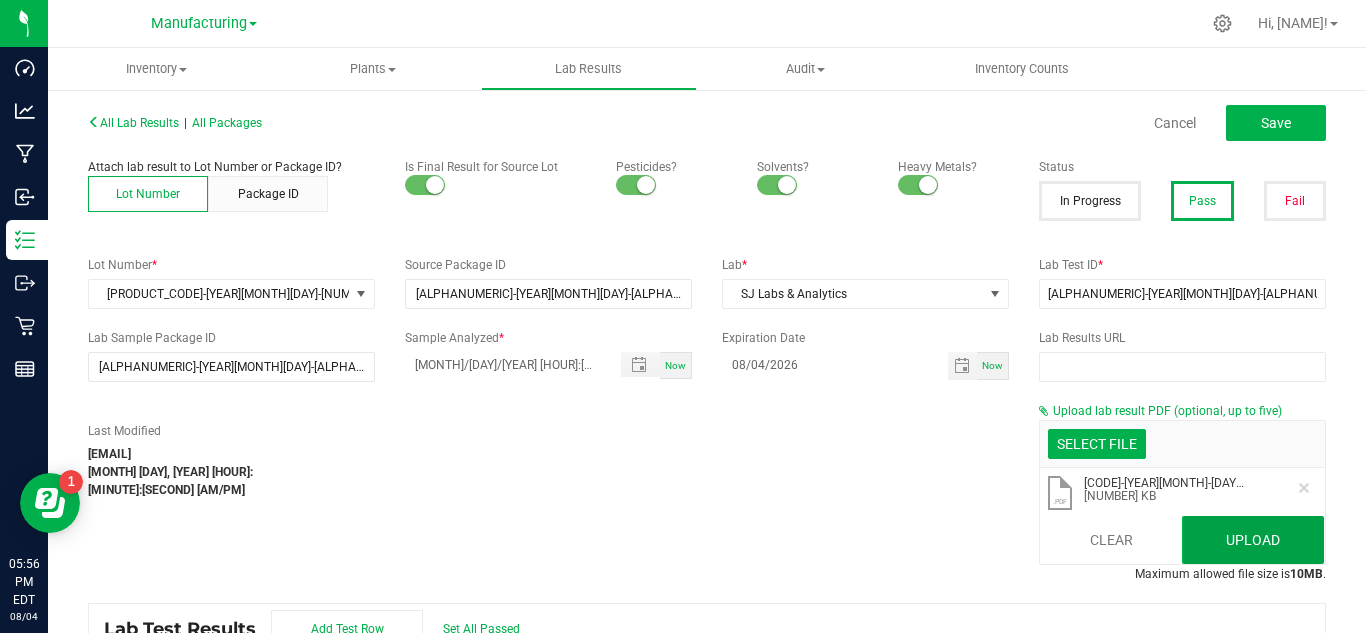 click on "Upload" at bounding box center (1253, 540) 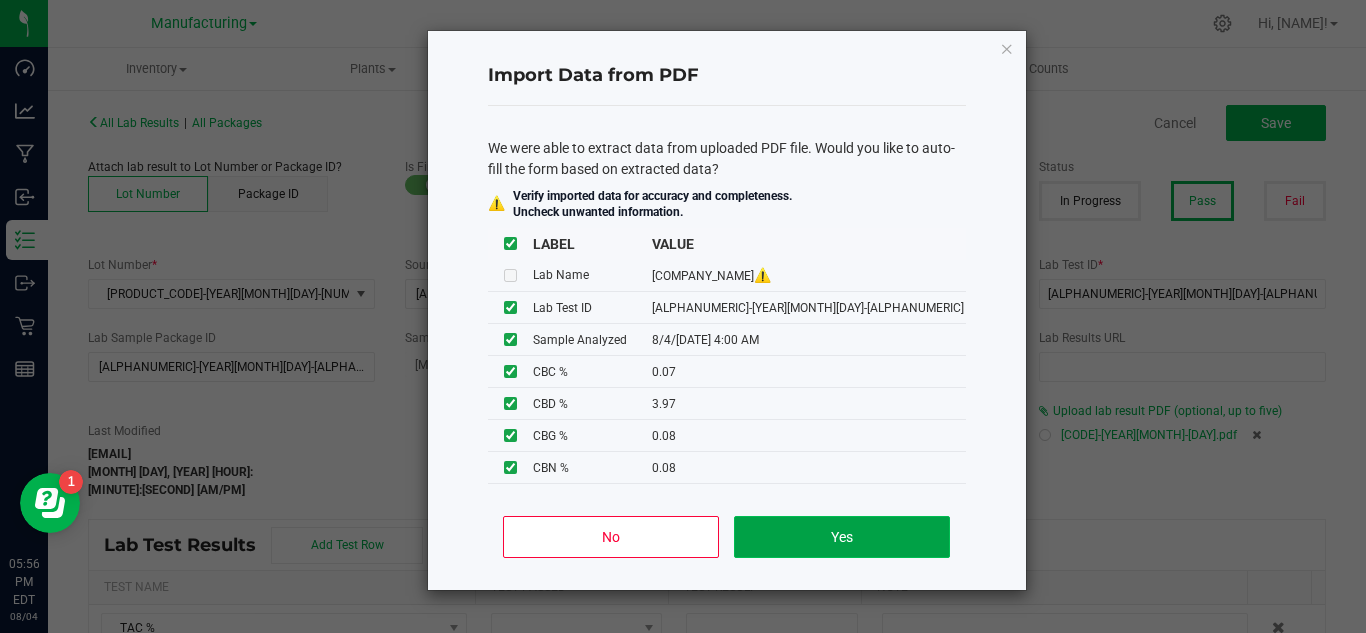 click on "Yes" 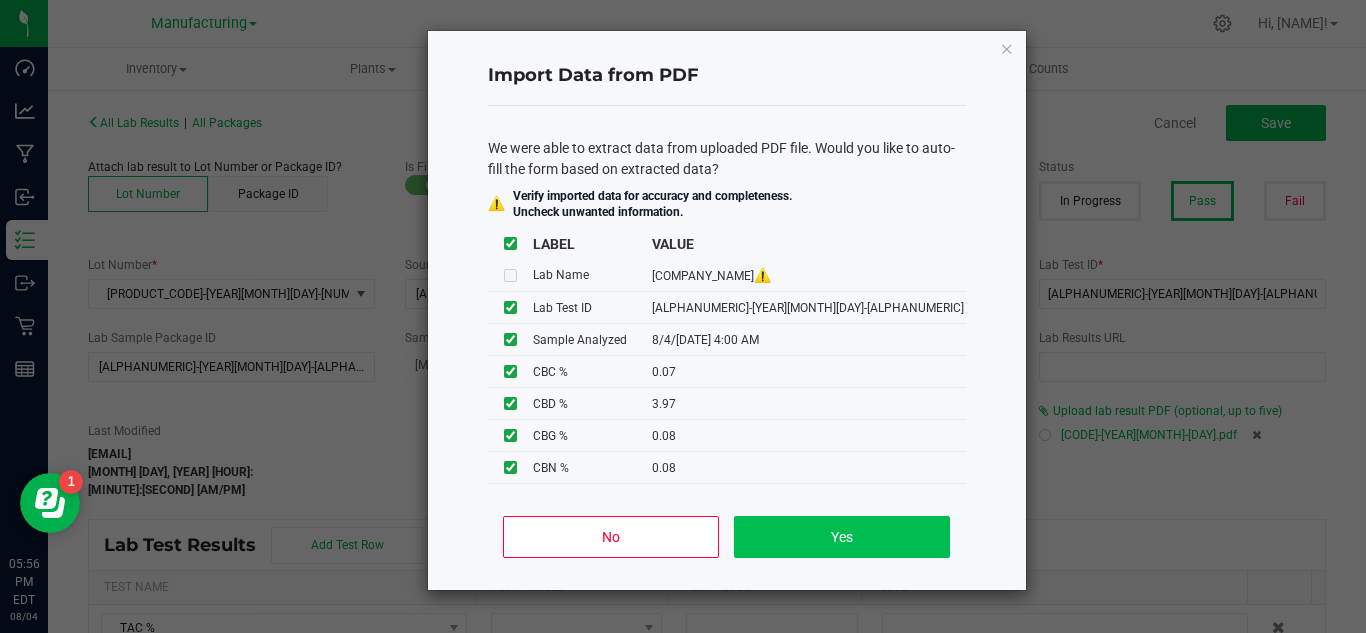 type on "[MONTH]/[DAY]/[YEAR] [HOUR]:[MINUTE] [AM/PM]" 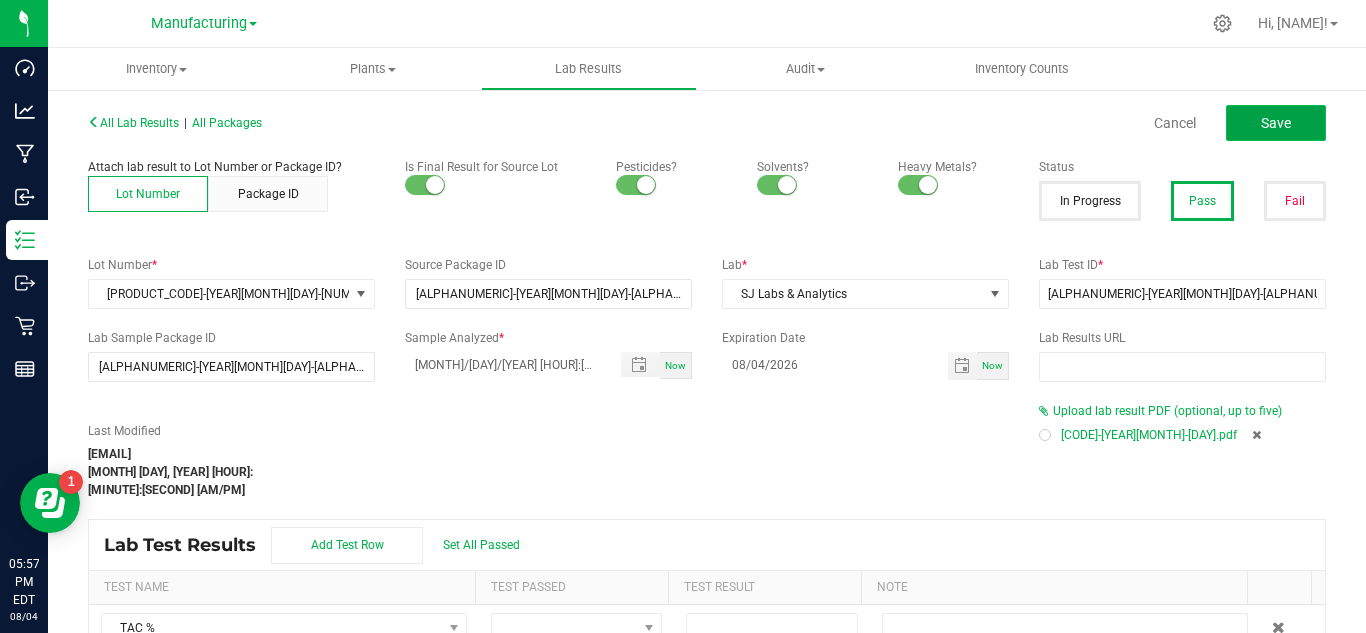 click on "Save" 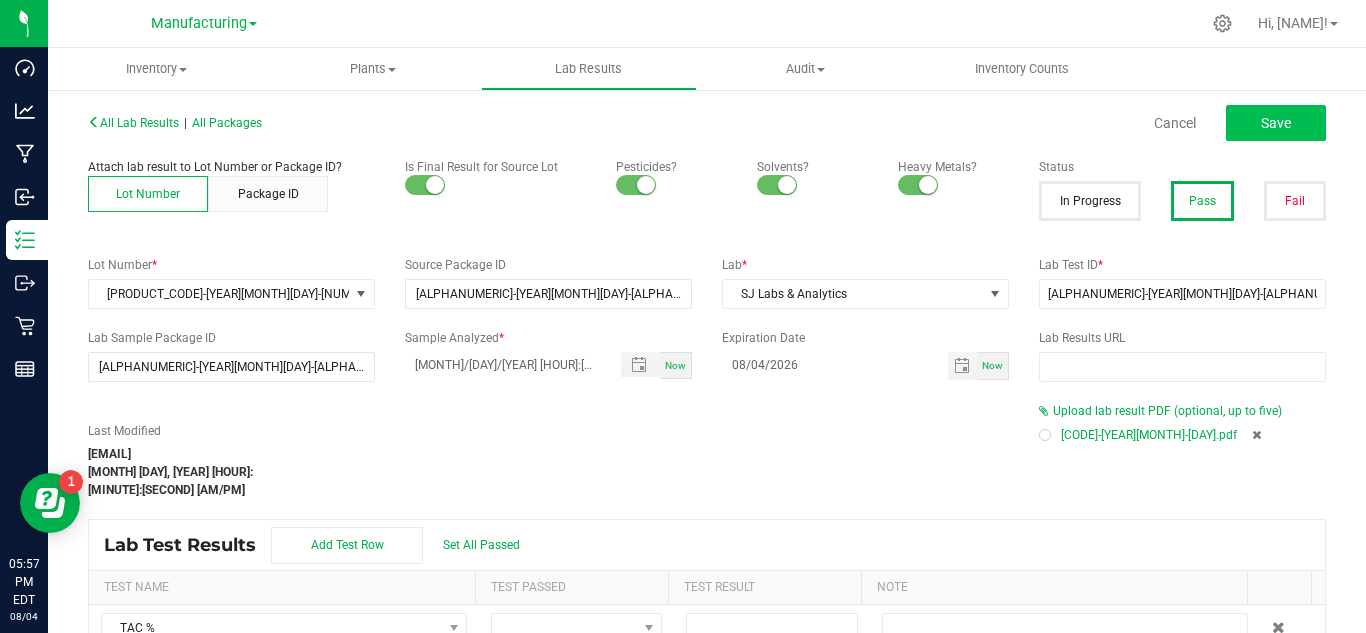 type on "[NUMBER]" 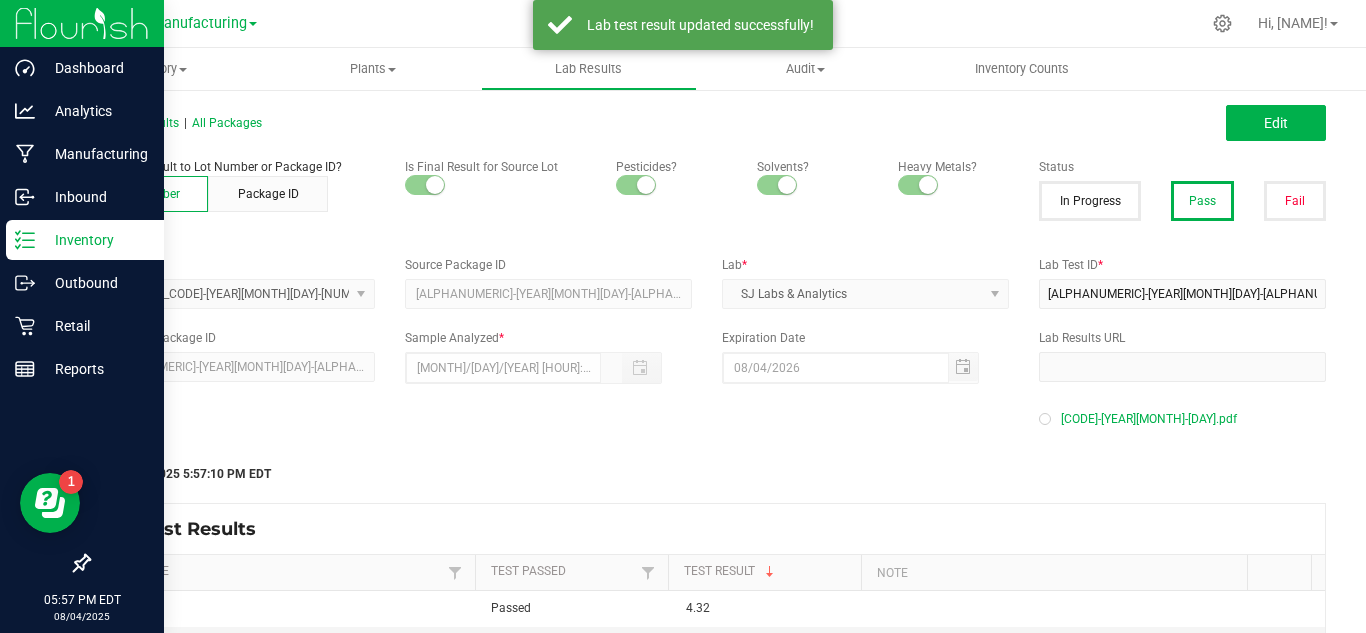 click on "Inventory" at bounding box center [95, 240] 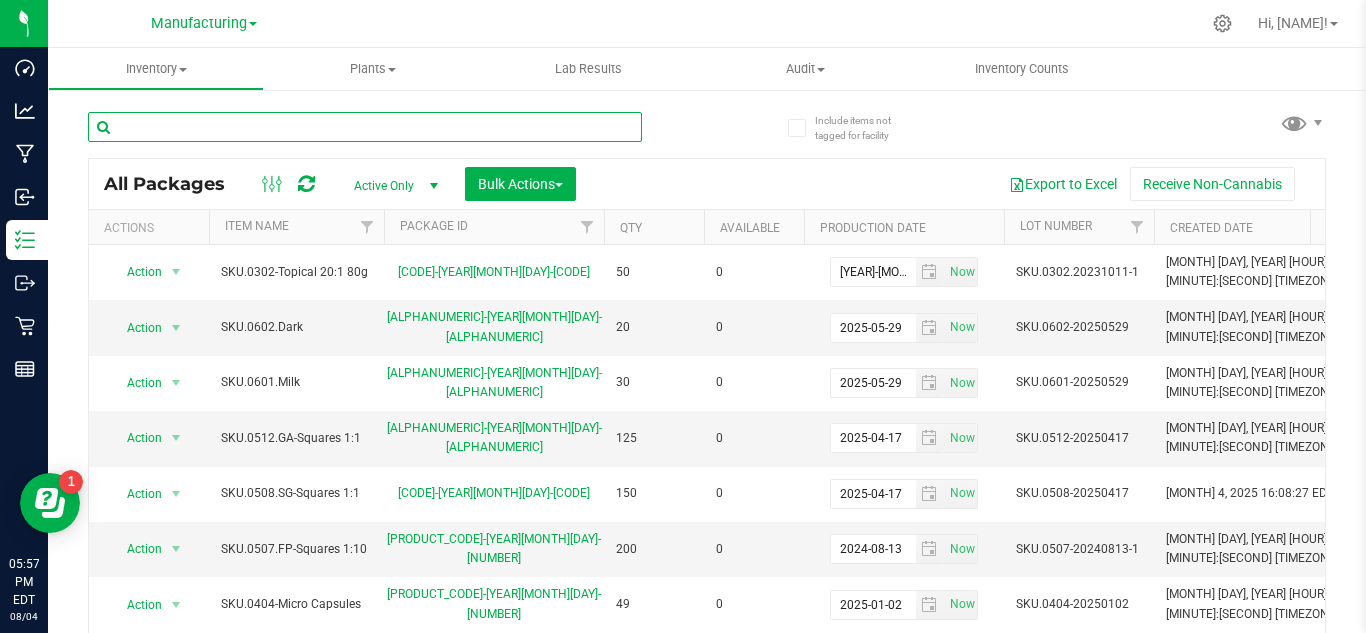 click at bounding box center [365, 127] 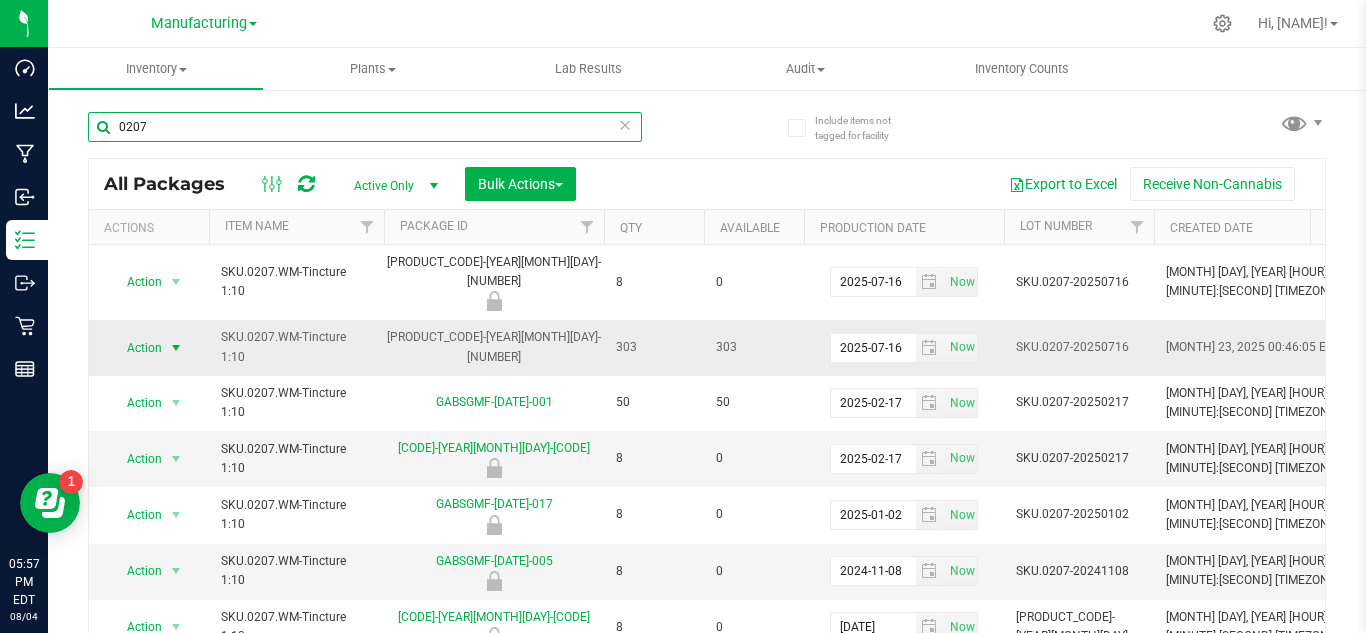 type on "0207" 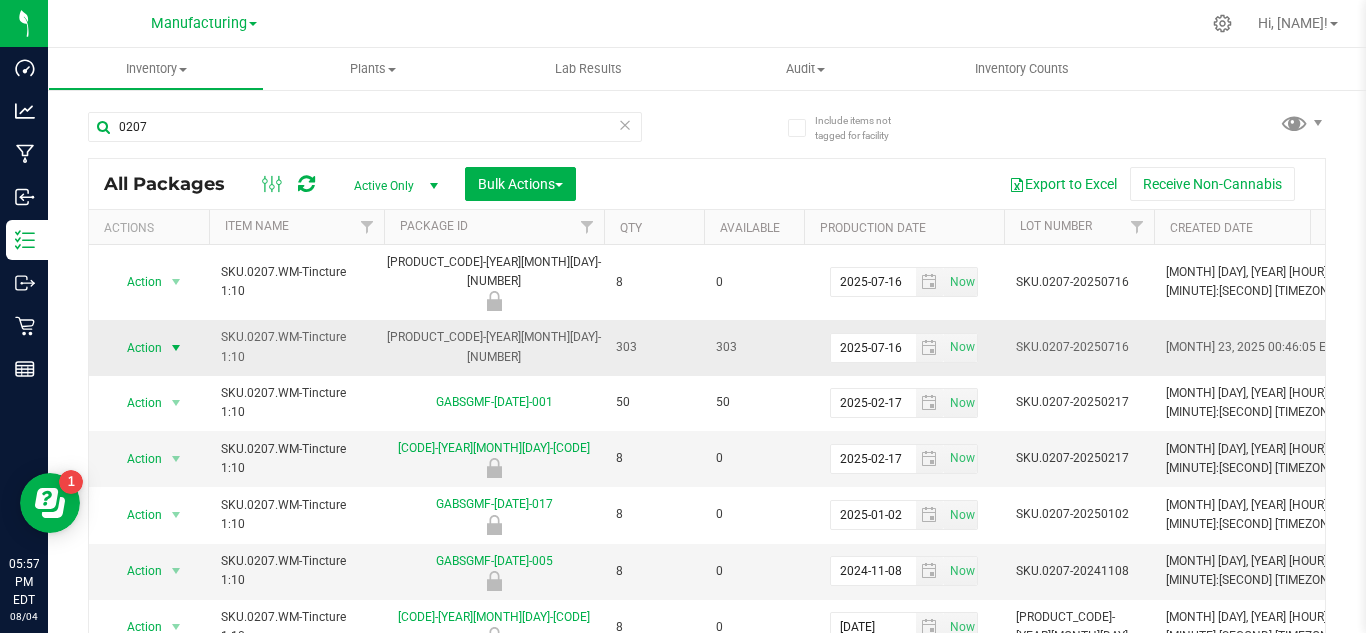 click on "Action" at bounding box center (136, 348) 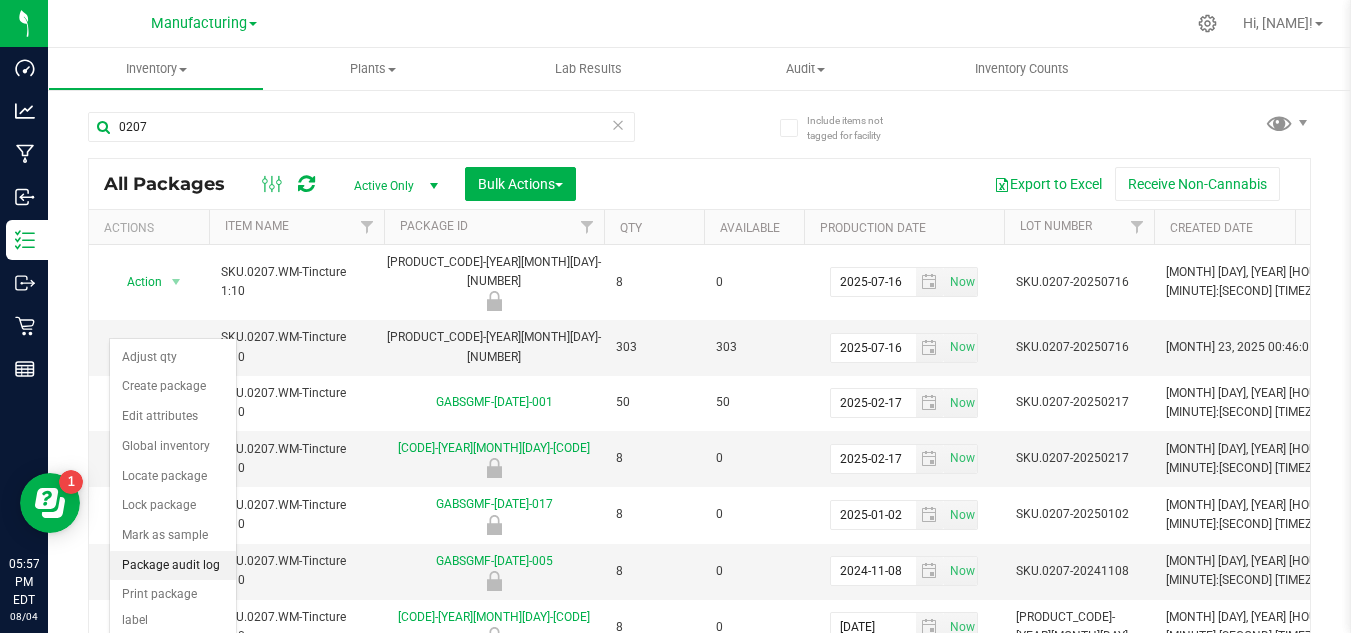 click on "Record a lab result" at bounding box center [173, 651] 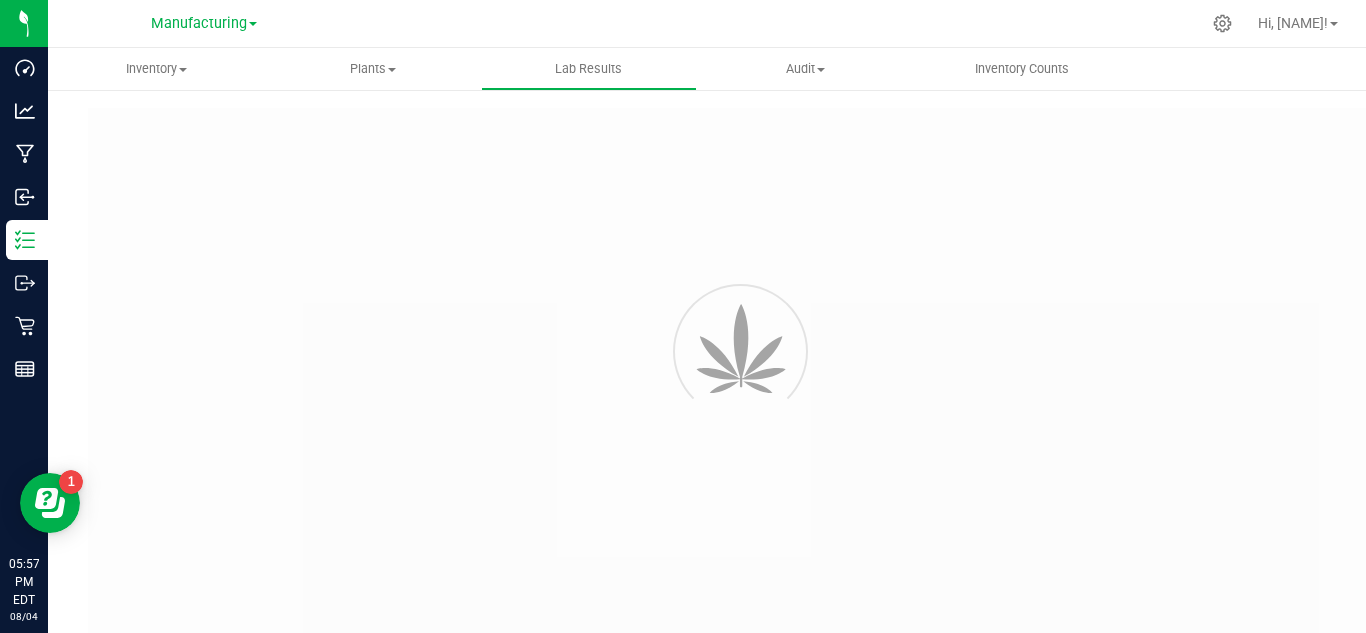 click at bounding box center (747, 400) 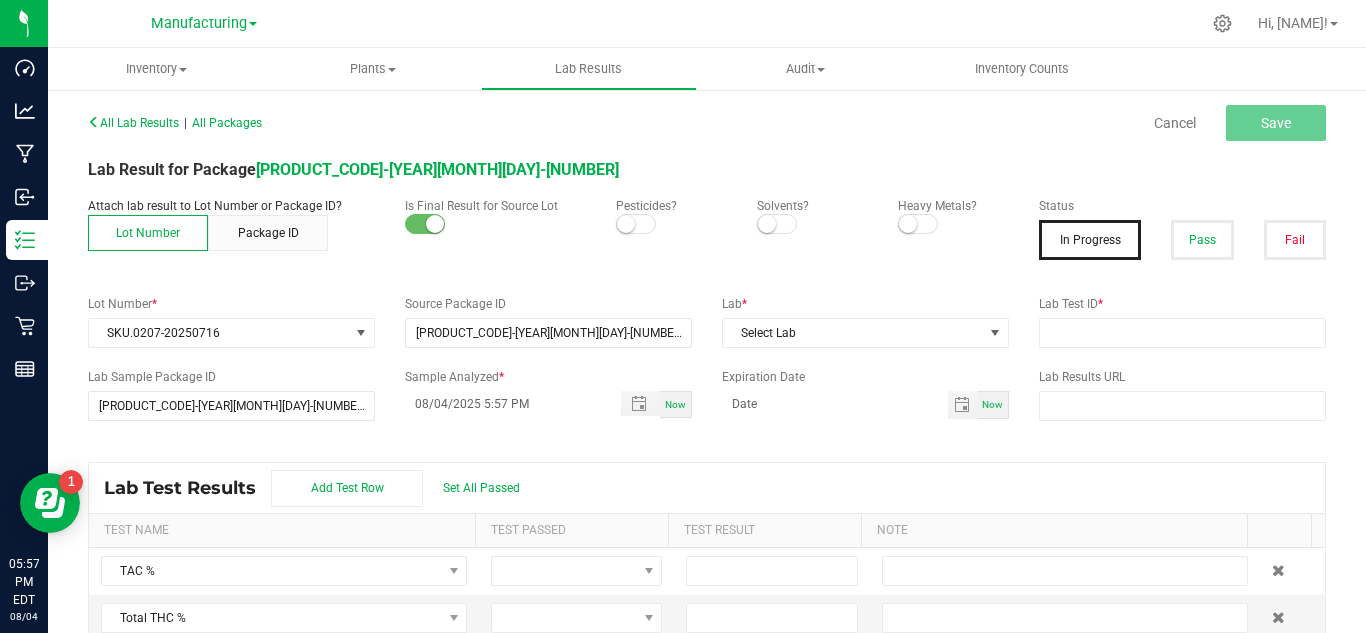 click at bounding box center (636, 224) 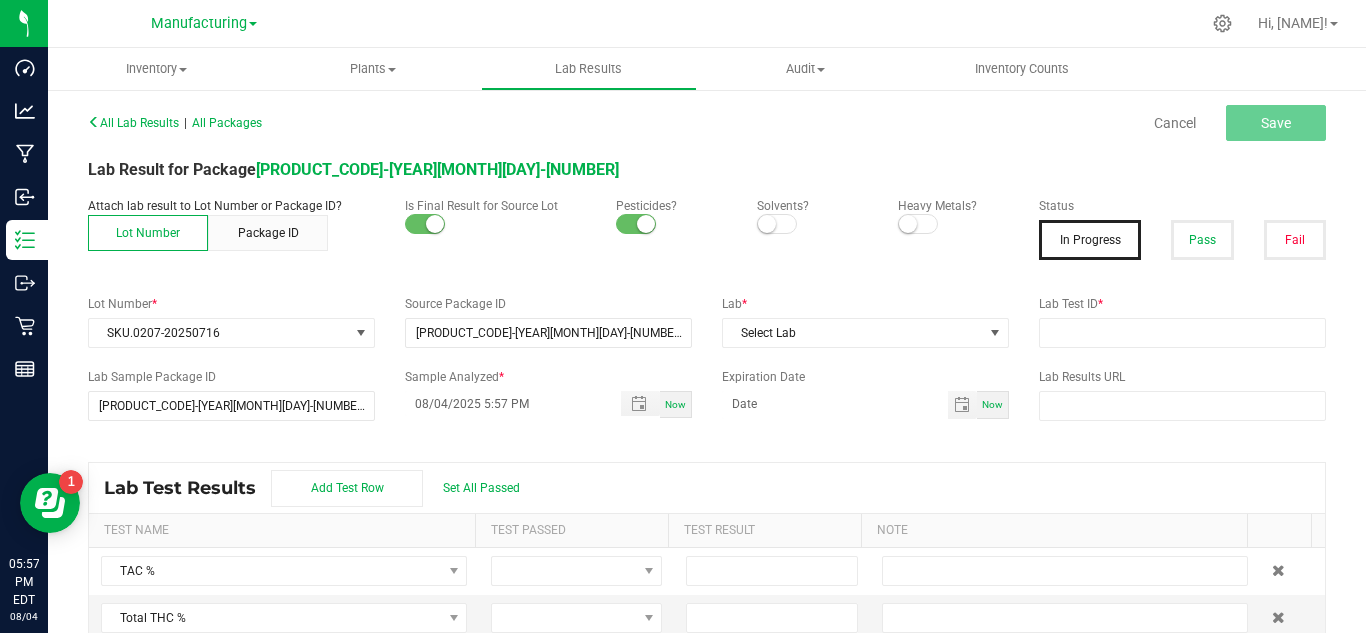 click at bounding box center (777, 224) 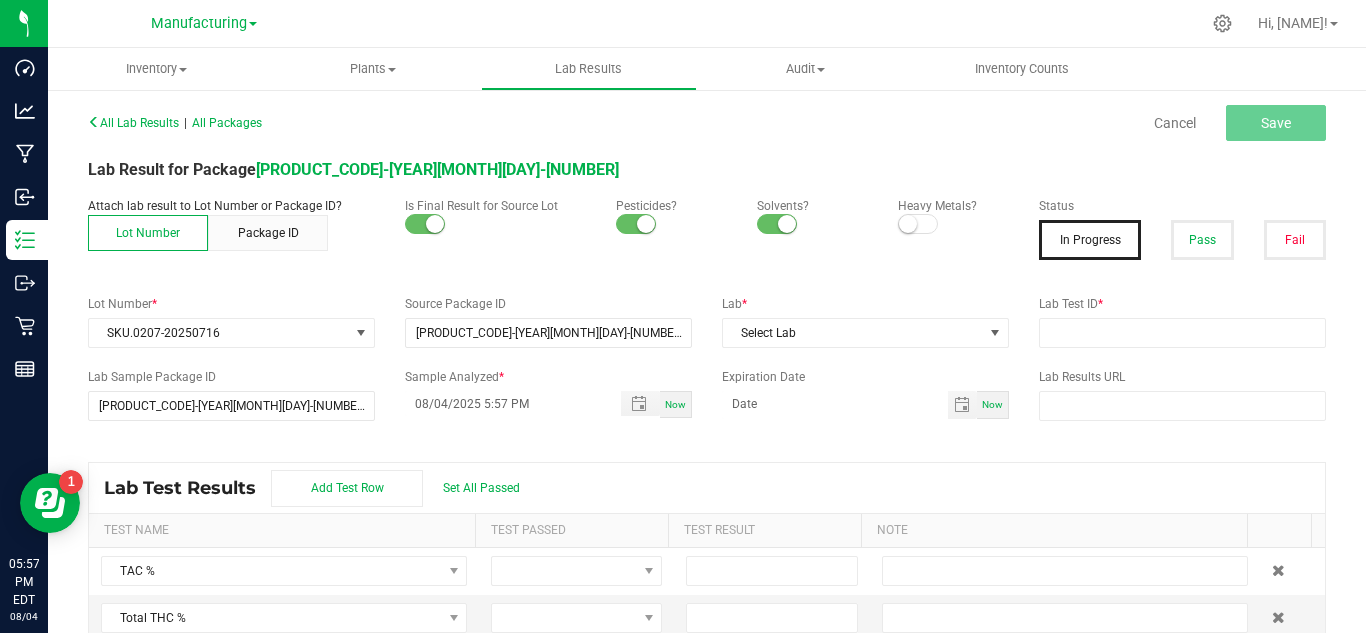 click at bounding box center [953, 225] 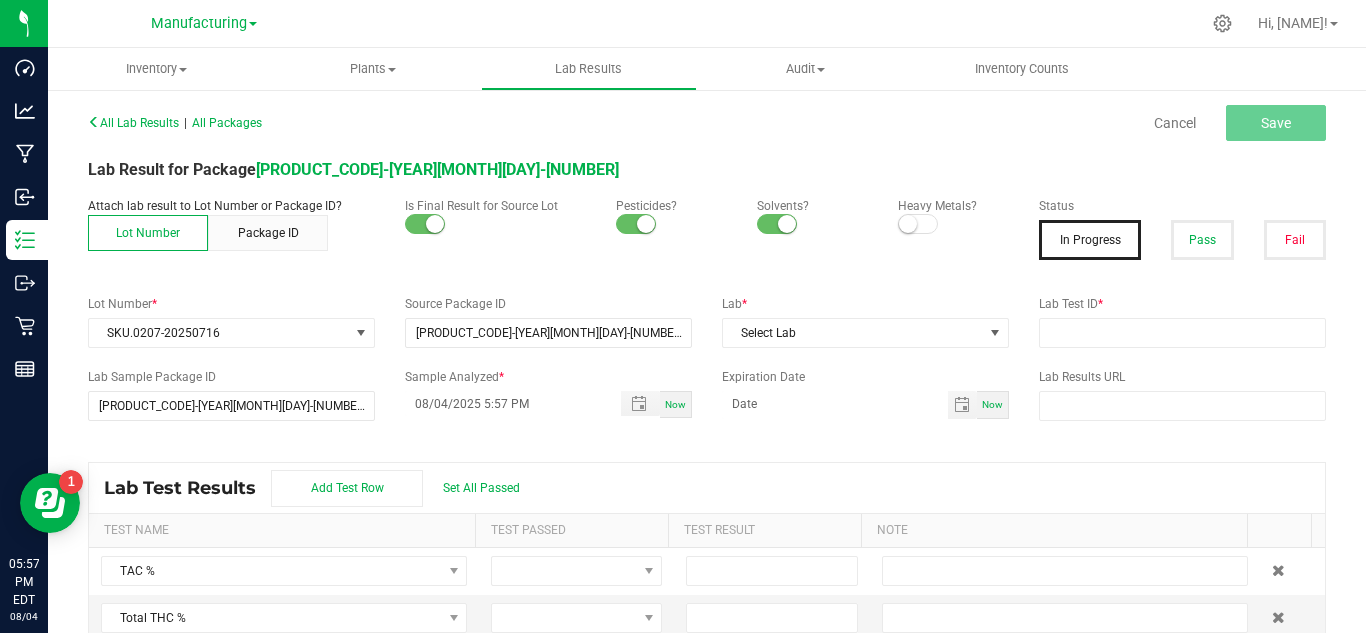 click at bounding box center [918, 224] 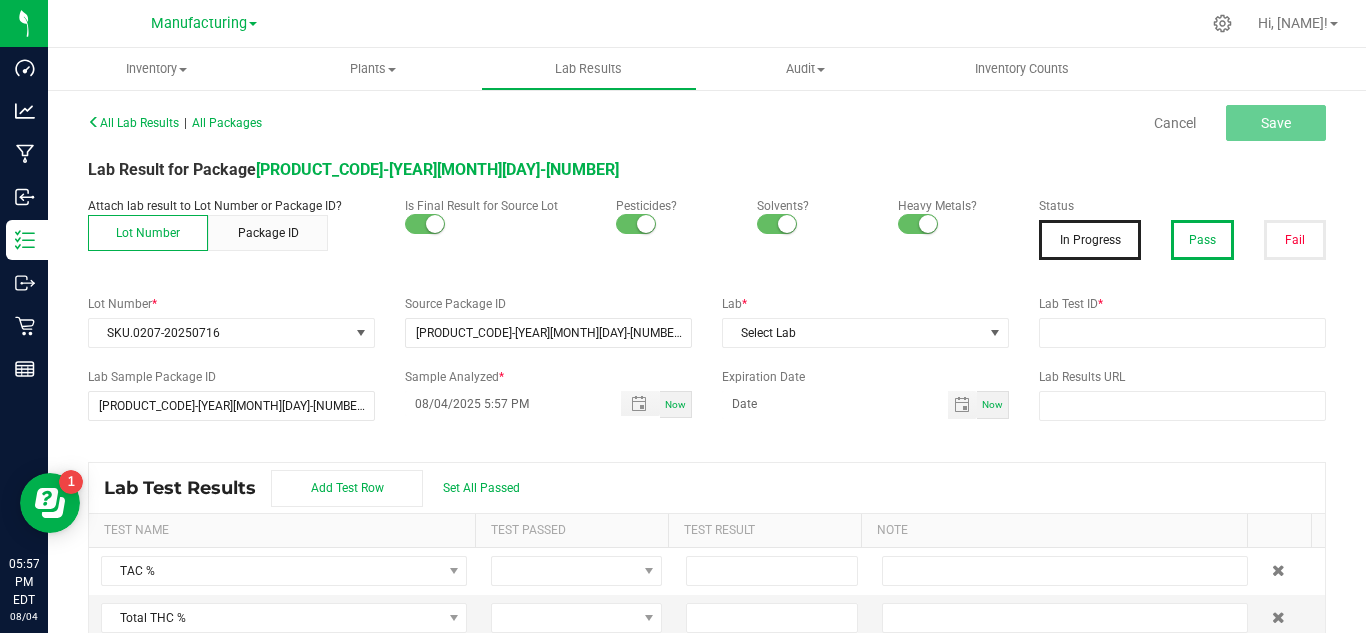 click on "Pass" at bounding box center (1202, 240) 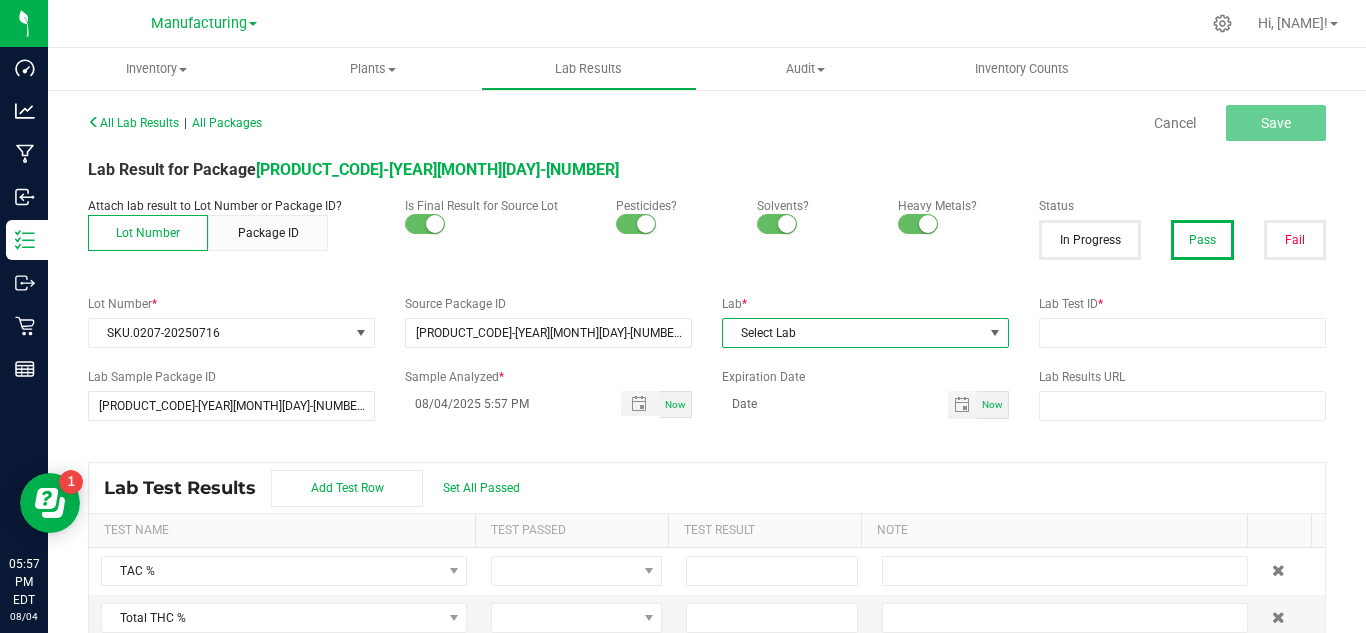 click on "Select Lab" at bounding box center (853, 333) 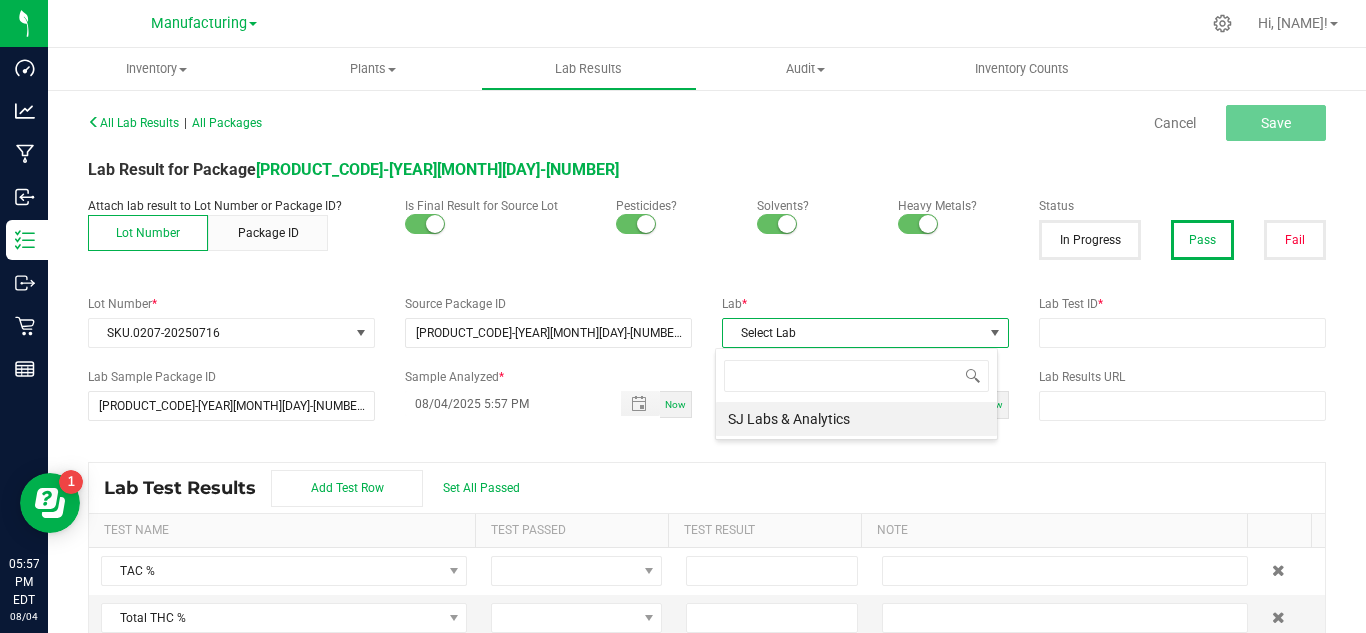scroll, scrollTop: 99970, scrollLeft: 99717, axis: both 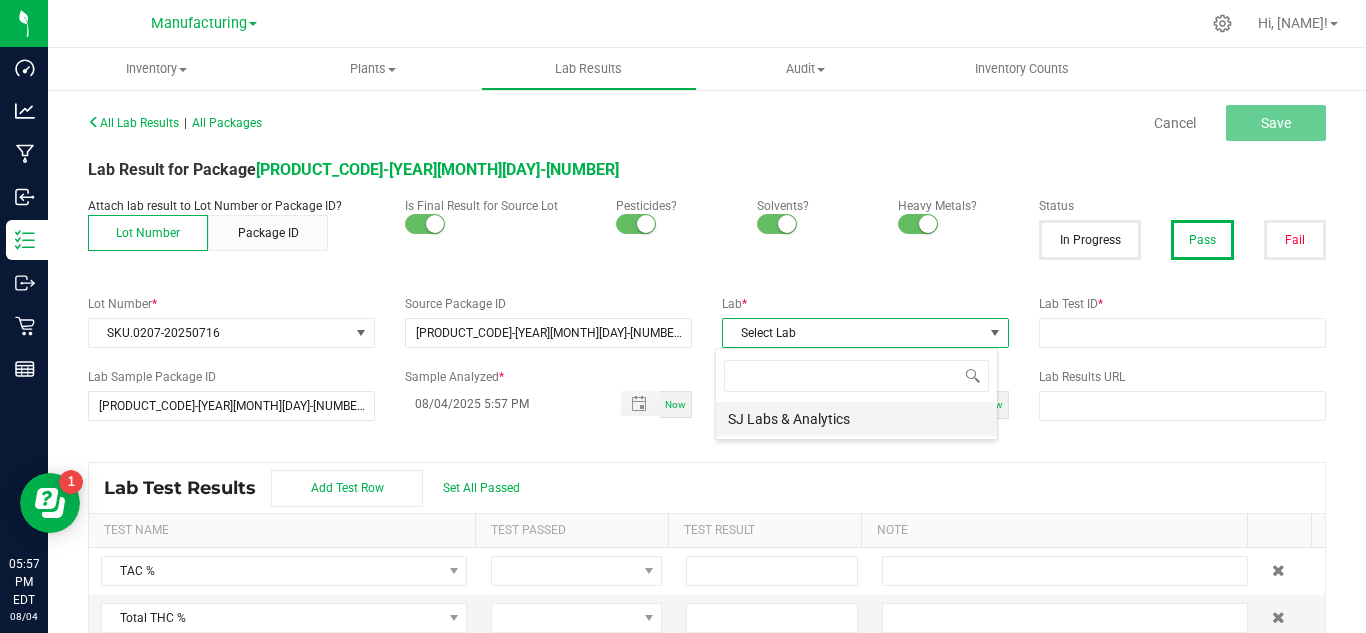 click on "SJ Labs & Analytics" at bounding box center (856, 419) 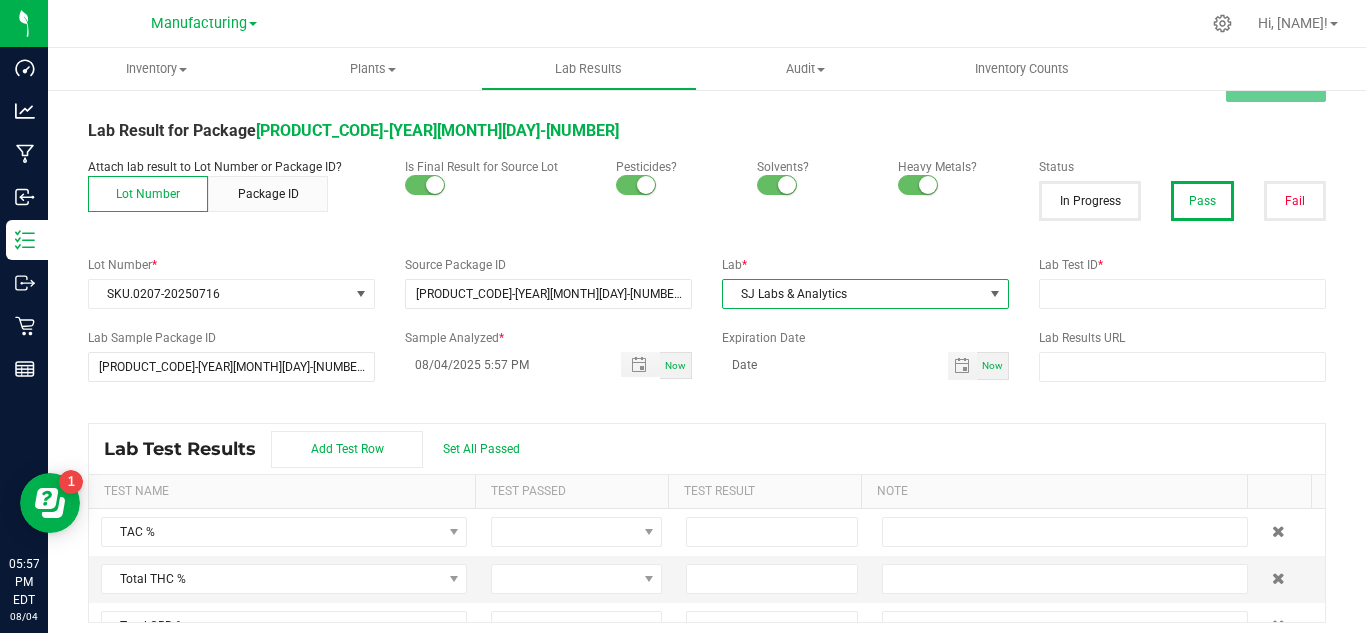 scroll, scrollTop: 43, scrollLeft: 0, axis: vertical 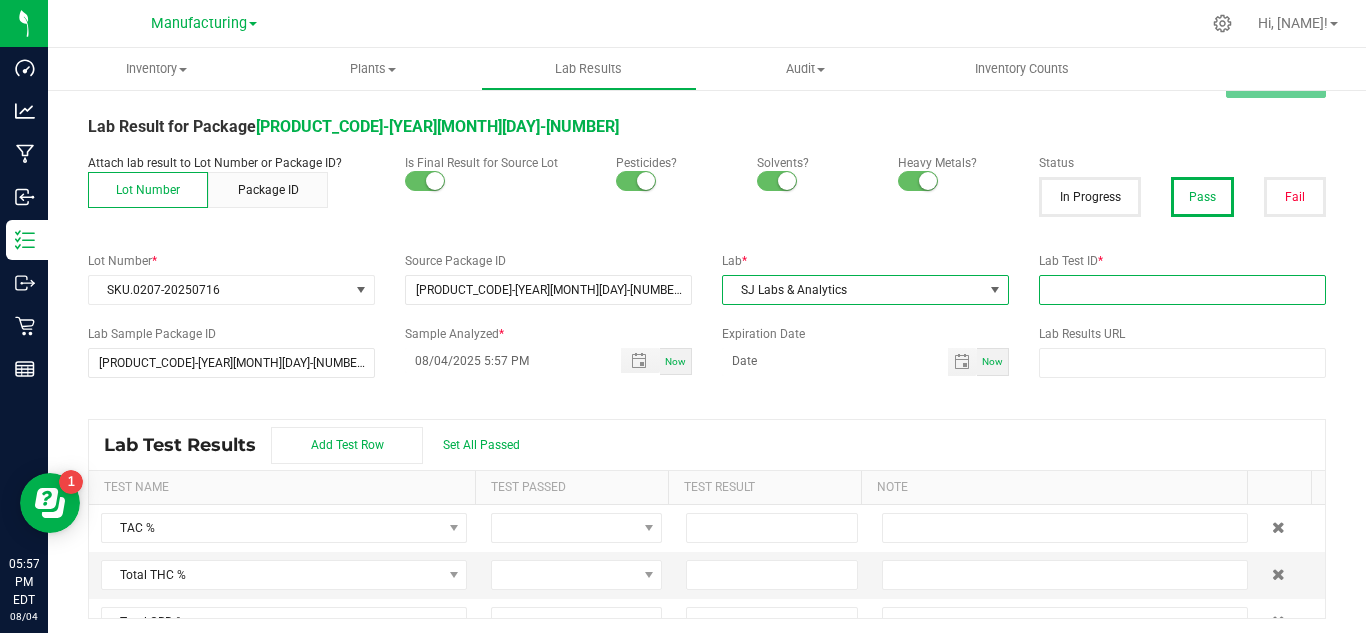 click at bounding box center [1182, 290] 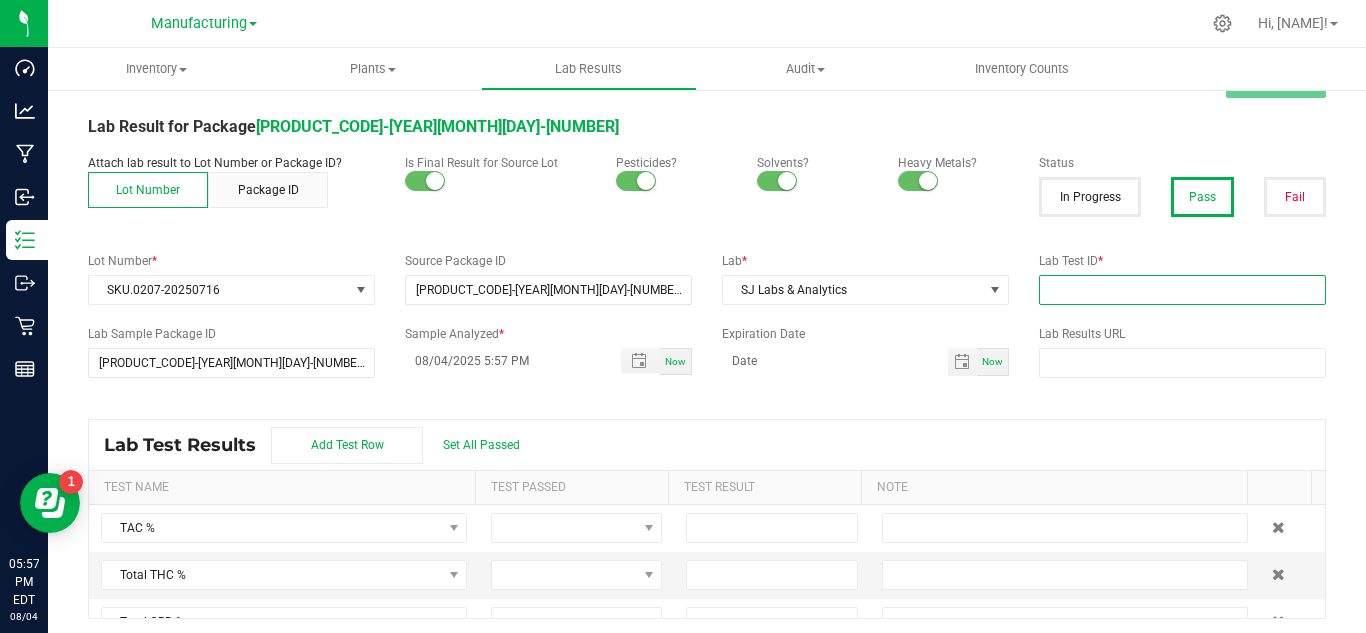 paste on "SAM-[DATE]-0005" 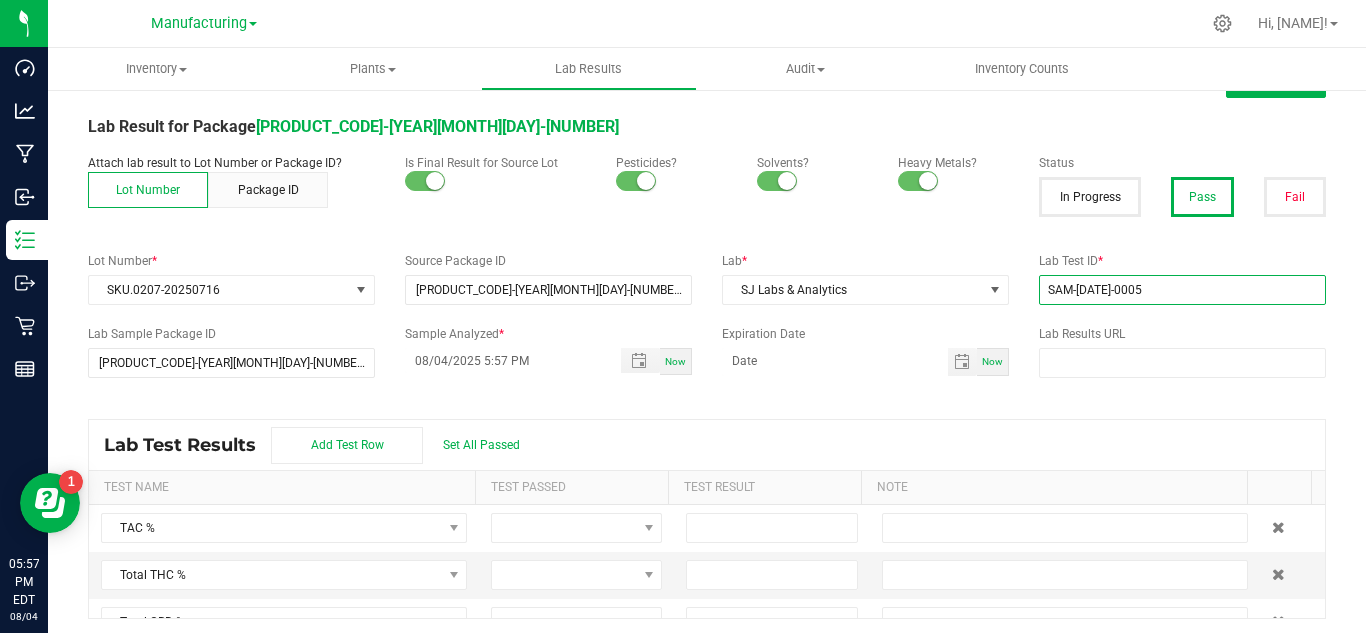 type on "SAM-[DATE]-0005" 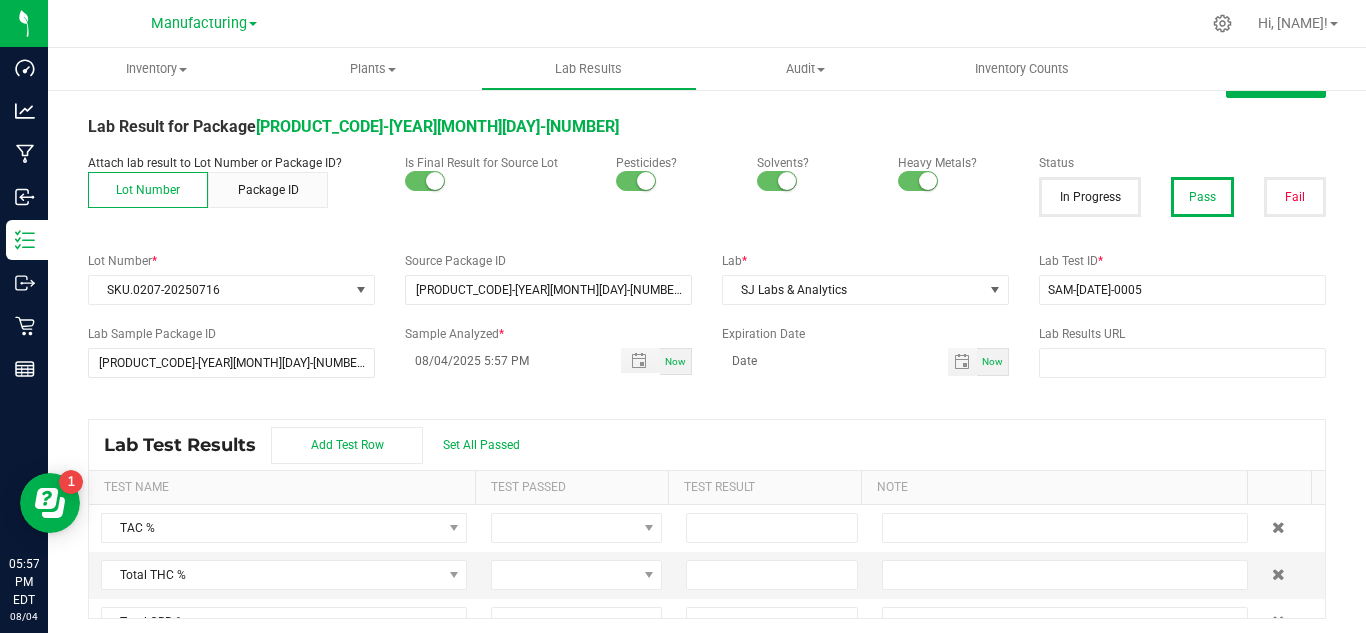 click on "Now" at bounding box center (992, 361) 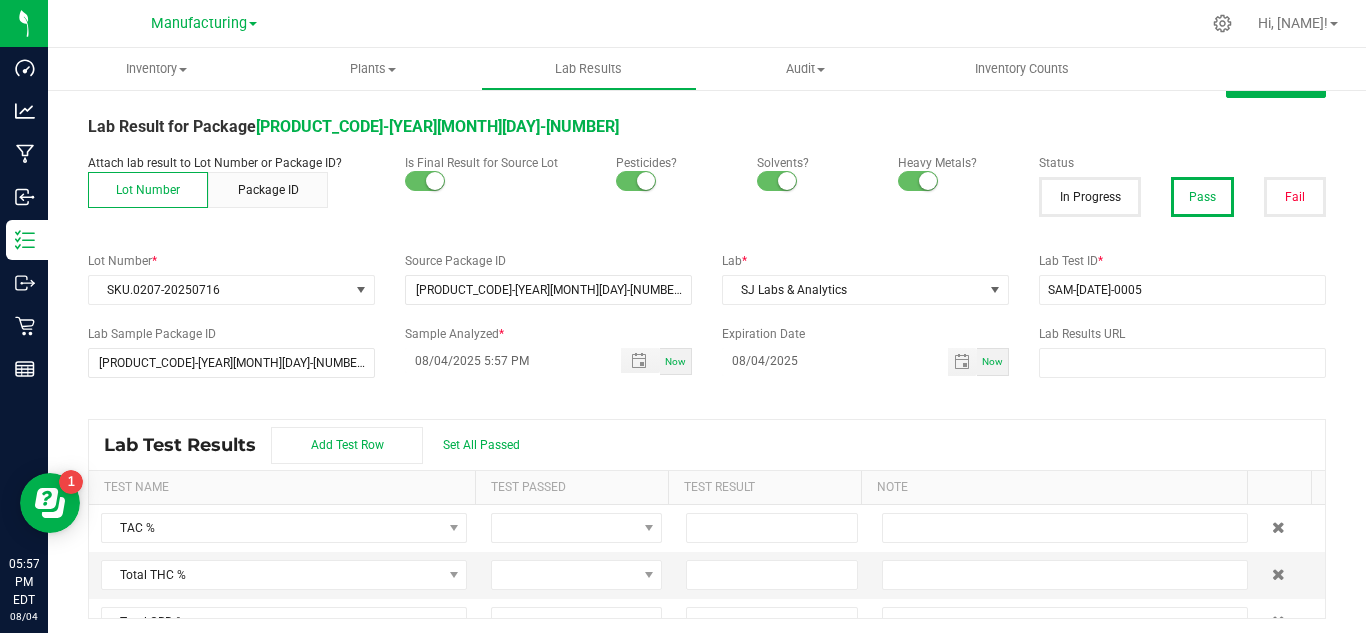 click on "Expiration Date  [MONTH]/[DAY]/[YEAR] Now" at bounding box center (865, 350) 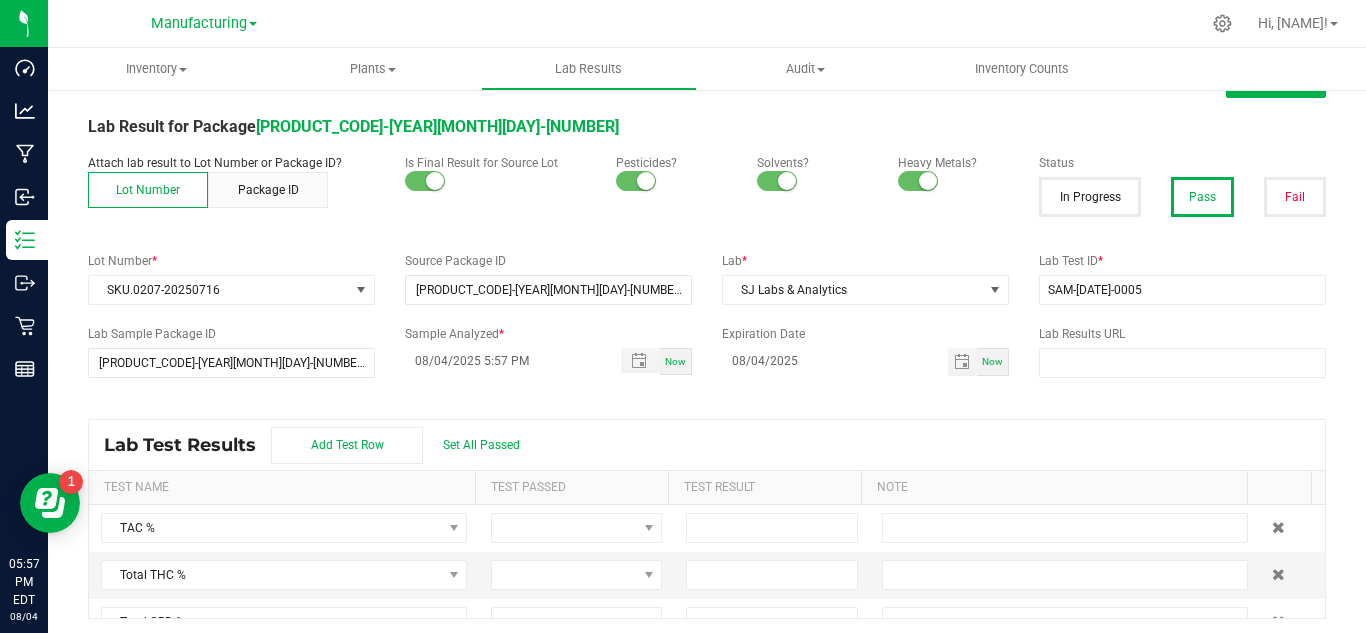 click on "Now" at bounding box center (992, 361) 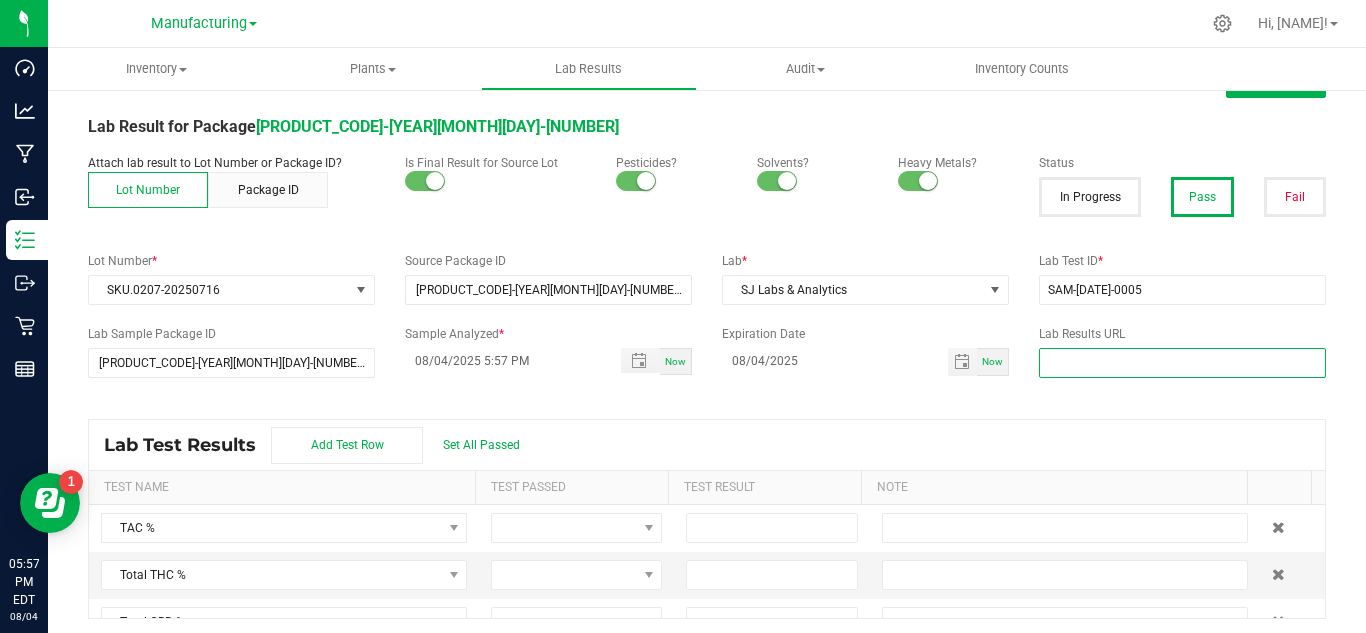 click at bounding box center (1182, 363) 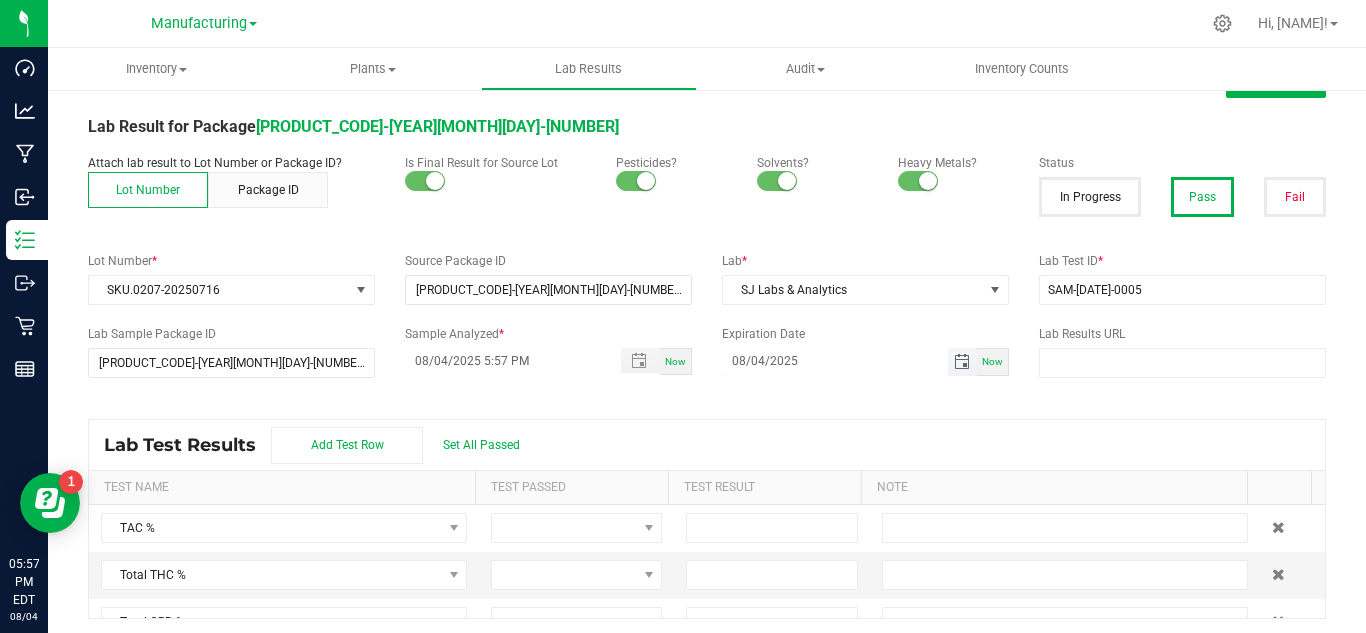 click on "08/04/2025" at bounding box center (835, 360) 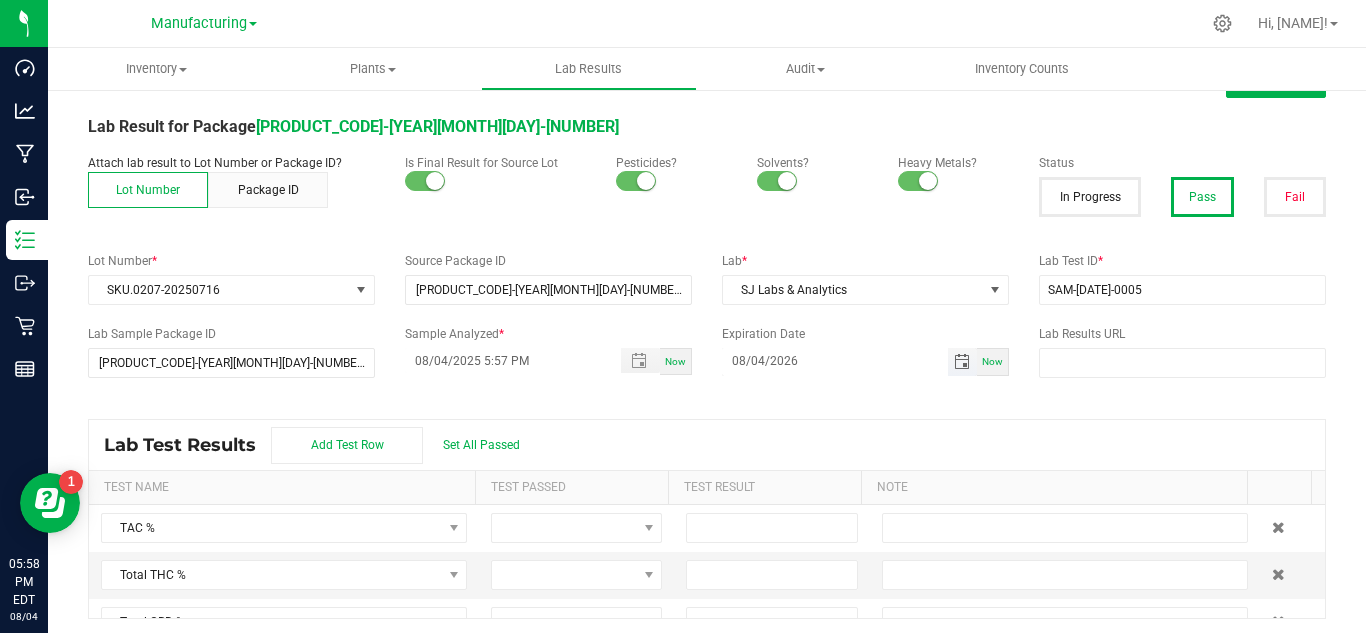 type on "08/04/2026" 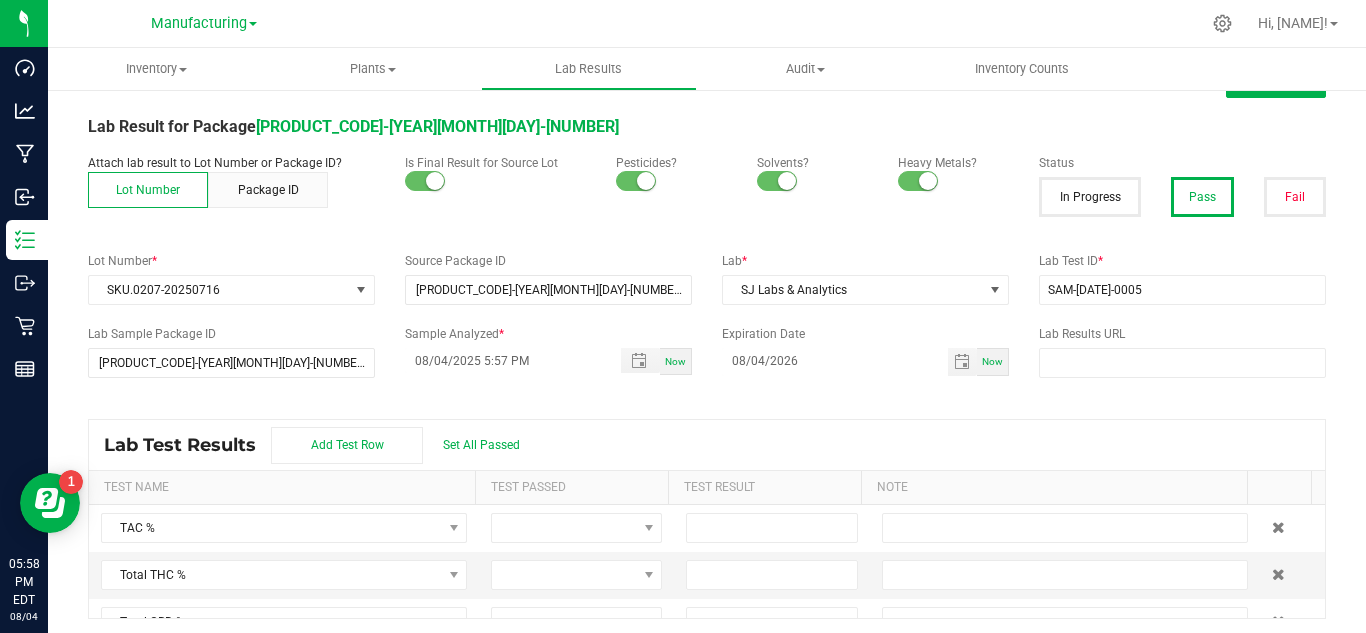 click on "Lab Result for Package  [CODE]" at bounding box center (707, 127) 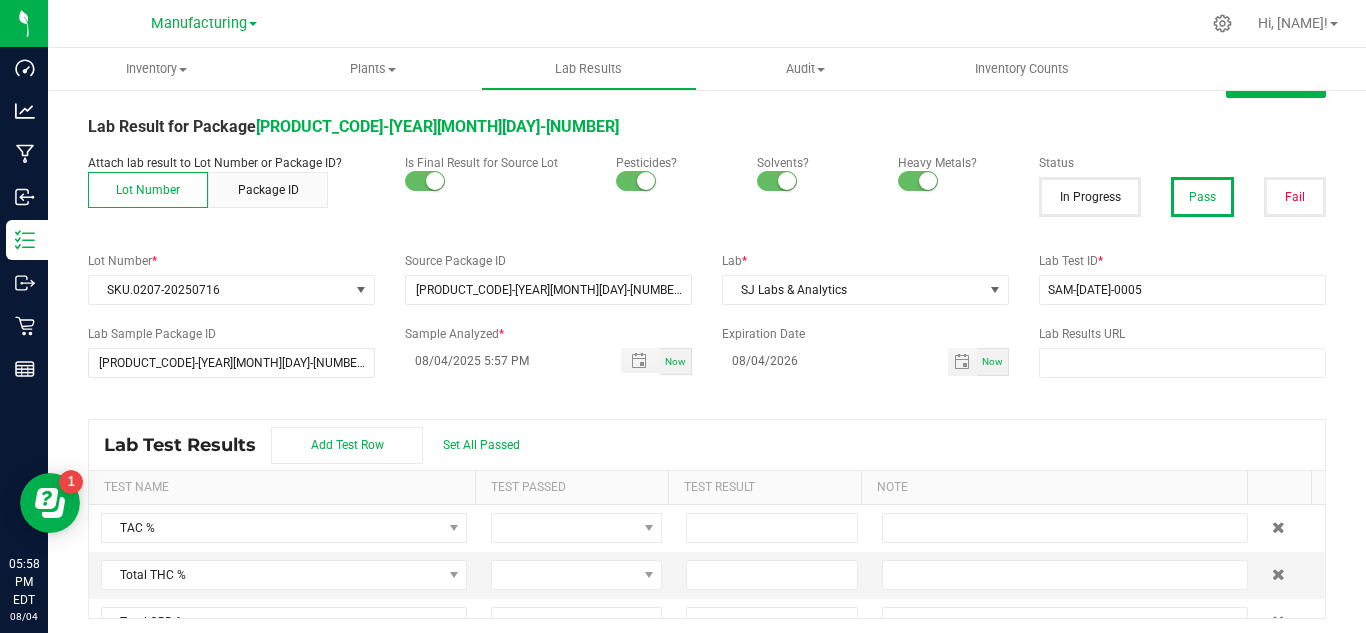 scroll, scrollTop: 3, scrollLeft: 0, axis: vertical 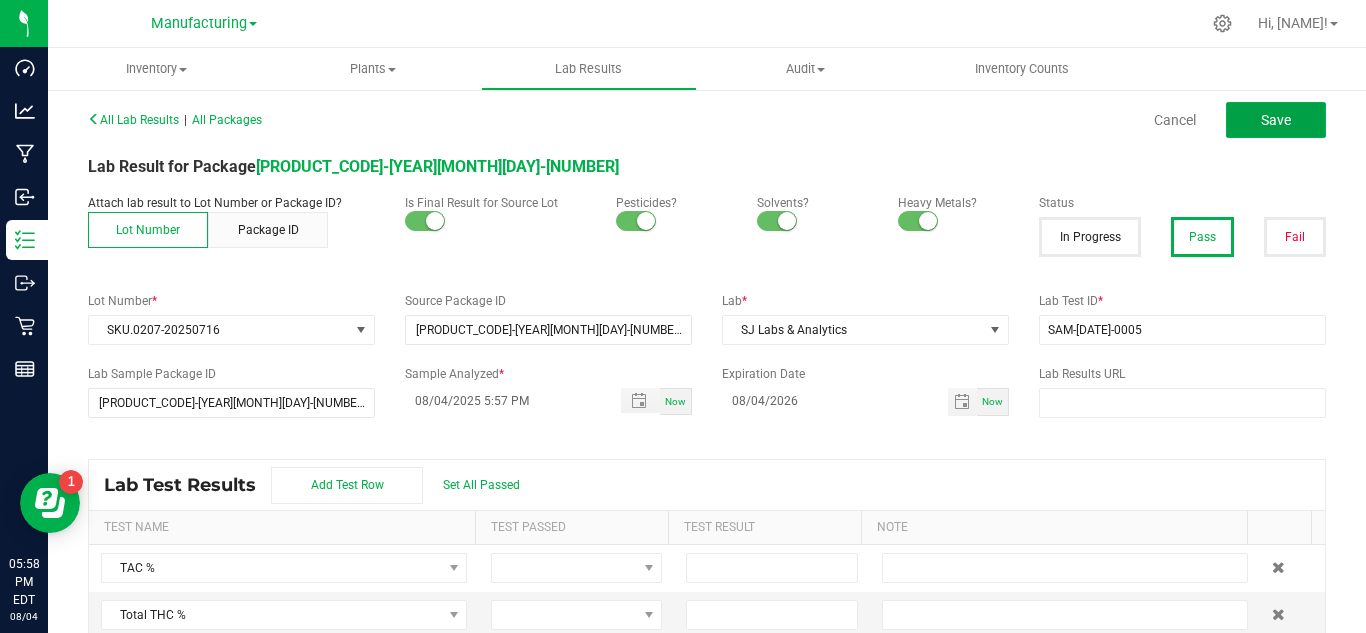 click on "Save" 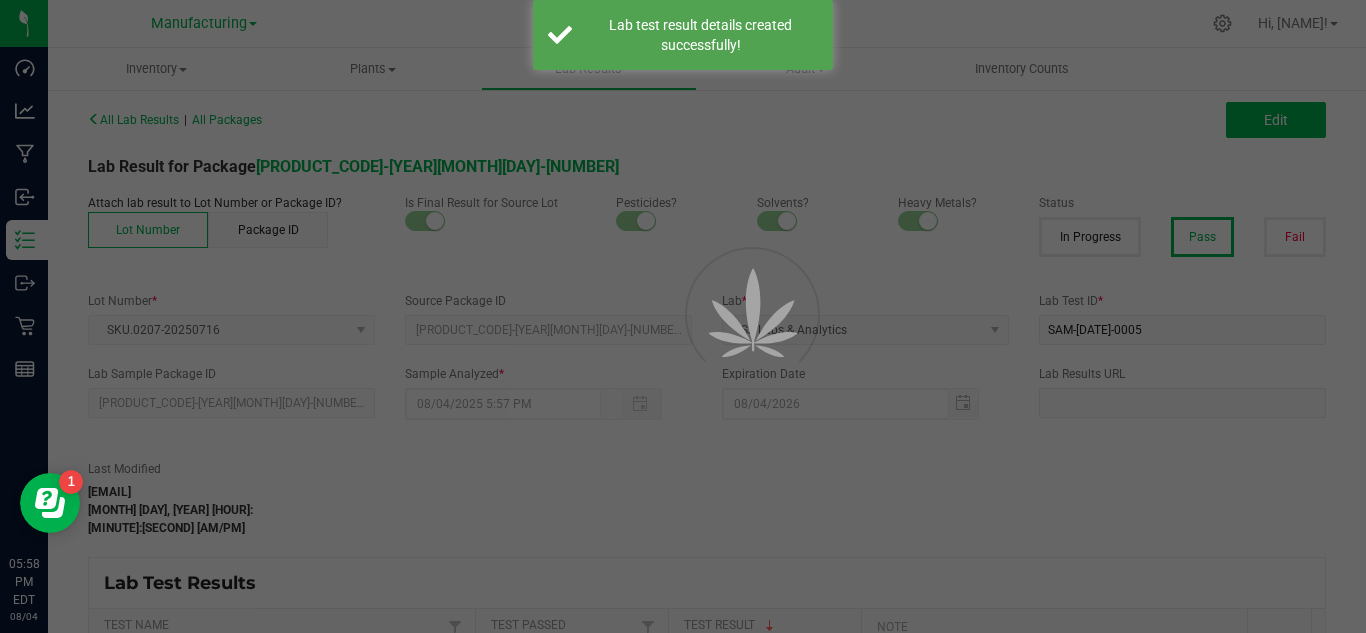 scroll, scrollTop: 0, scrollLeft: 0, axis: both 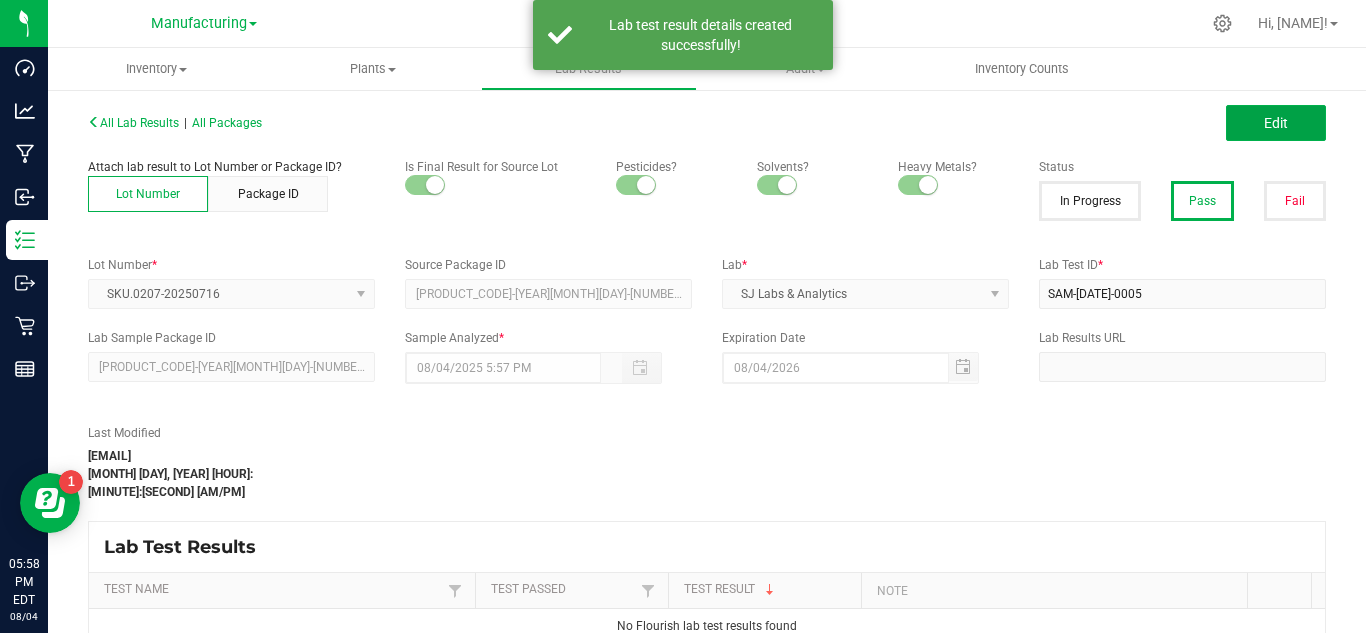 click on "Edit" at bounding box center (1276, 123) 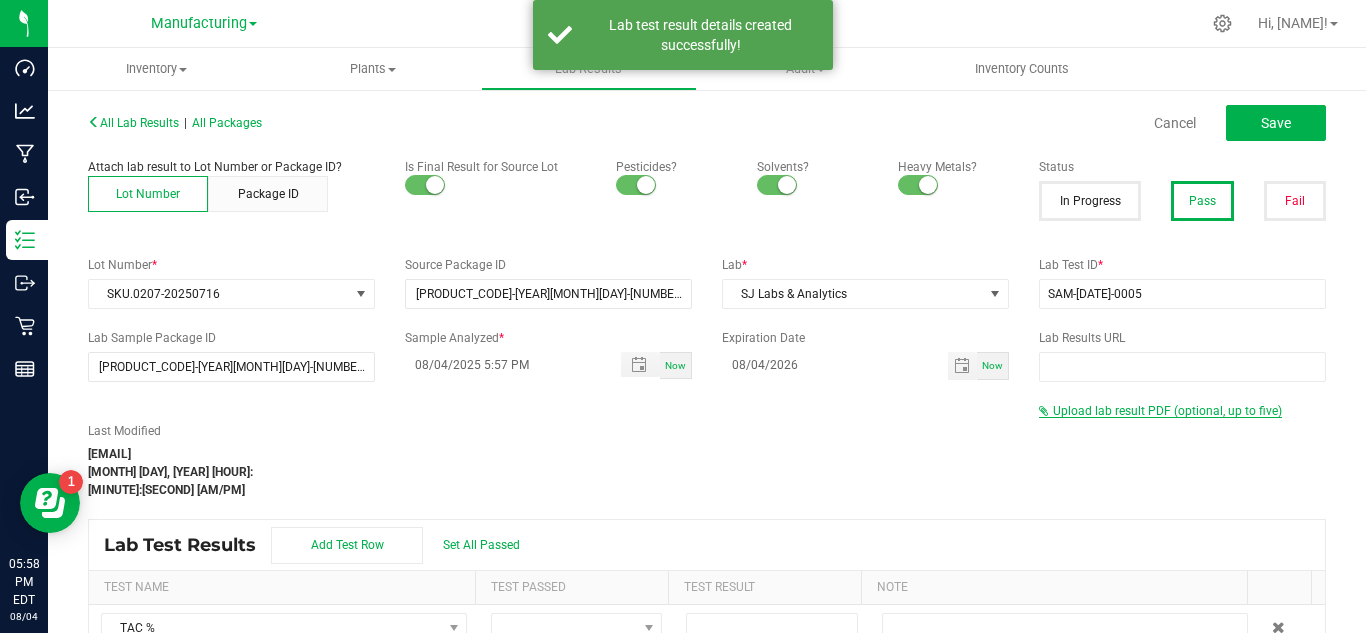 click on "Upload lab result PDF (optional, up to five)" at bounding box center [1167, 411] 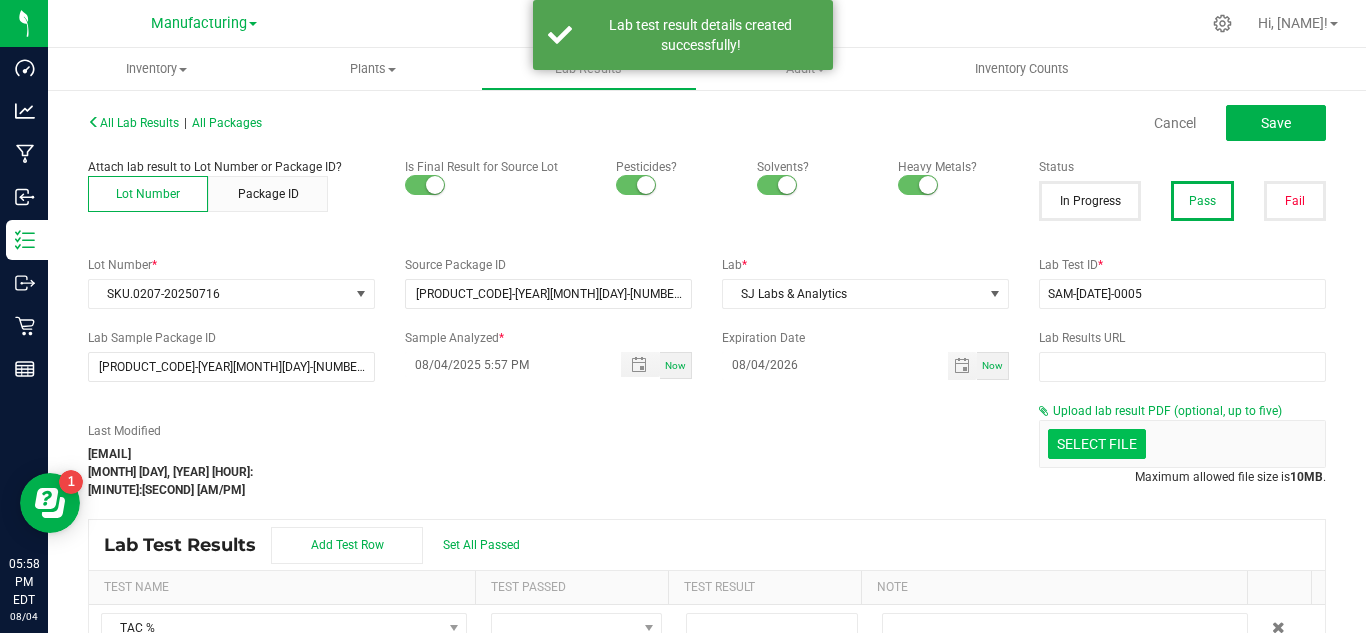 click at bounding box center [-300, 340] 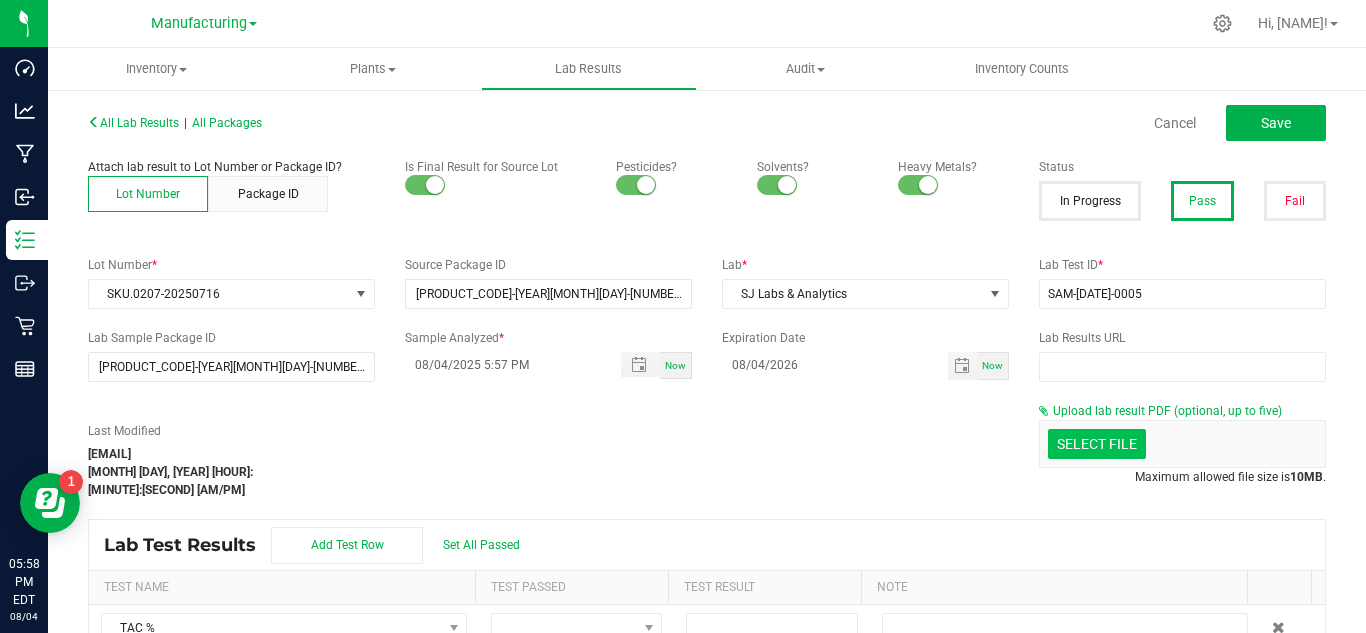 click at bounding box center [-300, 340] 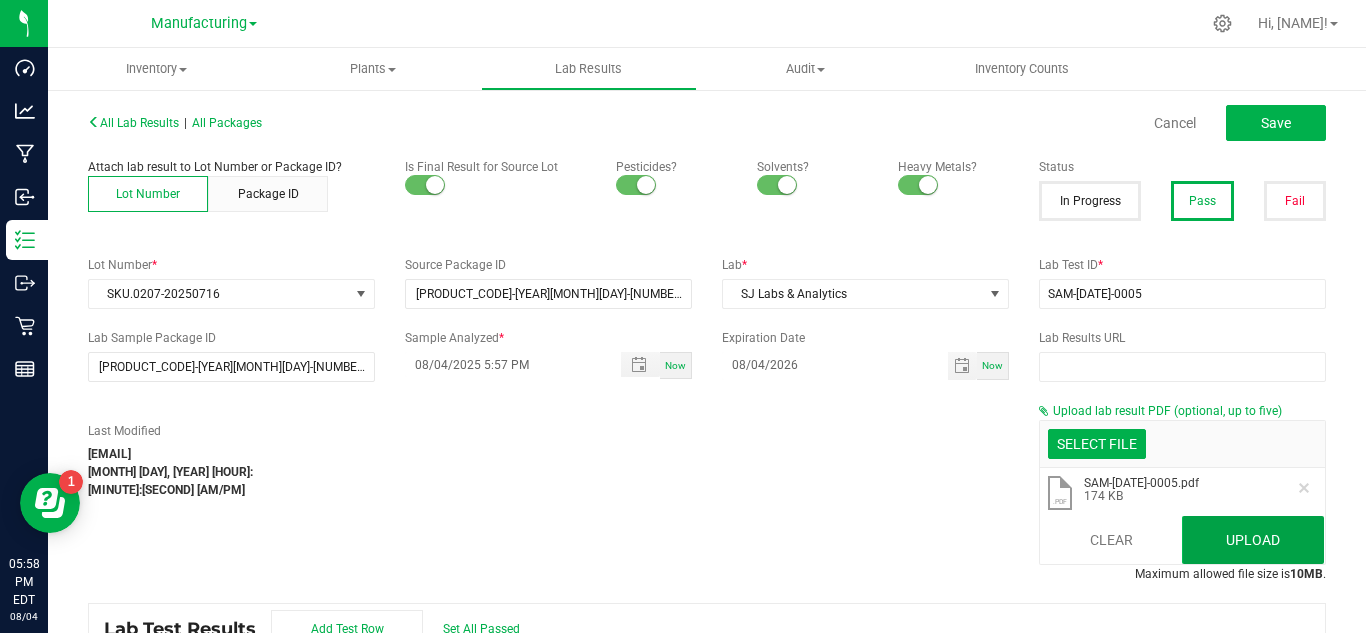 click on "Upload" at bounding box center (1253, 540) 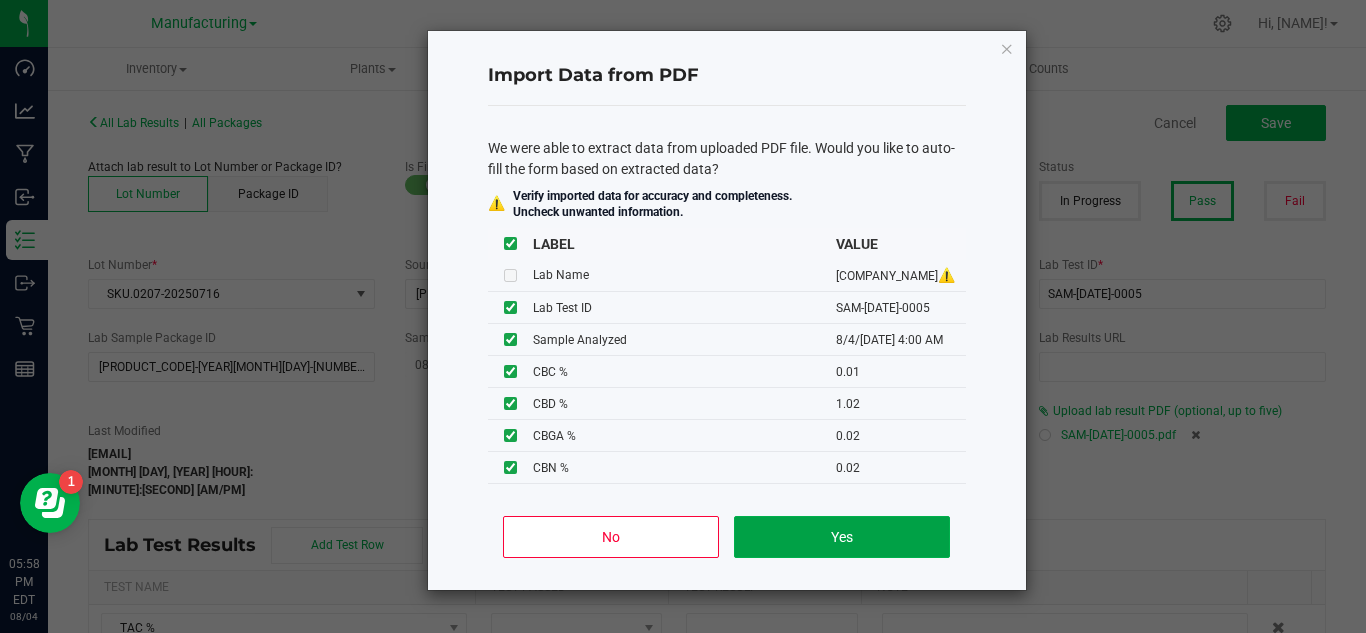 drag, startPoint x: 897, startPoint y: 525, endPoint x: 807, endPoint y: 523, distance: 90.02222 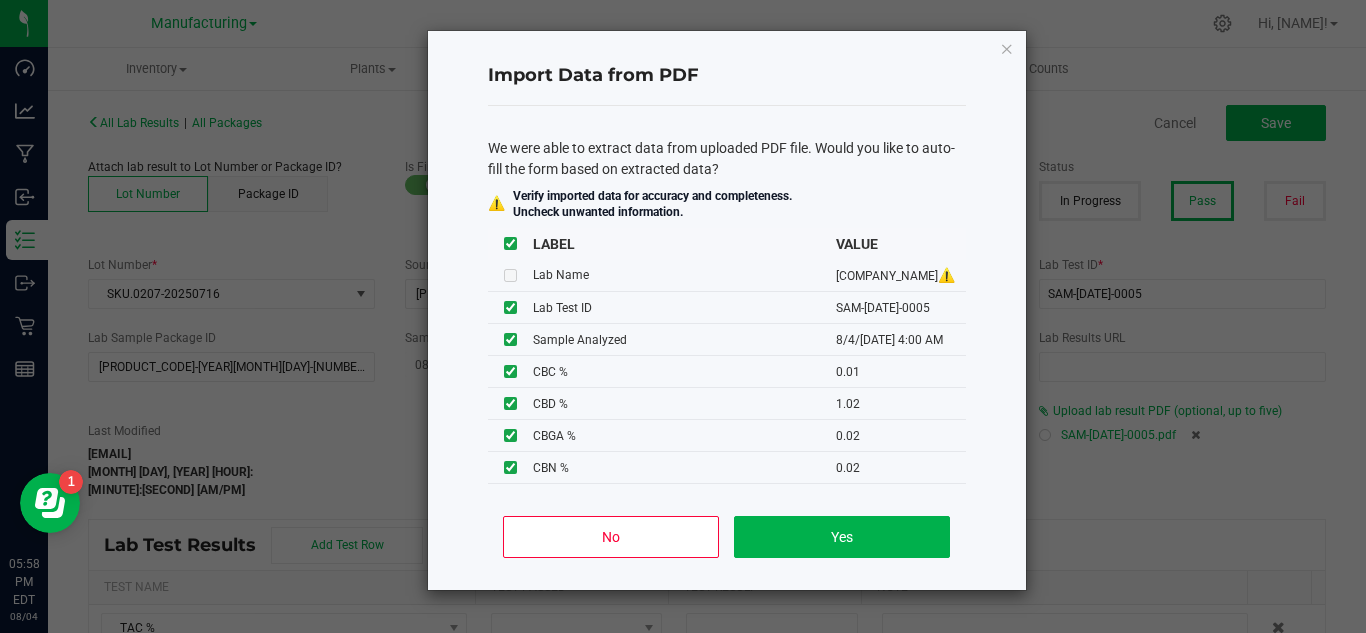 type on "[MONTH]/[DAY]/[YEAR] [HOUR]:[MINUTE] [AM/PM]" 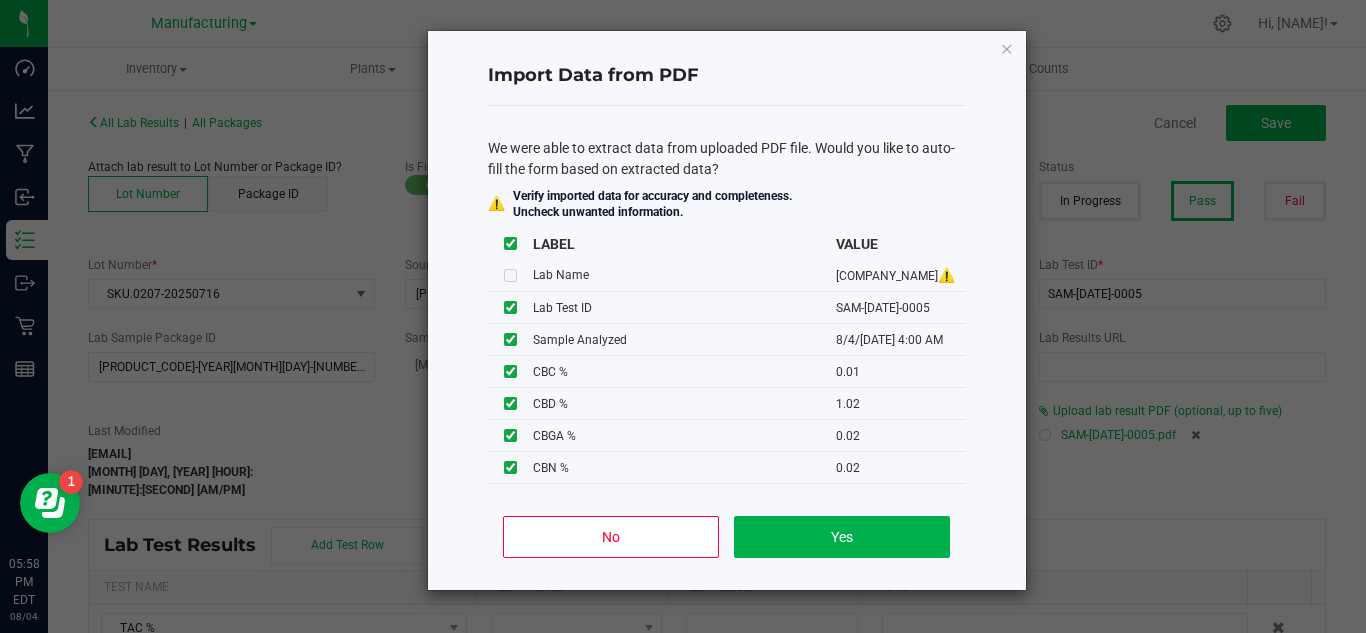type on "[NUMBER]" 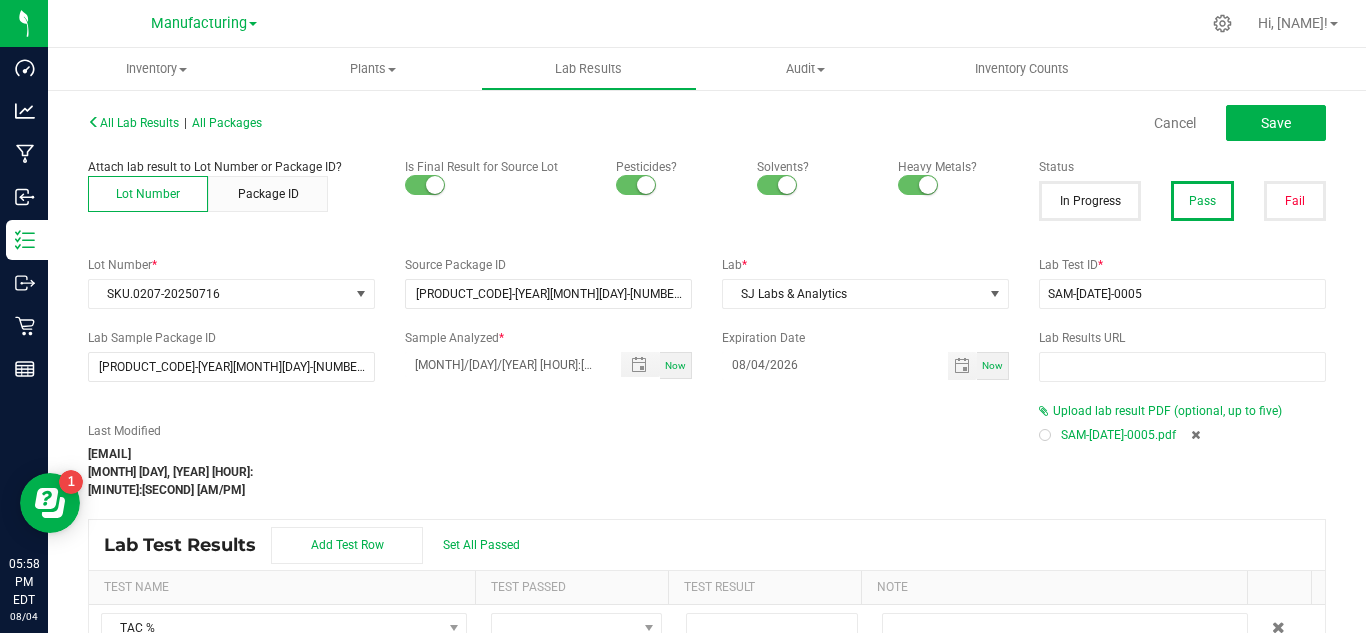 click on "Lab Test Results   Add Test Row   Set All Passed" at bounding box center (707, 545) 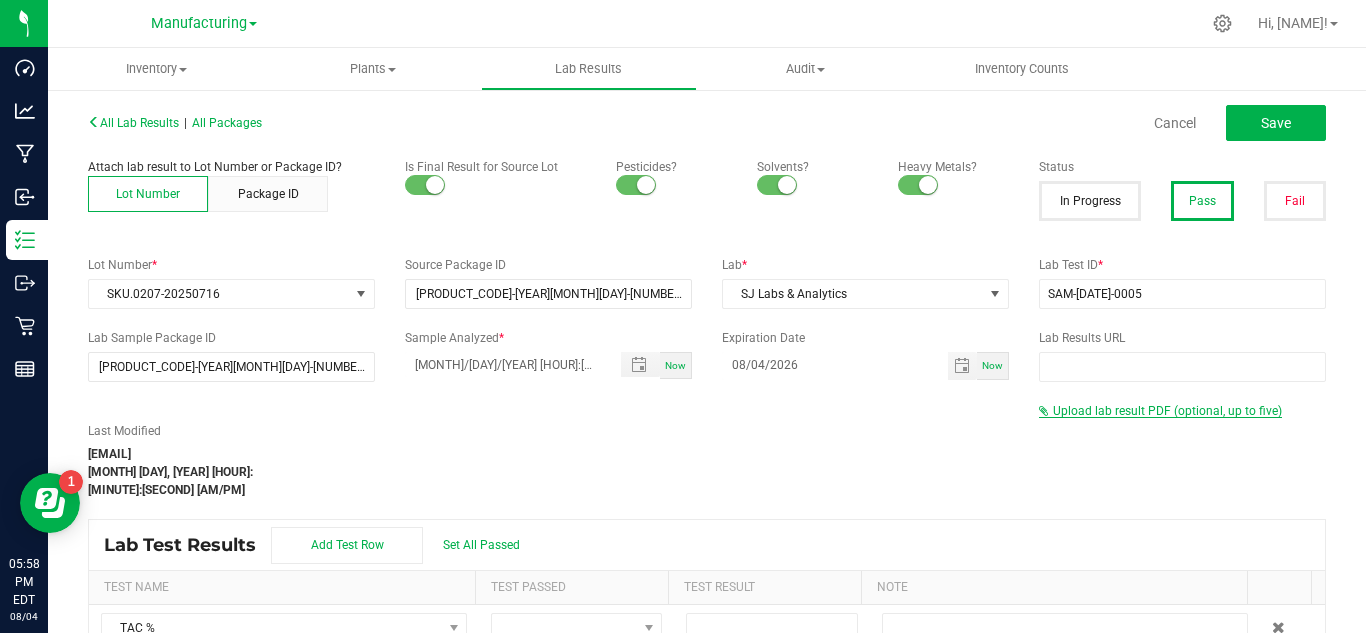 click on "Upload lab result PDF (optional, up to five)" at bounding box center [1167, 411] 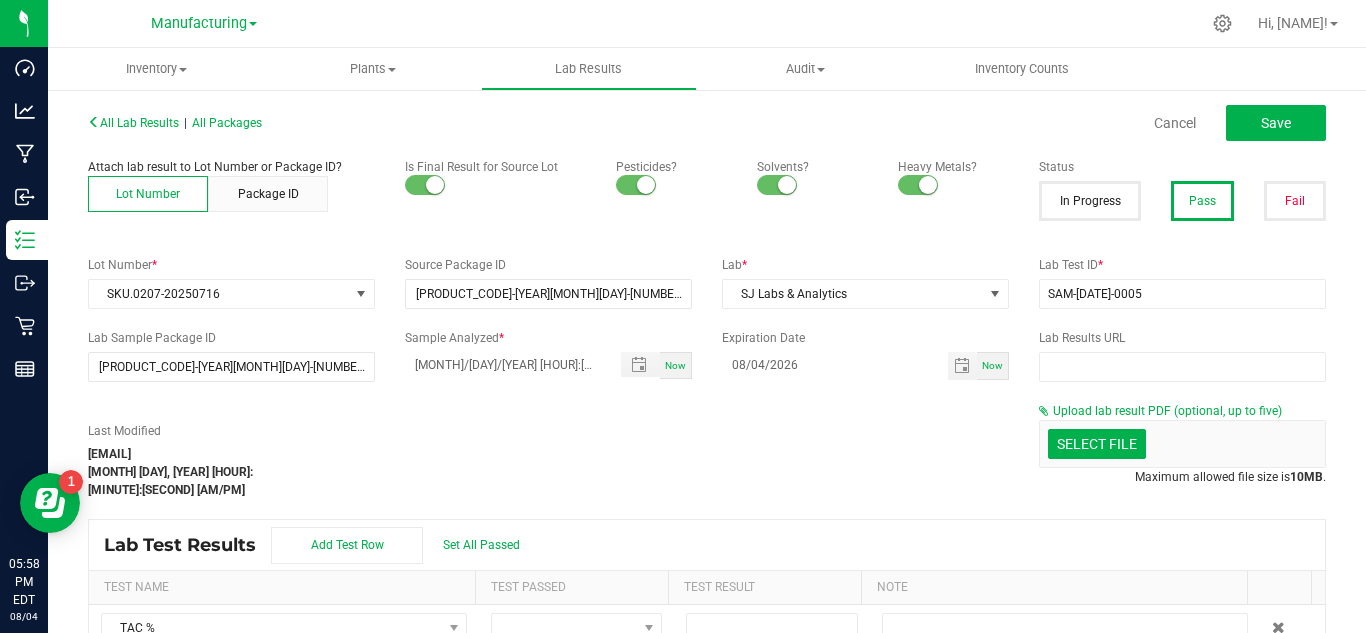 click on "Select file Drop files here to upload" at bounding box center (1182, 444) 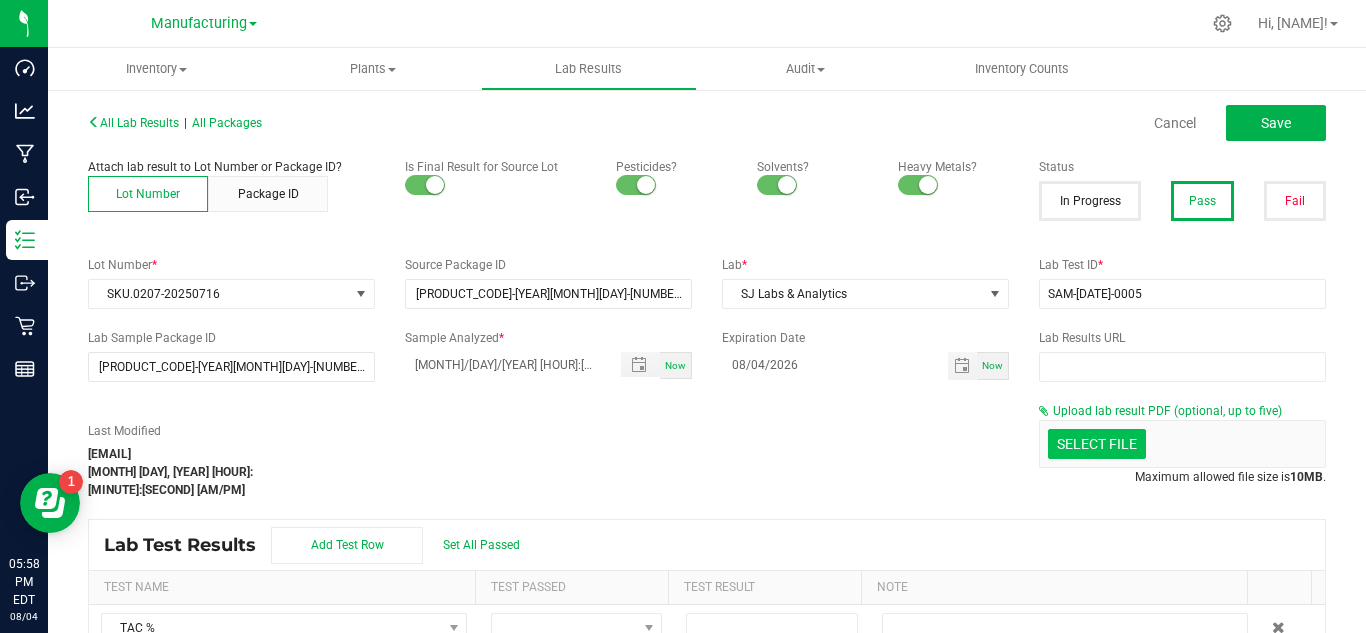 click at bounding box center (-300, 340) 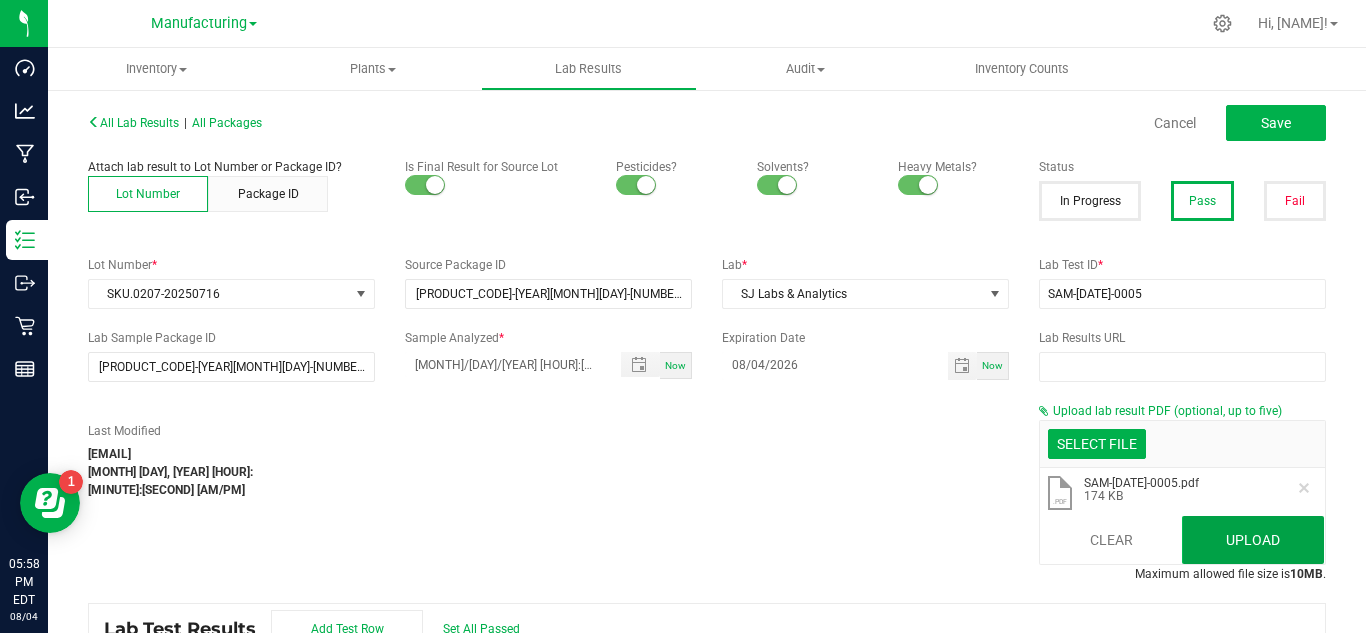 click on "Upload" at bounding box center (1253, 540) 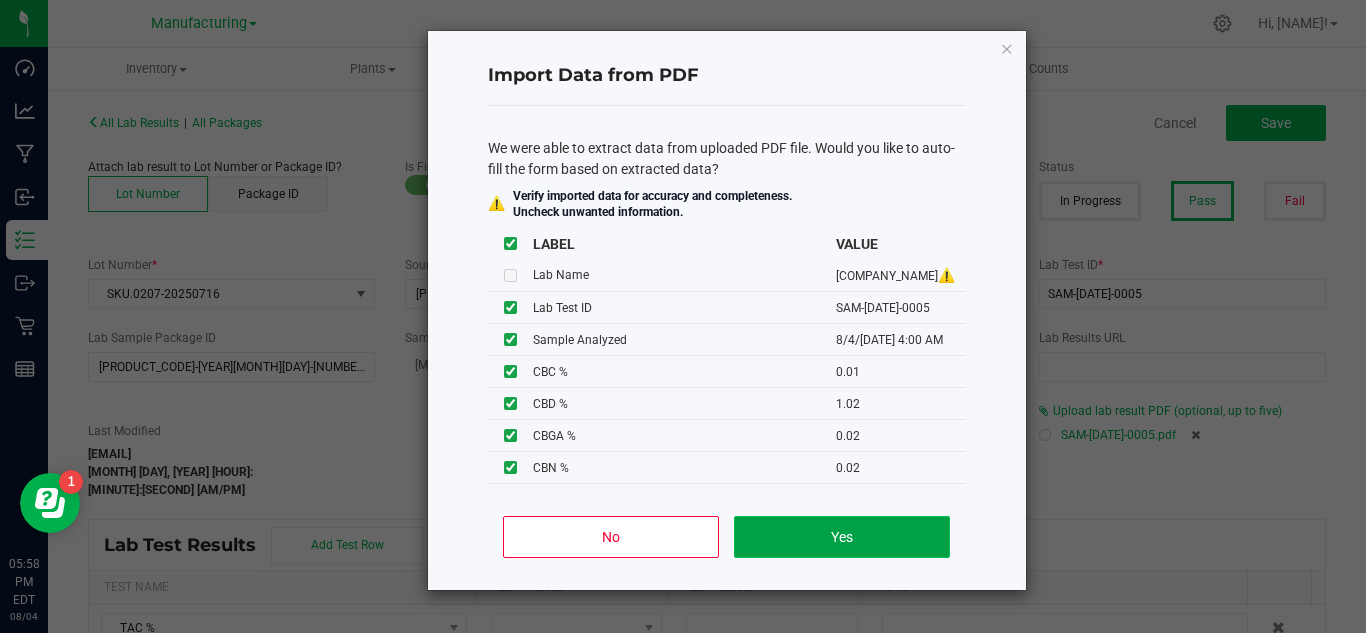 click on "Yes" 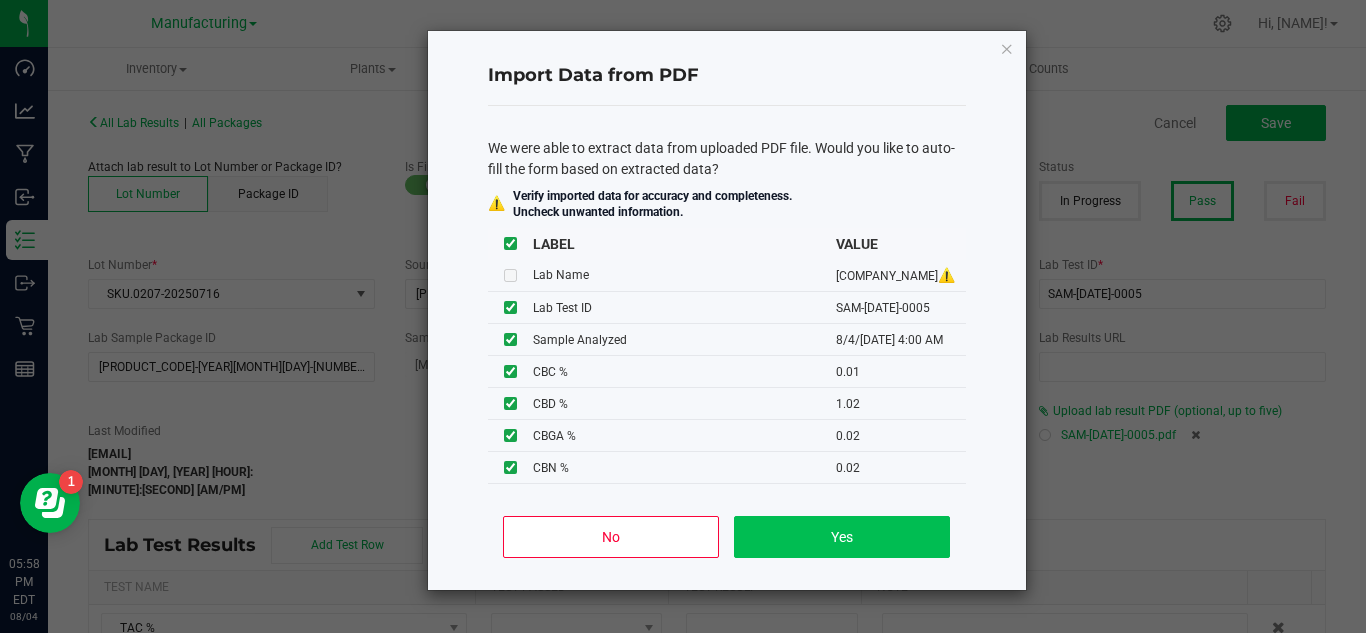 click on "Lab Test Results   Add Test Row   Set All Passed" at bounding box center (707, 545) 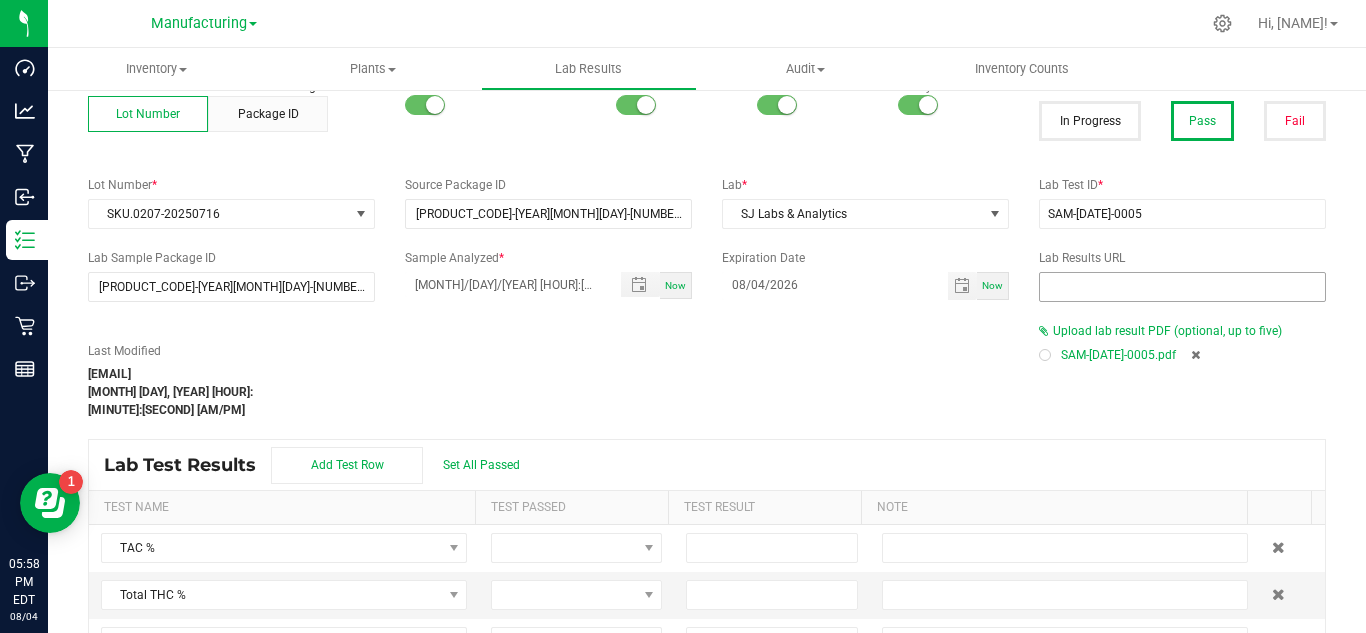 scroll, scrollTop: 88, scrollLeft: 0, axis: vertical 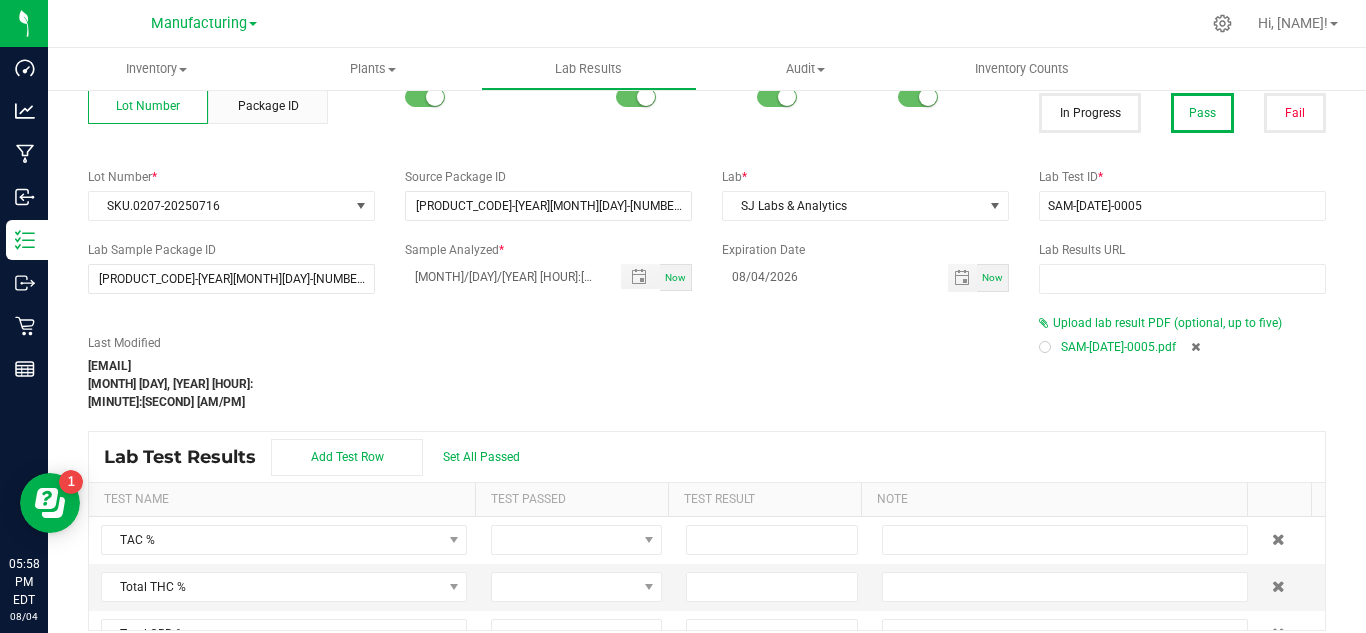 click on "SAM-[DATE]-0005.pdf" at bounding box center (1182, 347) 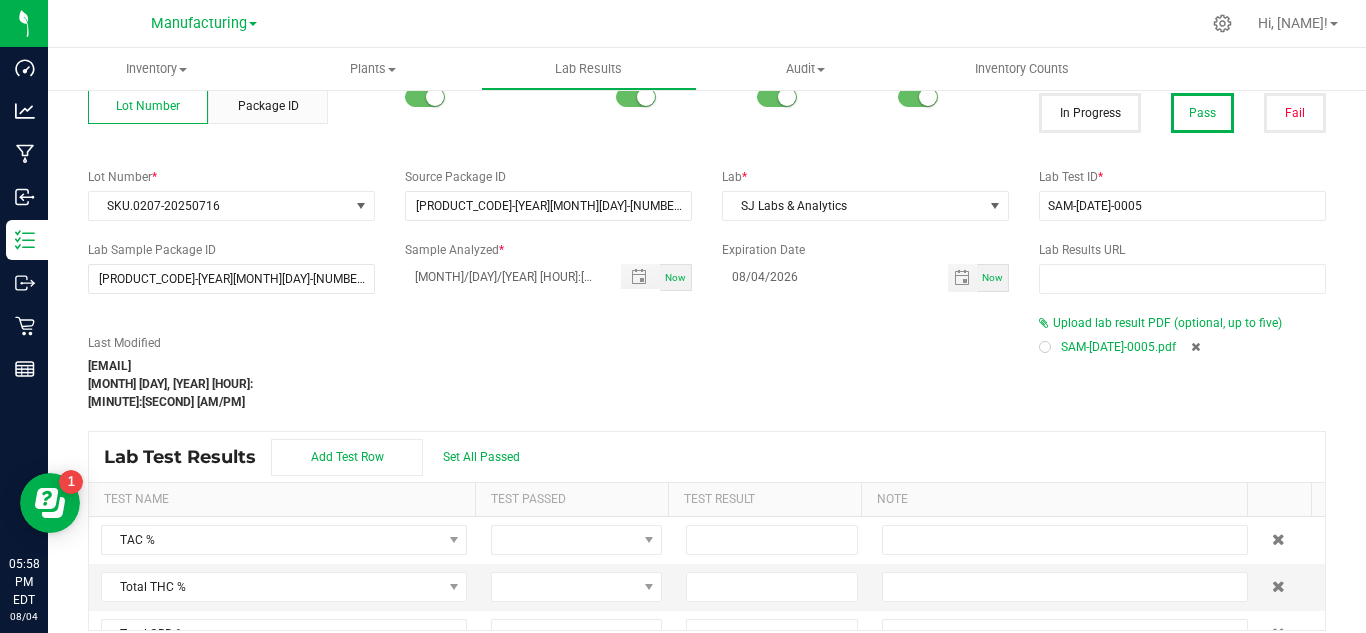 click on "SAM-[DATE]-0005.pdf" at bounding box center [1118, 347] 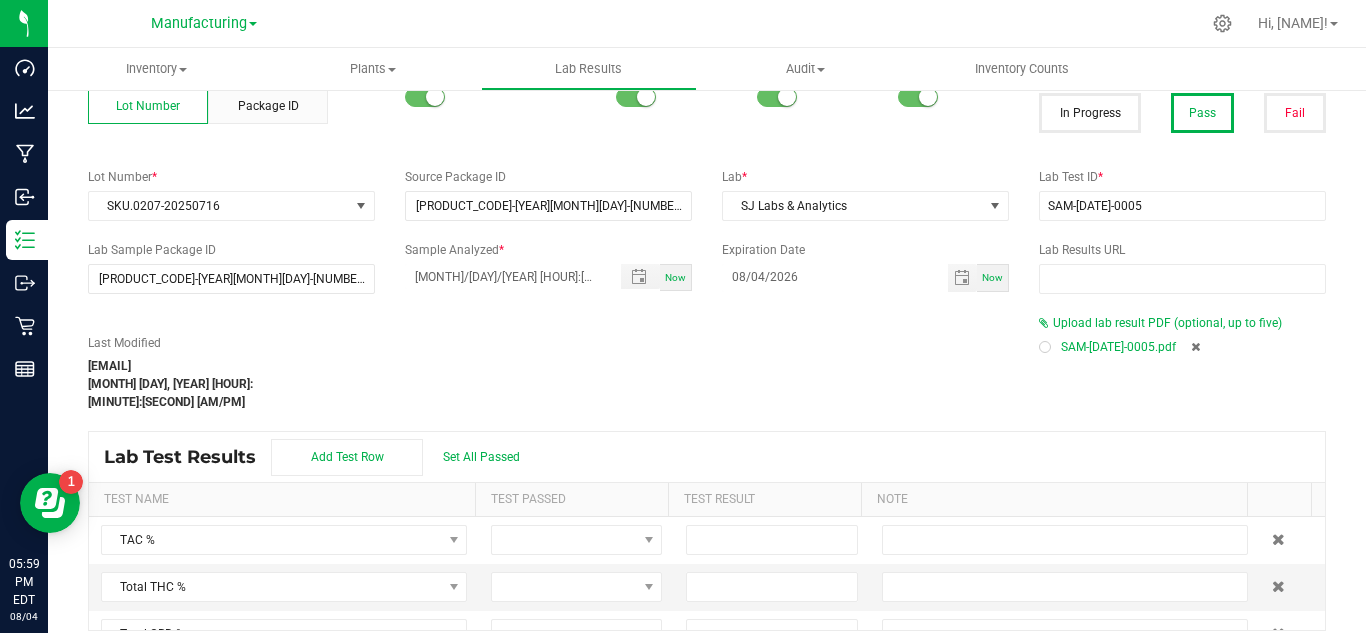 click on "Last Modified  [EMAIL] [MONTH] [DAY], [YEAR] [HOUR]:[MINUTE]:[SECOND] [TIMEZONE]" at bounding box center [548, 372] 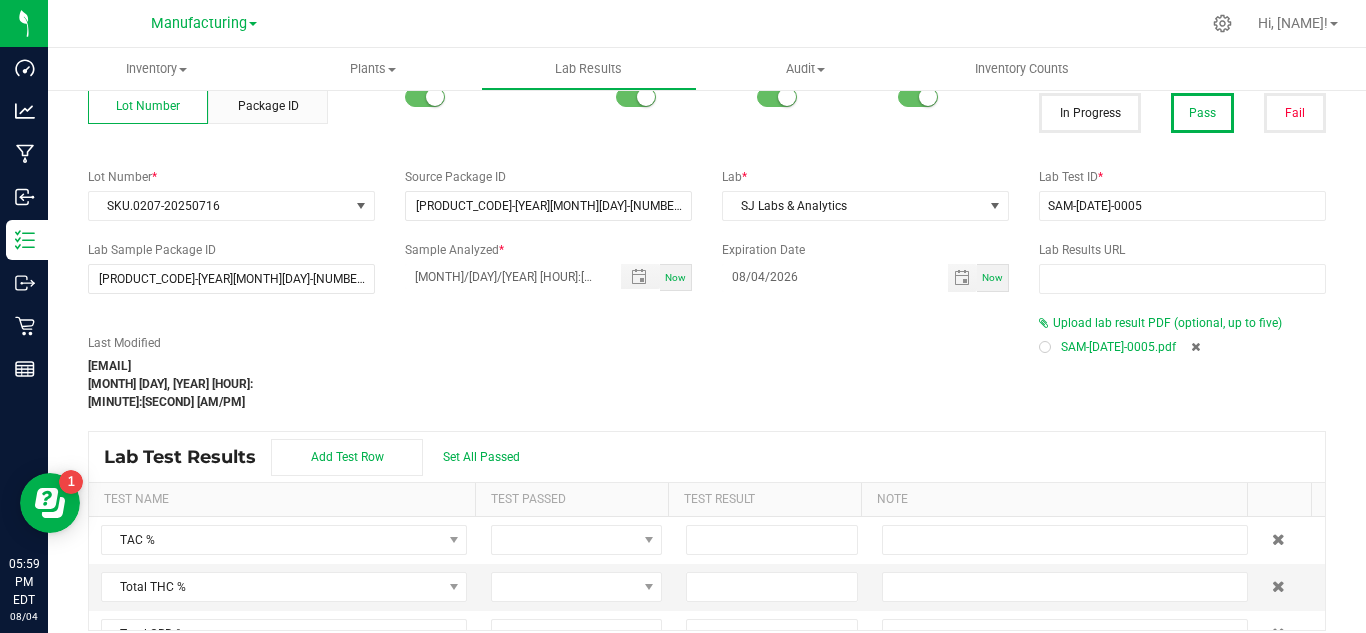 click at bounding box center (1195, 347) 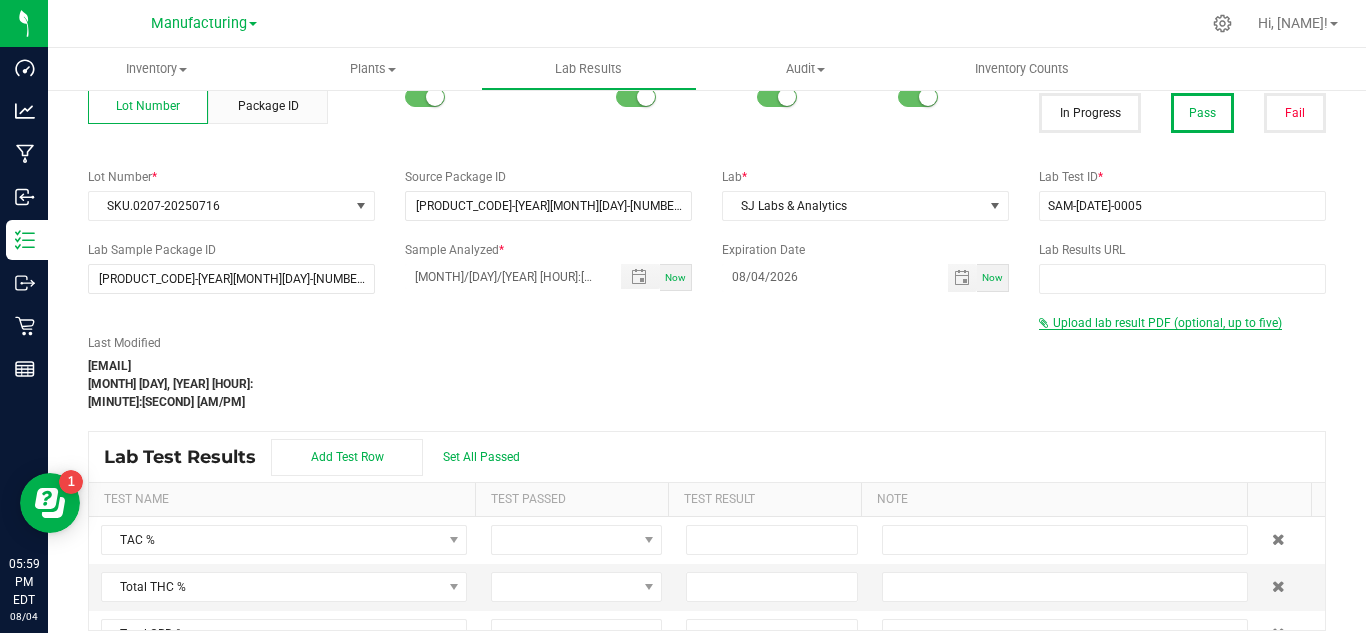 click on "Upload lab result PDF (optional, up to five)" at bounding box center [1167, 323] 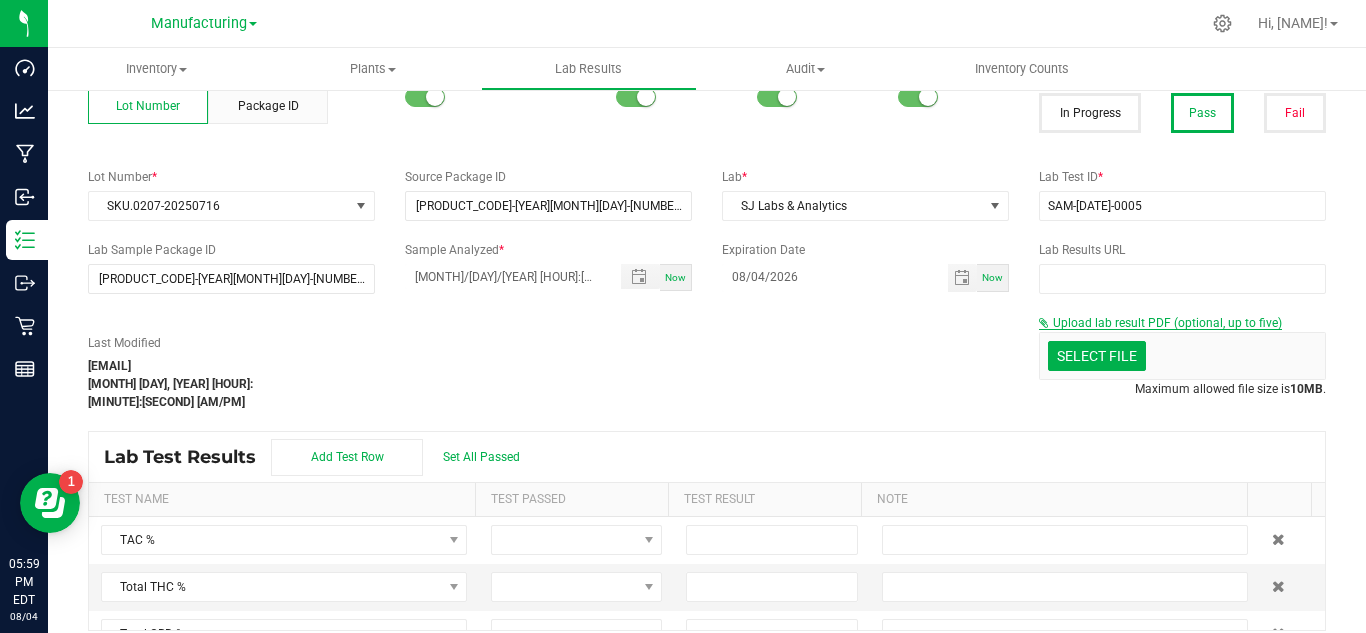 click on "Upload lab result PDF (optional, up to five)" at bounding box center [1167, 323] 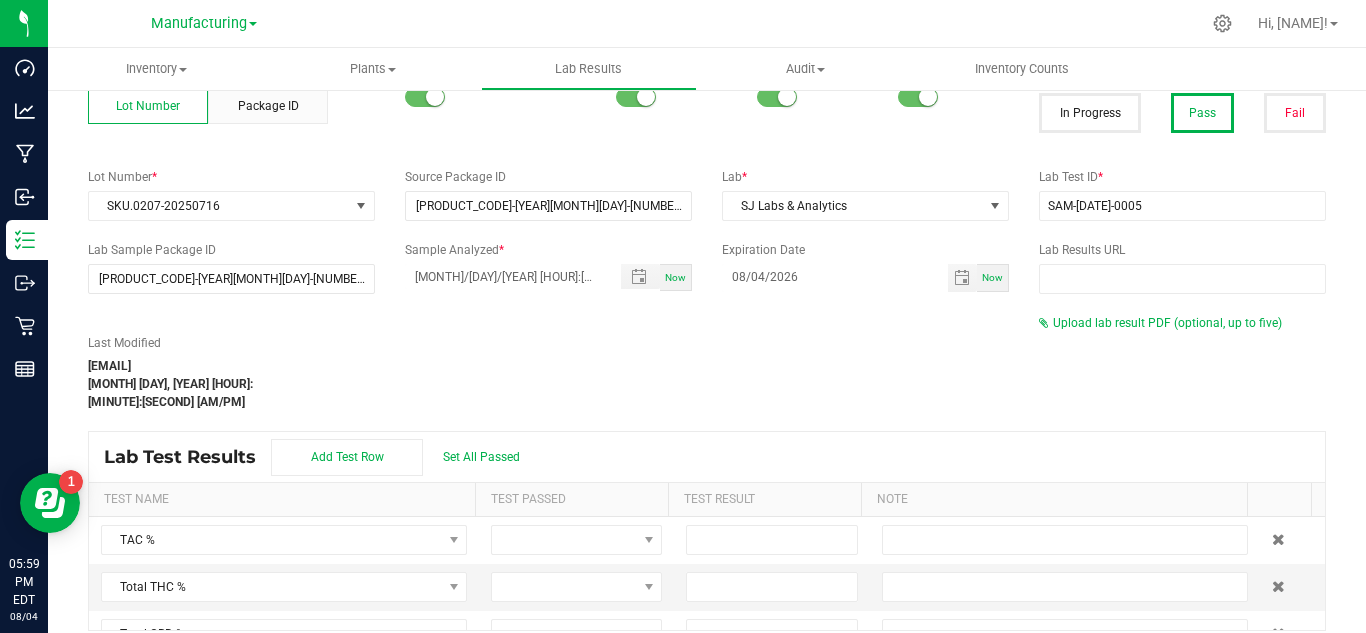 click on "Last Modified  [EMAIL] [MONTH] 4, 2025 5:58:14 PM EDT  Upload lab result PDF (optional, up to five)" at bounding box center (707, 362) 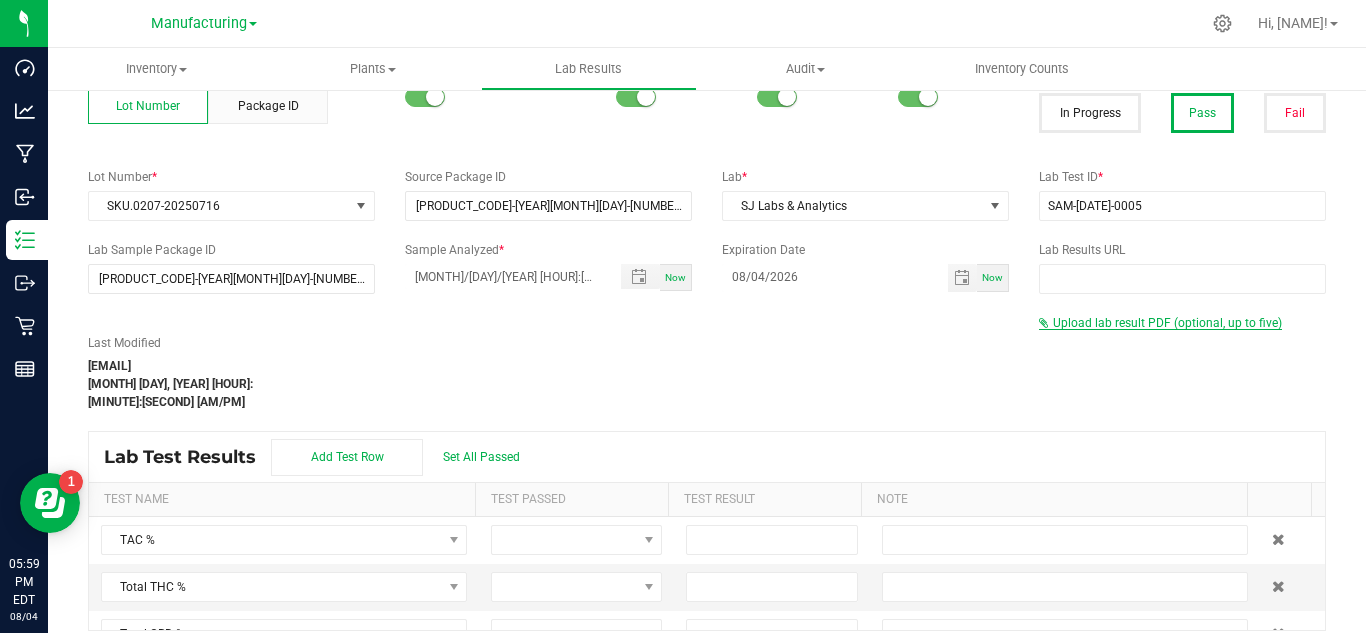 click on "Upload lab result PDF (optional, up to five)" at bounding box center (1167, 323) 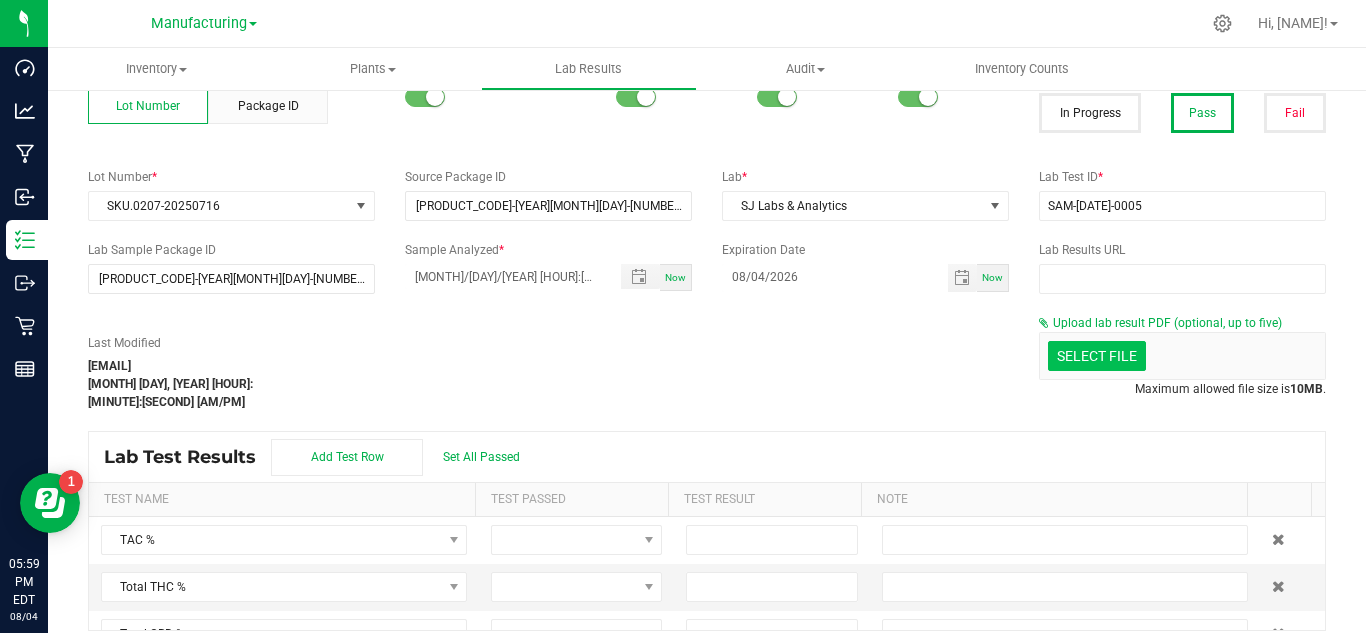 click at bounding box center (-300, 252) 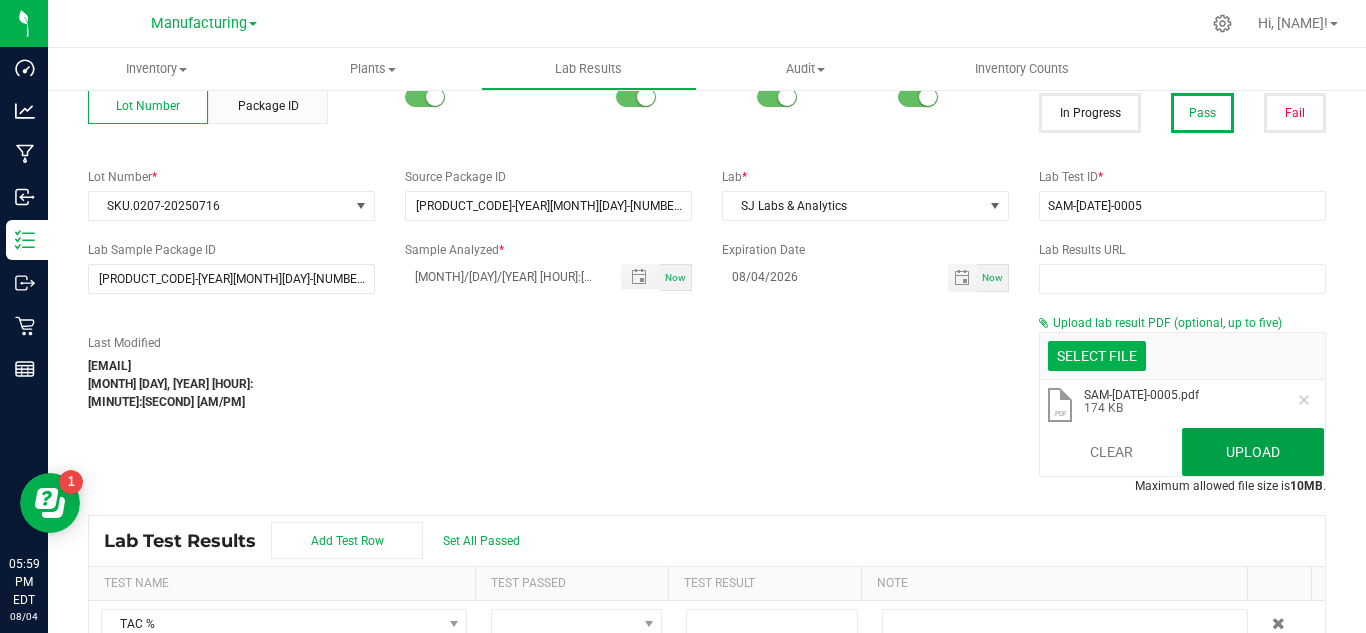 click on "Upload" at bounding box center (1253, 452) 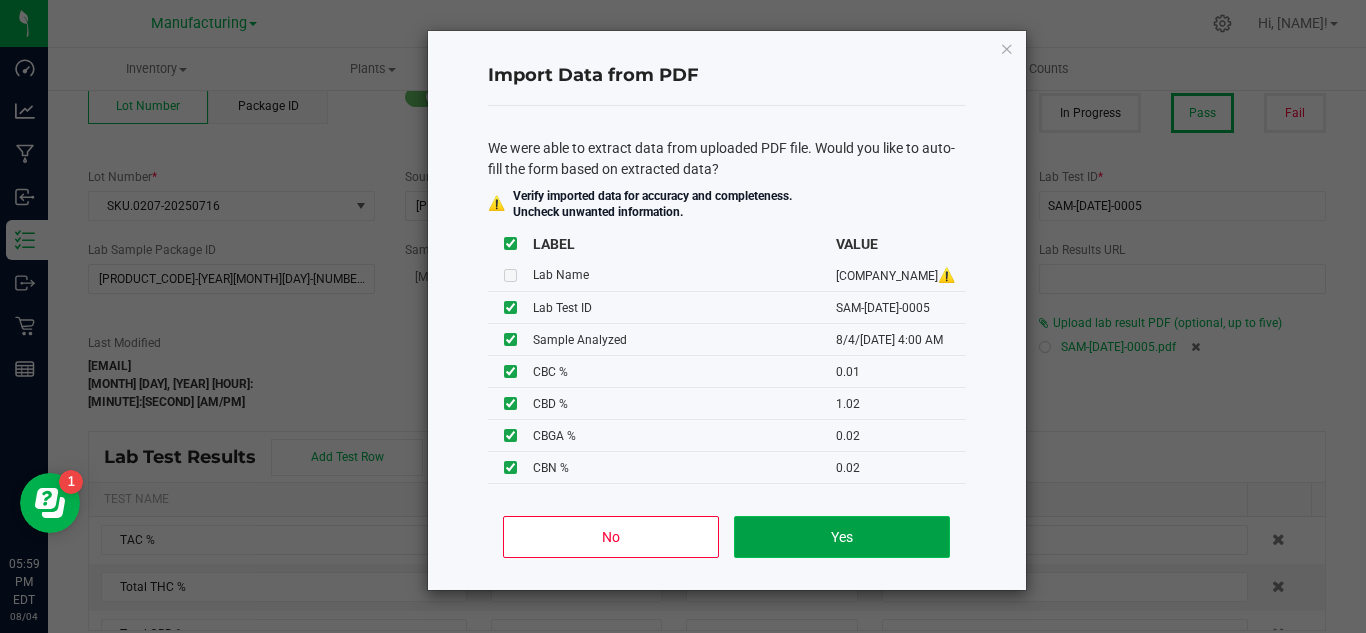 click on "Yes" 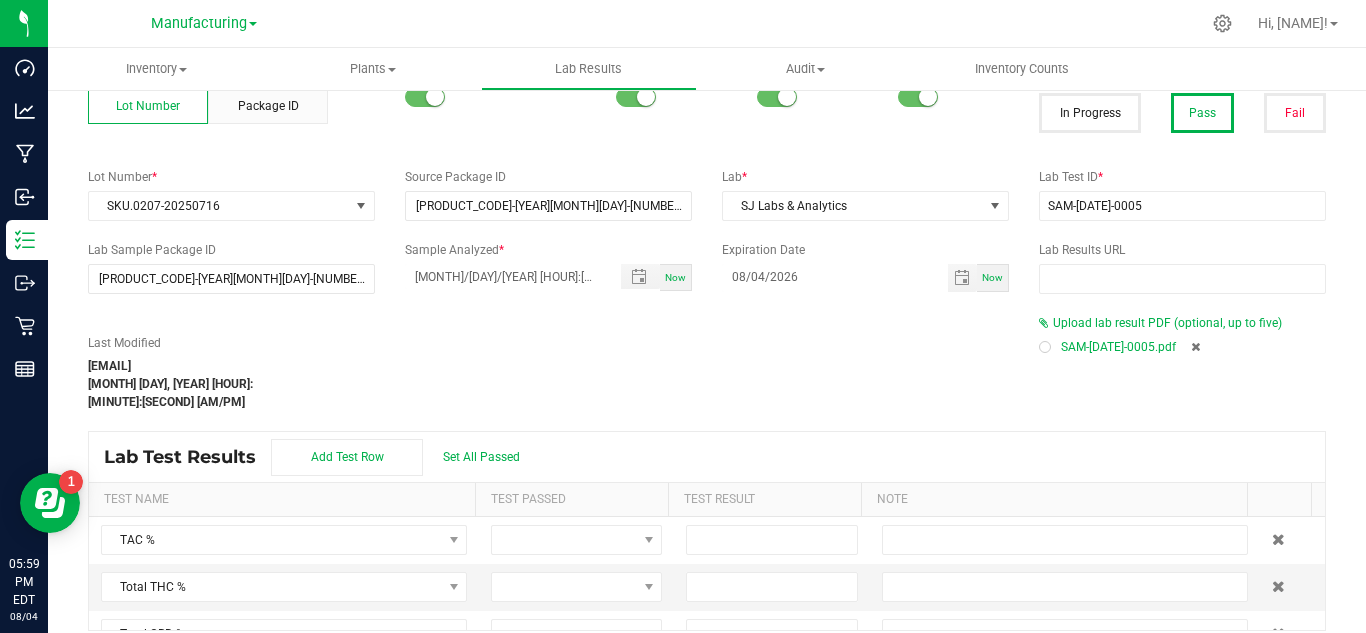 click on "Lab Test Results   Add Test Row   Set All Passed" at bounding box center [707, 457] 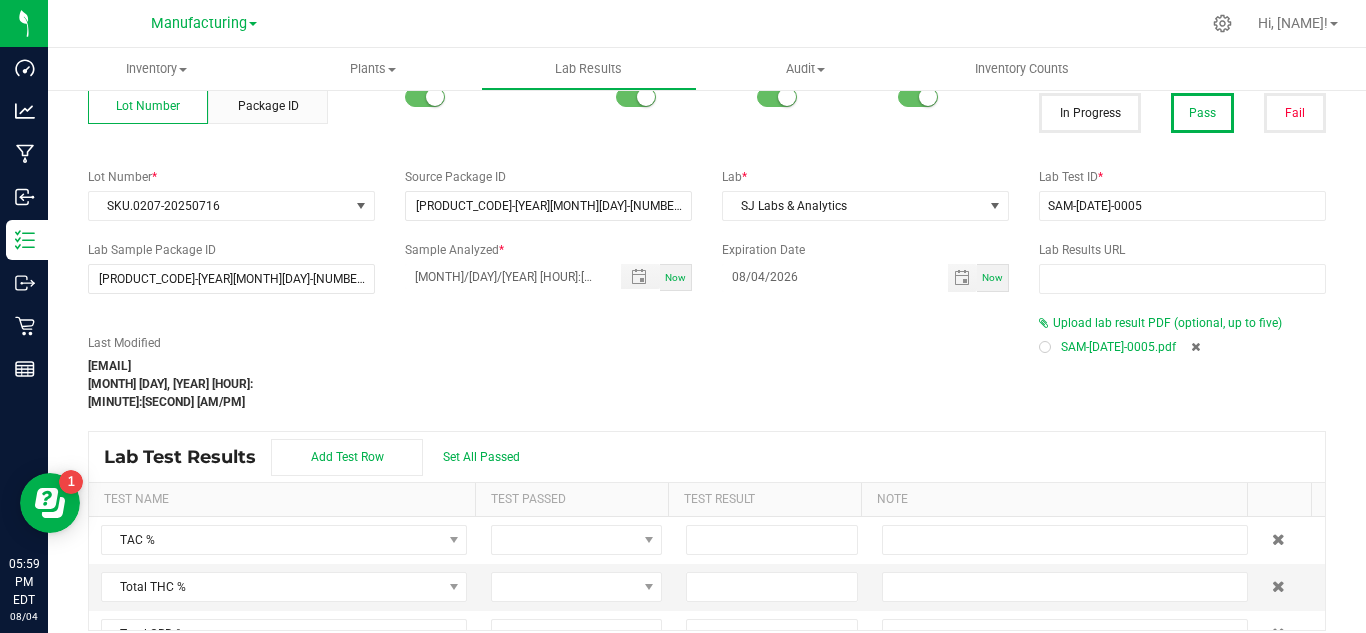 click on "Last Modified  [EMAIL] [MONTH] [DAY], [YEAR] [HOUR]:[MINUTE]:[SECOND] [TIMEZONE]" at bounding box center (548, 372) 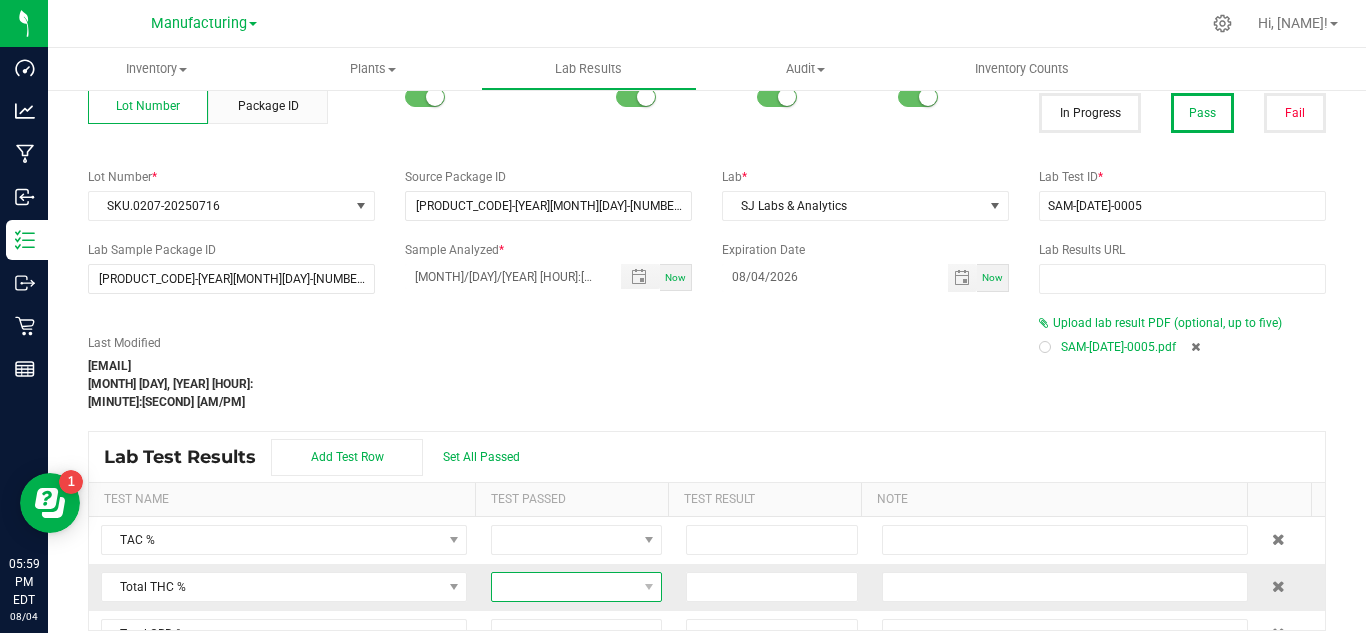 click at bounding box center [564, 587] 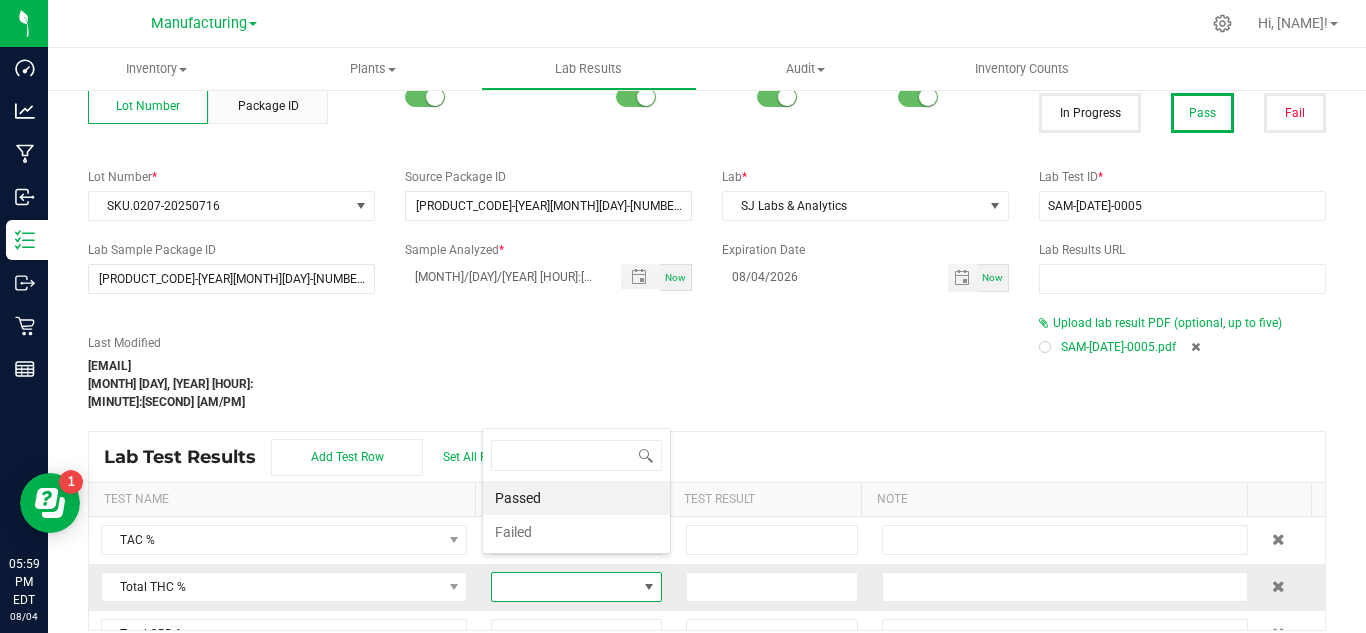 scroll, scrollTop: 0, scrollLeft: 0, axis: both 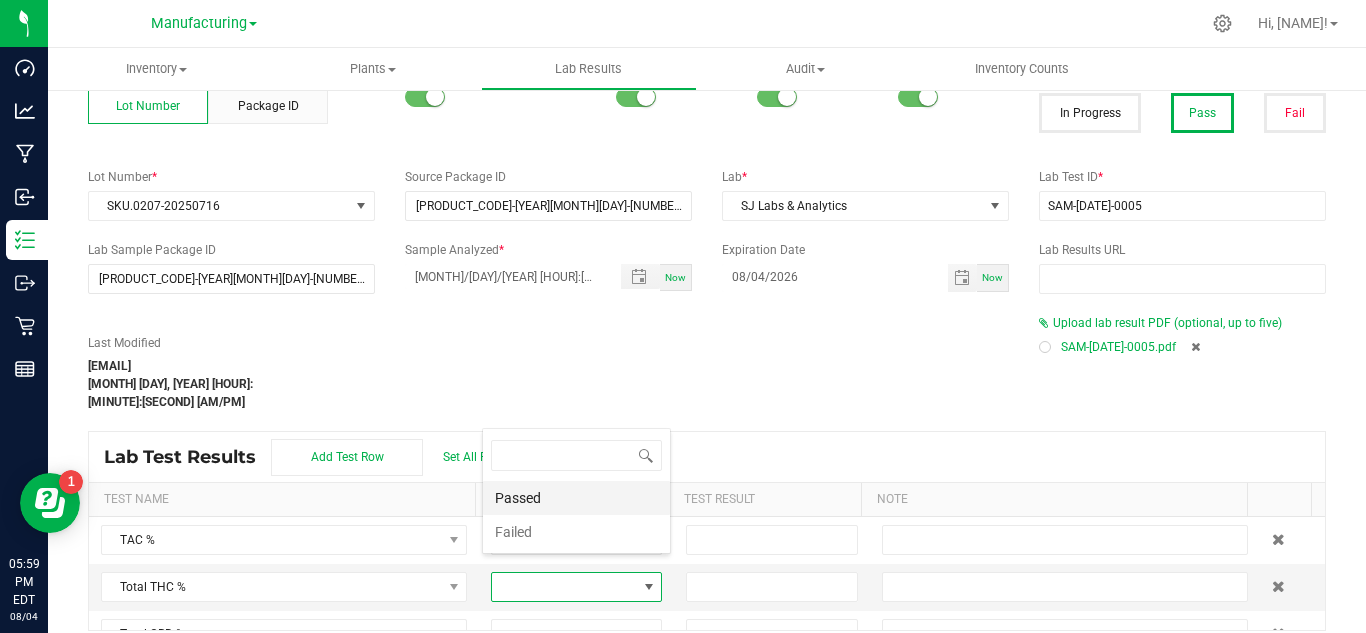 click on "Passed" at bounding box center (576, 498) 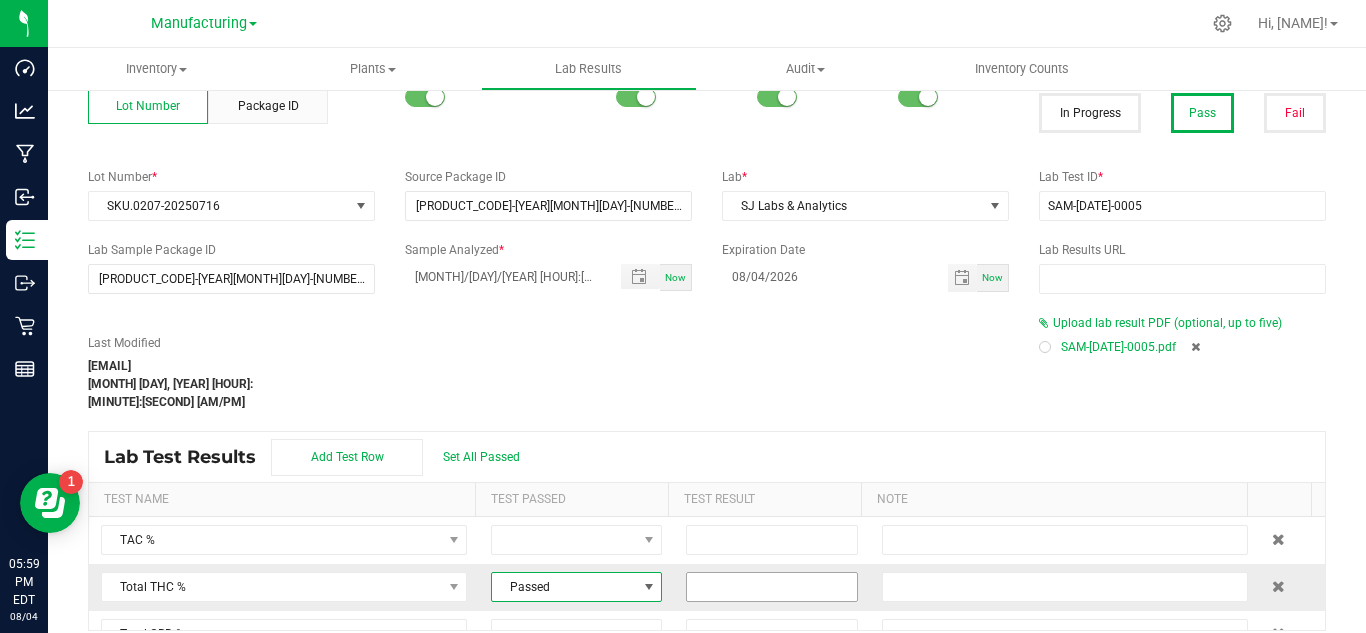 click at bounding box center (771, 587) 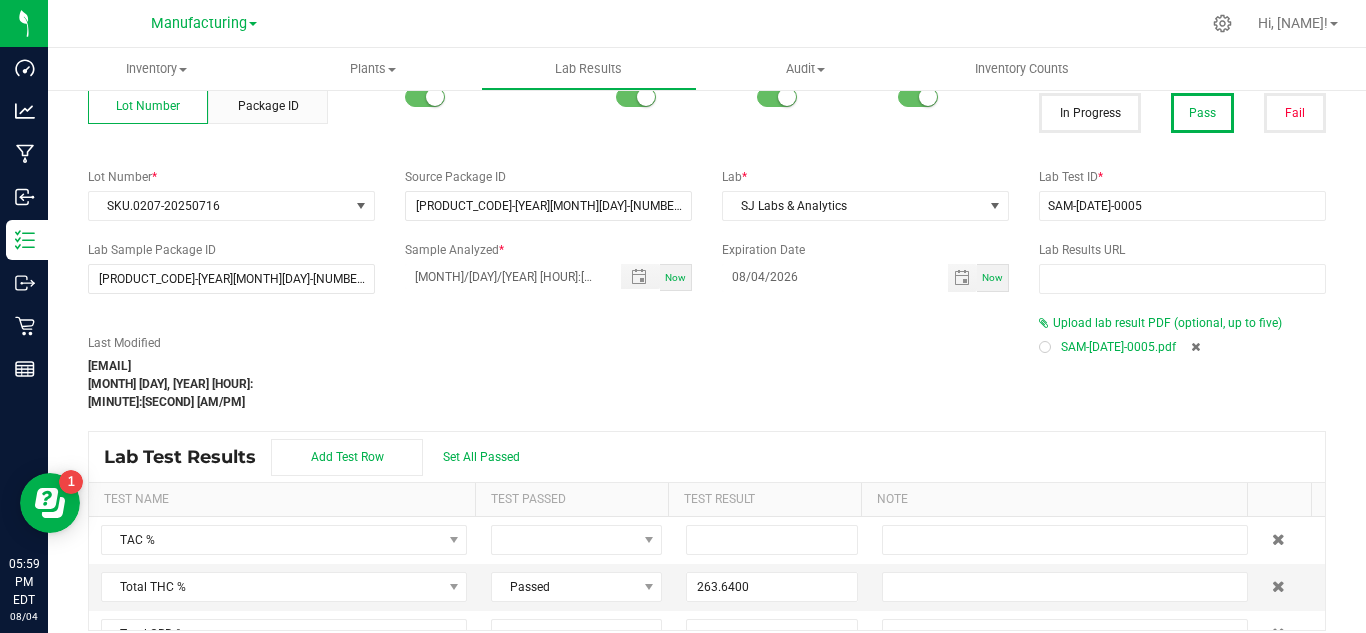 click on "Last Modified  [EMAIL] [MONTH] 4, 2025 5:58:14 PM EDT  Upload lab result PDF (optional, up to five)   SAM-[DATE]-0005.pdf   Lab Test Results   Add Test Row   Set All Passed  Test Name Test Passed Test Result Note   TAC % Total THC % Passed 263.6400 Total CBD % Total Terpenes % Δ-8 THC % Δ-8 THCA % Δ-9 THC % Passed 0.6400 Δ-9 THCA % Δ-10 THC % Exo-THC % HHC % THC-A % THC-O-Acetate % THCV % THCVA % CBC % Passed 0.0100 CBCA % CBCV % CBD % Passed 1.0200 CBD-A % CBDV % CBDVA % CBG % CBGA %" at bounding box center (707, 325) 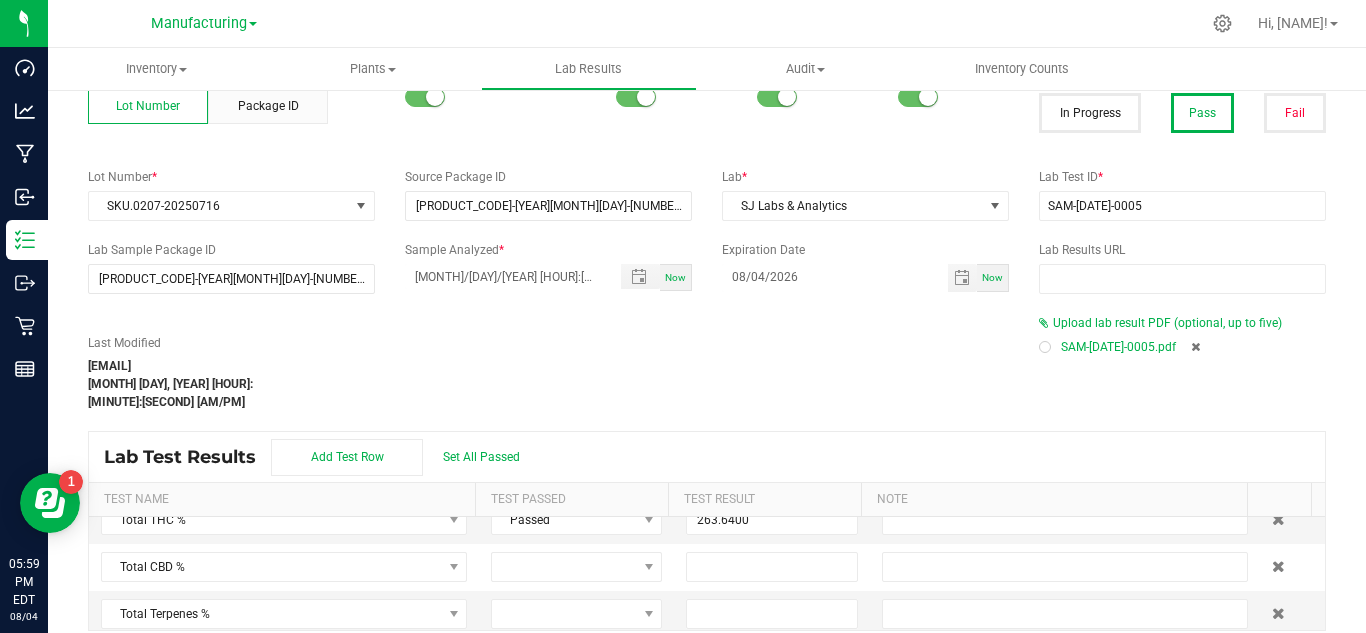 scroll, scrollTop: 80, scrollLeft: 0, axis: vertical 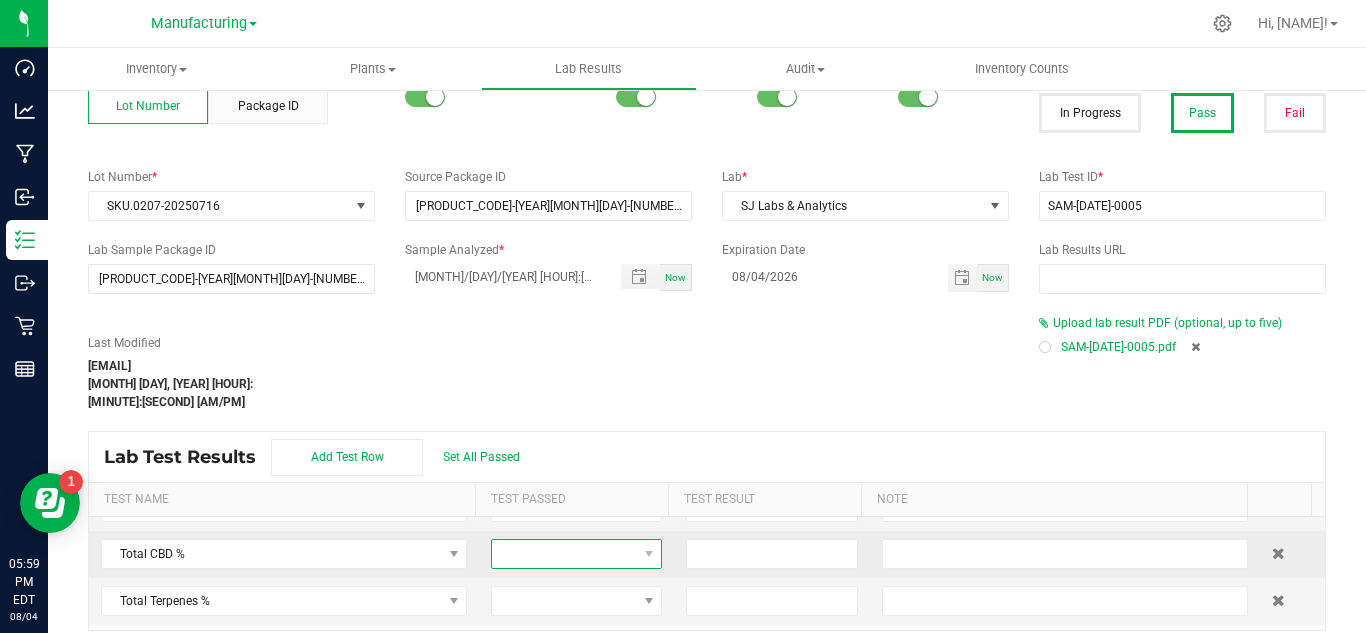 click at bounding box center [564, 554] 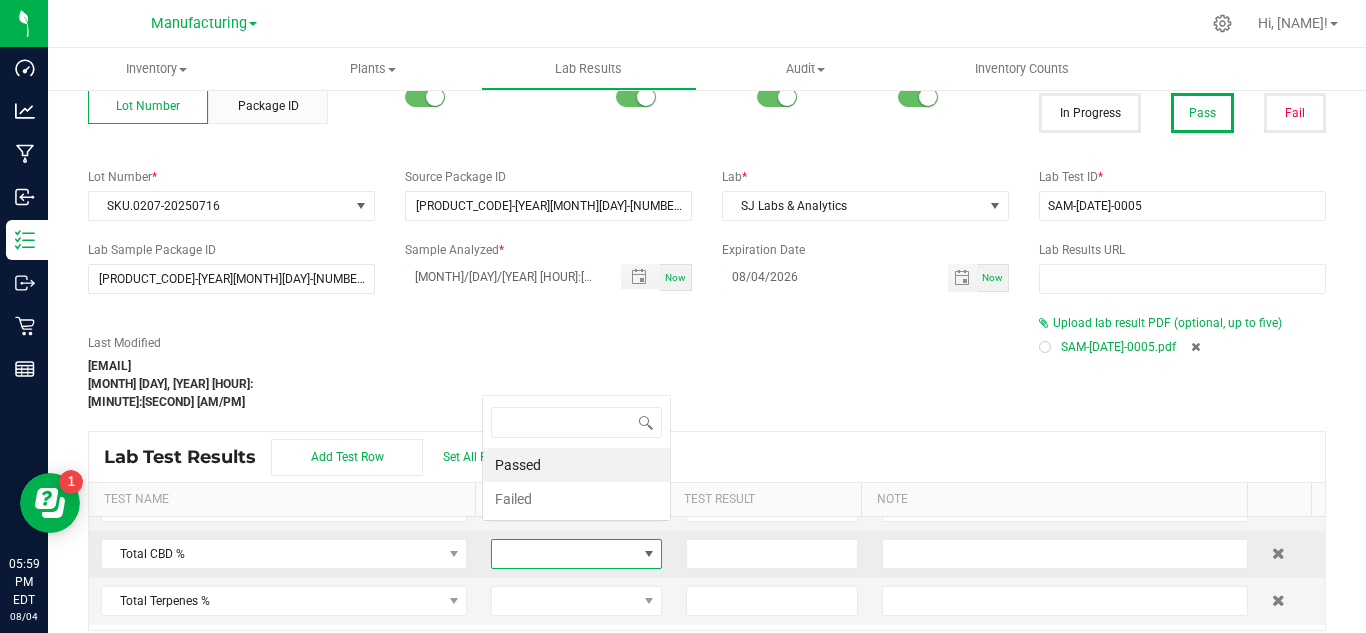 scroll, scrollTop: 0, scrollLeft: 0, axis: both 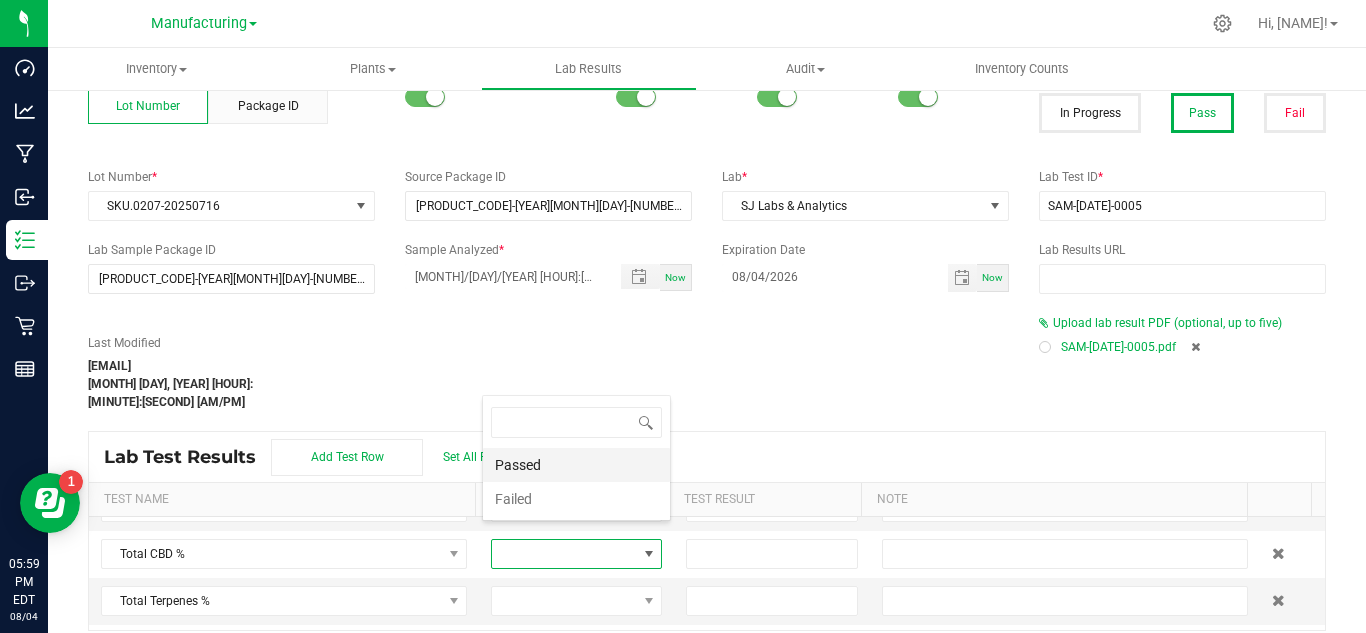 click on "Passed" at bounding box center [576, 465] 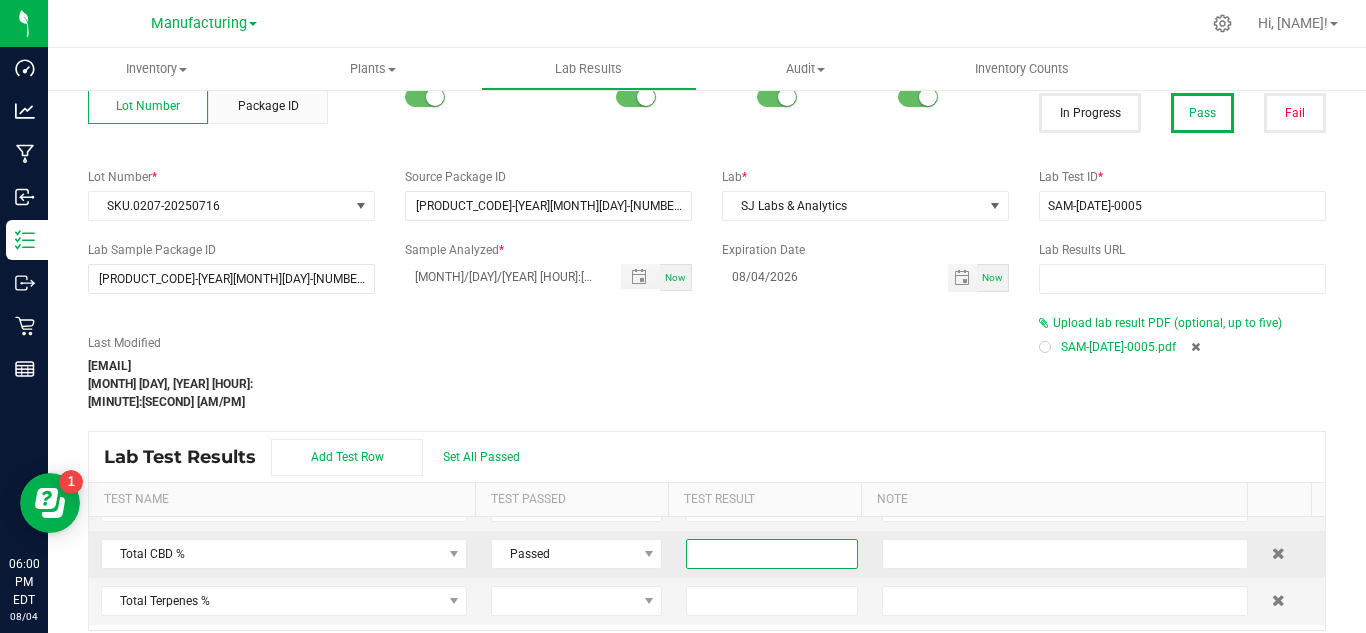 click at bounding box center (771, 554) 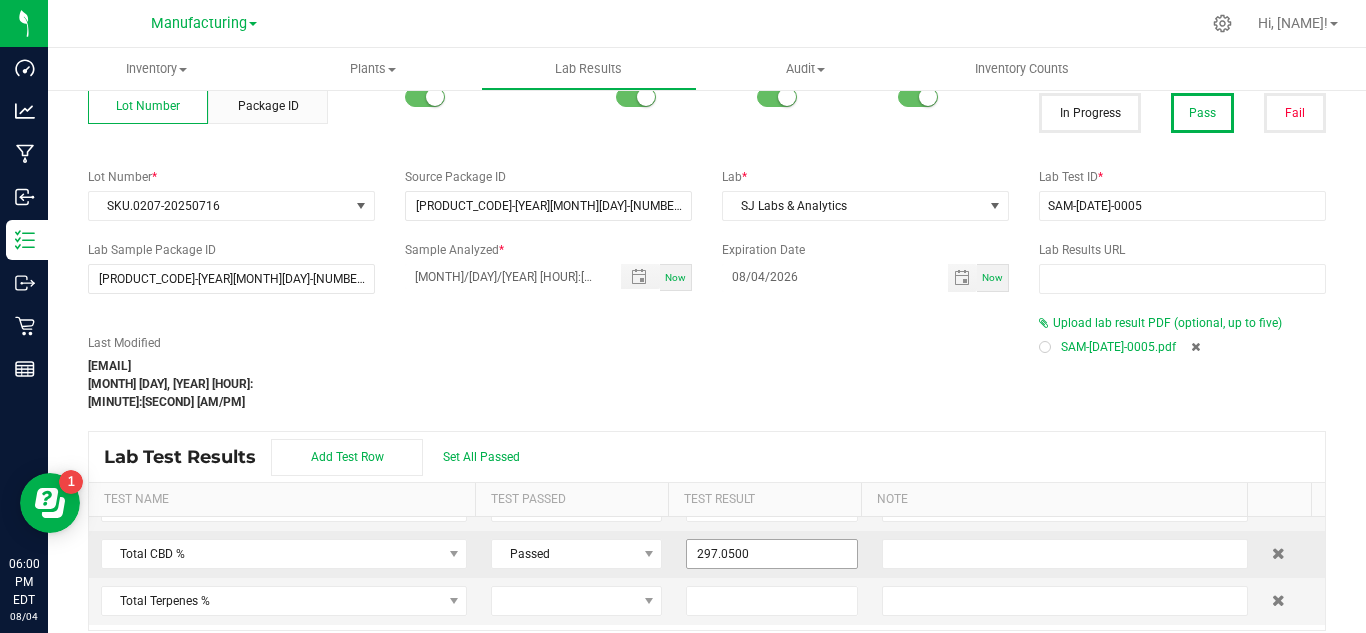scroll, scrollTop: 154, scrollLeft: 0, axis: vertical 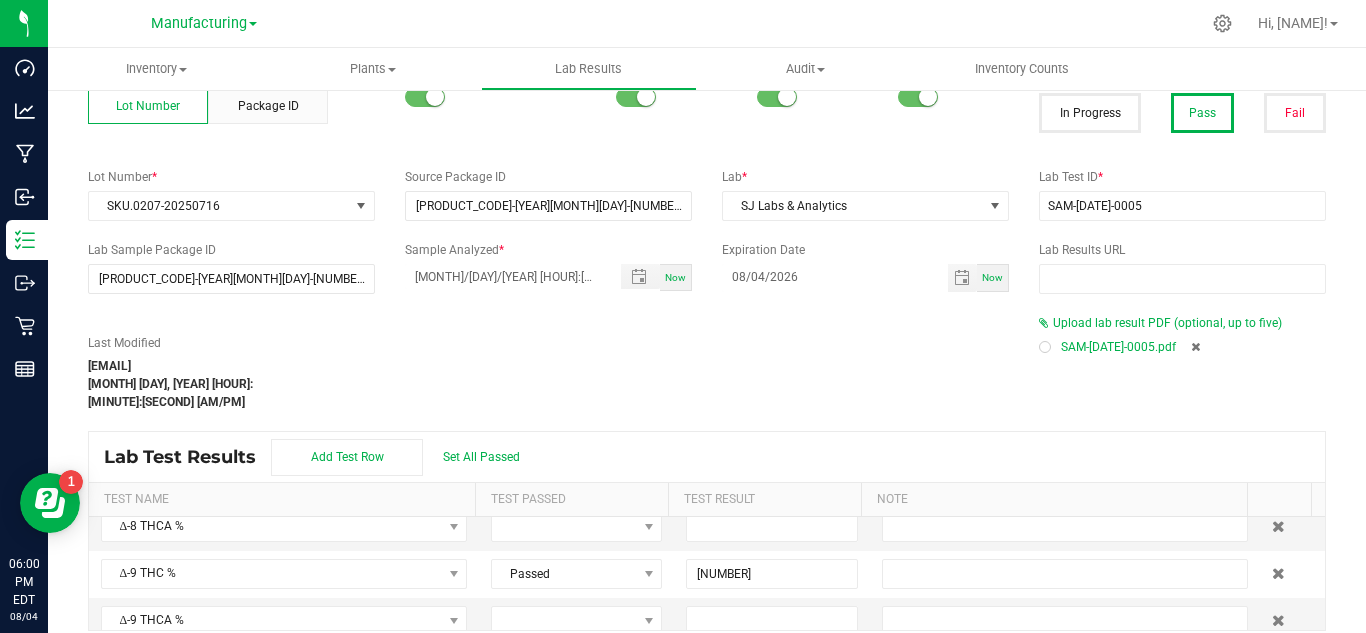 click on "Last Modified  [EMAIL] [MONTH] [DAY], [YEAR] [HOUR]:[MINUTE]:[SECOND] [TIMEZONE]" at bounding box center (548, 372) 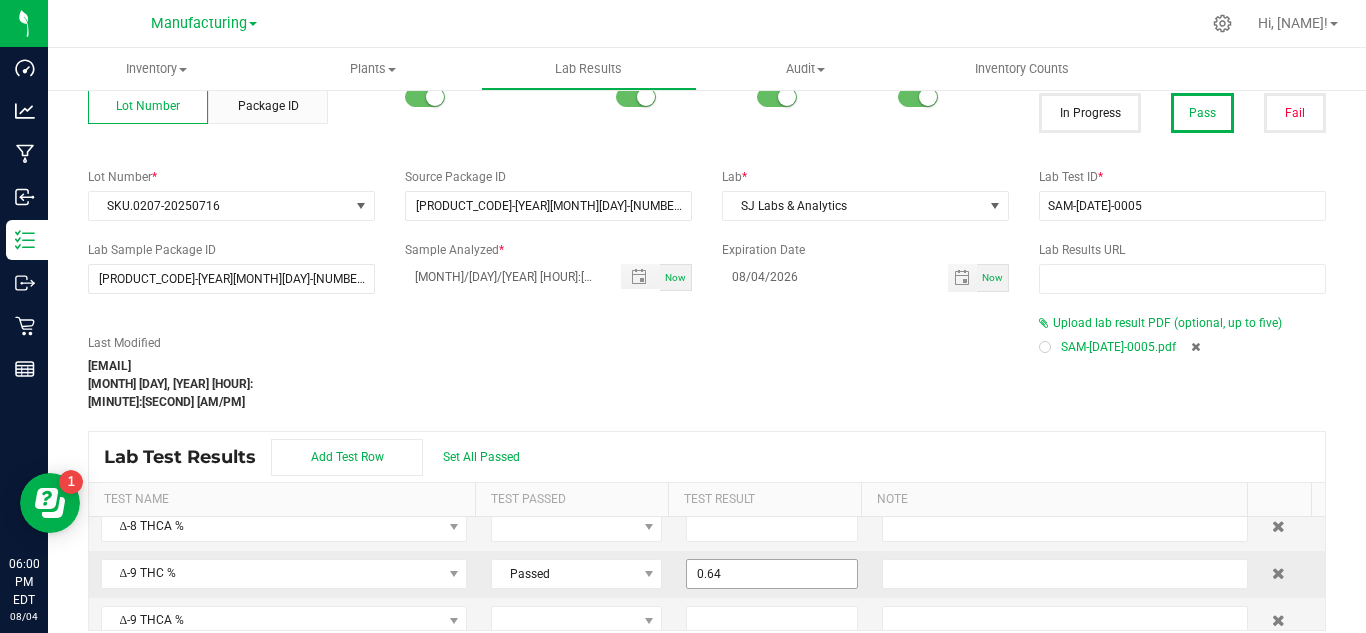 click on "0.64" at bounding box center (771, 574) 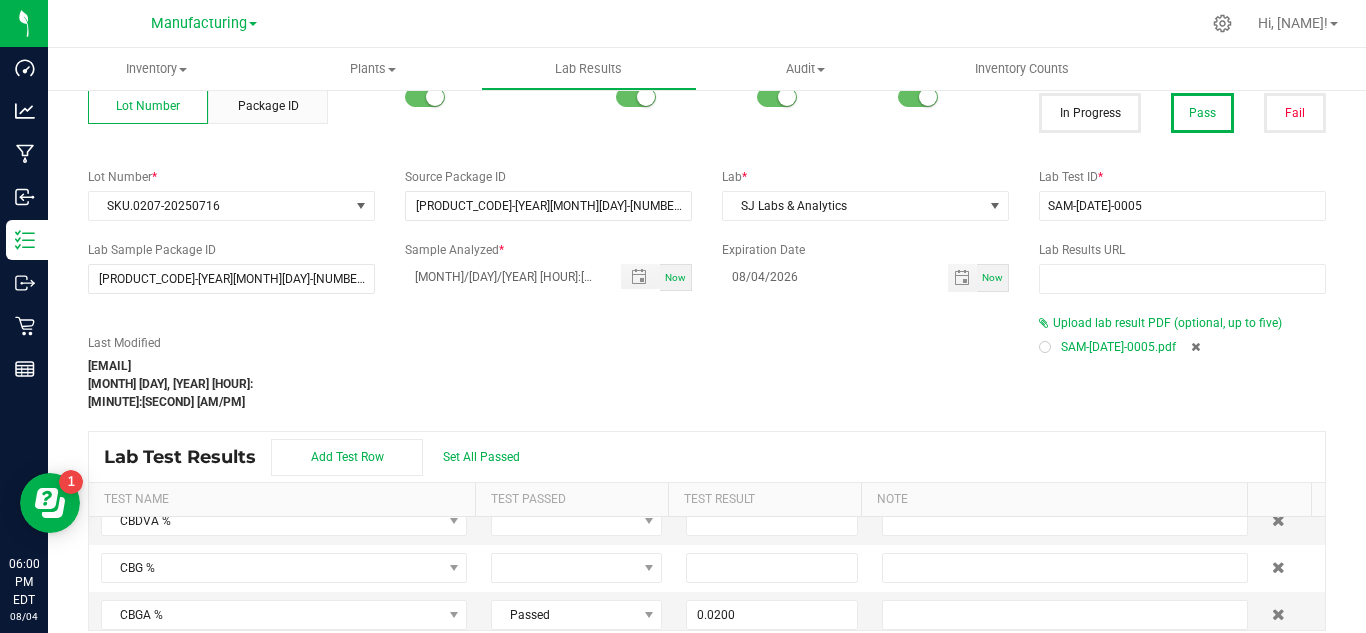 scroll, scrollTop: 1094, scrollLeft: 0, axis: vertical 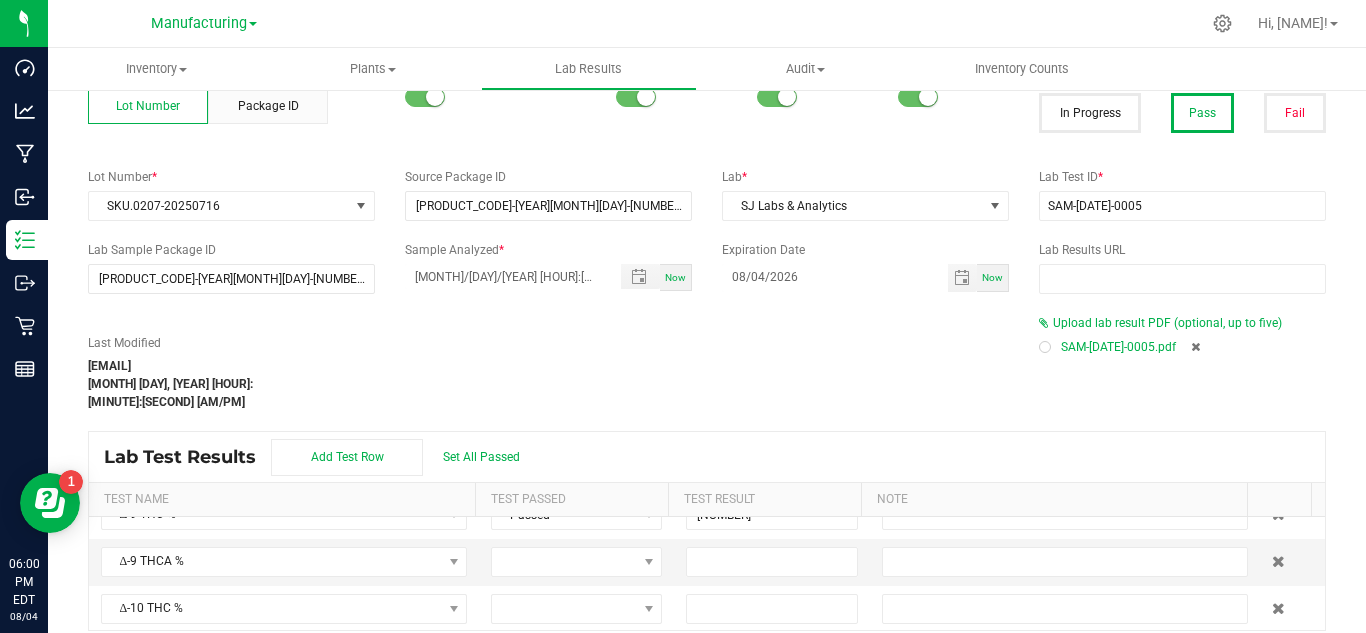 click on "TAC % Total THC % Passed [NUMBER] Total CBD % Passed [NUMBER] Total Terpenes % Δ-8 THC % Δ-8 THCA % Δ-9 THC % Passed [NUMBER] Δ-9 THCA % Δ-10 THC % Exo-THC % HHC % THC-A % THC-O-Acetate % THCV % THCVA % CBC % Passed [NUMBER] CBCA % CBCV % CBD % Passed [NUMBER] CBD-A % CBDV % CBDVA % CBG % CBGA % Passed [NUMBER] CBGM % CBGV % CBL % CBN % Passed [NUMBER] CBND % CBT % Moisture % Agarospirol % Alpha-Amorphene % Alpha-Bisabolene % Alpha-Bisabolol % Alpha-Bulnesene % Alpha-Eudesmol % Alpha-Gurjunene % Alpha-Humulene % Alpha-Phellandrene % Alpha-Pinene % Alpha-Selinene % Alpha-Terpinene % Alpha-Terpineol % Anethole % Aromadendrene % Bergamotene % Beta-Bisabolene % Beta-Caryophyllene % Beta-Elemene % Beta-Eudesmol % Beta-Phellandrene % Beta-Pinene % Borneol % Camphene % Camphor % Caryophyllene Oxide % Cedrene % Cedrol % Citral % Citronellol % Δ-3 Carene % Δ-Guaiene % Eucalyptol % Eugenol % Farnesene % Fenchol % Fenchone % Gamma-Cadinene % Gamma-Terpinene % Geraniol % Geranyl Acetate % Guaiol % Hashishene % Isoborneol %" at bounding box center (707, 573) 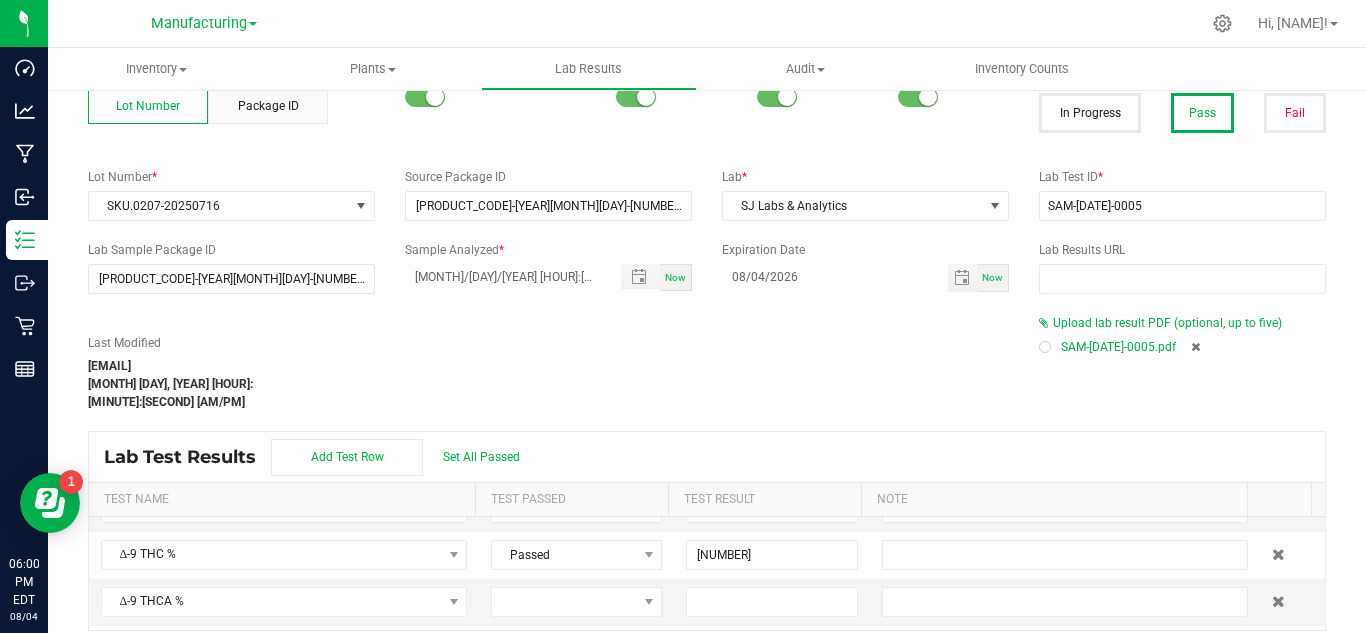 scroll, scrollTop: 227, scrollLeft: 0, axis: vertical 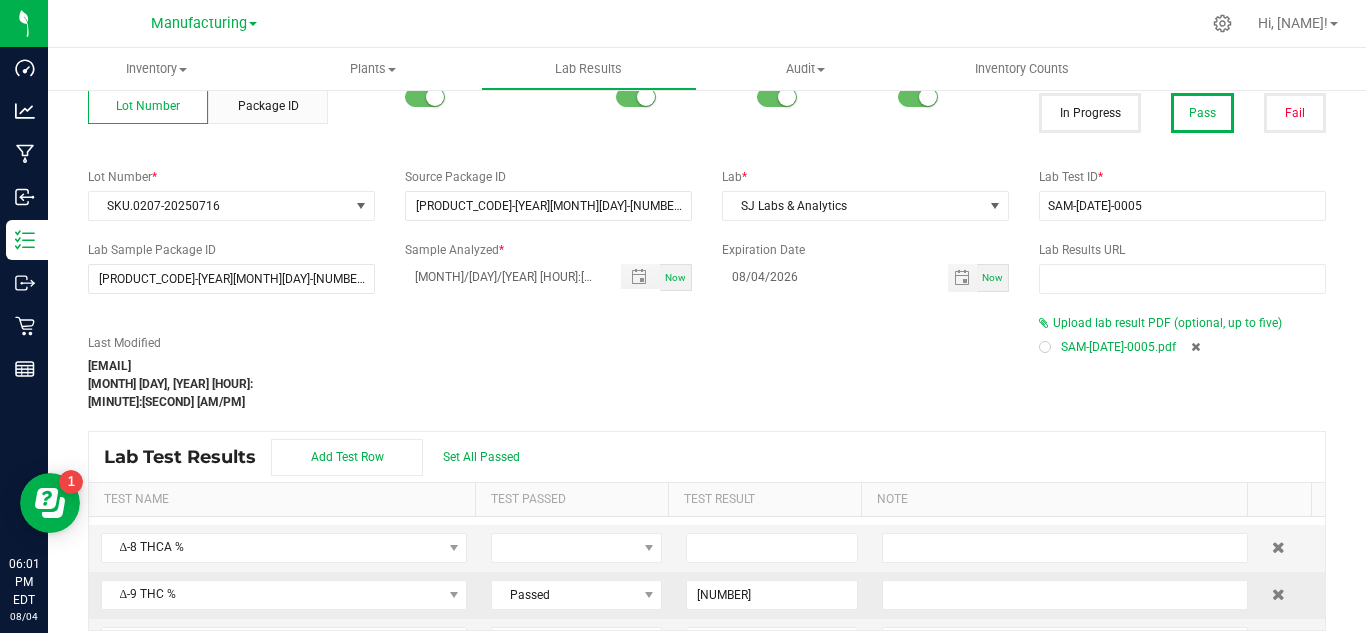 click on "[NUMBER]" at bounding box center [771, 595] 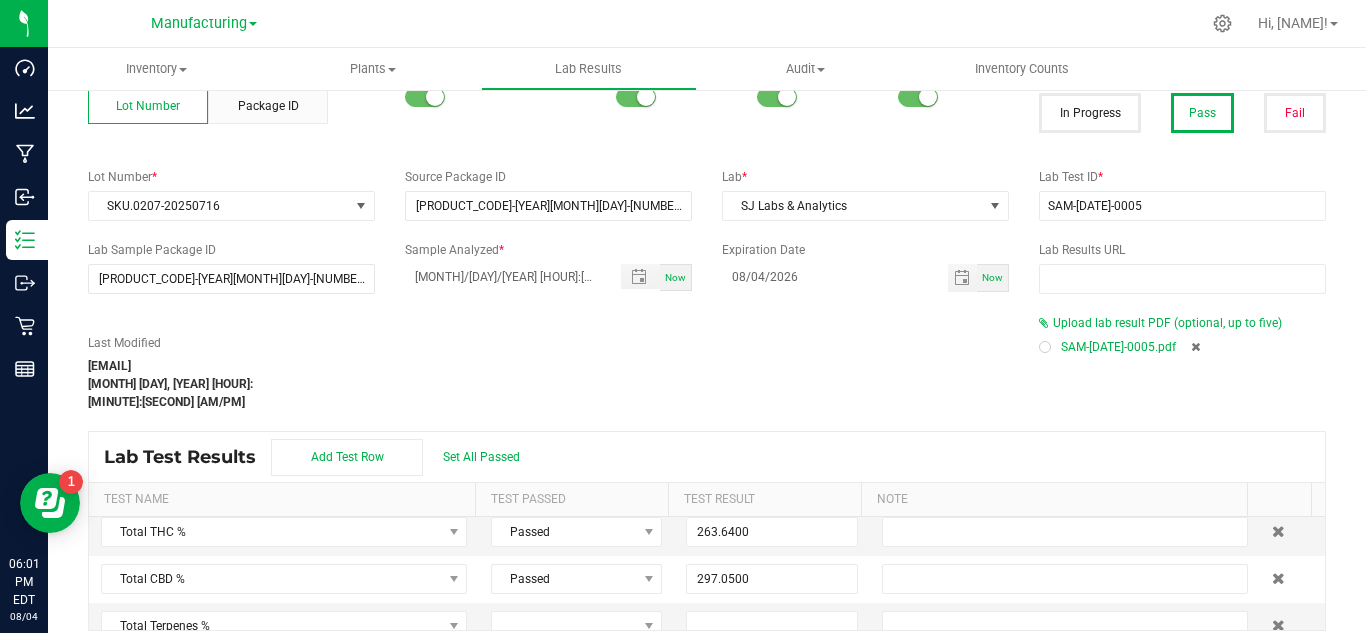 scroll, scrollTop: 0, scrollLeft: 0, axis: both 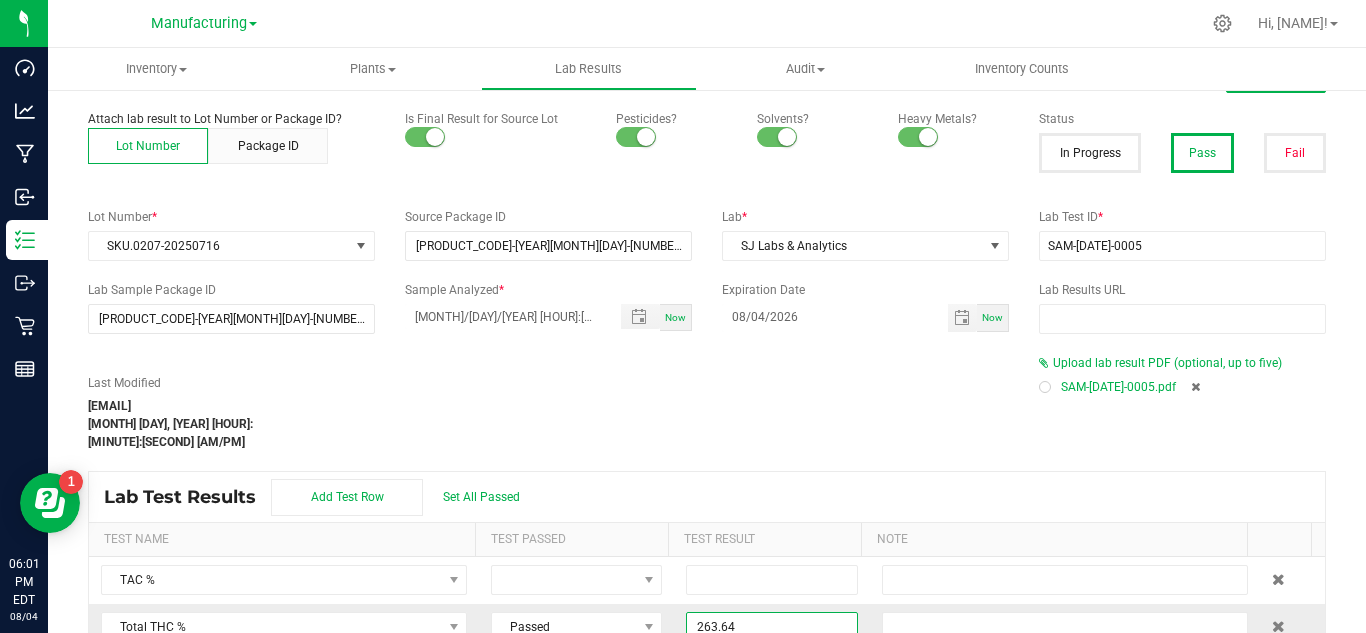 click on "263.64" at bounding box center [771, 627] 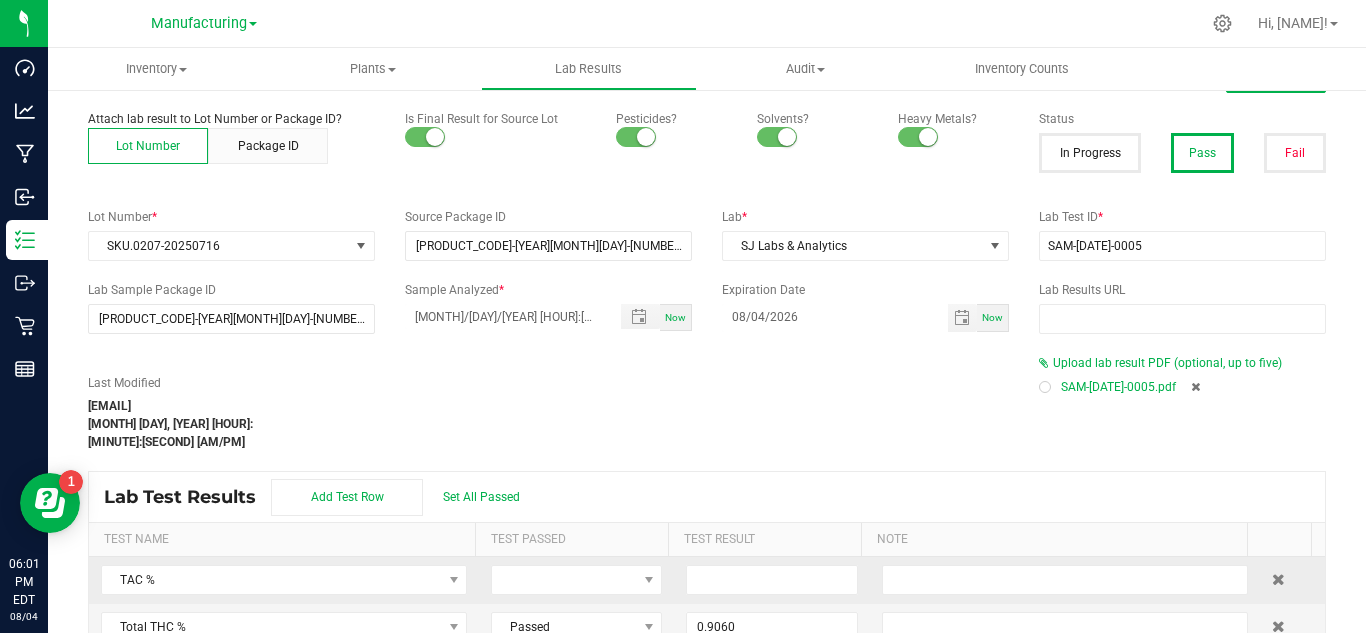 click at bounding box center [771, 580] 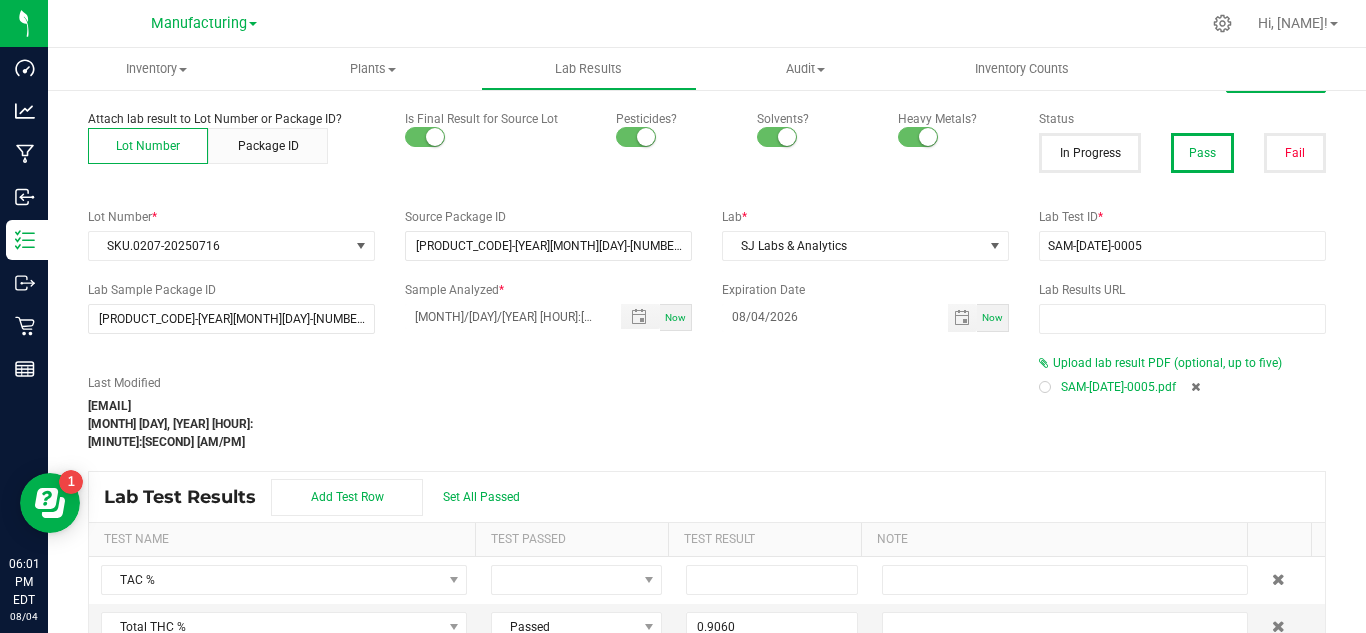 click on "Lab Test Results   Add Test Row   Set All Passed" at bounding box center [707, 497] 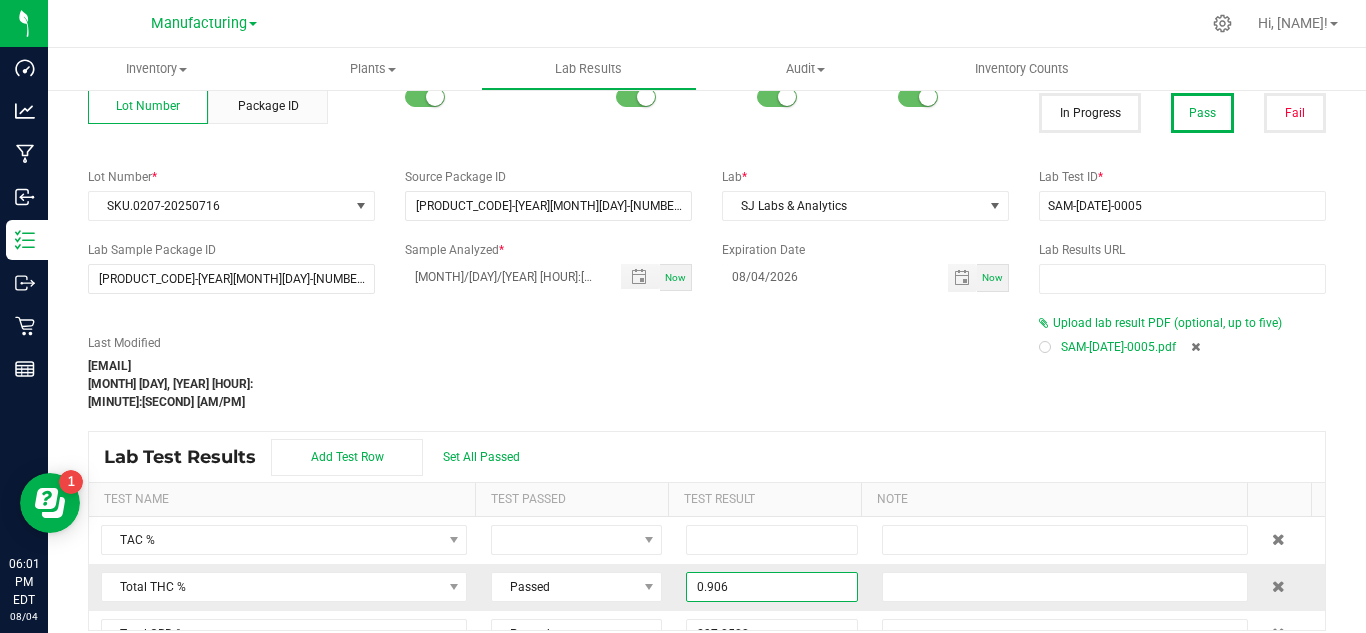 click on "0.906" at bounding box center [771, 587] 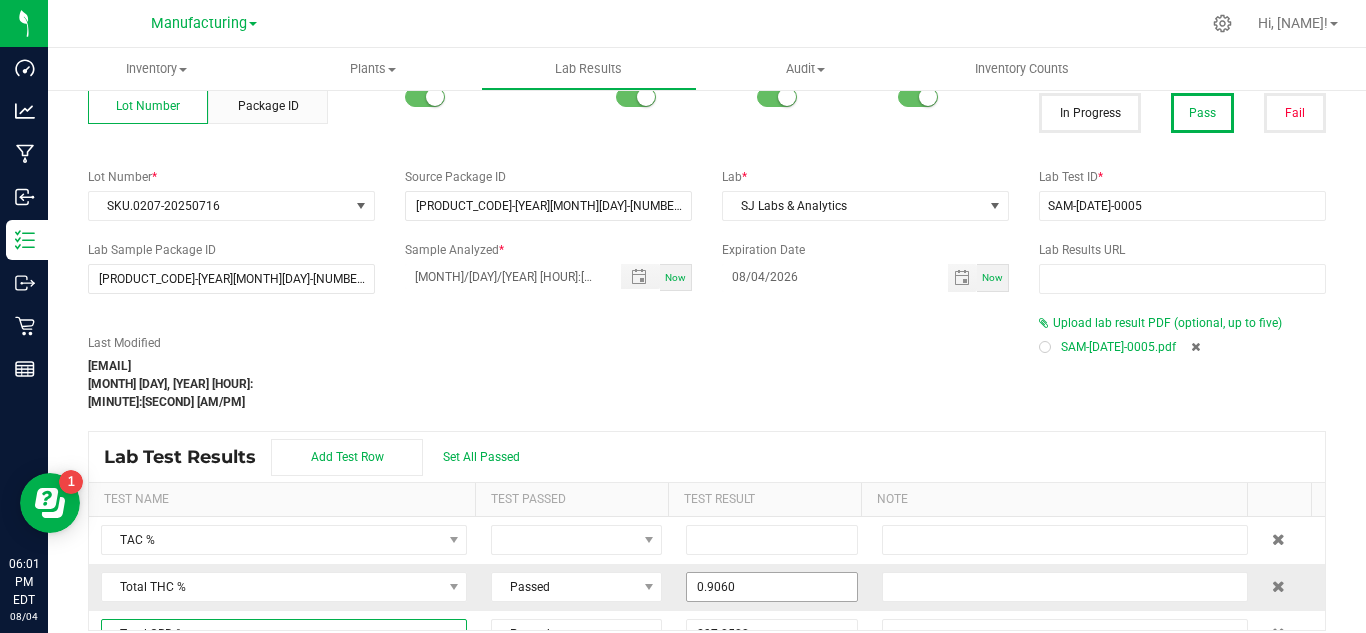 scroll, scrollTop: 18, scrollLeft: 0, axis: vertical 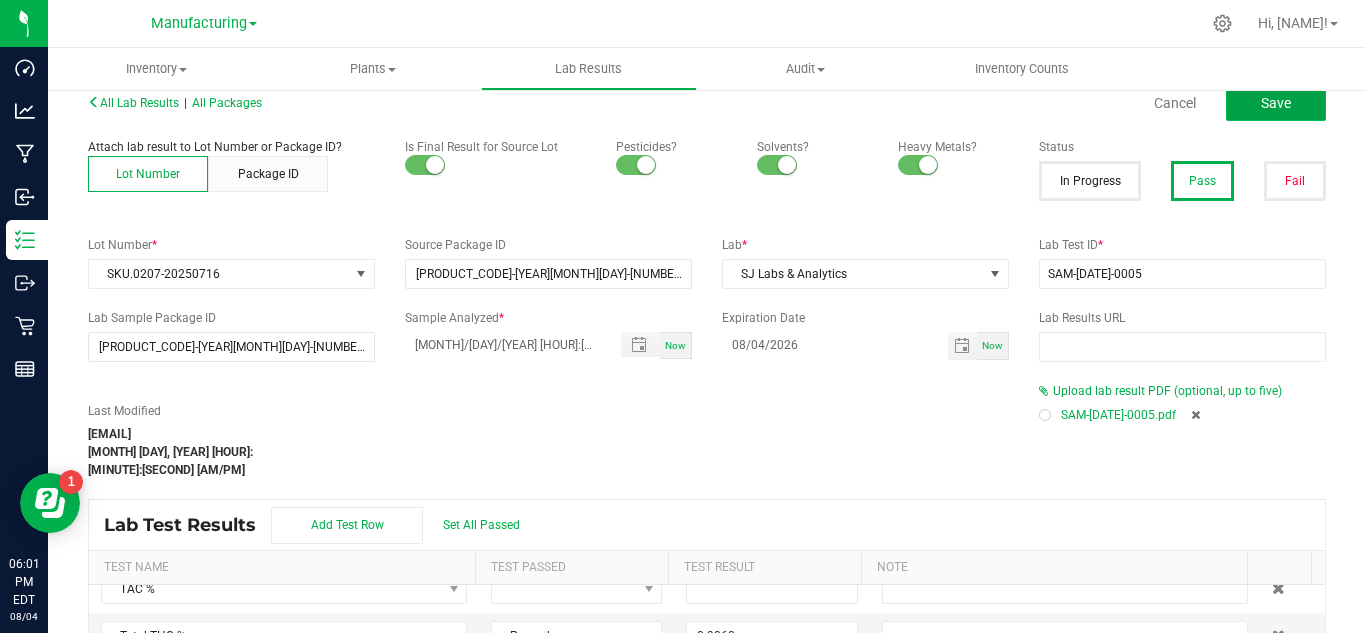 click on "Save" 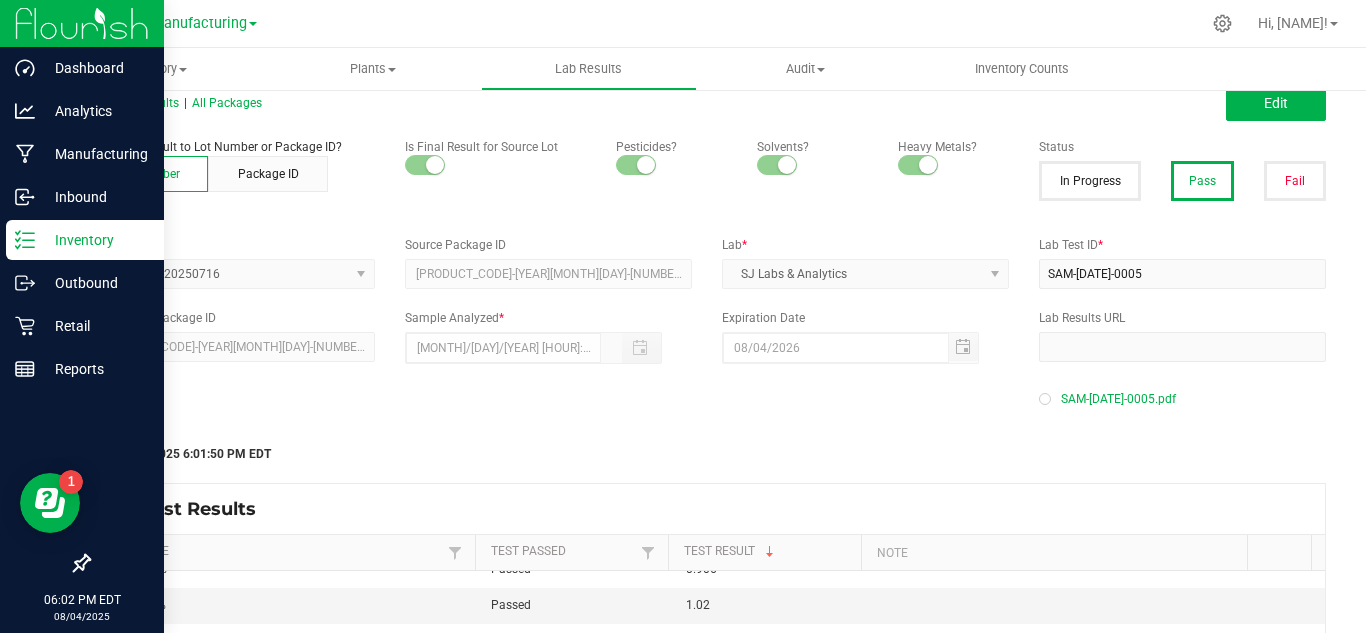 click on "Inventory" at bounding box center [95, 240] 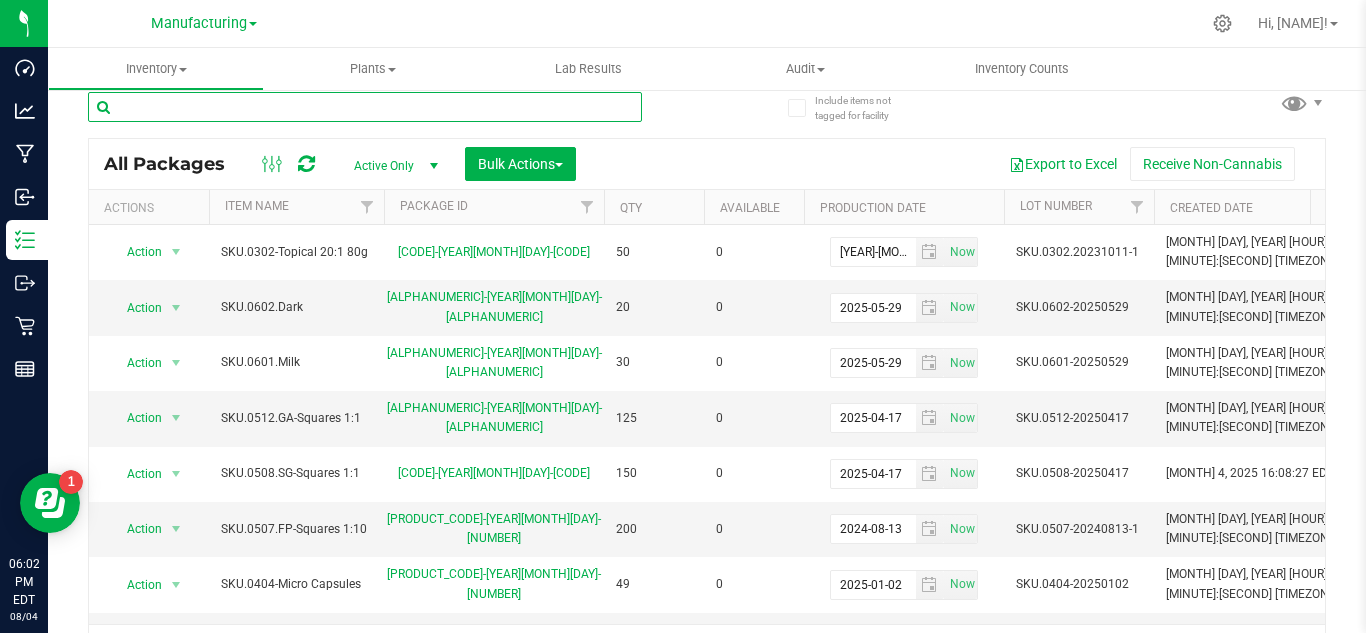 click at bounding box center (365, 107) 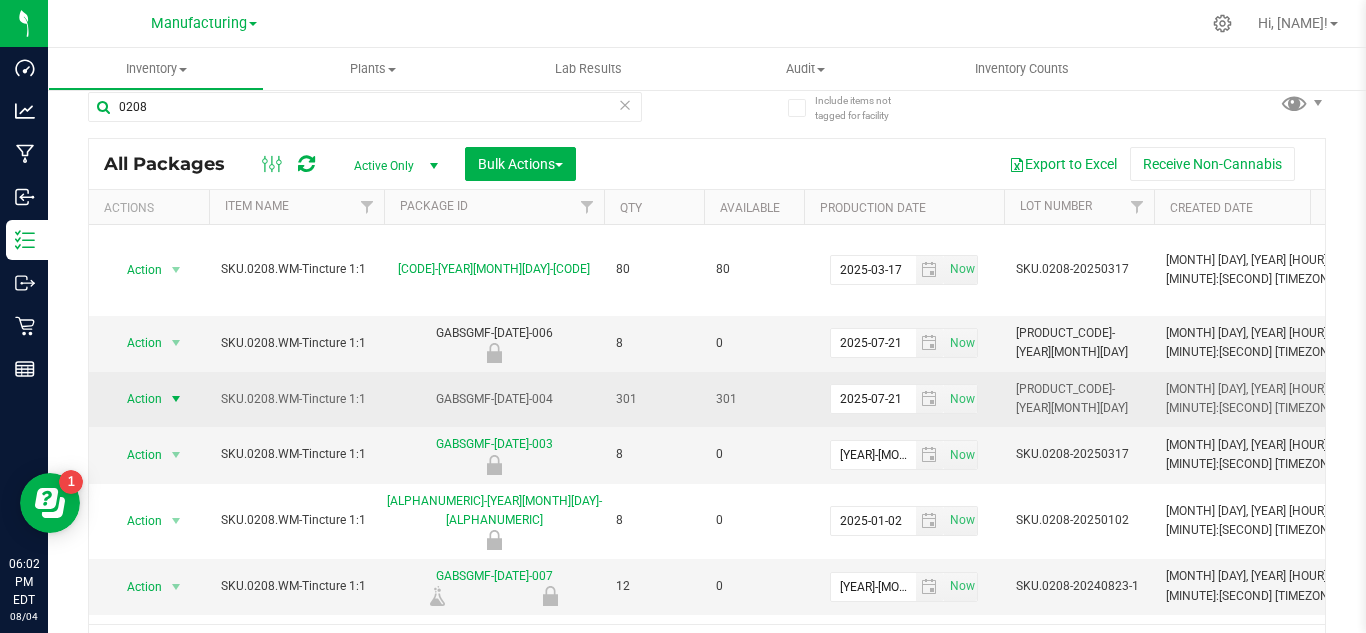 click at bounding box center [176, 399] 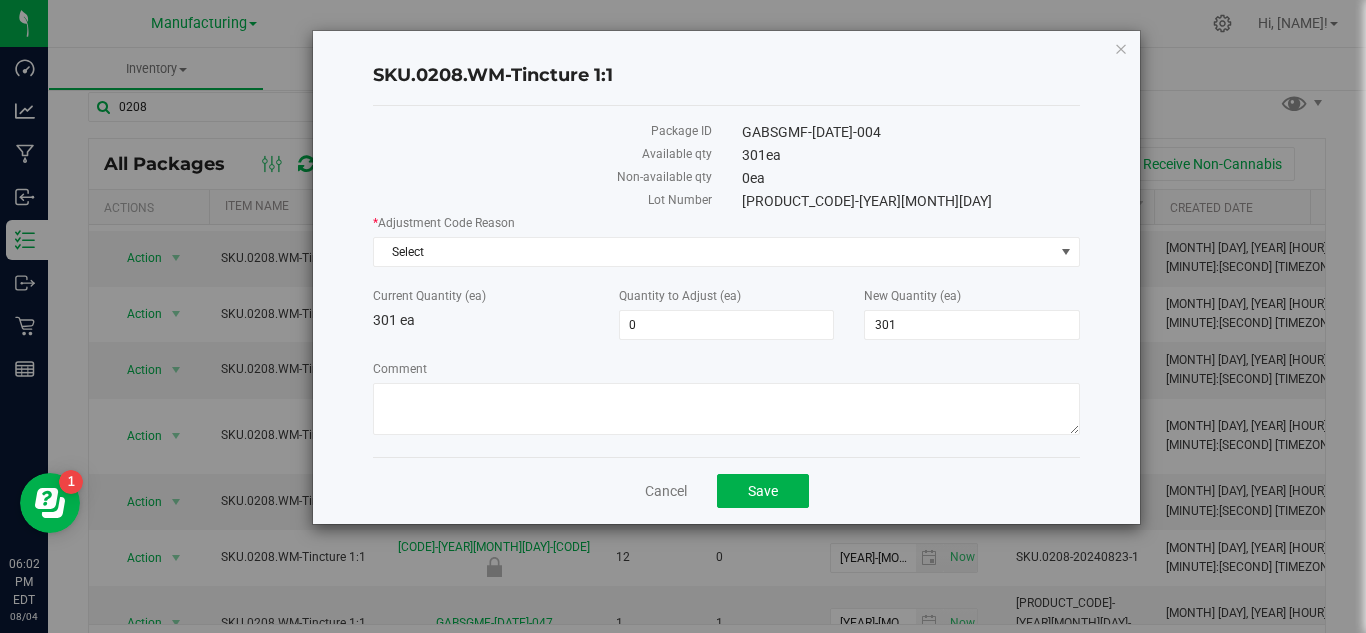 scroll, scrollTop: 120, scrollLeft: 0, axis: vertical 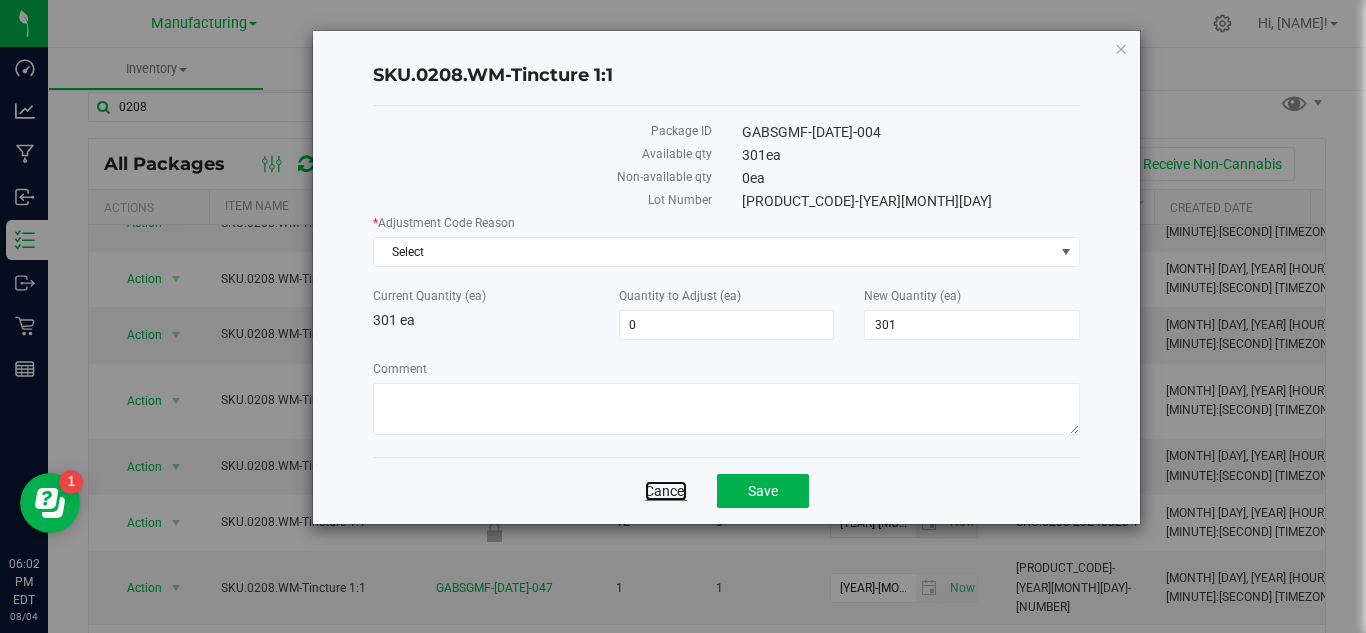 click on "Cancel" at bounding box center (666, 491) 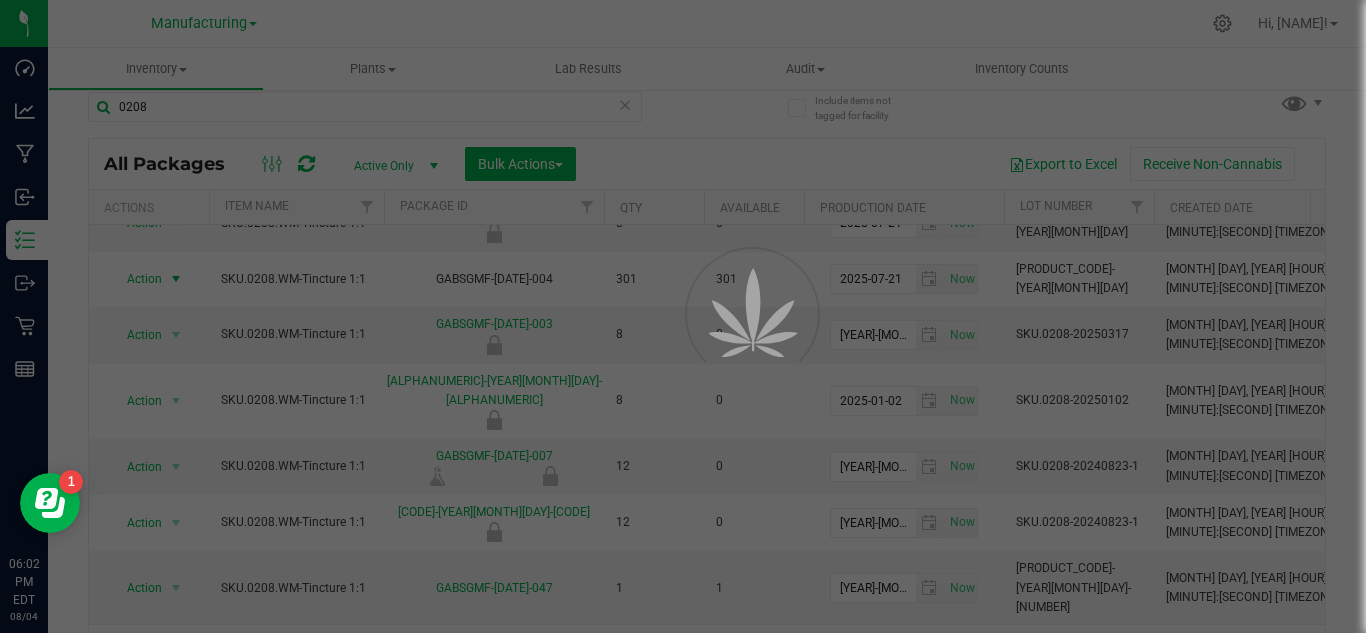 scroll, scrollTop: 118, scrollLeft: 0, axis: vertical 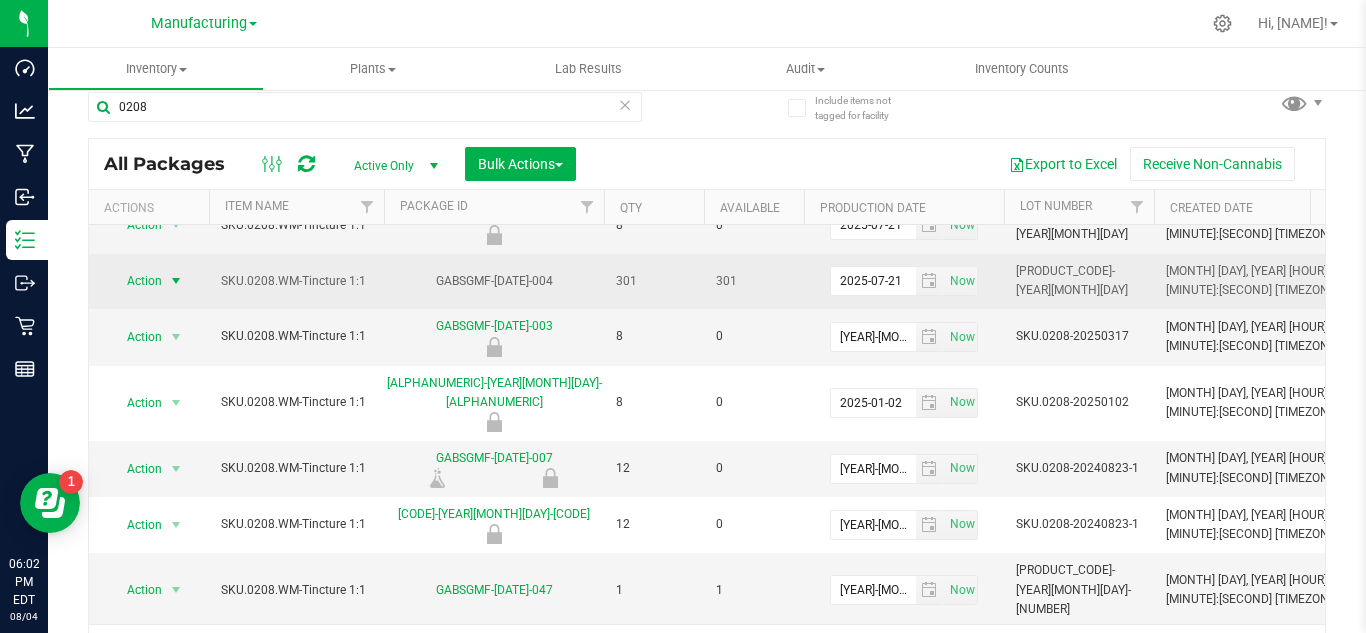 click on "Action Action Adjust qty Create package Edit attributes Global inventory Locate package Lock package Mark as sample Package audit log Print package label Record a lab result See history Take lab sample" at bounding box center (149, 281) 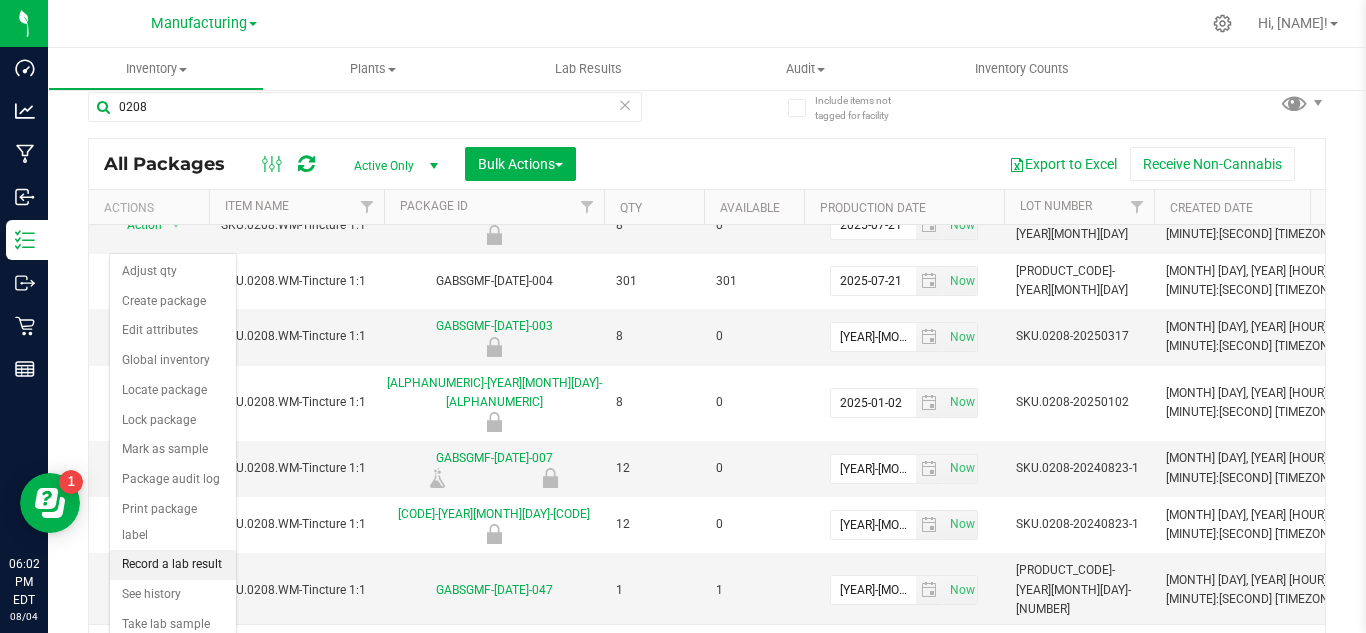 click on "Record a lab result" at bounding box center (173, 565) 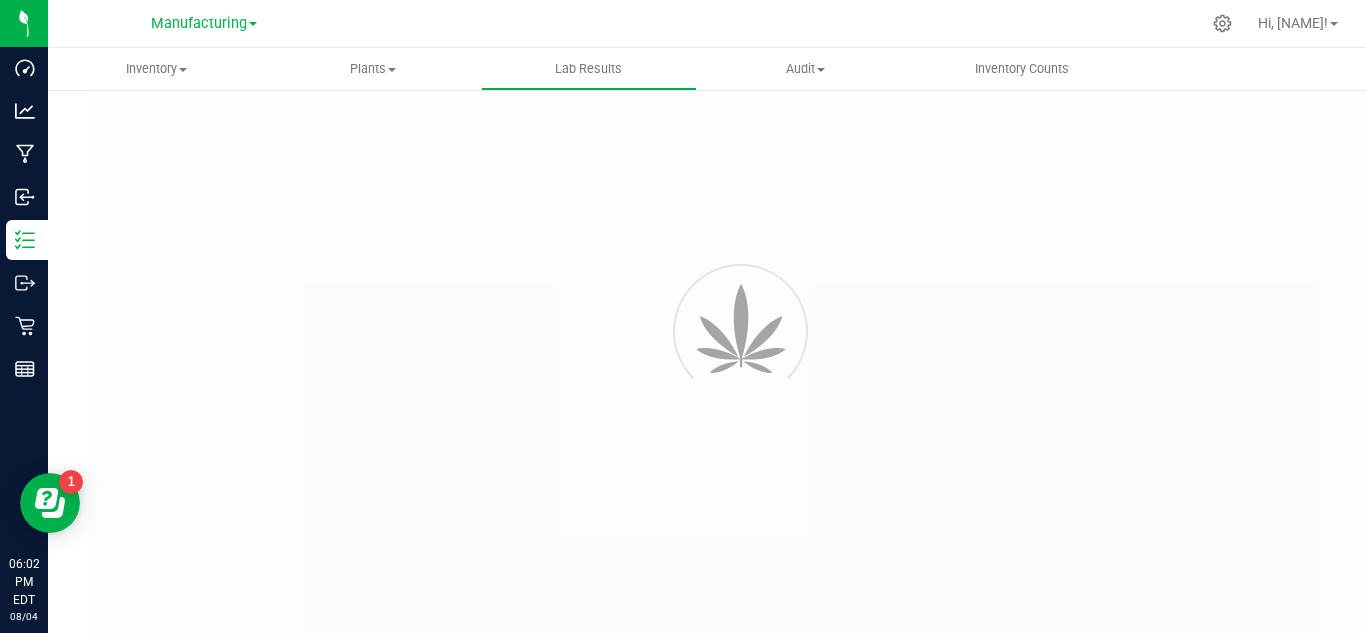 scroll, scrollTop: 0, scrollLeft: 0, axis: both 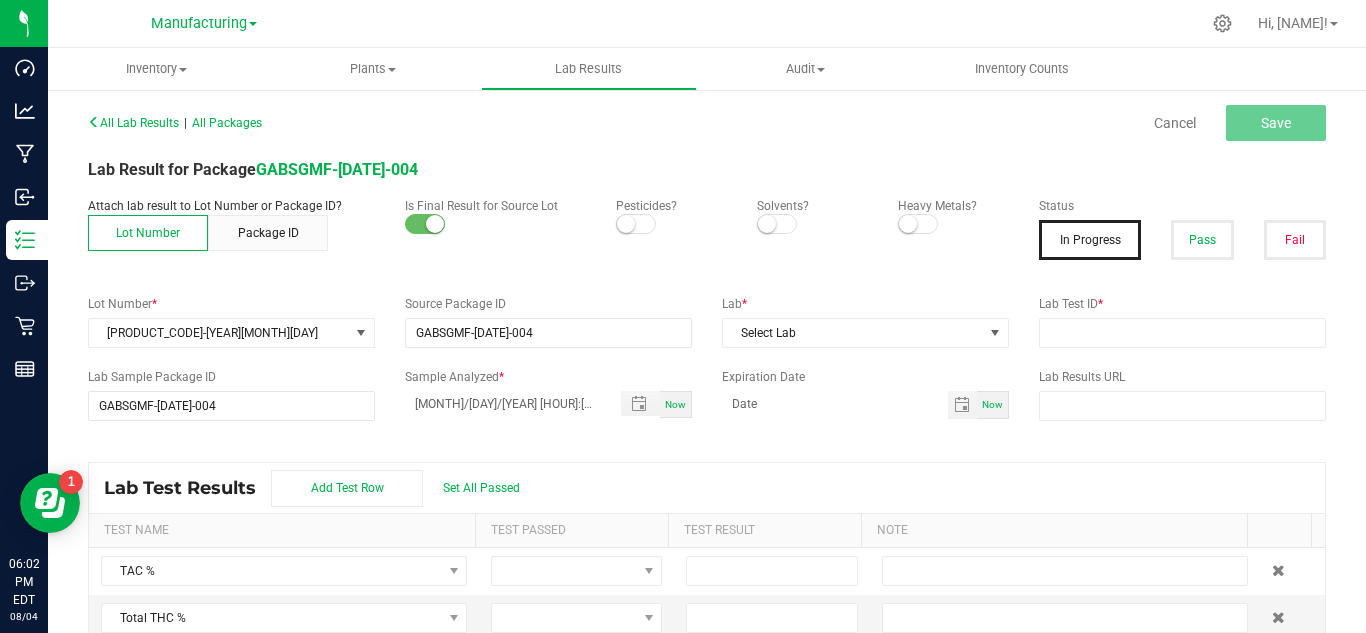 click at bounding box center (636, 224) 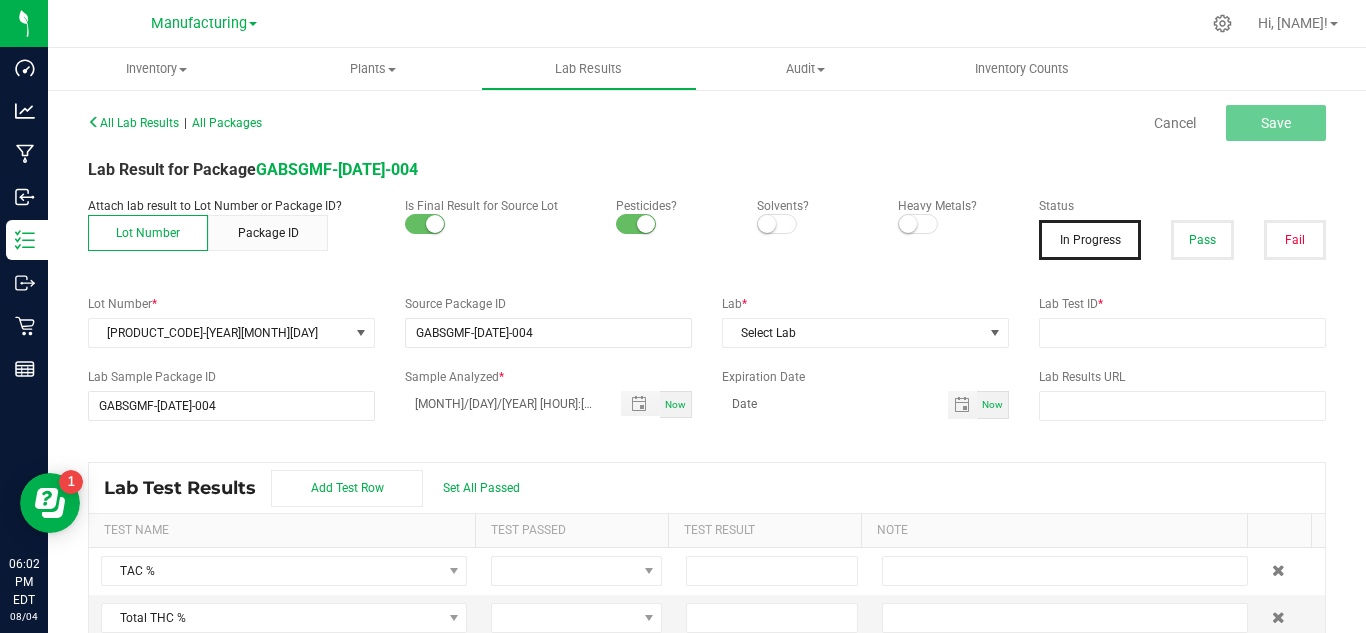 click at bounding box center (777, 224) 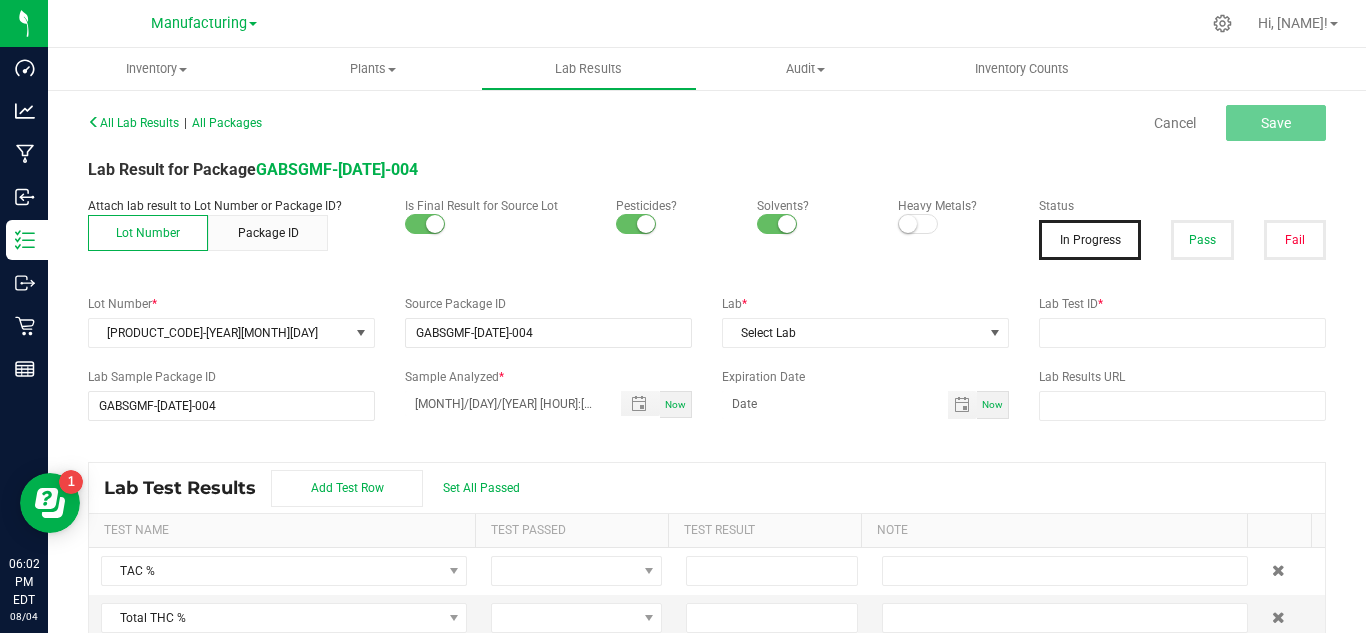 click on "Heavy Metals?" at bounding box center (953, 206) 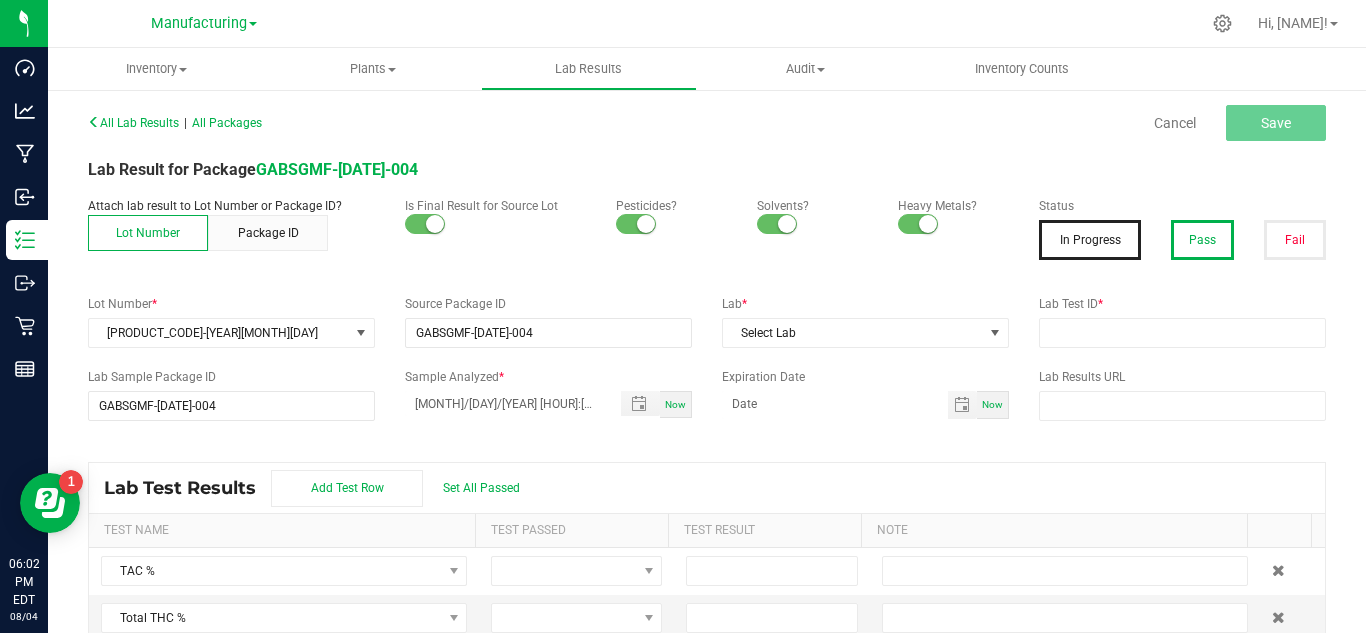 click on "Pass" at bounding box center [1202, 240] 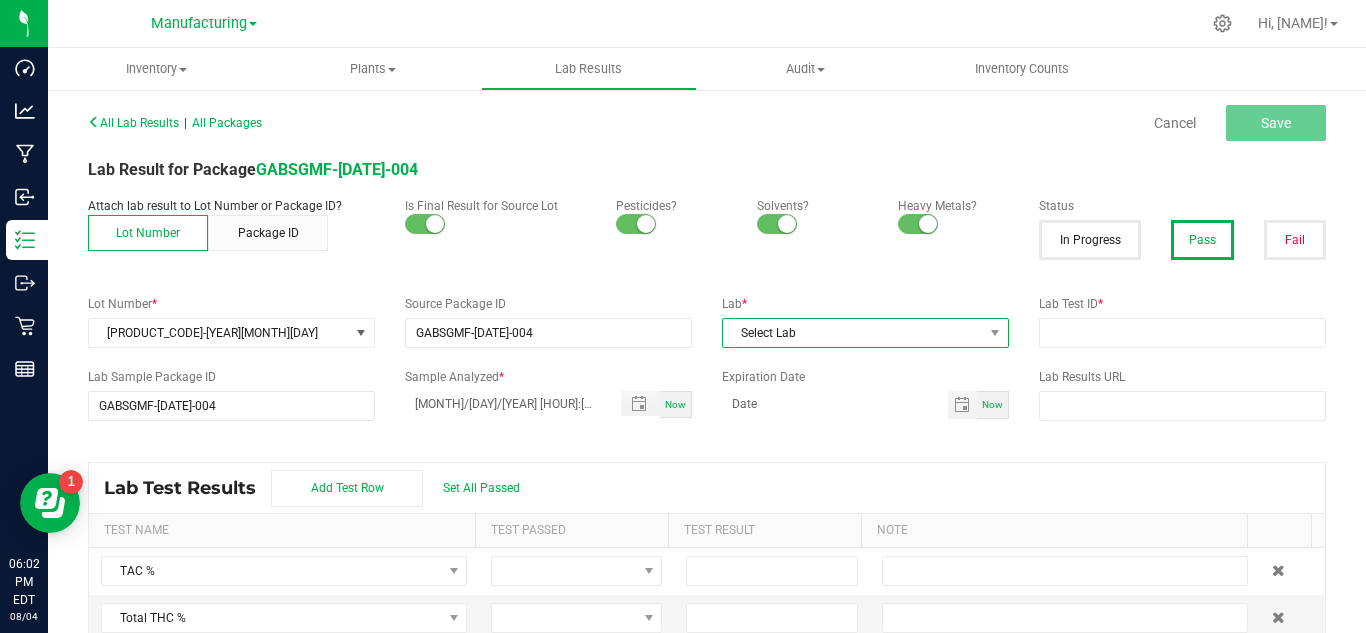 click on "Select Lab" at bounding box center [853, 333] 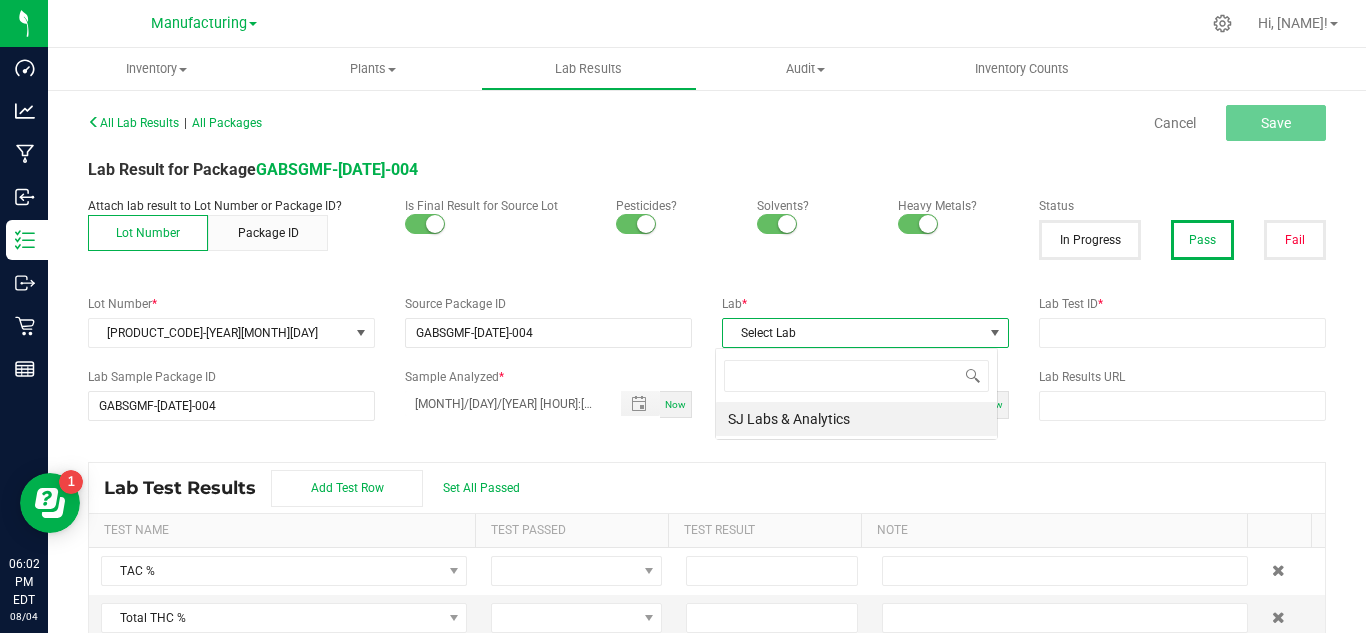 scroll, scrollTop: 99970, scrollLeft: 99717, axis: both 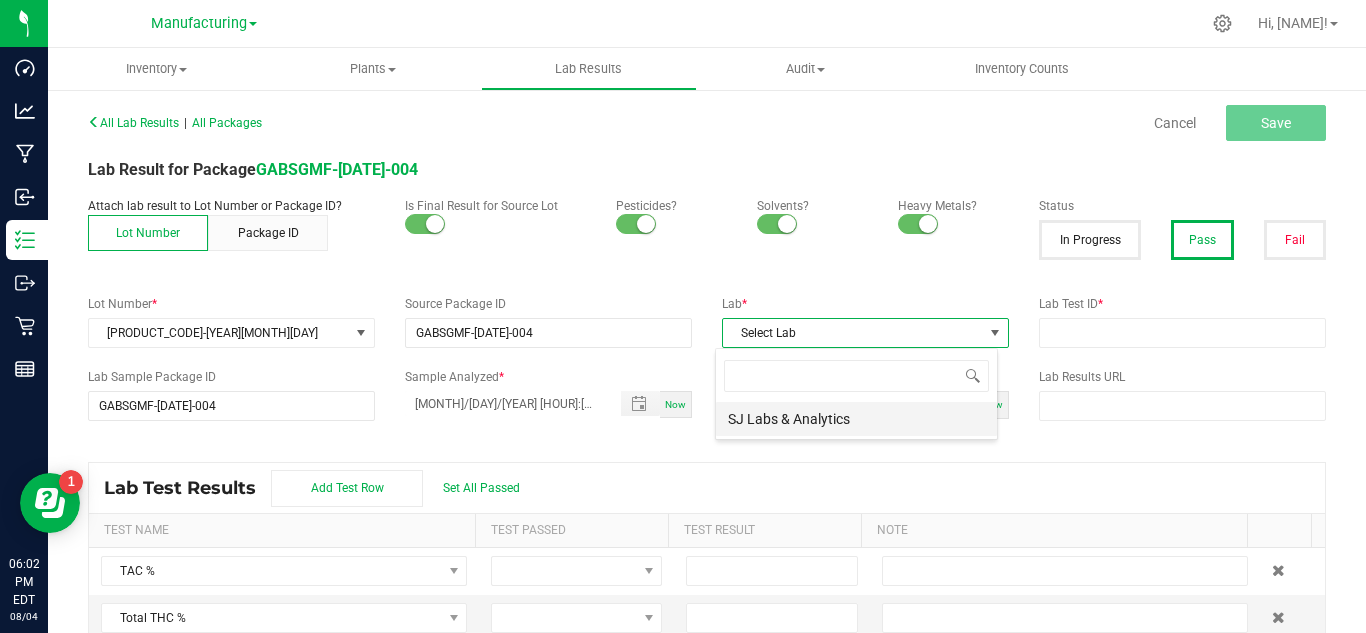click on "SJ Labs & Analytics" at bounding box center (856, 419) 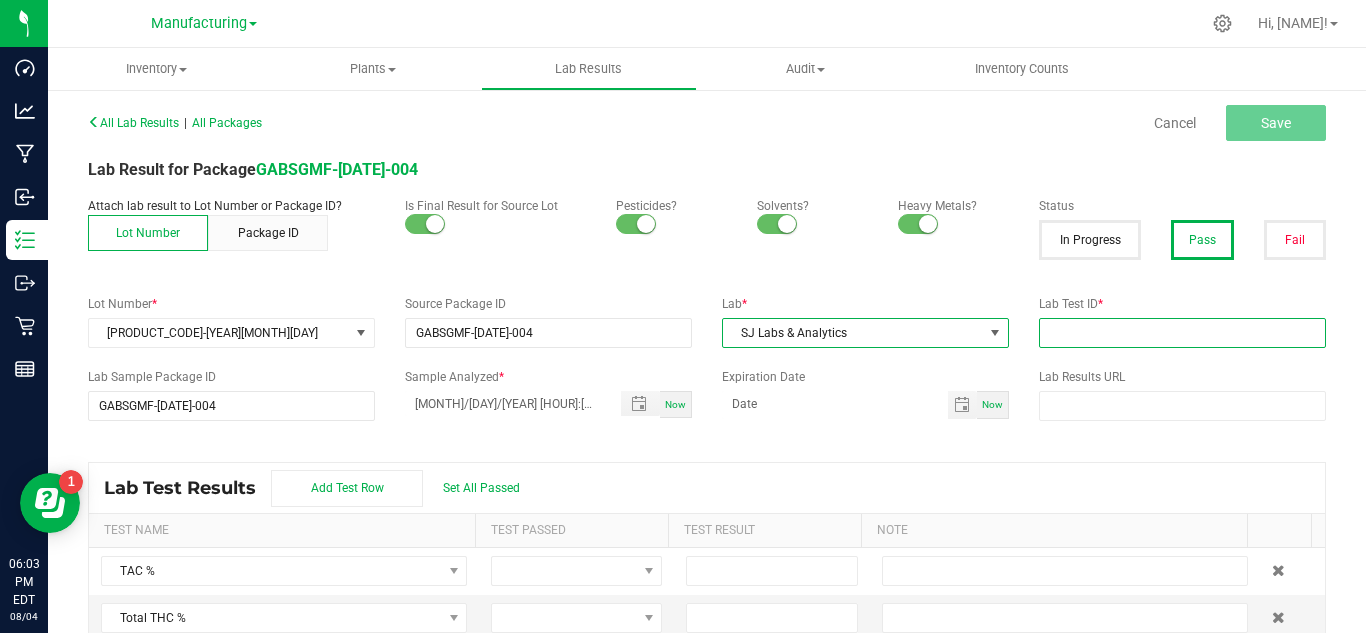 click at bounding box center (1182, 333) 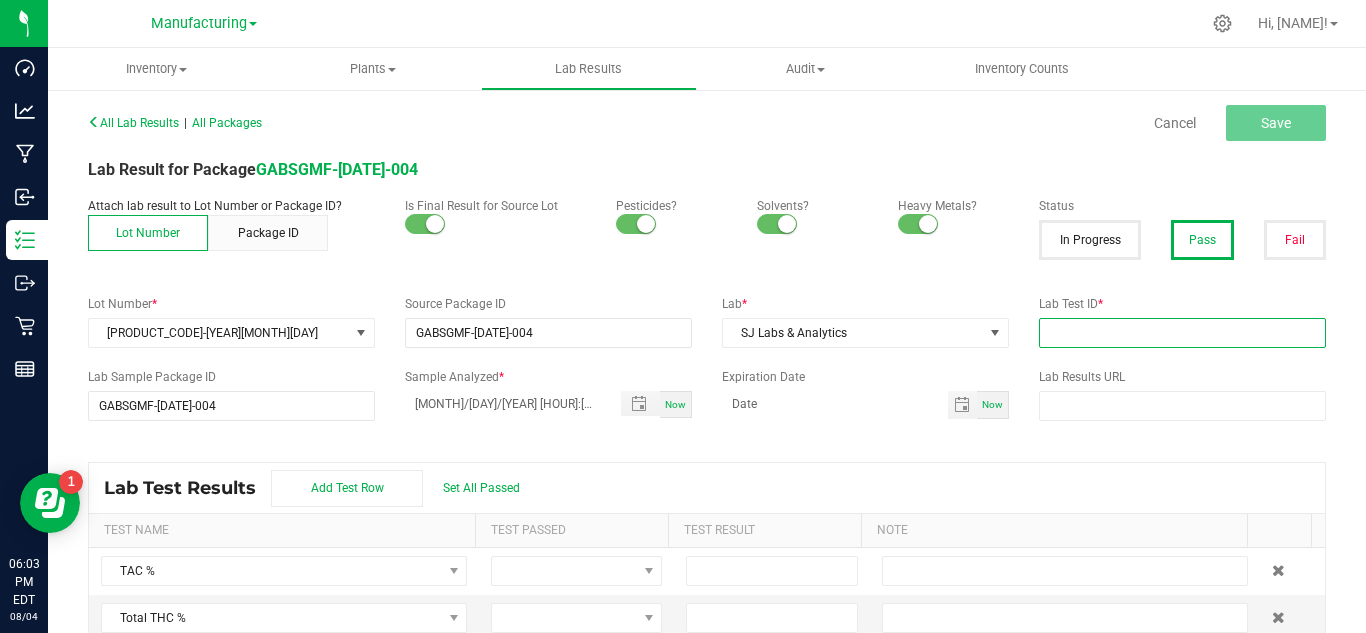 paste on "[PRODUCT_CODE]-[NUMBER]" 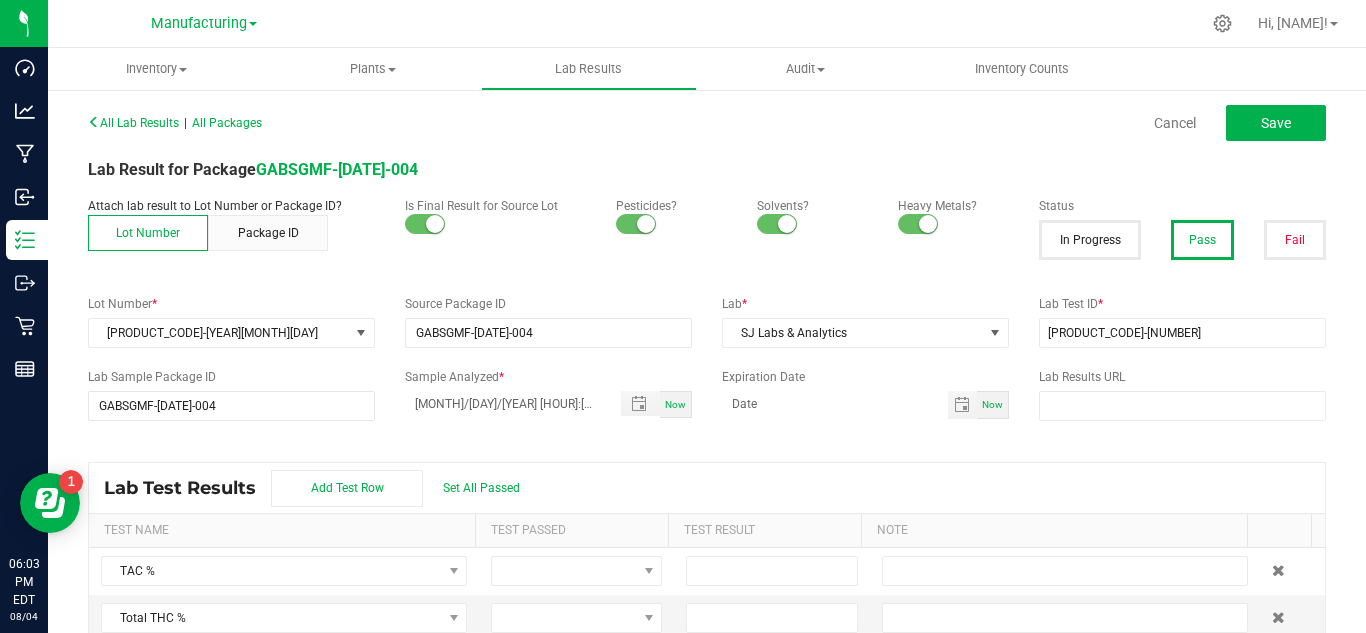 click on "Now" at bounding box center (992, 404) 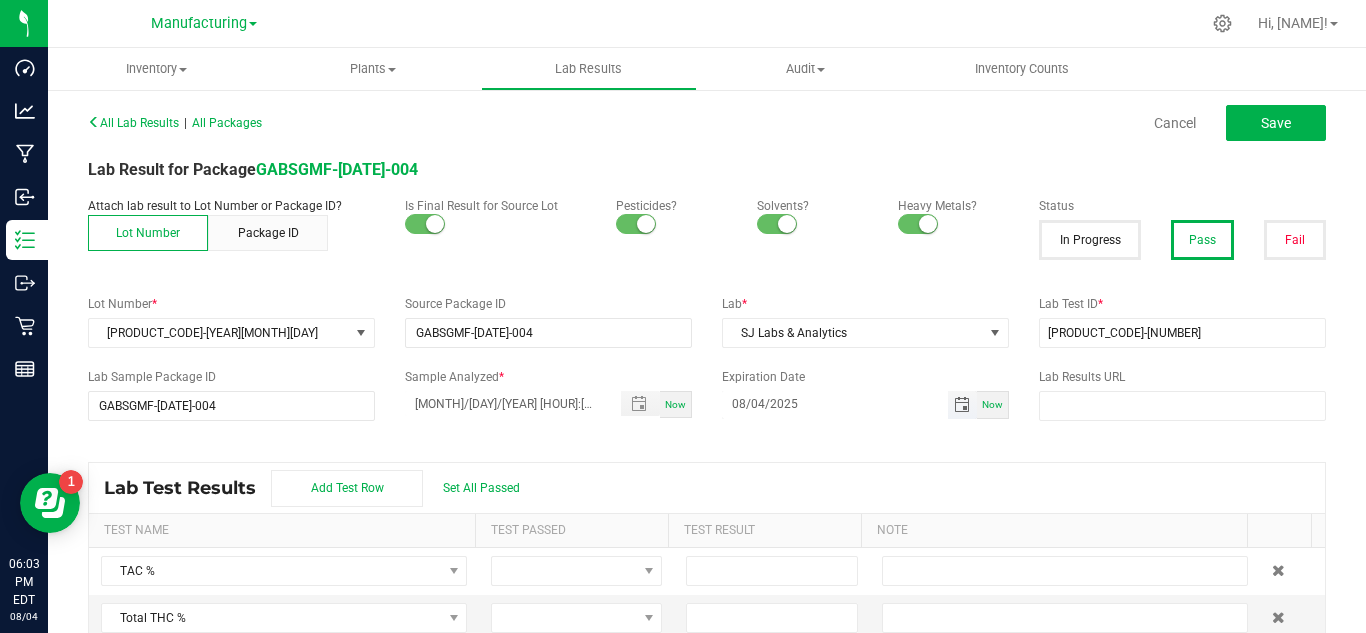 click on "08/04/2025" at bounding box center [835, 403] 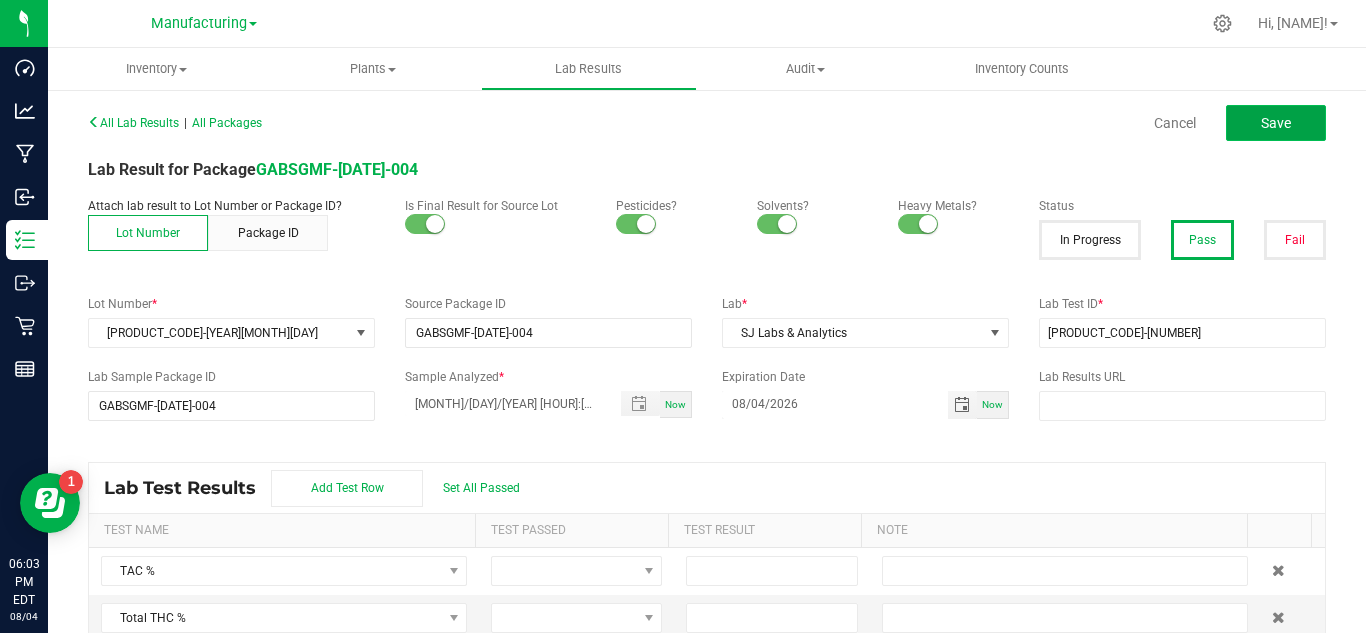 click on "Save" 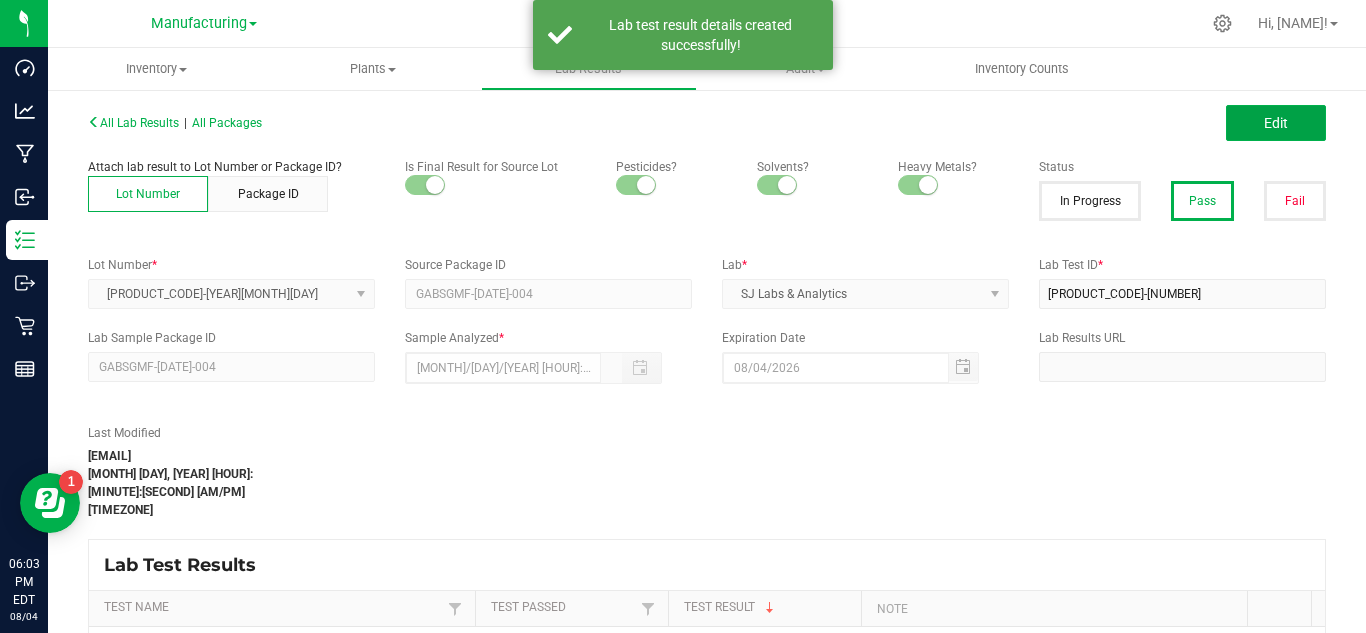 click on "Edit" at bounding box center [1276, 123] 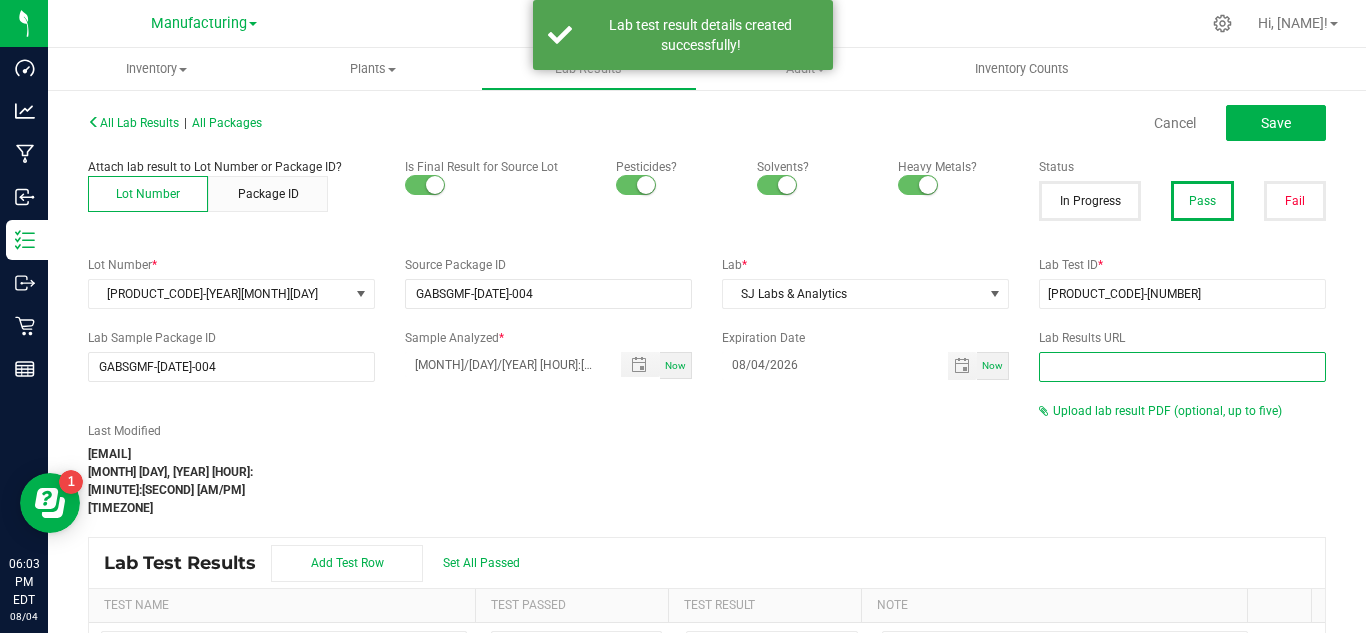 click at bounding box center [1182, 367] 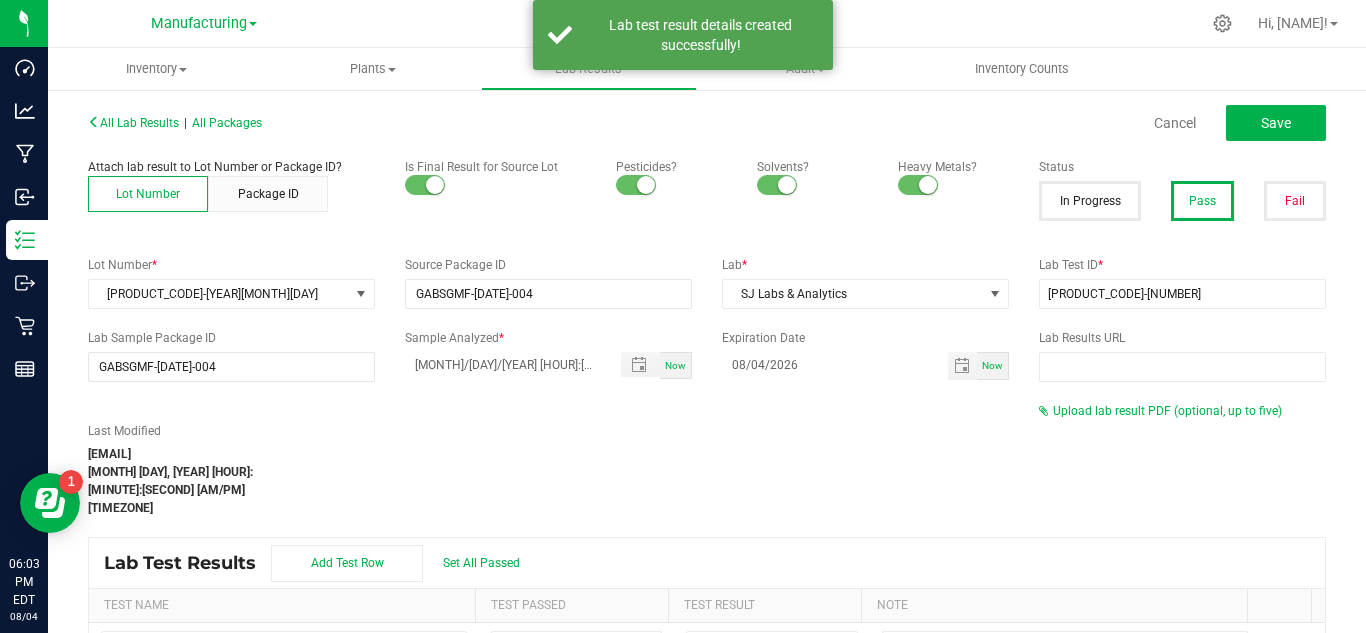 click on "Last Modified  [EMAIL] [MONTH] [DAY], [YEAR] [HOUR]:[MINUTE]:[SECOND] [TIMEZONE]  Upload lab result PDF (optional, up to five)" at bounding box center (707, 459) 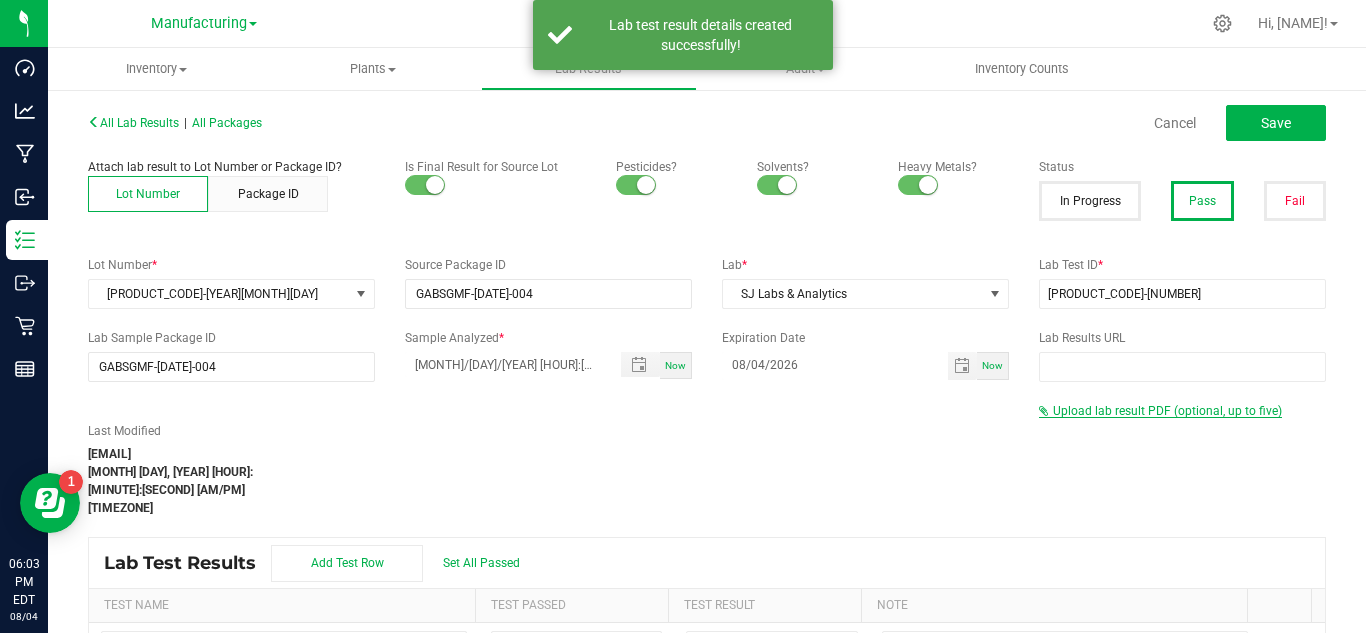 click on "Upload lab result PDF (optional, up to five)" at bounding box center [1167, 411] 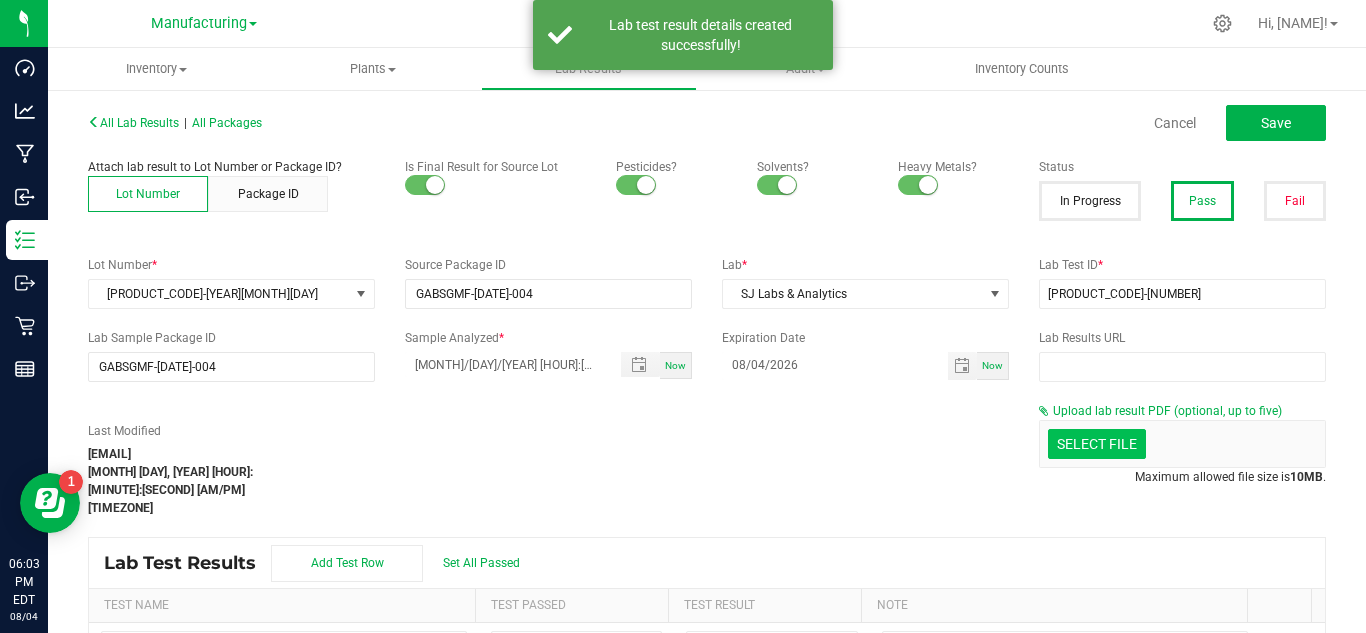click at bounding box center [-300, 340] 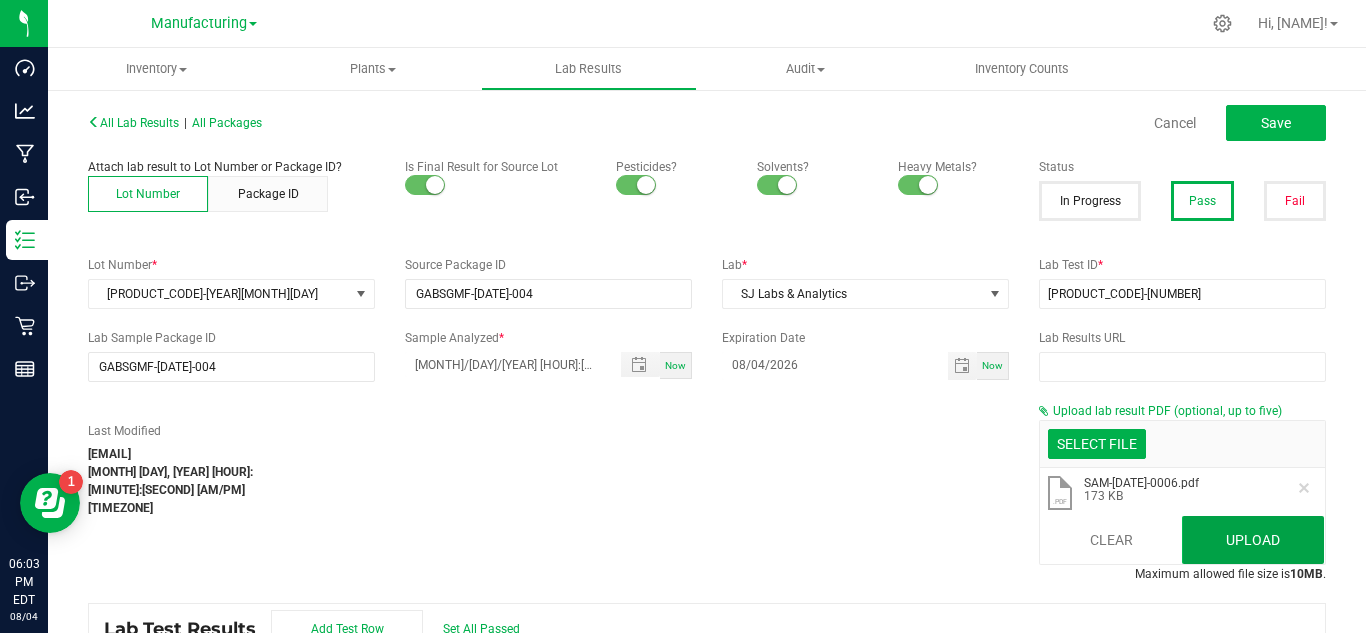 click on "Upload" at bounding box center [1253, 540] 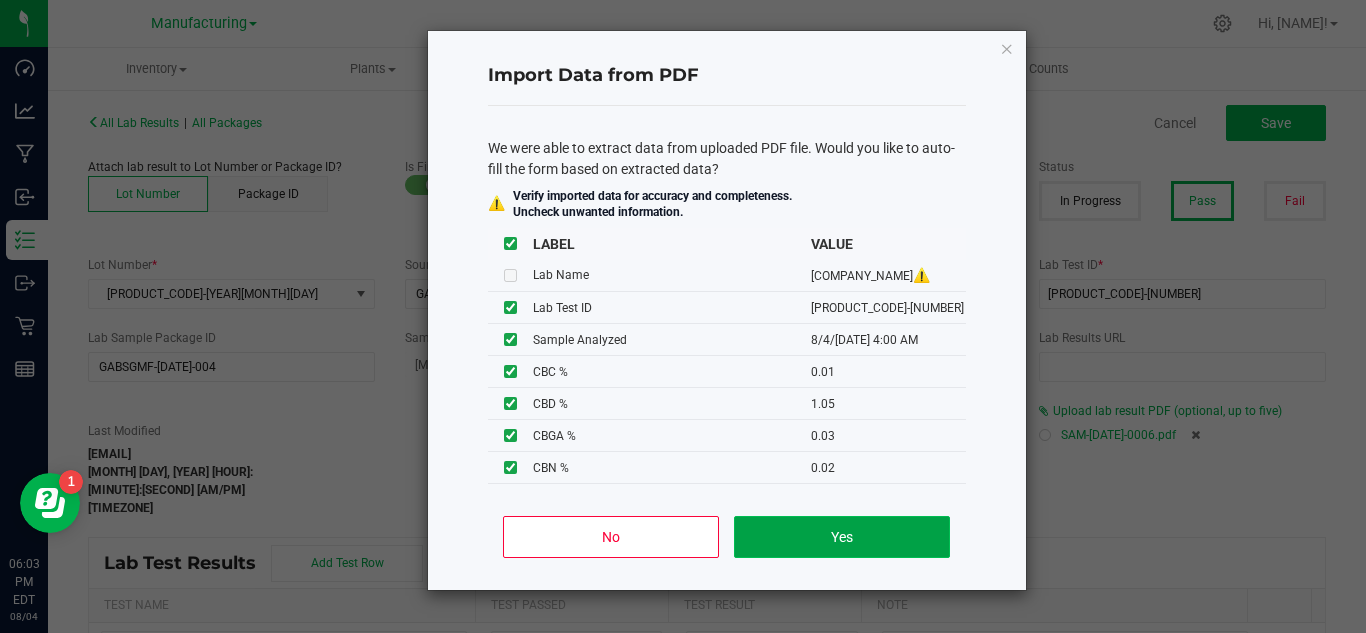 click on "Yes" 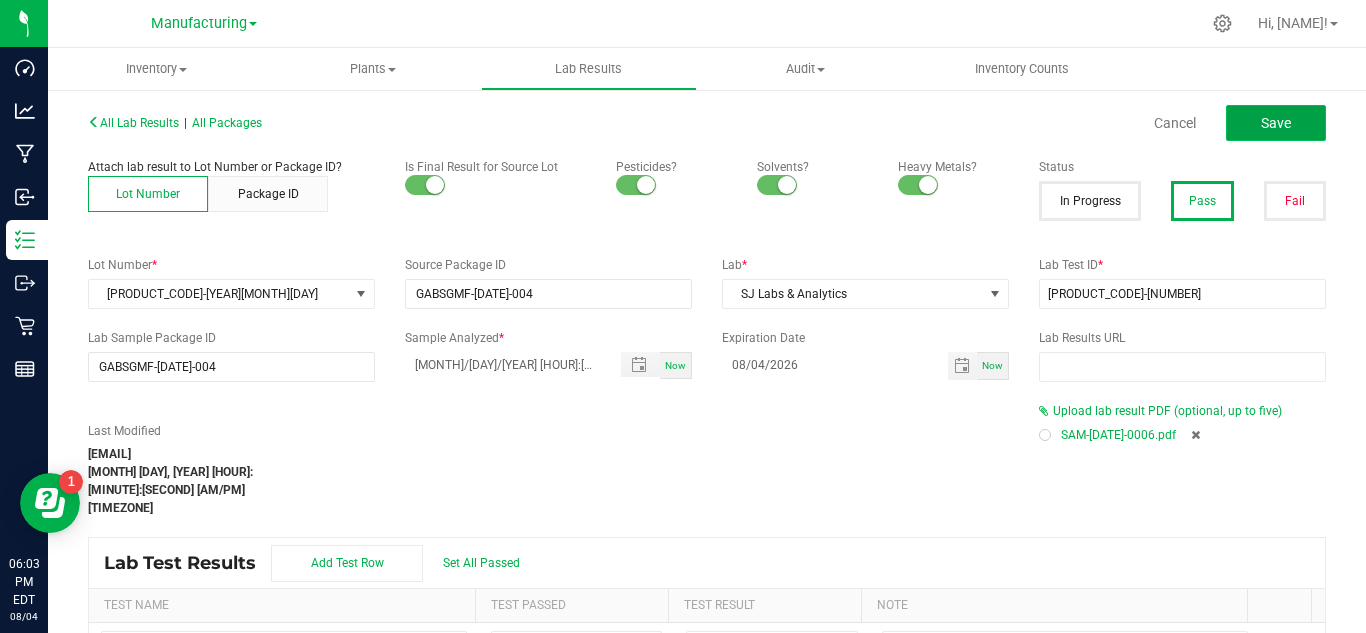 click on "Save" 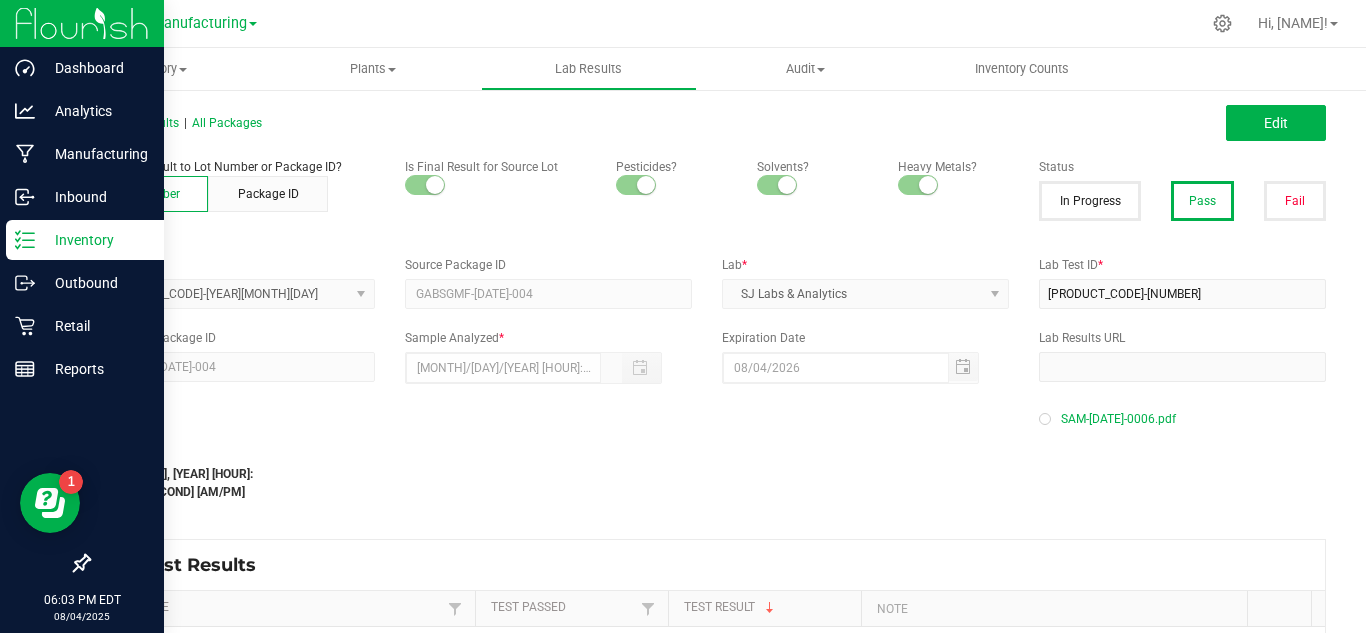 click on "Inventory" at bounding box center (95, 240) 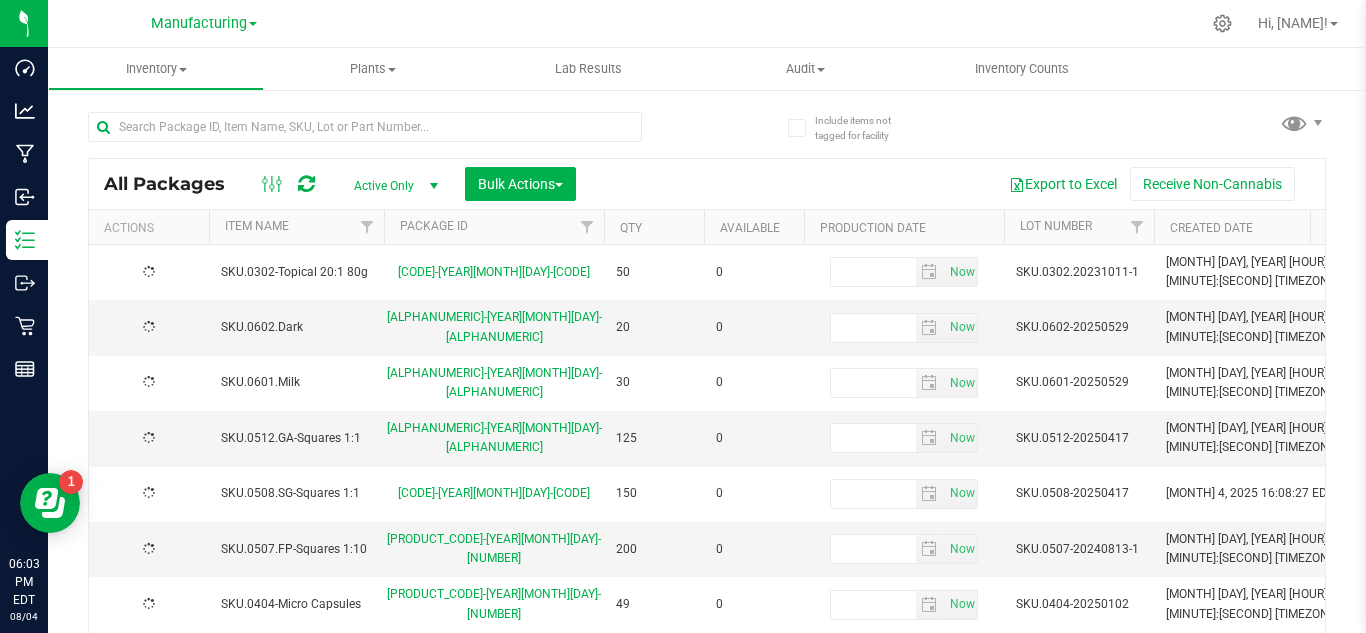 click at bounding box center (365, 135) 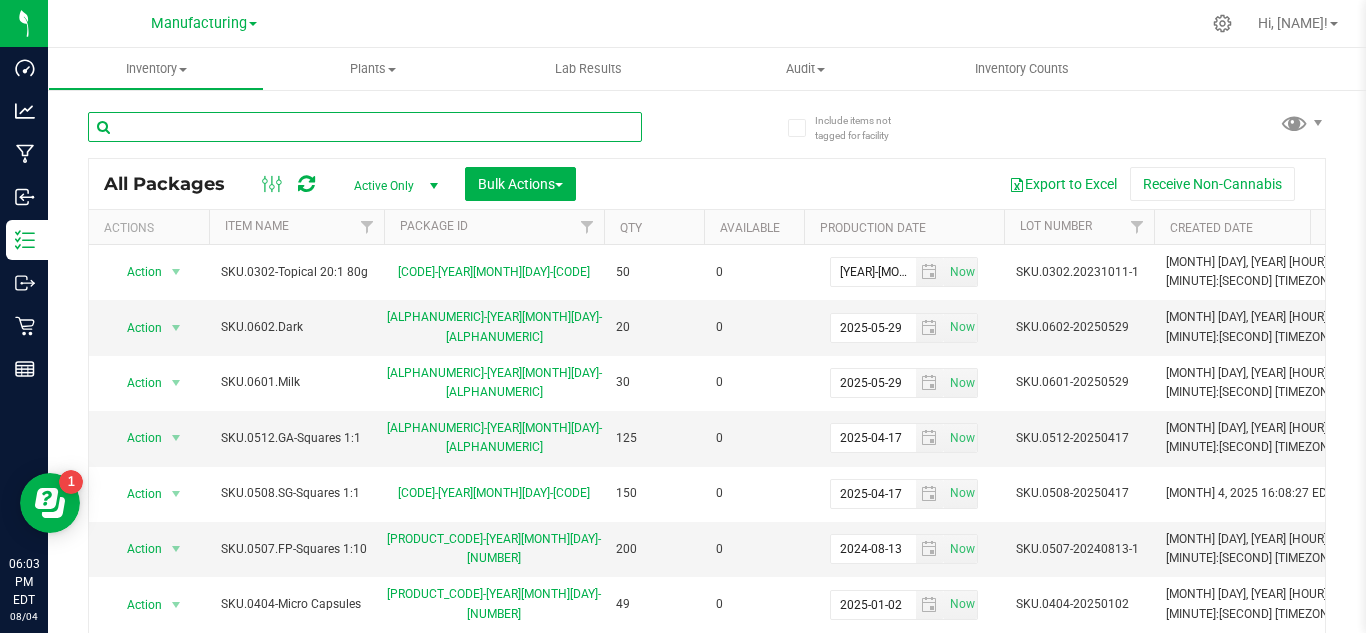 click at bounding box center [365, 127] 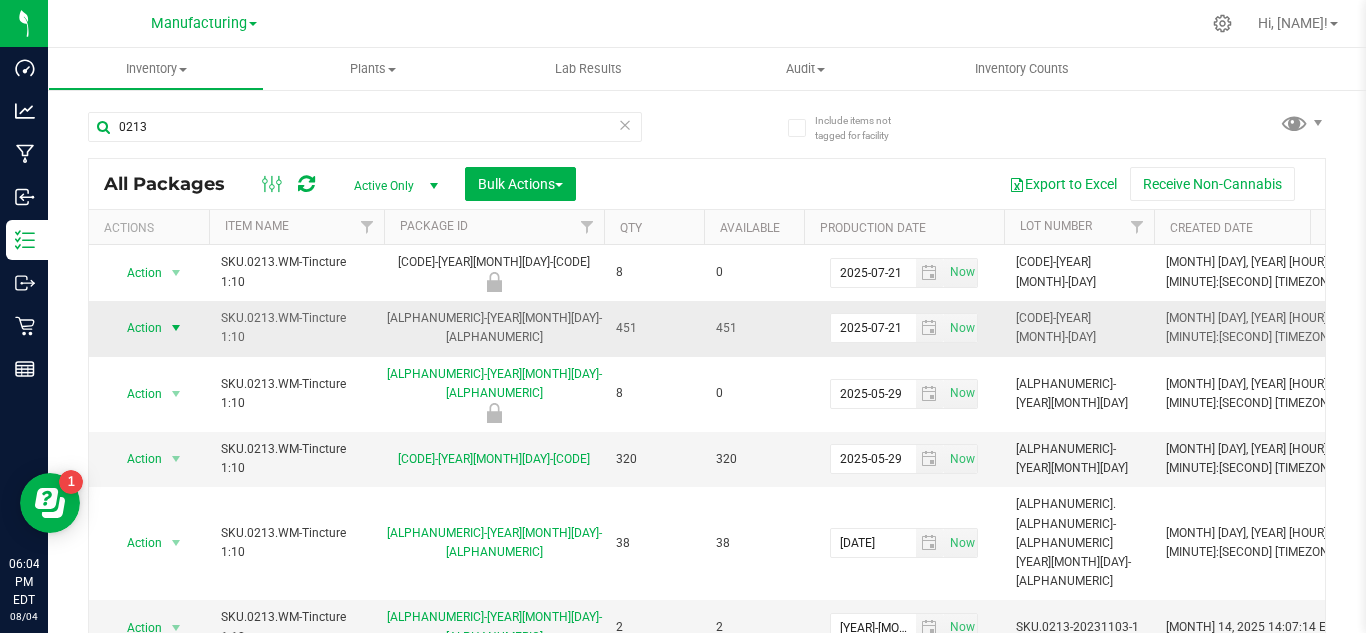 click on "Action" at bounding box center [136, 328] 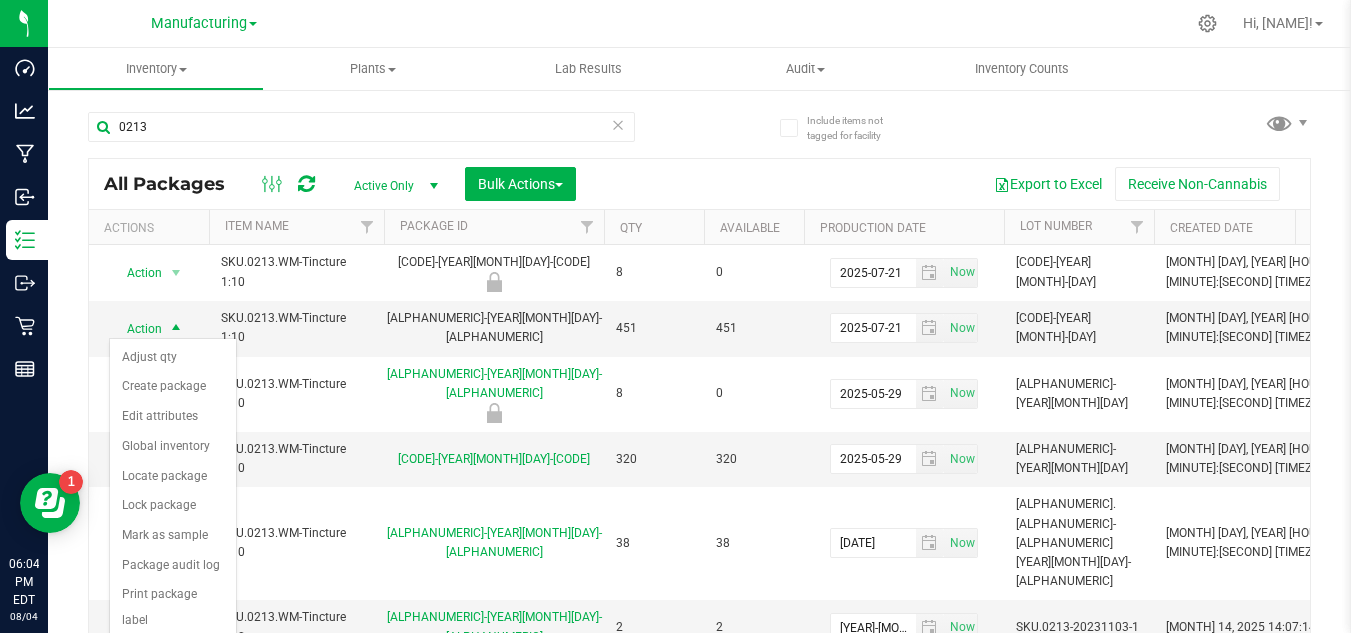 click on "Record a lab result" at bounding box center [173, 651] 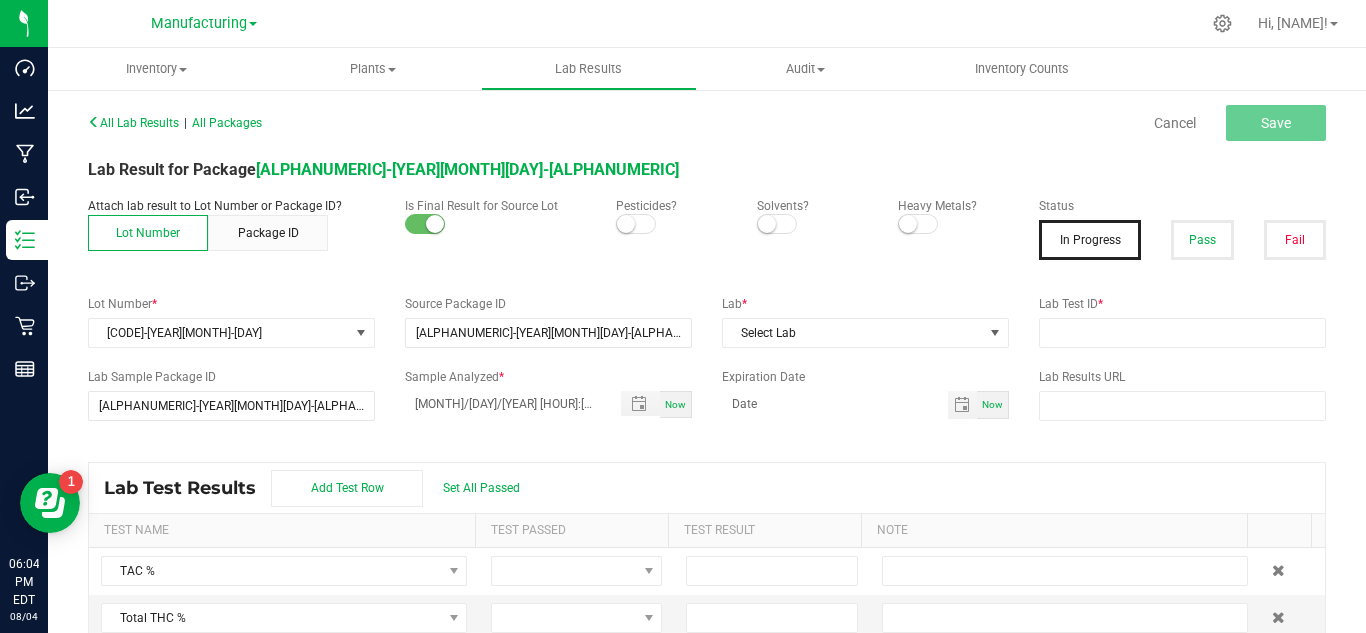 click at bounding box center (636, 224) 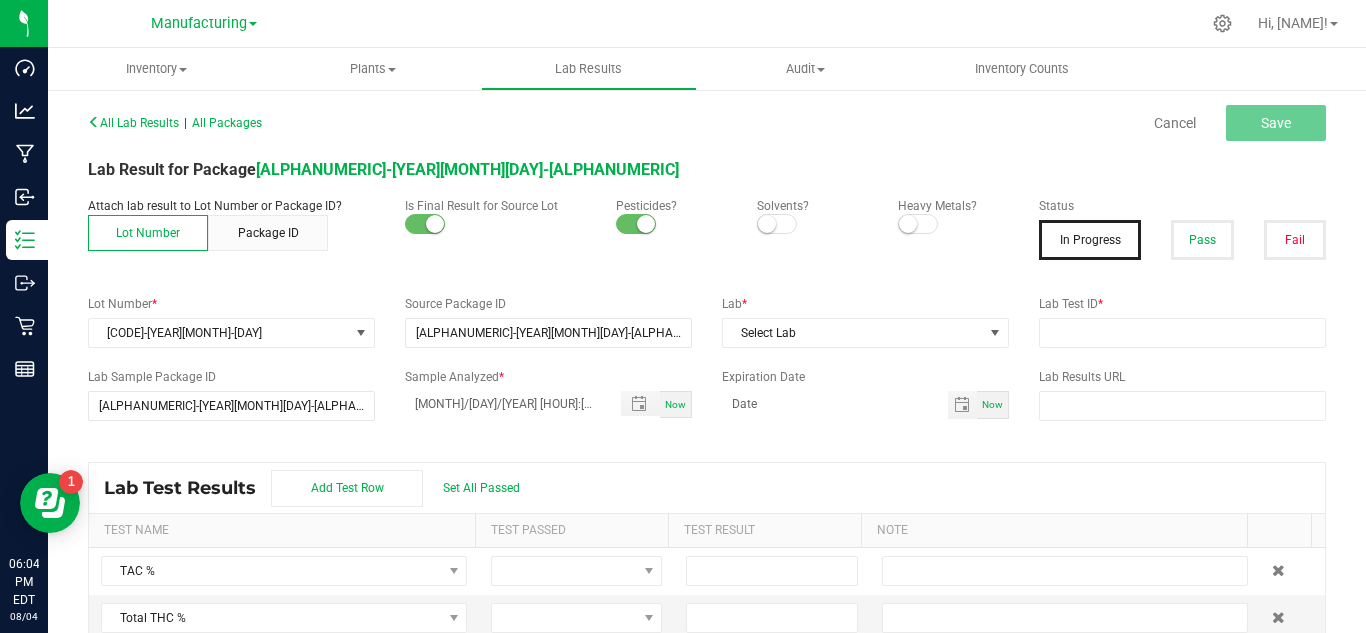 click at bounding box center [777, 224] 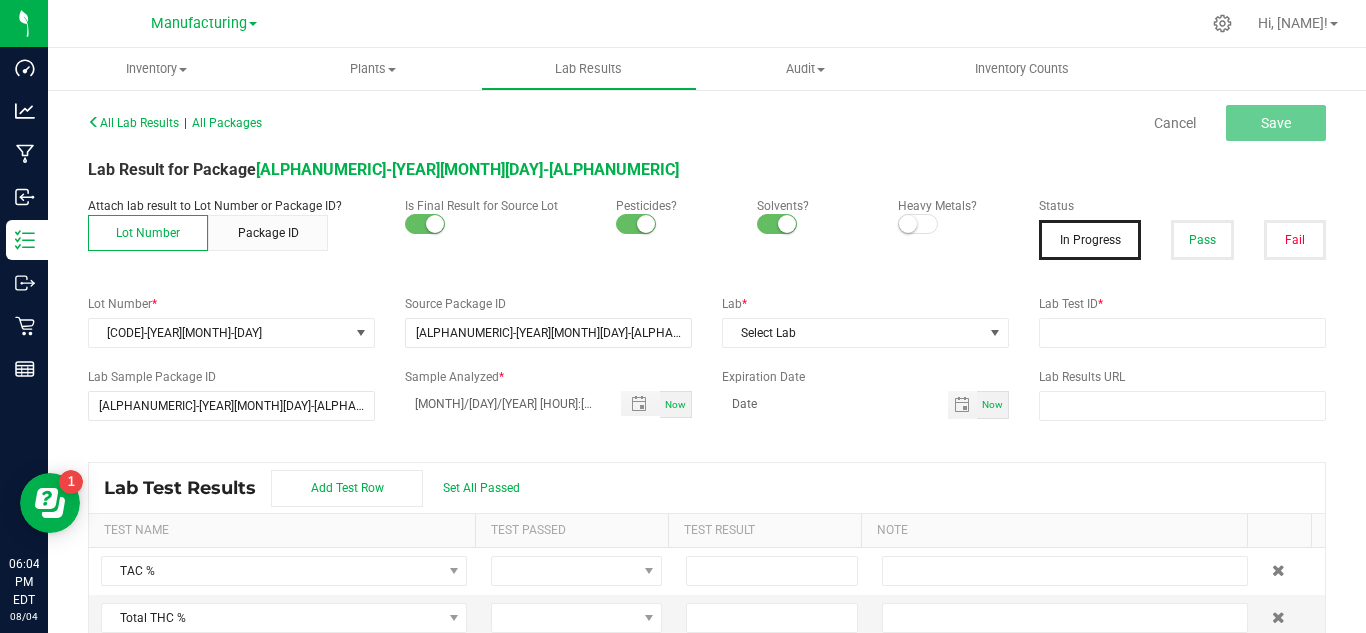 click at bounding box center [908, 224] 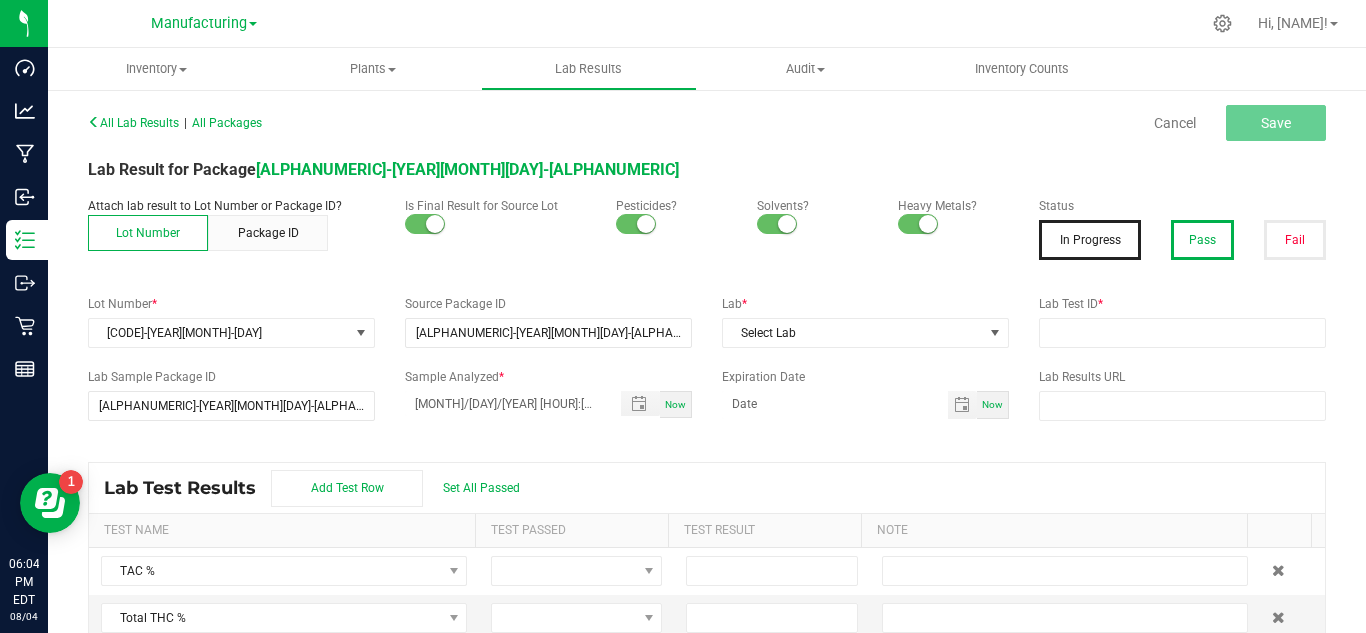 click on "Pass" at bounding box center [1202, 240] 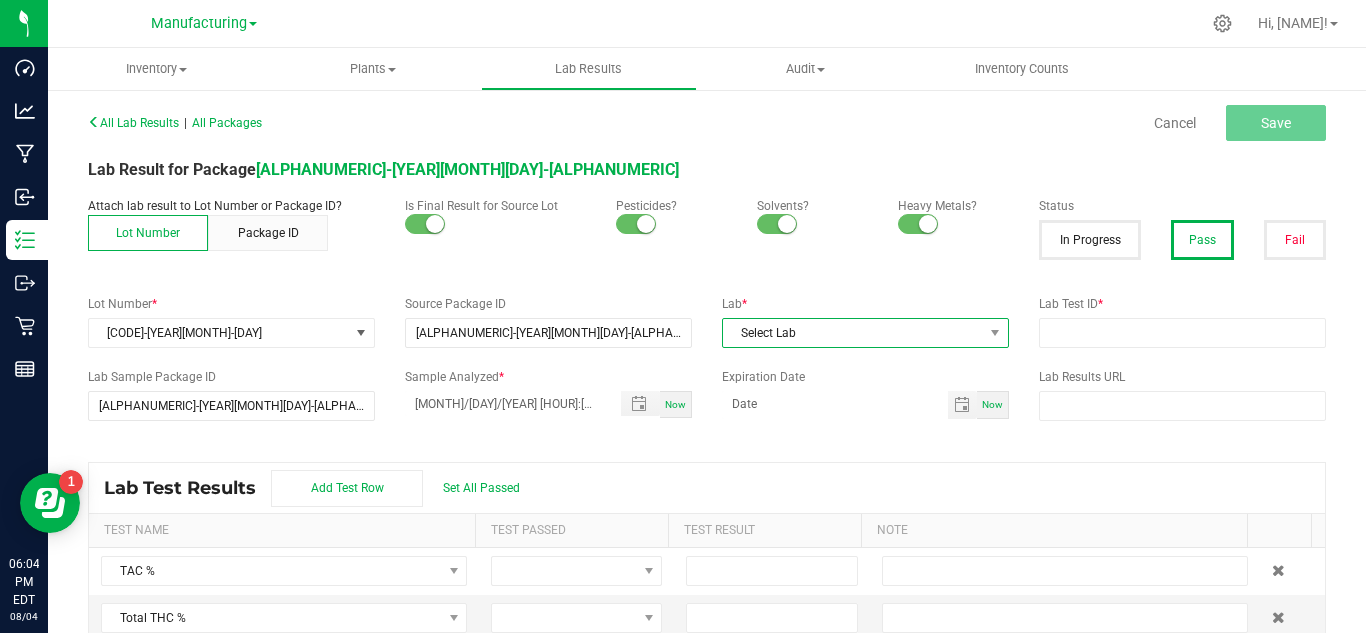 click on "Select Lab" at bounding box center (853, 333) 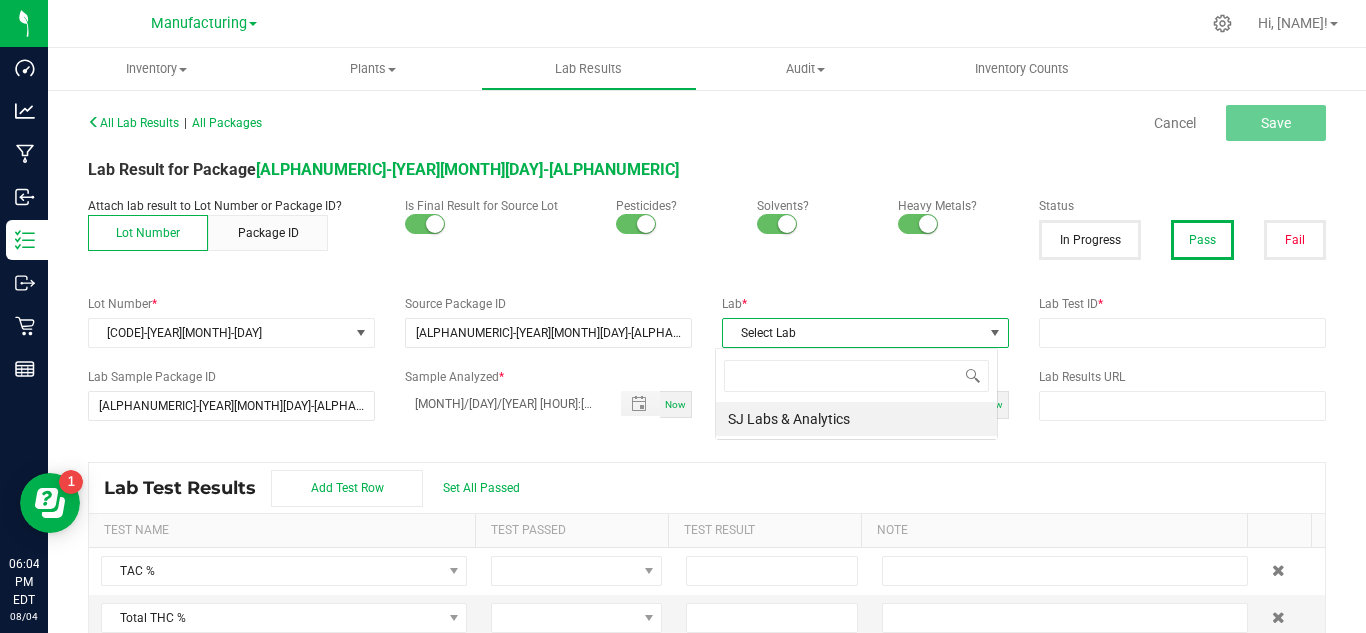 scroll, scrollTop: 99970, scrollLeft: 99717, axis: both 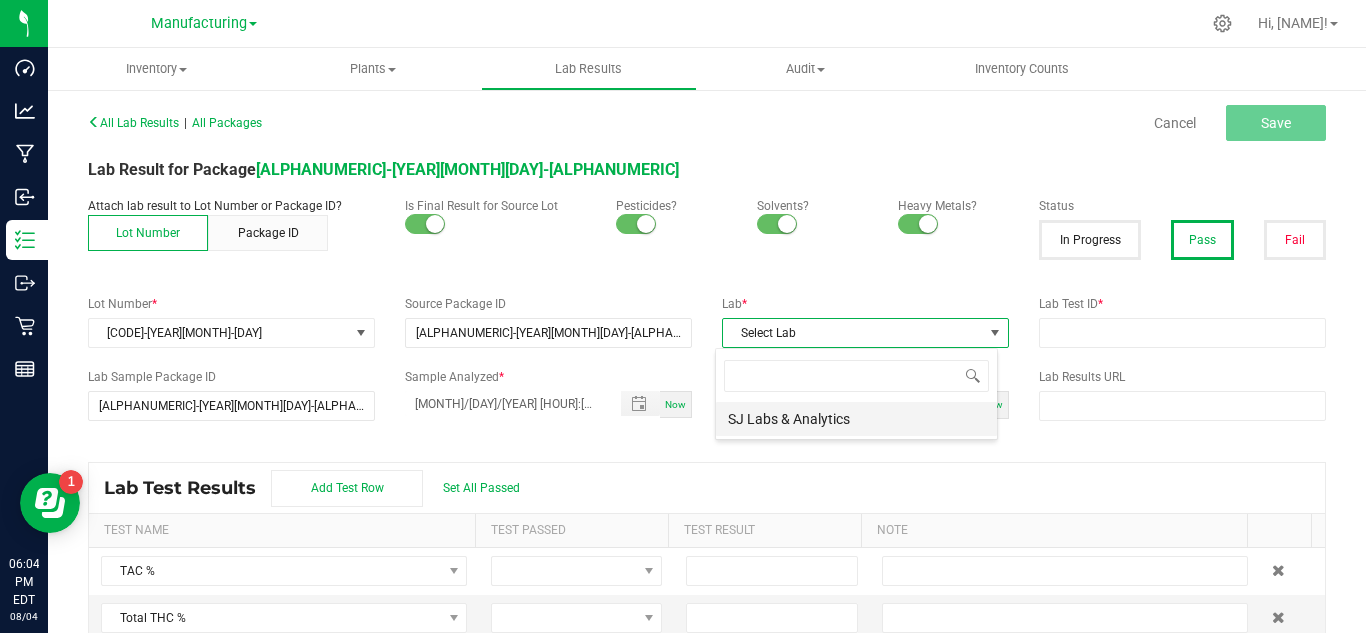 click on "SJ Labs & Analytics" at bounding box center [856, 419] 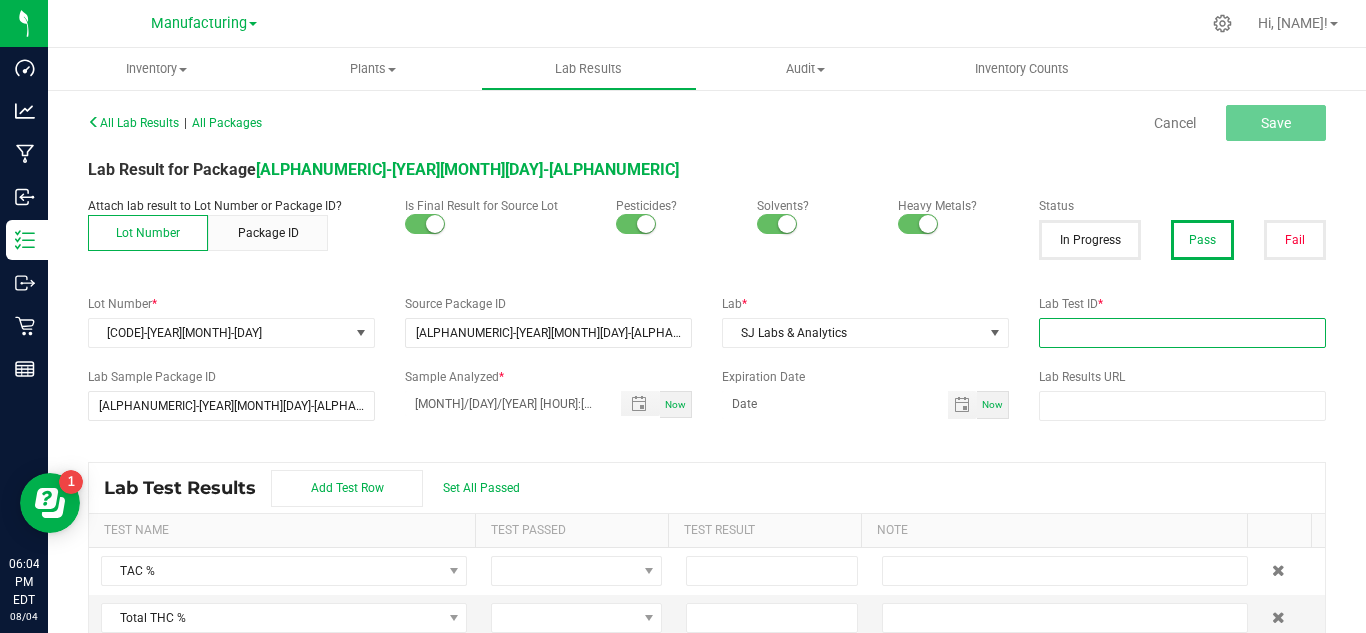 click at bounding box center (1182, 333) 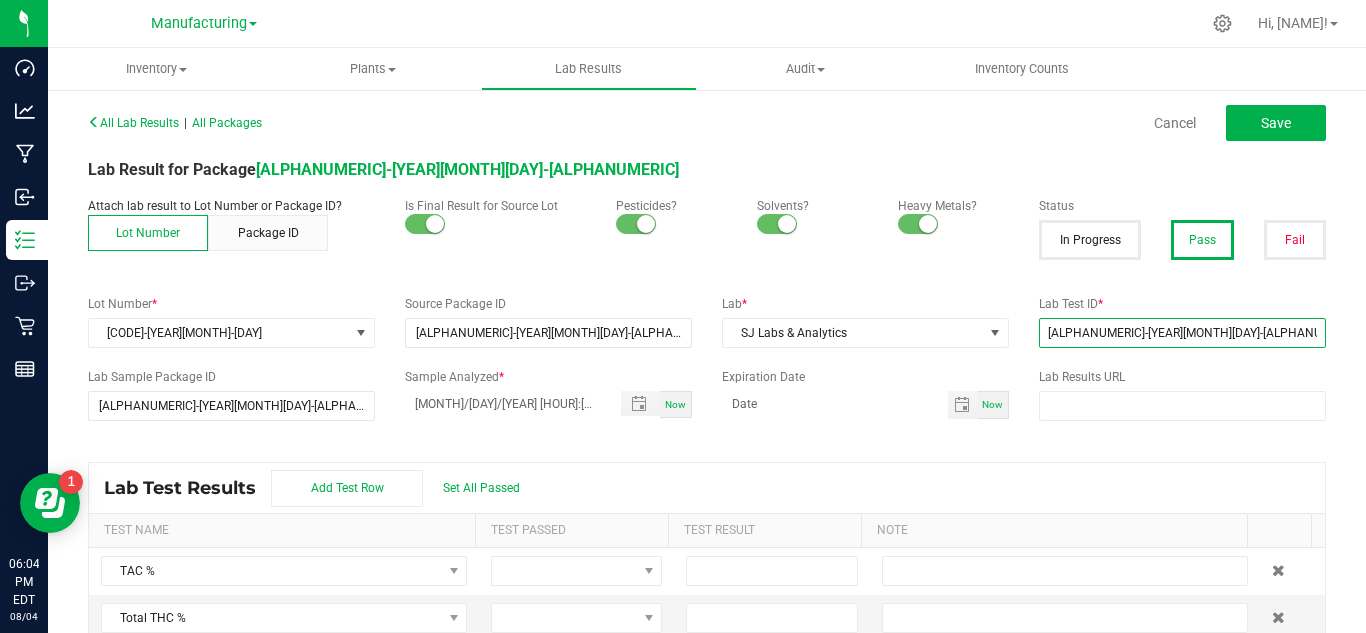 click on "[ALPHANUMERIC]-[YEAR][MONTH][DAY]-[ALPHANUMERIC]" at bounding box center [1182, 333] 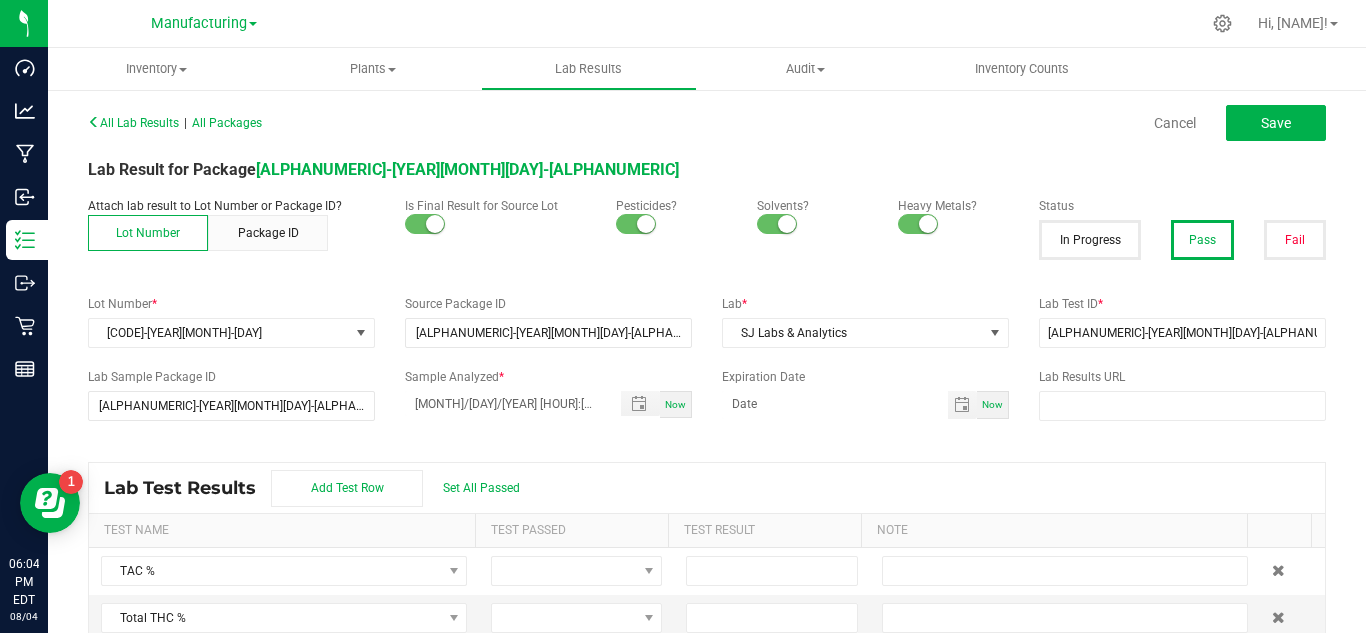 click on "Now" at bounding box center (992, 404) 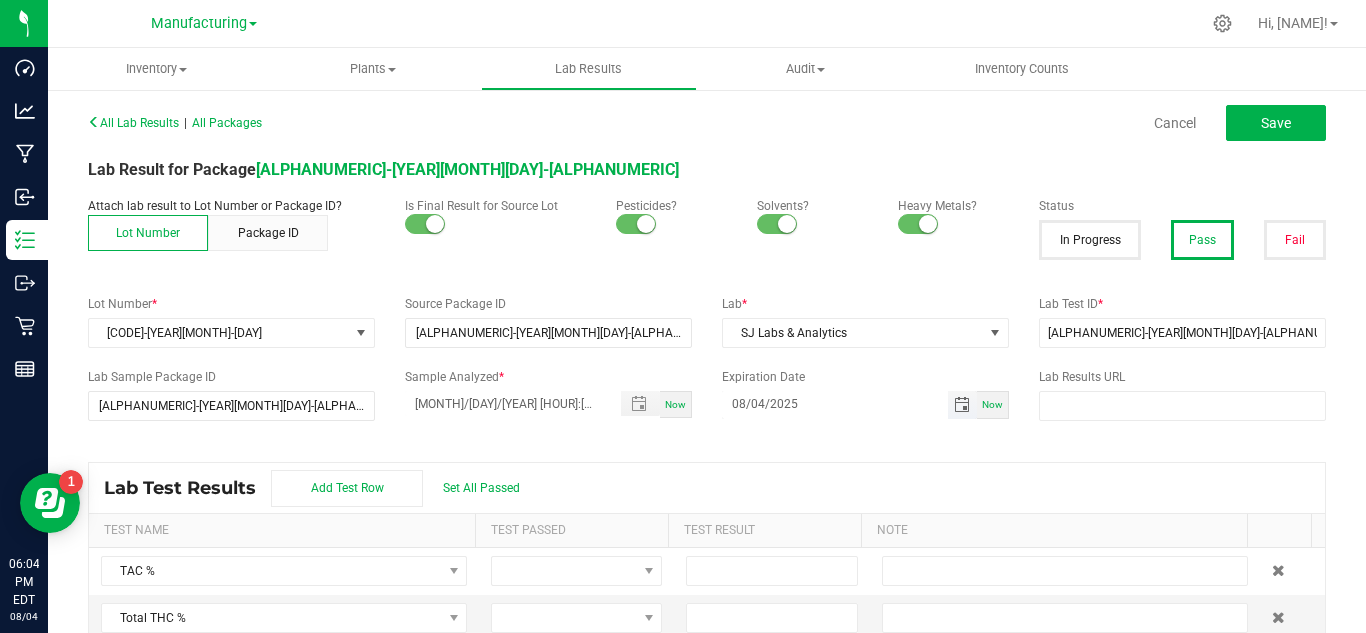 click on "08/04/2025" at bounding box center [835, 403] 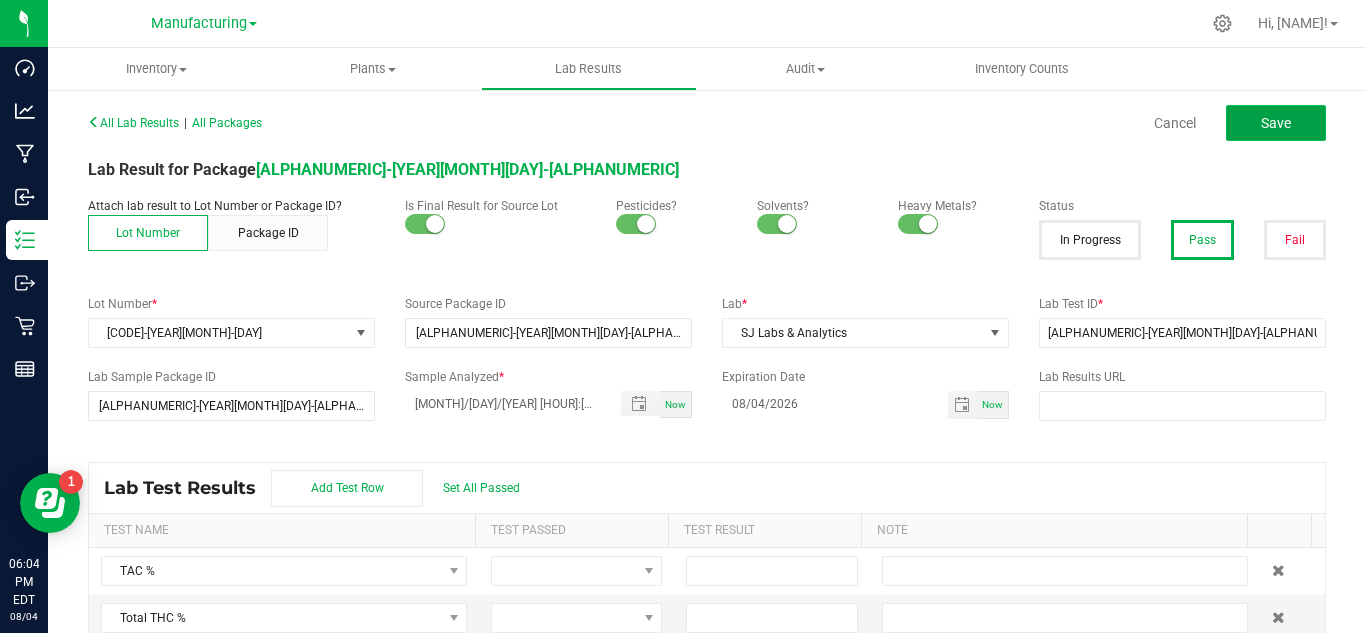 click on "Save" 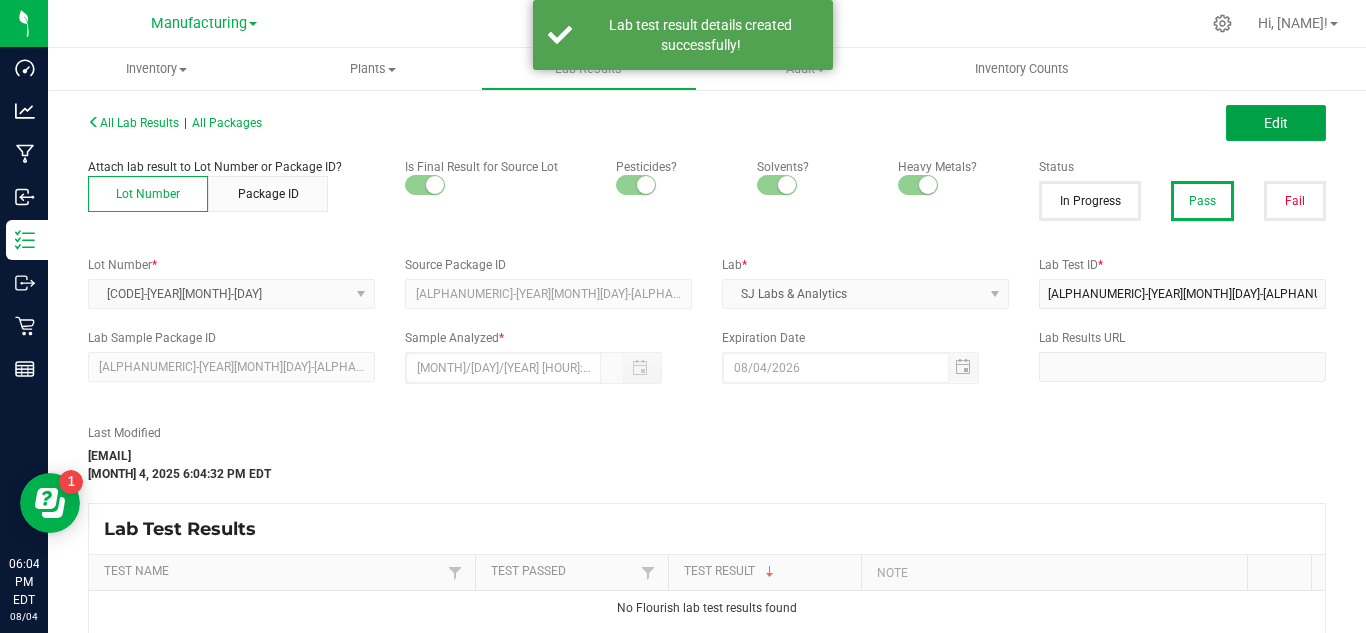 click on "Edit" at bounding box center (1276, 123) 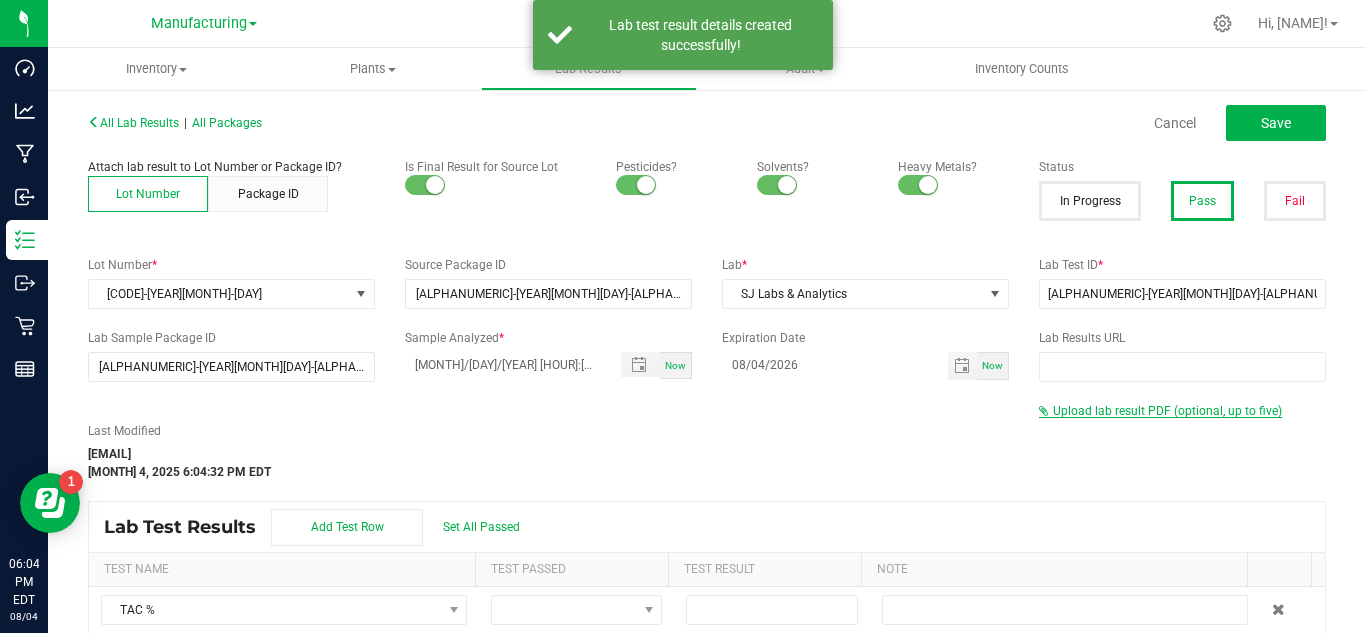 click on "Upload lab result PDF (optional, up to five)" at bounding box center (1167, 411) 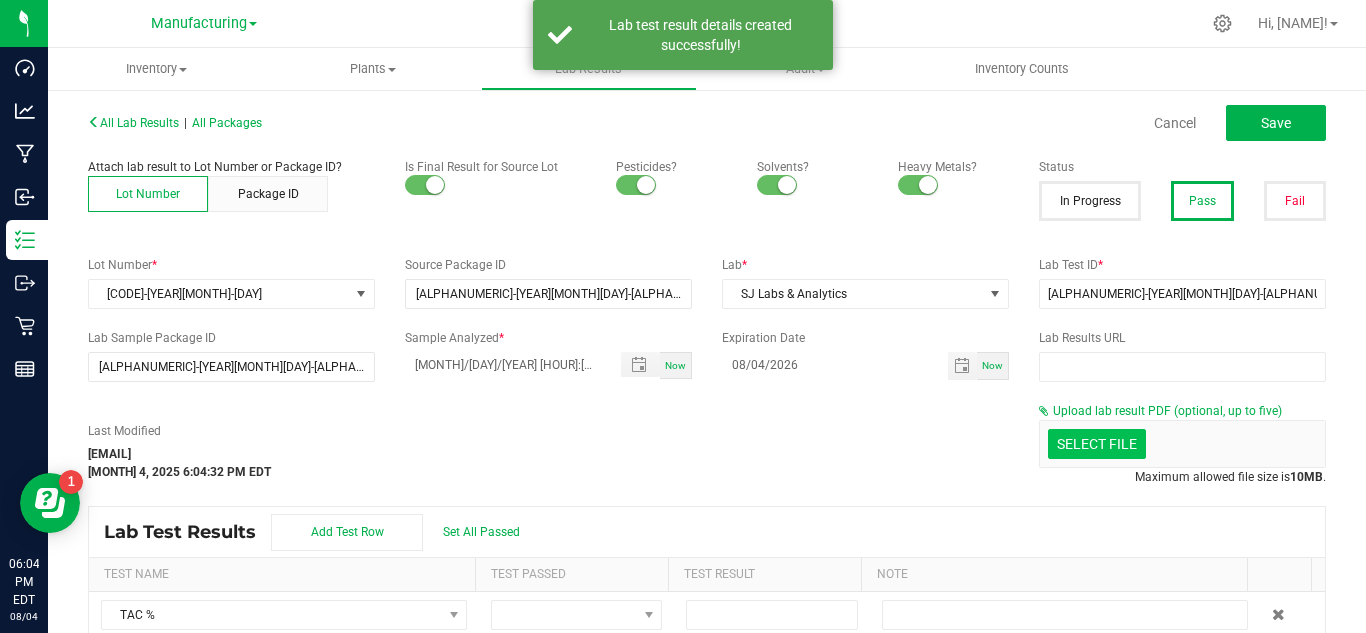 click at bounding box center [-300, 340] 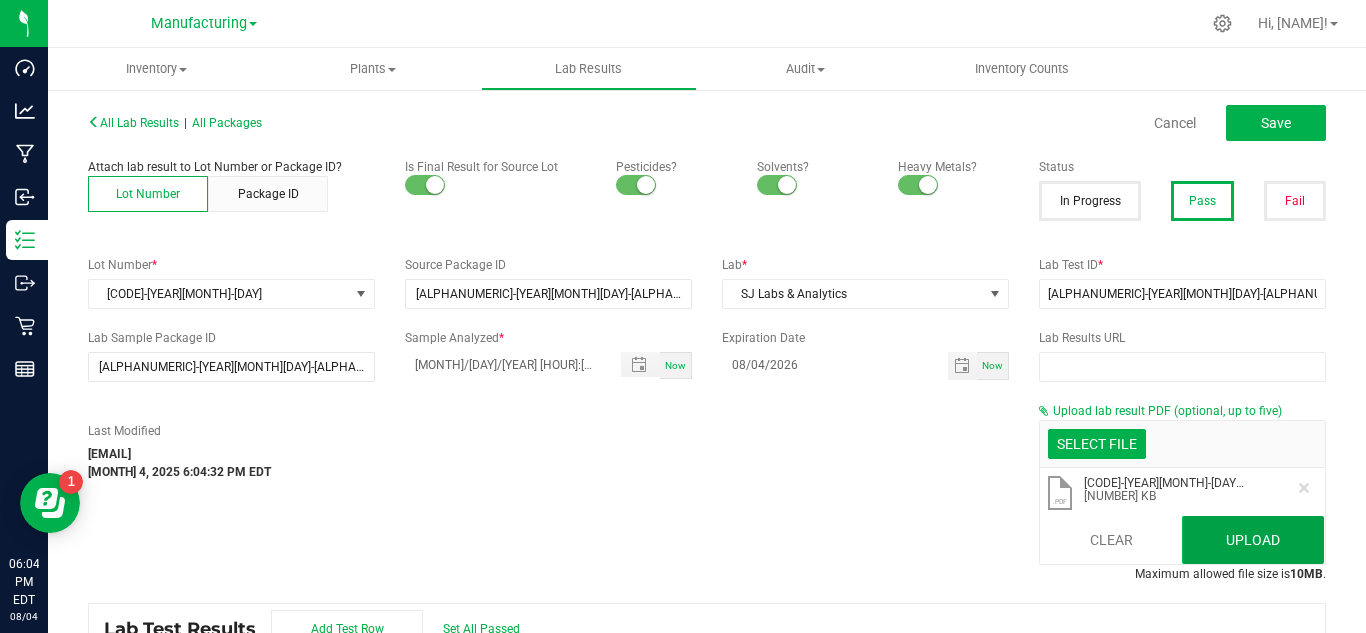 click on "Upload" at bounding box center [1253, 540] 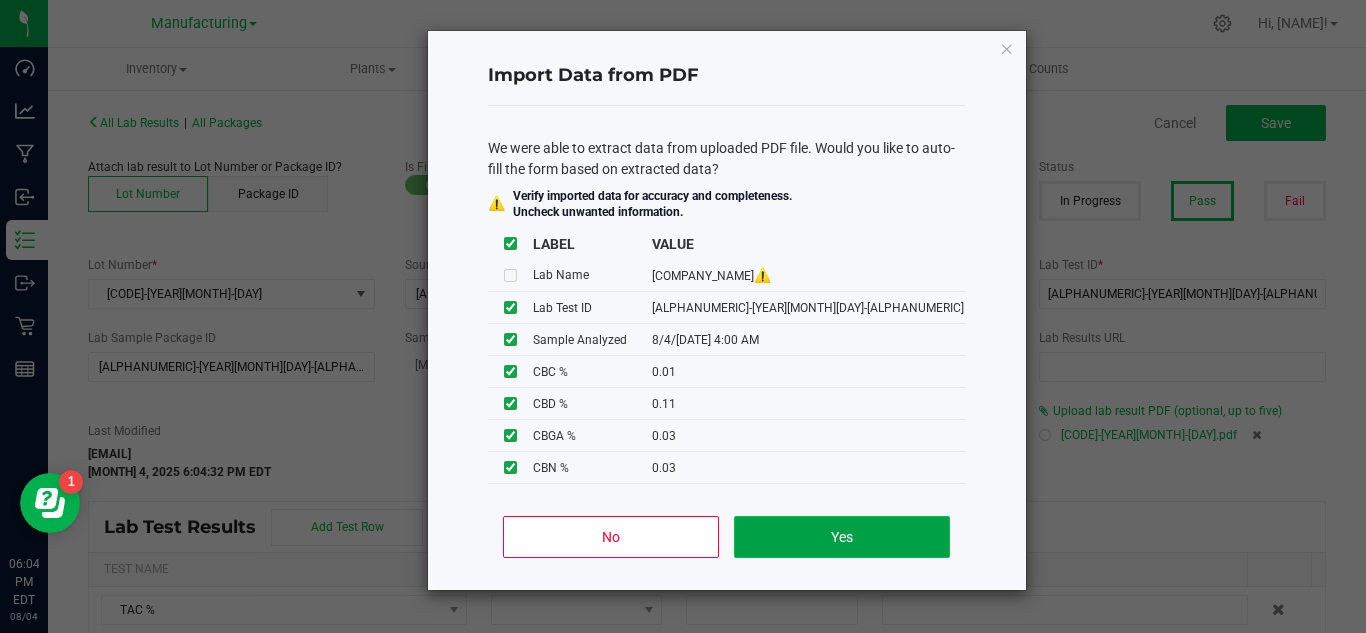 click on "Yes" 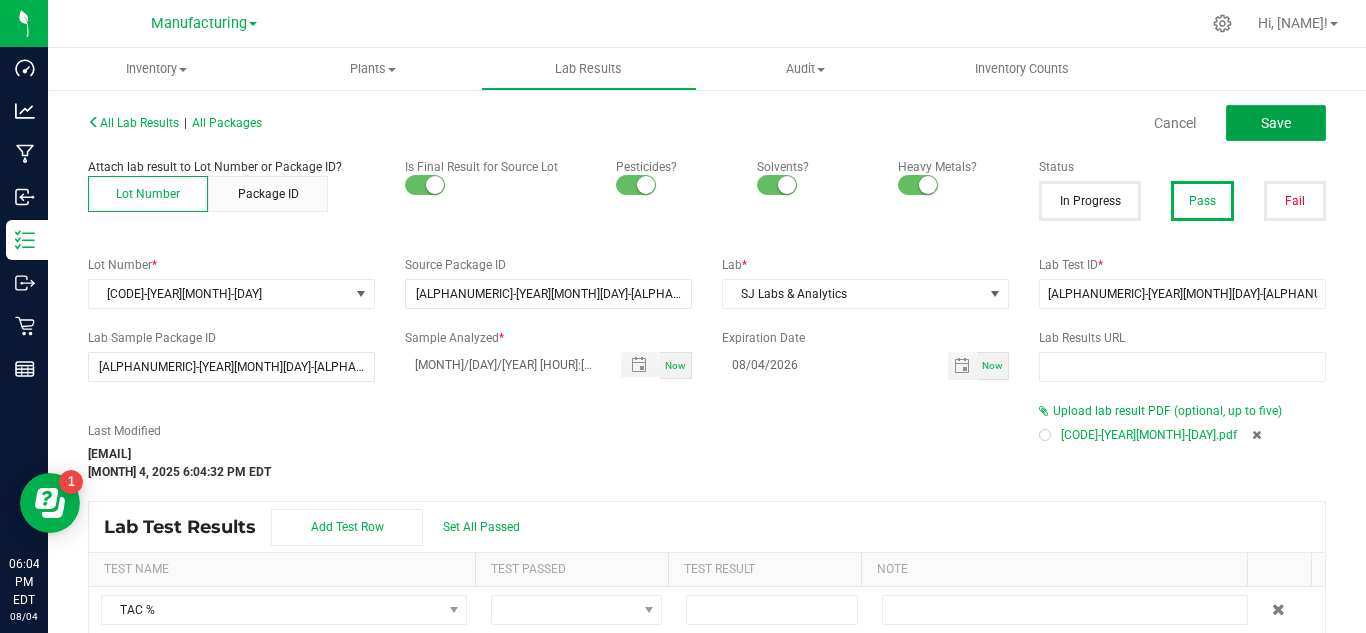 click on "Save" 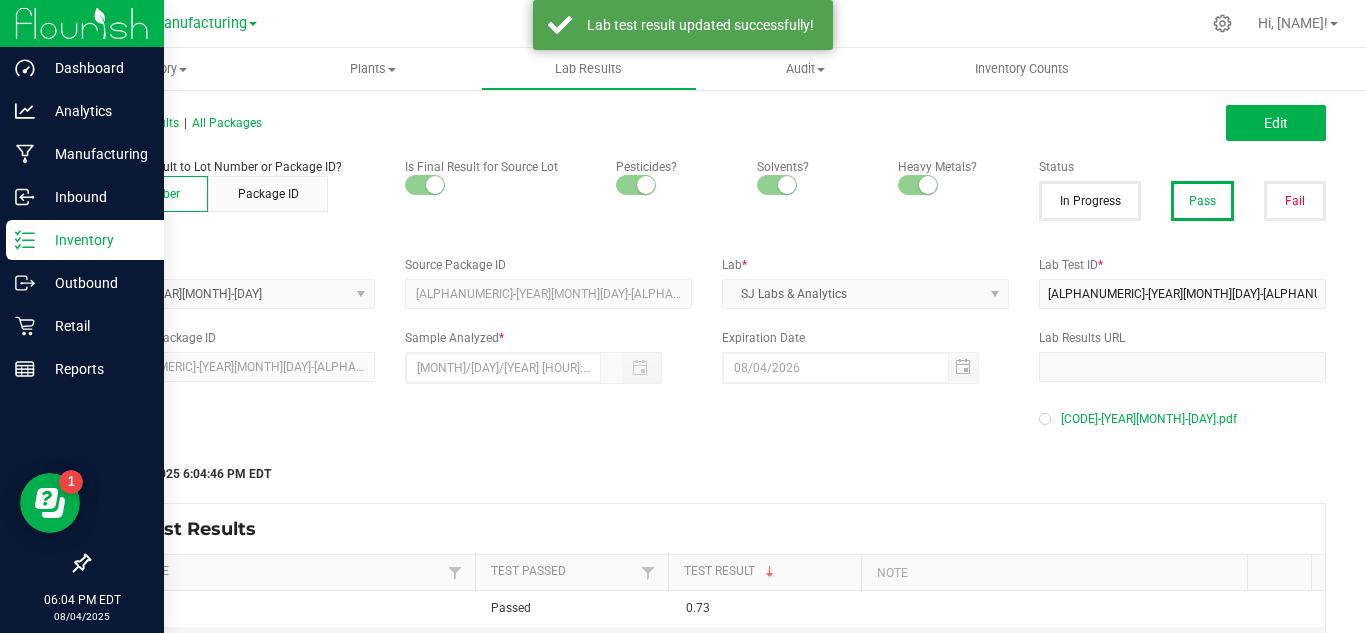 click on "Inventory" at bounding box center (85, 240) 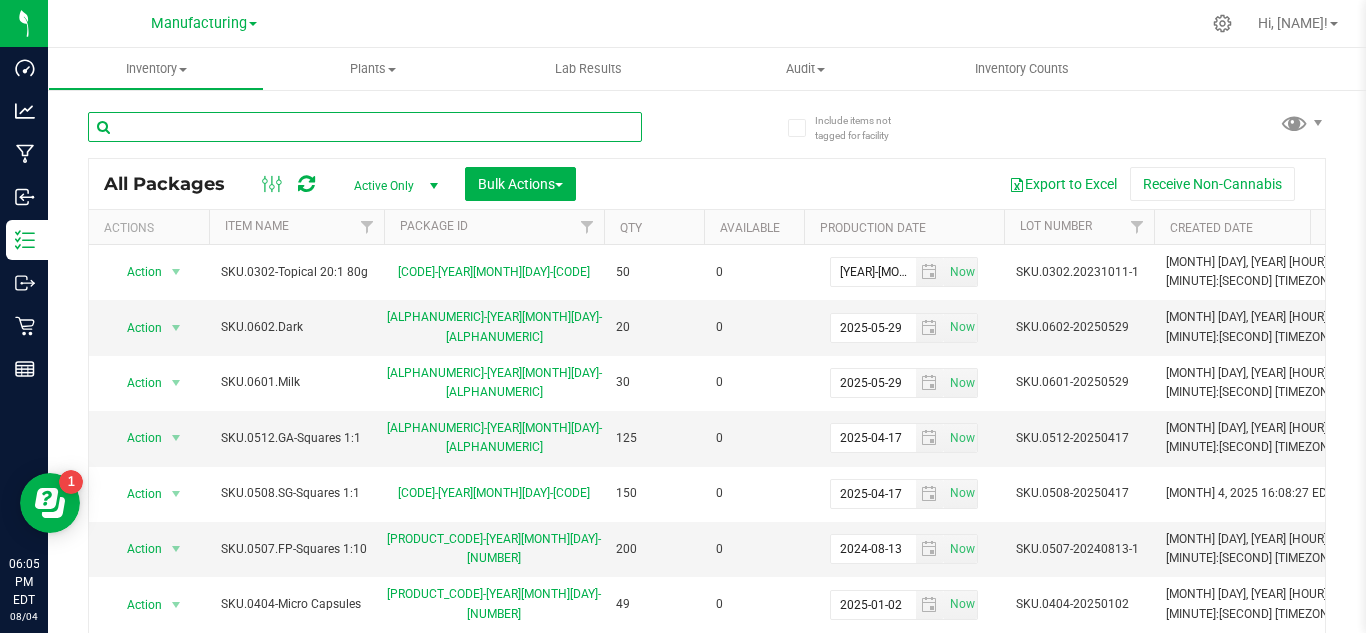 click at bounding box center [365, 127] 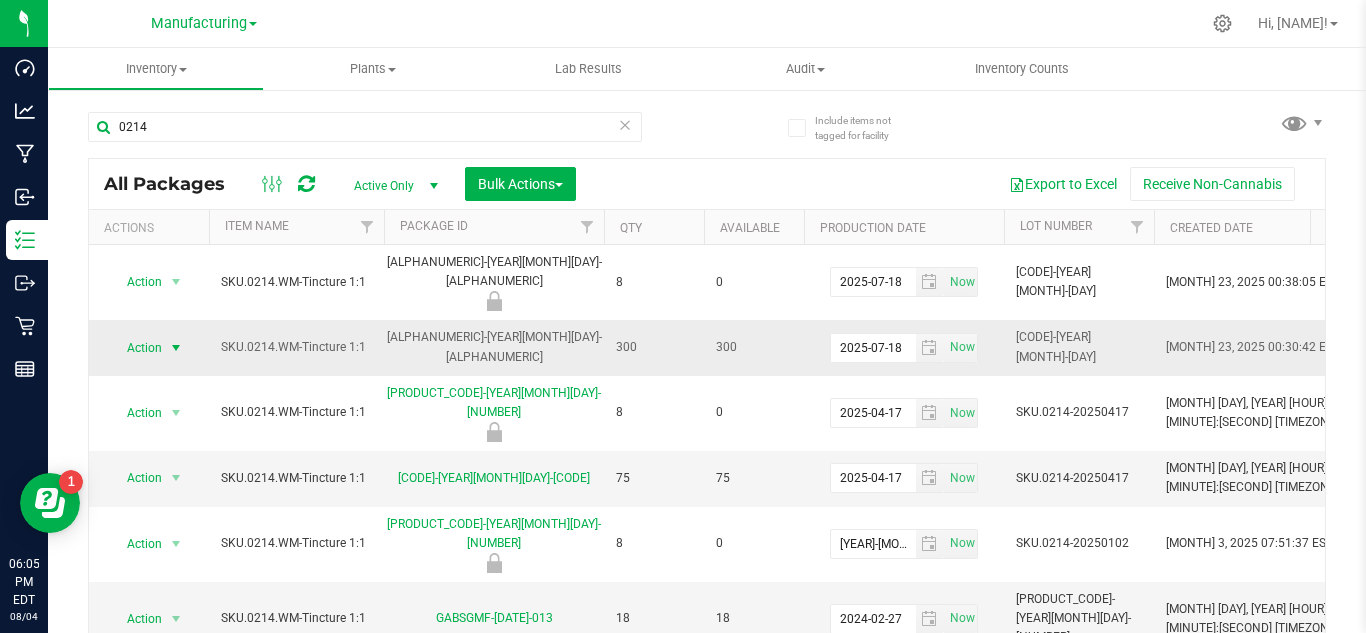 click at bounding box center [176, 348] 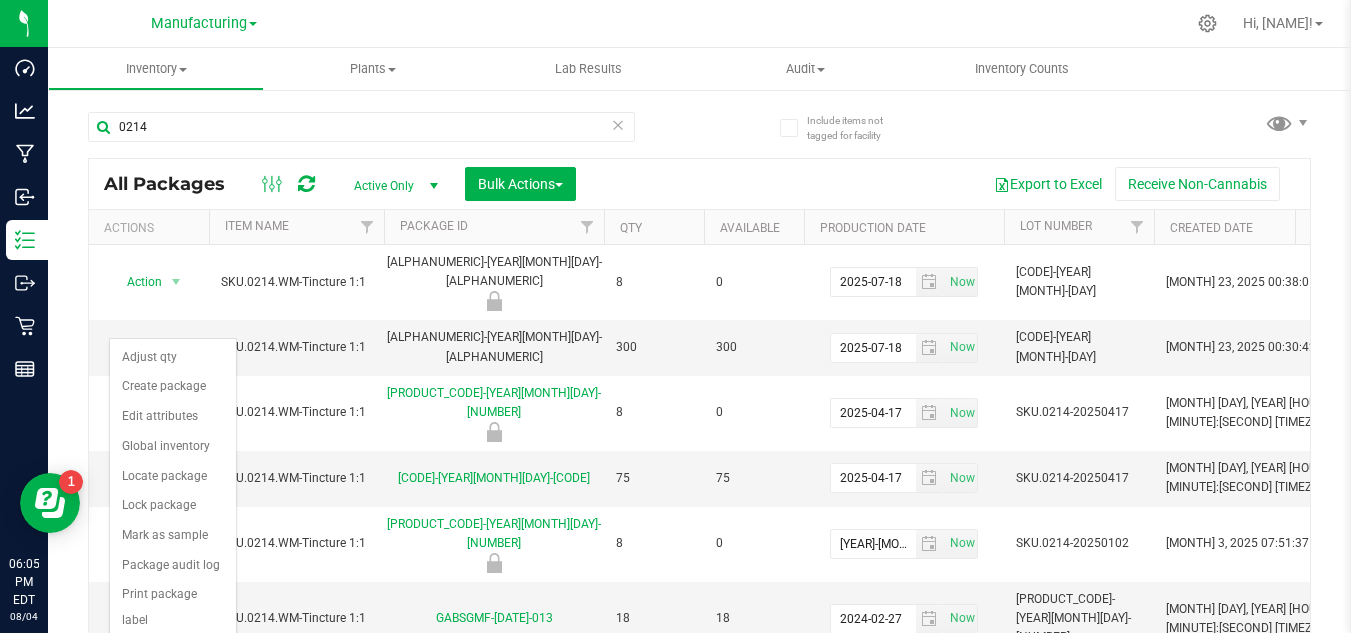 click on "Record a lab result" at bounding box center (173, 651) 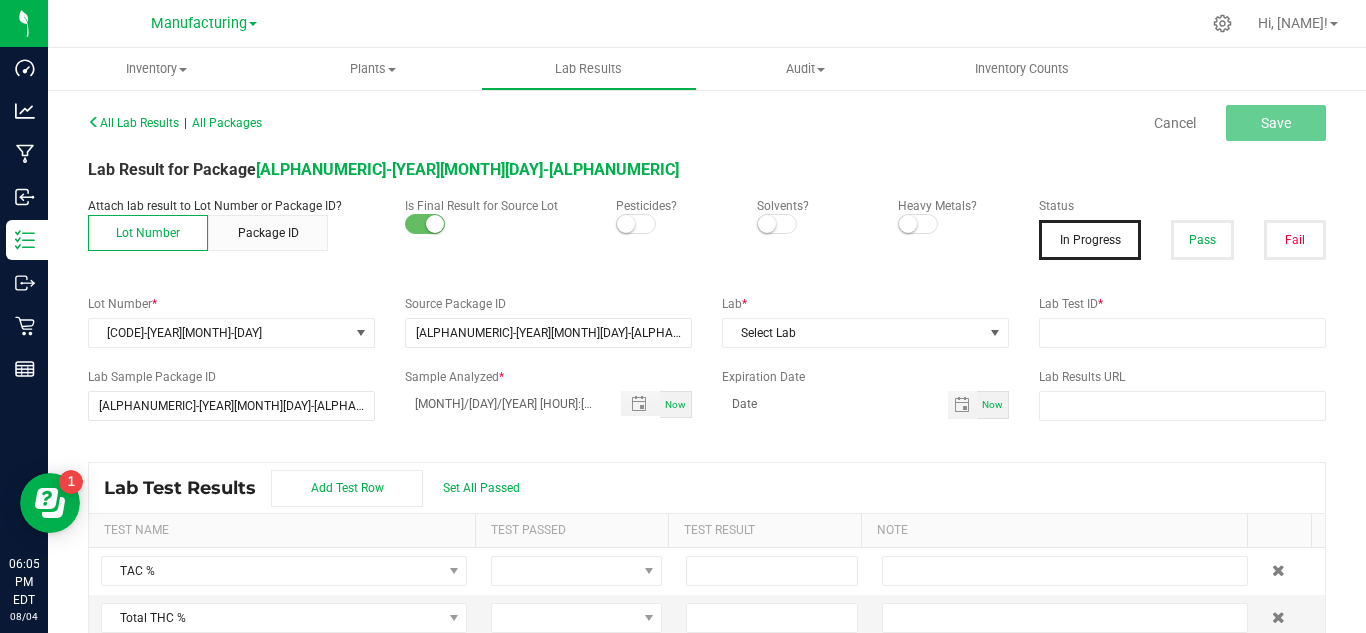 click at bounding box center (626, 224) 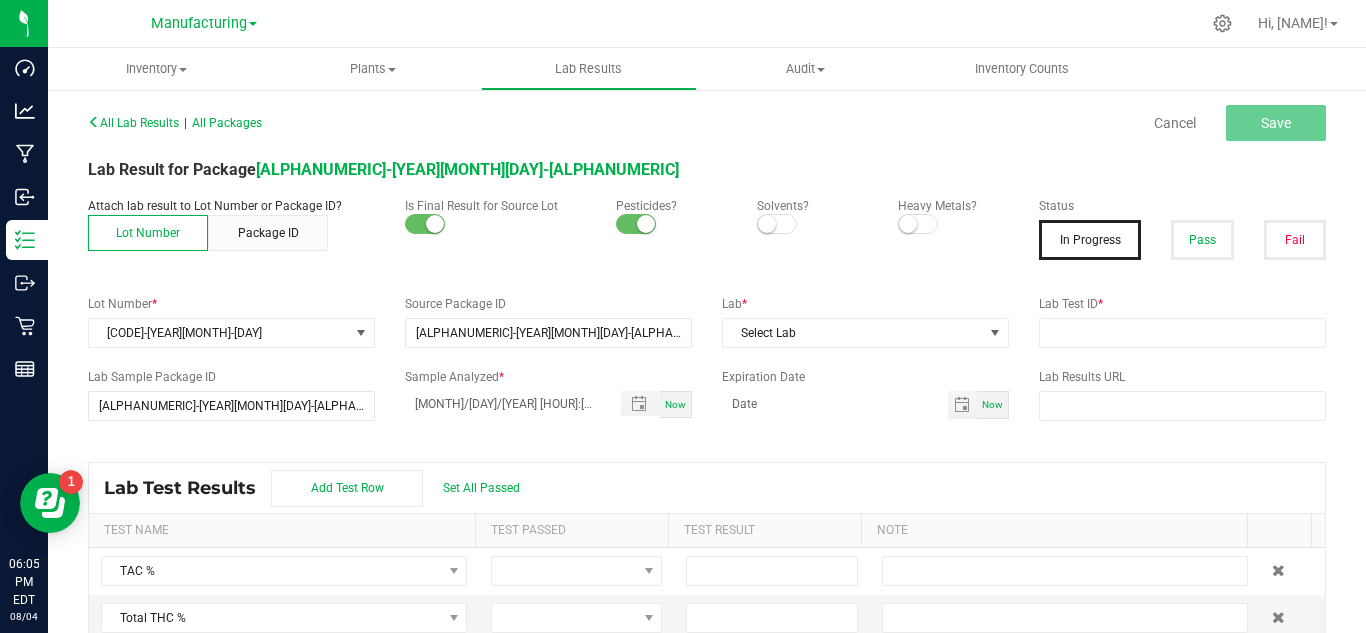 click at bounding box center (767, 224) 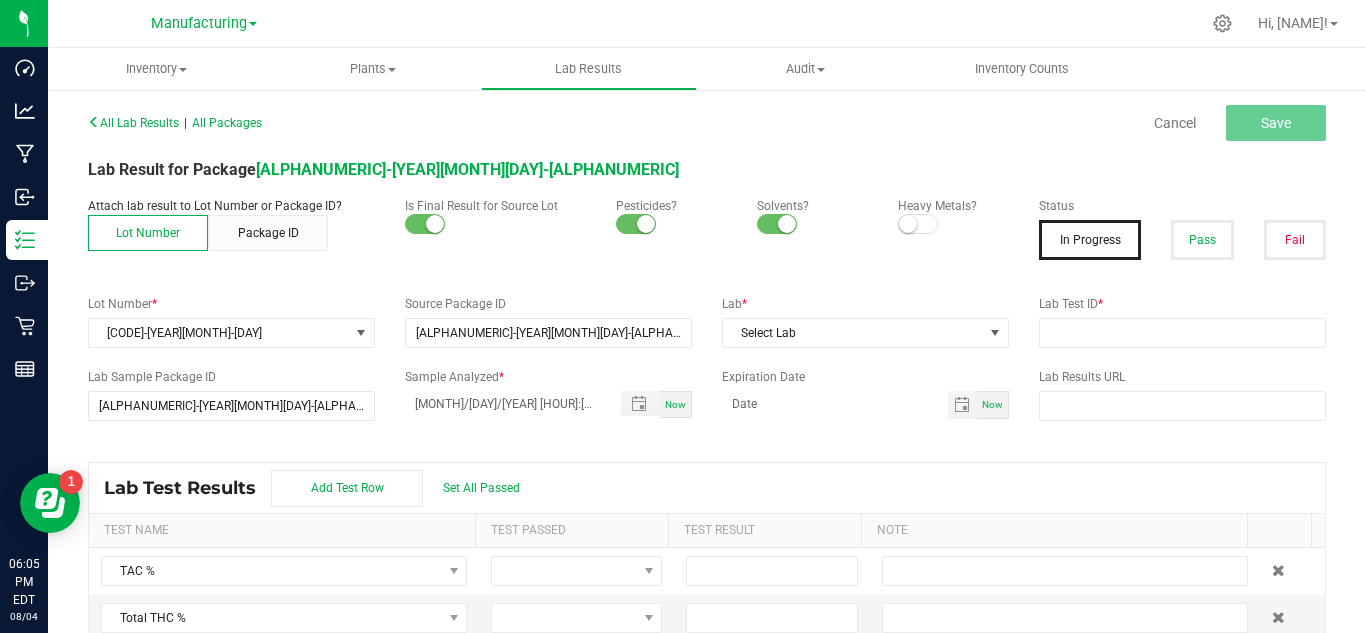 click at bounding box center [918, 224] 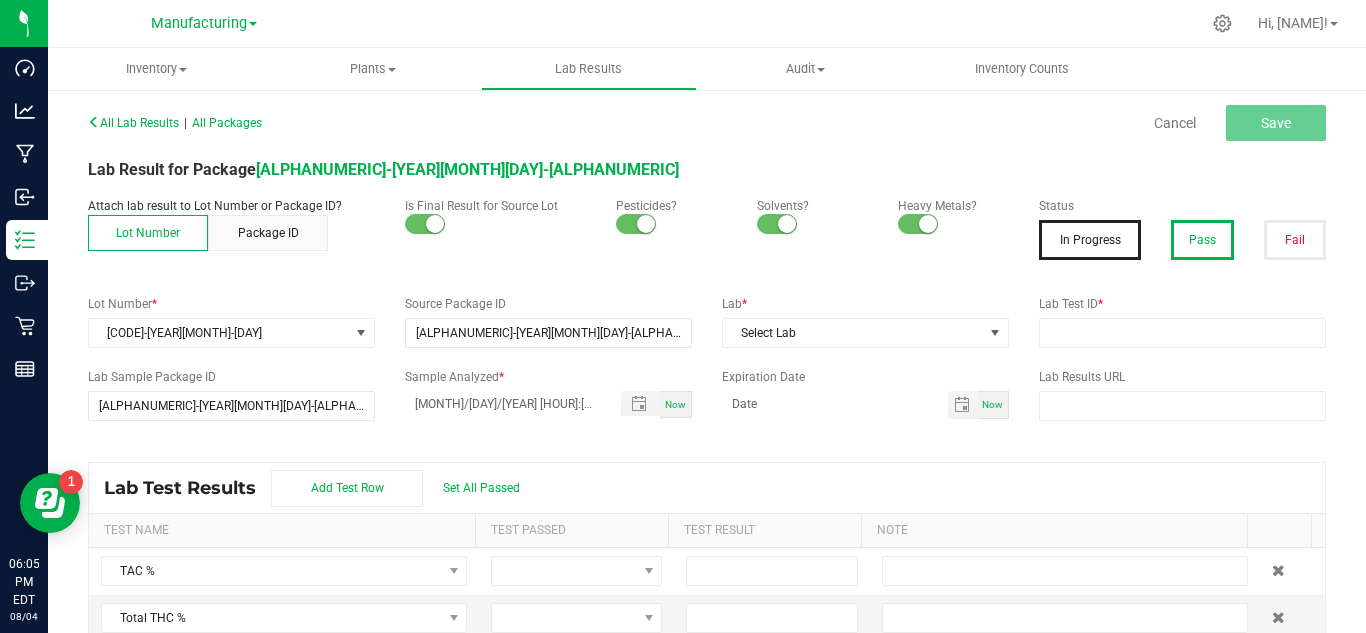 click on "Pass" at bounding box center [1202, 240] 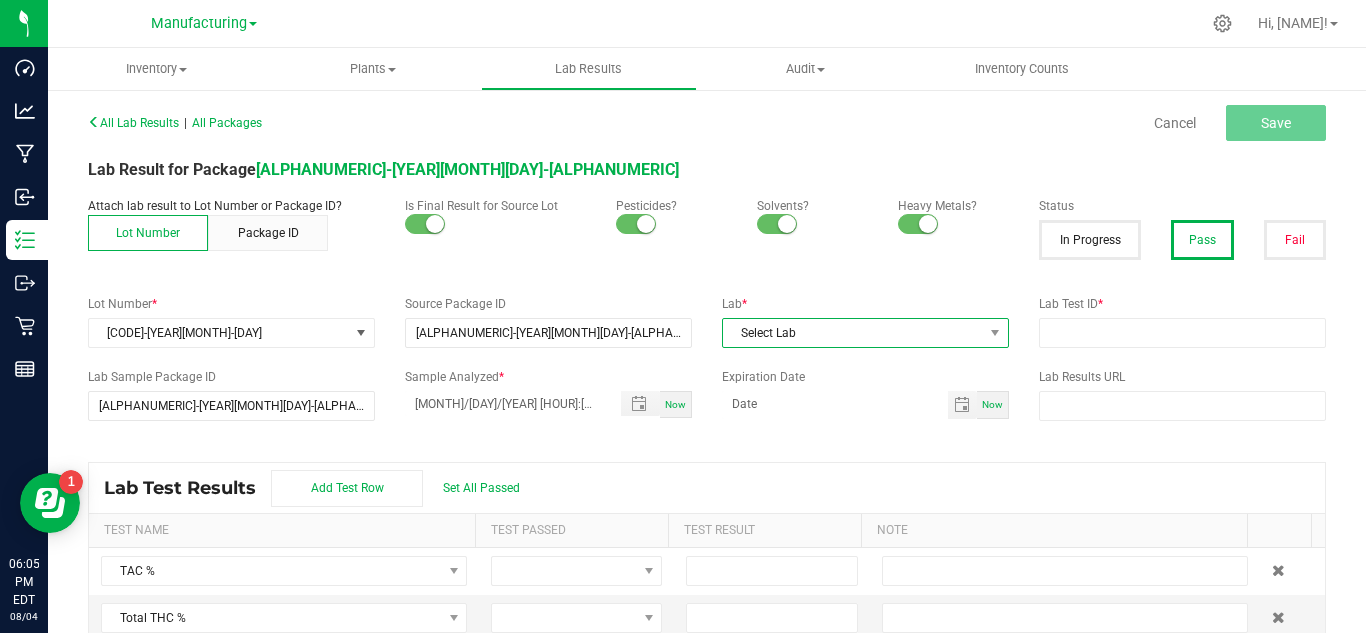 click on "Select Lab" at bounding box center (853, 333) 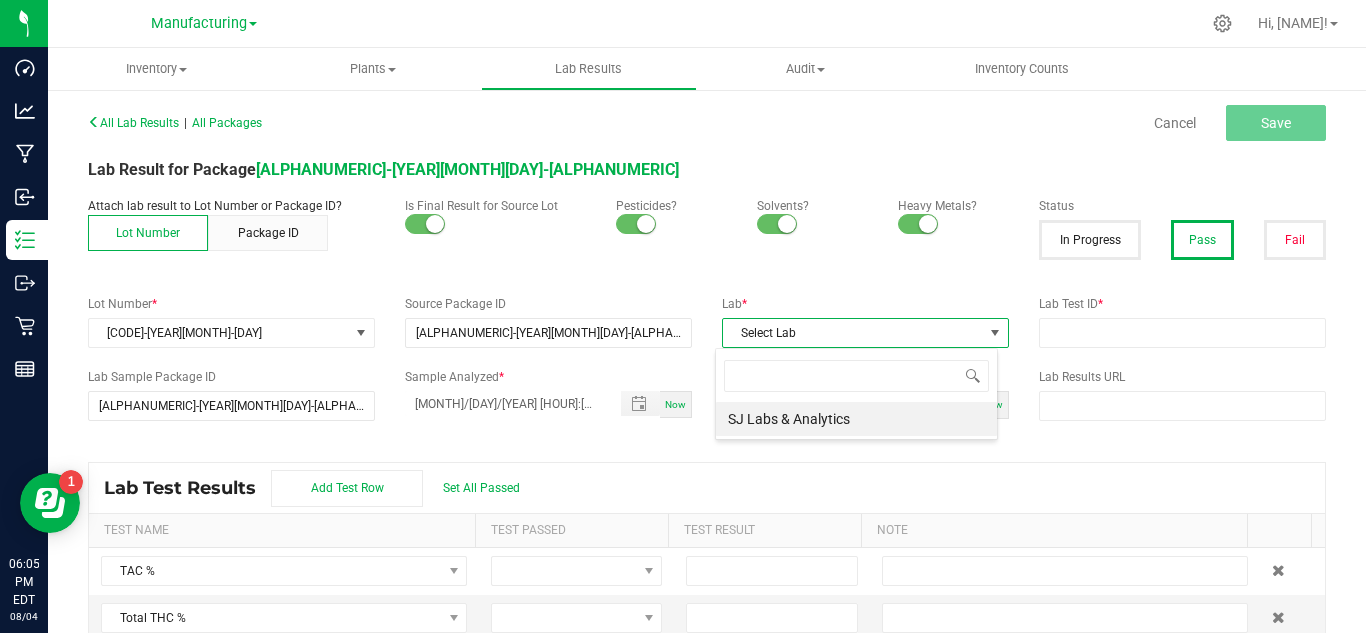 scroll, scrollTop: 99970, scrollLeft: 99717, axis: both 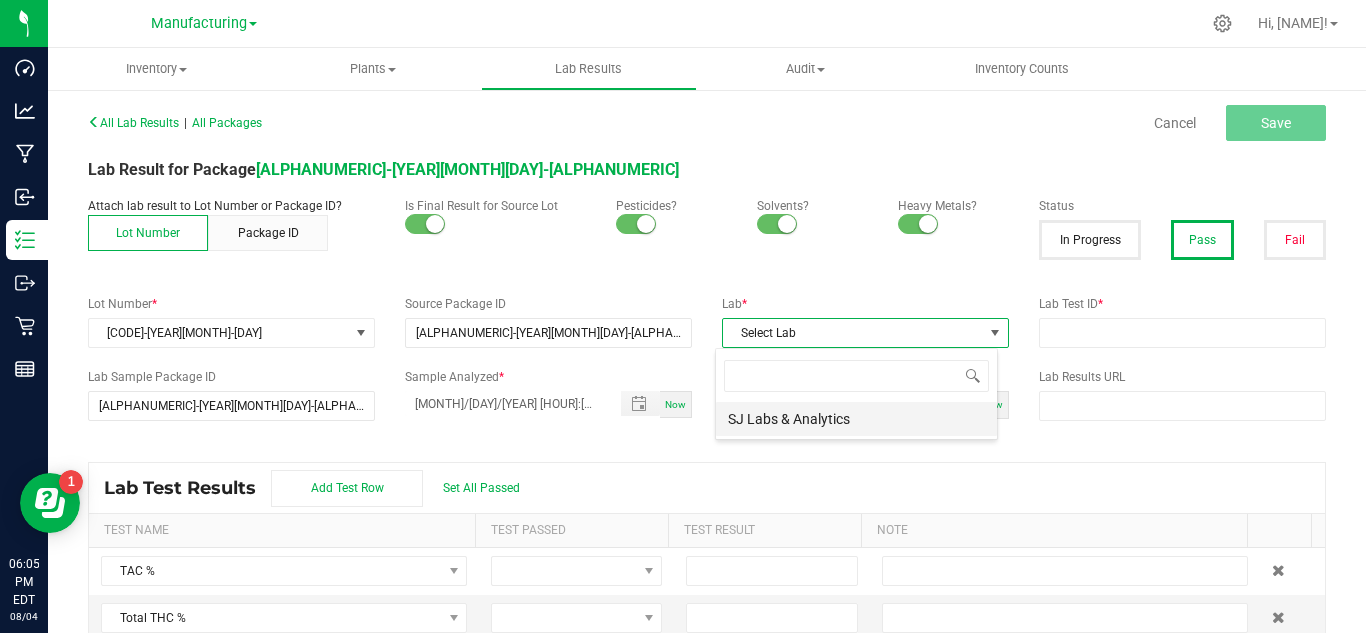 click on "SJ Labs & Analytics" at bounding box center (856, 419) 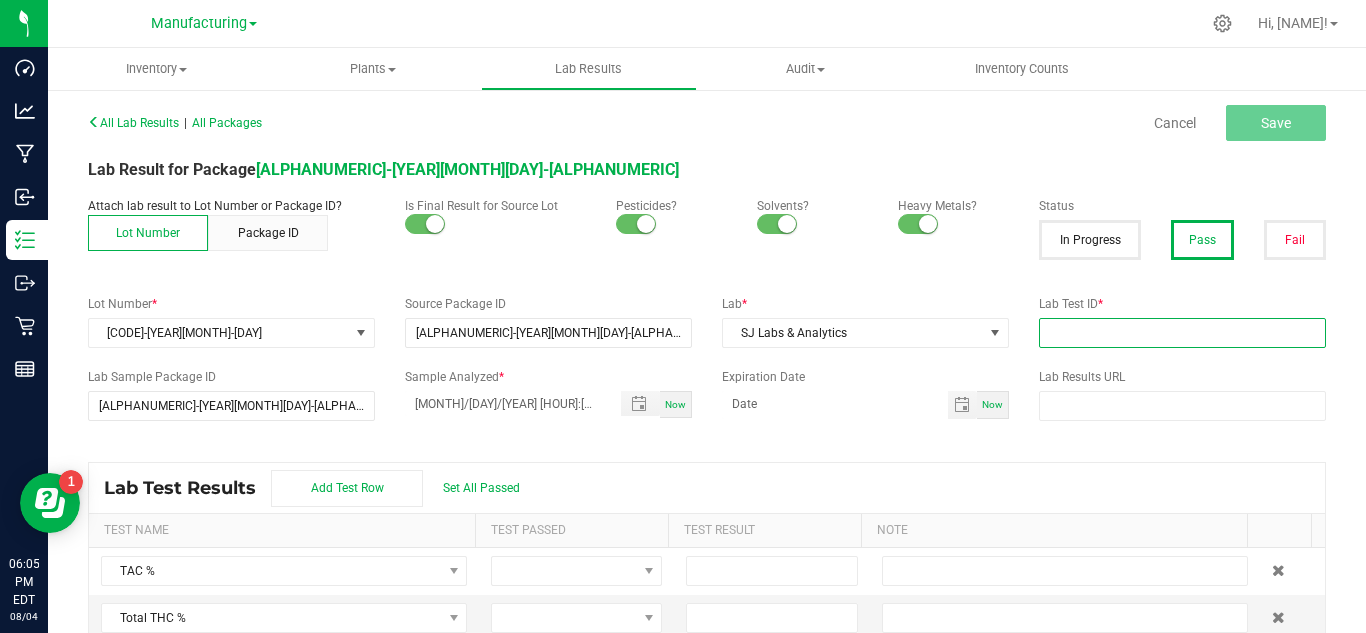 click at bounding box center (1182, 333) 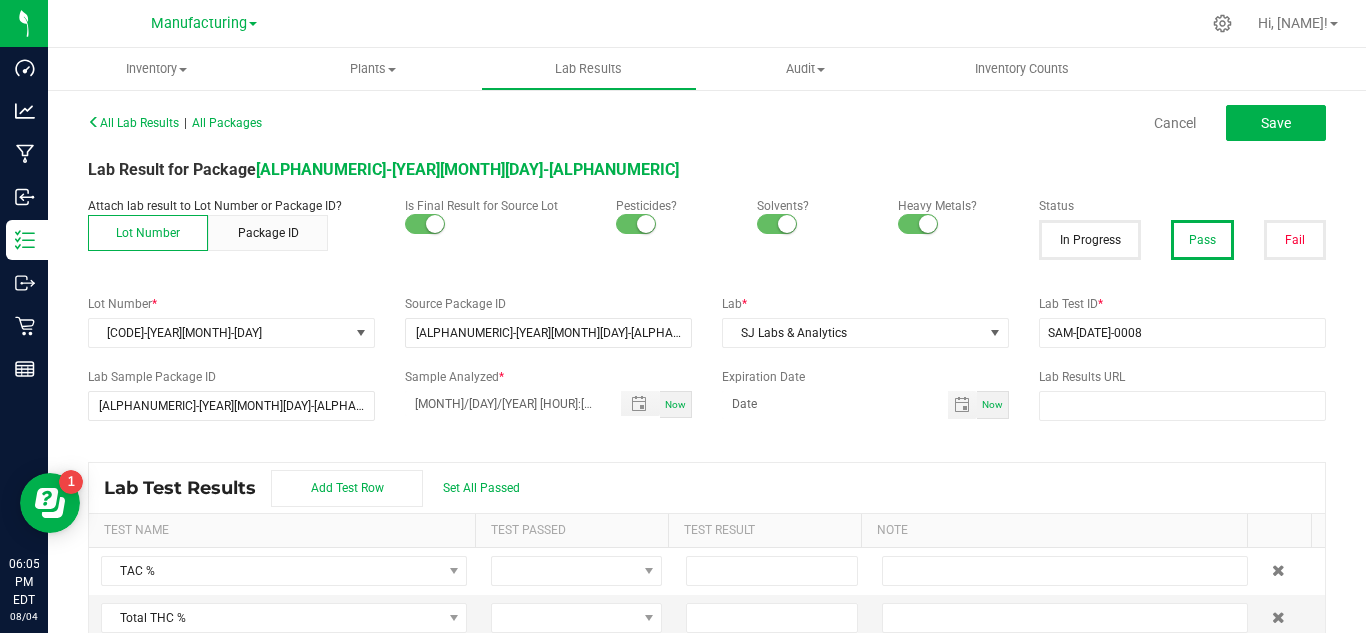 click on "Now" at bounding box center (993, 405) 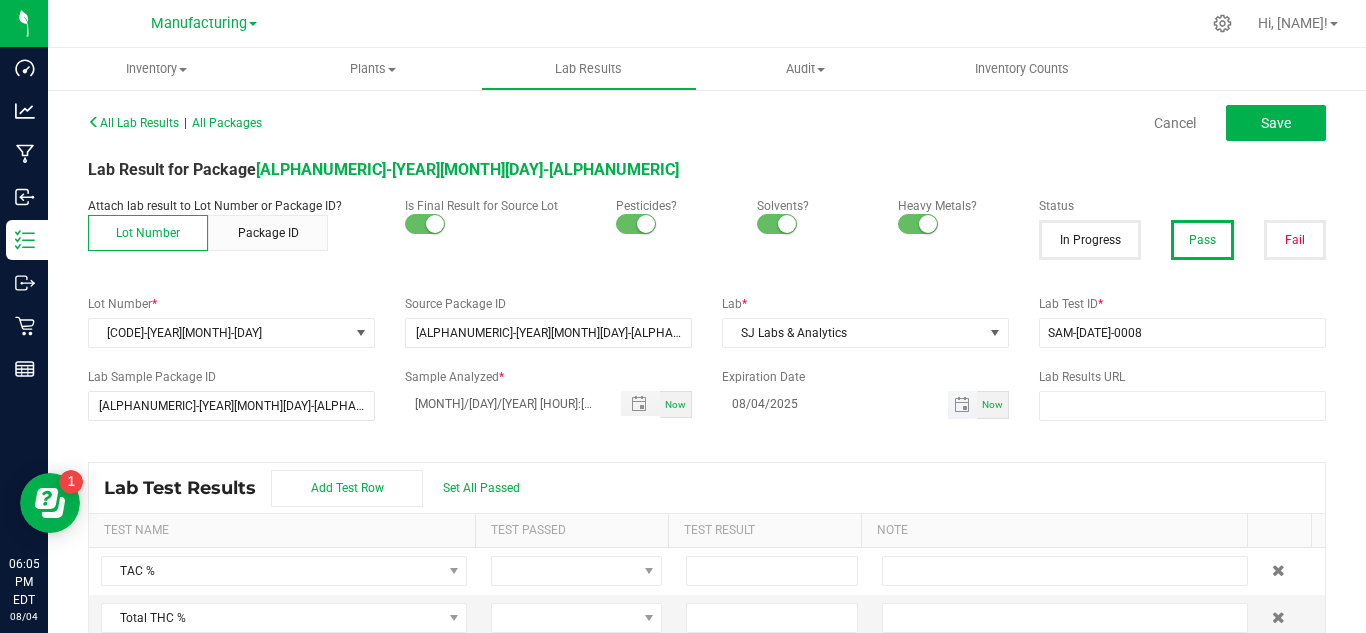 click on "08/04/2025" at bounding box center (835, 403) 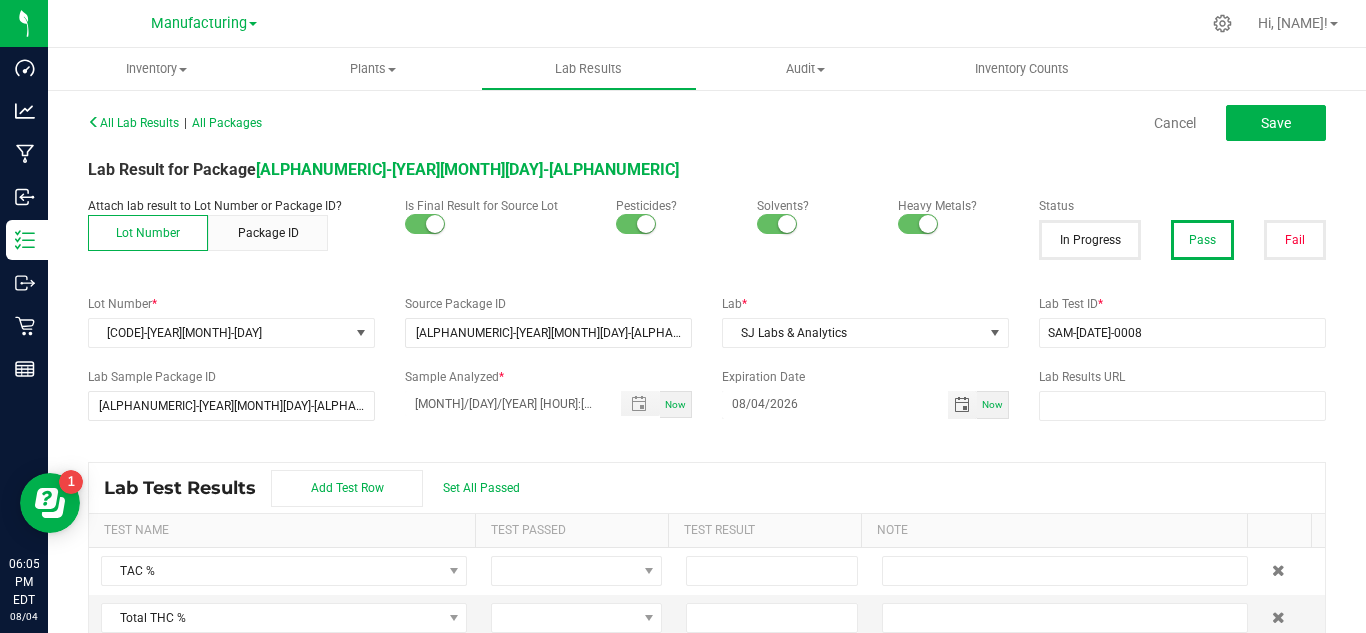click on "All Lab Results  |  All Packages   Cancel   Save" at bounding box center (707, 123) 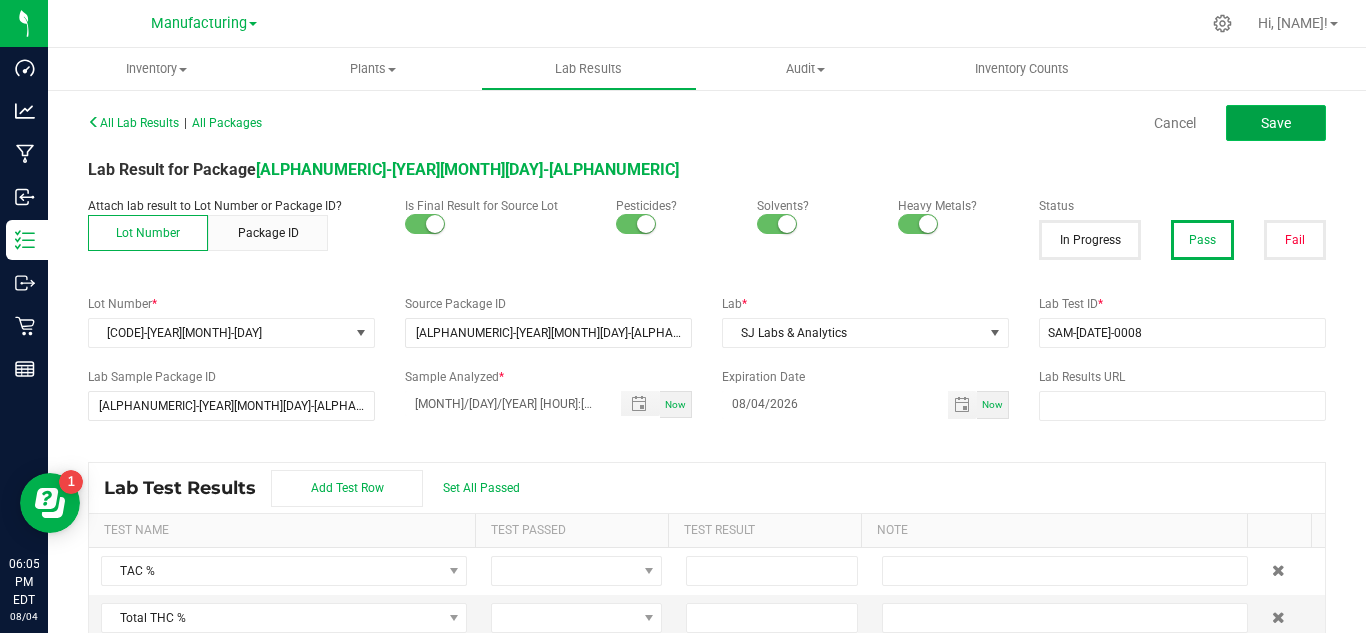 click on "Save" 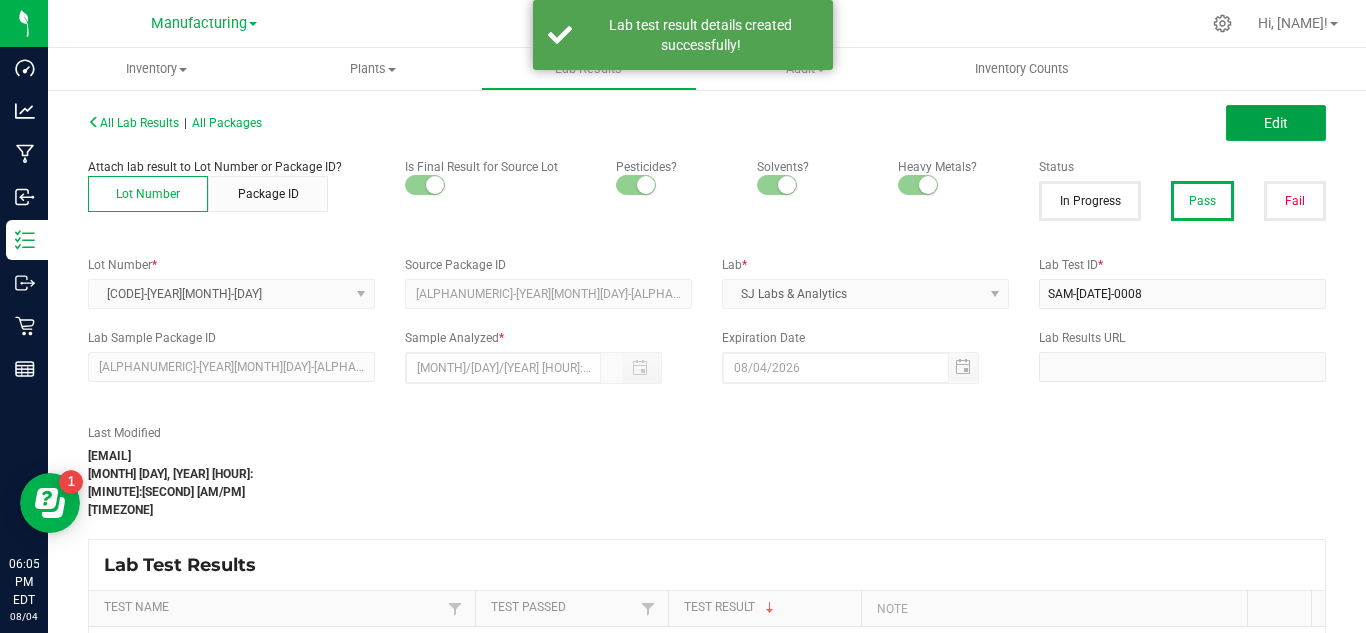 click on "Edit" at bounding box center [1276, 123] 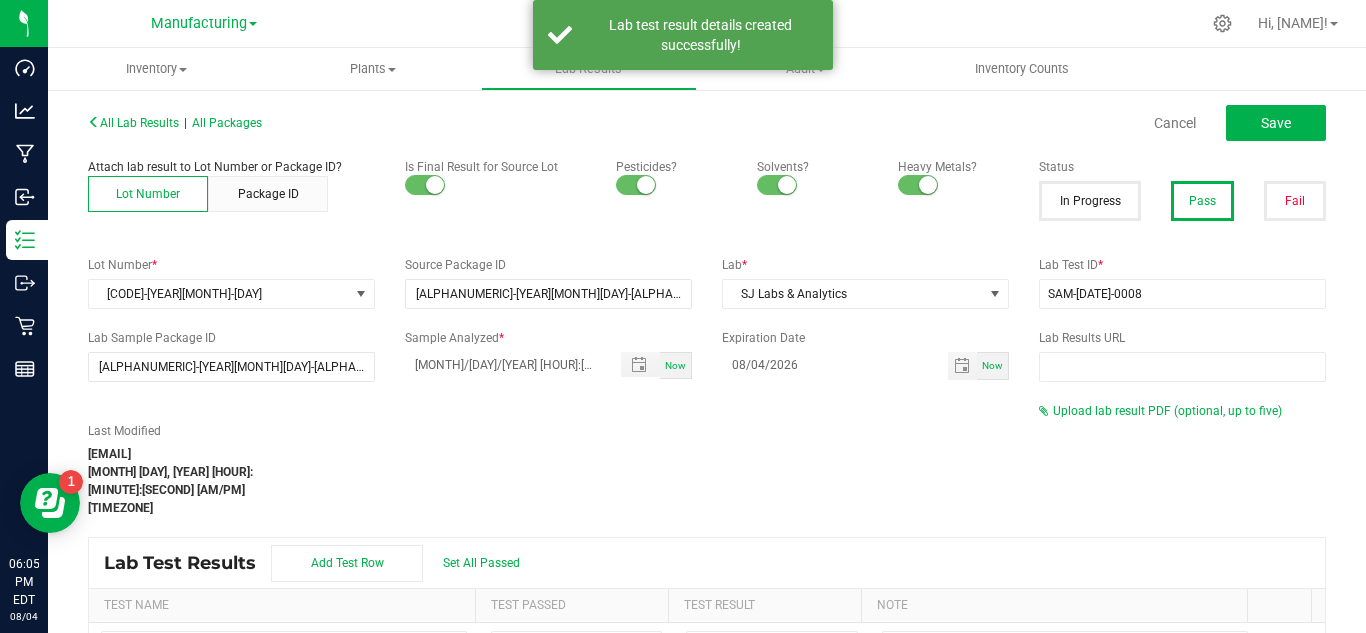 click on "Upload lab result PDF (optional, up to five)" at bounding box center (1182, 411) 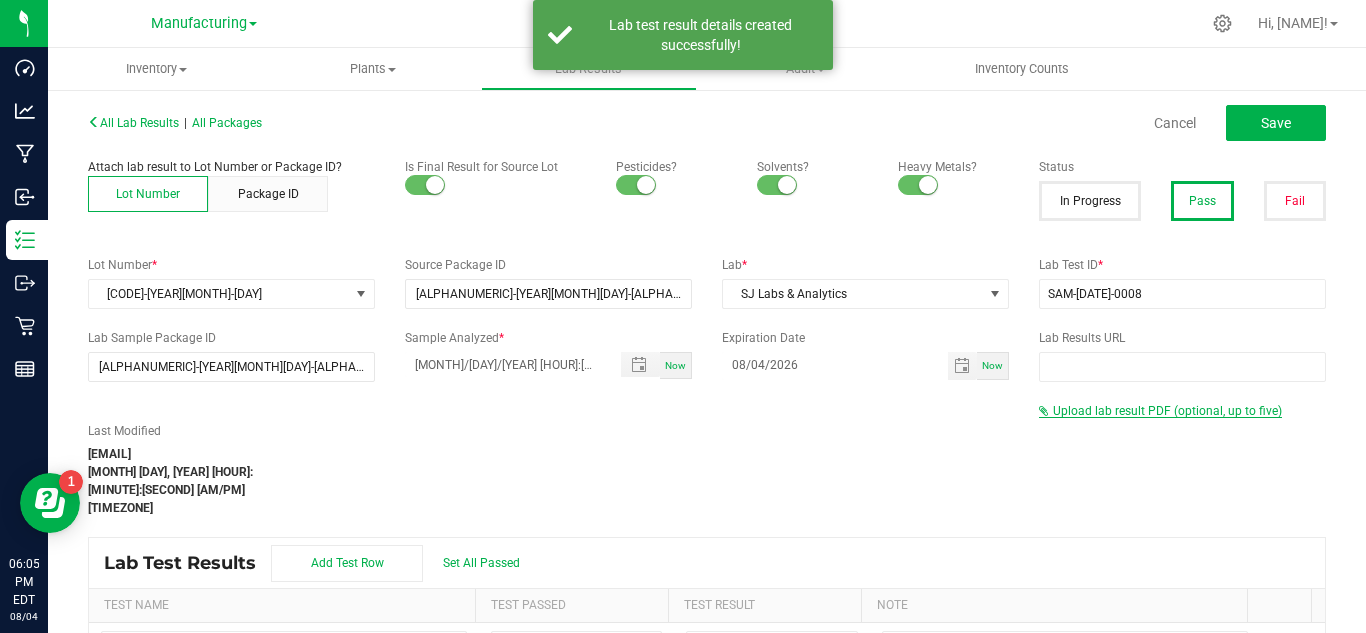 click on "Upload lab result PDF (optional, up to five)" at bounding box center [1167, 411] 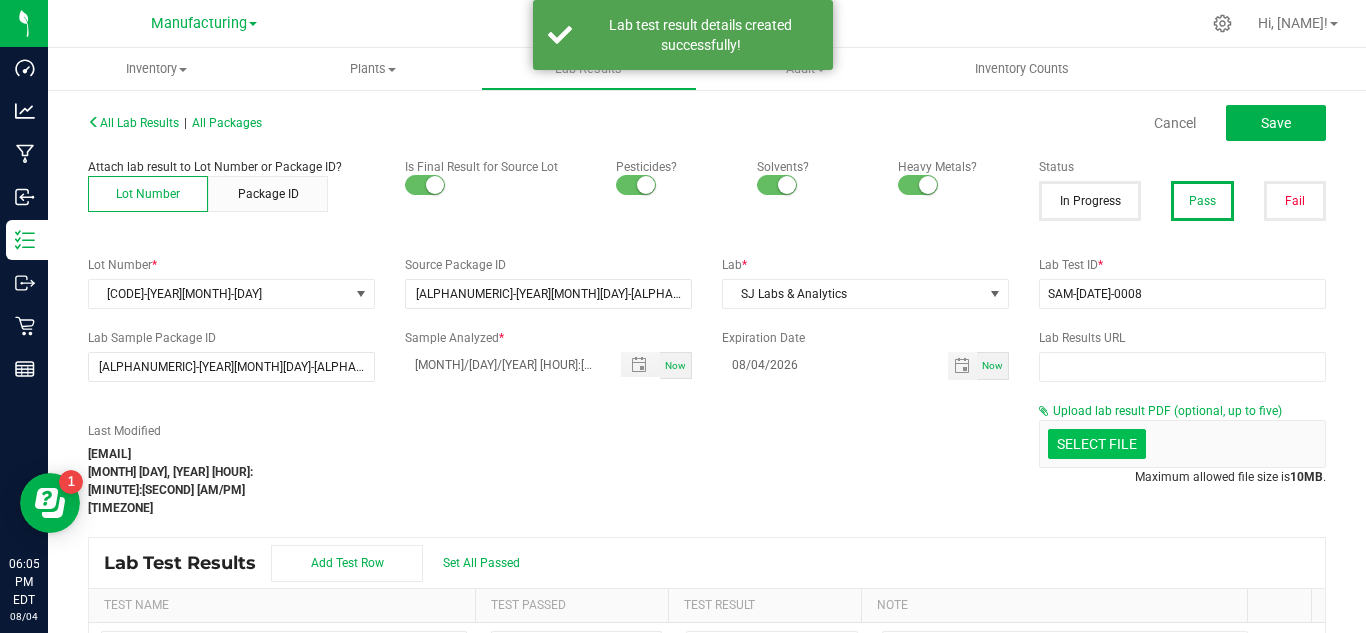 click at bounding box center (-300, 340) 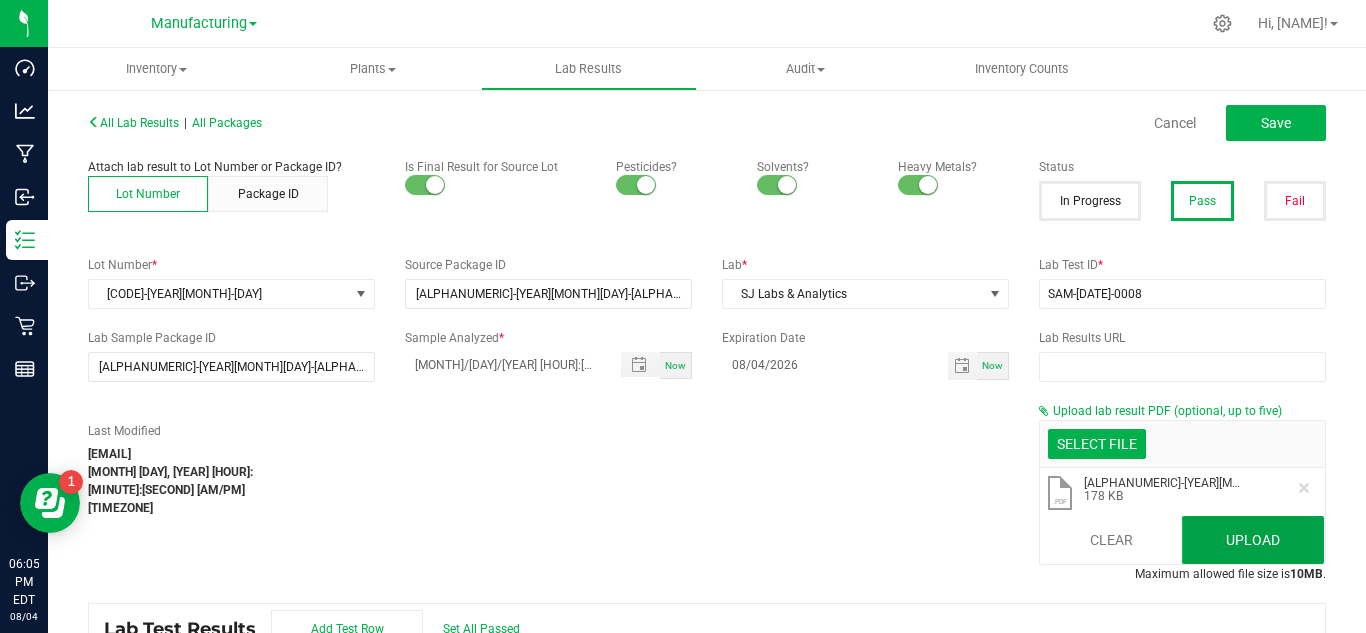 click on "Upload" at bounding box center [1253, 540] 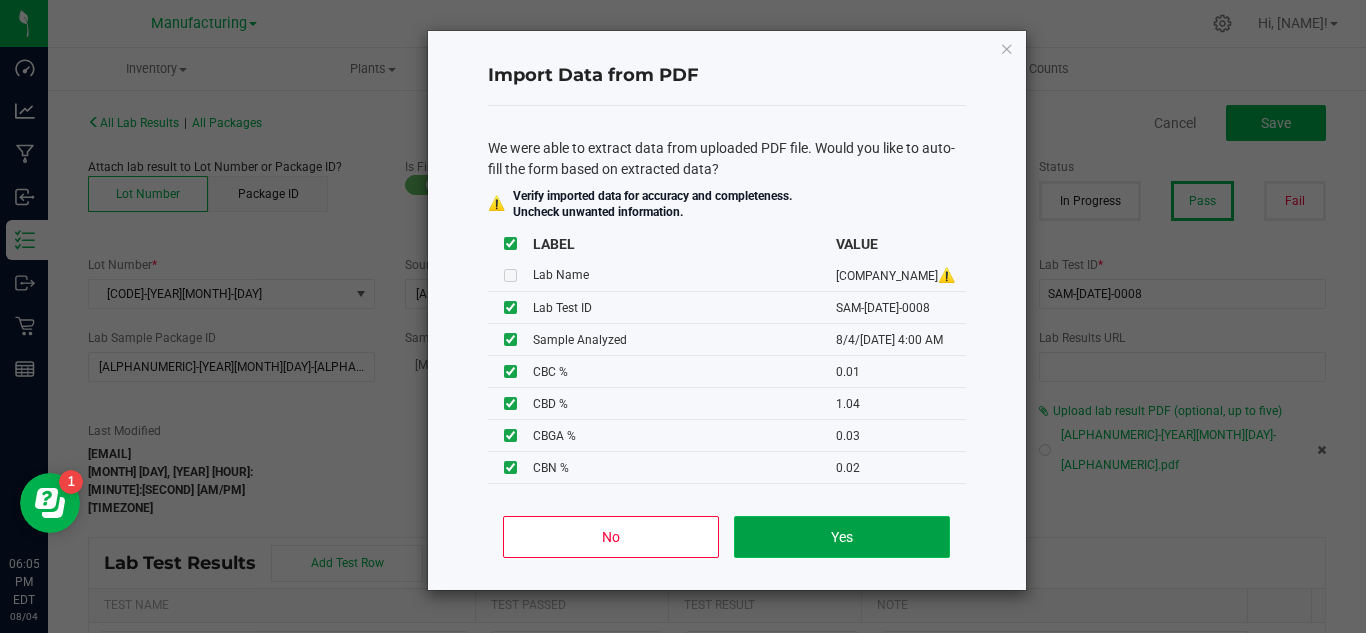 click on "Yes" 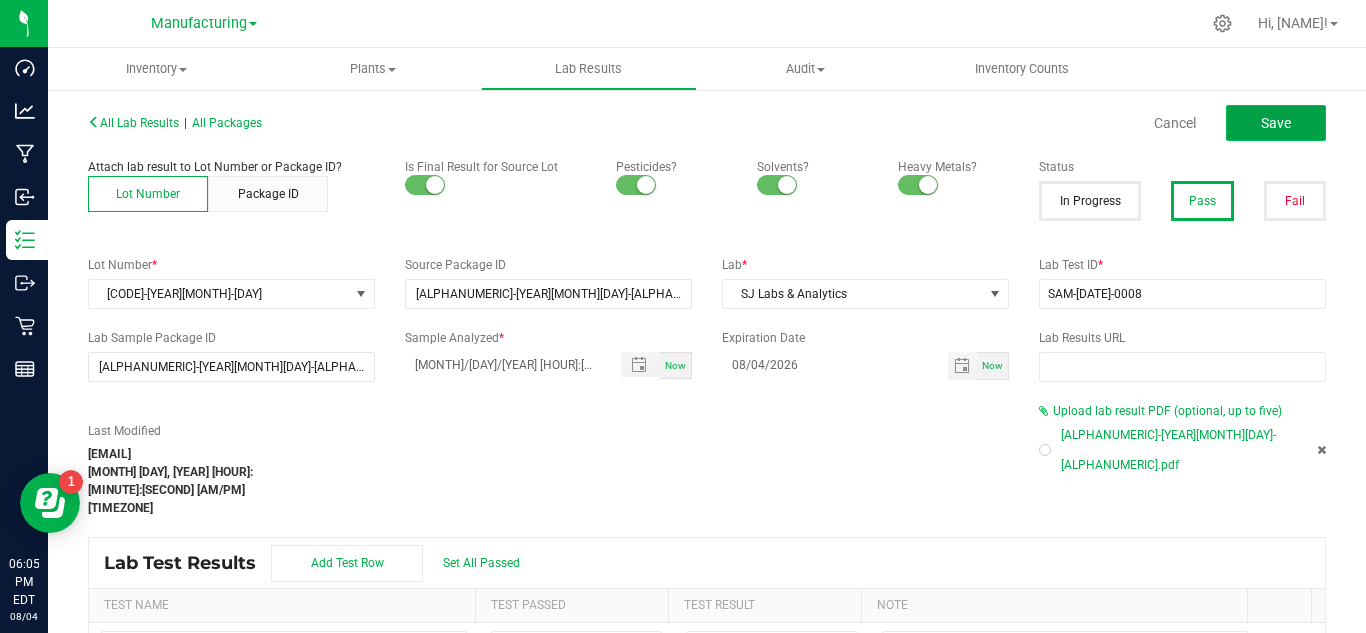 click on "Save" 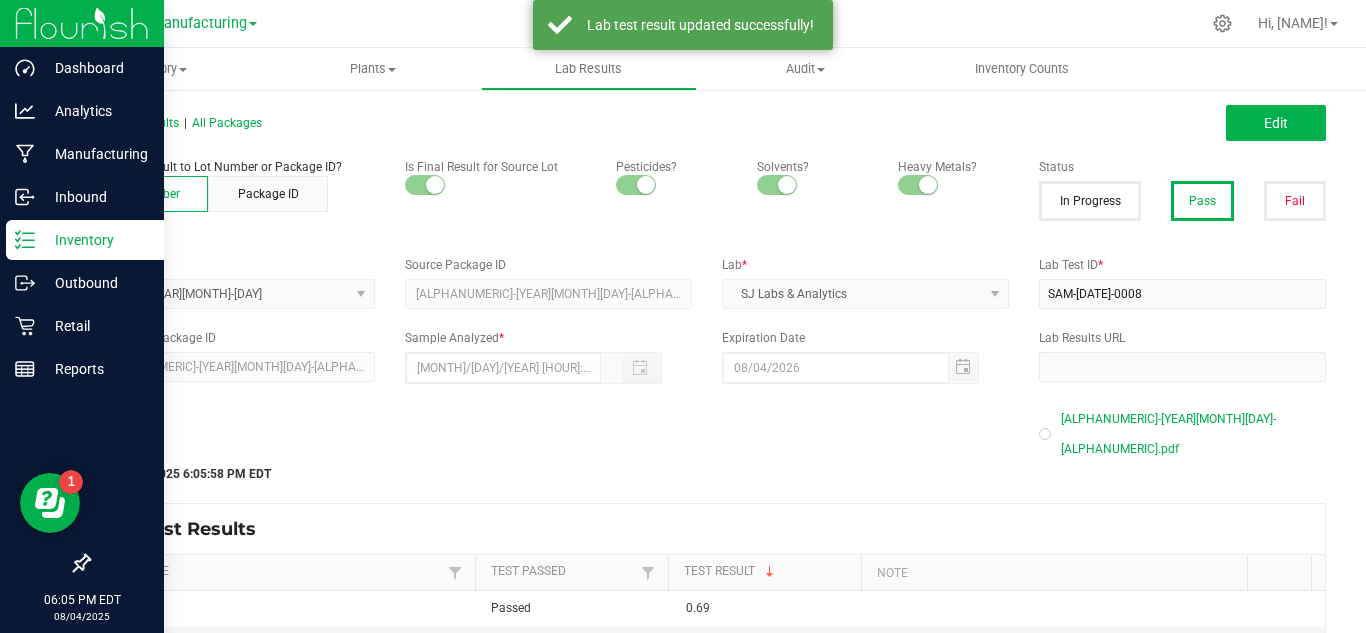 click on "Inventory" at bounding box center [95, 240] 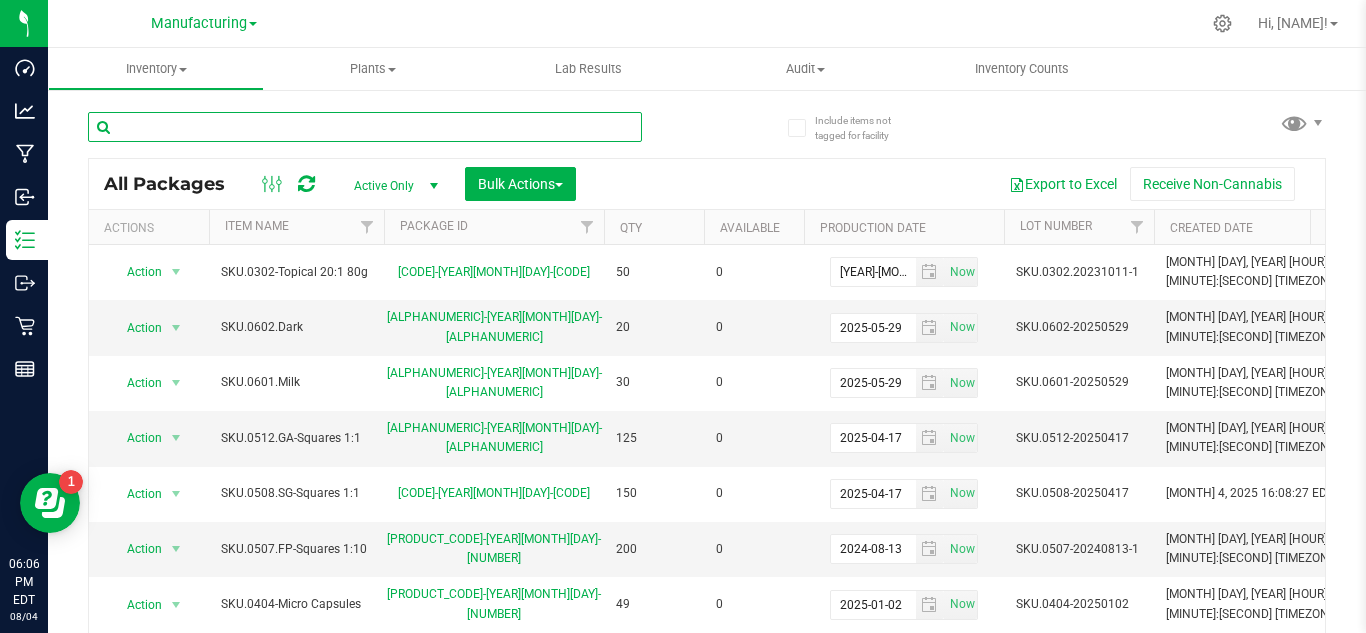 click at bounding box center (365, 127) 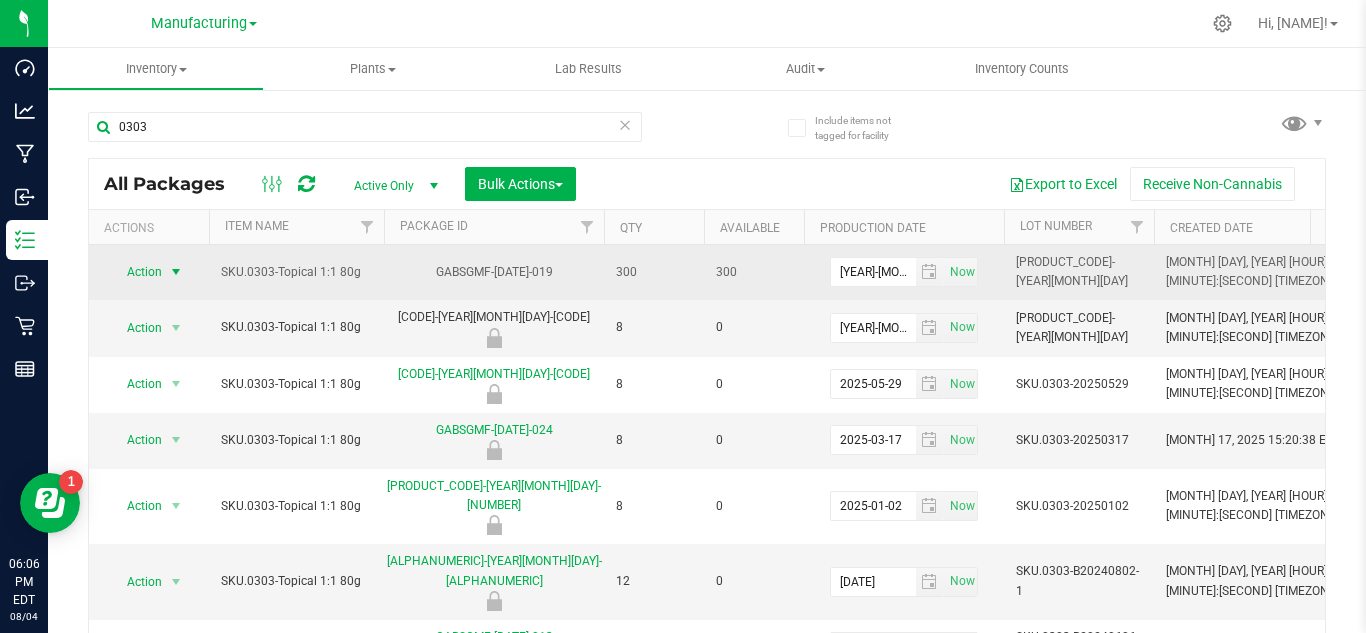 click at bounding box center [176, 272] 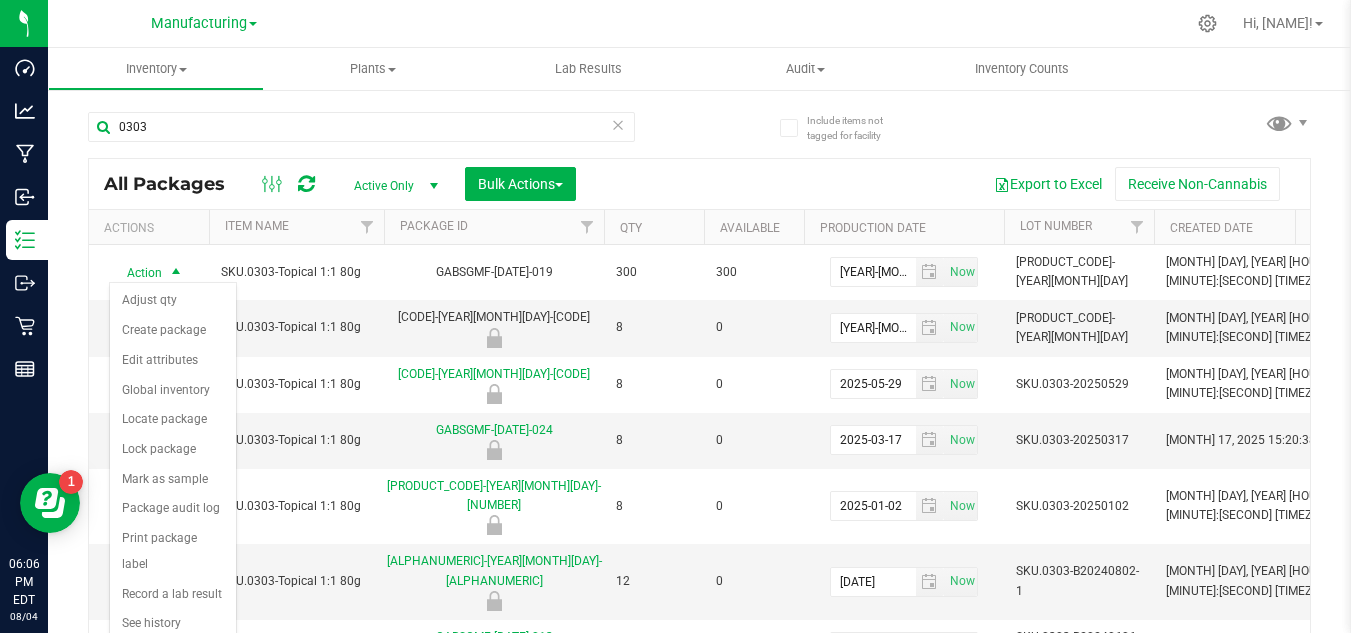 click on "Take lab sample" at bounding box center (173, 654) 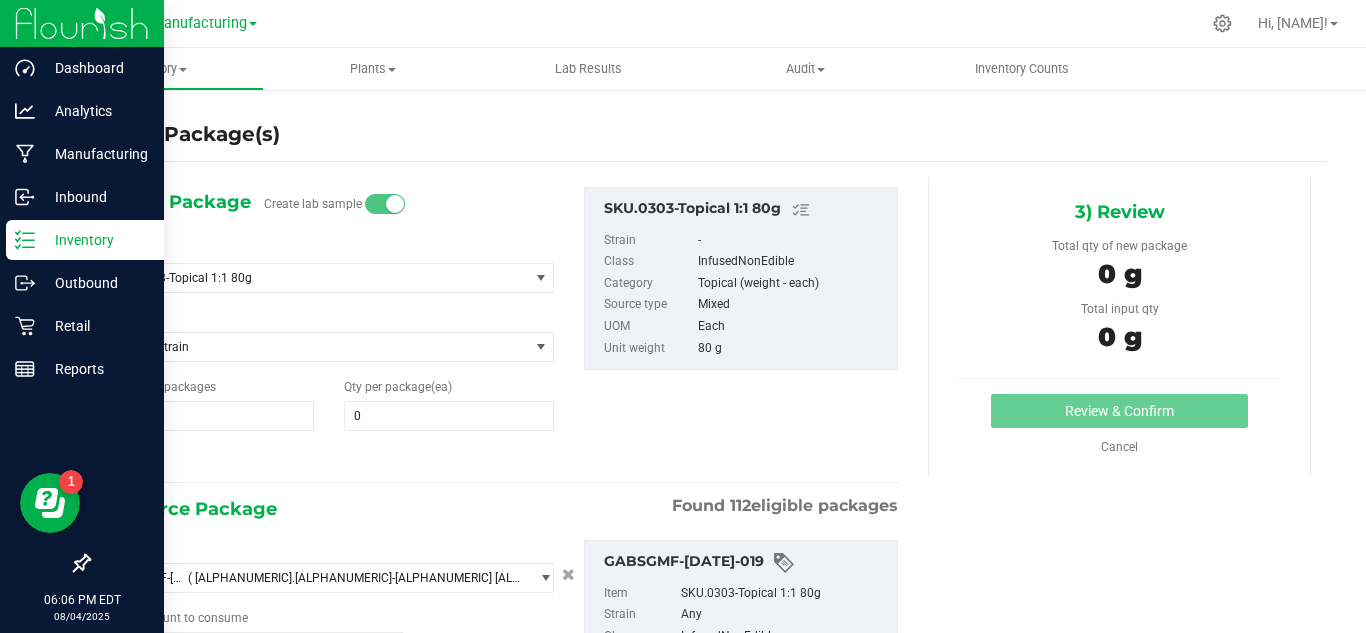 click at bounding box center [82, 23] 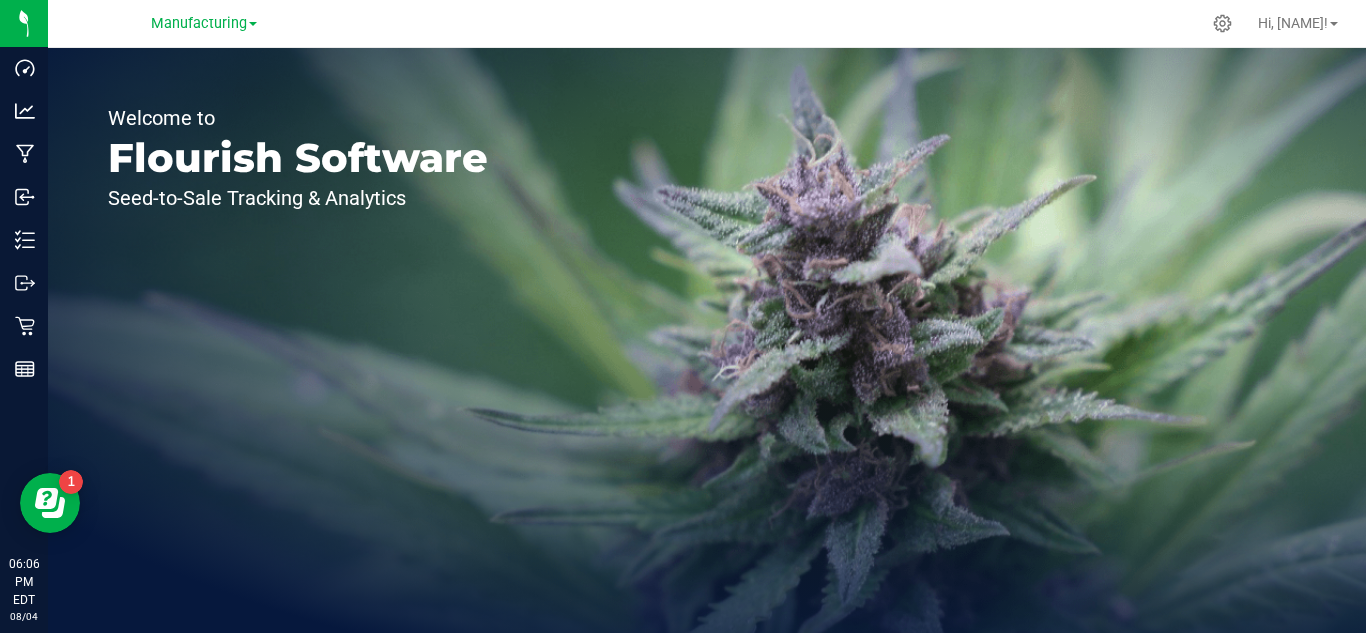 drag, startPoint x: 37, startPoint y: 0, endPoint x: 141, endPoint y: 190, distance: 216.60101 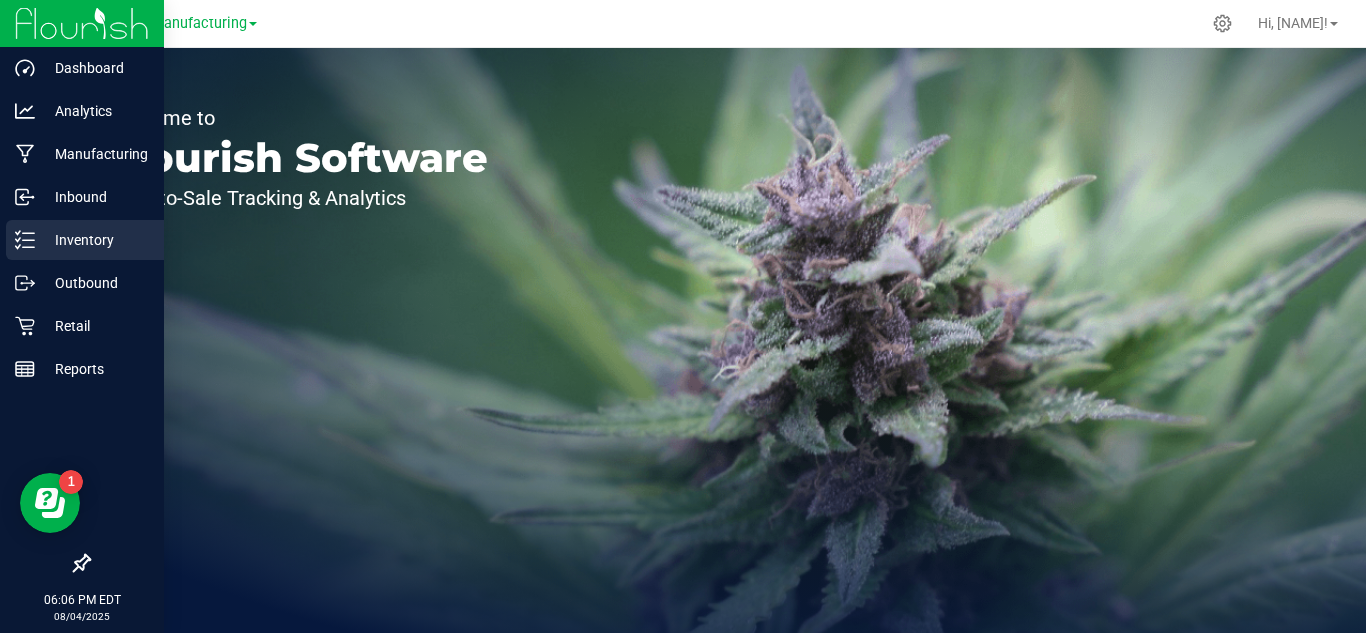click on "Inventory" at bounding box center [85, 240] 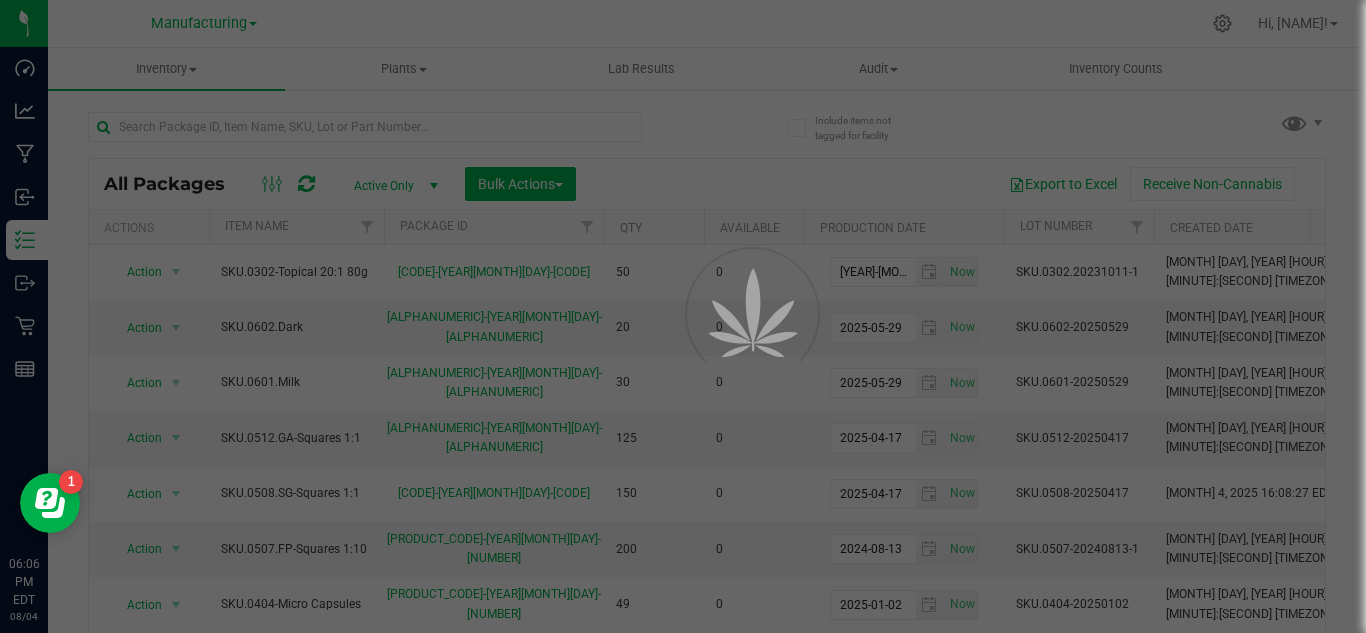 click at bounding box center [683, 316] 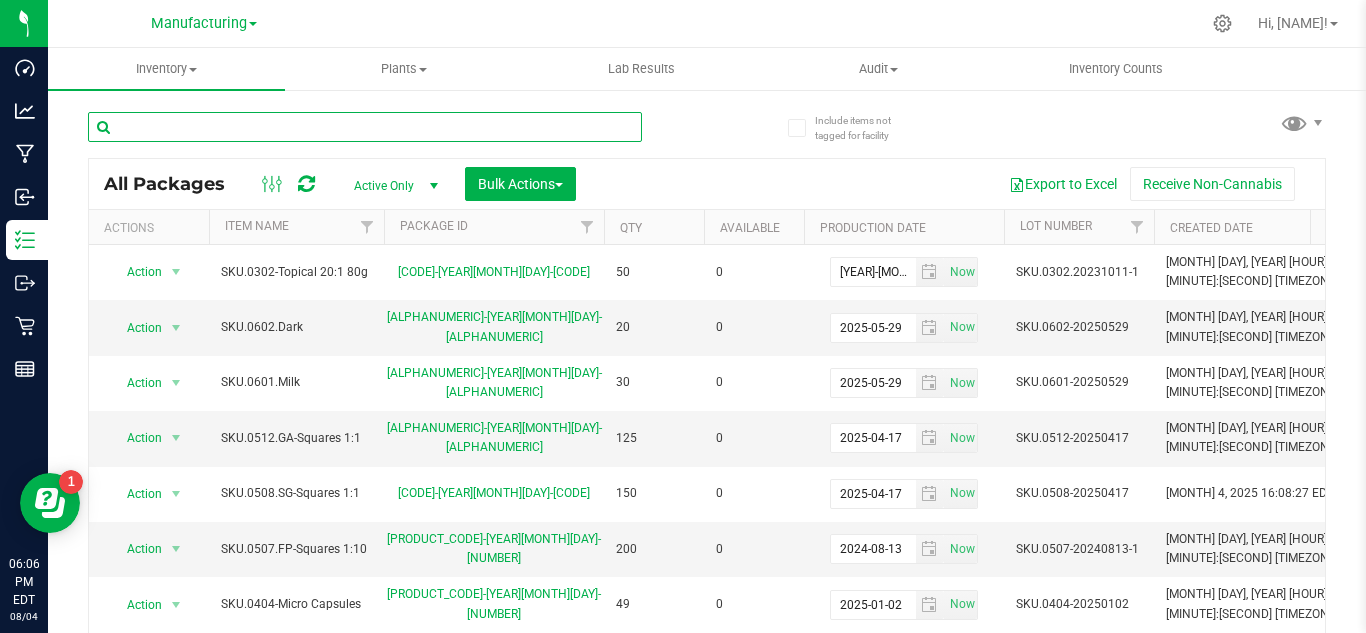 click at bounding box center (365, 127) 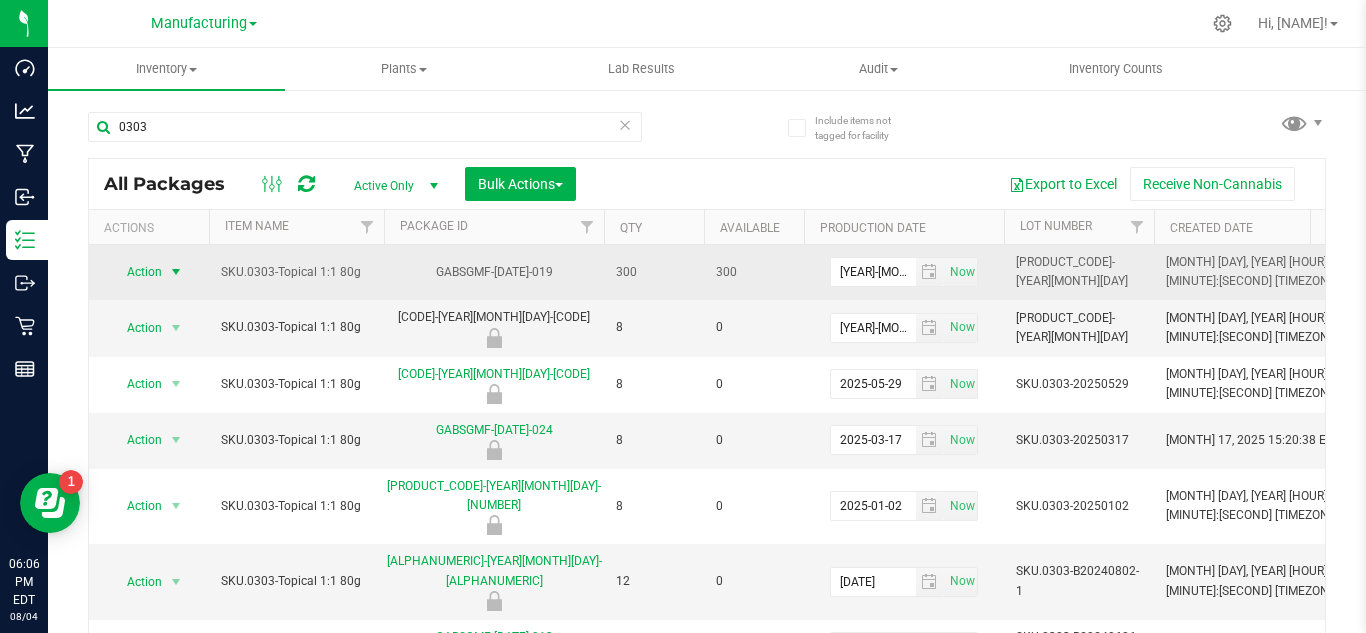 click at bounding box center [176, 272] 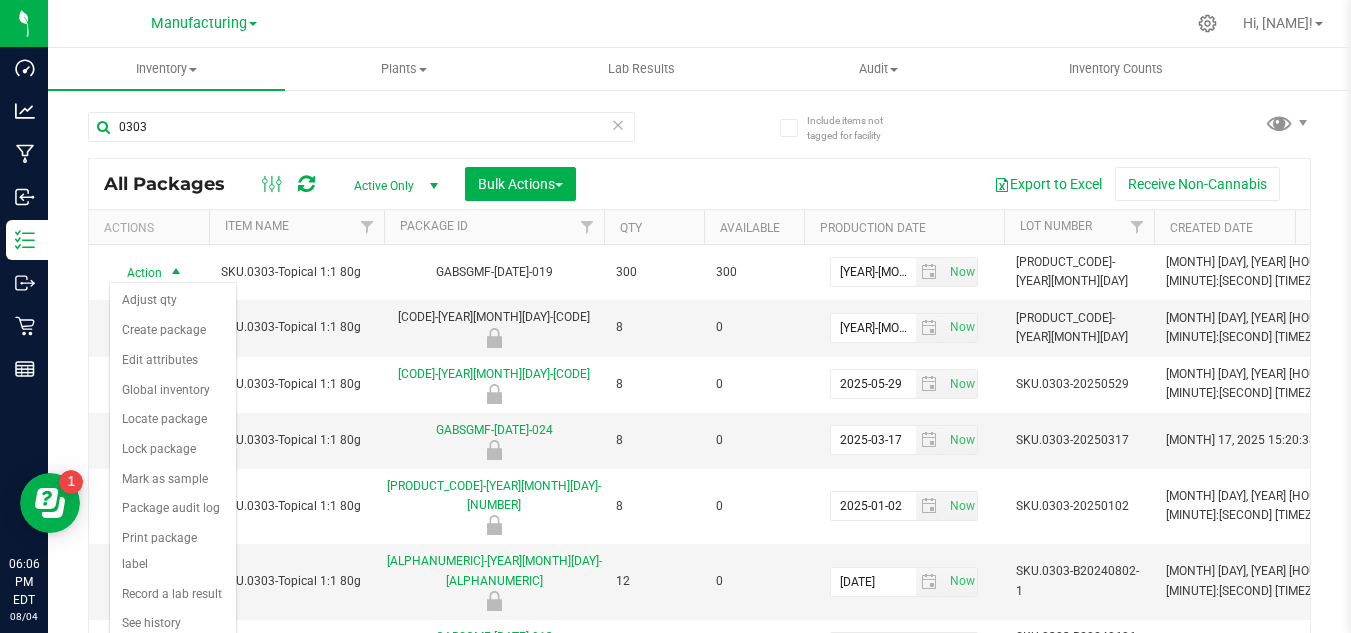 click on "Take lab sample" at bounding box center [173, 654] 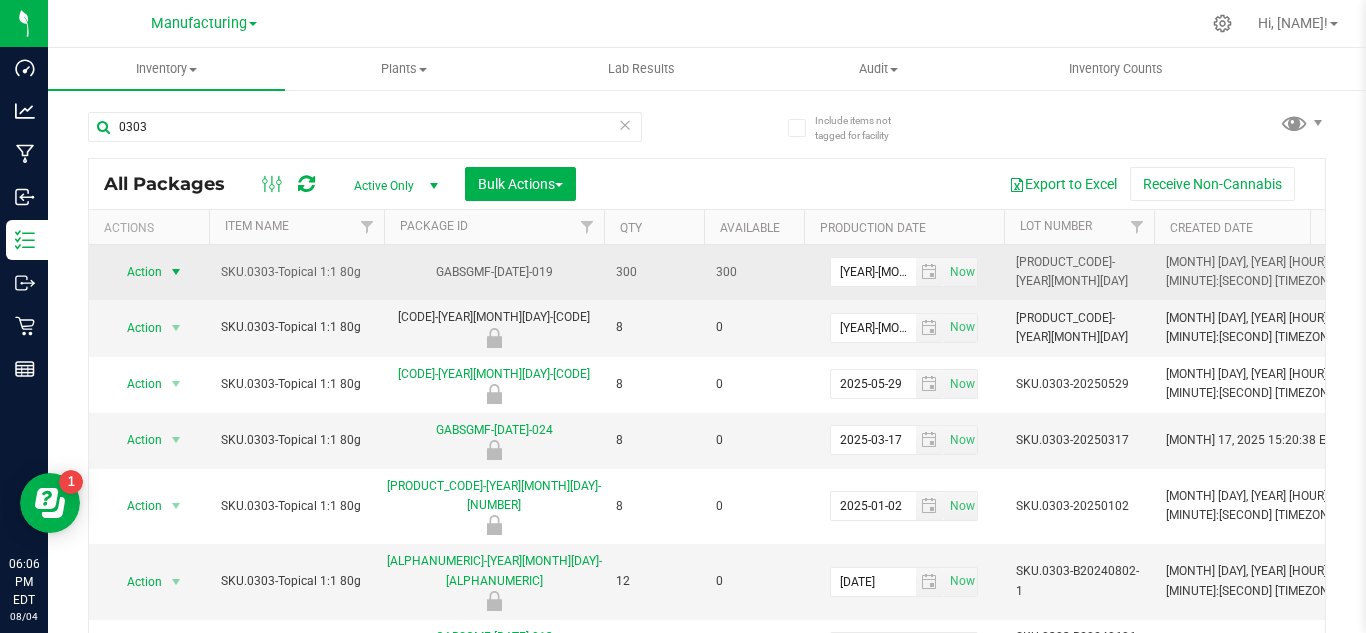 click on "Action" at bounding box center [136, 272] 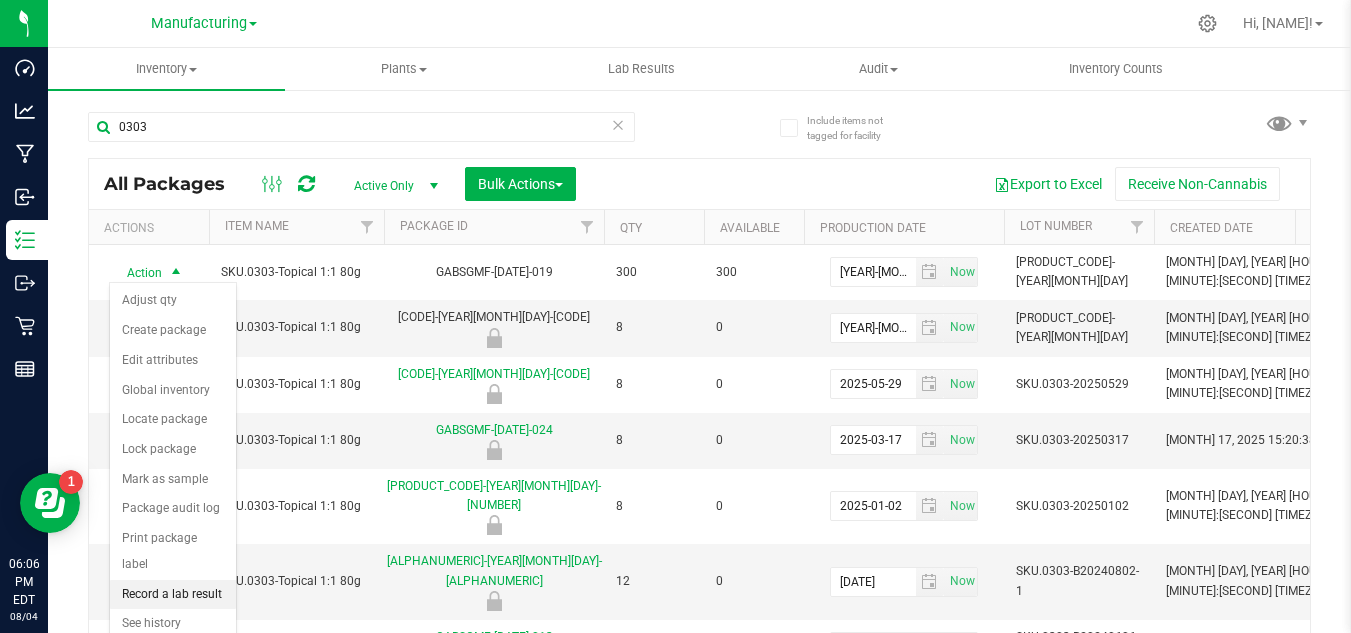 click on "Record a lab result" at bounding box center [173, 595] 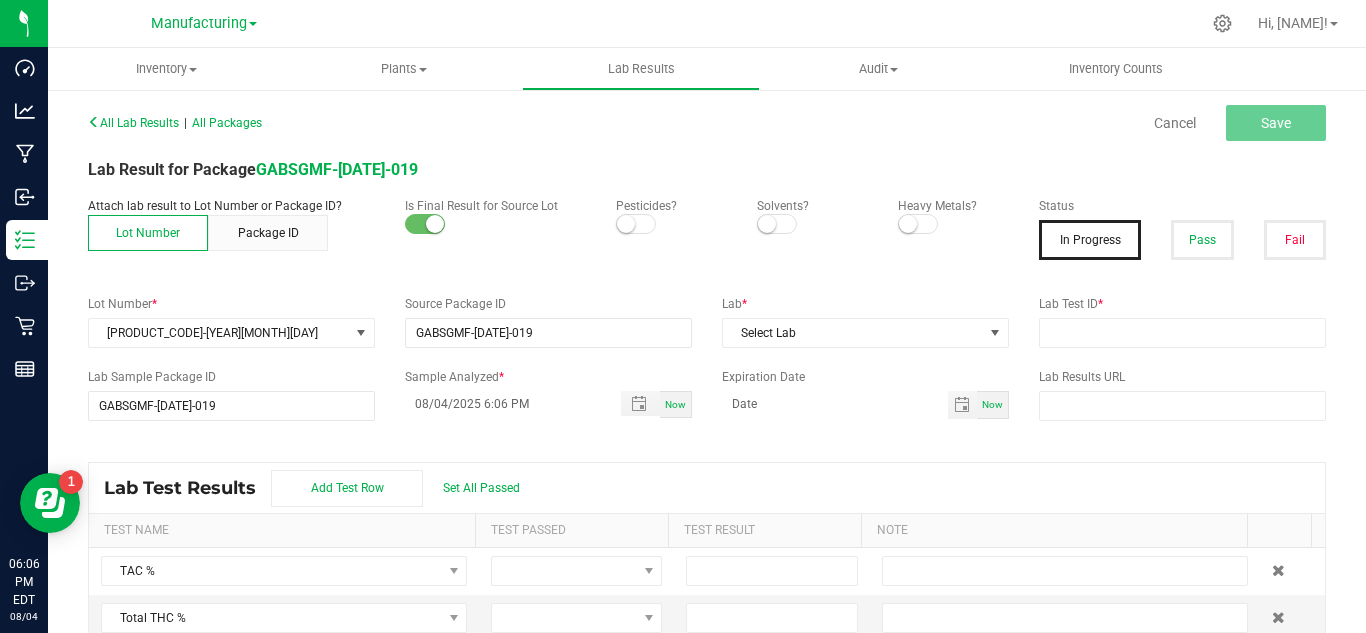 click at bounding box center (636, 224) 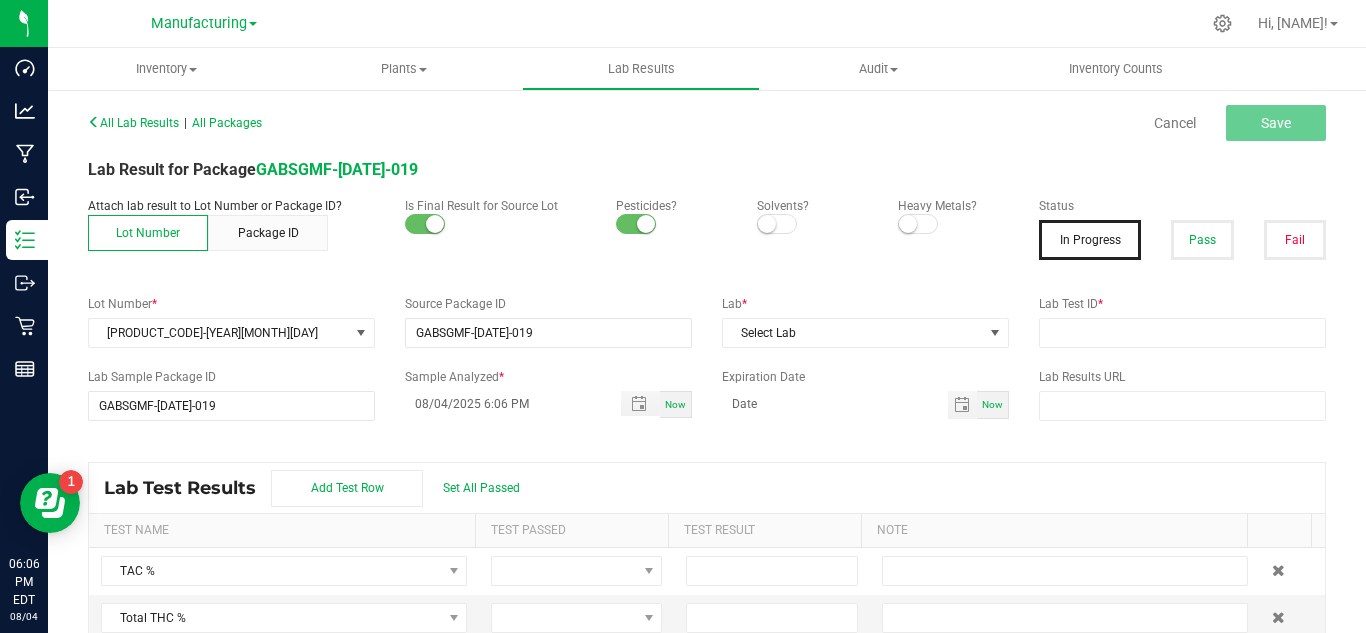 click on "Solvents?" at bounding box center [812, 206] 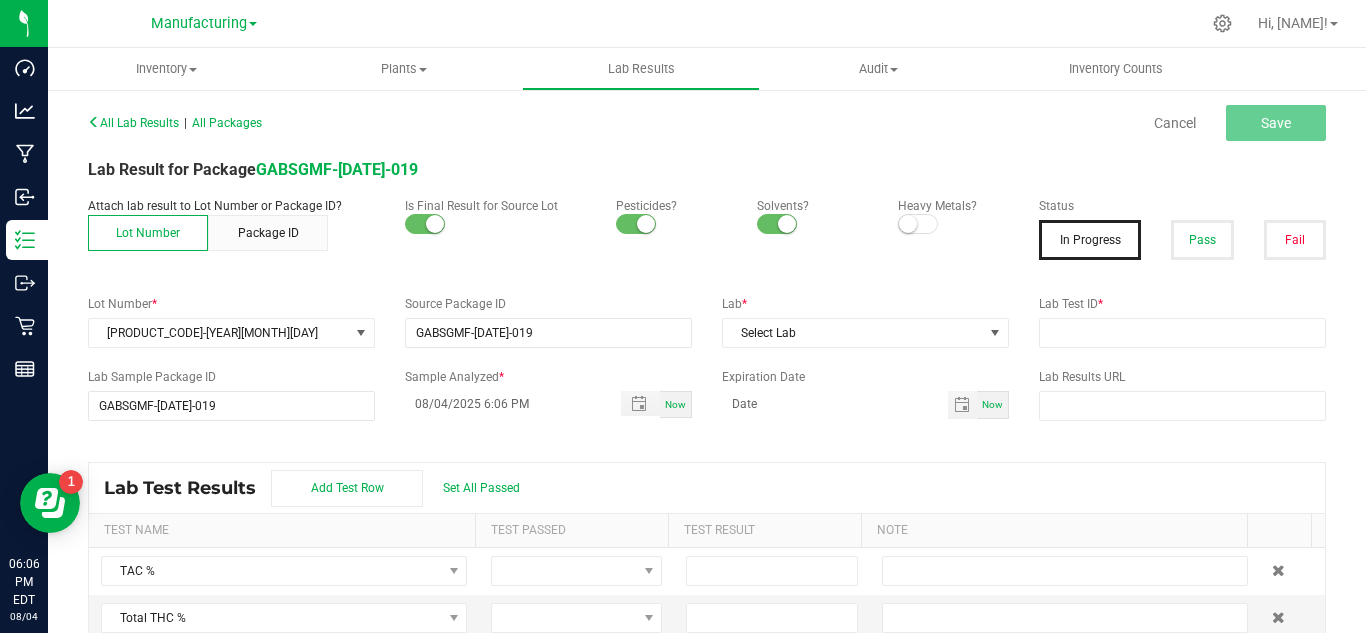 click at bounding box center (908, 224) 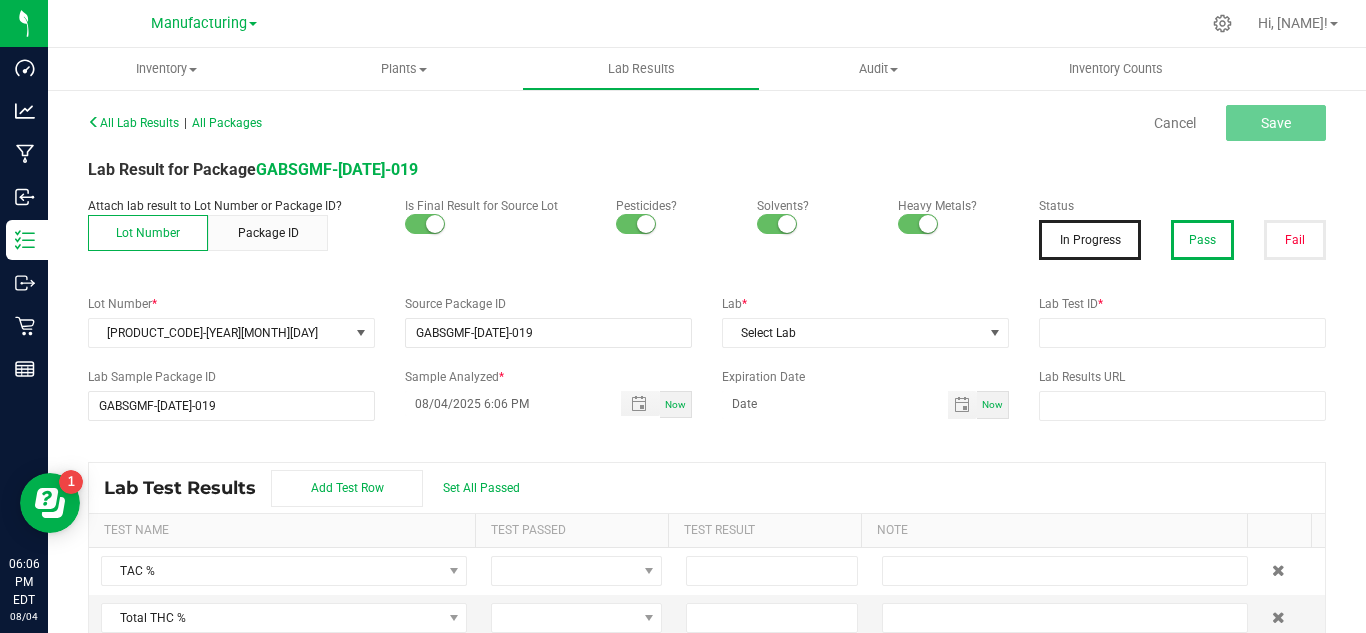 click on "Pass" at bounding box center [1202, 240] 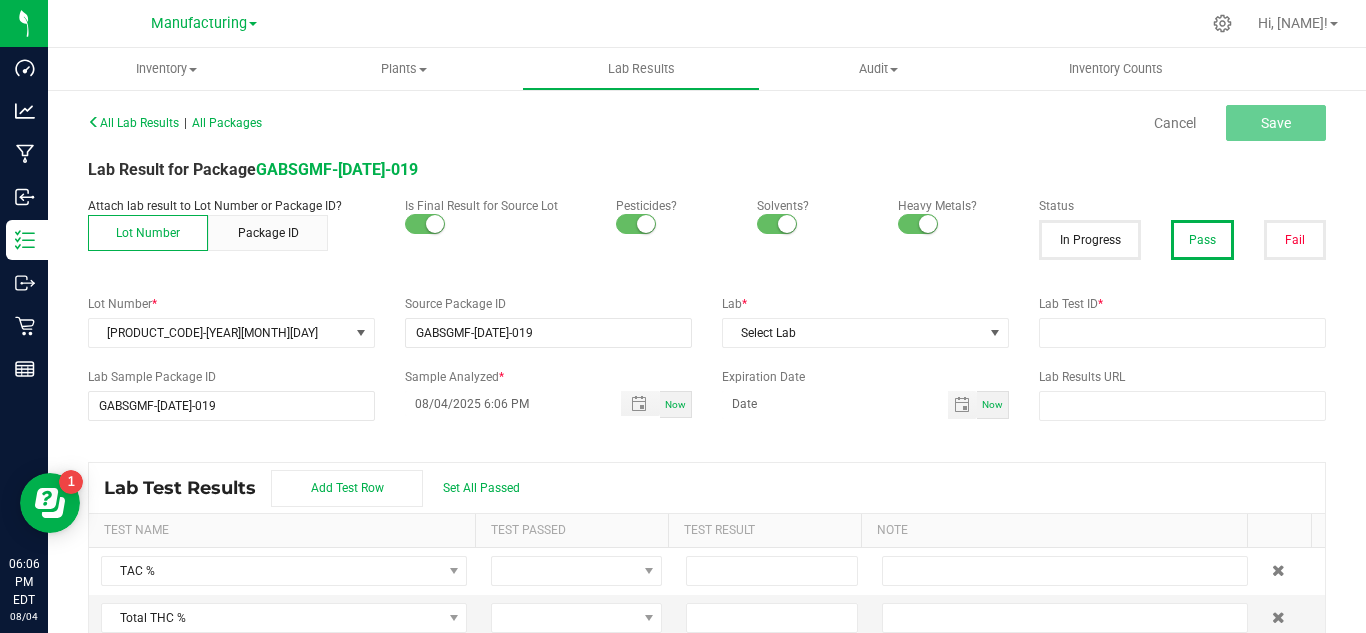 click on "All Lab Results  |  All Packages   Cancel   Save   Lab Result for Package  [CODE] Attach lab result to Lot Number or Package ID?  Lot Number   Package ID   Is Final Result for Source Lot   Pesticides?   Solvents?   Heavy Metals?   Status   In Progress   Pass   Fail   Lot Number  * [CODE]  Source Package ID  [CODE]  Lab  * Select Lab  Lab Test ID  *  Lab Sample Package ID  [CODE]  Sample Analyzed  * [MONTH]/[DAY]/[YEAR] [HOUR]:[MINUTE] [AM/PM] Now  Expiration Date  Now  Lab Results URL   Lab Test Results   Add Test Row   Set All Passed  Test Name Test Passed Test Result Note   TAC % Total THC % Total CBD % Total Terpenes % Δ-8 THC % Δ-8 THCA % Δ-9 THC % Δ-9 THCA % Δ-10 THC % Exo-THC % HHC % THC-A % THC-O-Acetate % THCV % THCVA % CBC % CBCA % CBCV % CBD % CBD-A % CBDV % CBDVA % CBG % CBGA % CBGM % CBGV % CBL % CBN % CBND % CBT % Moisture % Agarospirol % Alpha-Amorphene % Alpha-Bisabolene % Alpha-Bisabolol % Alpha-Bulnesene % Alpha-Eudesmol % Alpha-Gurjunene % Alpha-Humulene %" at bounding box center (707, 385) 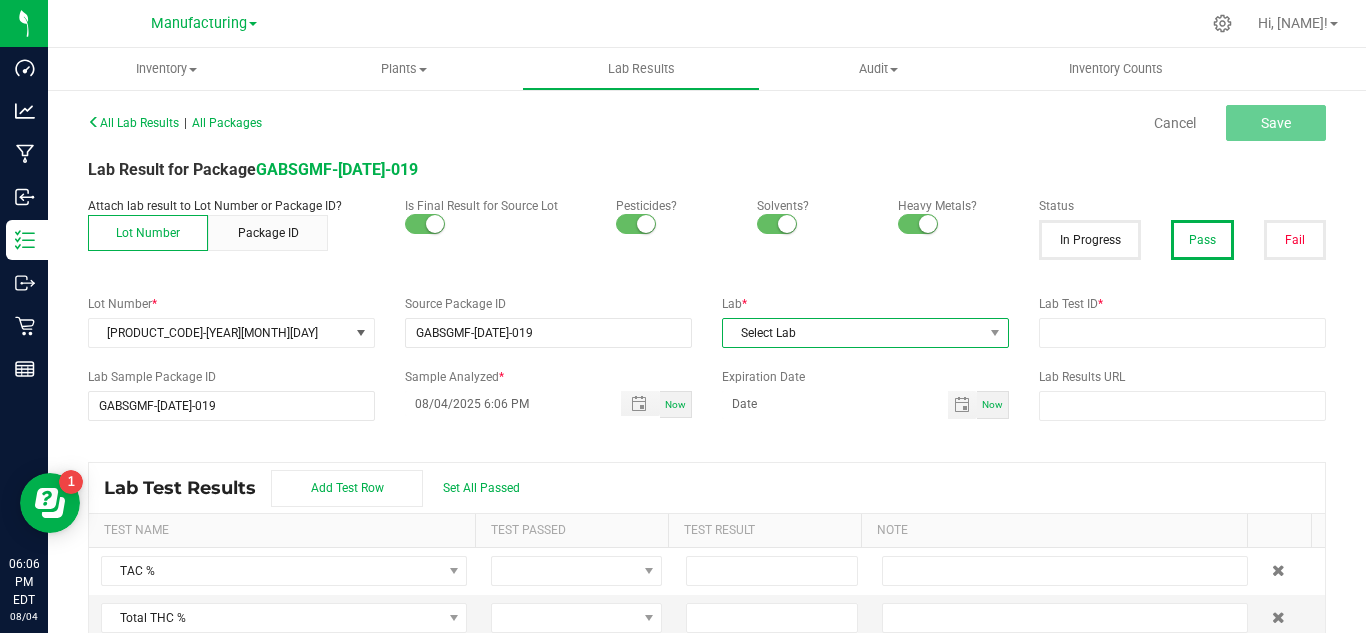 click on "Select Lab" at bounding box center [853, 333] 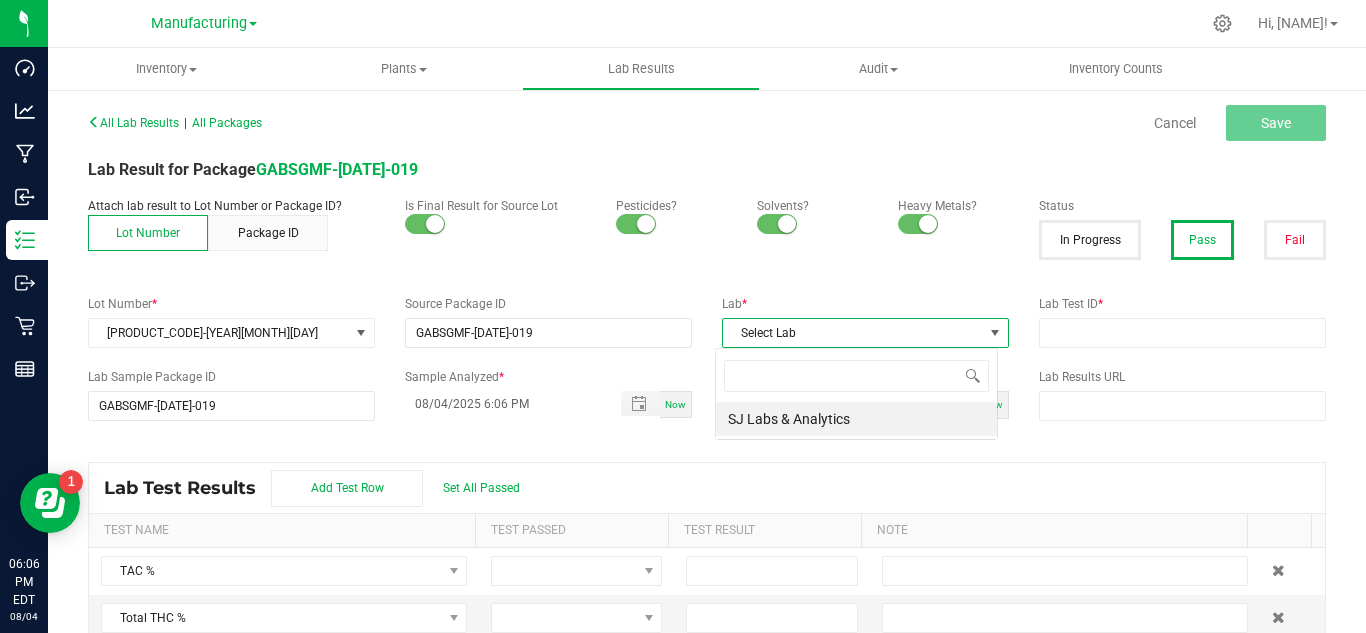 scroll, scrollTop: 99970, scrollLeft: 99717, axis: both 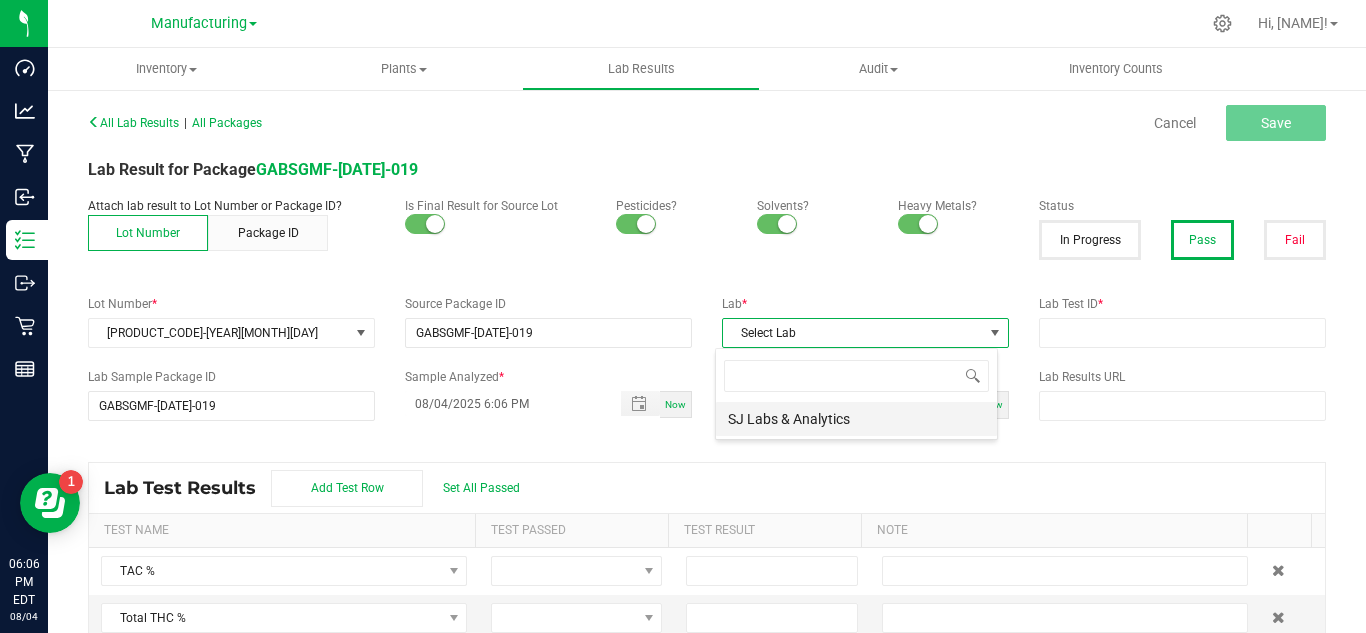 click on "SJ Labs & Analytics" at bounding box center (856, 419) 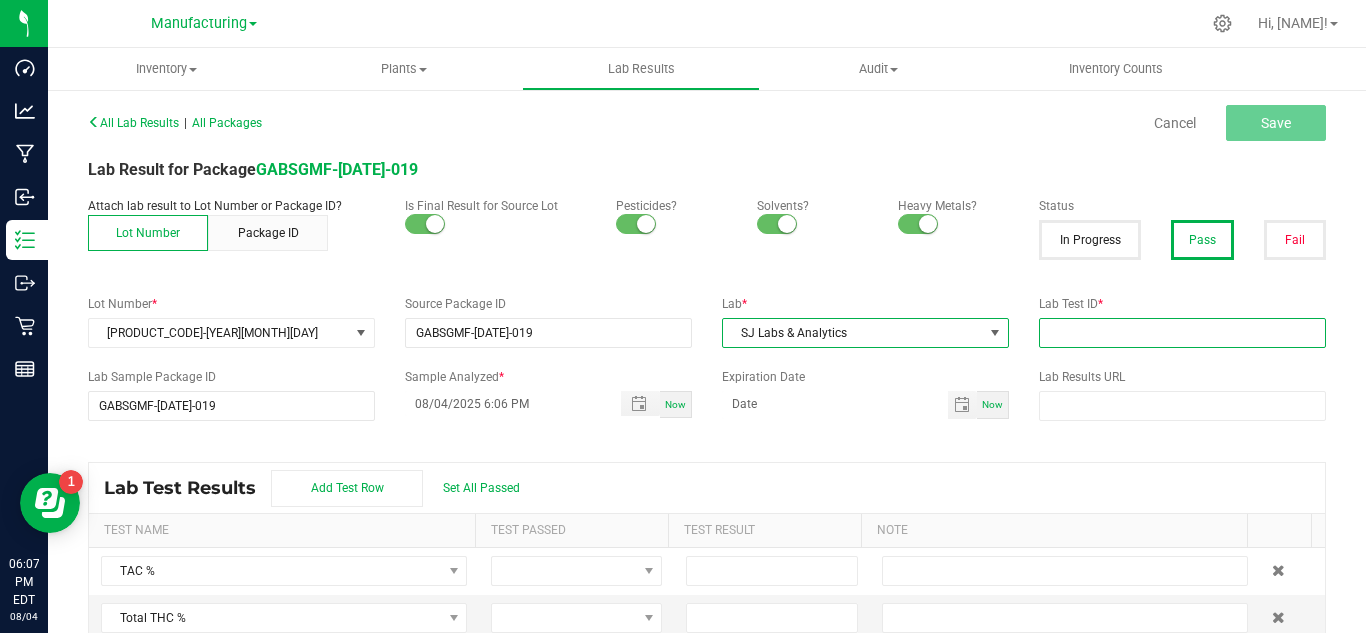 click at bounding box center (1182, 333) 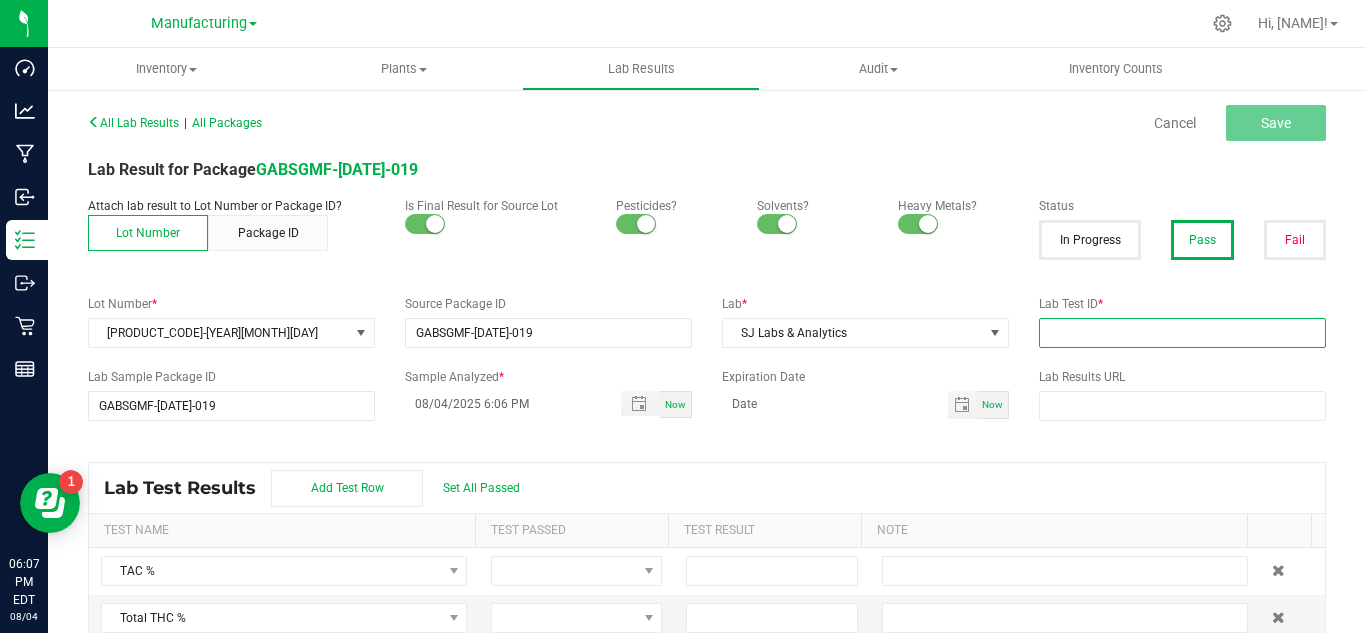 paste on "[CODE]-[YEAR][MONTH]-[DAY]" 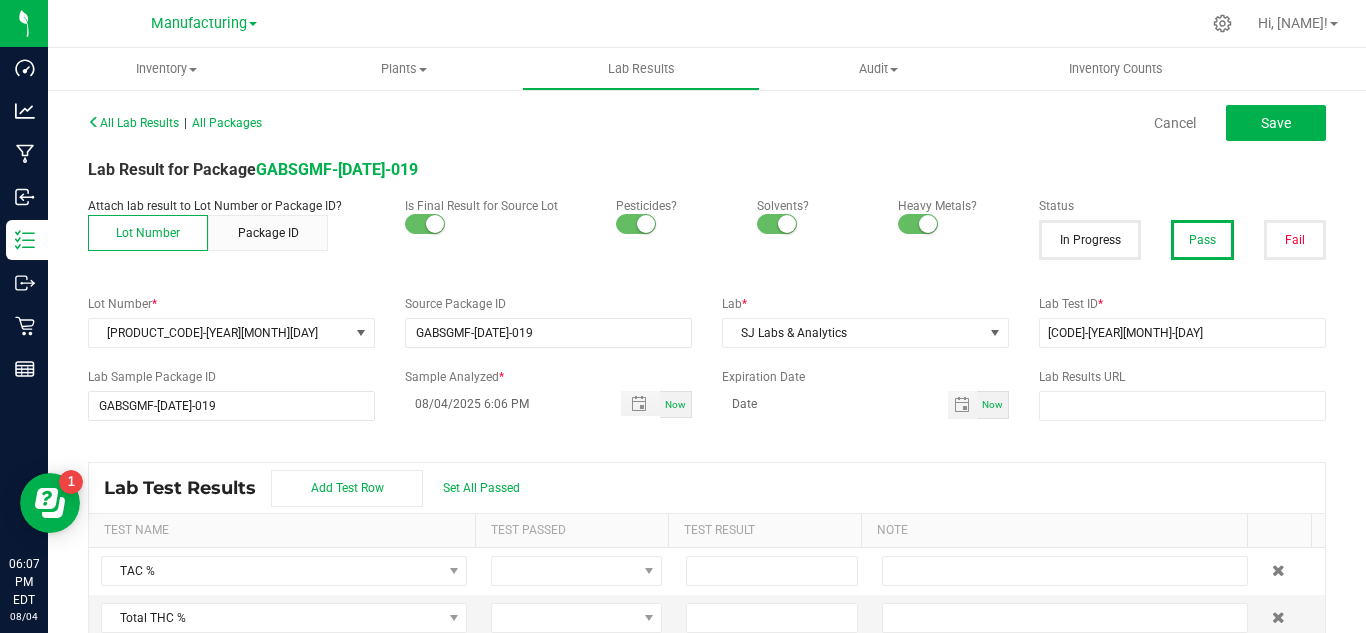 click on "Now" at bounding box center (992, 404) 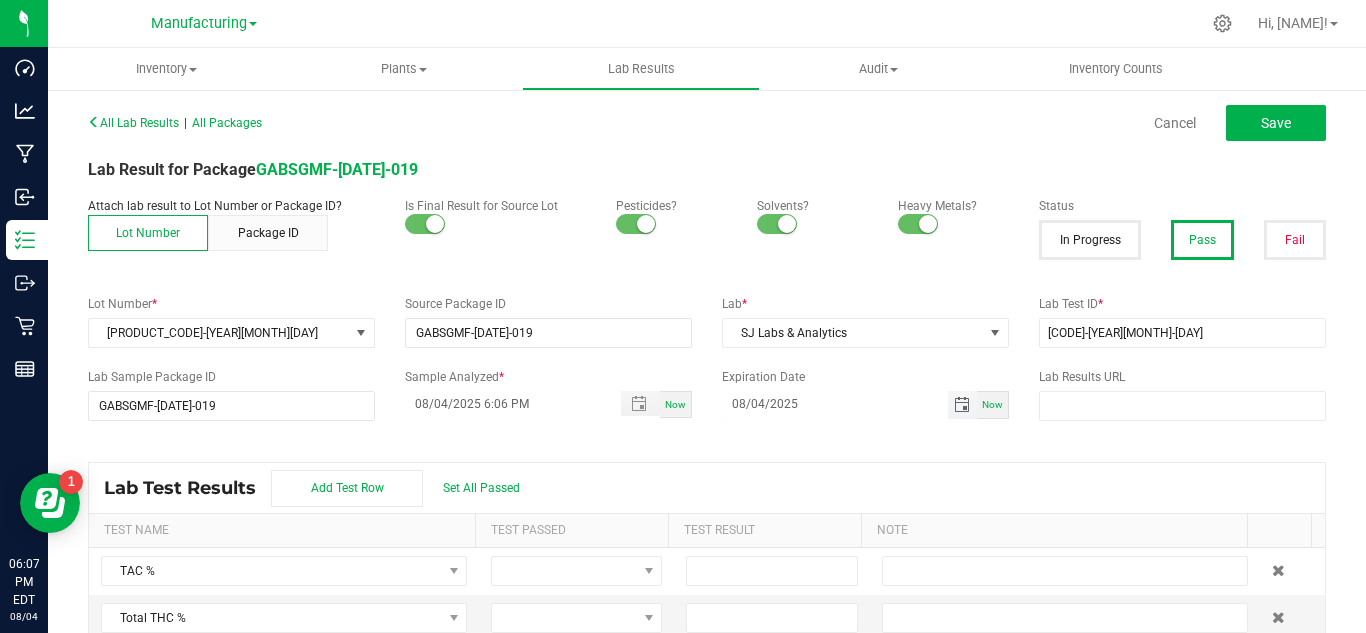 click on "08/04/2025" at bounding box center [835, 403] 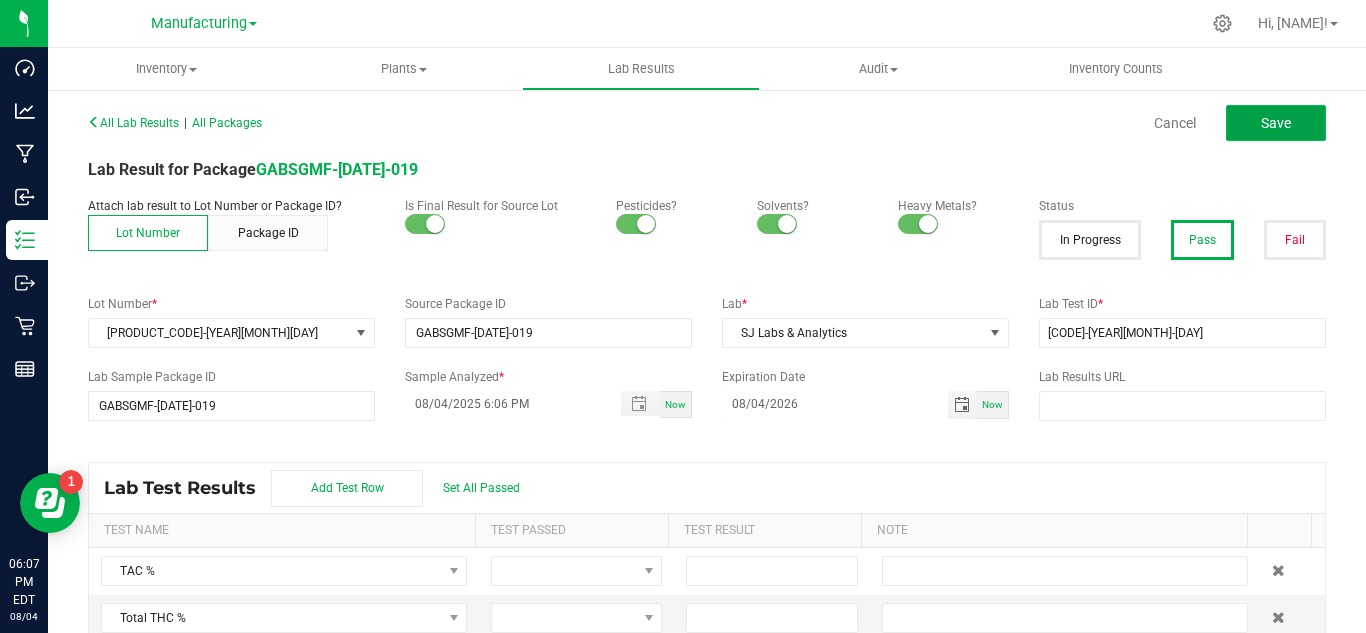 click on "Save" 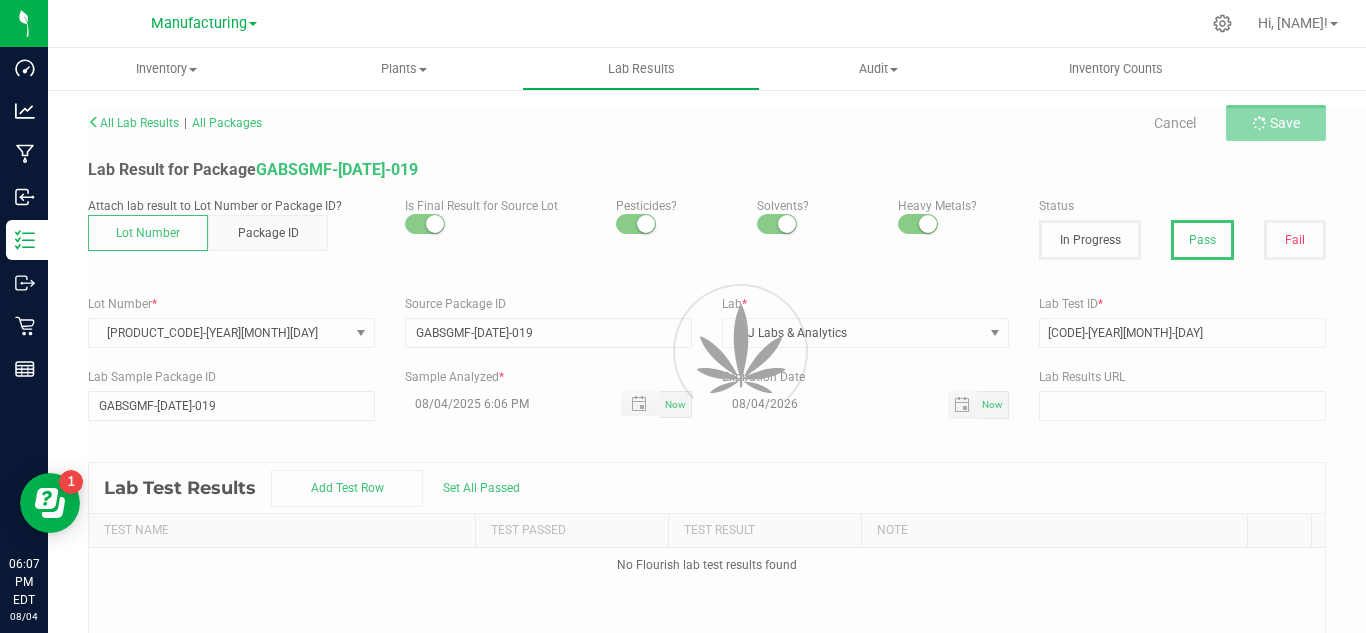 click at bounding box center (747, 400) 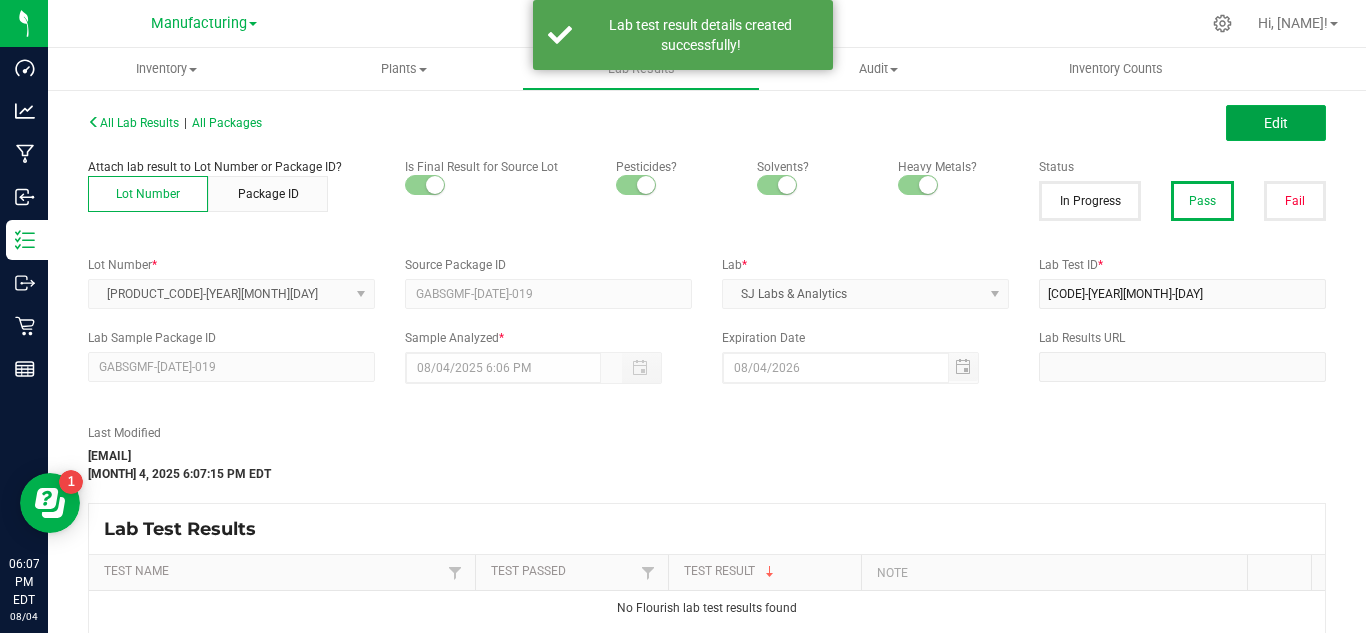 click on "Edit" at bounding box center (1276, 123) 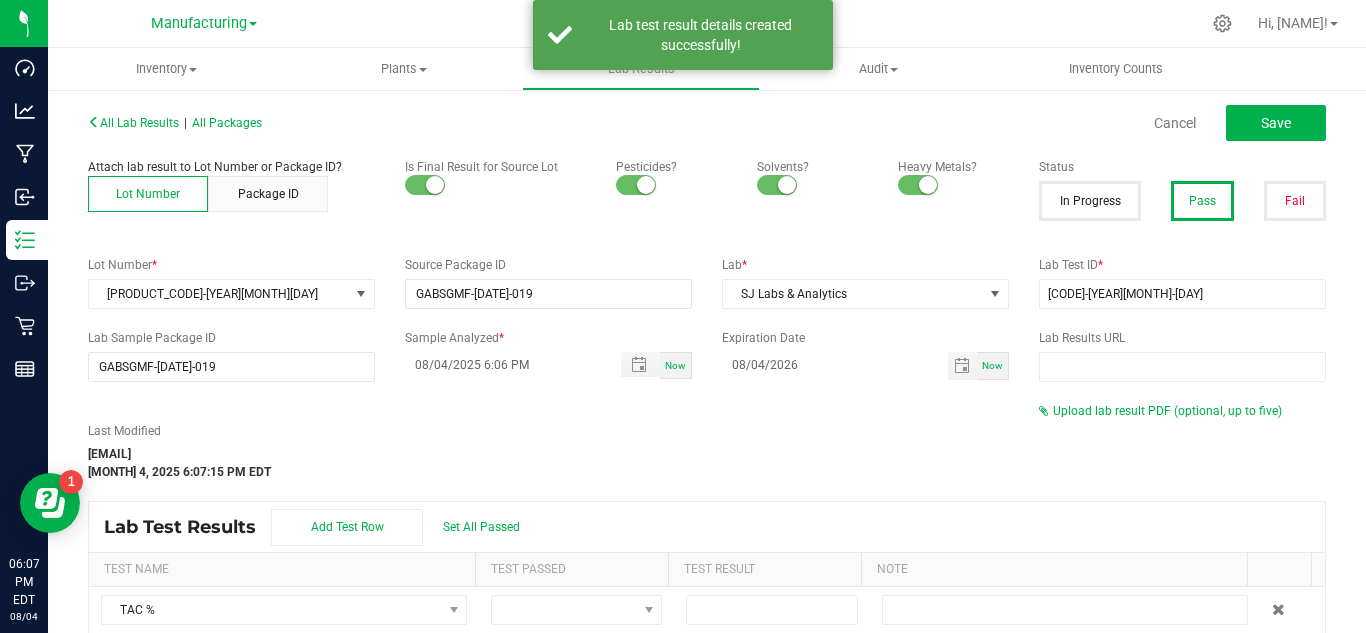 click on "All Lab Results  |  All Packages   Cancel   Save  Attach lab result to Lot Number or Package ID?  Lot Number   Package ID   Is Final Result for Source Lot   Pesticides?   Solvents?   Heavy Metals?   Status   In Progress   Pass   Fail   Lot Number  * [ALPHANUMERIC]-[YEAR][MONTH][DAY]  Source Package ID  [ALPHANUMERIC]-[YEAR][MONTH][DAY]-[ALPHANUMERIC]  Lab  * [COMPANY_NAME]  Lab Test ID  * [ALPHANUMERIC]-[YEAR][MONTH][DAY]-[ALPHANUMERIC]  Lab Sample Package ID  [ALPHANUMERIC]-[YEAR][MONTH][DAY]-[ALPHANUMERIC]  Sample Analyzed  * [MONTH]/[DAY]/[YEAR] [HOUR]:[MINUTE] [AM/PM] Now  Expiration Date  [MONTH]/[YEAR]/[YEAR] Now  Lab Results URL   Last Modified  [EMAIL] [MONTH] [DAY], [YEAR] [HOUR]:[MINUTE]:[SECOND] [TIMEZONE]  Upload lab result PDF (optional, up to five)   Lab Test Results   Add Test Row   Set All Passed  Test Name Test Passed Test Result Note   TAC % Total THC % Total CBD % Total Terpenes % Δ-8 THC % Δ-8 THCA % Δ-9 THC % Δ-9 THCA % Δ-10 THC % Exo-THC % HHC % THC-A % THC-O-Acetate % THCV % THCVA % CBC % CBCA % CBCV % CBD % CBD-A % CBDV % CBDVA % CBG % CBGA % CBGM % CBGV % CBL % CBN % CBND % CBT % Moisture % Agarospirol % Alpha-Amorphene %" at bounding box center (707, 404) 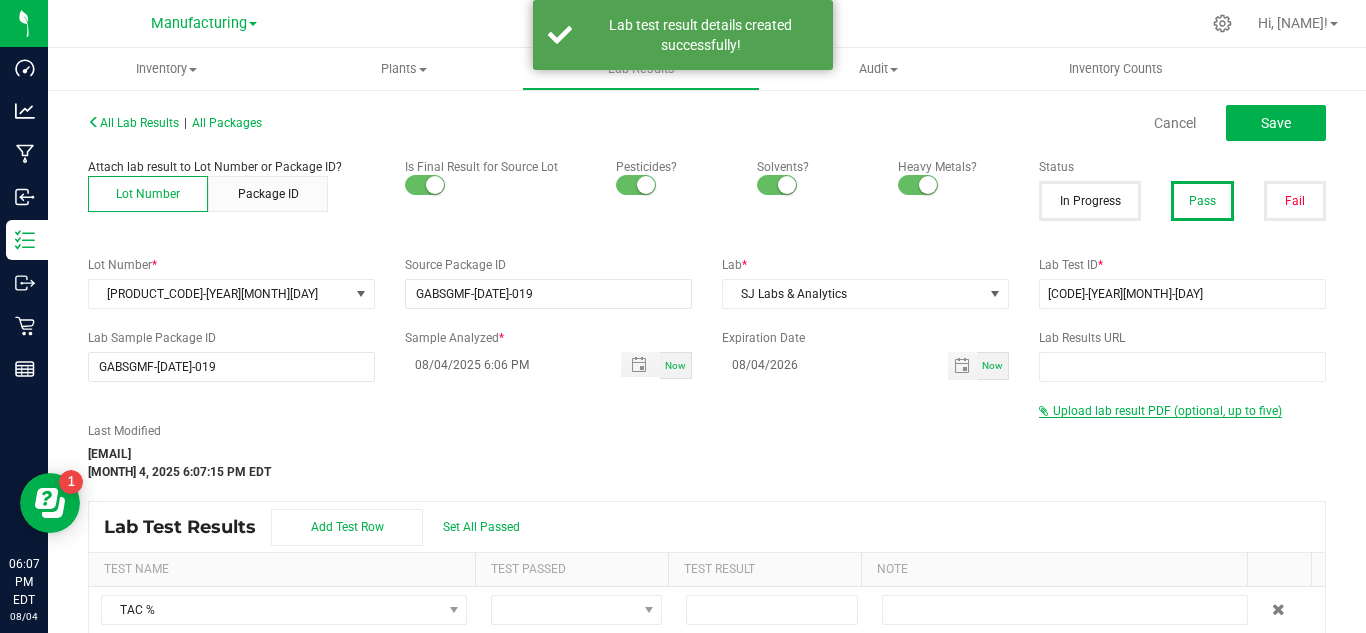 click on "Upload lab result PDF (optional, up to five)" at bounding box center [1167, 411] 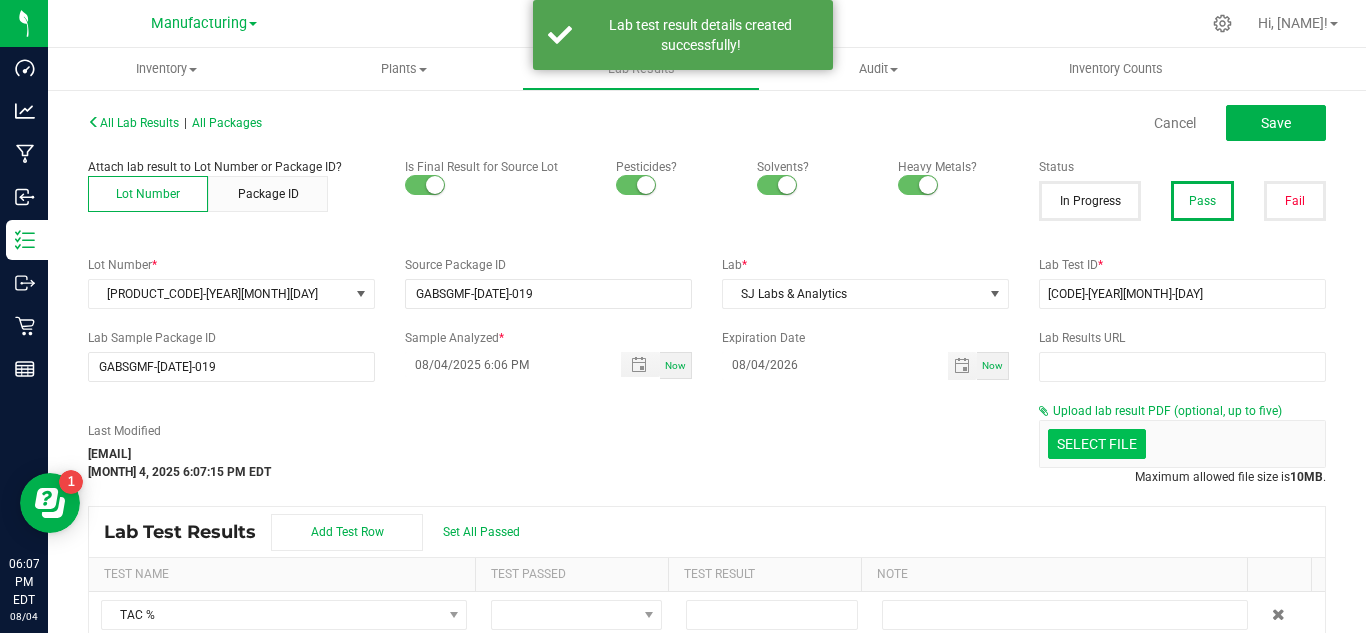 click at bounding box center [-300, 340] 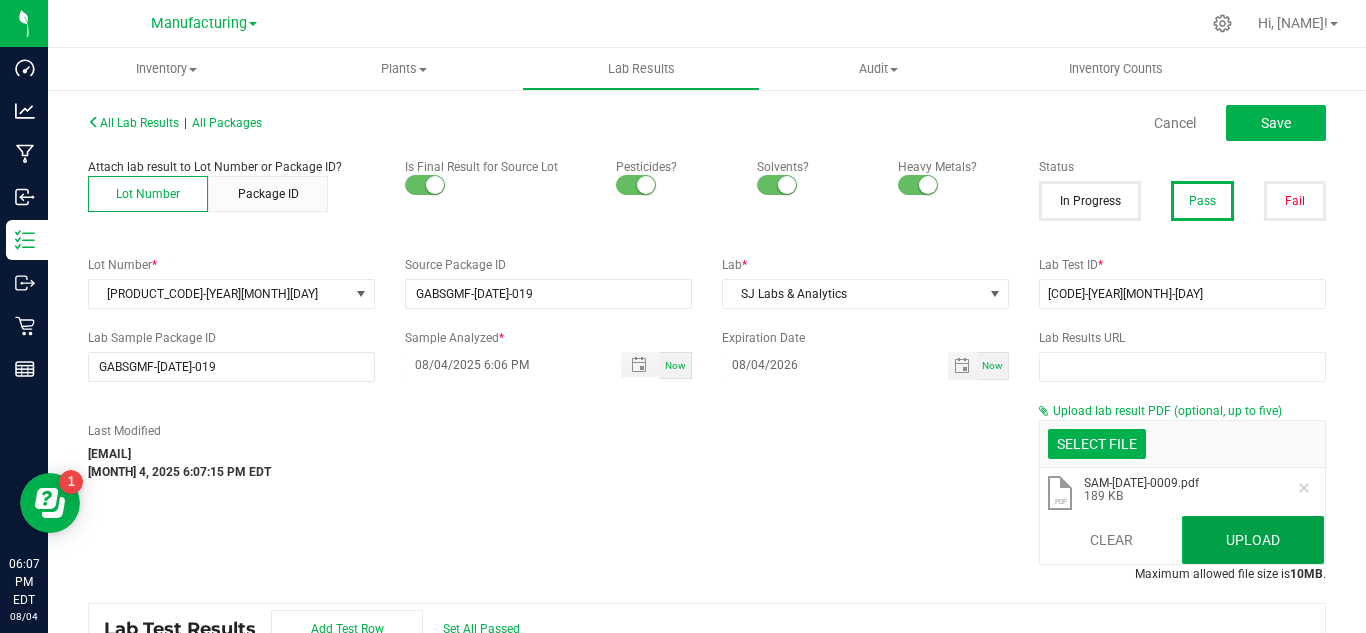 click on "Upload" at bounding box center [1253, 540] 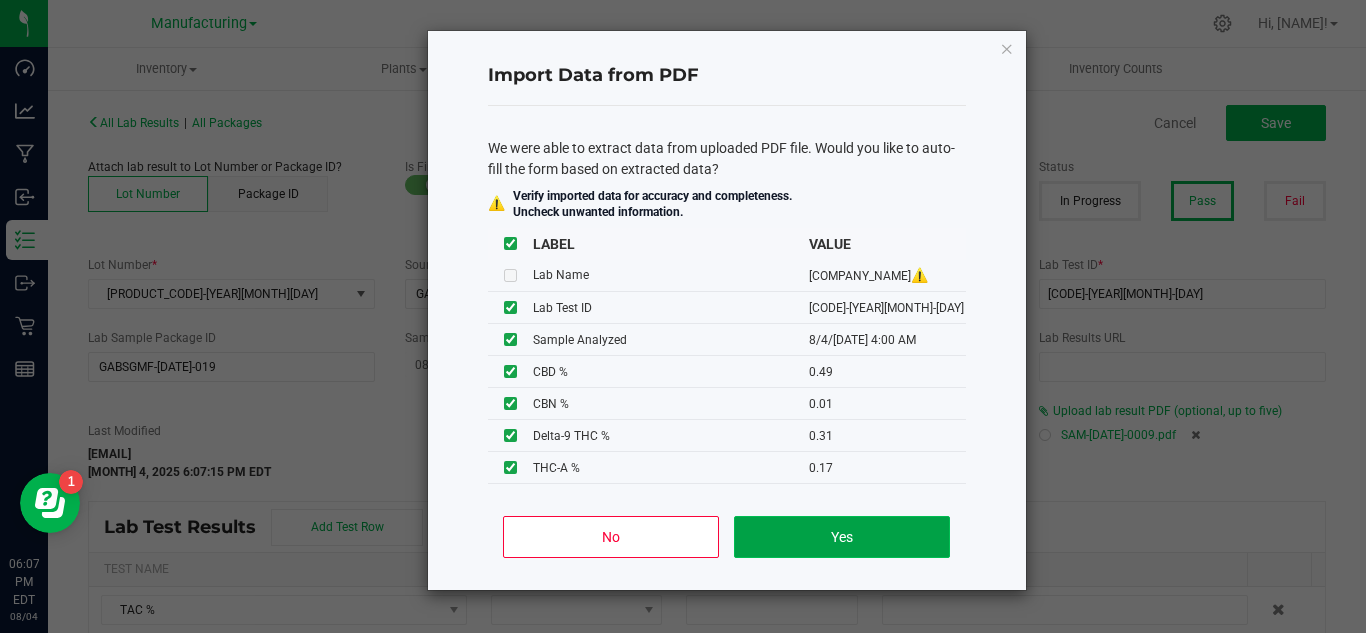 click on "Yes" 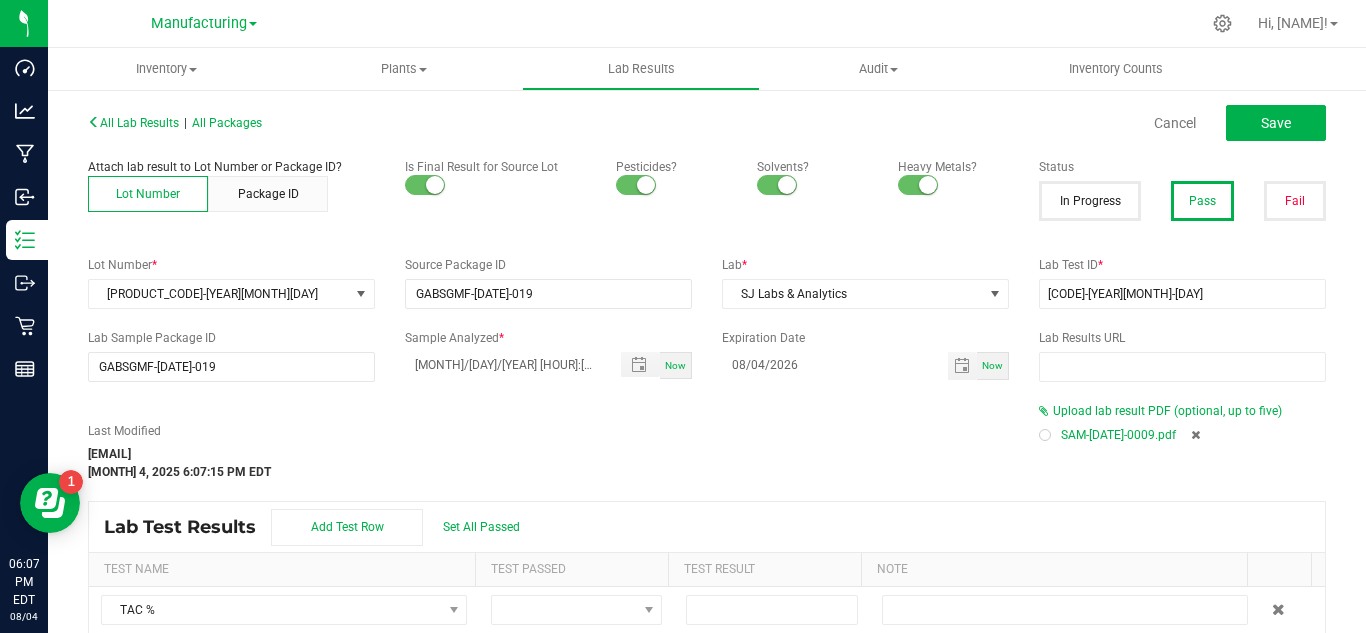click on "Cancel   Save" at bounding box center (1024, 123) 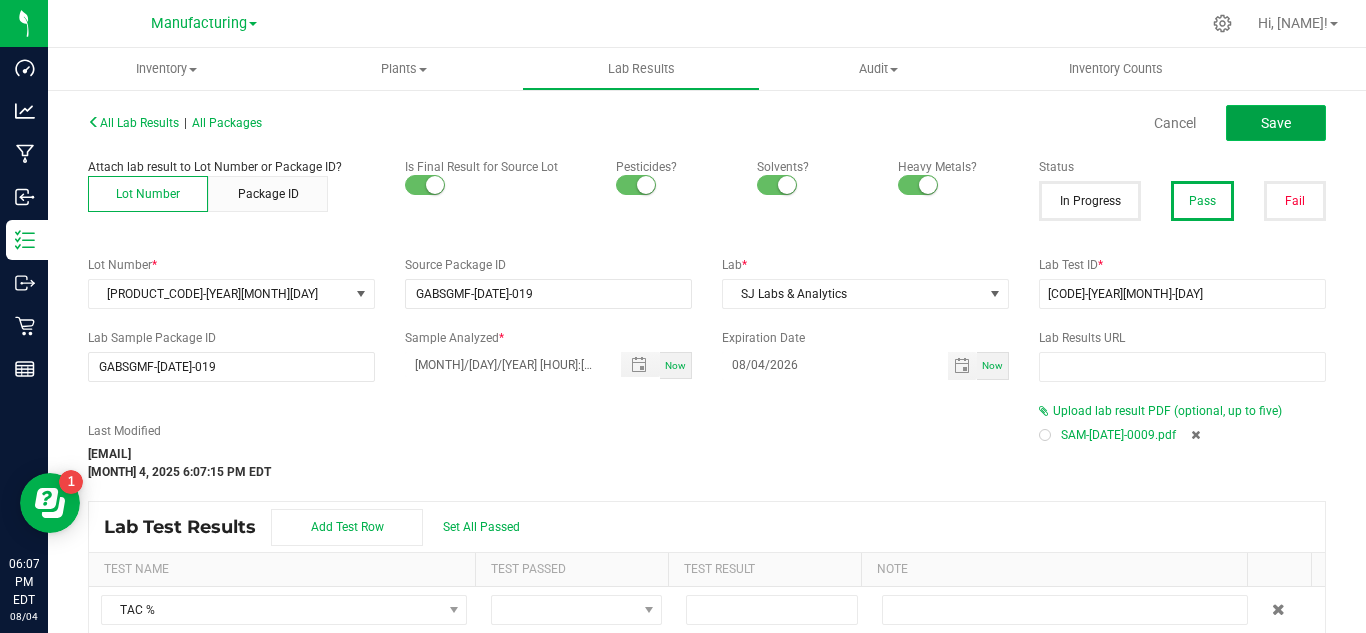 click on "Save" 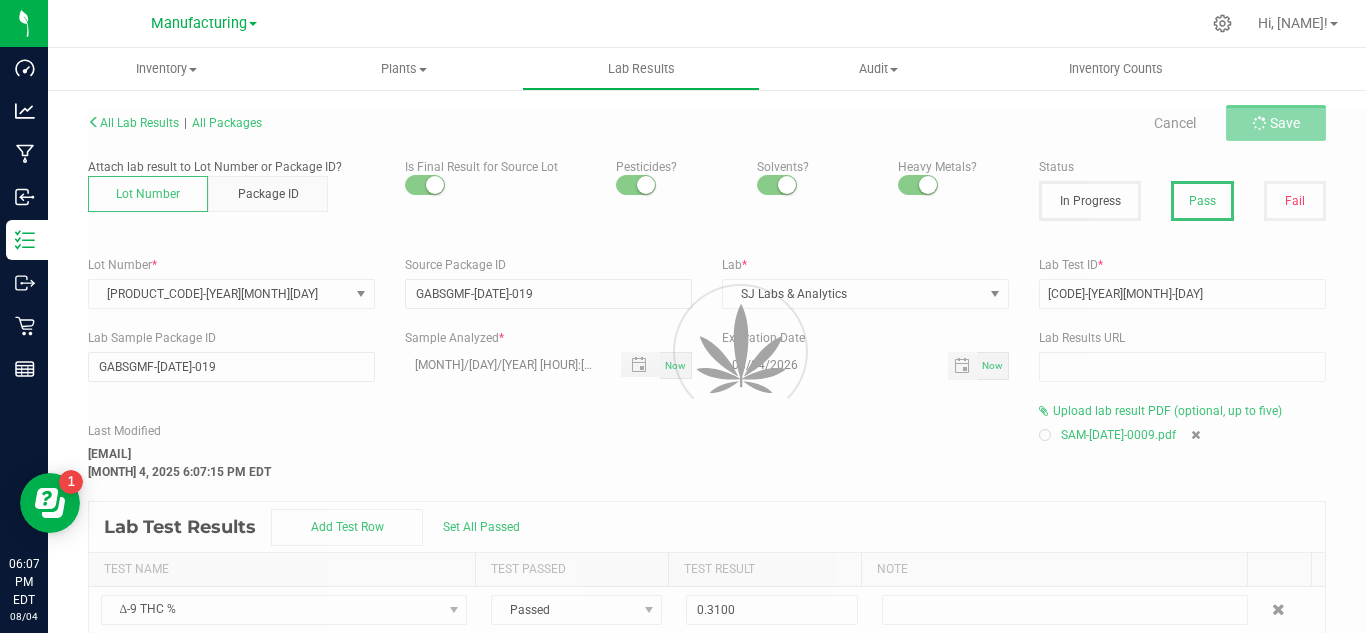 click at bounding box center [747, 400] 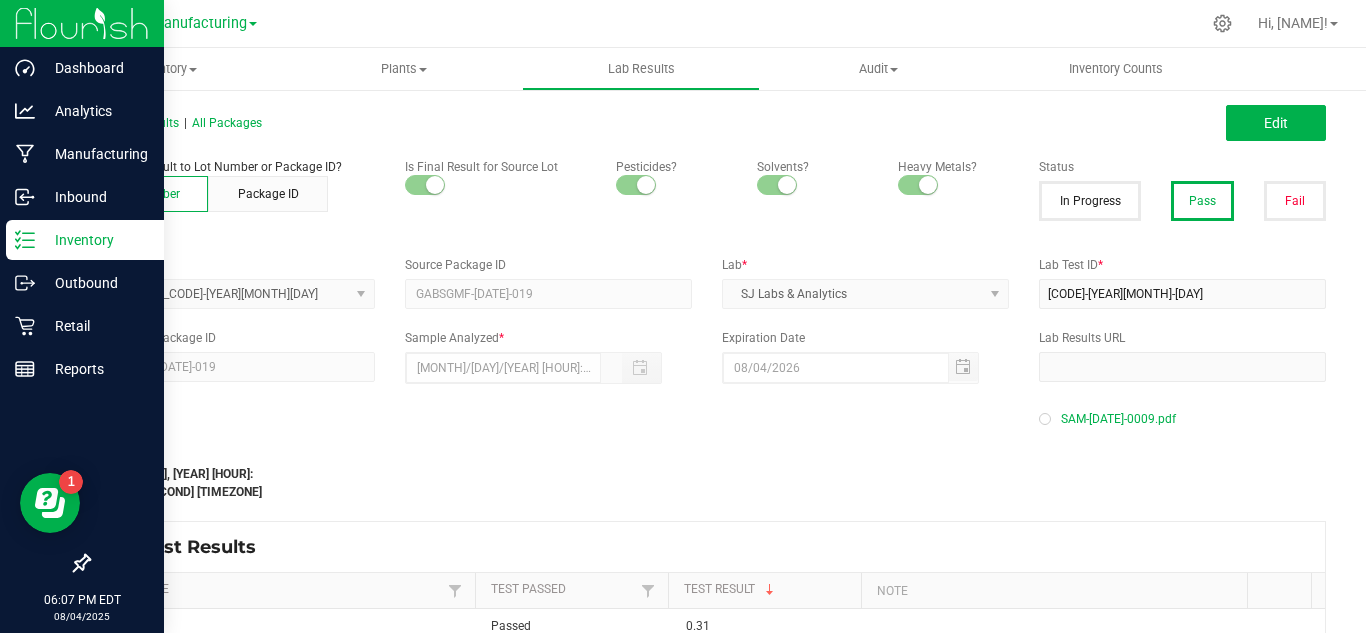 click on "Inventory" at bounding box center (85, 240) 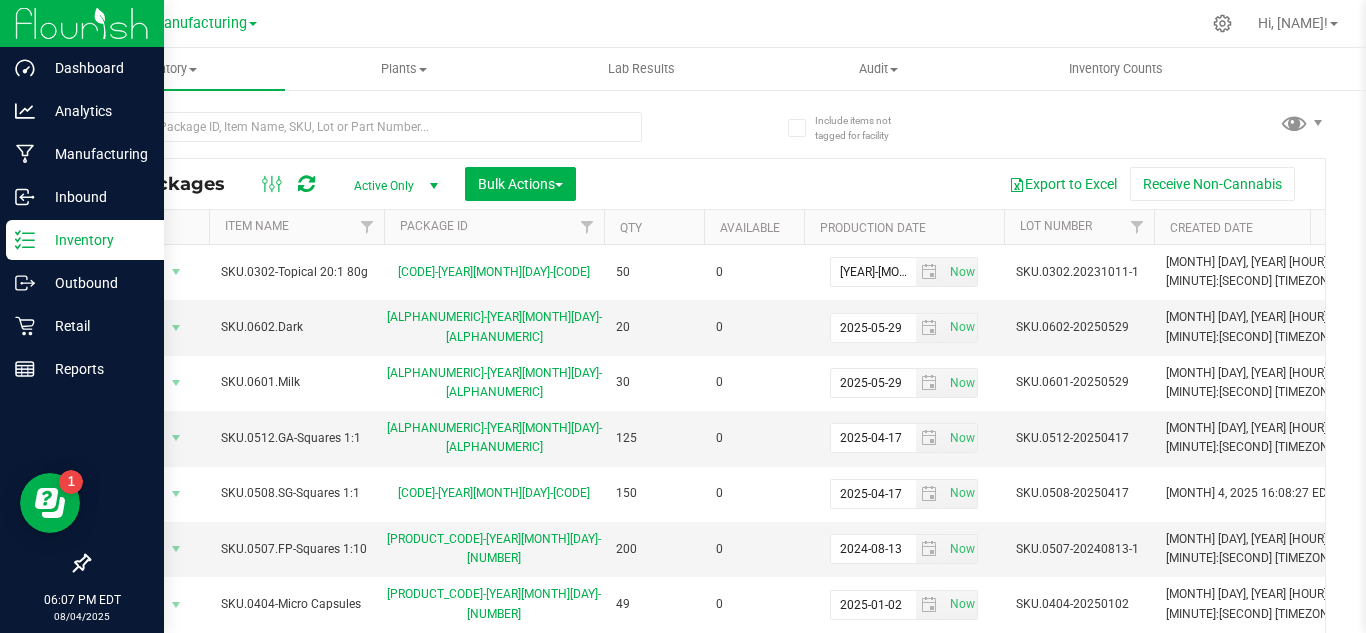 click on "Inventory" at bounding box center [85, 240] 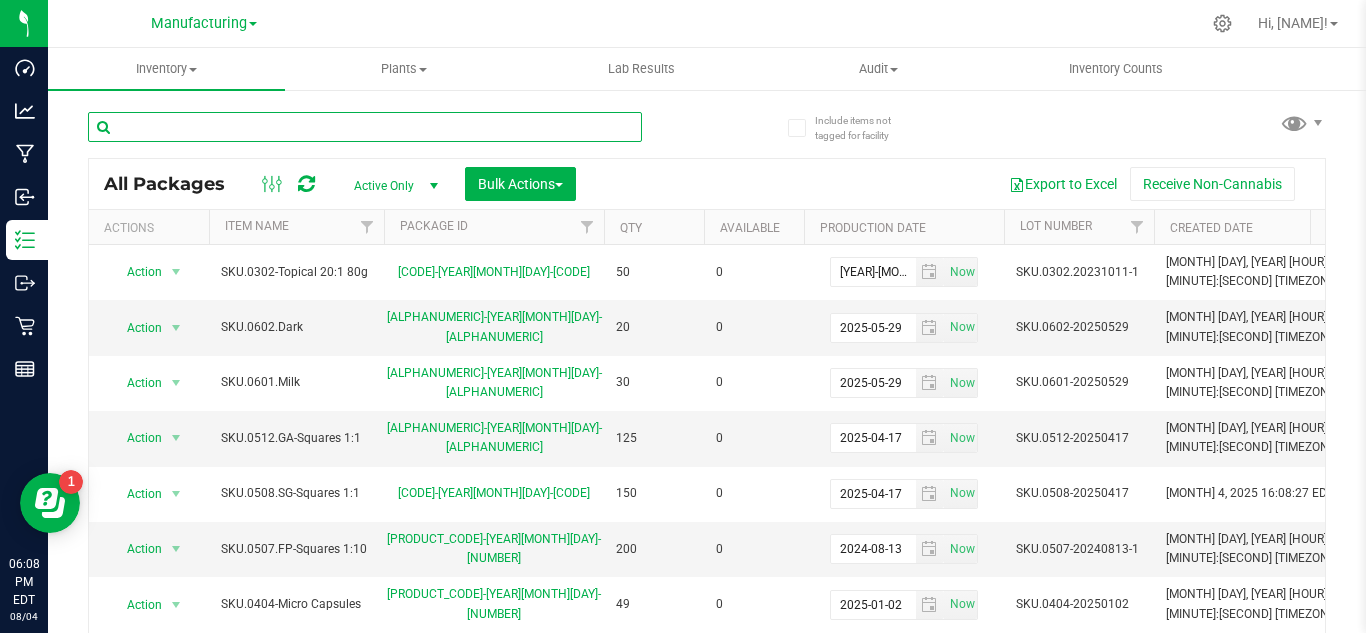 click at bounding box center (365, 127) 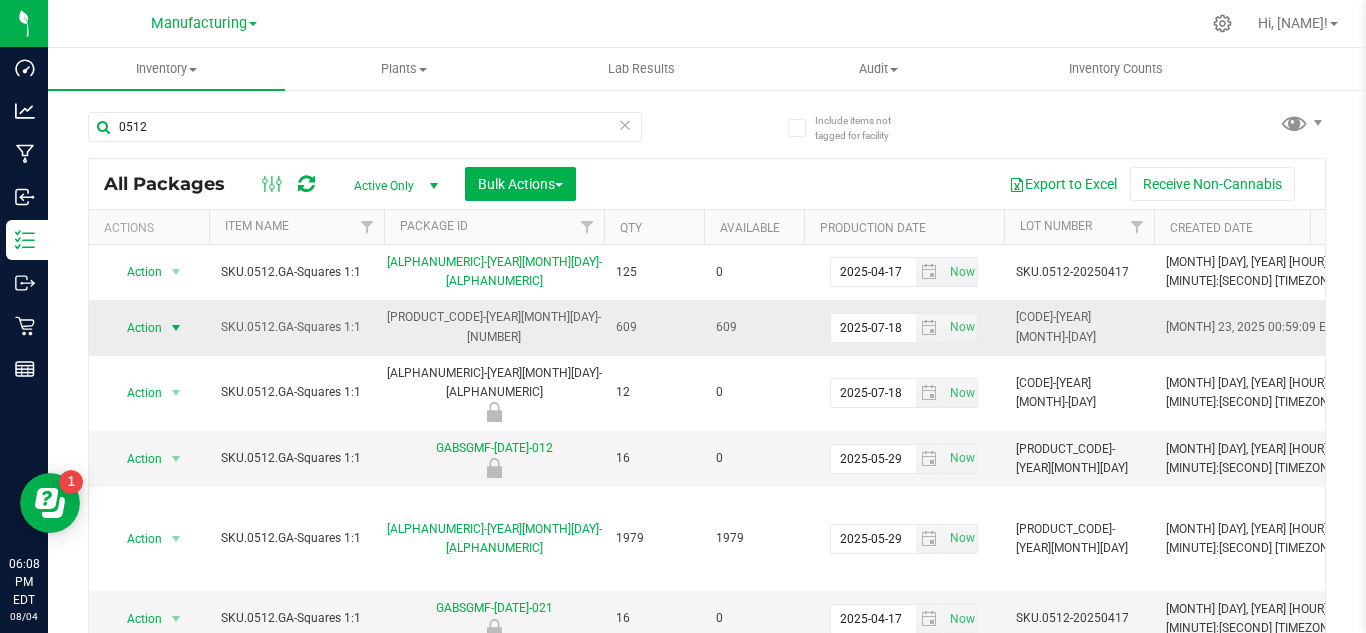click on "Action" at bounding box center (136, 328) 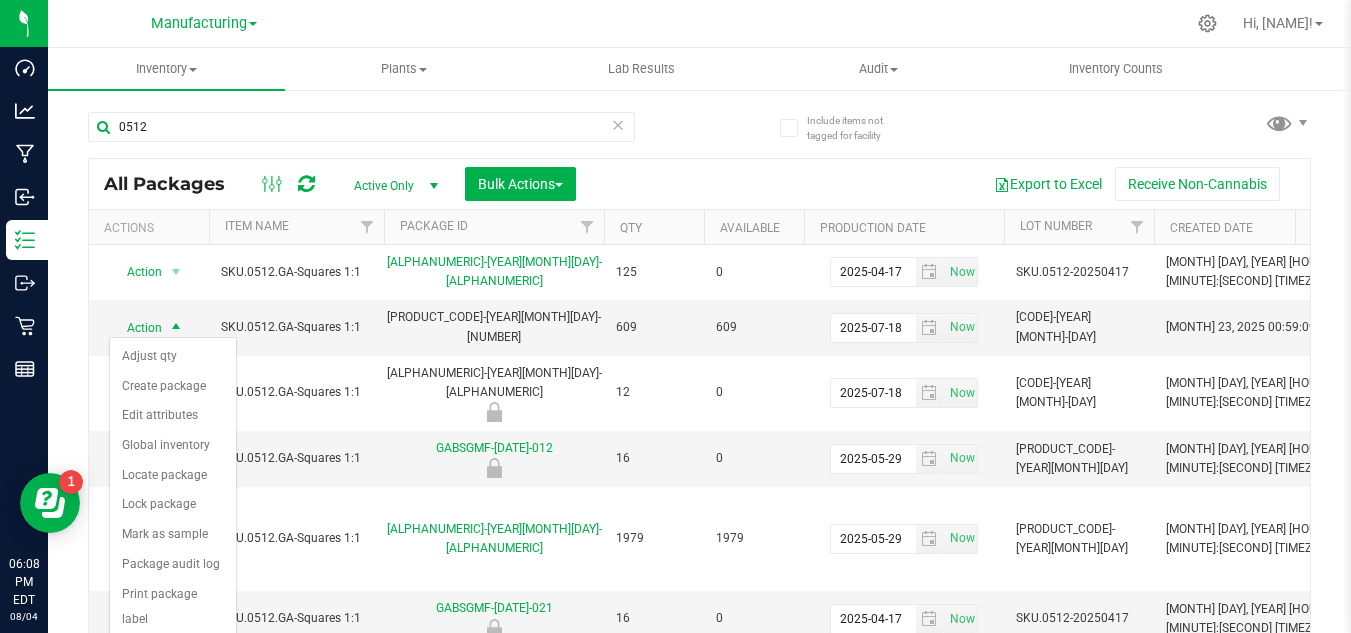 click on "Record a lab result" at bounding box center (173, 650) 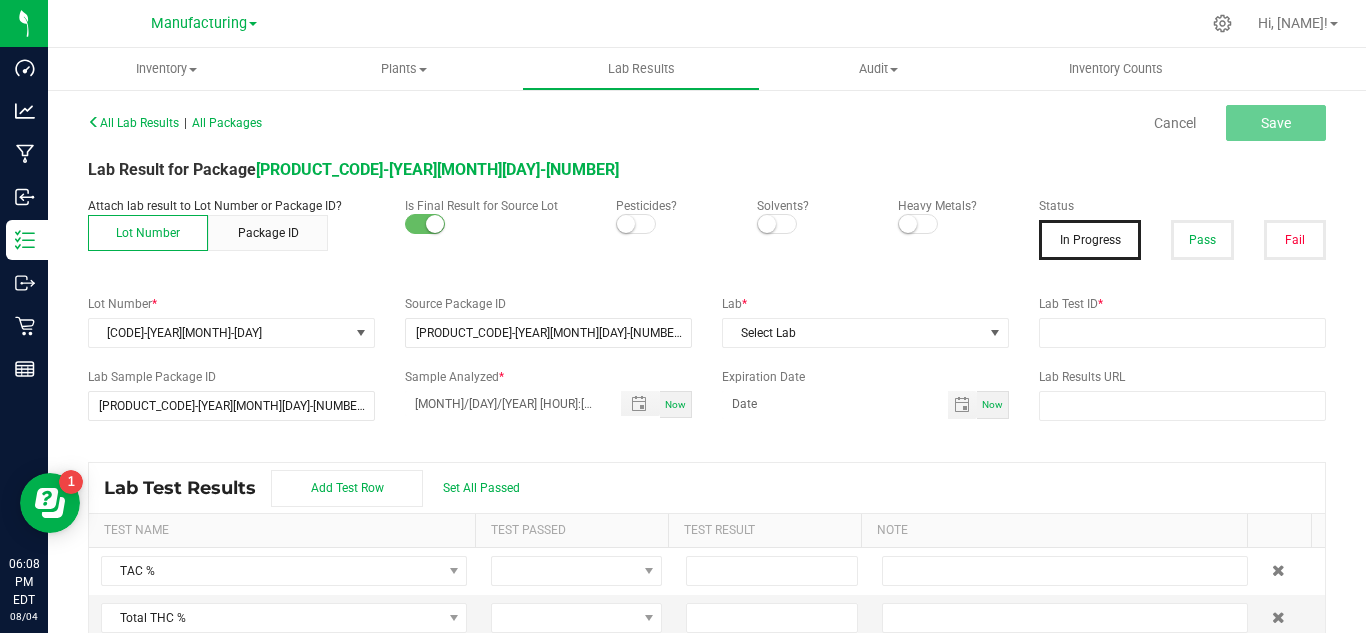 click at bounding box center (636, 224) 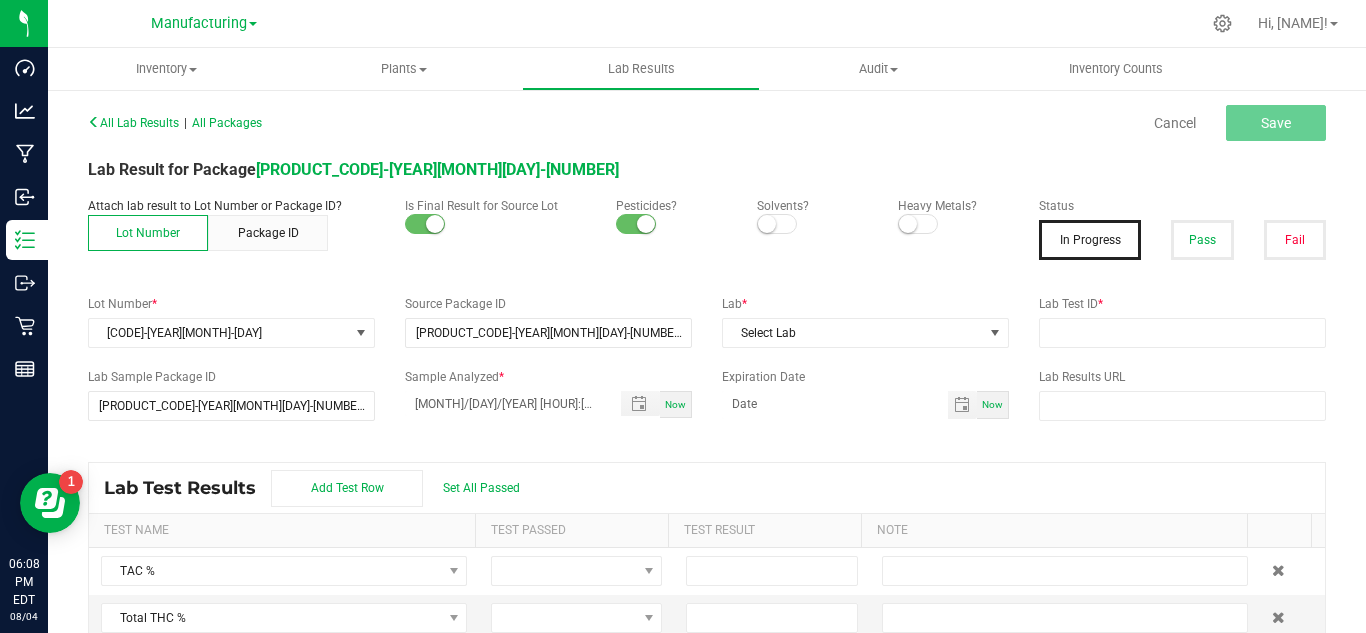 click at bounding box center (767, 224) 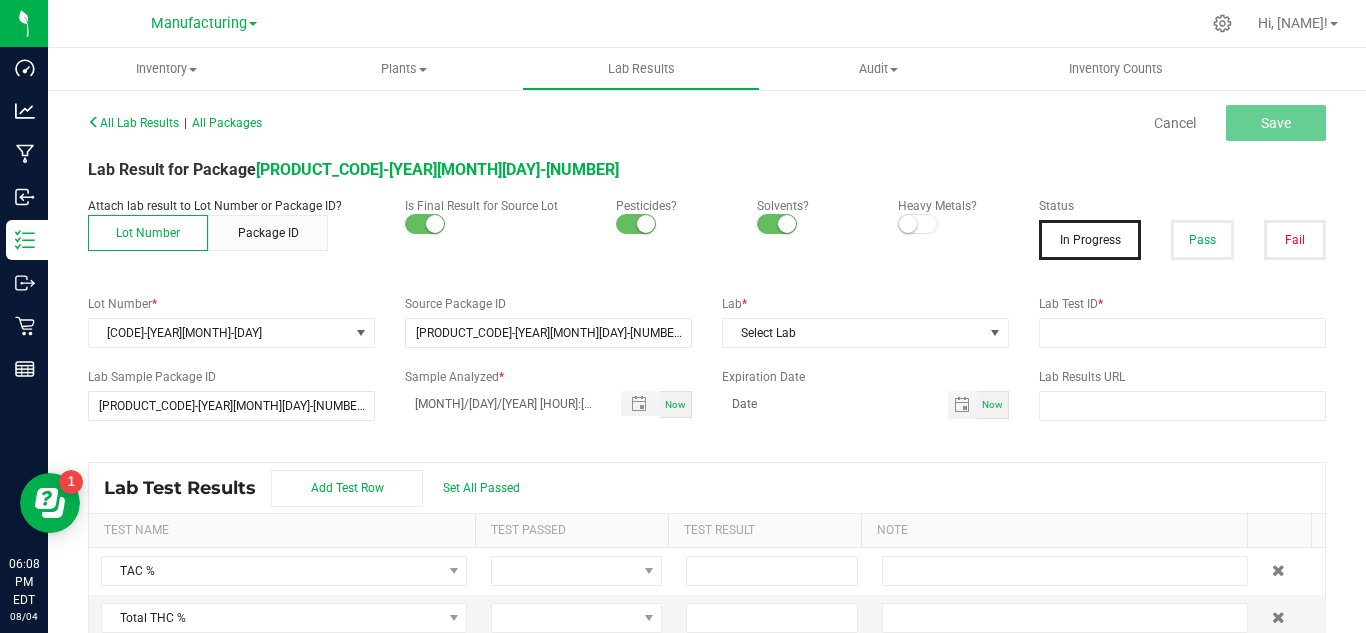 click at bounding box center (908, 224) 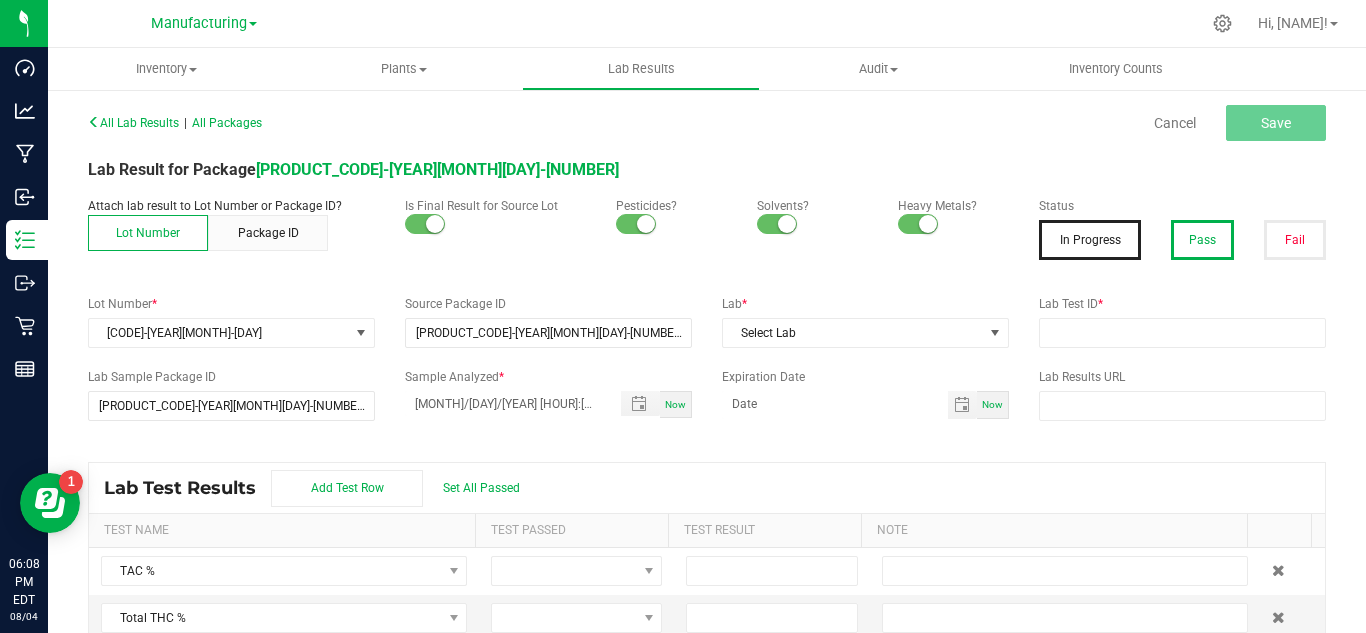 click on "Pass" at bounding box center [1202, 240] 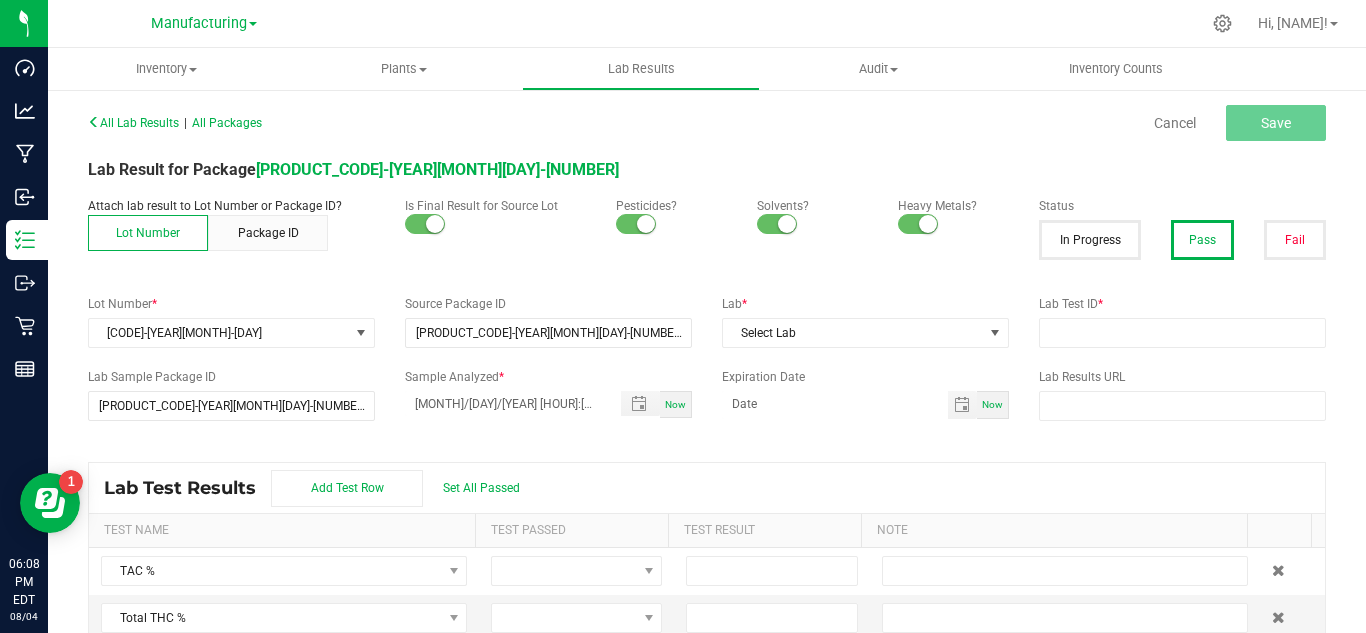 click on "Lab  *" at bounding box center (865, 304) 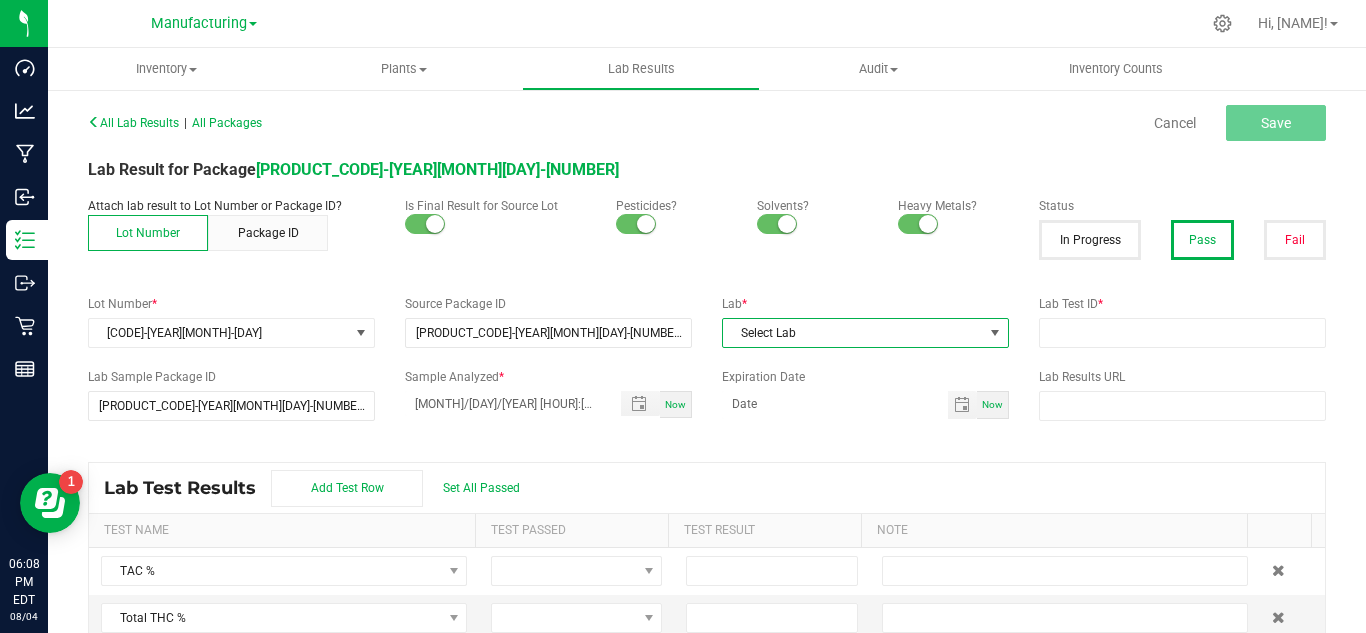 click on "Select Lab" at bounding box center (853, 333) 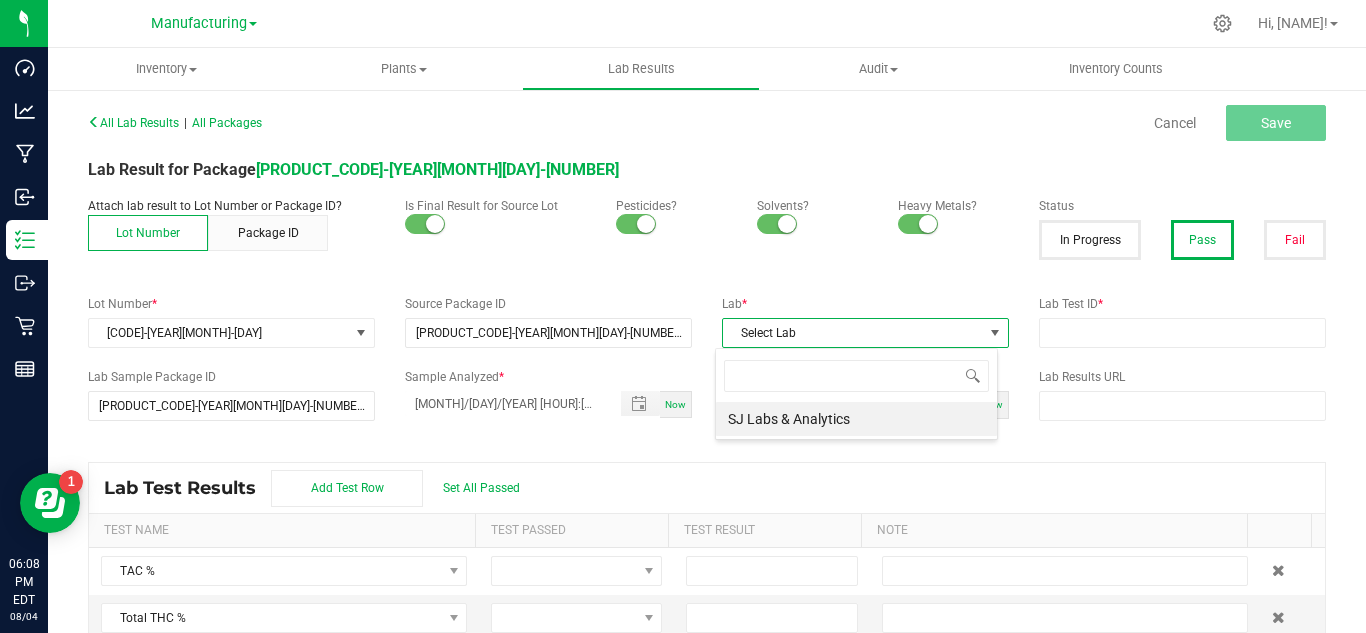 scroll, scrollTop: 99970, scrollLeft: 99717, axis: both 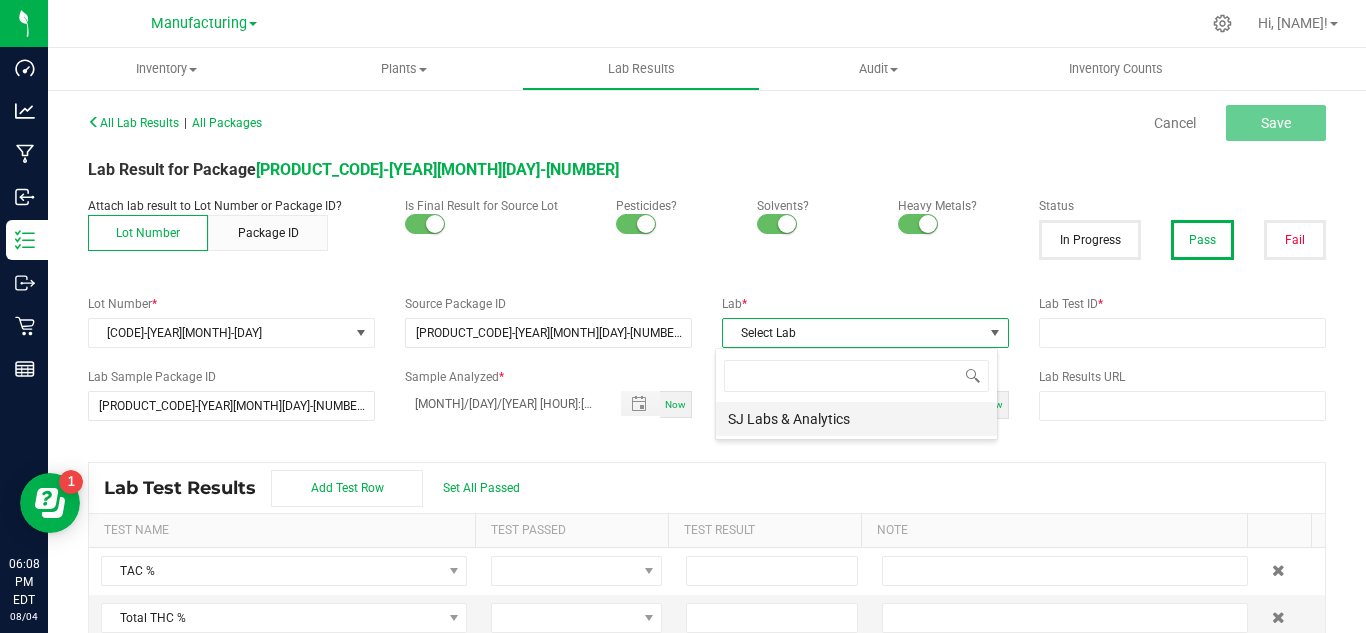click on "SJ Labs & Analytics" at bounding box center (856, 419) 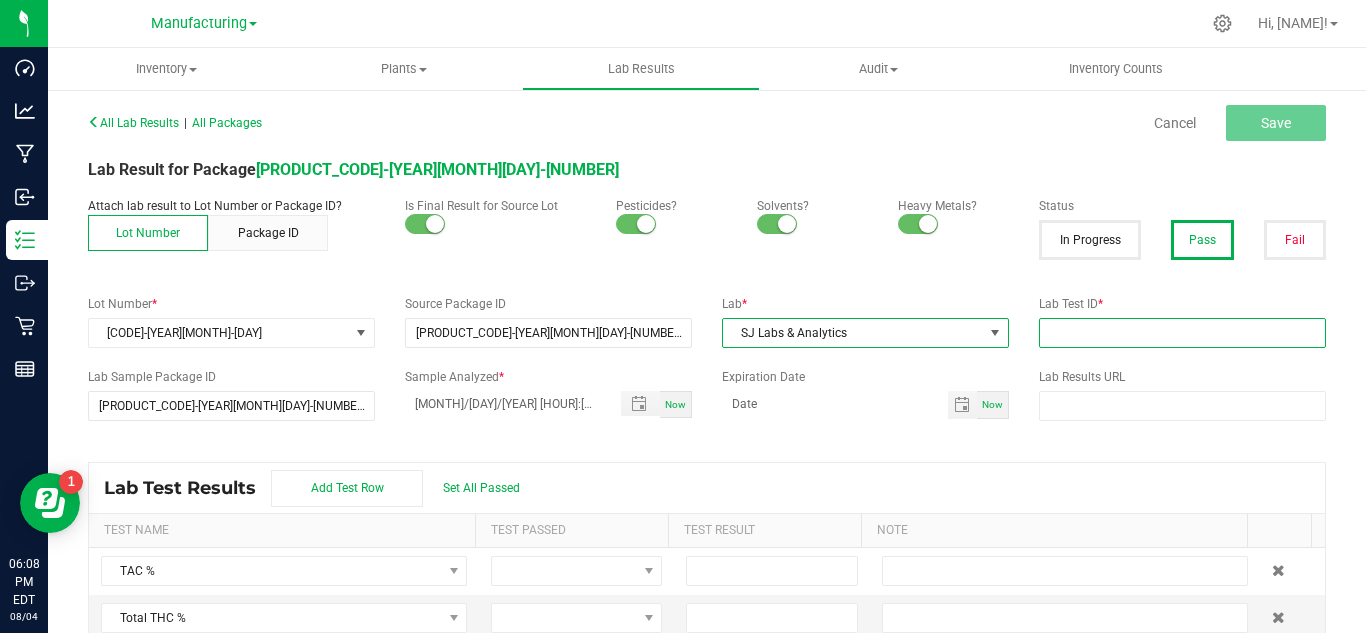 click at bounding box center [1182, 333] 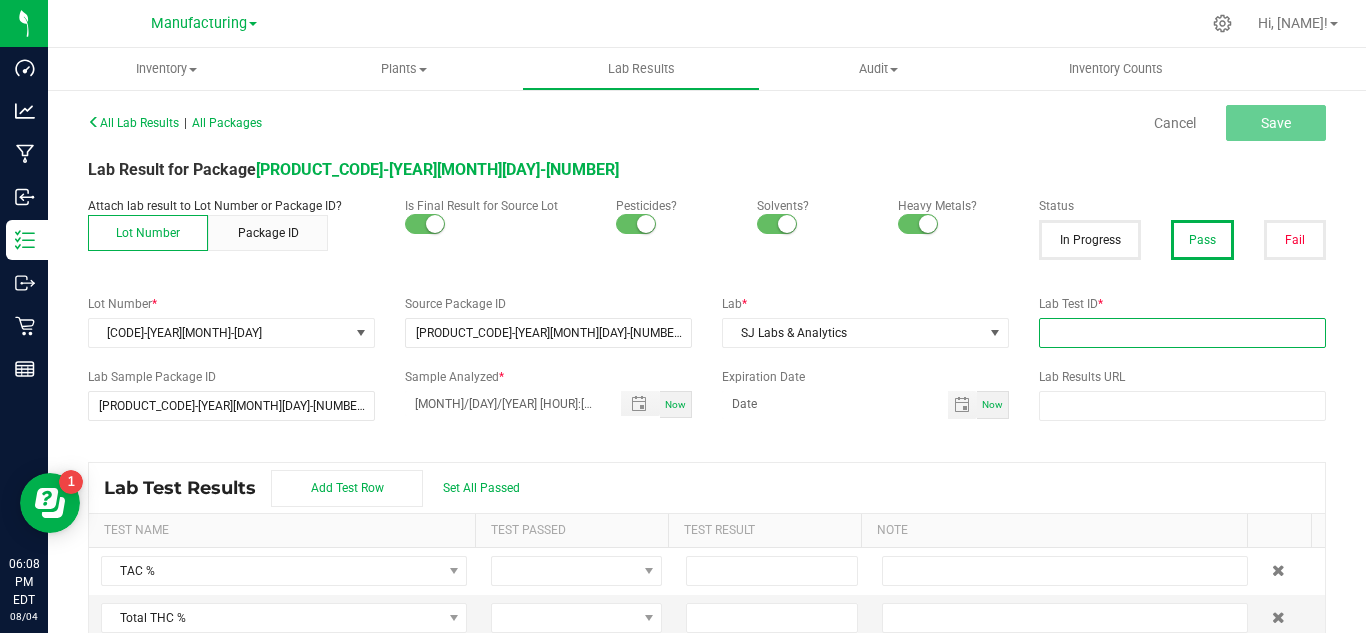 paste on "[ALPHANUMERIC]-[YEAR][MONTH][DAY]-[ALPHANUMERIC]" 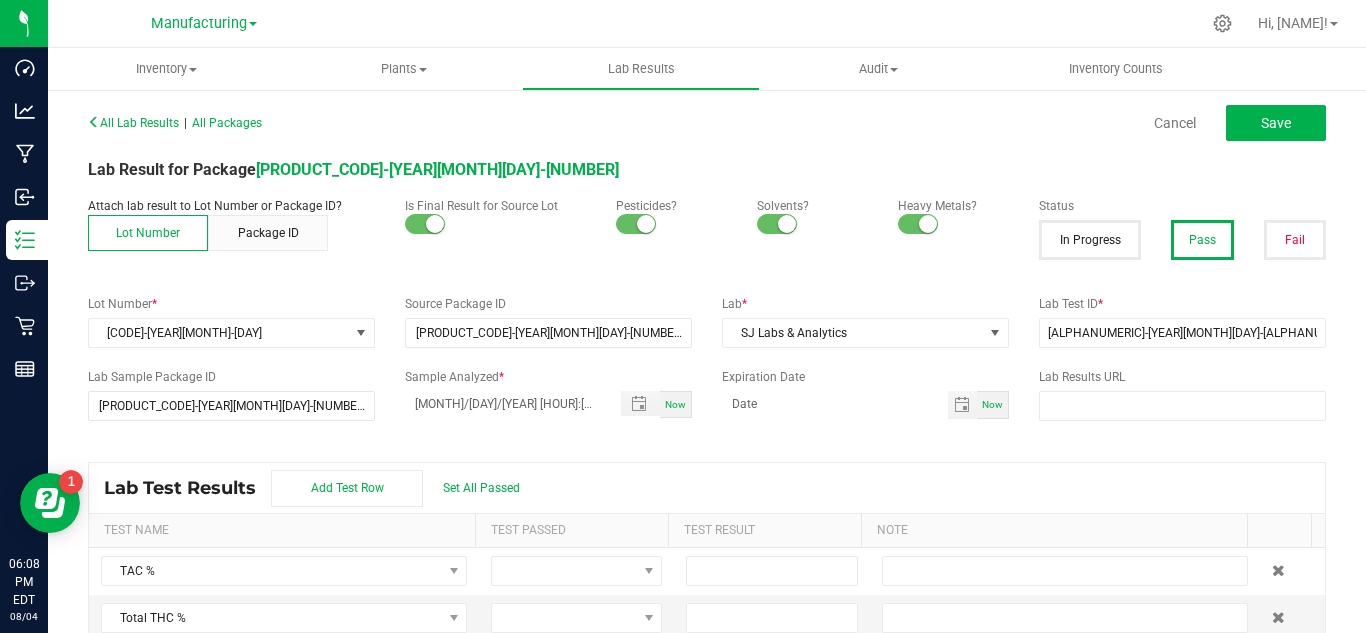 click on "Now" at bounding box center (993, 405) 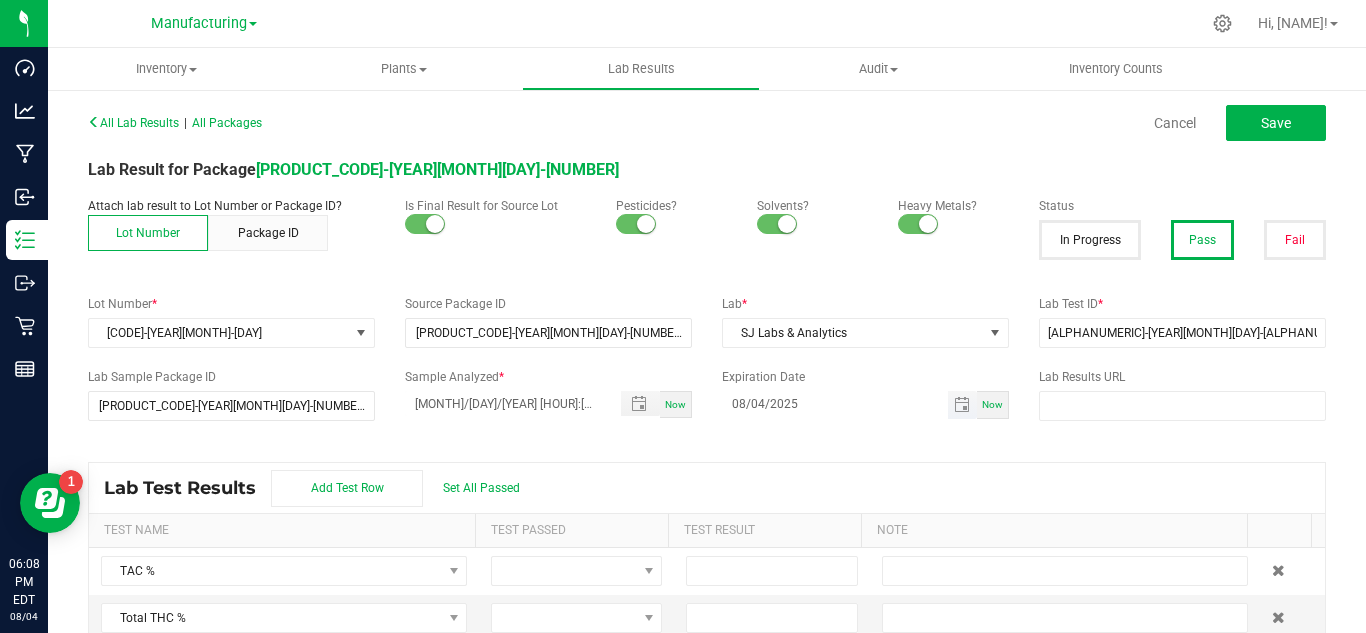 click on "08/04/2025" at bounding box center (835, 403) 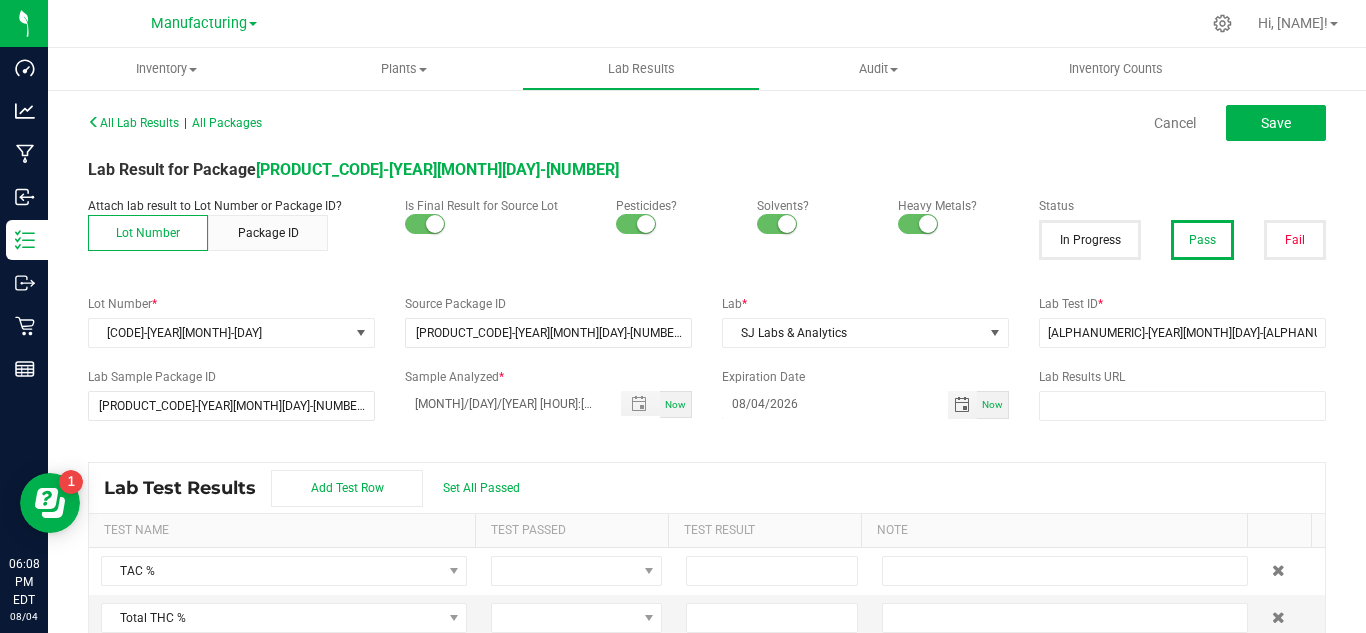 click on "All Lab Results  |  All Packages   Cancel   Save" at bounding box center (707, 123) 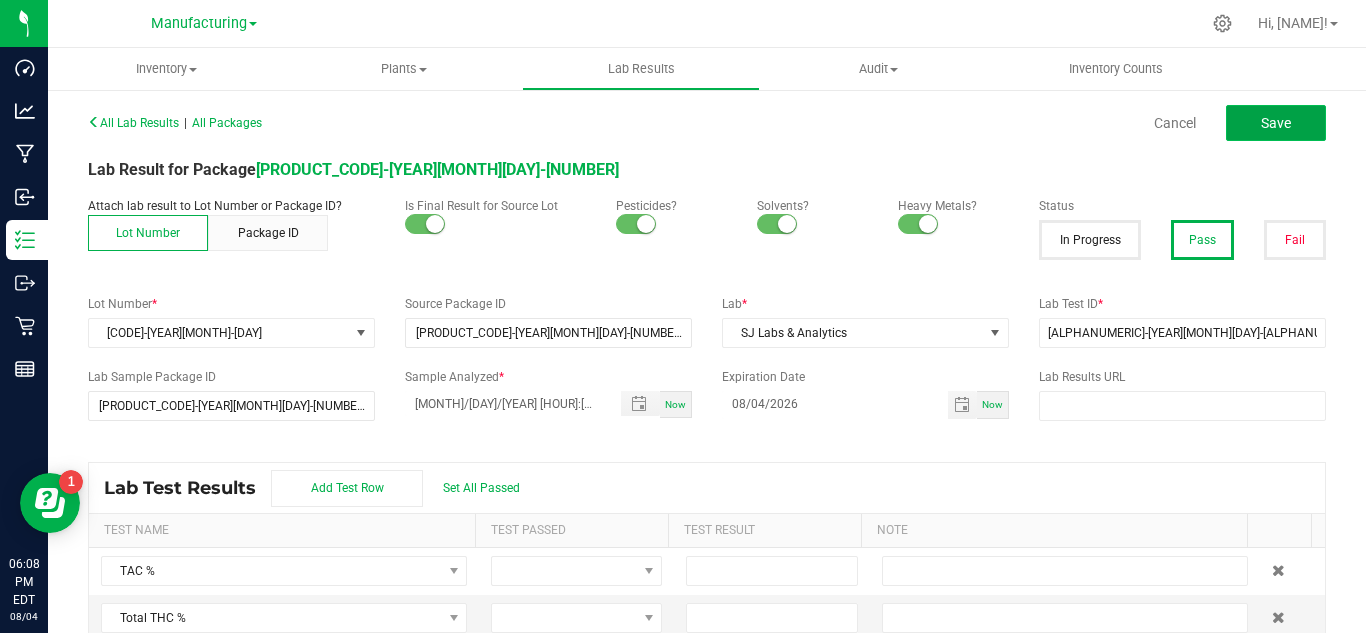 click on "Save" 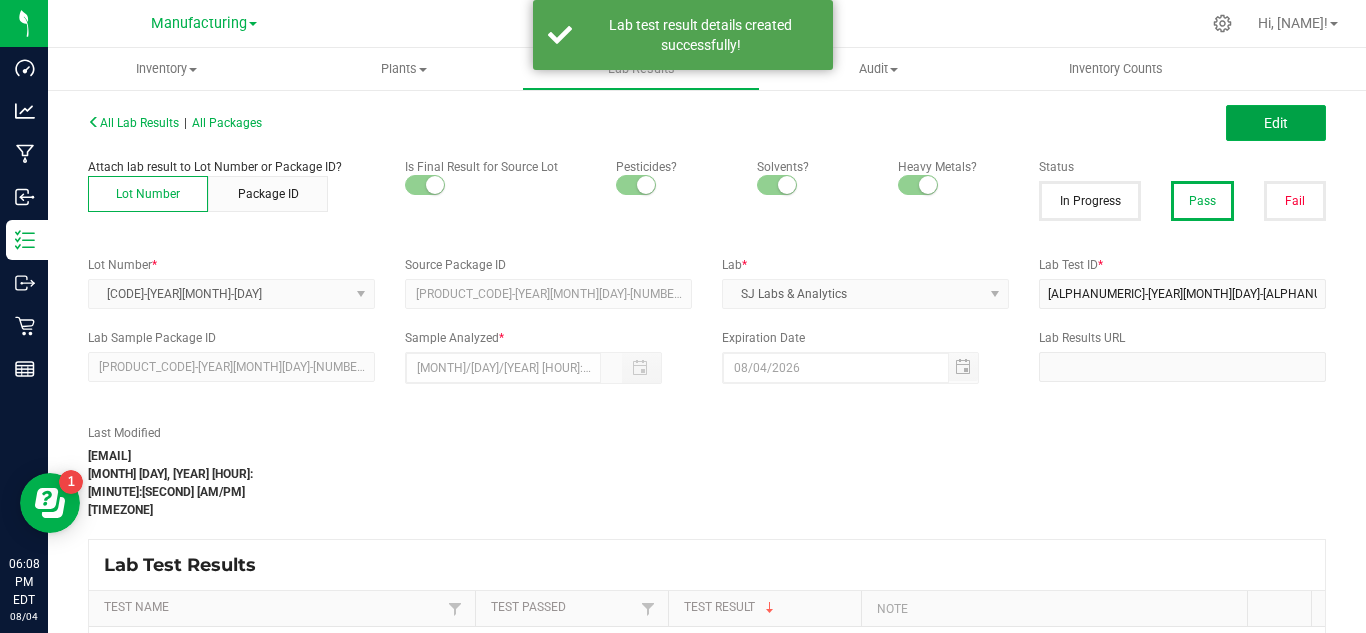 click on "Edit" at bounding box center (1276, 123) 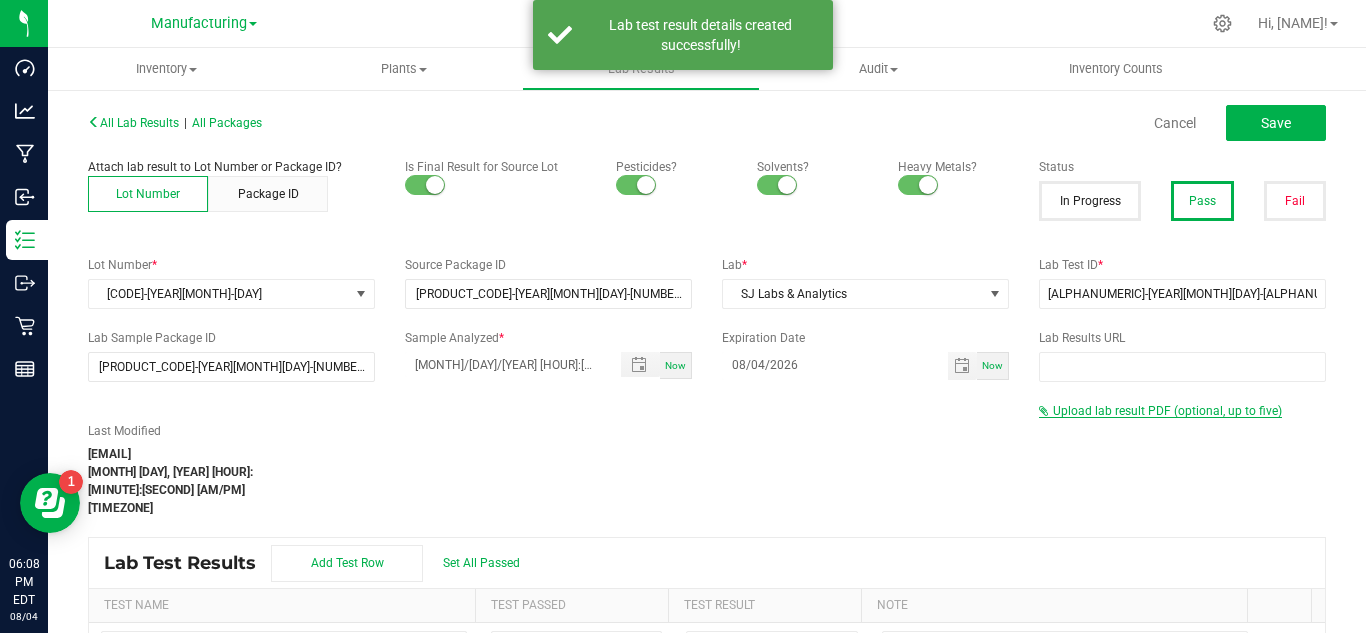 click on "Upload lab result PDF (optional, up to five)" at bounding box center [1167, 411] 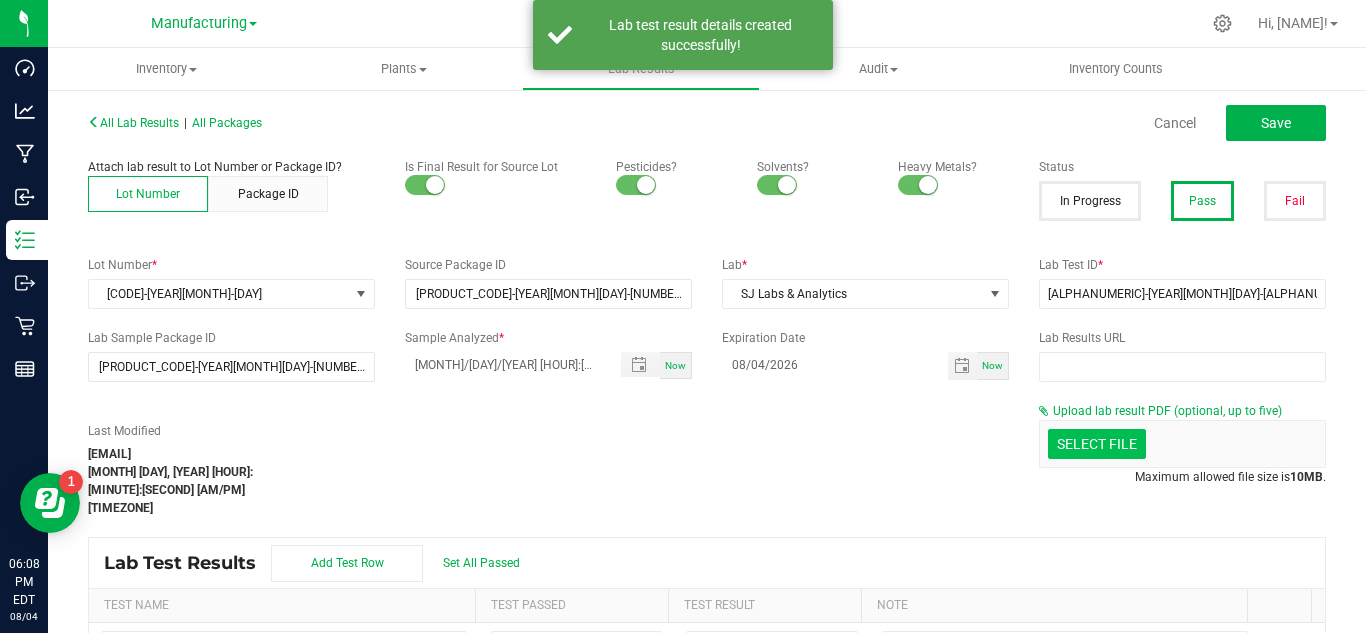 click at bounding box center [-300, 340] 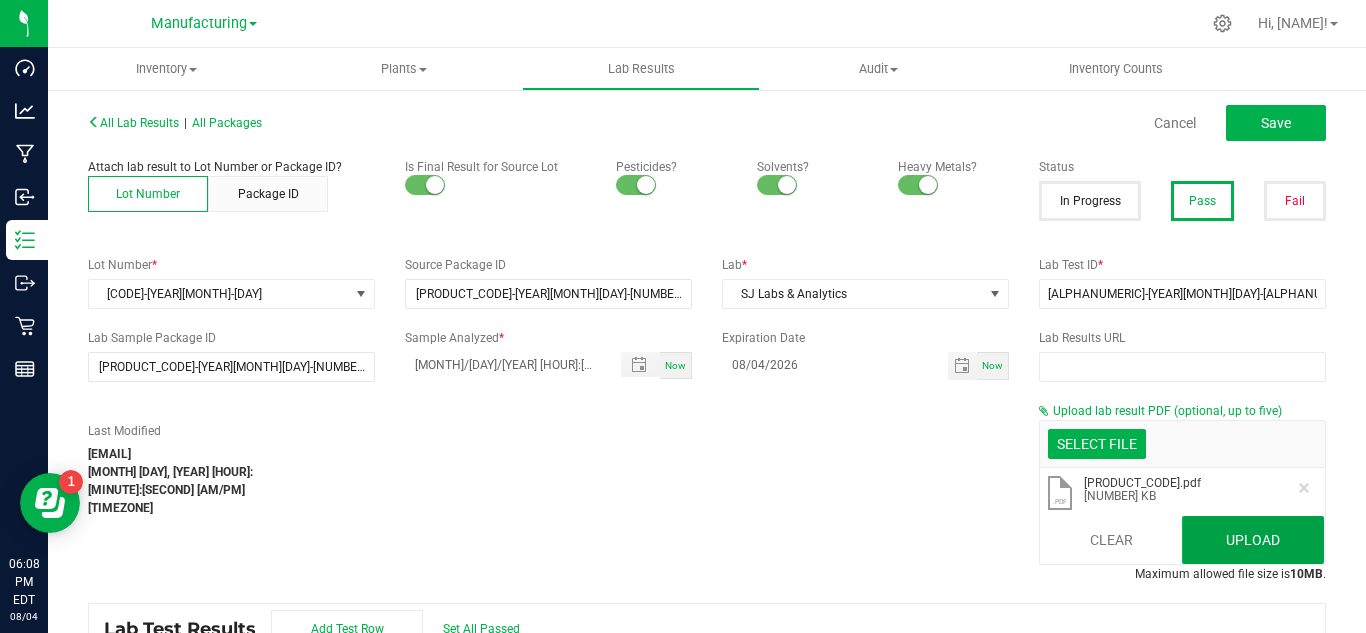 click on "Upload" at bounding box center (1253, 540) 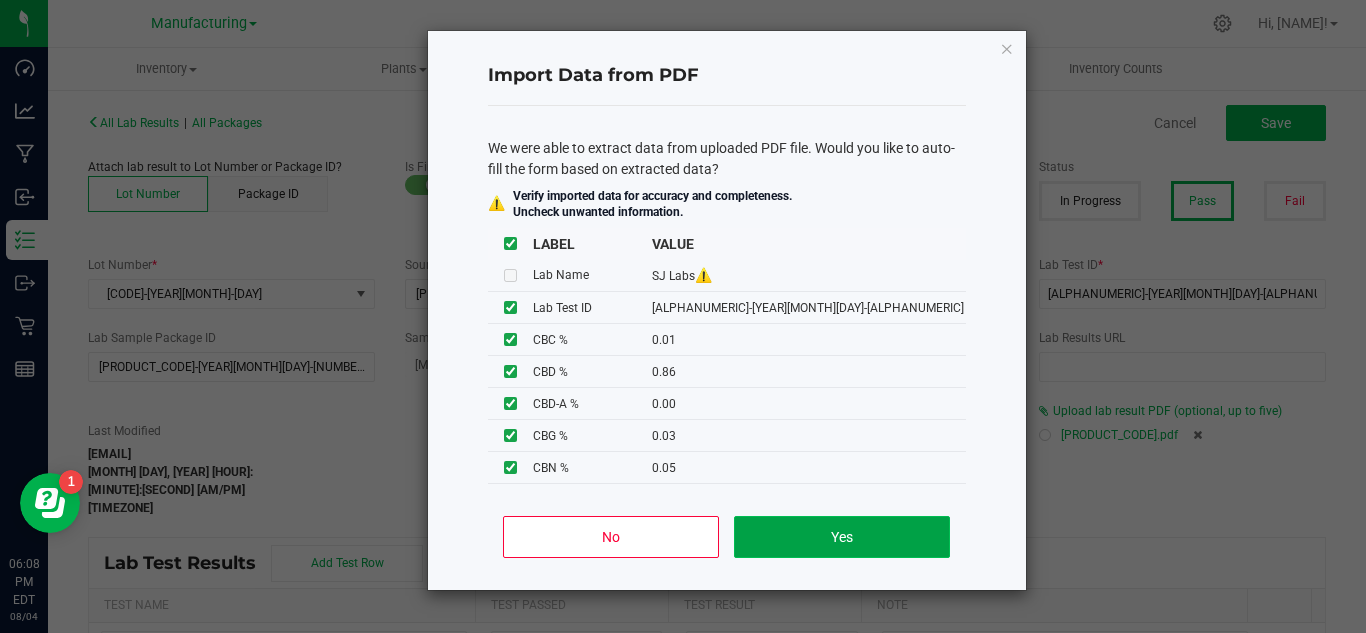 click on "Yes" 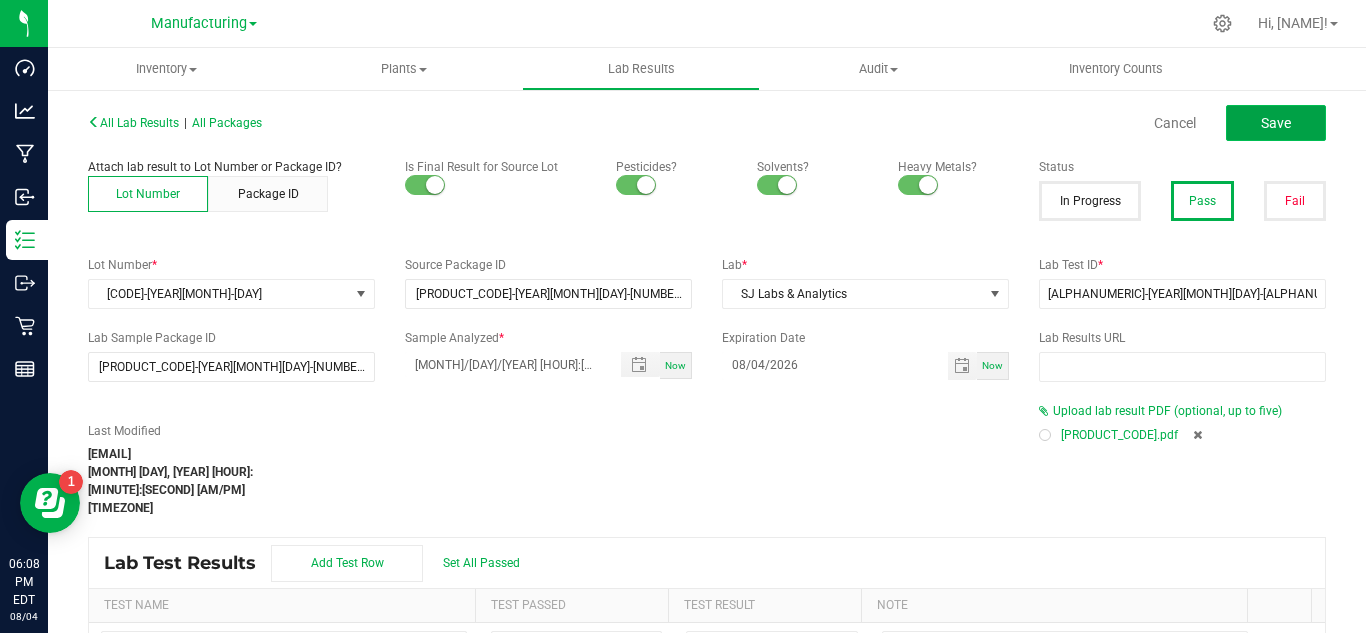 click on "Save" 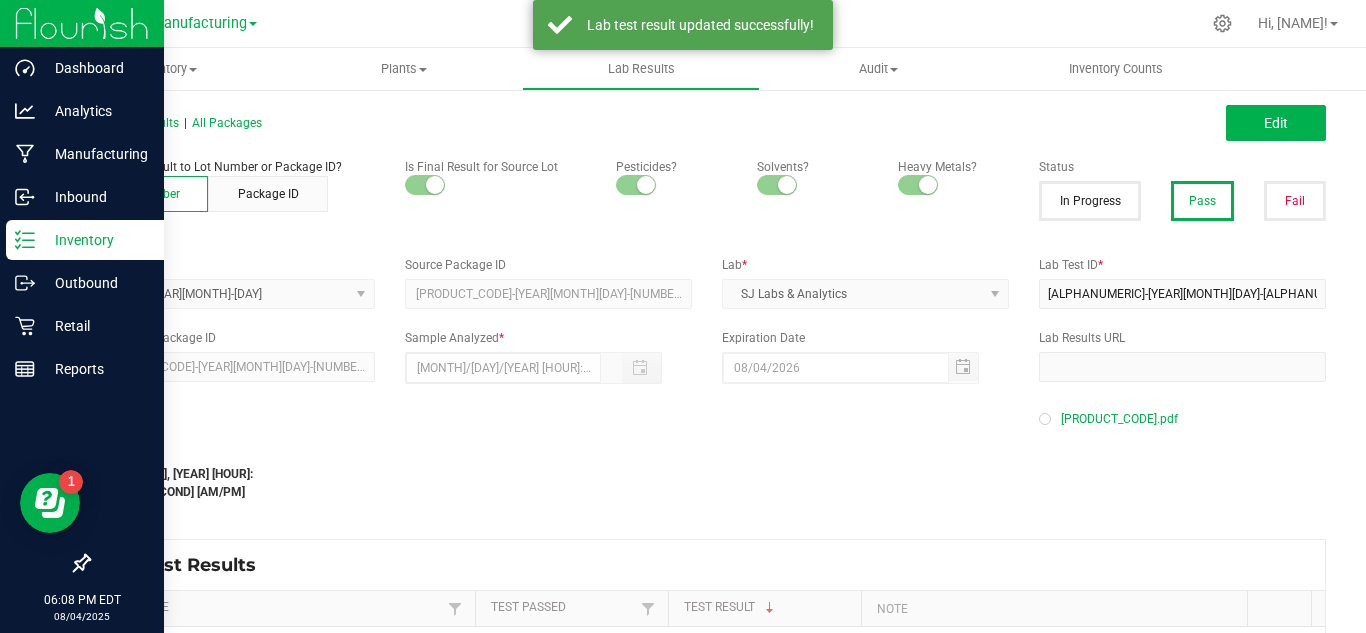 click 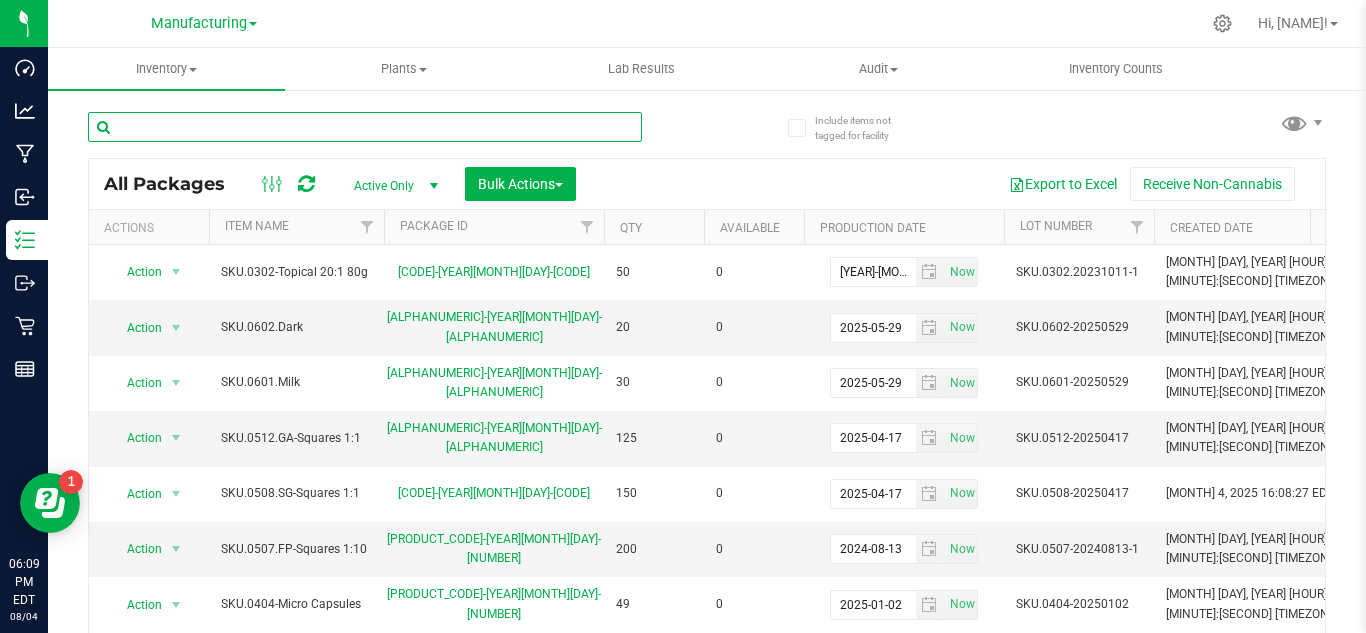 click at bounding box center (365, 127) 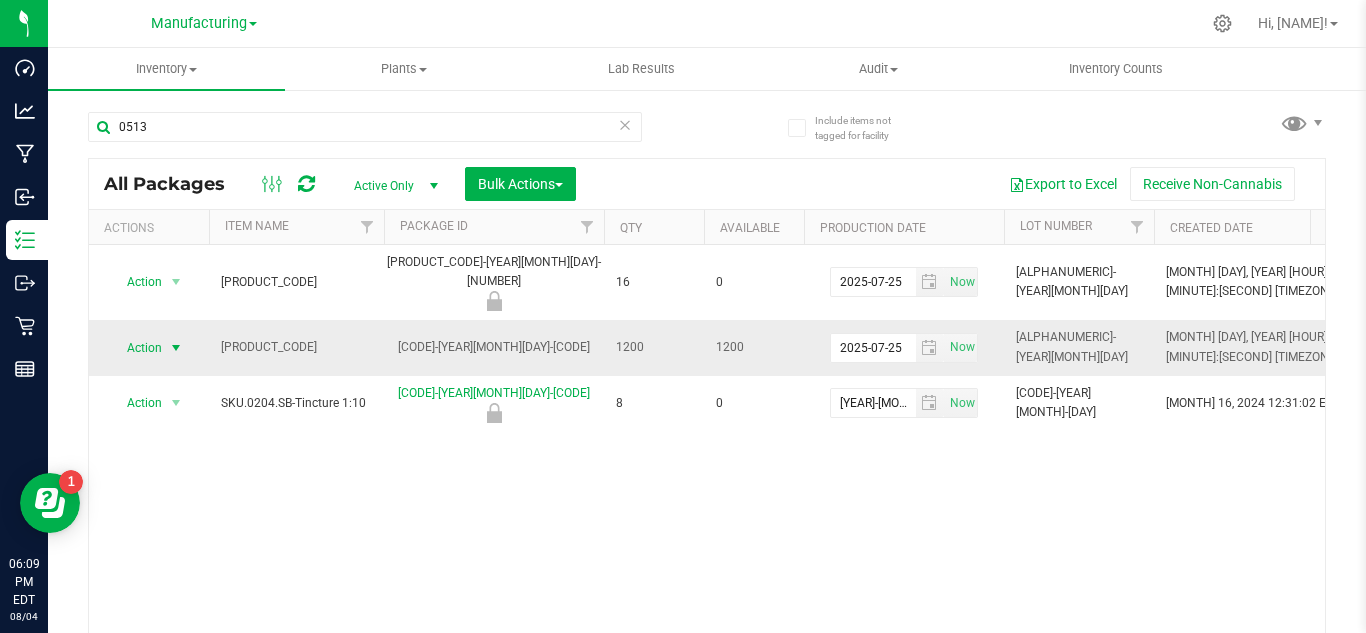 click on "Action" at bounding box center [136, 348] 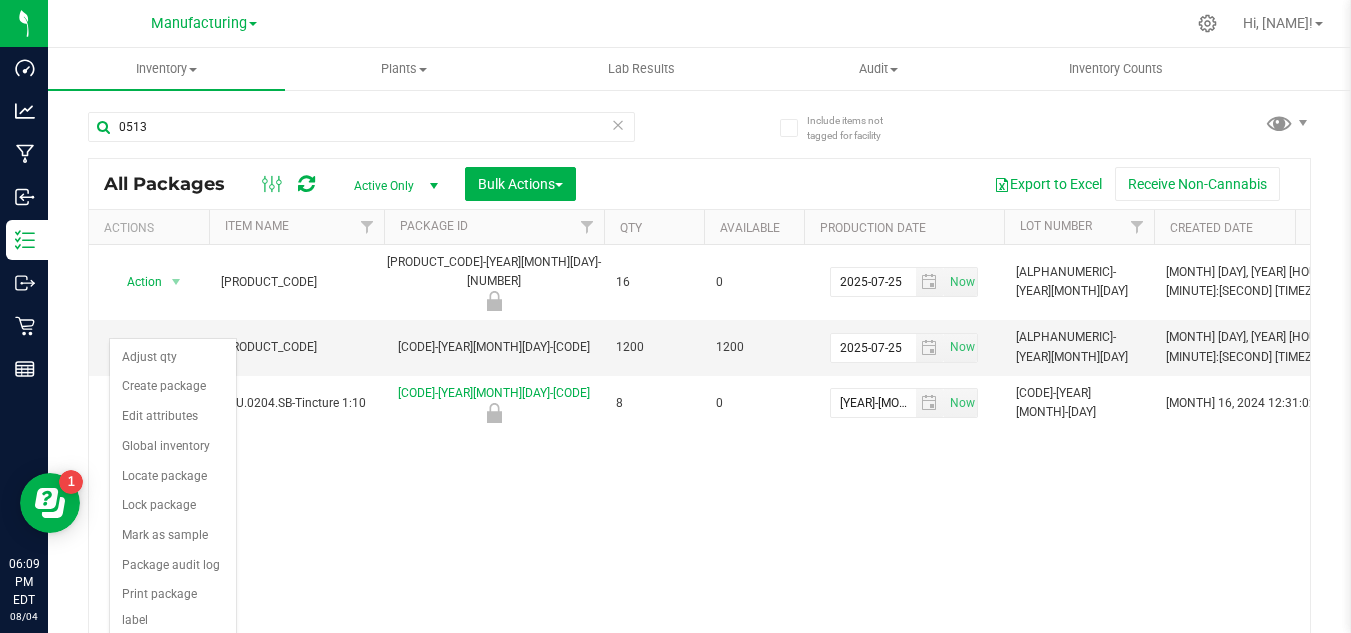 click on "Record a lab result" at bounding box center [173, 651] 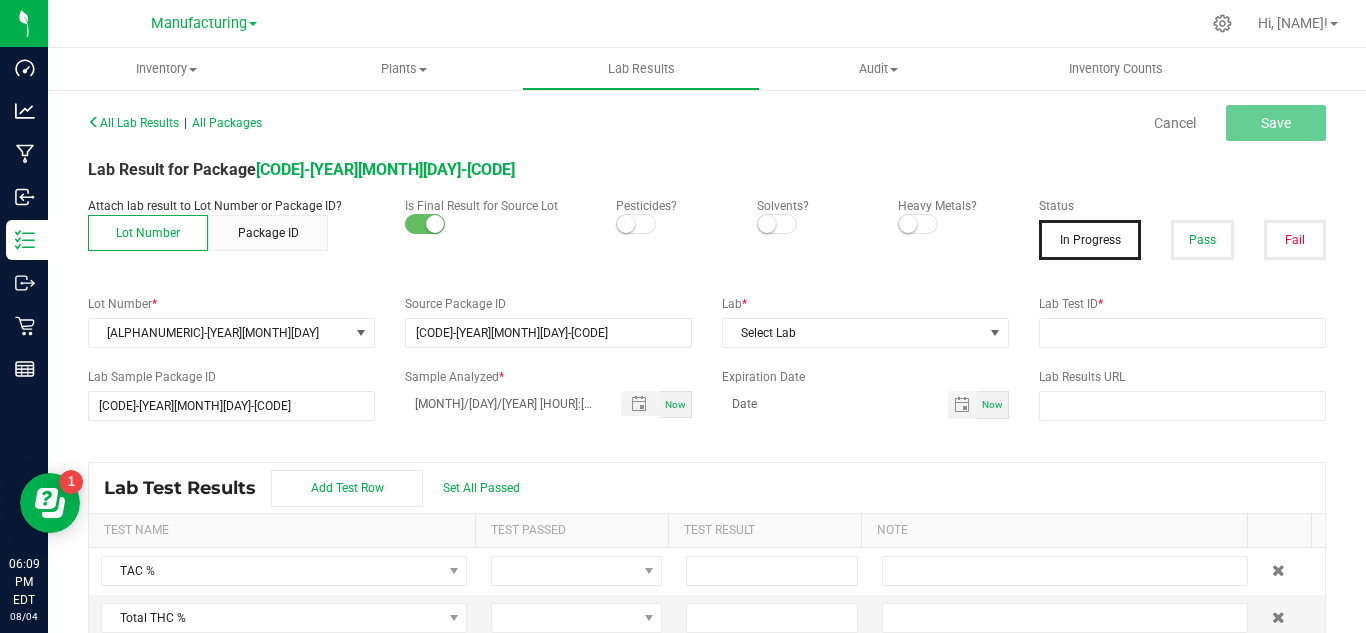 click at bounding box center (671, 225) 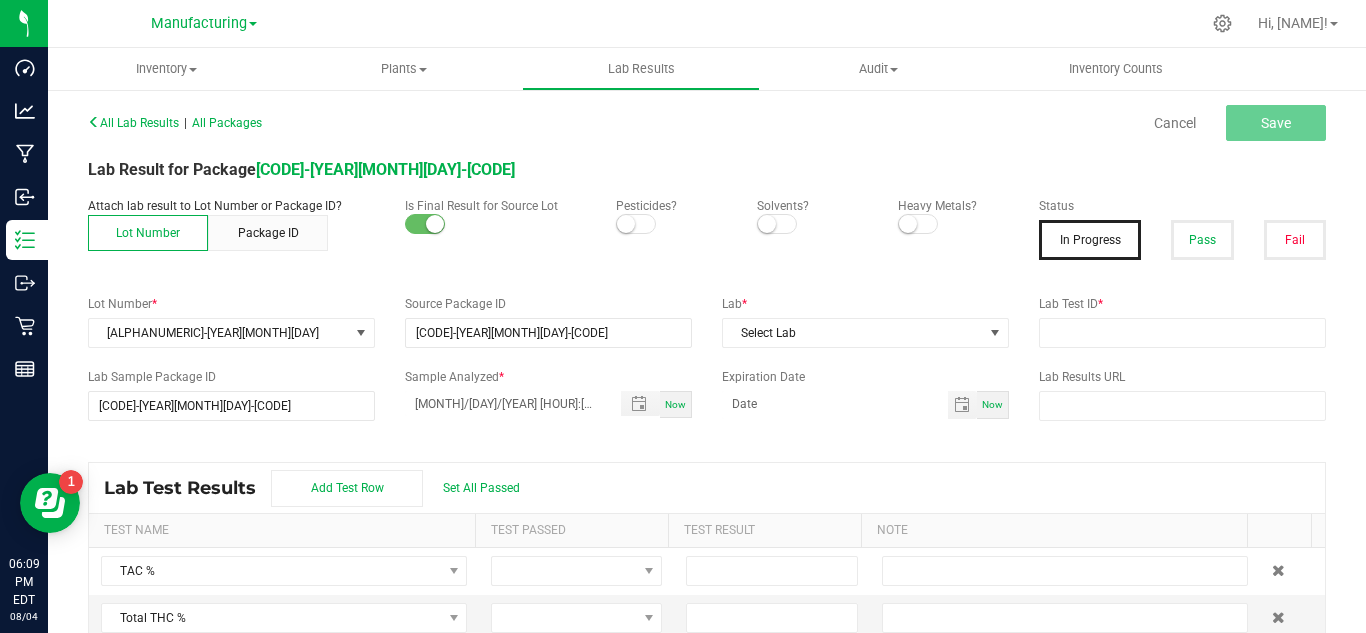 click at bounding box center [636, 224] 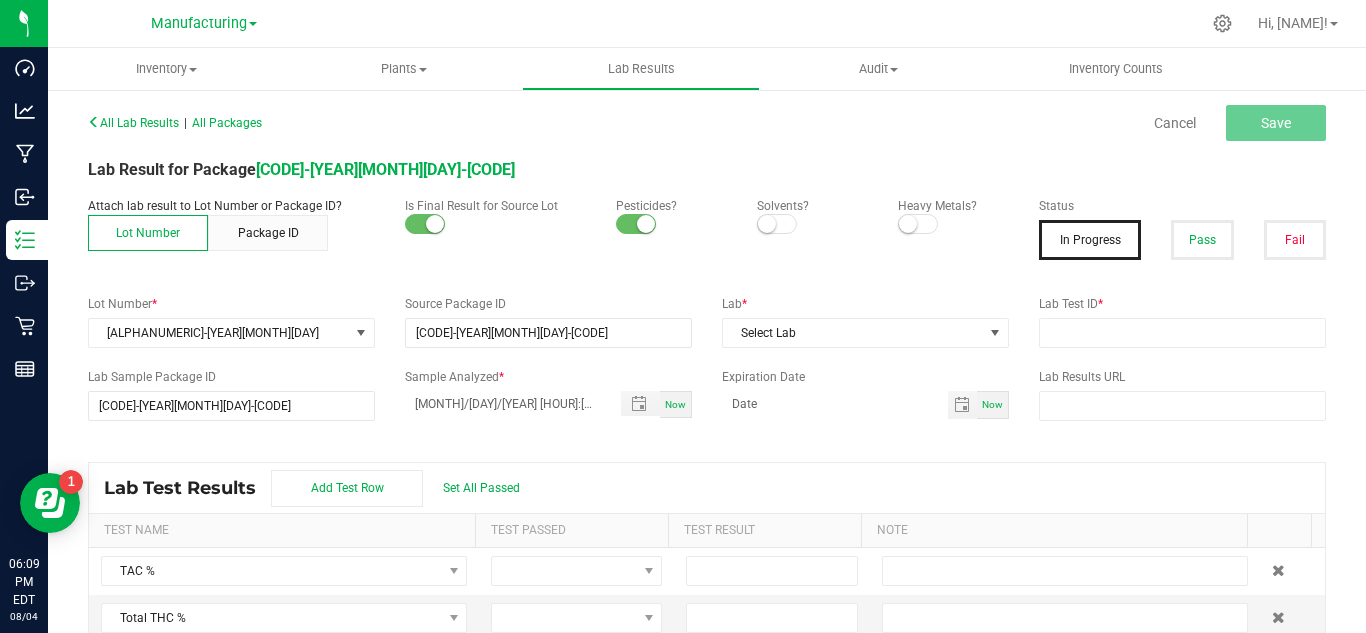 click at bounding box center (767, 224) 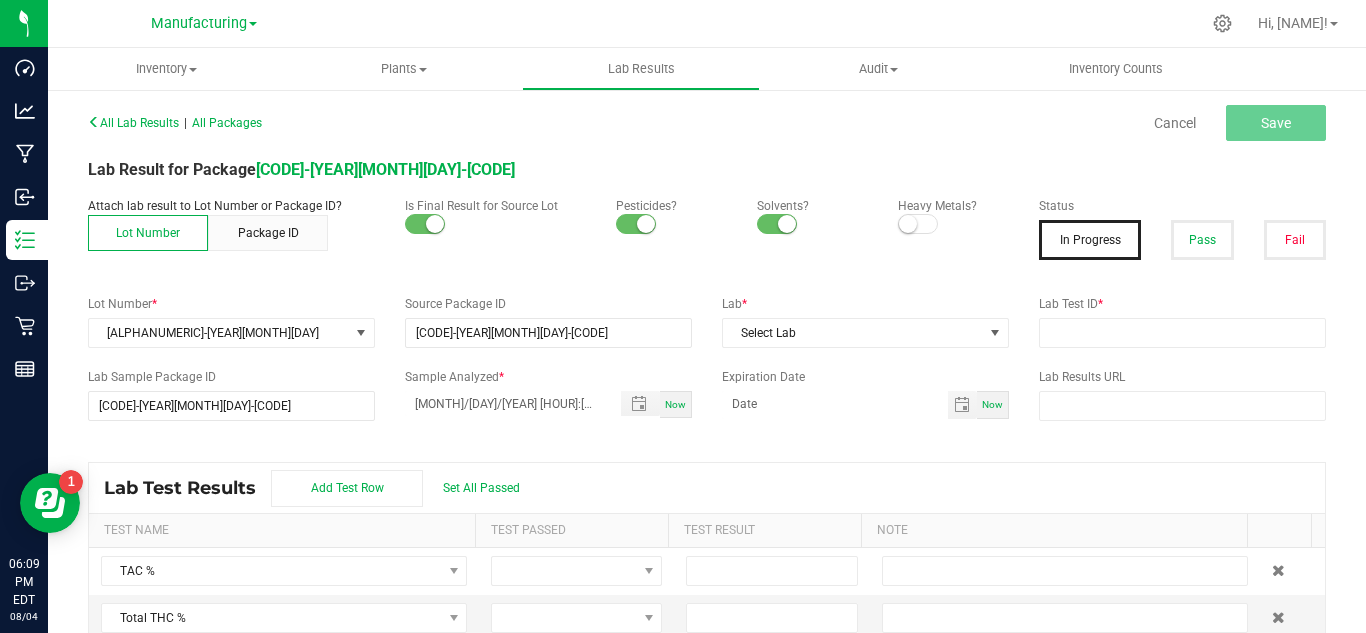 click at bounding box center [918, 224] 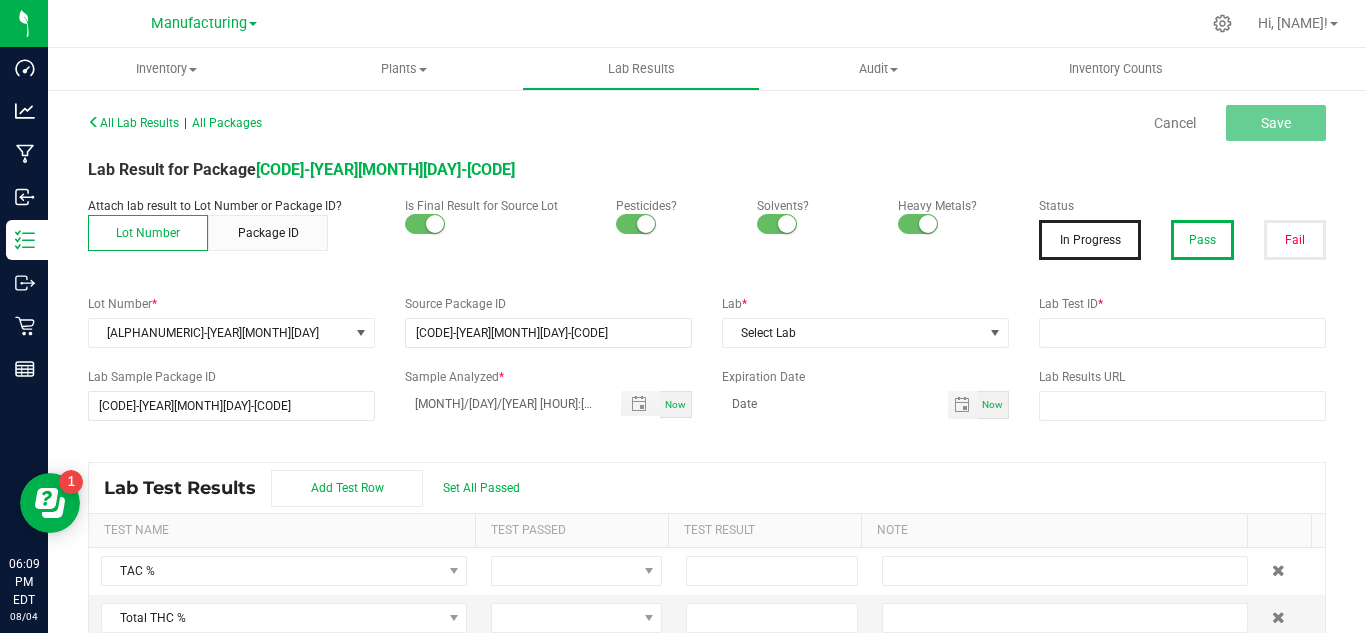 click on "Pass" at bounding box center [1202, 240] 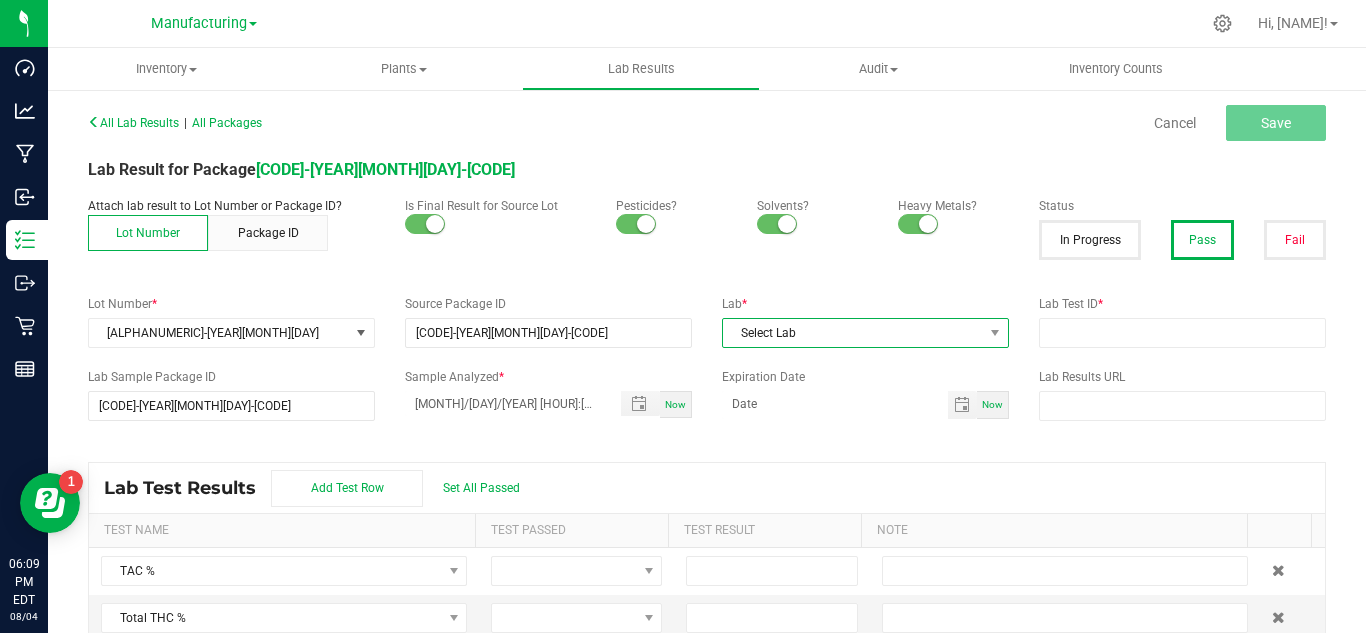 click on "Select Lab" at bounding box center [853, 333] 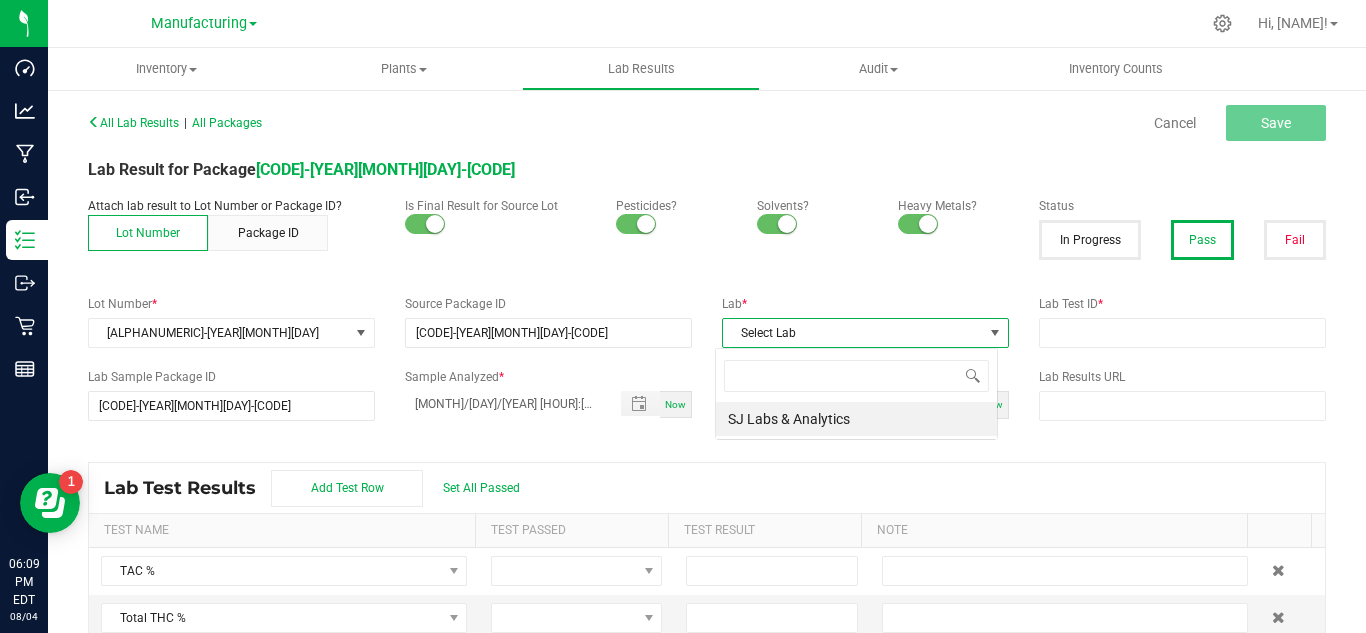 scroll, scrollTop: 99970, scrollLeft: 99717, axis: both 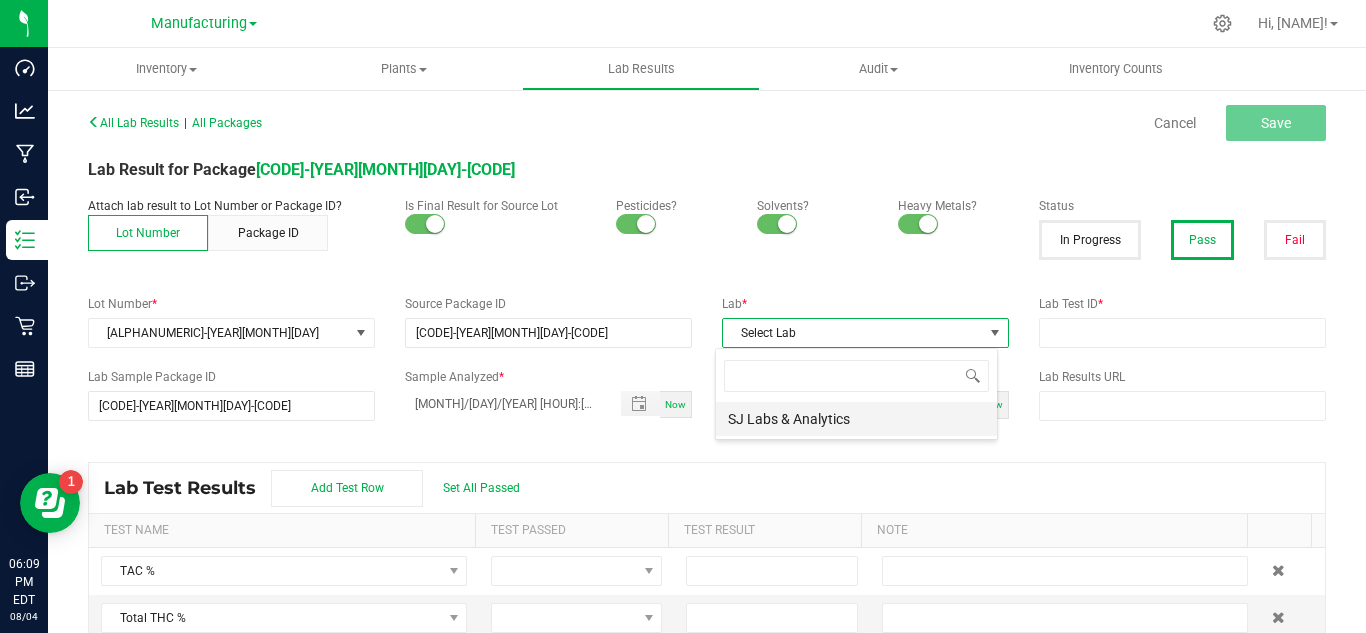 click on "SJ Labs & Analytics" at bounding box center (856, 419) 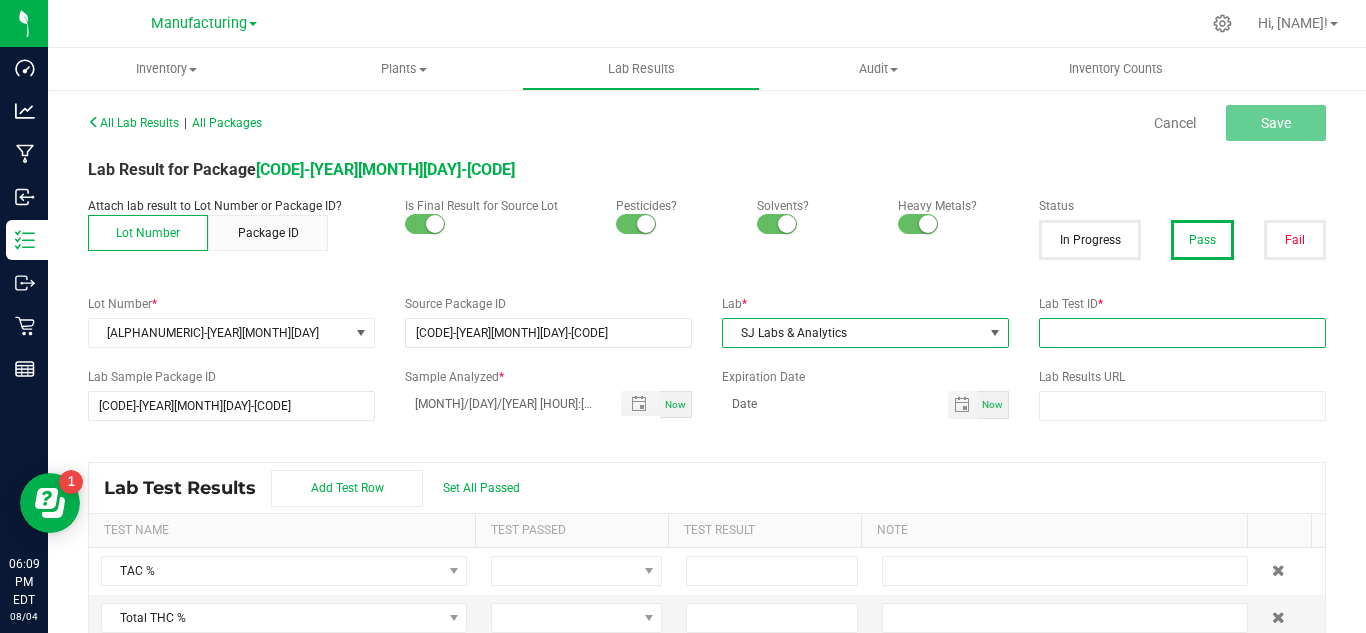click at bounding box center [1182, 333] 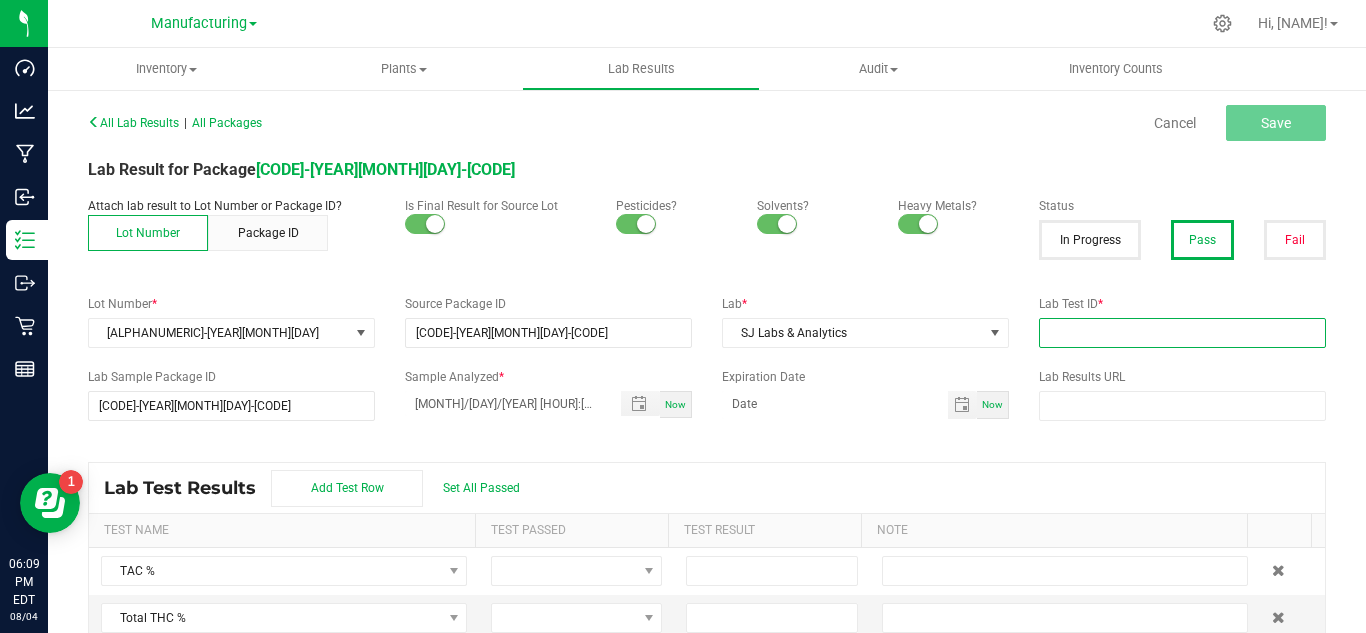 paste on "[CODE]-[YEAR][MONTH]-[DAY]" 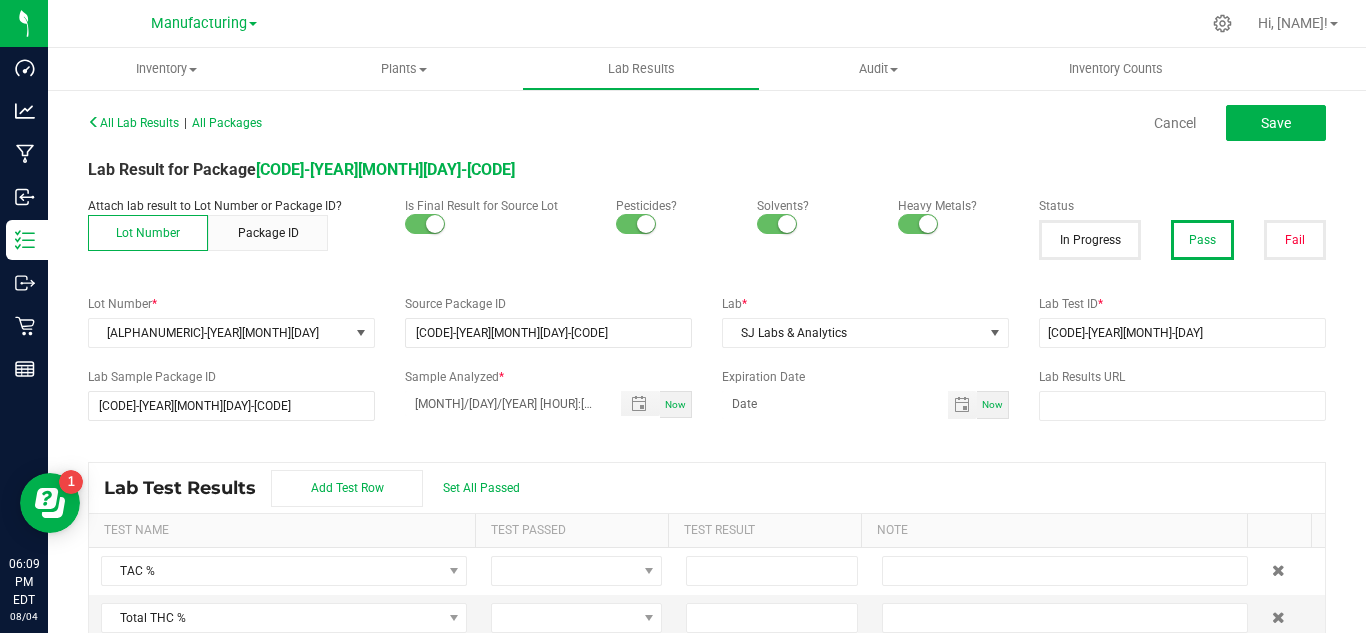 click on "Now" at bounding box center (993, 405) 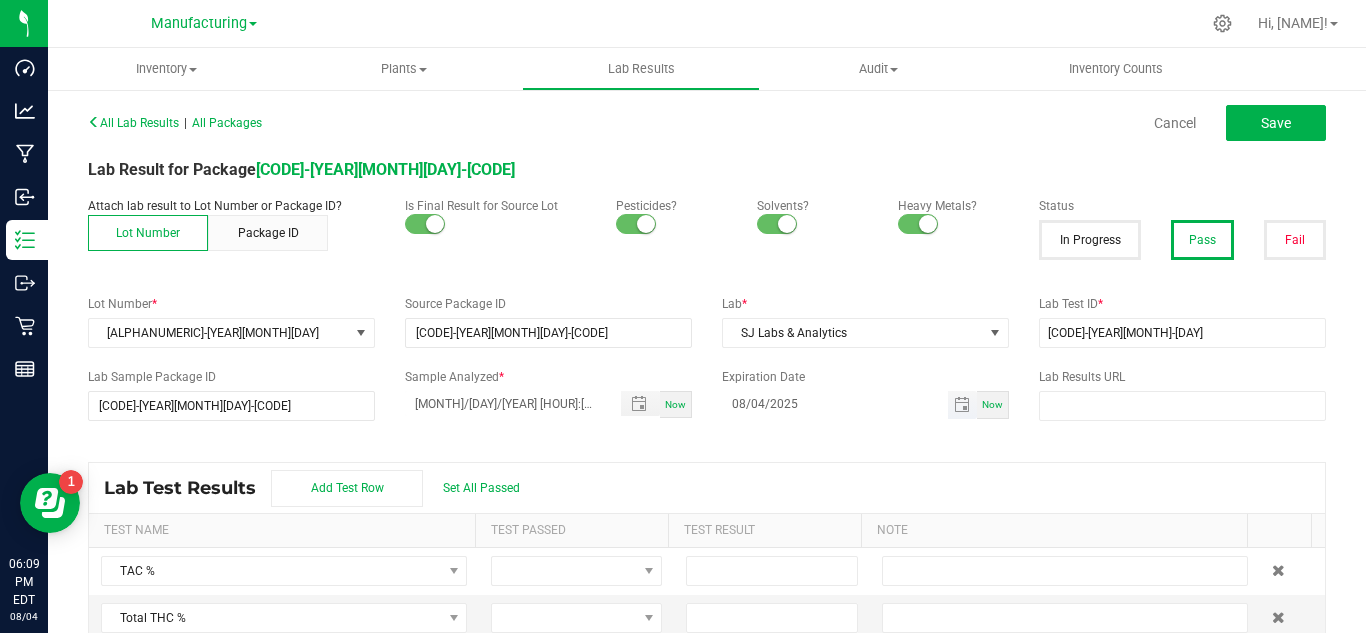 click on "08/04/2025" at bounding box center [835, 403] 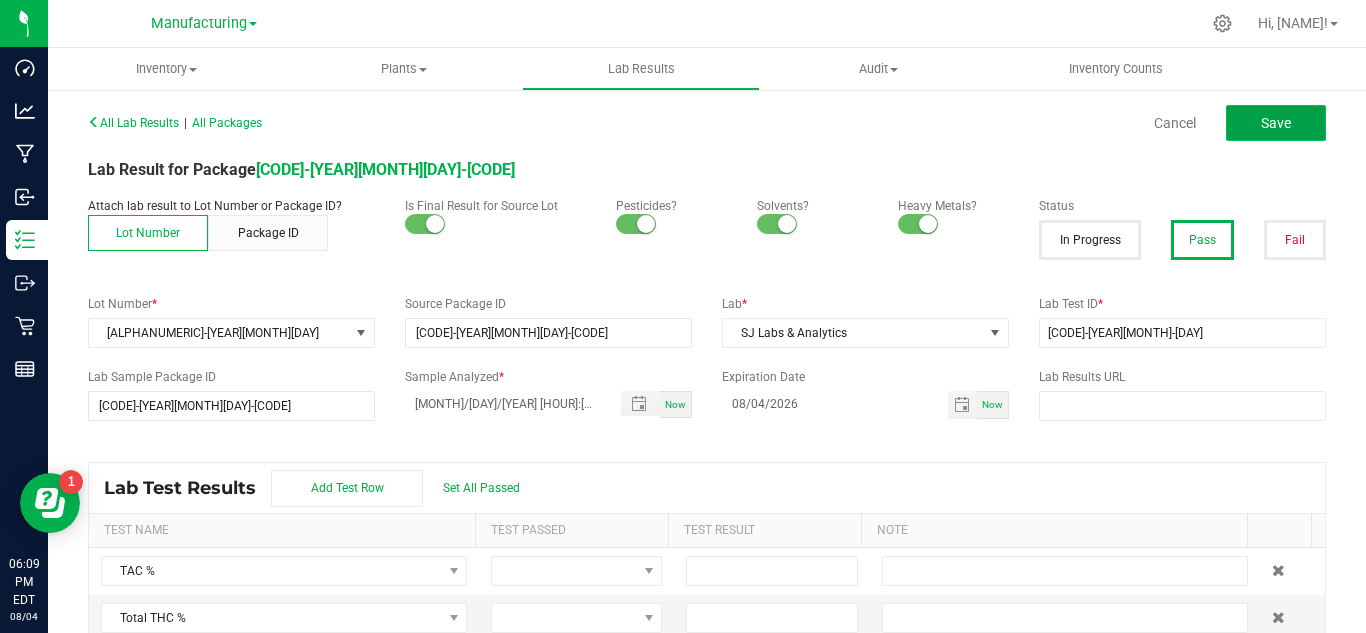 click on "Save" 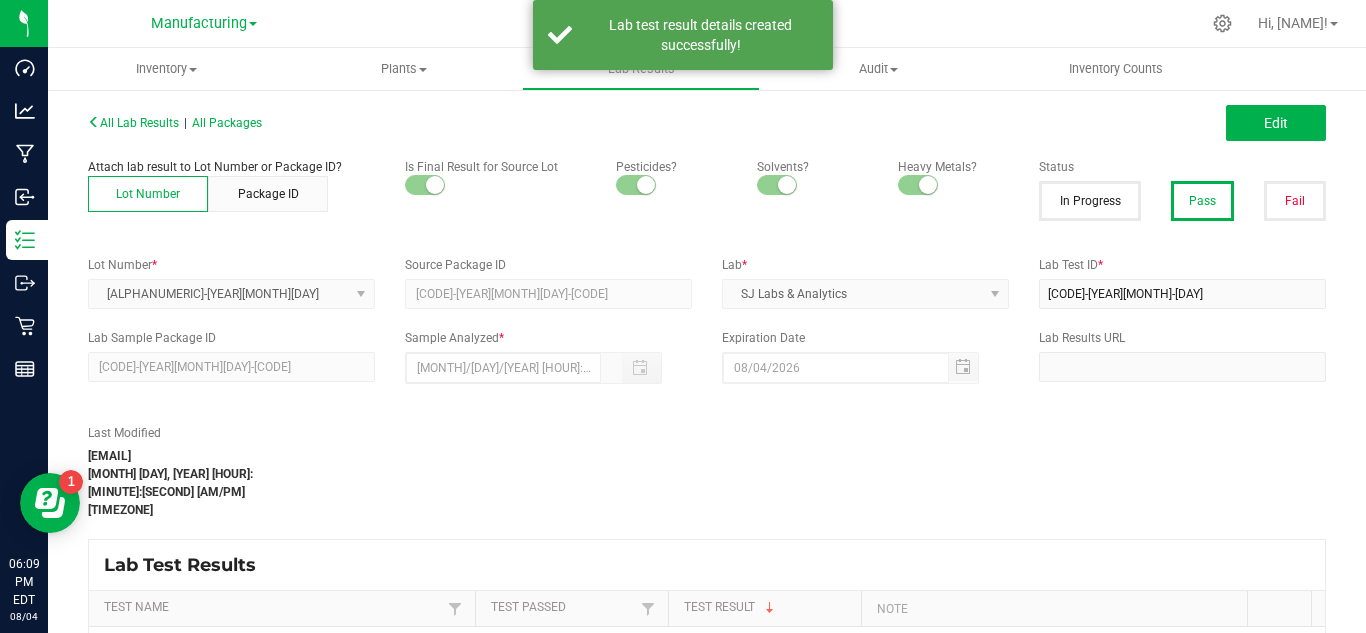 click on "Edit" at bounding box center [1276, 123] 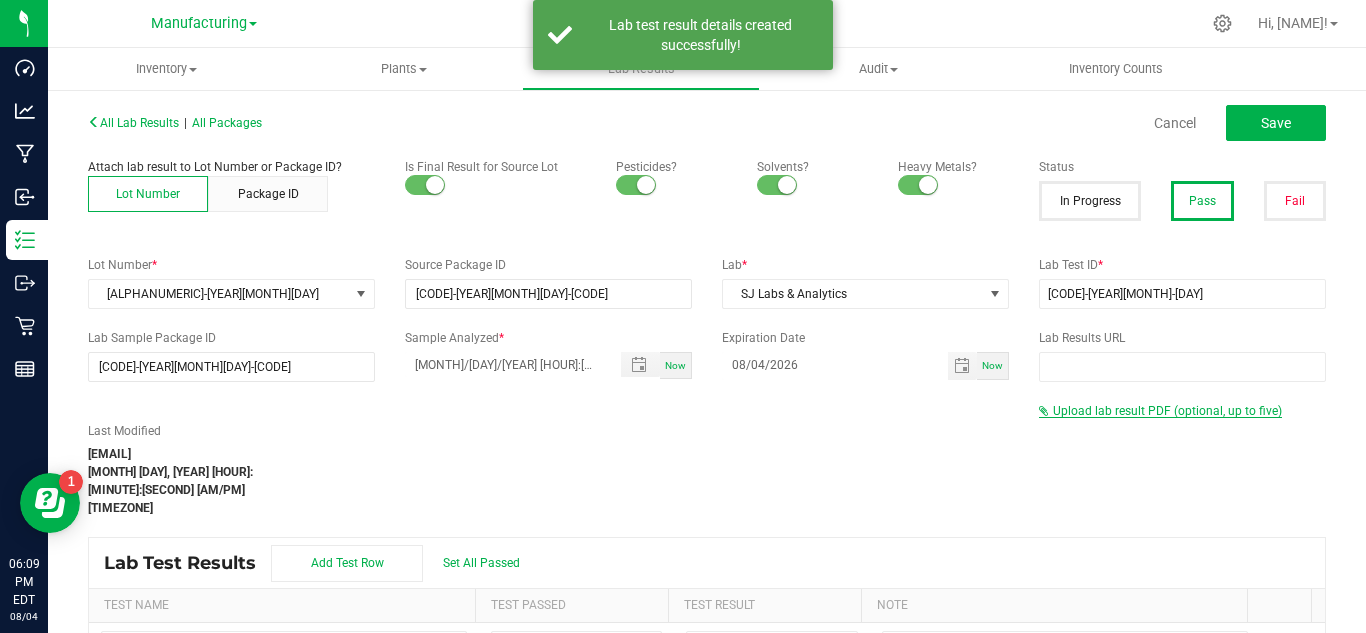 click on "Upload lab result PDF (optional, up to five)" at bounding box center (1167, 411) 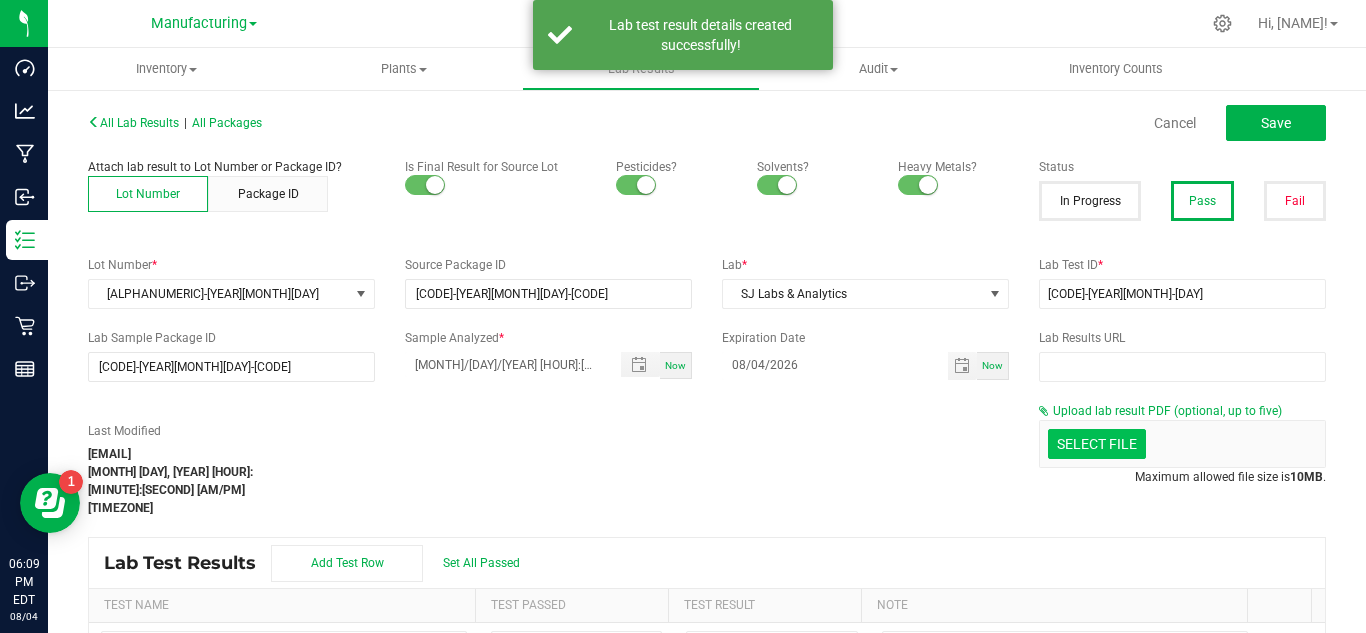 click at bounding box center (-300, 340) 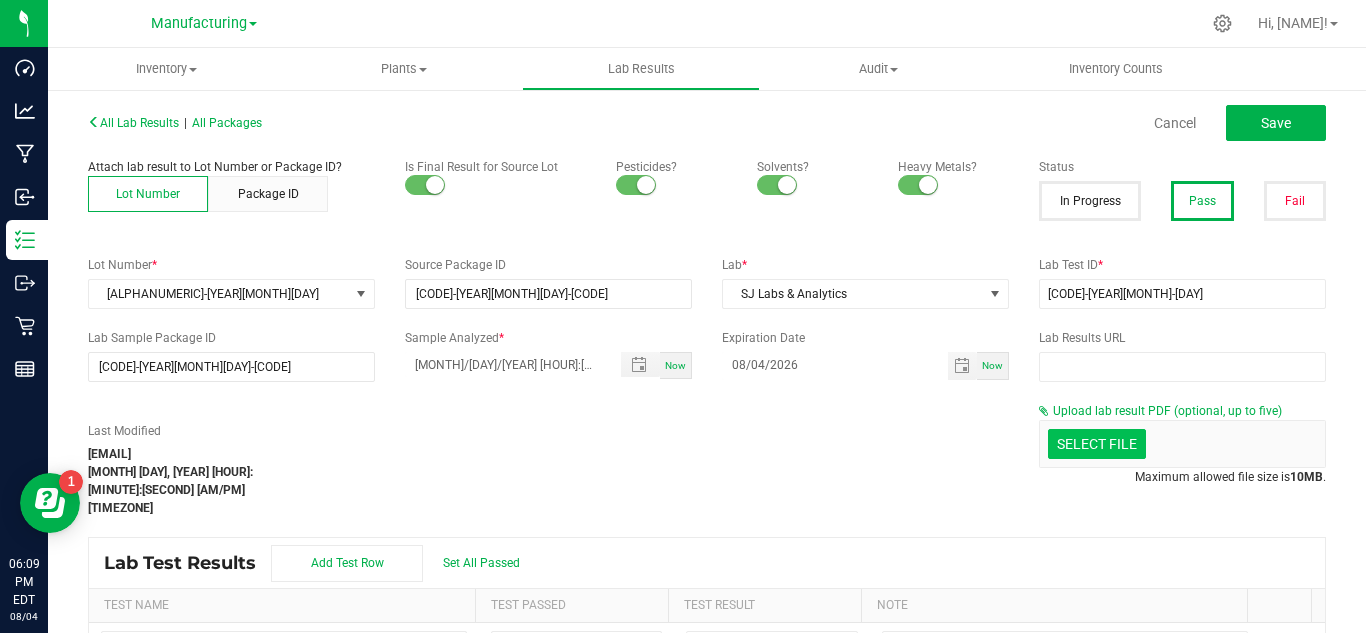 click at bounding box center [-300, 340] 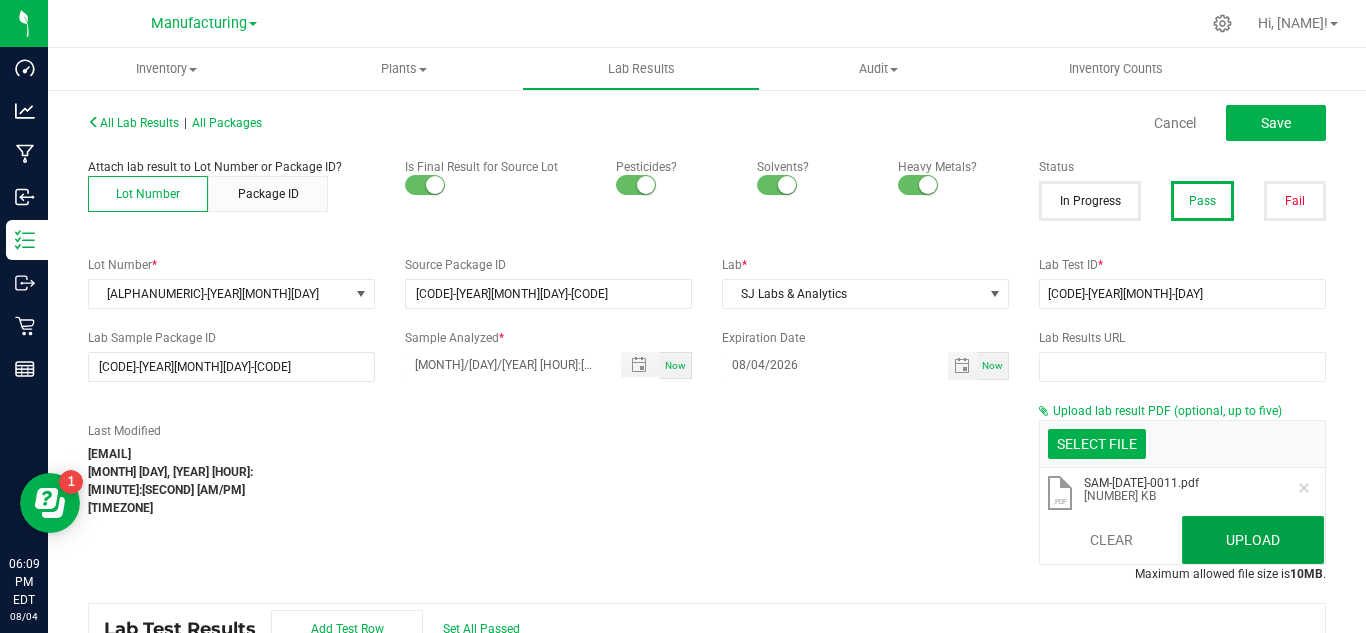 click on "Upload" at bounding box center (1253, 540) 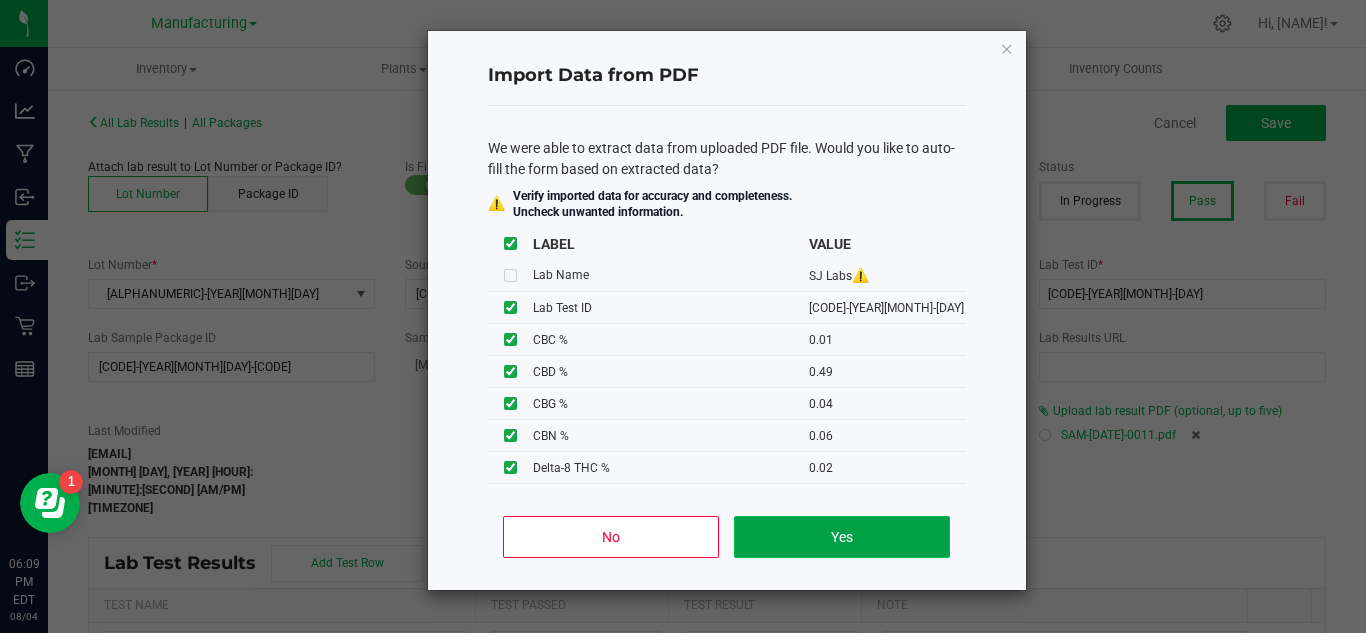 click on "Yes" 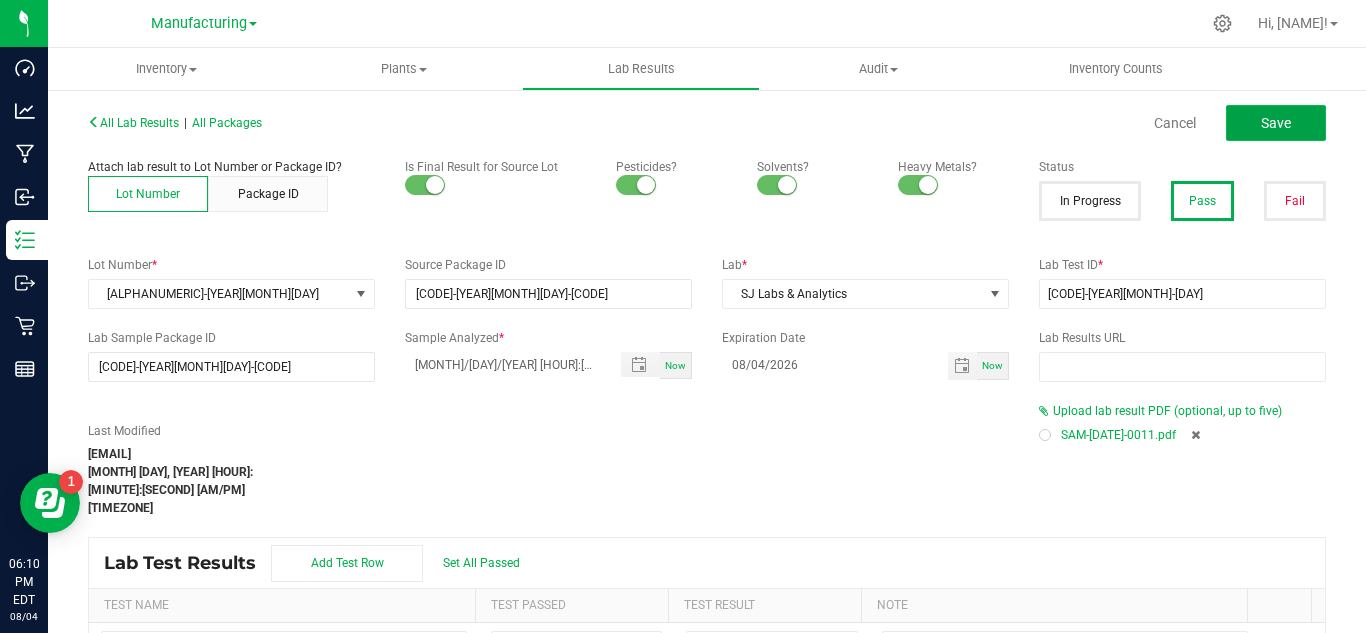 click on "Save" 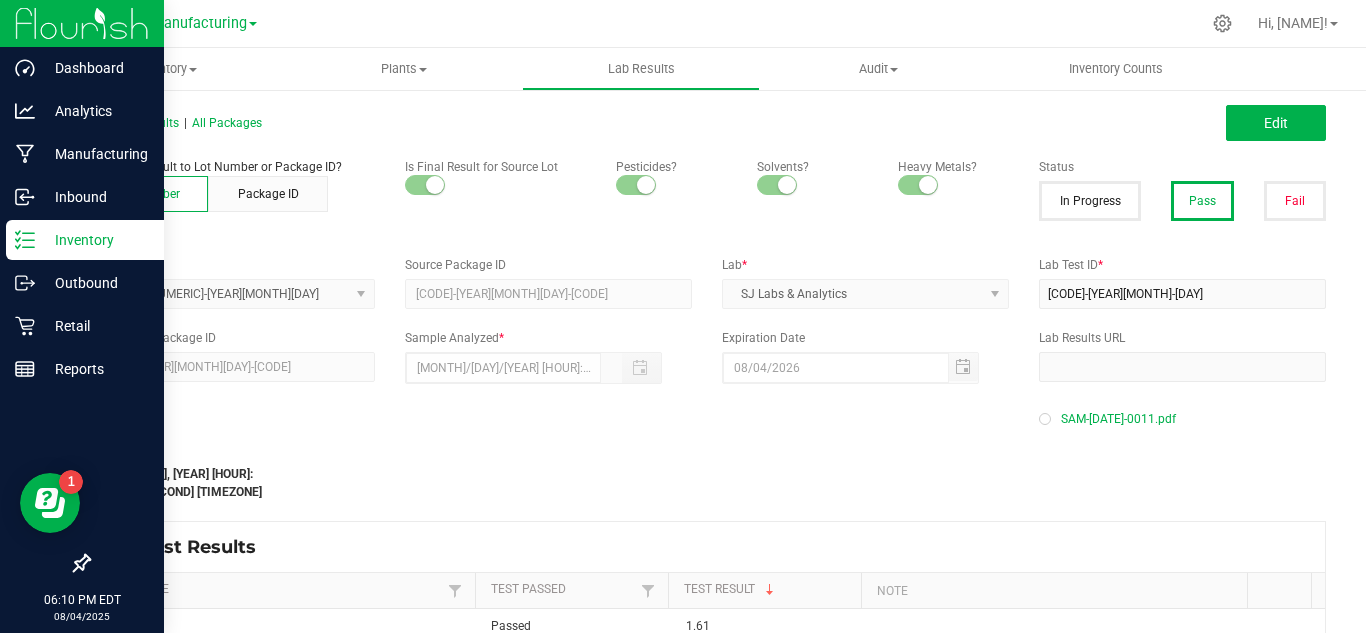 click 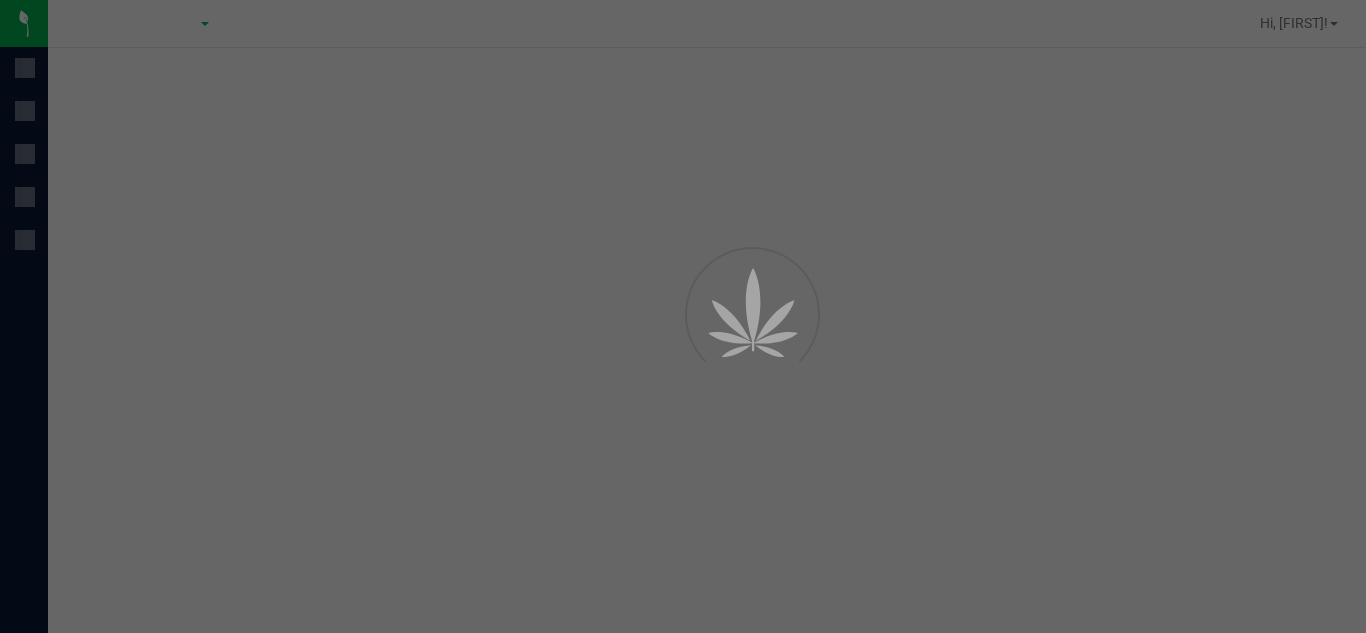 scroll, scrollTop: 0, scrollLeft: 0, axis: both 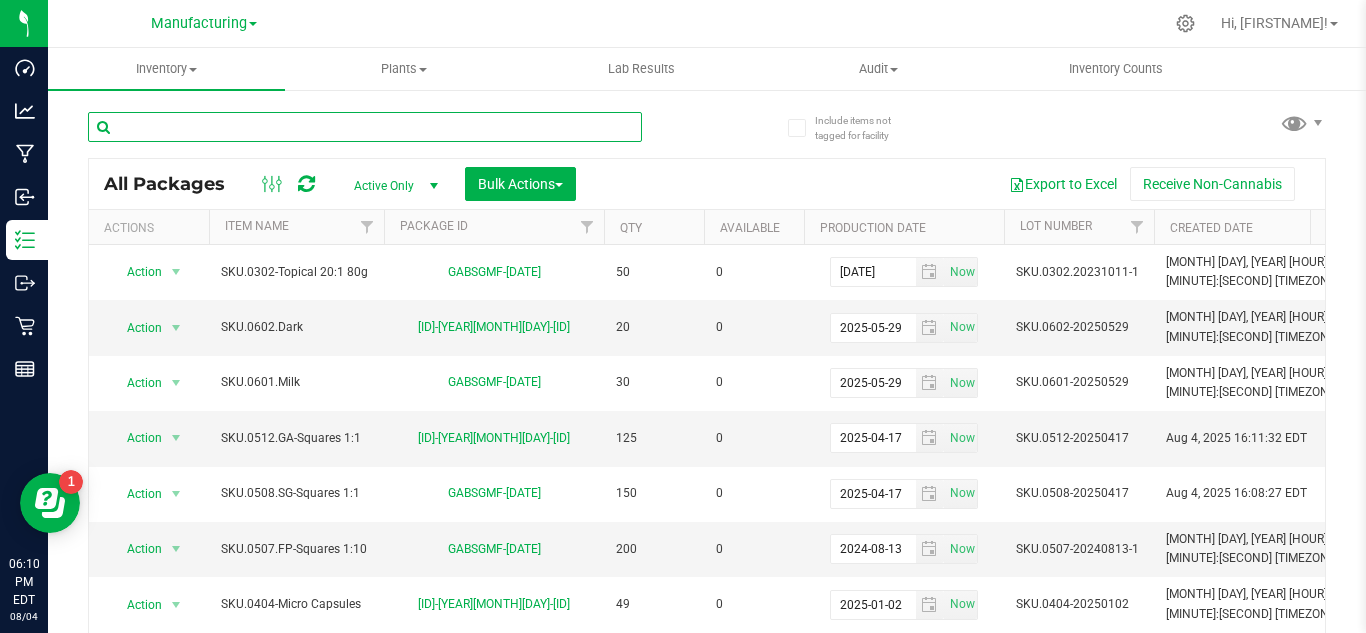 click at bounding box center [365, 127] 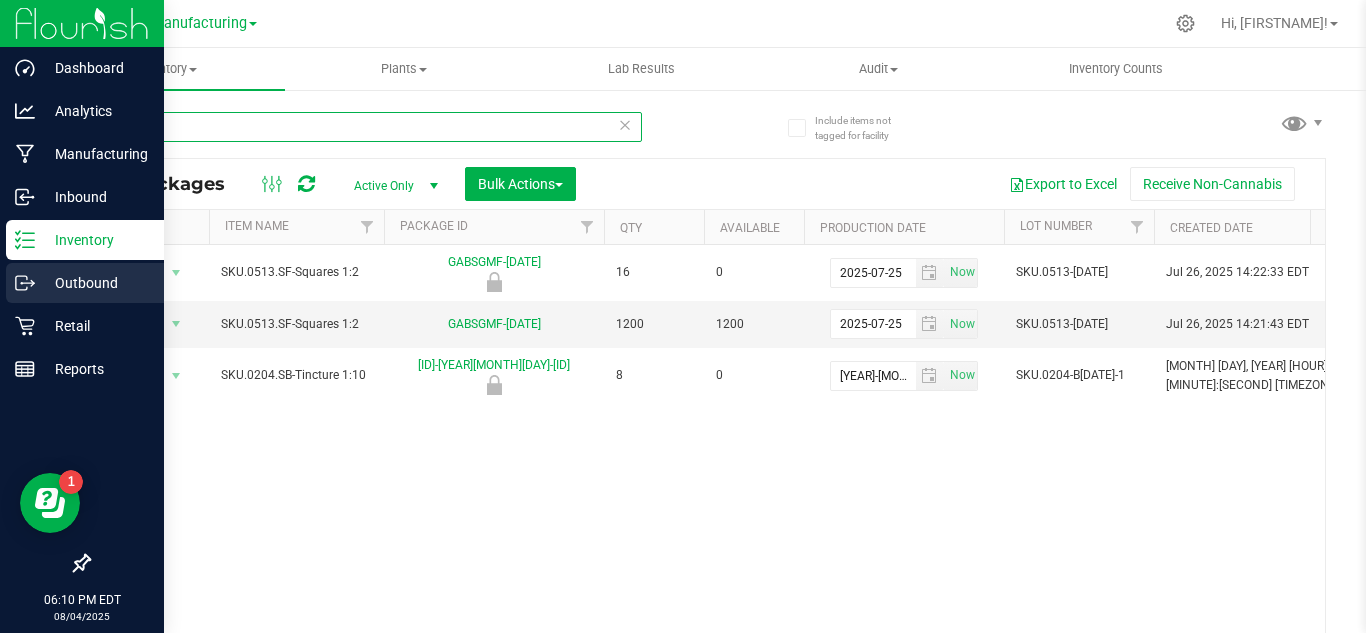 type on "0513" 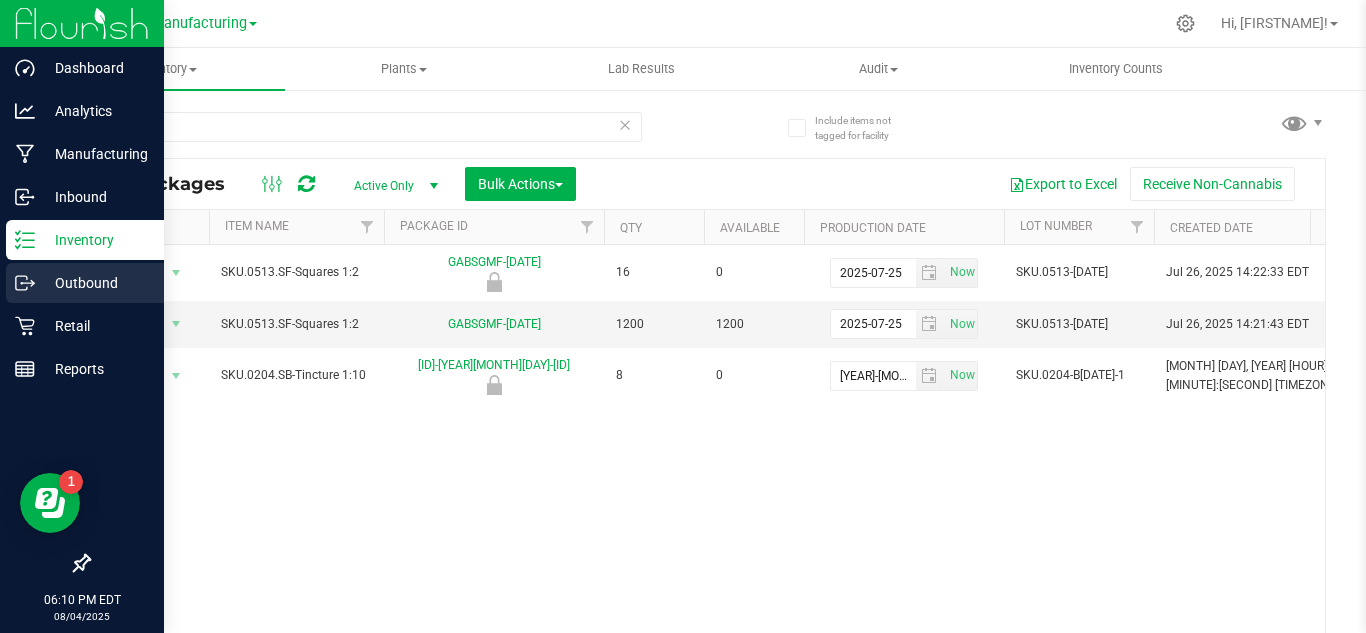click on "Outbound" at bounding box center (95, 283) 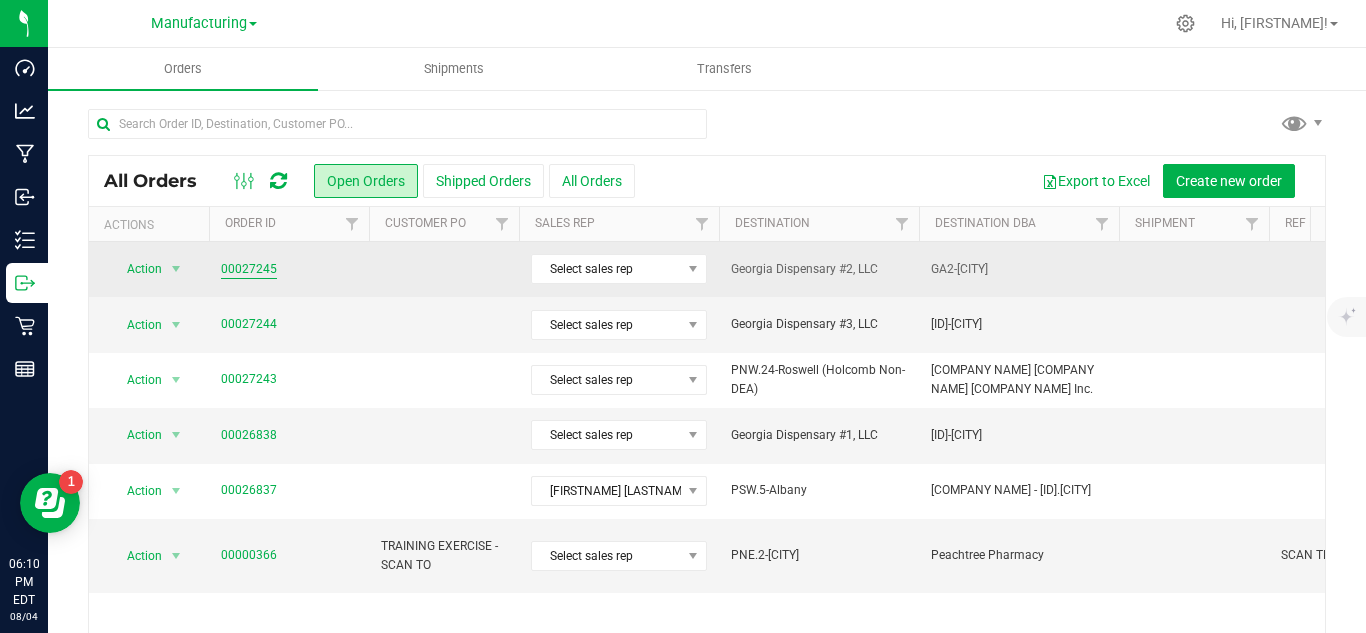 click on "[NUMBER]" at bounding box center [249, 269] 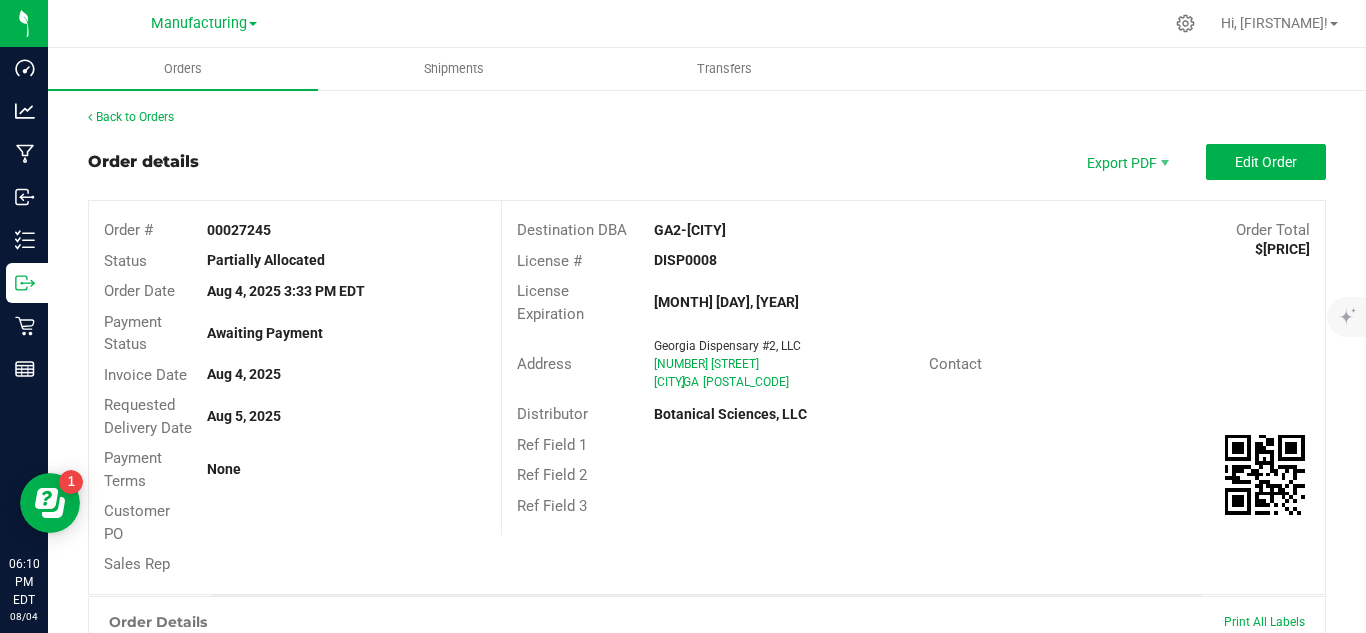 click on "Order Total   $70,554.00" at bounding box center (1153, 230) 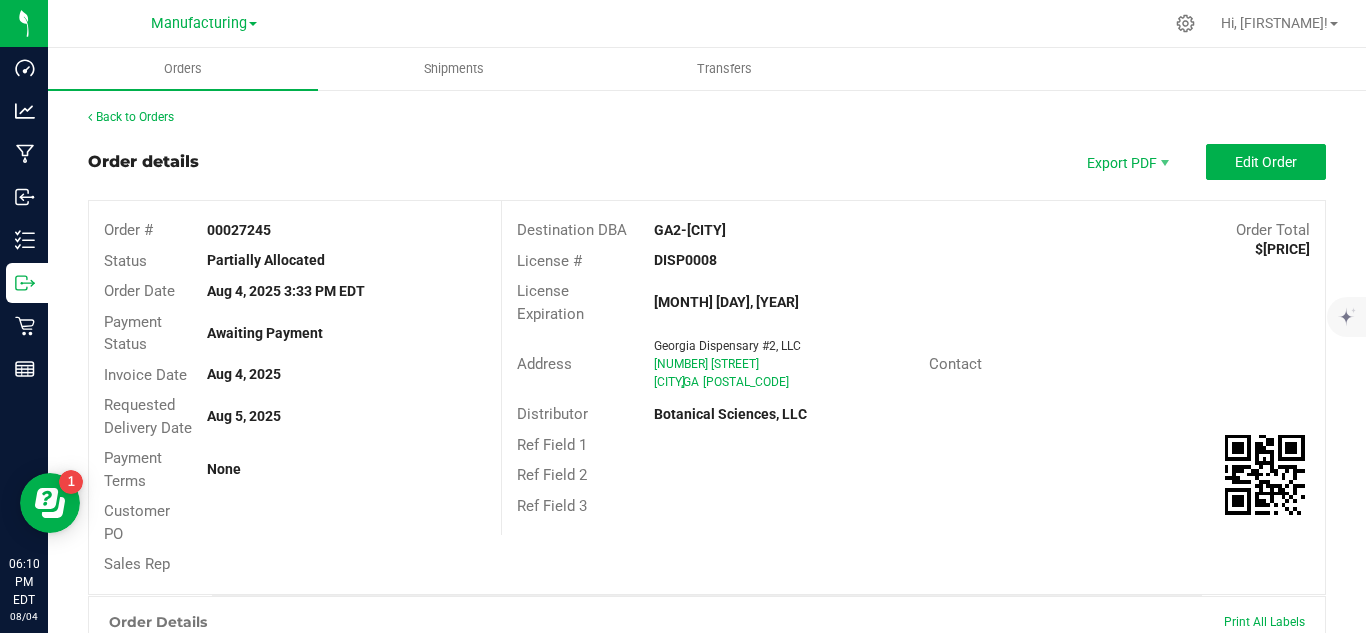 click on "Back to Orders
Order details   Export PDF   Edit Order   Order #   00027245   Status   Partially Allocated   Order Date   Aug 4, 2025 3:33 PM EDT   Payment Status   Awaiting Payment   Invoice Date   Aug 4, 2025   Requested Delivery Date   Aug 5, 2025   Payment Terms   None   Customer PO      Sales Rep       Destination DBA   GA2-Stockbridge   Order Total   $70,554.00   License #   DISP0008   License Expiration   Sep 30, 2025   Address  Georgia Dispensary #2, LLC 1791 Rock Quarry Rd Stockbridge  ,  GA 30281  Contact   Distributor   Botanical Sciences, LLC   Ref Field 1      Ref Field 2      Ref Field 3
Order Details Print All Labels Item  Sellable  Strain  Lot Number  Qty Ordered Qty Allocated Unit Price Line Discount Total  SKU.0204.PP-Tincture 1:10   376 ea   (LOT: 100 ea)   None   SKU.0204.PP-20250529   100 ea   100 ea   $84.00   $0.00   $8,400.00" at bounding box center (707, 952) 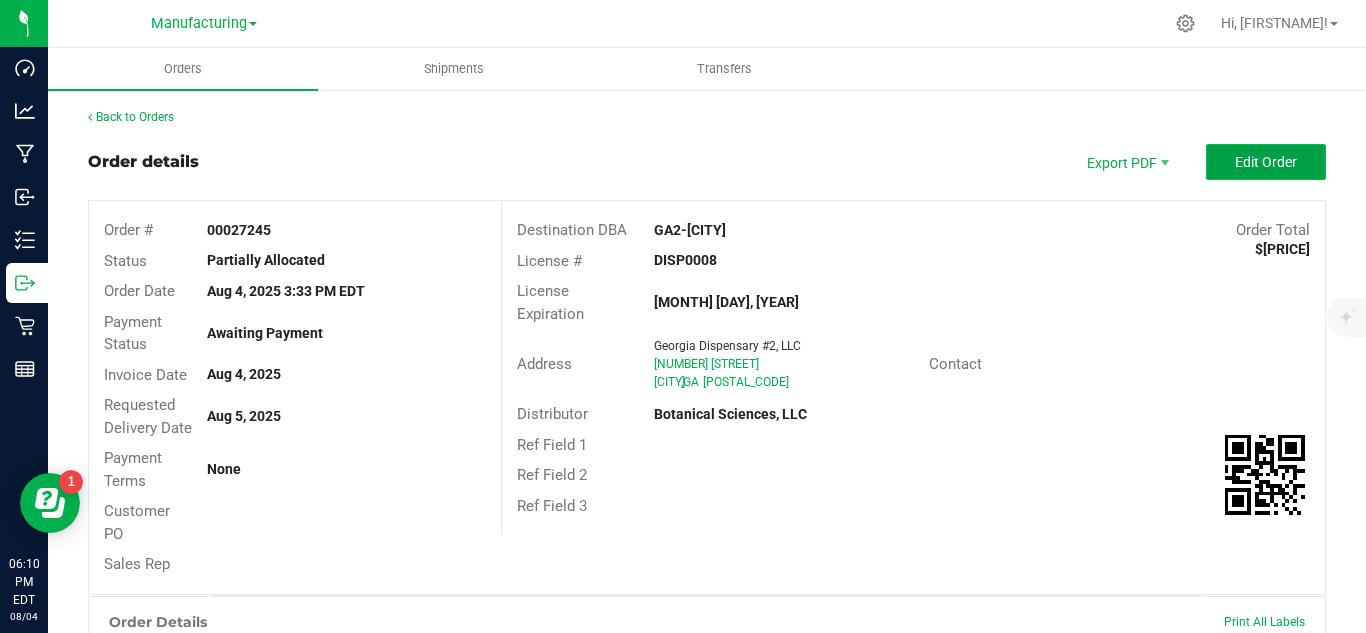 click on "Edit Order" at bounding box center [1266, 162] 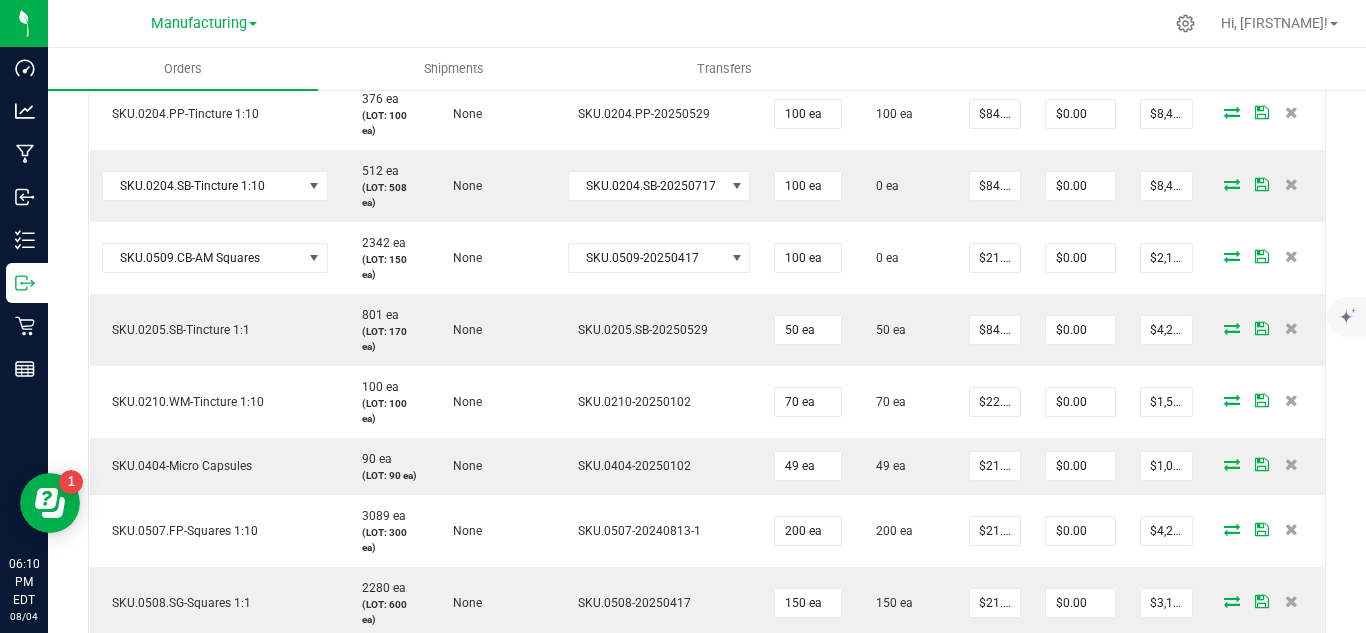 scroll, scrollTop: 680, scrollLeft: 0, axis: vertical 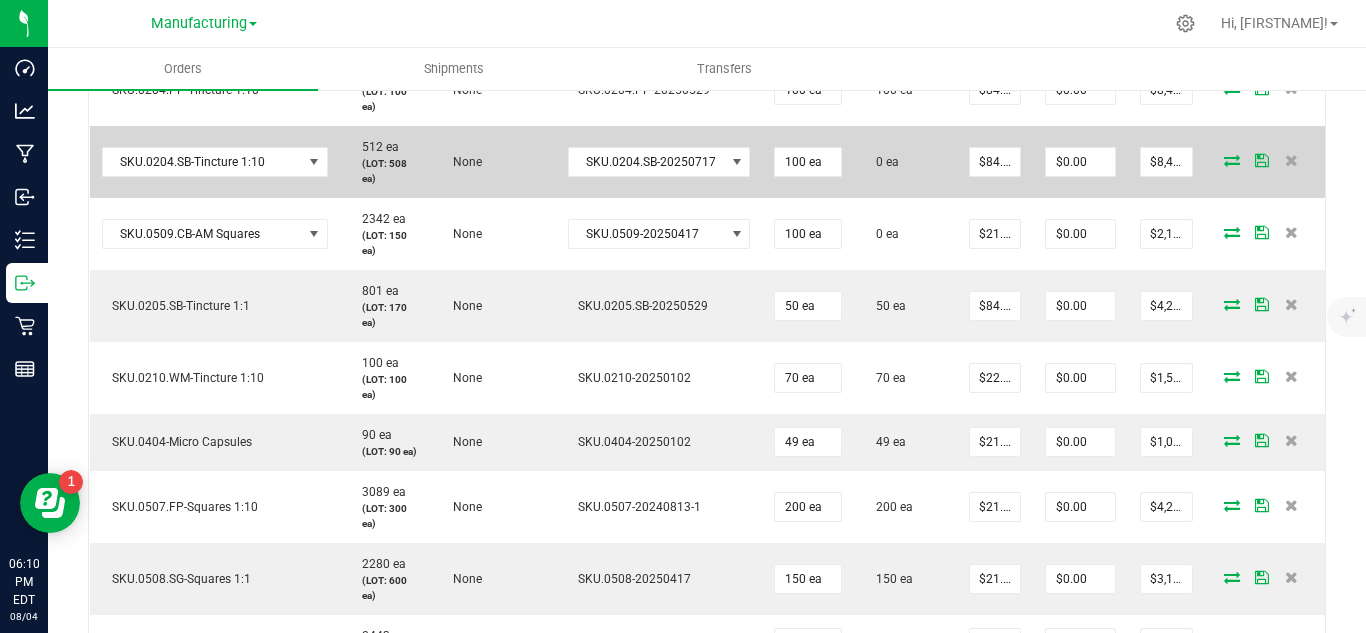 click at bounding box center [1232, 160] 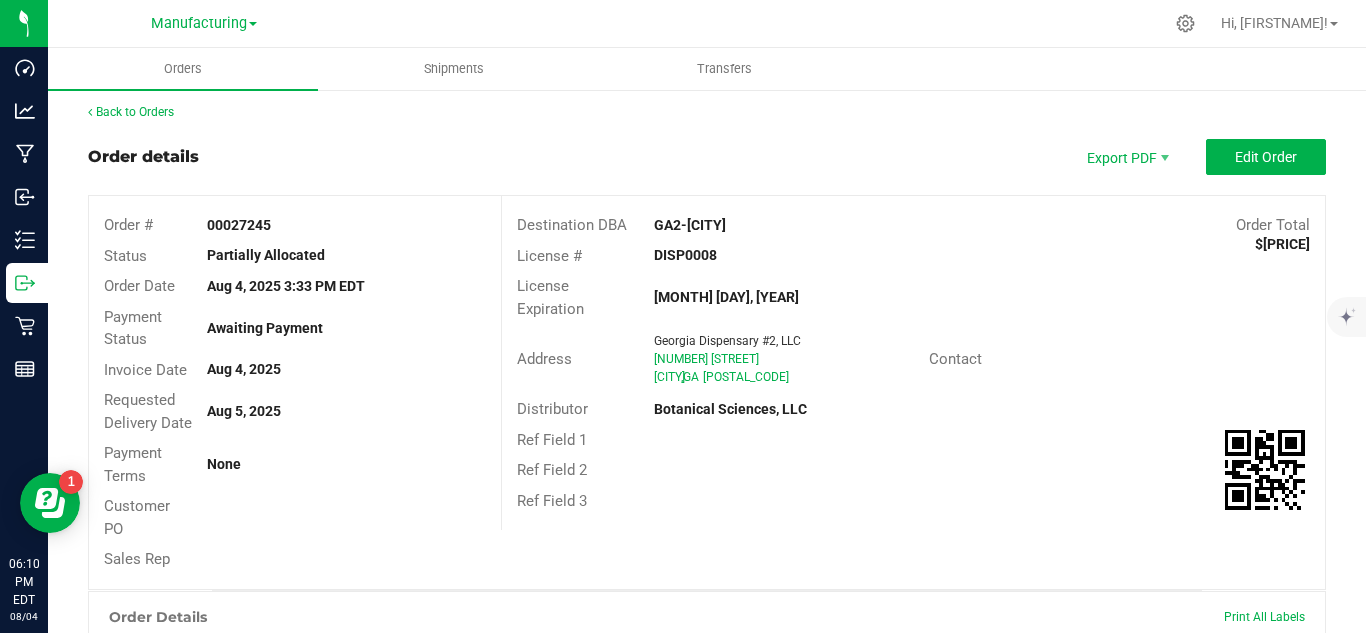 scroll, scrollTop: 0, scrollLeft: 0, axis: both 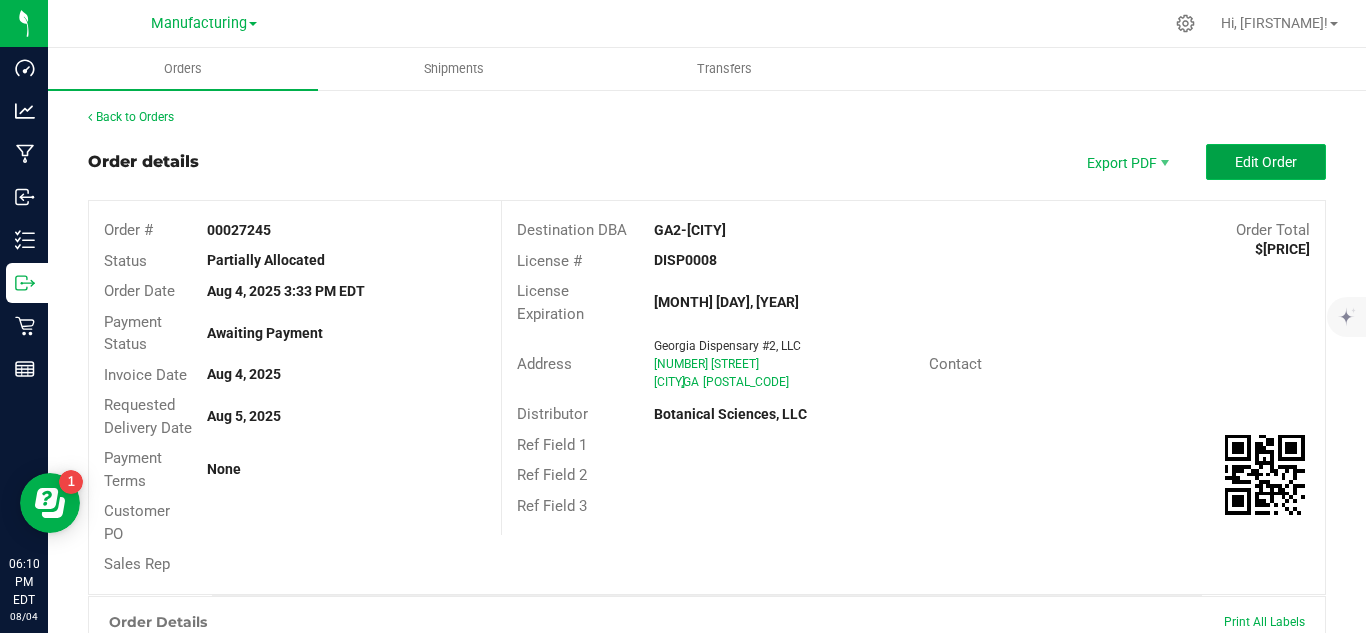 click on "Edit Order" at bounding box center [1266, 162] 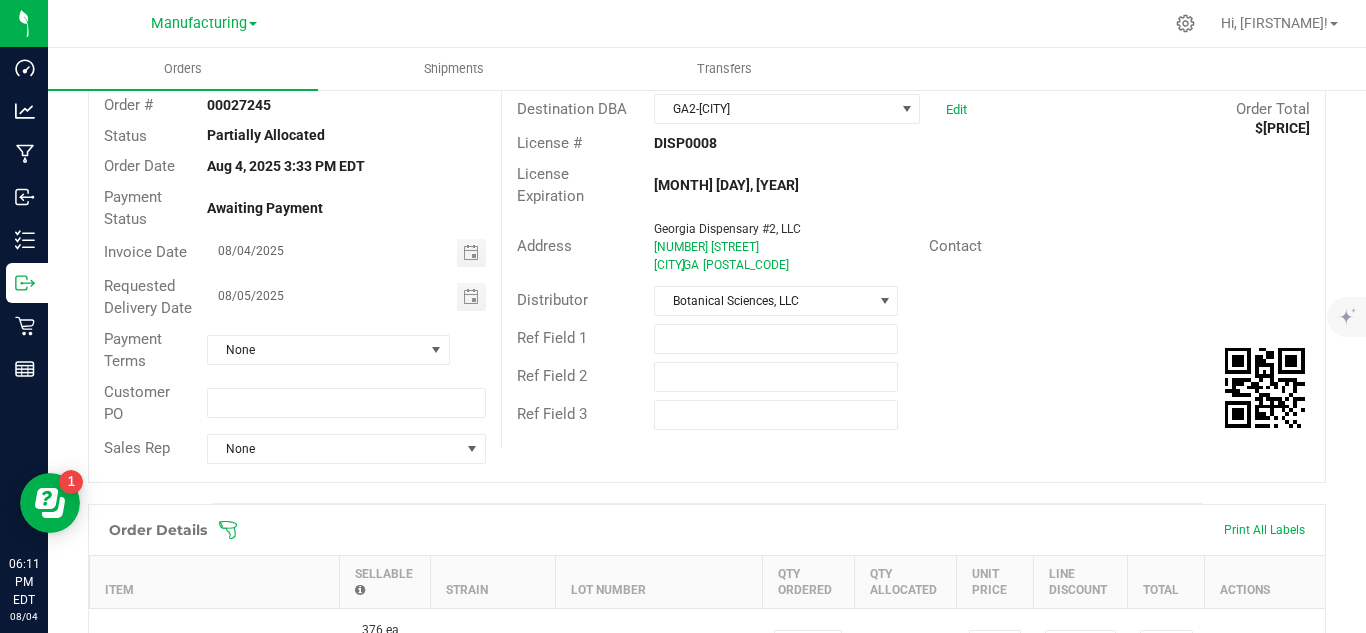 scroll, scrollTop: 0, scrollLeft: 0, axis: both 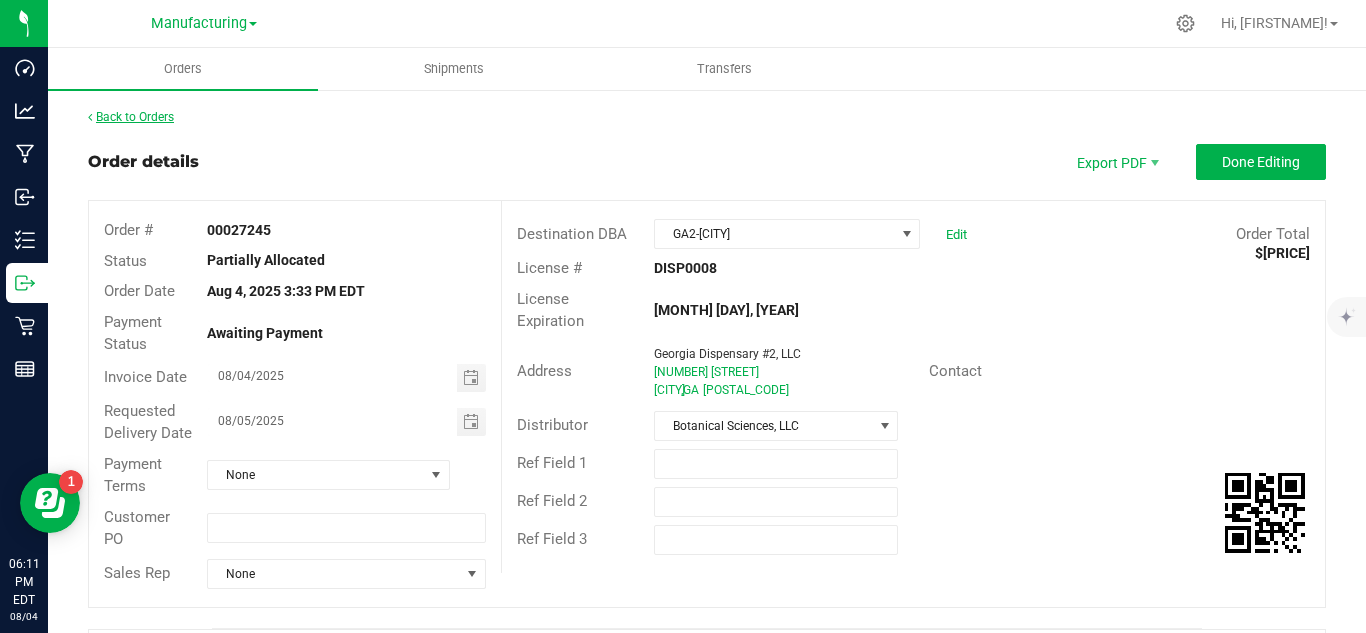 click on "Back to Orders" at bounding box center (131, 117) 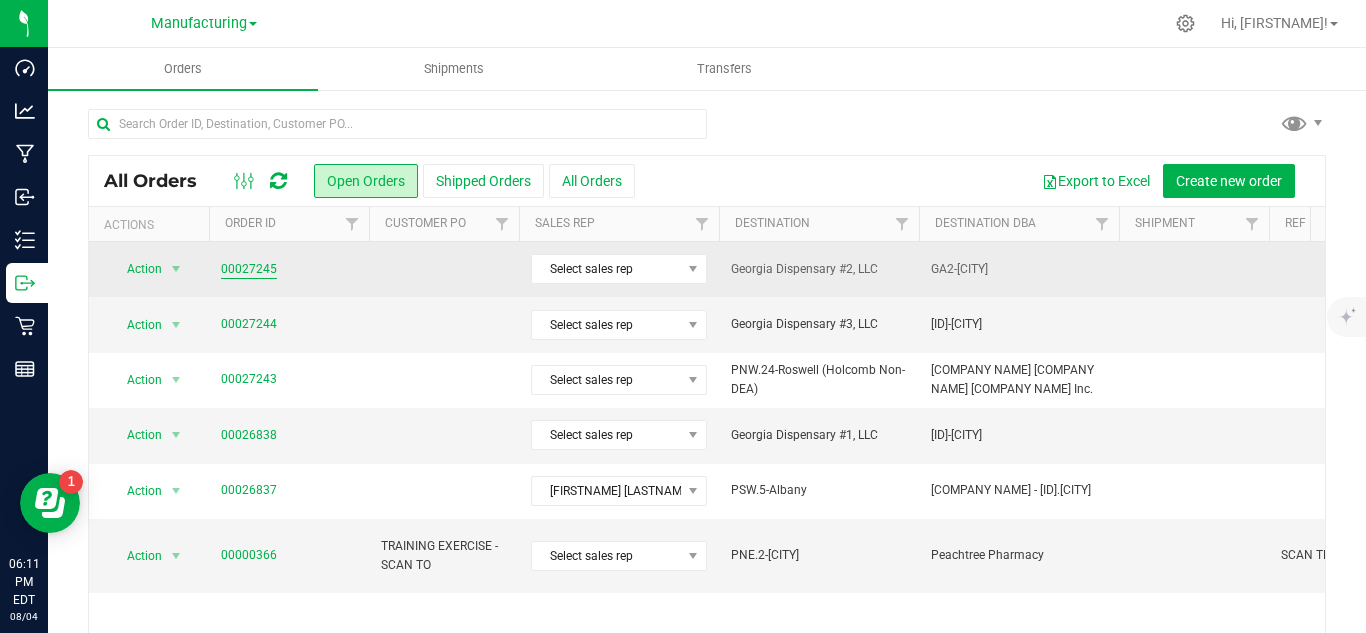 click on "[NUMBER]" at bounding box center (249, 269) 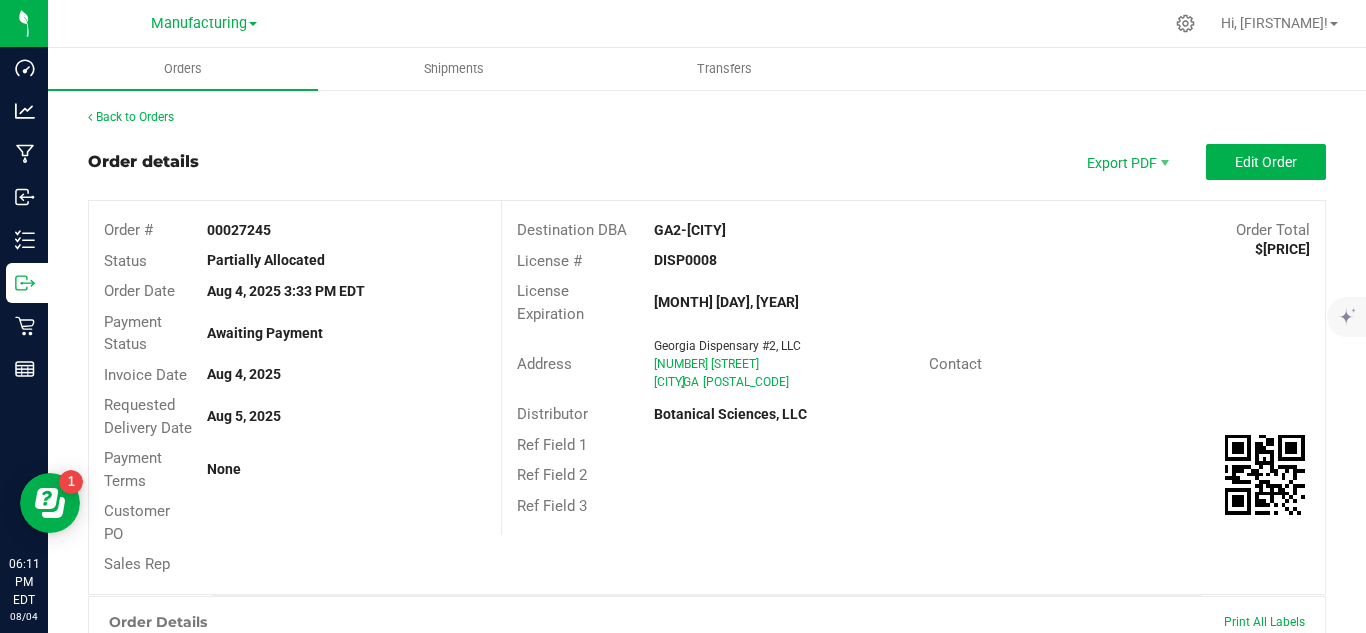 click on "Export PDF   Edit Order" at bounding box center (1196, 162) 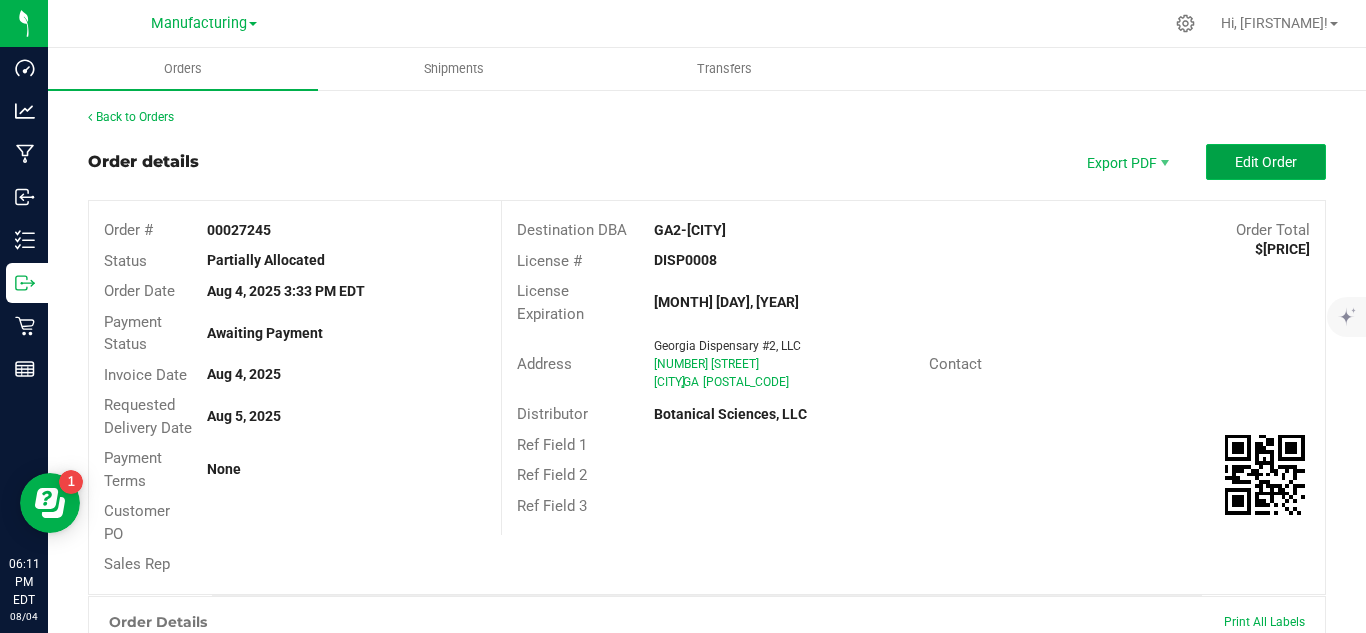 click on "Edit Order" at bounding box center (1266, 162) 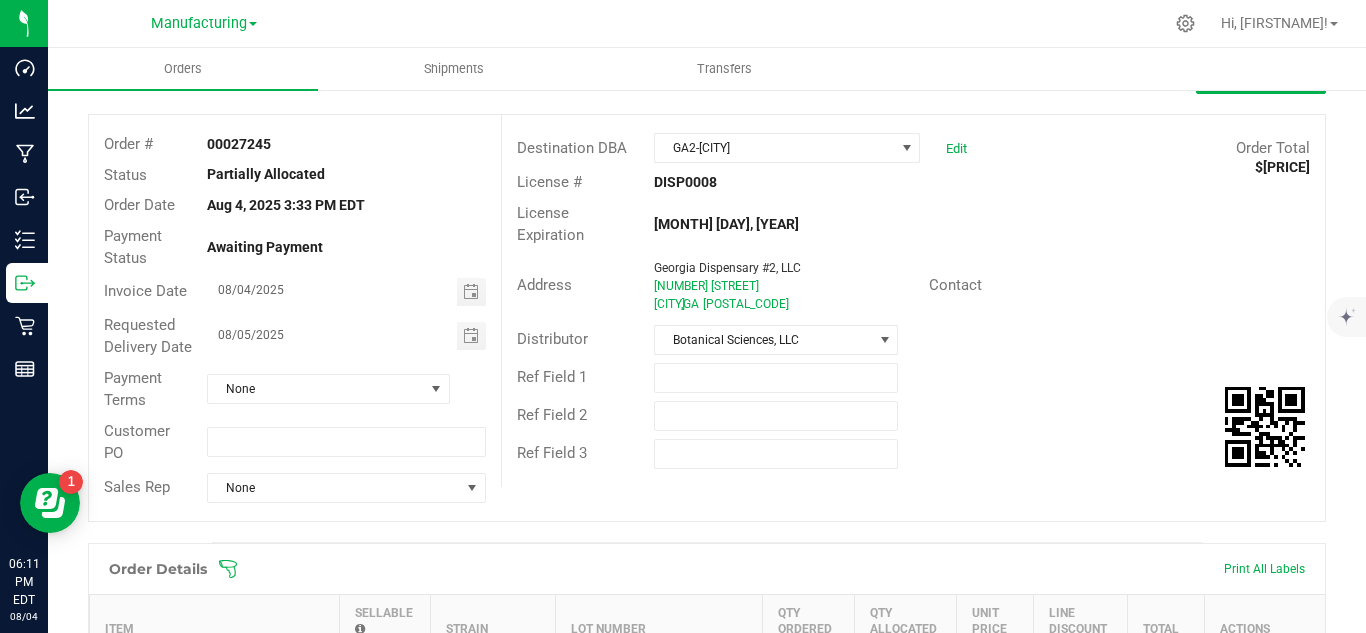 scroll, scrollTop: 0, scrollLeft: 0, axis: both 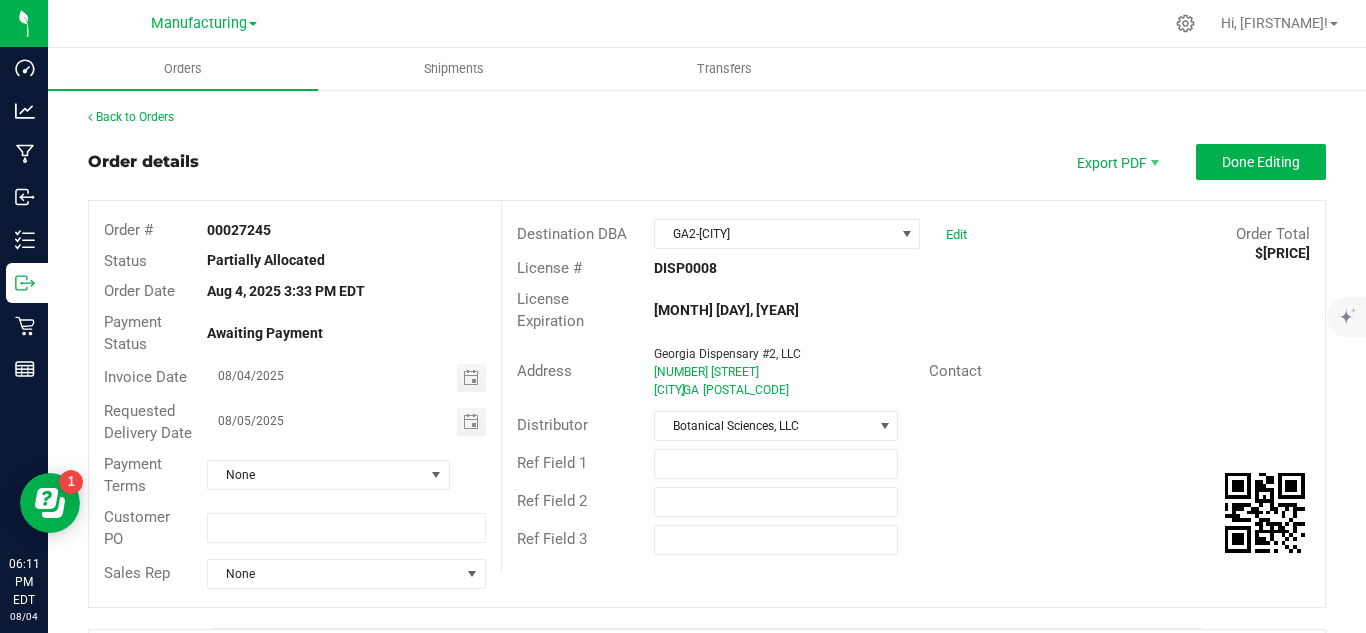 click on "Back to Orders
Order details   Export PDF   Done Editing   Order #   00027245   Status   Partially Allocated   Order Date   Aug 4, 2025 3:33 PM EDT   Payment Status   Awaiting Payment   Invoice Date  08/04/2025  Requested Delivery Date  08/05/2025  Payment Terms  None  Customer PO   Sales Rep  None  Destination DBA  GA2-Stockbridge  Edit   Order Total   $70,554.00   License #   DISP0008   License Expiration   Sep 30, 2025   Address  Georgia Dispensary #2, LLC 1791 Rock Quarry Rd Stockbridge  ,  GA 30281  Contact   Distributor  Botanical Sciences, LLC  Ref Field 1   Ref Field 2   Ref Field 3
Order Details Print All Labels Item  Sellable  Strain  Lot Number  Qty Ordered Qty Allocated Unit Price Line Discount Total Actions  SKU.0204.PP-Tincture 1:10   376 ea   (LOT: 100 ea)   None   SKU.0204.PP-20250529  None" at bounding box center [707, 1086] 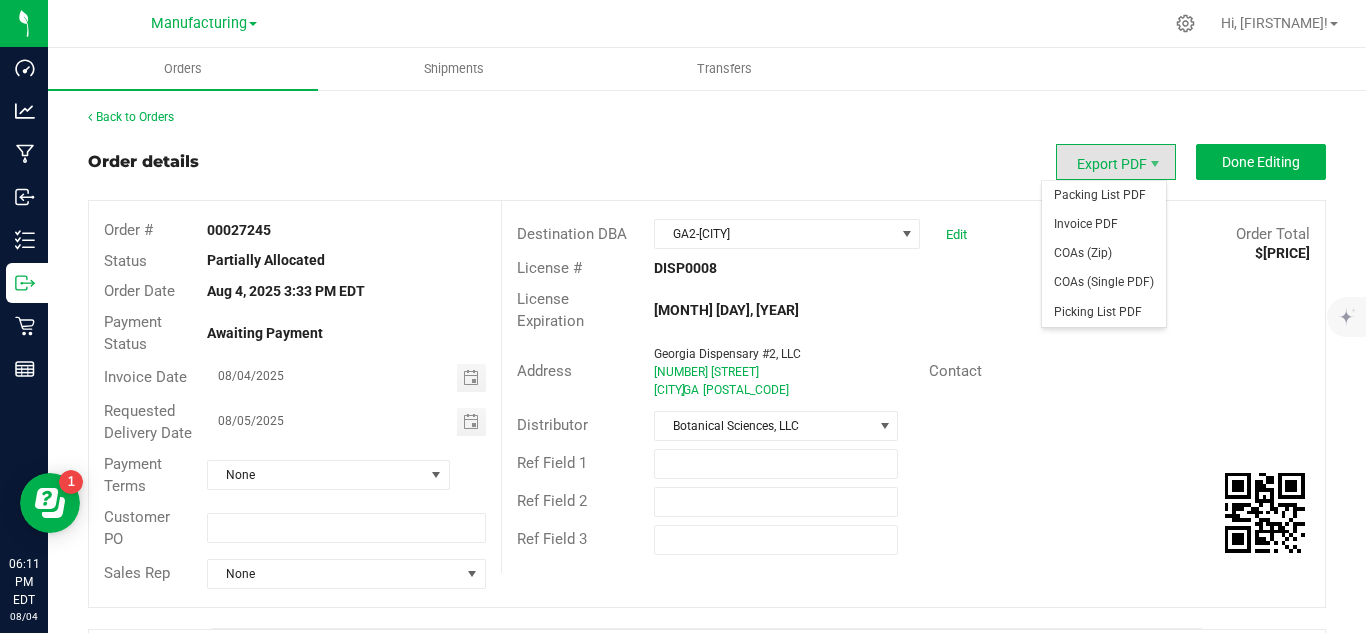 click on "Export PDF" at bounding box center [1116, 162] 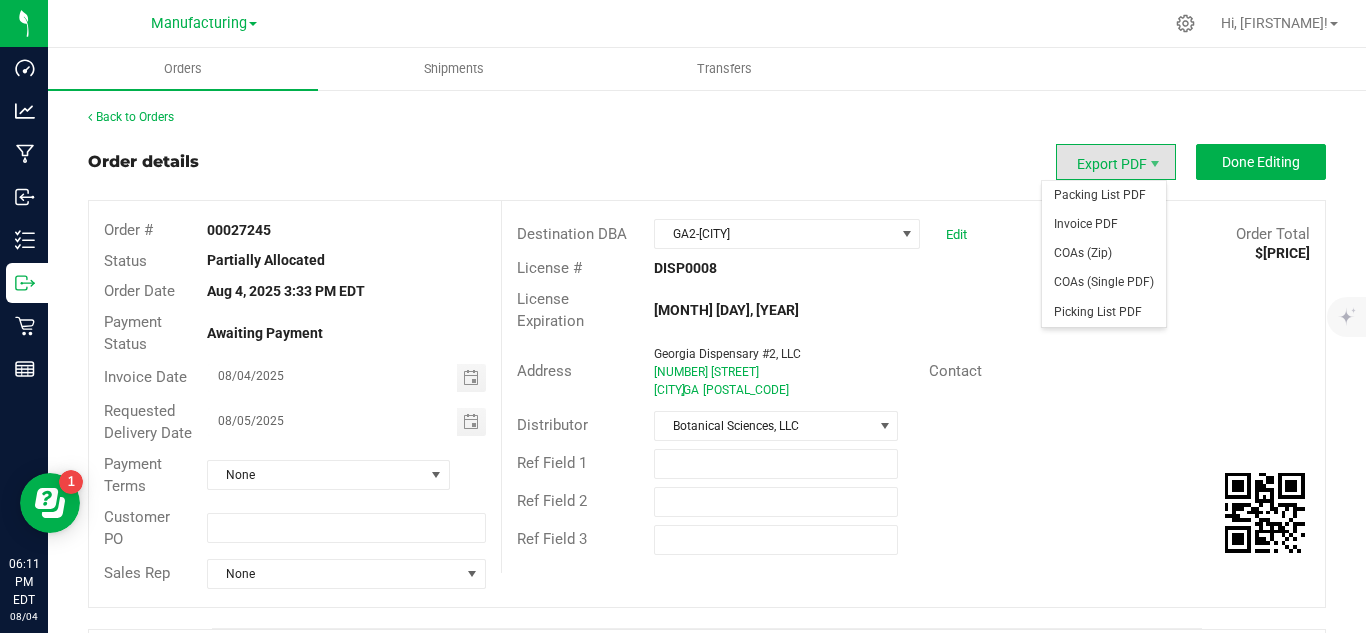click on "Export PDF" at bounding box center (1116, 162) 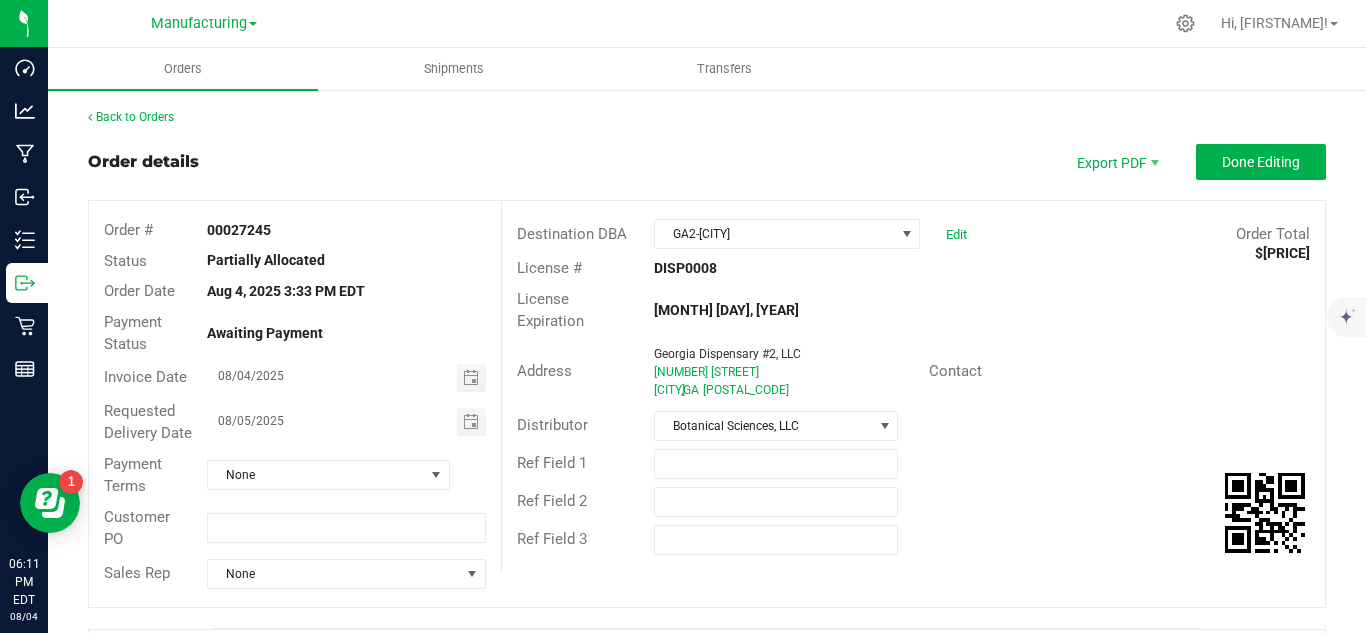 click on "Back to Orders" at bounding box center [707, 117] 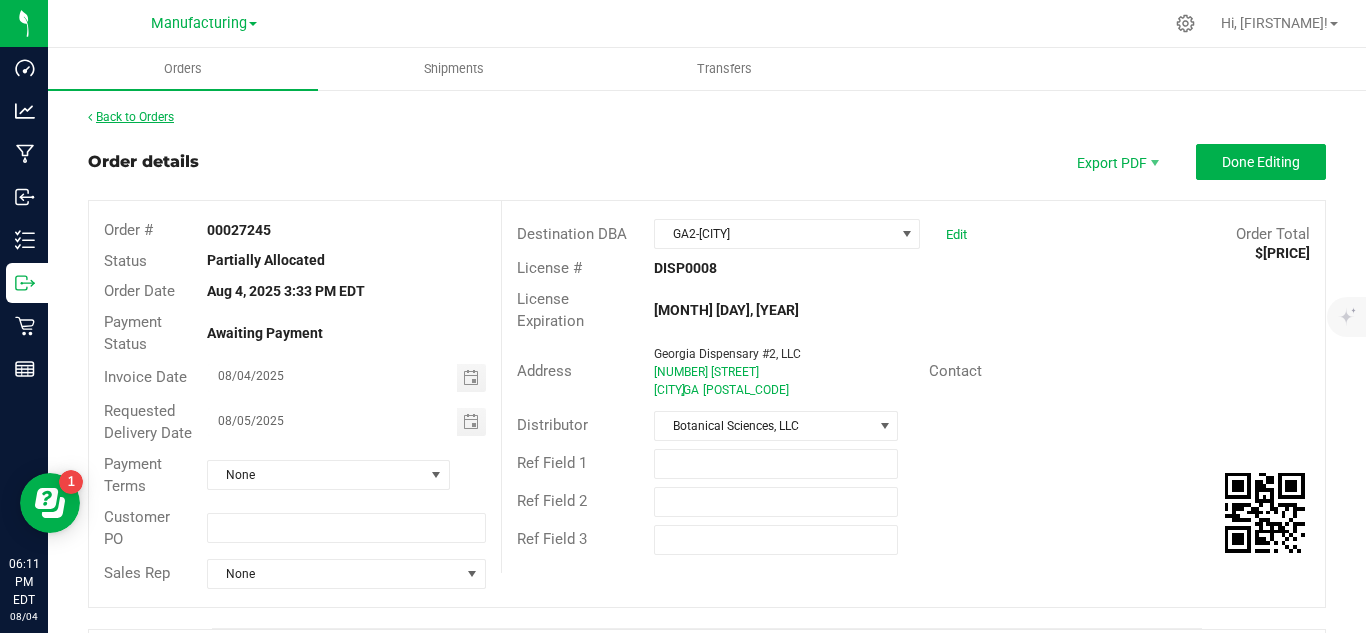 click on "Back to Orders" at bounding box center (131, 117) 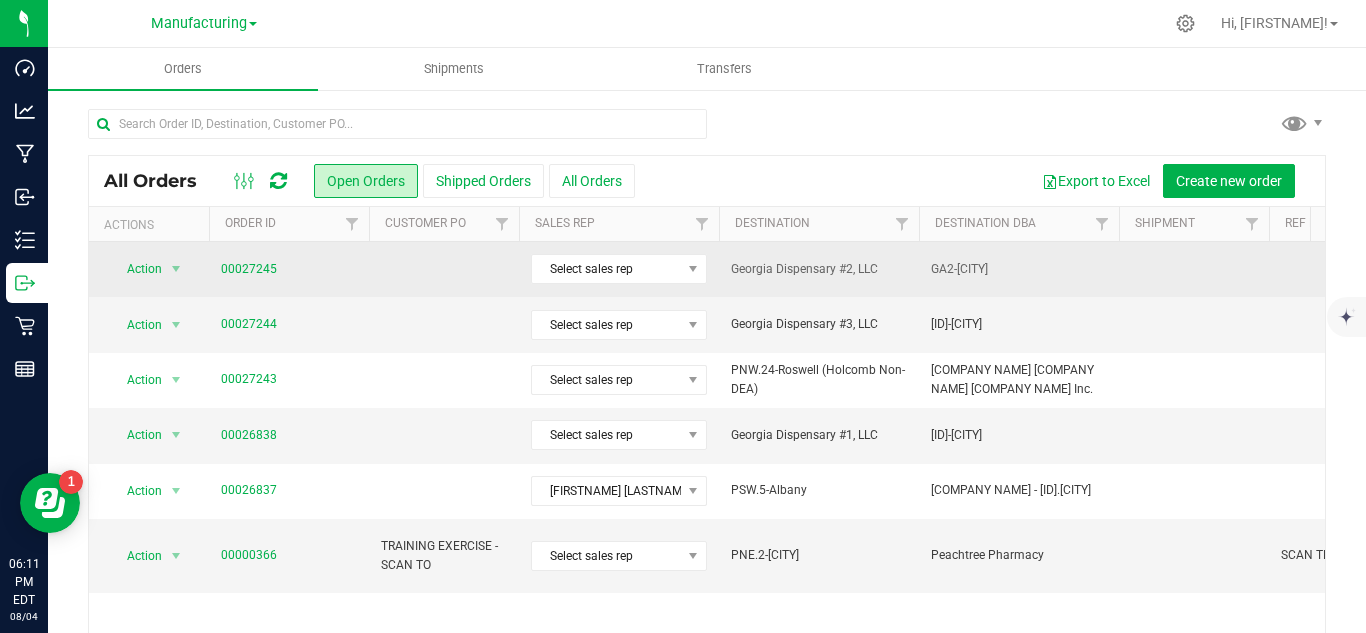 click on "[NUMBER]" at bounding box center [289, 269] 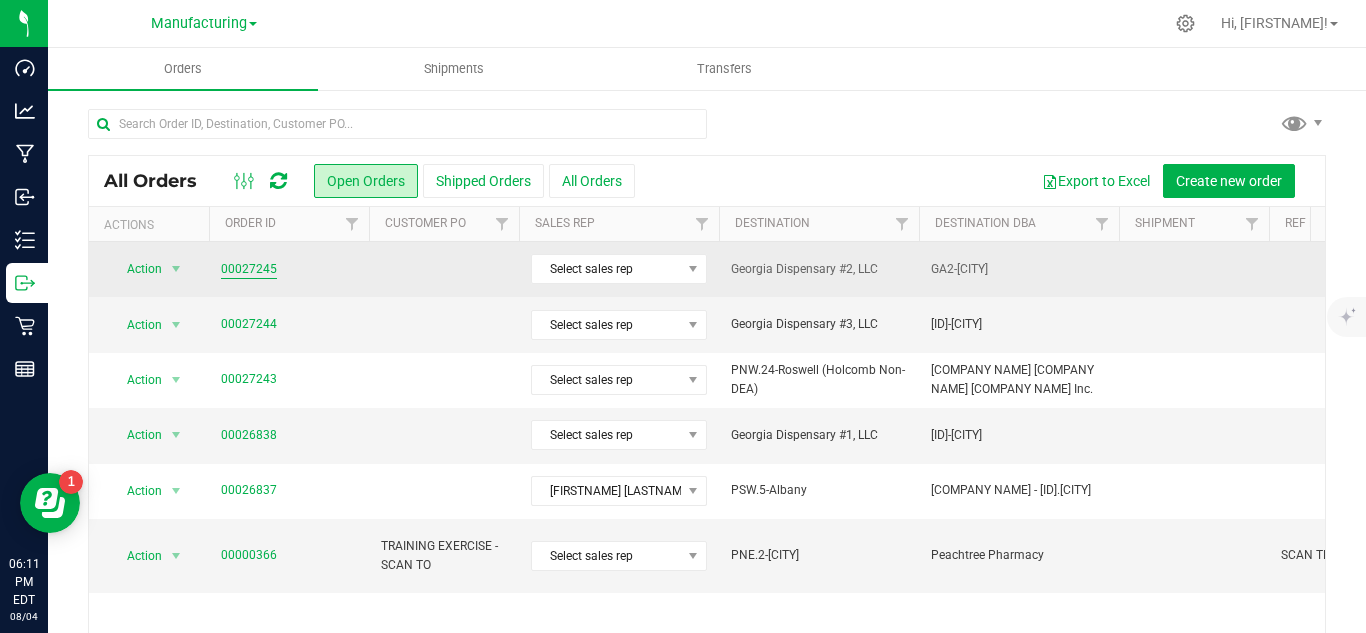 click on "[NUMBER]" at bounding box center [249, 269] 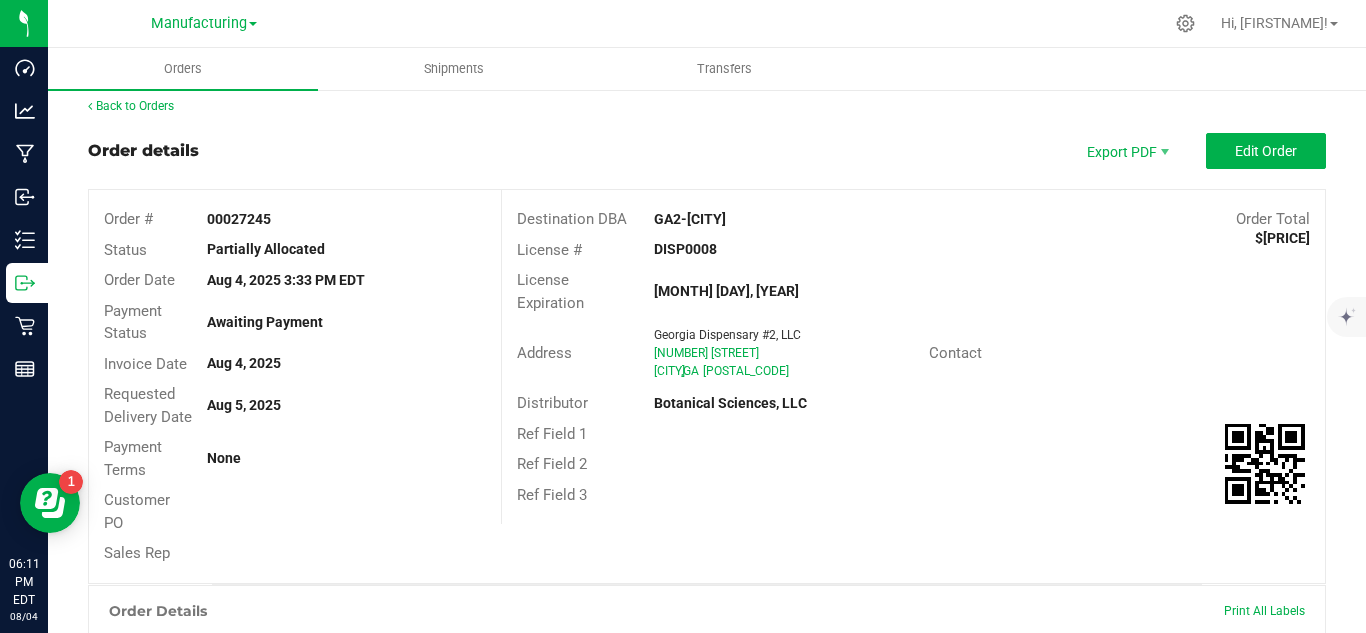 scroll, scrollTop: 0, scrollLeft: 0, axis: both 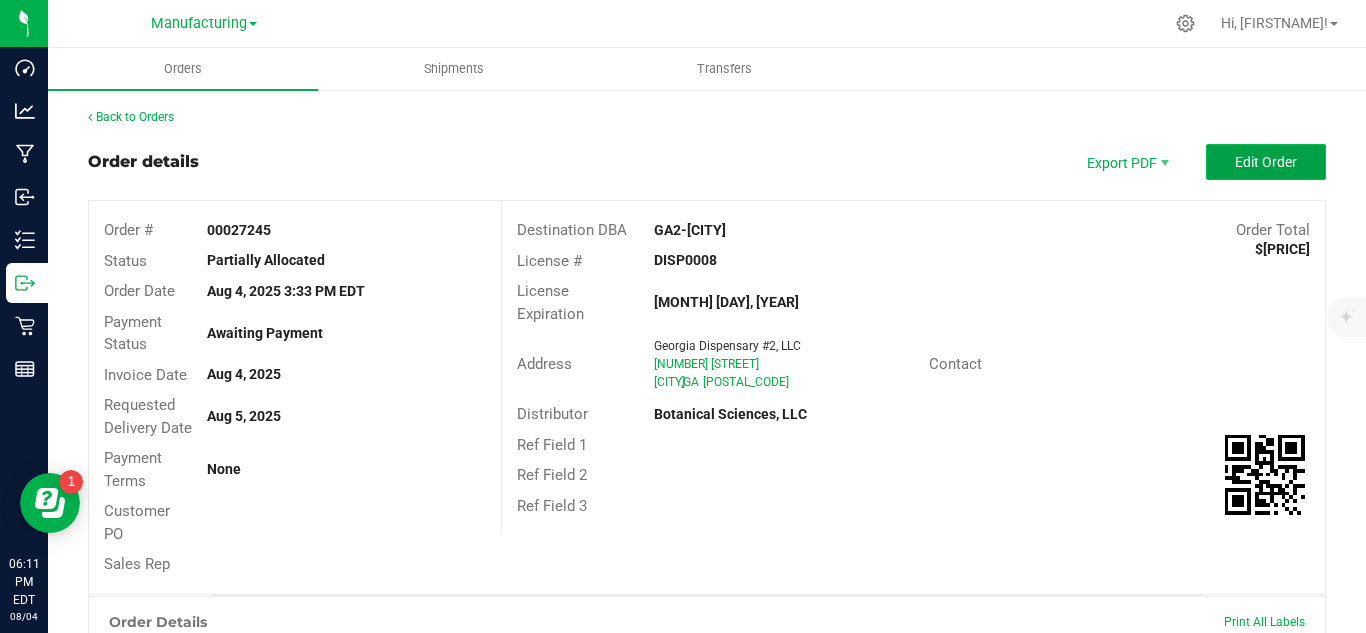 click on "Edit Order" at bounding box center (1266, 162) 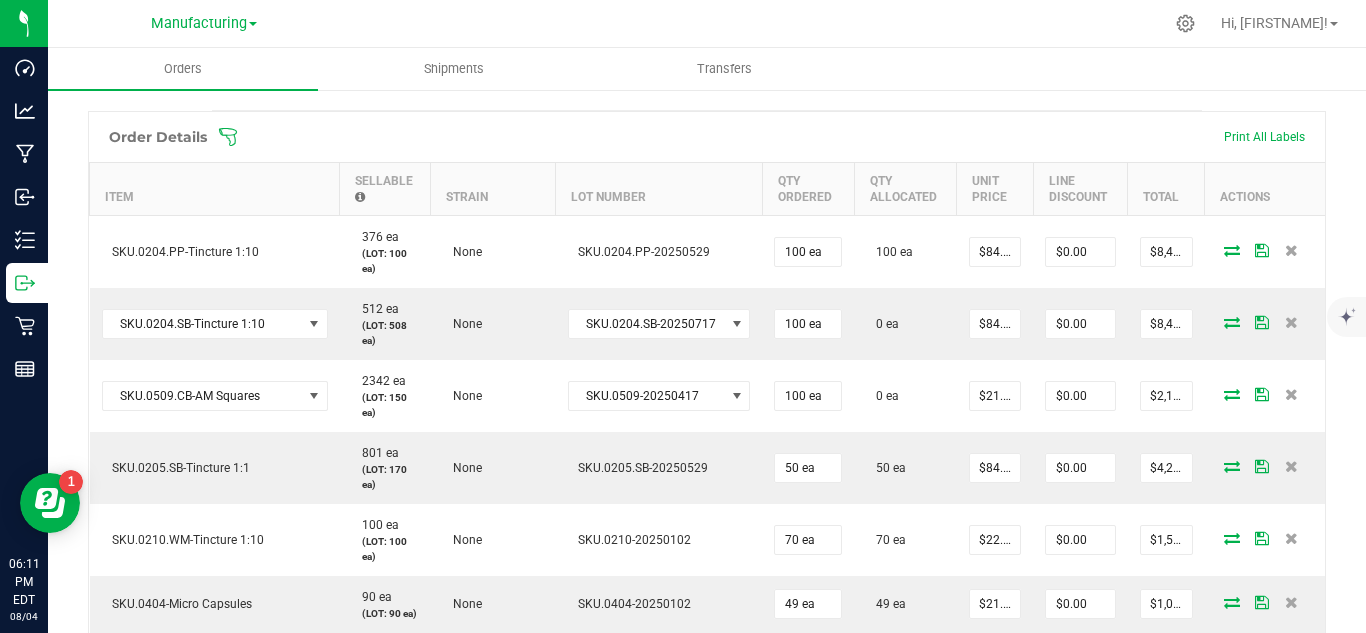 scroll, scrollTop: 520, scrollLeft: 0, axis: vertical 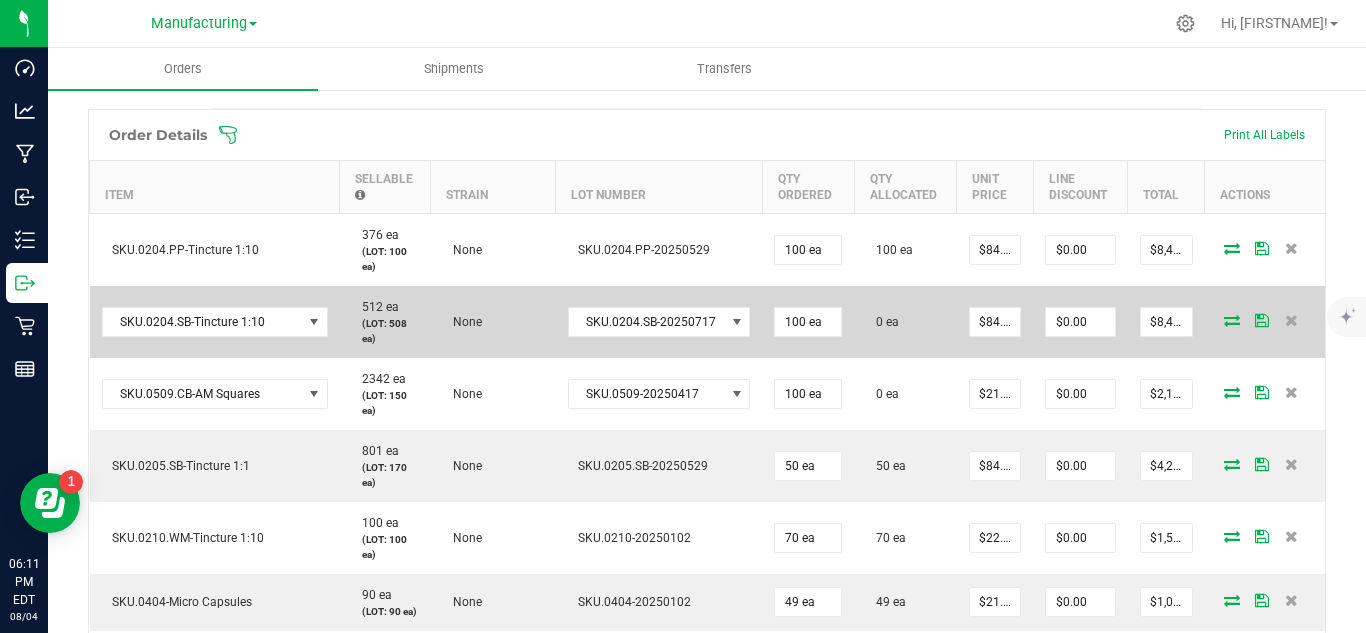 click at bounding box center (1232, 320) 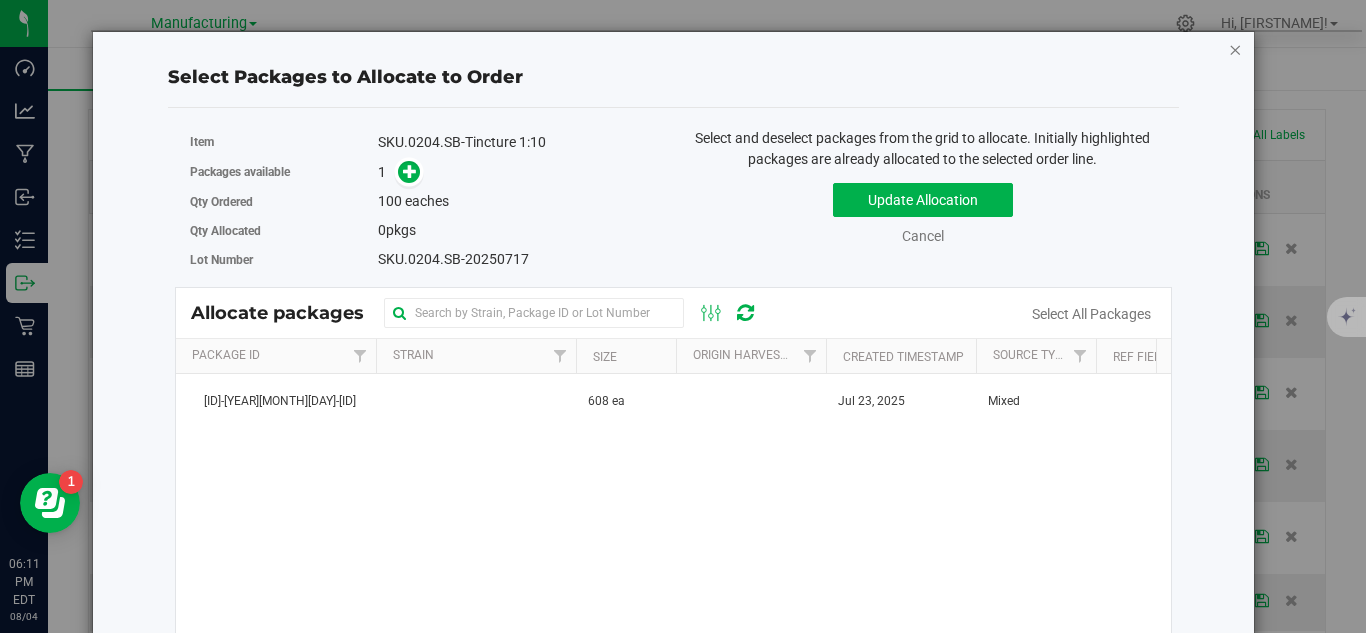 click at bounding box center (1235, 49) 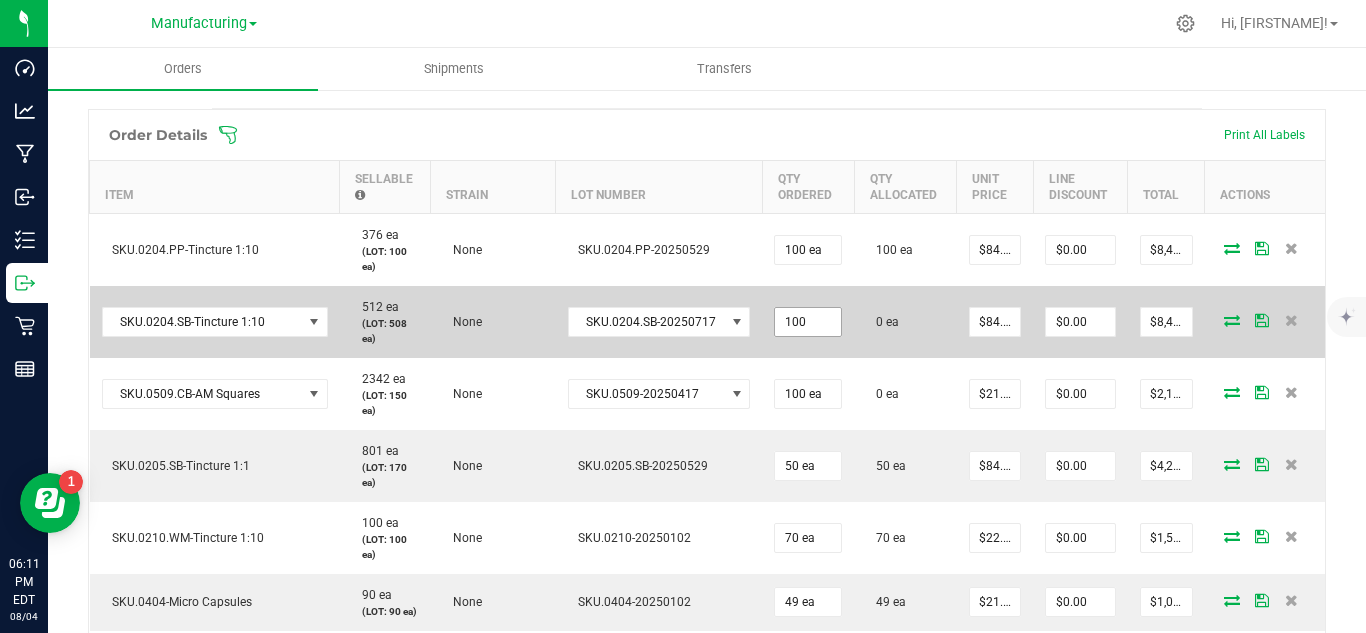 click on "100" at bounding box center (808, 322) 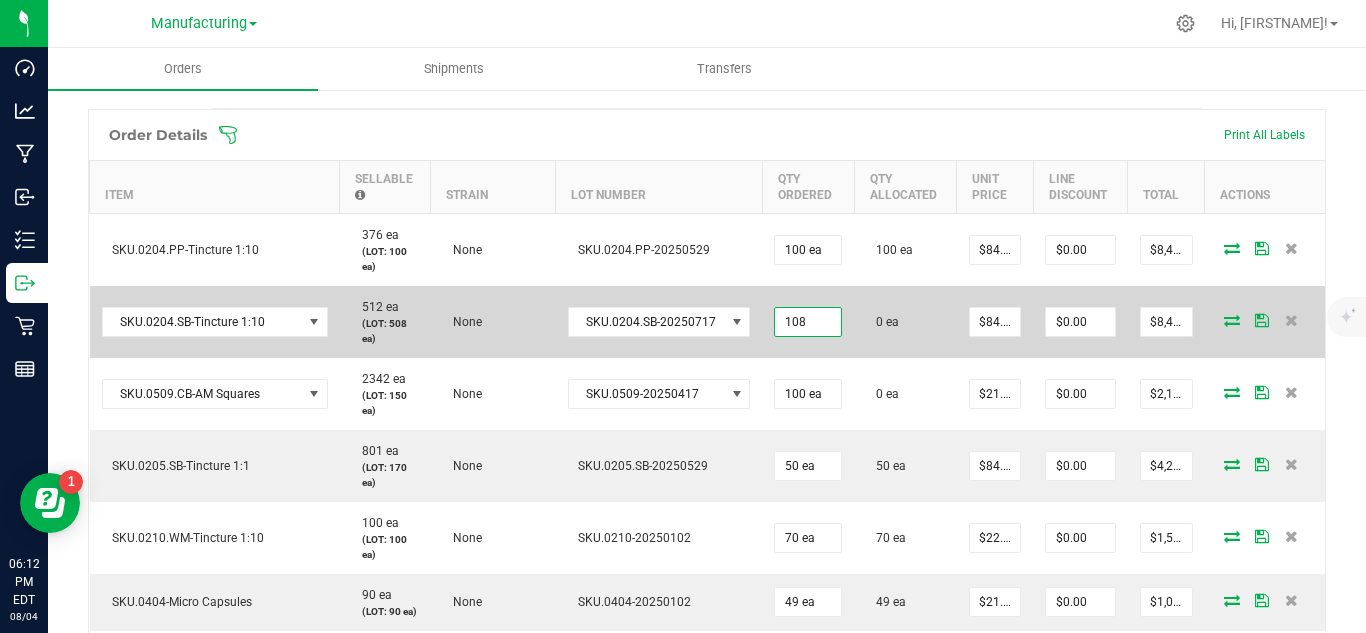 type on "108 ea" 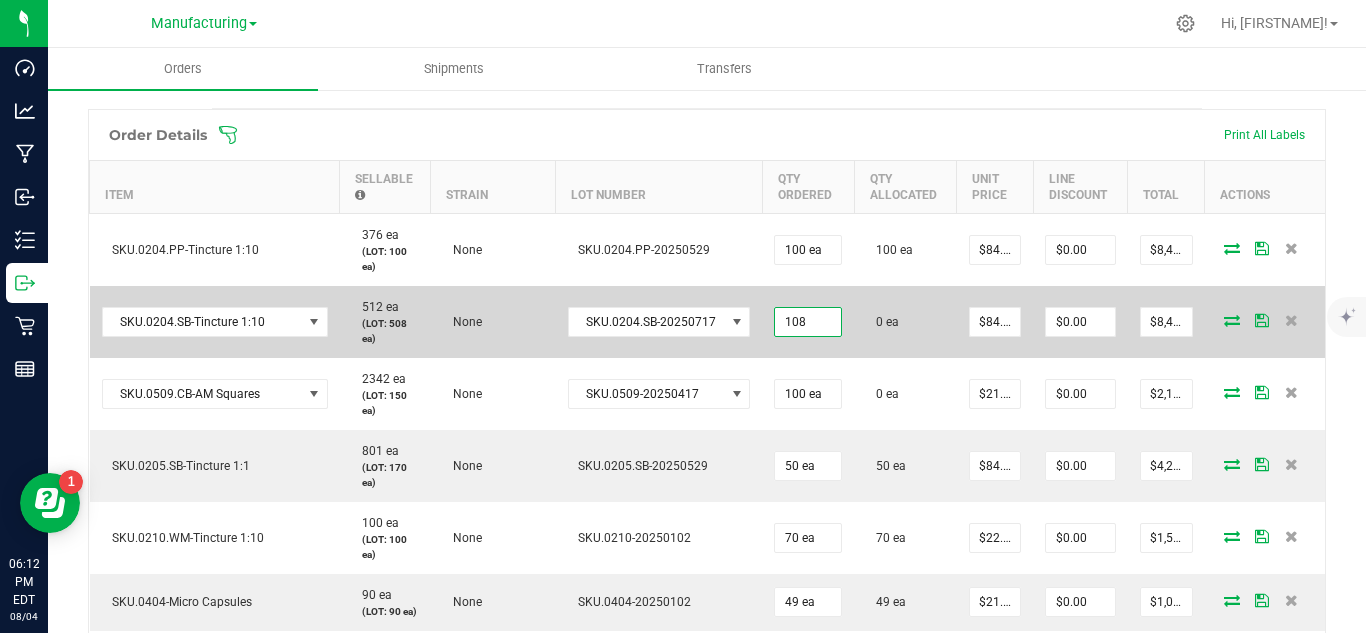 type on "$9,072.00" 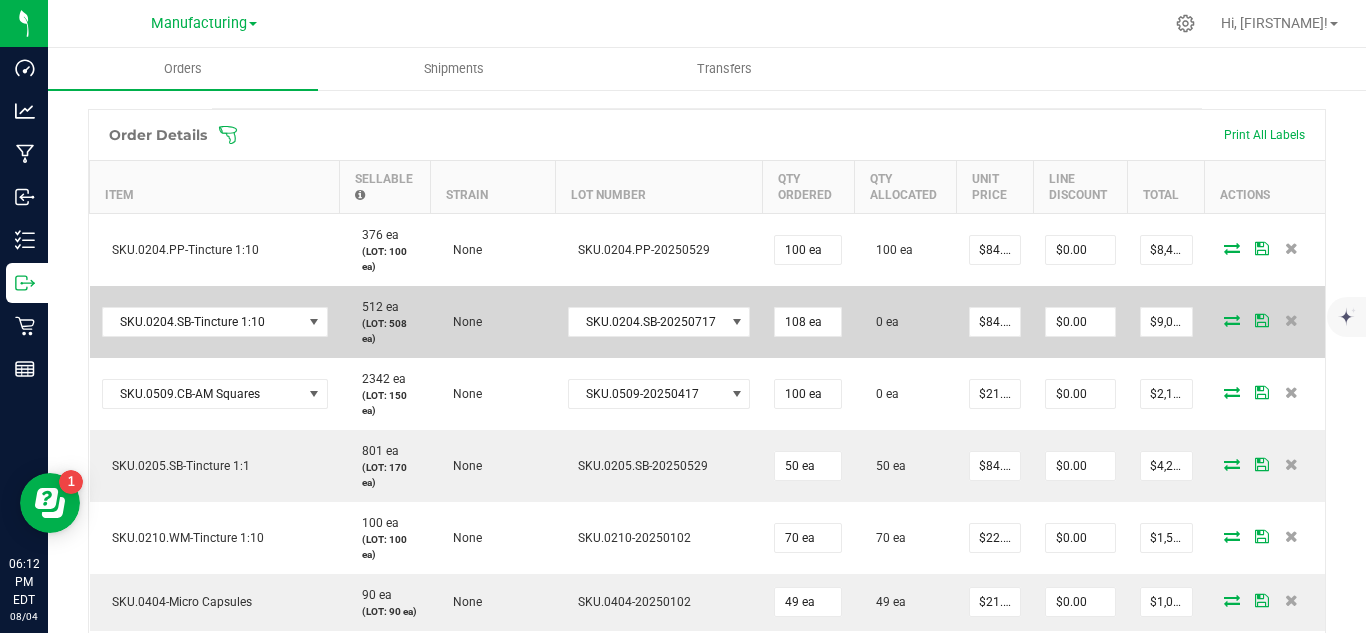 click at bounding box center (1232, 320) 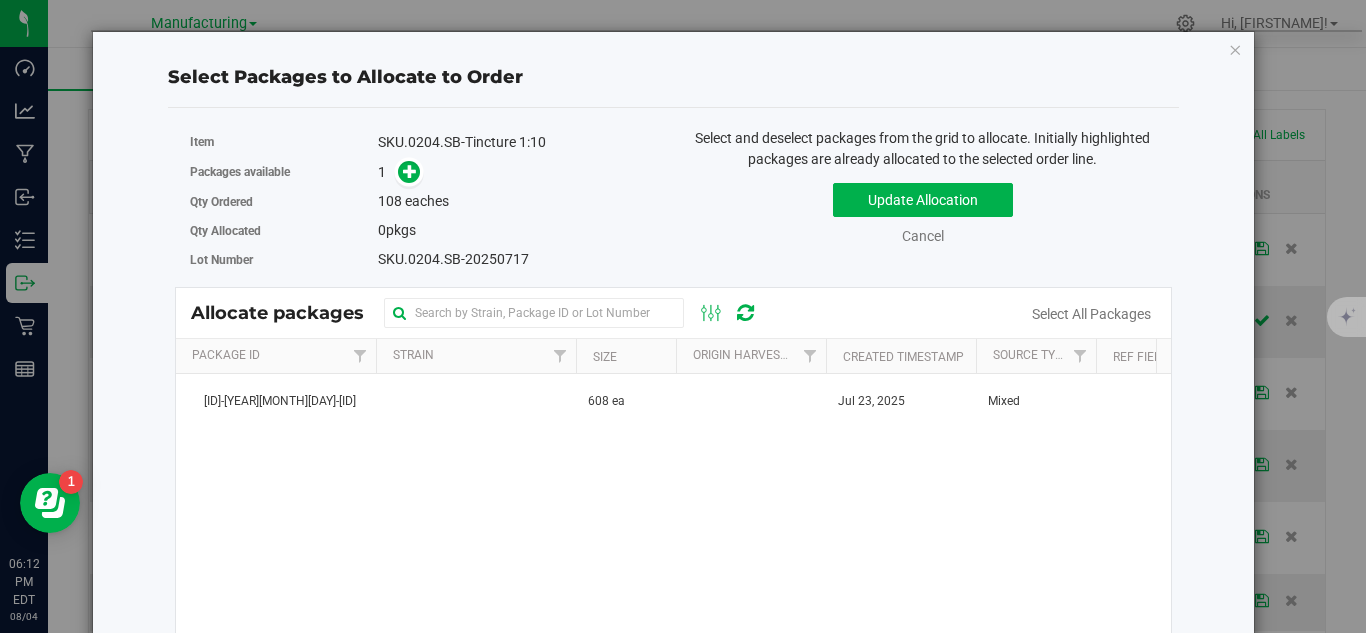 click on "1" at bounding box center [382, 172] 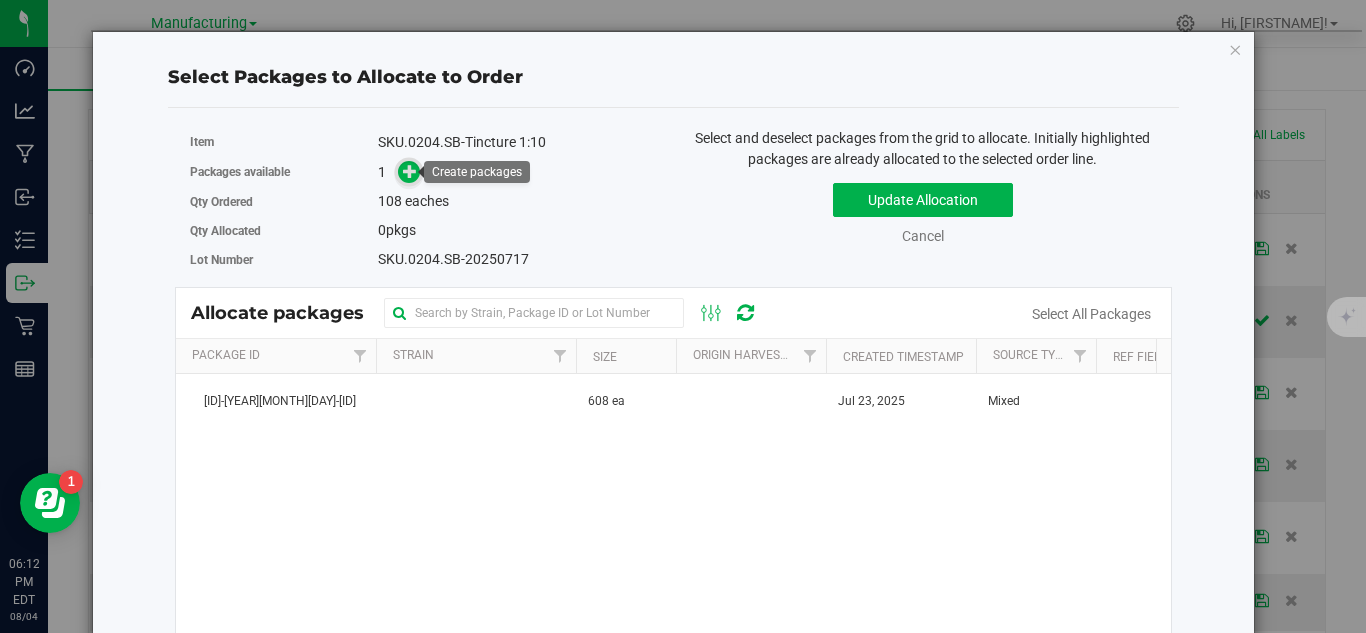 click at bounding box center [410, 171] 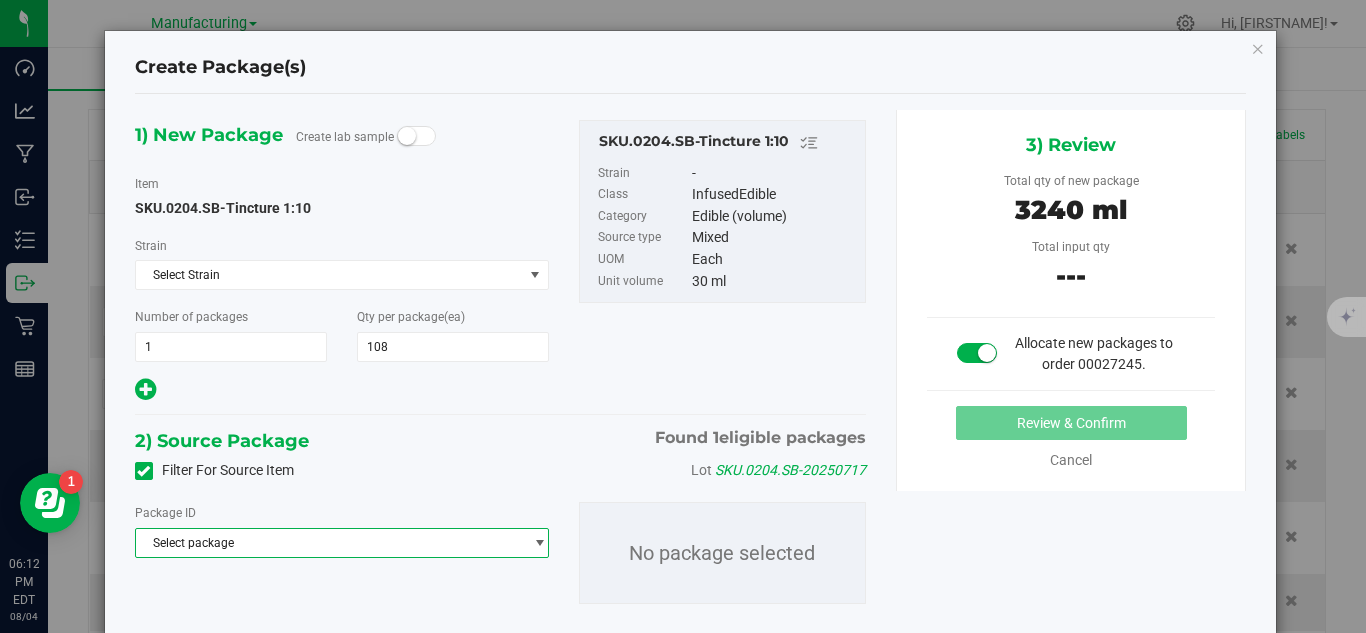 click on "Select package" at bounding box center (329, 543) 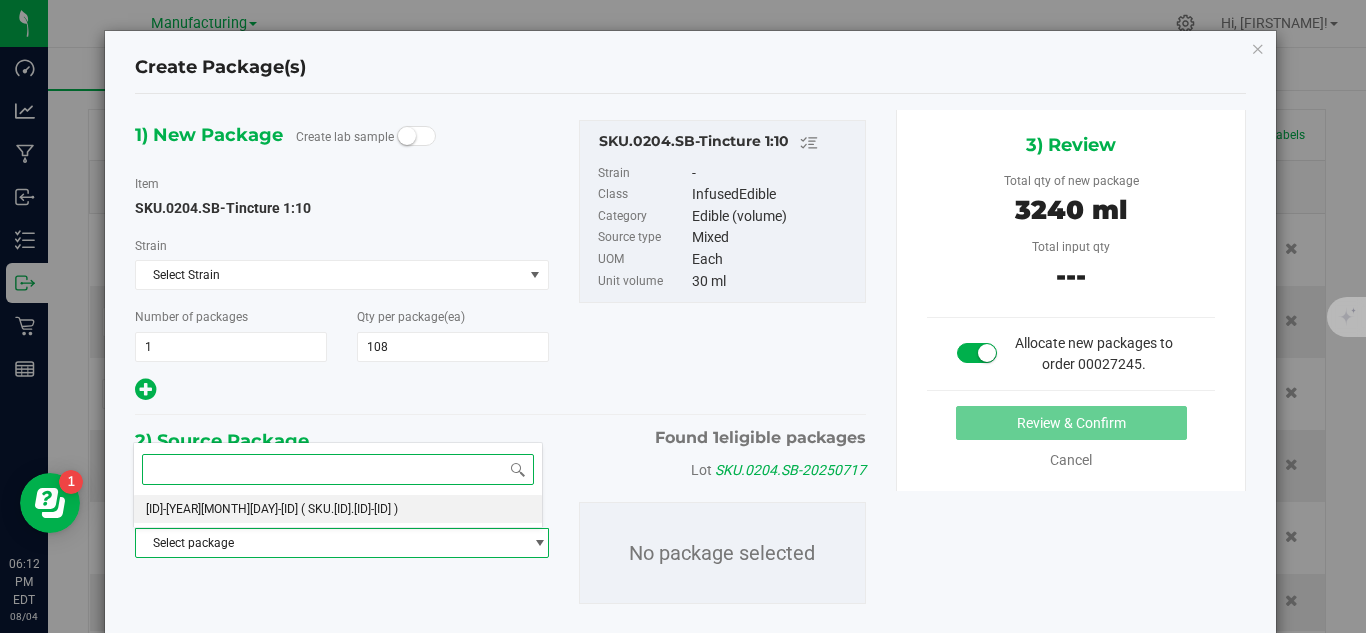 click on "(
[ALPHANUMERIC].[ALPHANUMERIC]-[ALPHANUMERIC] [ALPHANUMERIC]
)" at bounding box center (349, 509) 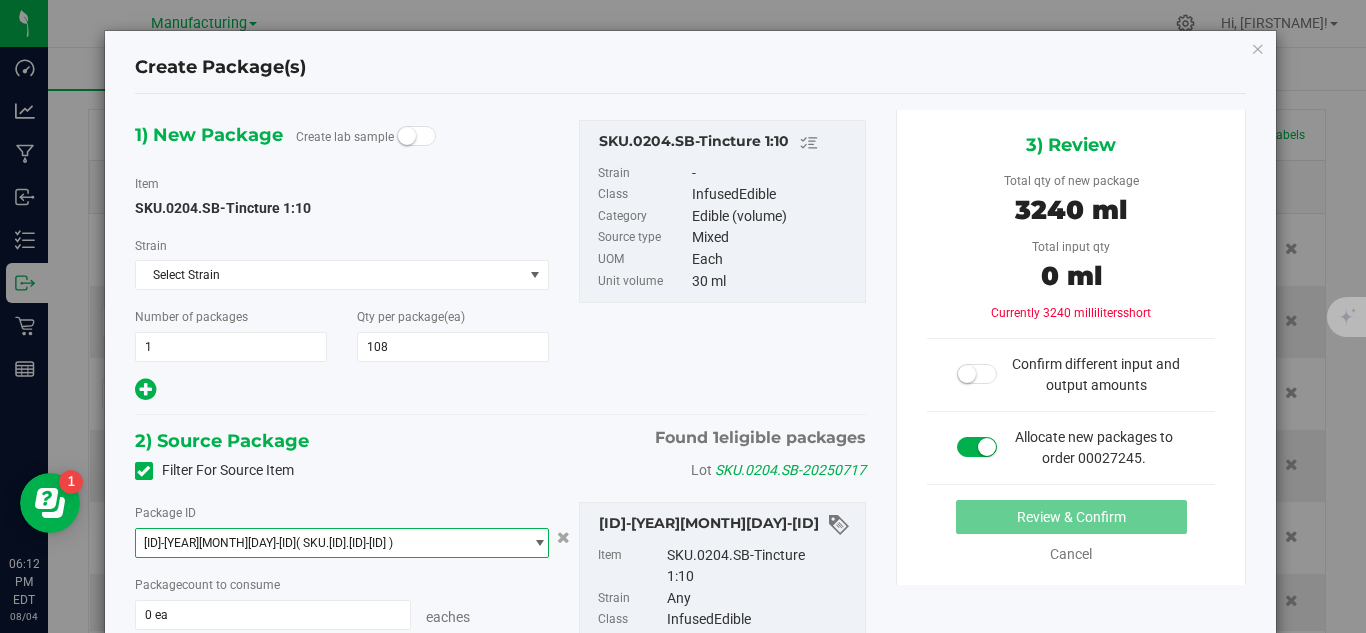 click on "Filter For Source Item
Lot
SKU.0204.SB-20250717" at bounding box center (500, 471) 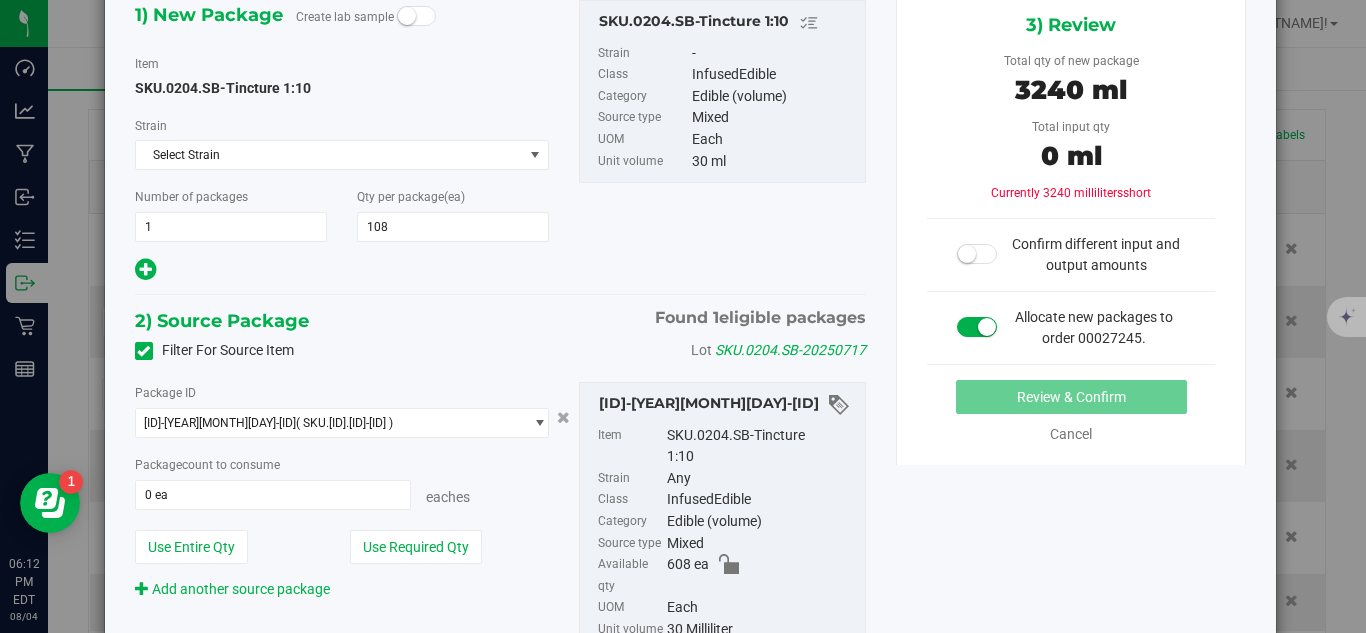 scroll, scrollTop: 160, scrollLeft: 0, axis: vertical 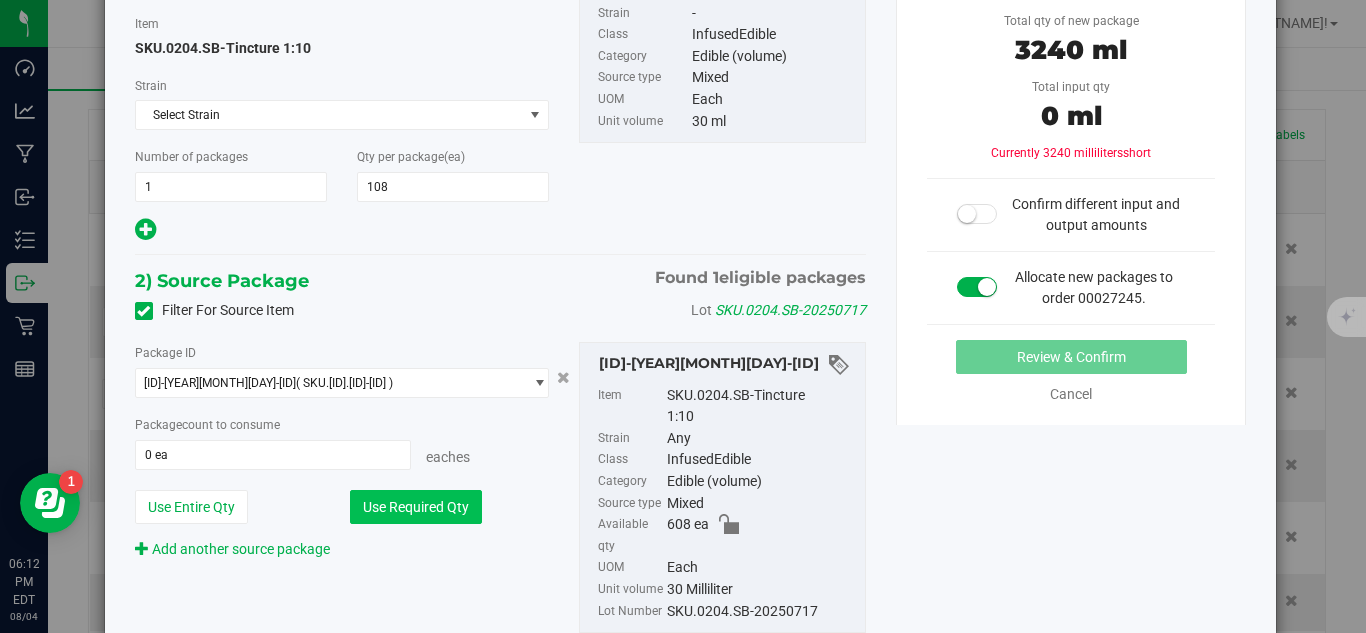 click on "Use Required Qty" at bounding box center (416, 507) 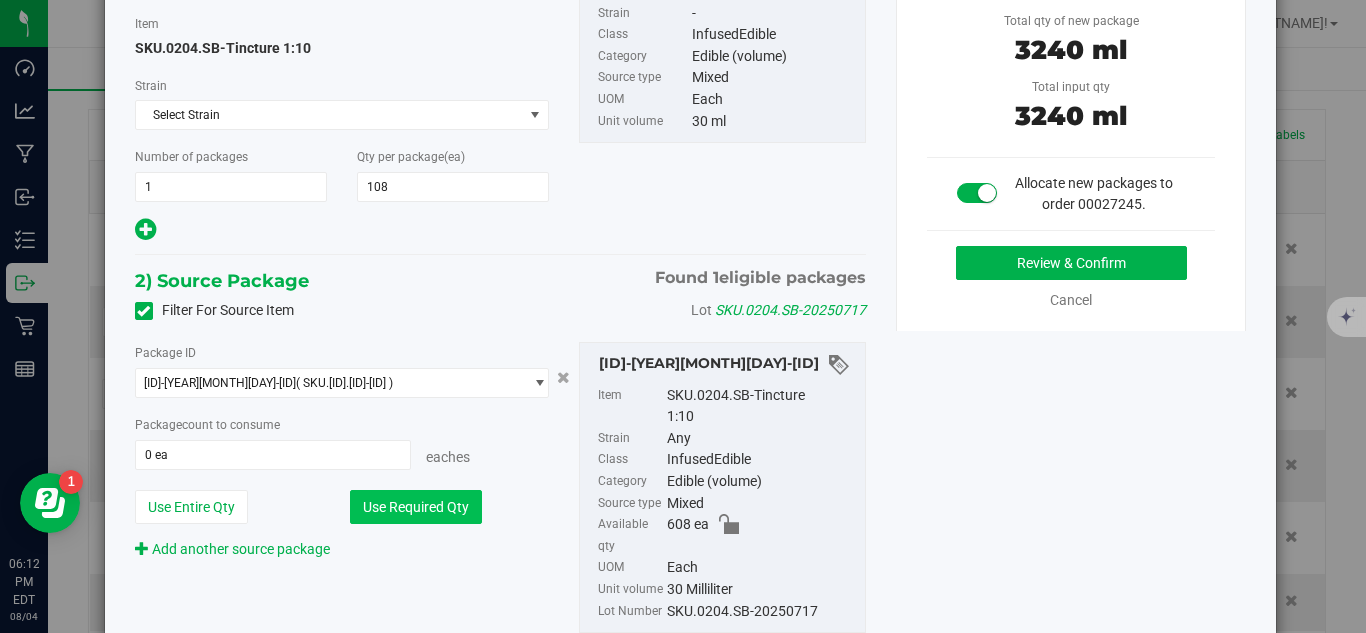 type on "108 ea" 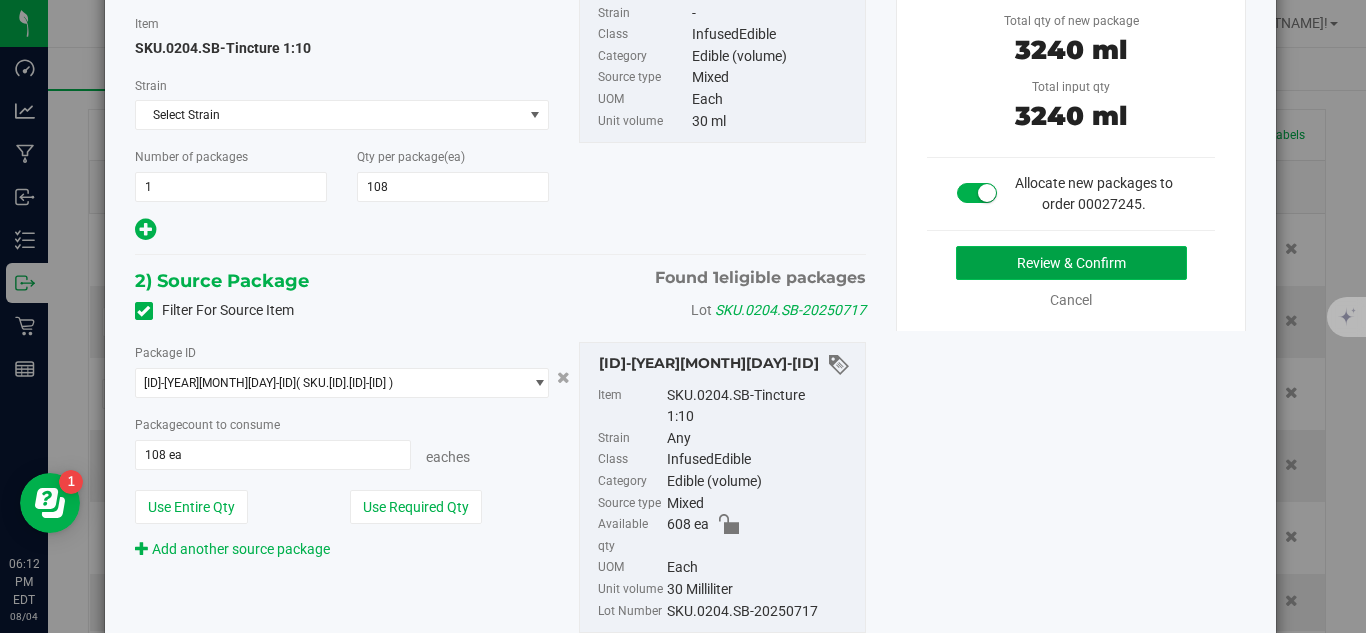 click on "Review & Confirm" at bounding box center [1071, 263] 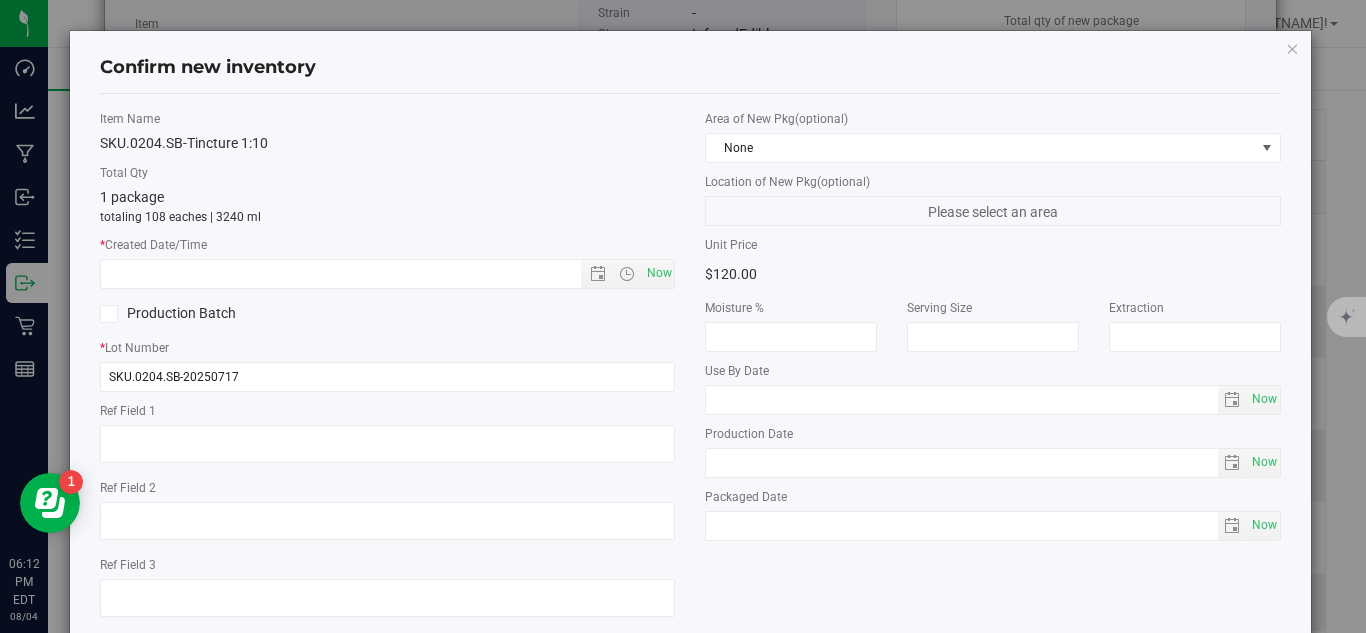 type on "2026-07-23" 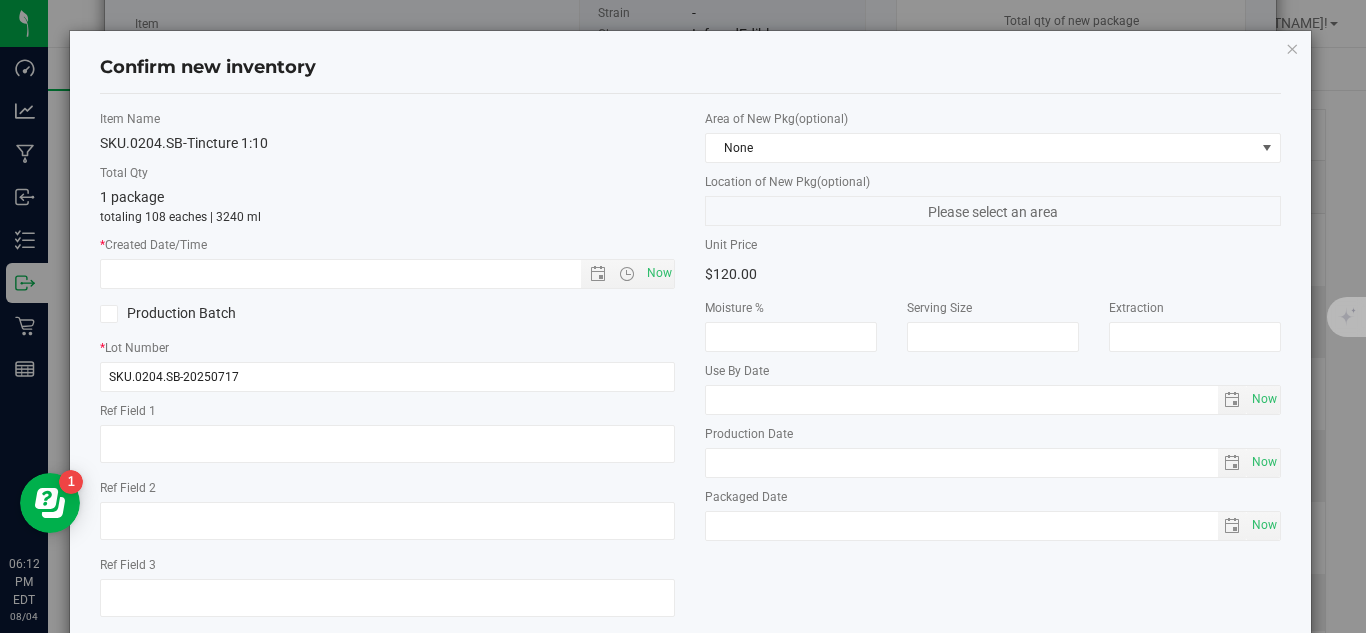type on "2025-07-17" 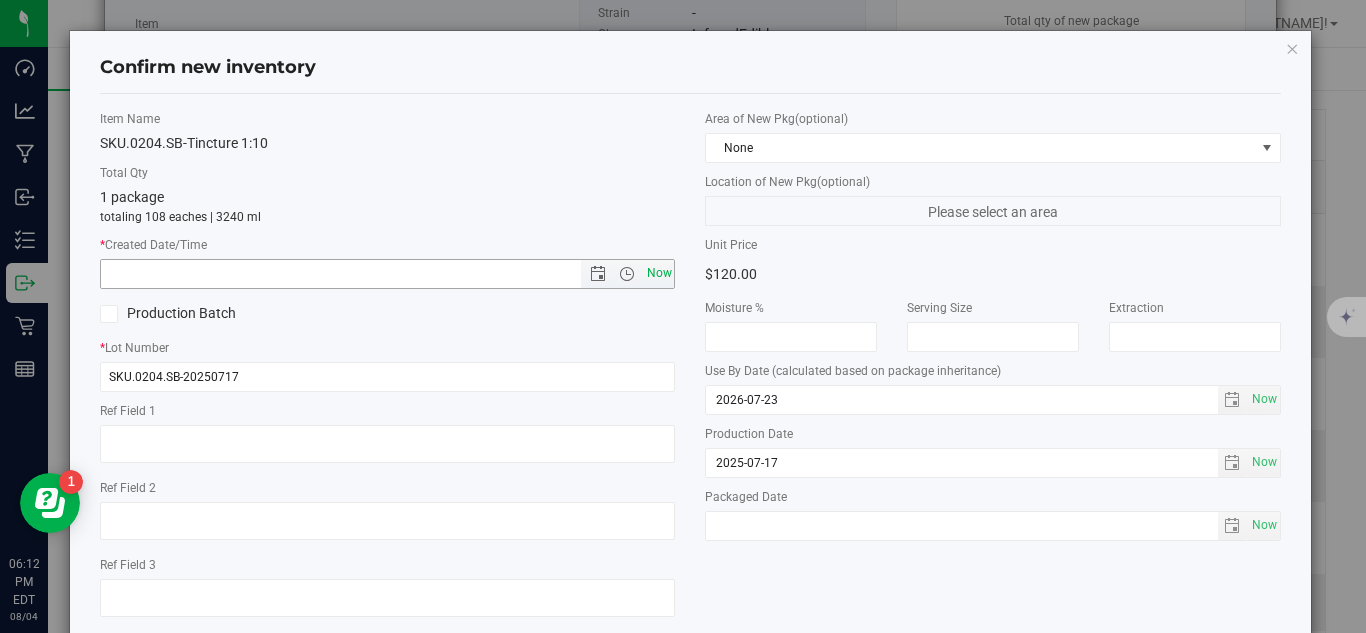 click on "Now" at bounding box center (659, 273) 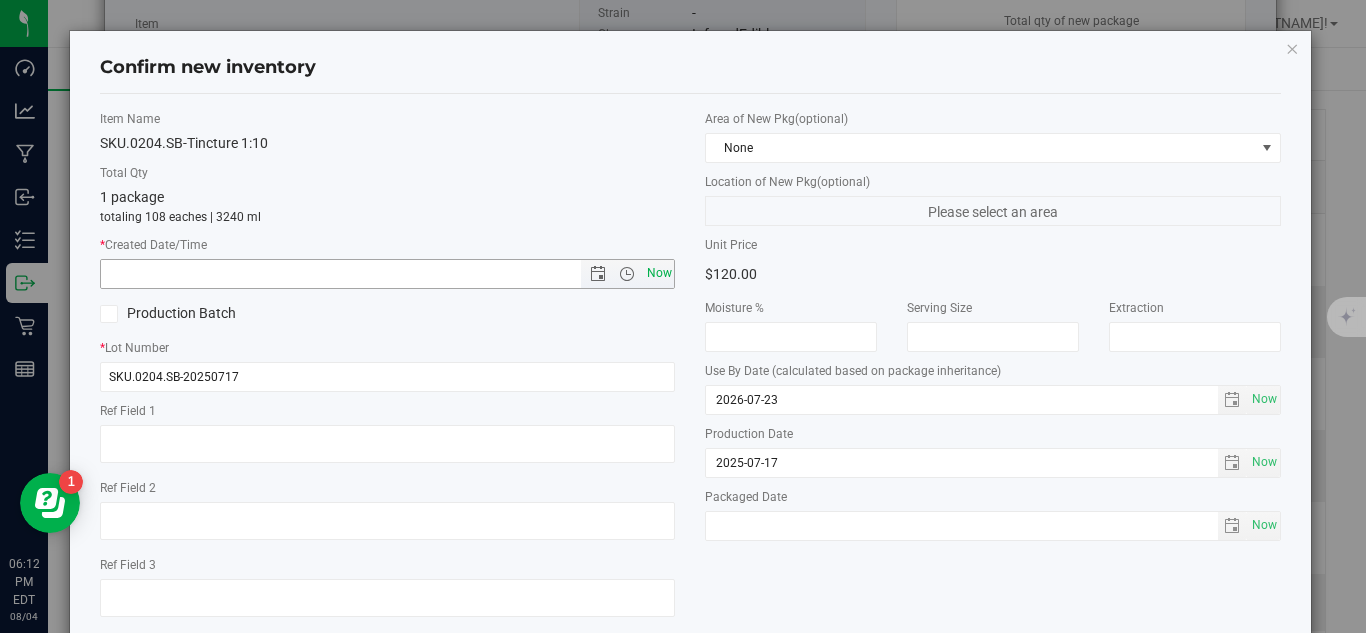 type on "8/4/2025 6:12 PM" 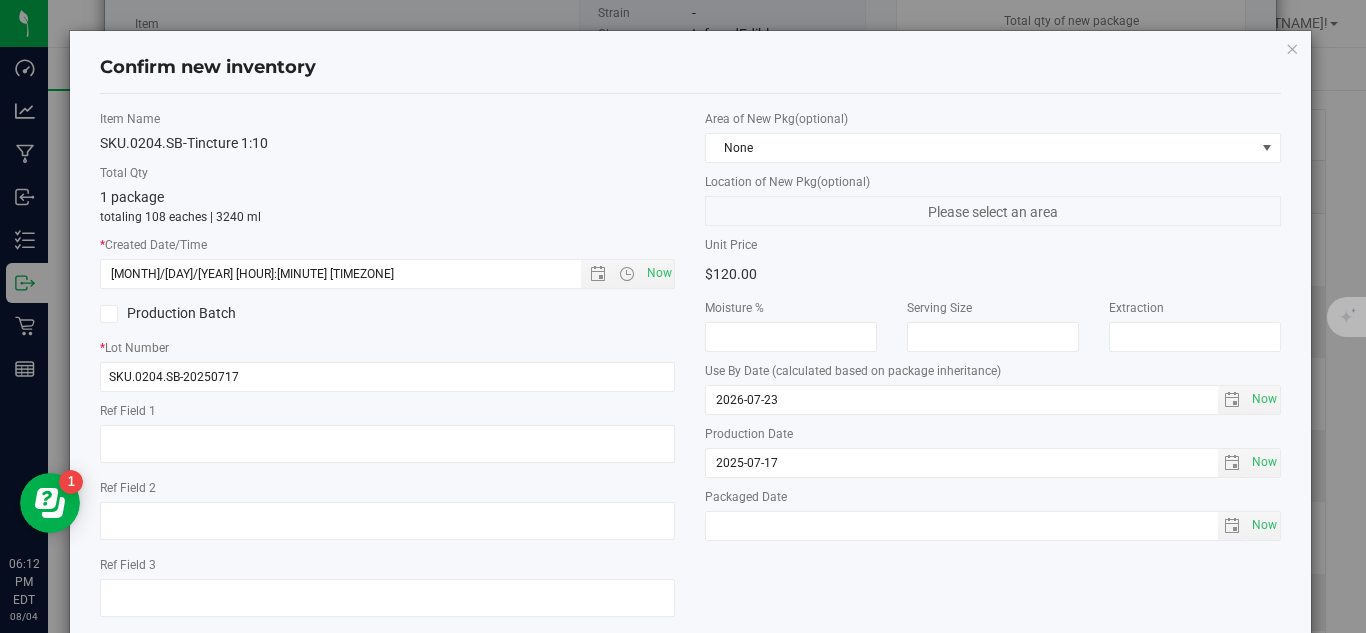 click on "Item Name
SKU.0204.SB-Tincture 1:10
Total Qty
1 package  totaling 108 eaches | 3240 ml
*
Created Date/Time
8/4/2025 6:12 PM
Now
Production Batch
*
Lot Number
SKU.0204.SB-20250717
None" at bounding box center (690, 371) 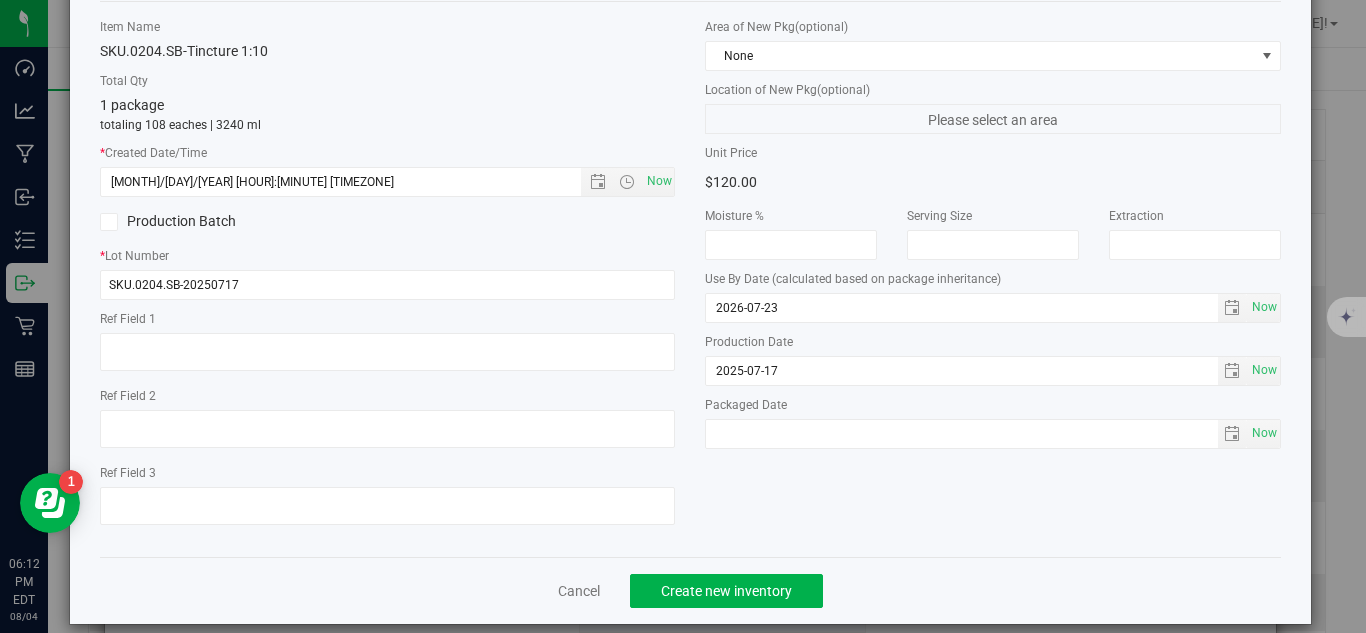 scroll, scrollTop: 114, scrollLeft: 0, axis: vertical 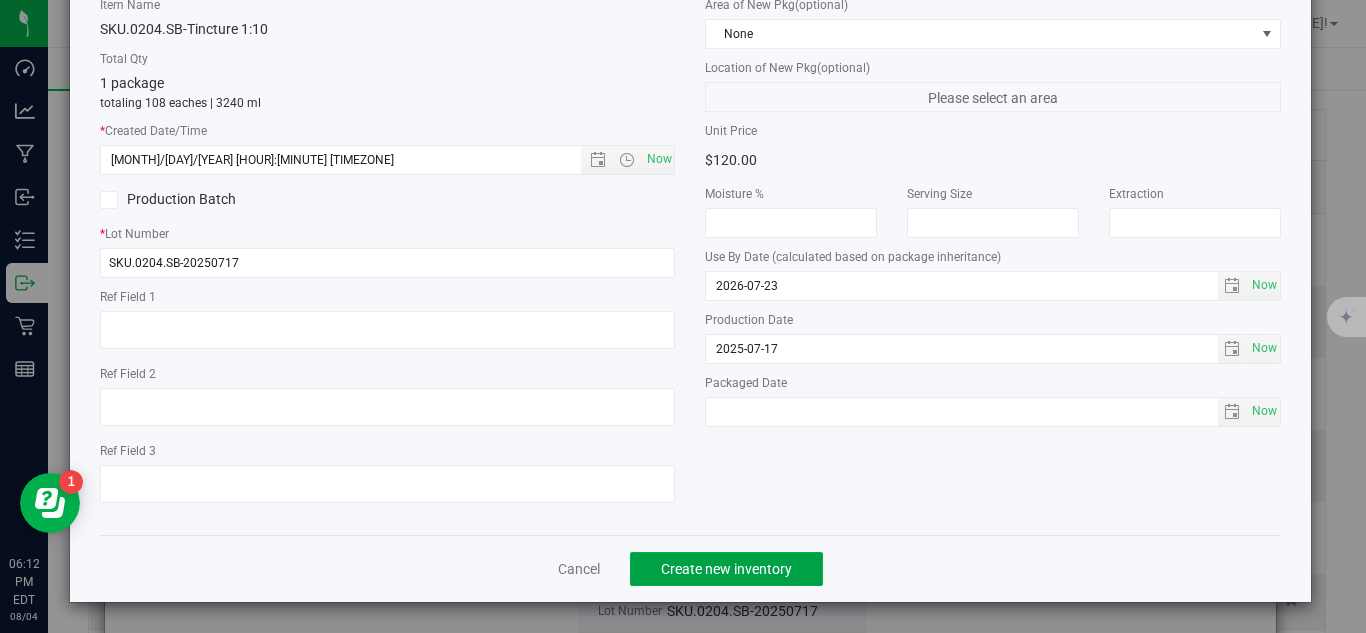 click on "Create new inventory" 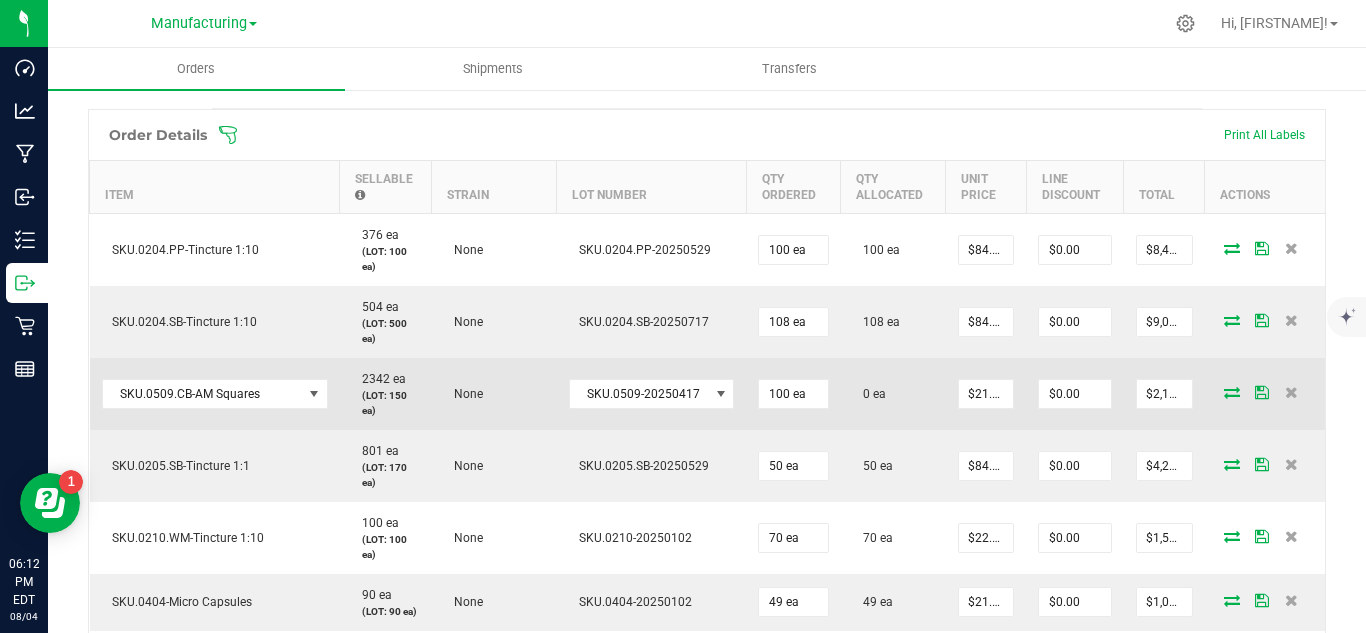 click at bounding box center (1265, 394) 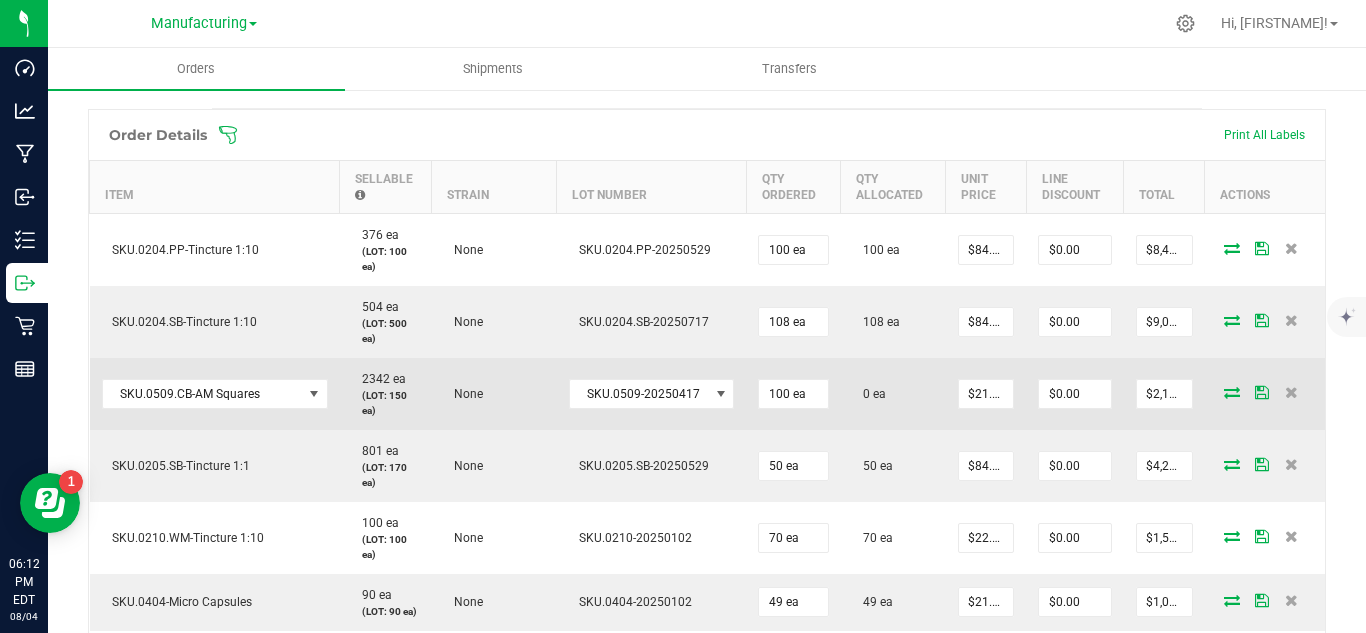 click at bounding box center (1232, 392) 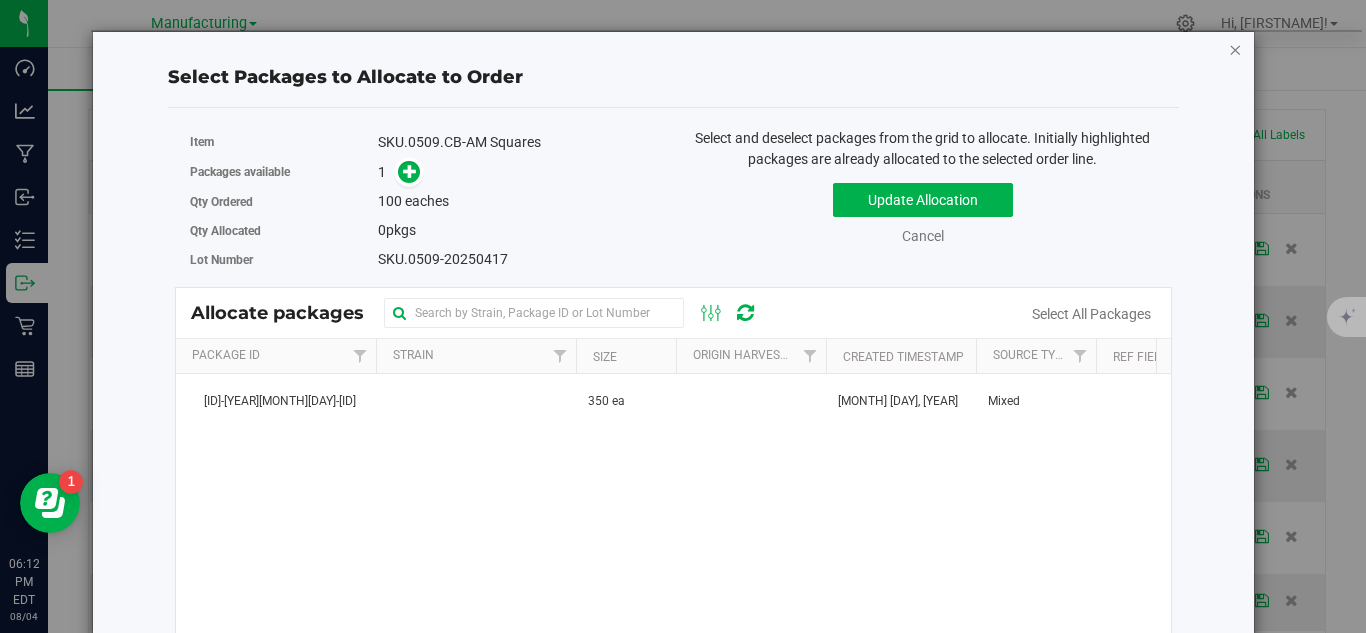 click at bounding box center (1235, 49) 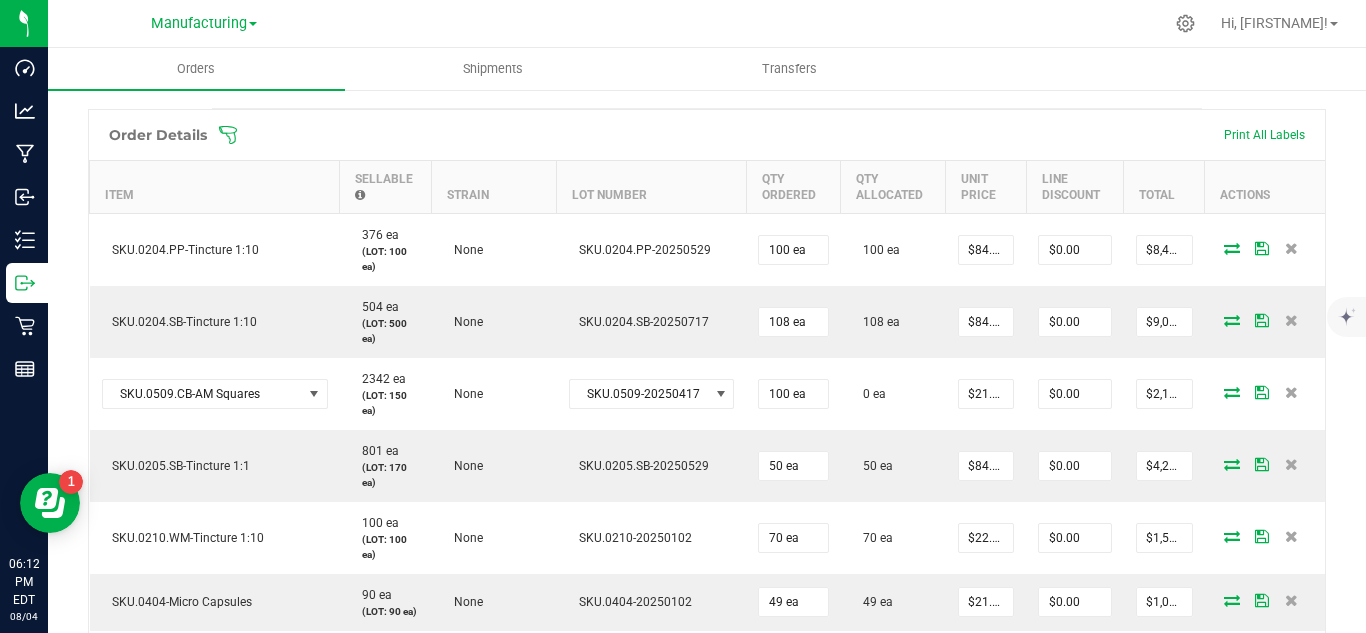 click at bounding box center (837, 135) 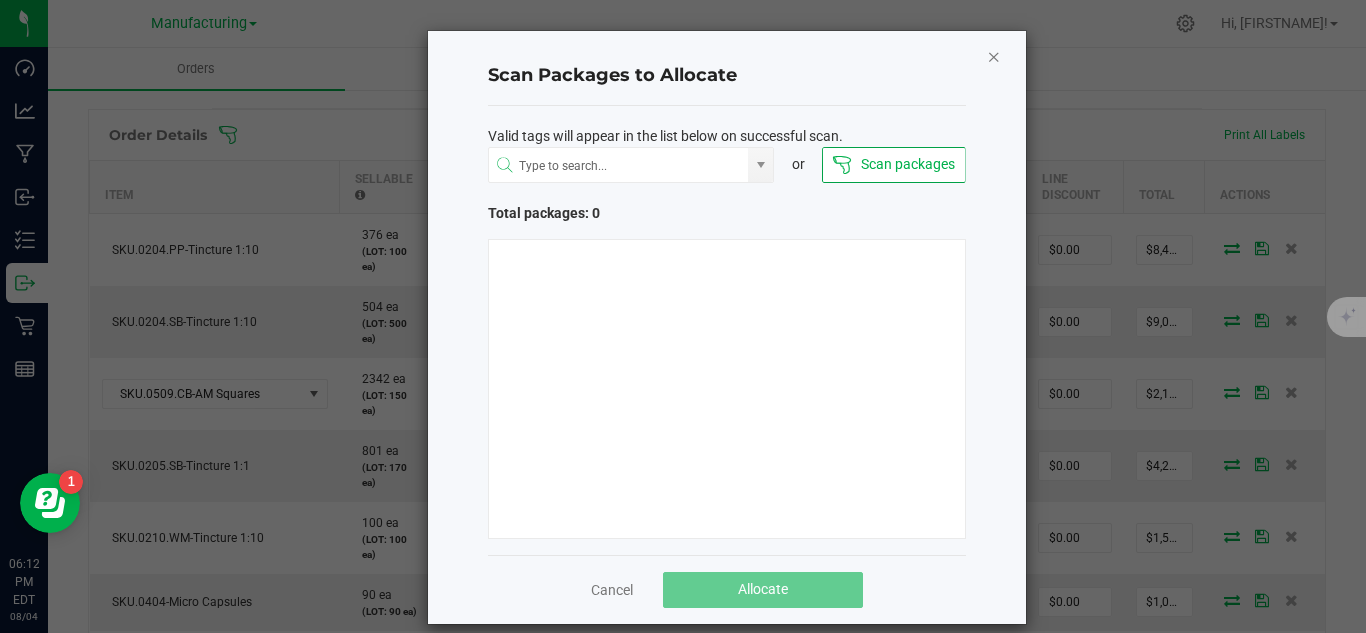 click 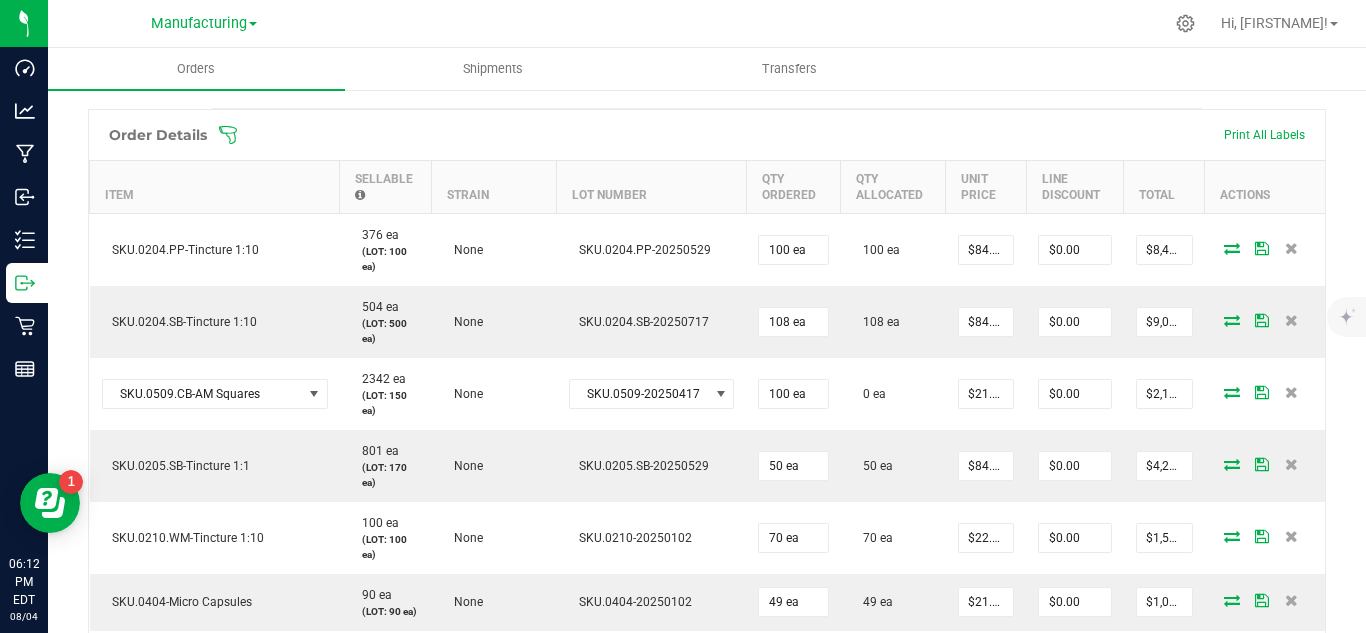 click on "Orders
Shipments
Transfers" at bounding box center [731, 69] 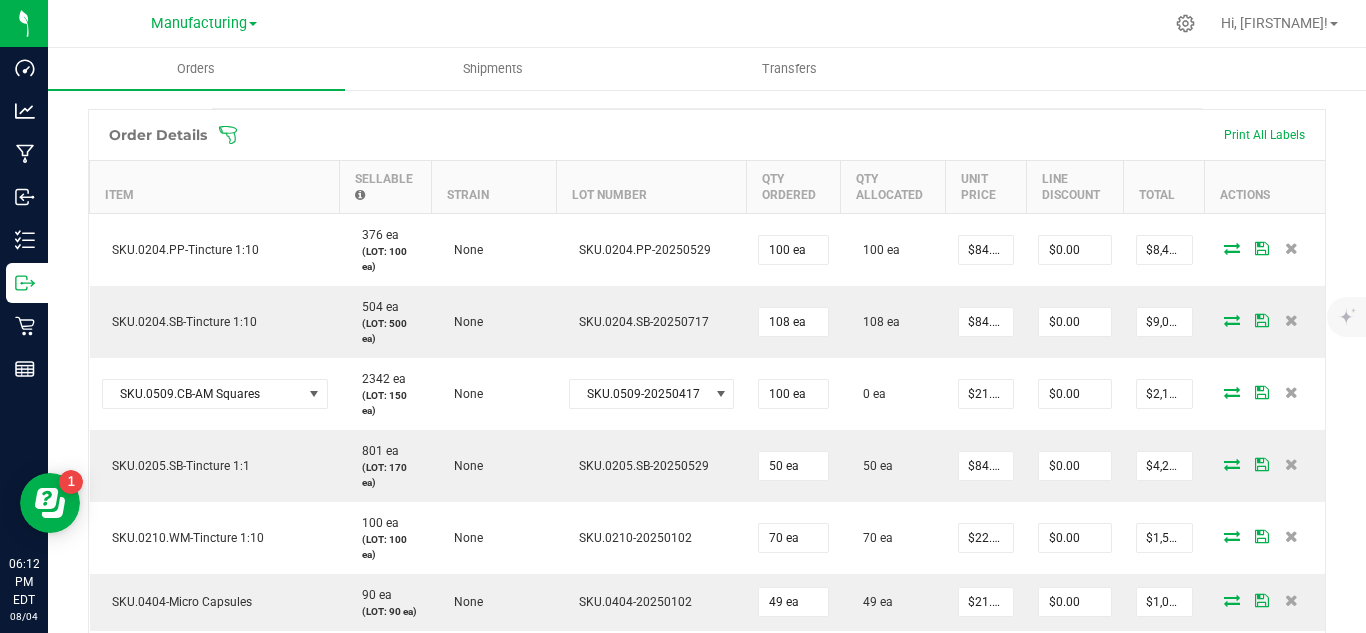 click on "Back to Orders
Order details   Export PDF   Done Editing   Order #   00027245   Status   Partially Allocated   Order Date   Aug 4, 2025 3:33 PM EDT   Payment Status   Awaiting Payment   Invoice Date  08/04/2025  Requested Delivery Date  08/05/2025  Payment Terms  None  Customer PO   Sales Rep  None  Destination DBA  GA2-Stockbridge  Edit   Order Total   $71,226.00   License #   DISP0008   License Expiration   Sep 30, 2025   Address  Georgia Dispensary #2, LLC 1791 Rock Quarry Rd Stockbridge  ,  GA 30281  Contact   Distributor  Botanical Sciences, LLC  Ref Field 1   Ref Field 2   Ref Field 3
Order Details Print All Labels Item  Sellable  Strain  Lot Number  Qty Ordered Qty Allocated Unit Price Line Discount Total Actions  SKU.0204.PP-Tincture 1:10   376 ea   (LOT: 100 ea)   None  None" at bounding box center [707, 566] 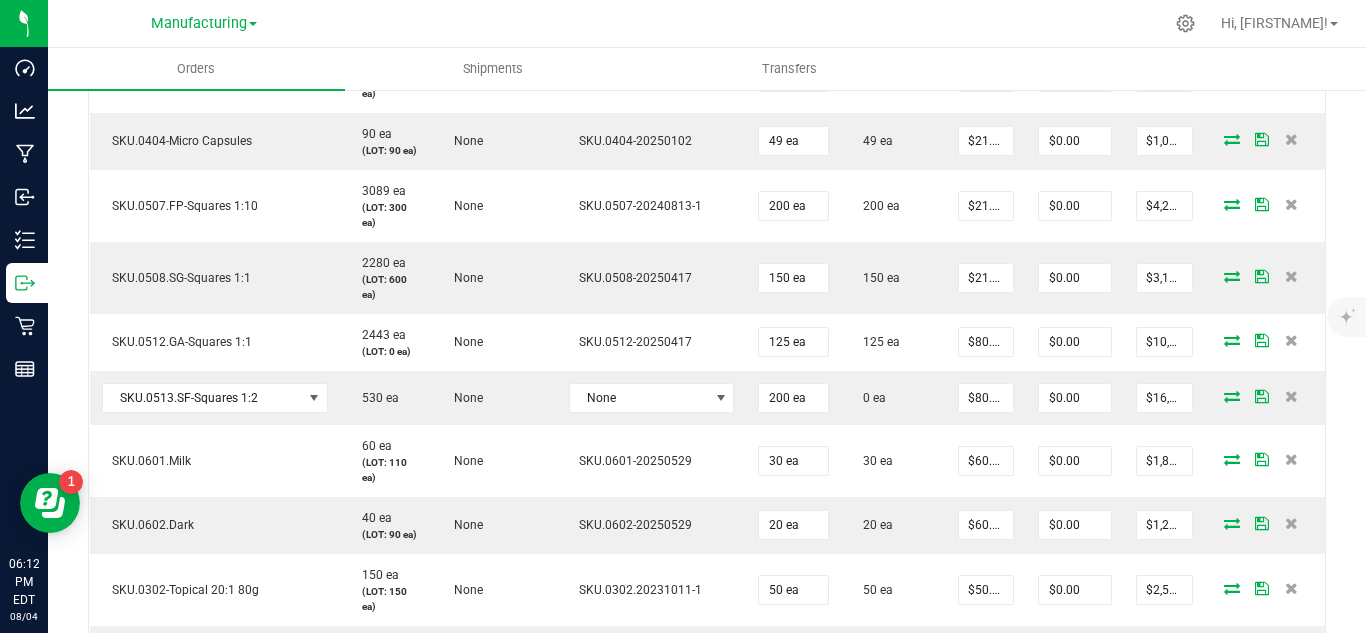 scroll, scrollTop: 989, scrollLeft: 0, axis: vertical 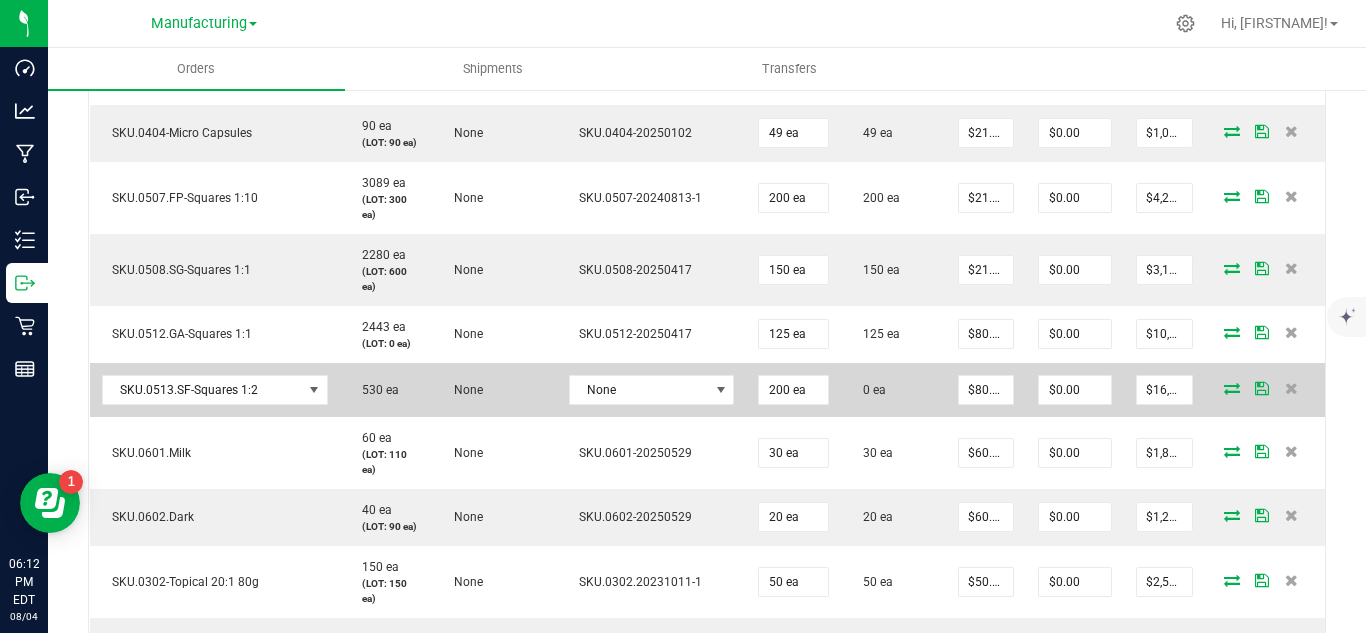 click at bounding box center (1232, 388) 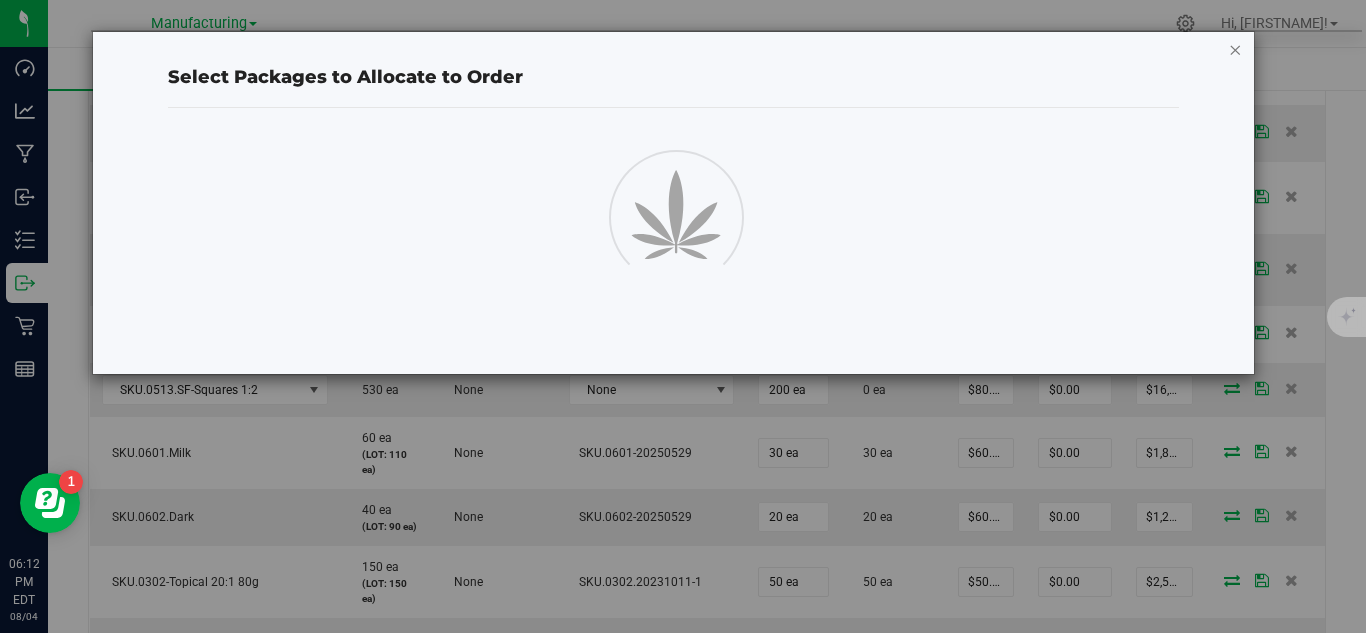 click at bounding box center [1235, 49] 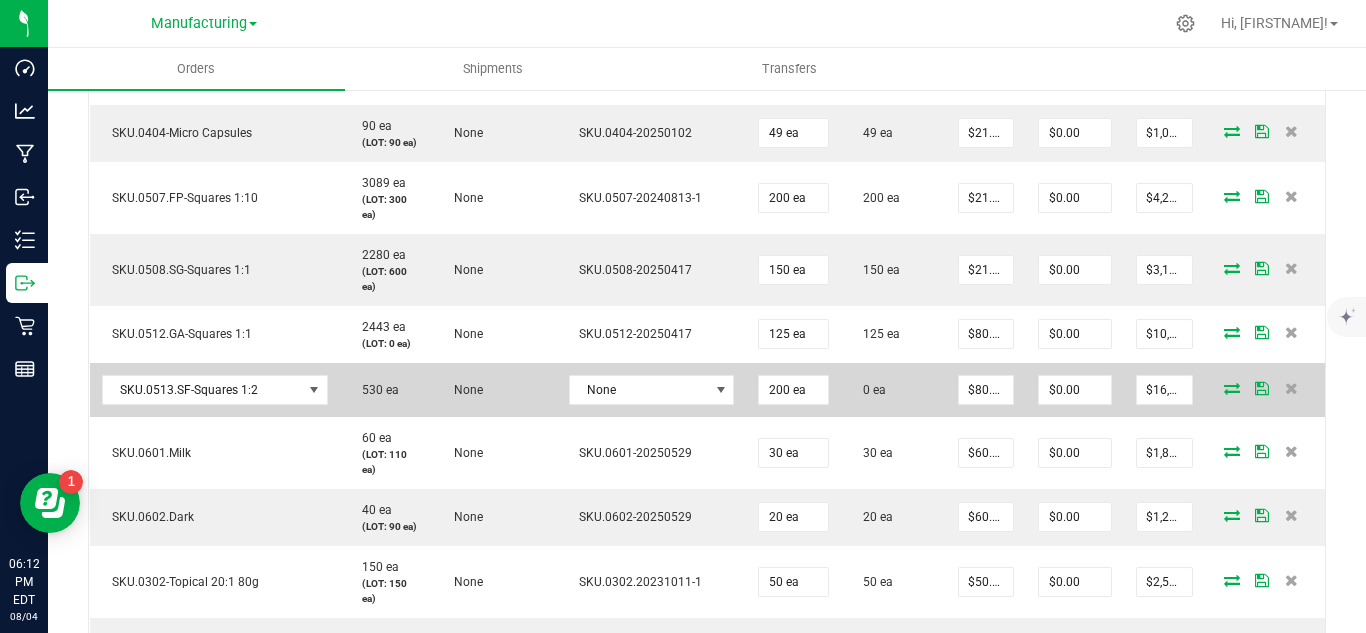 click on "None" at bounding box center (652, 390) 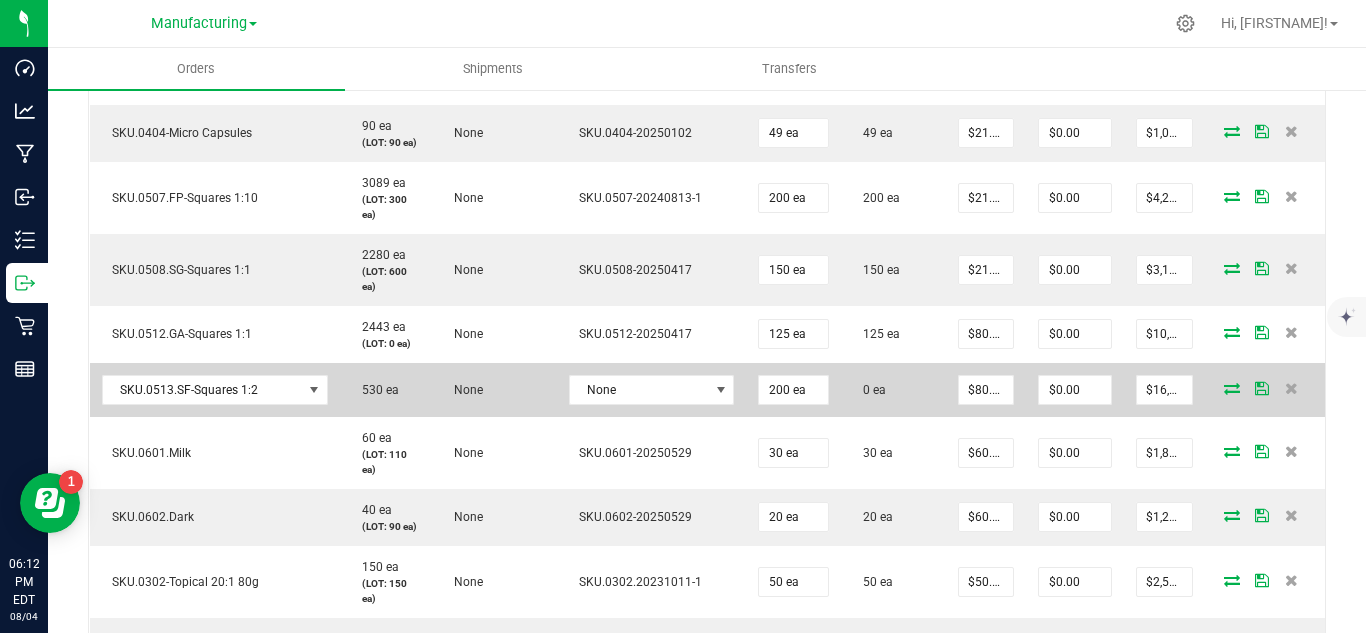 click on "None" at bounding box center (652, 390) 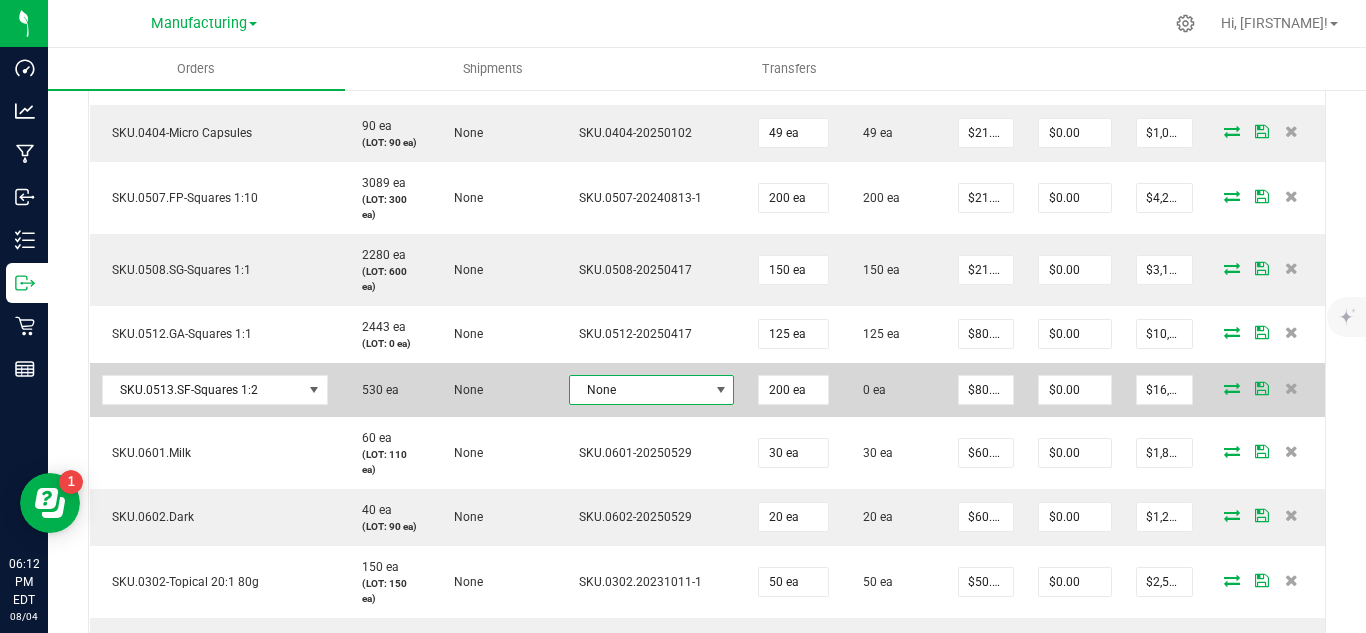 click on "None" at bounding box center (639, 390) 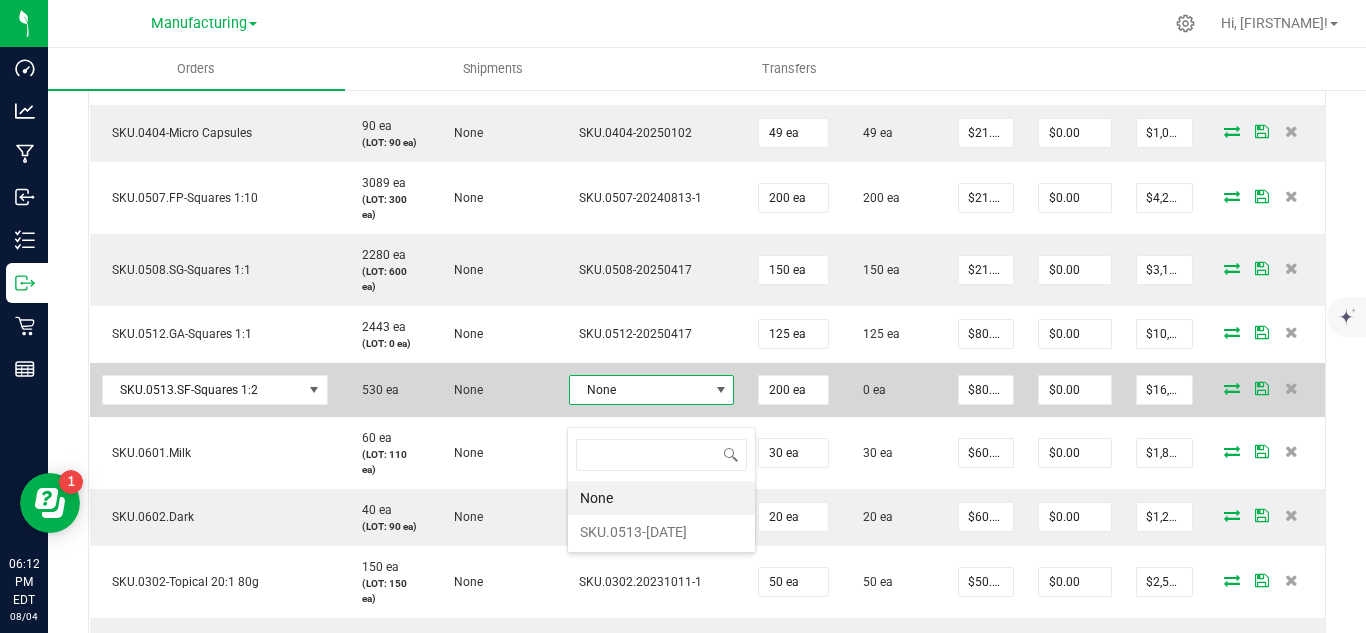 scroll, scrollTop: 99970, scrollLeft: 99838, axis: both 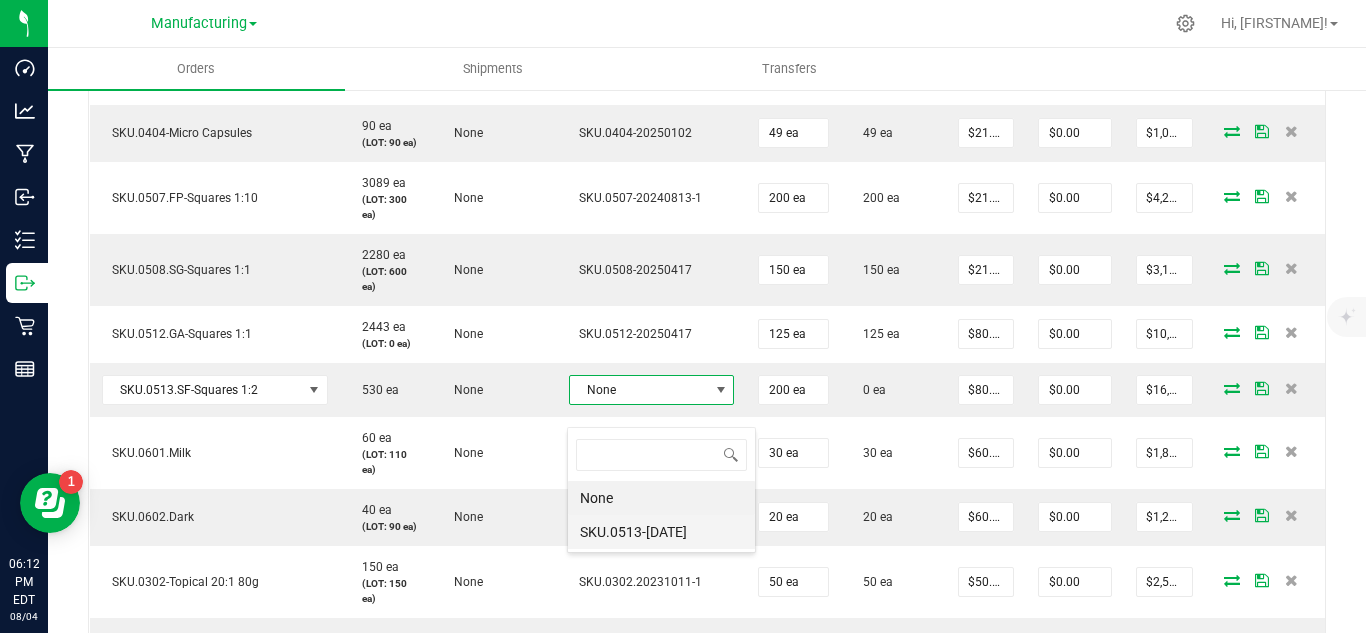 click on "[ALPHANUMERIC]-[YEAR][MONTH][DAY]" at bounding box center (661, 532) 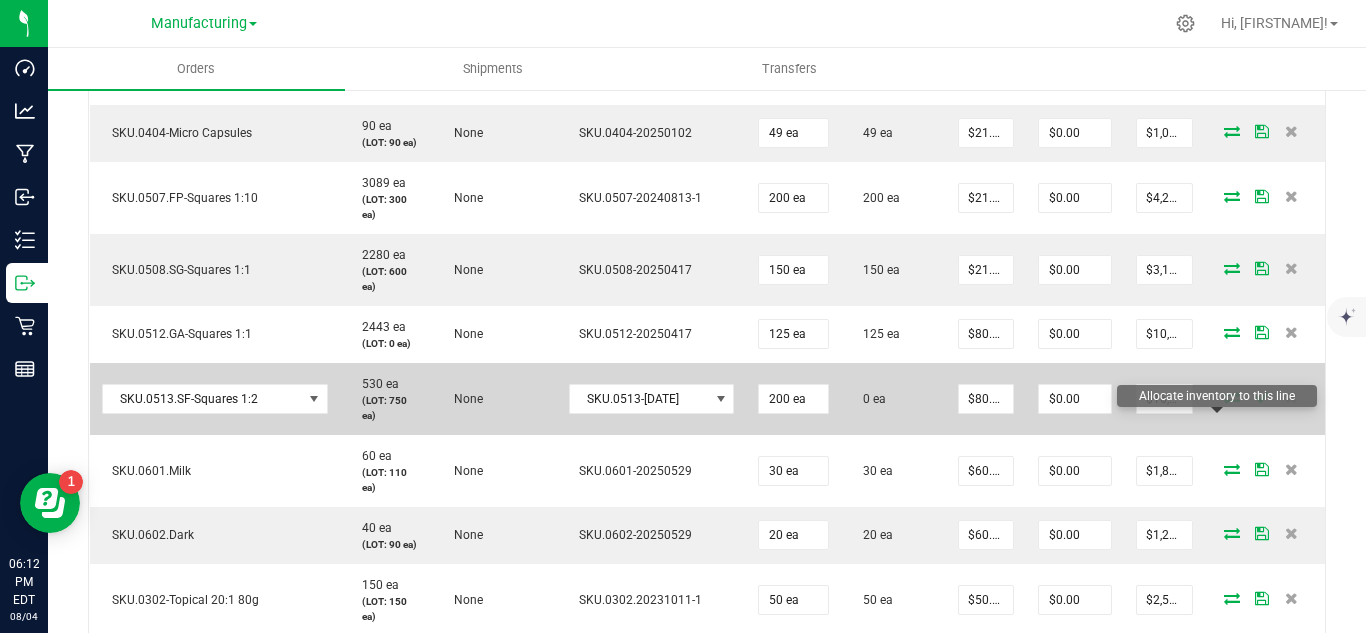 click at bounding box center (1232, 397) 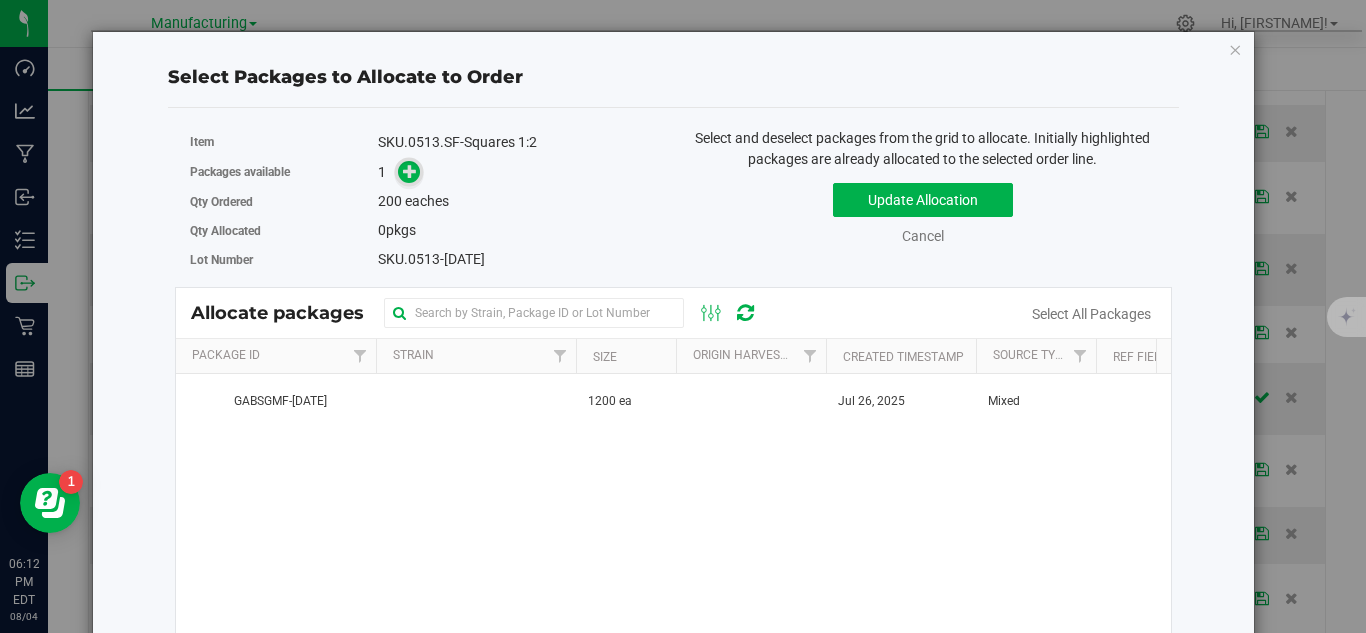 click at bounding box center (410, 171) 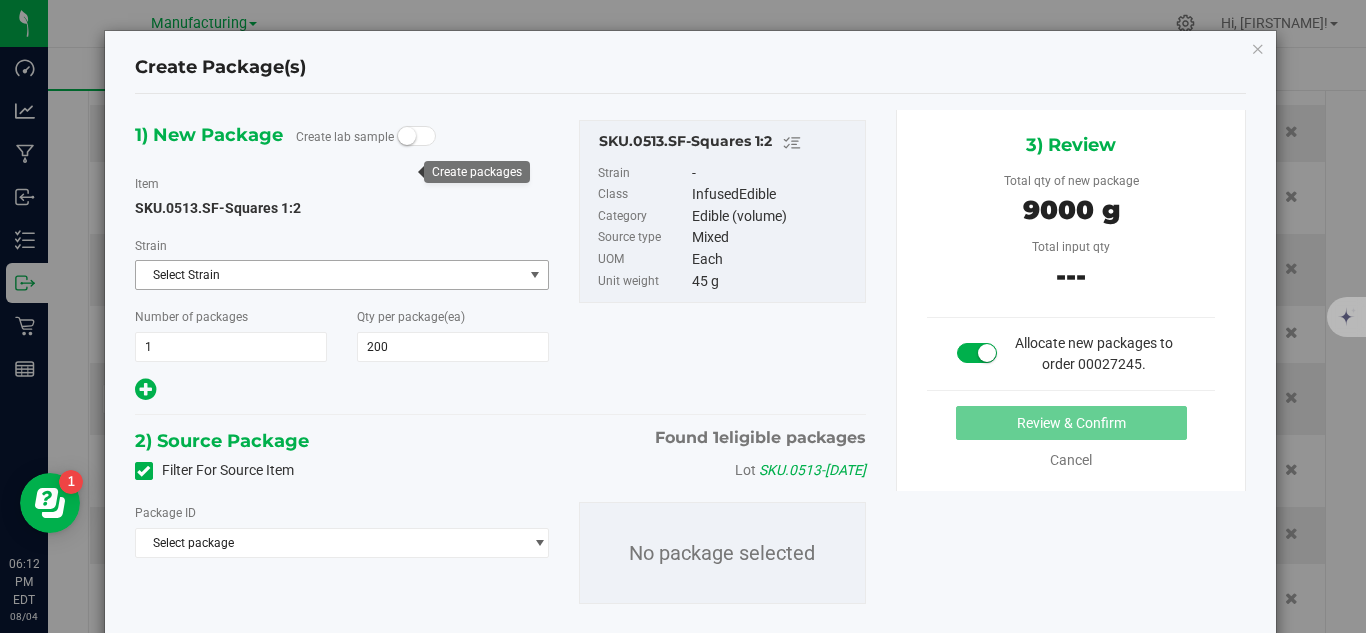 click on "Package ID" at bounding box center [342, 512] 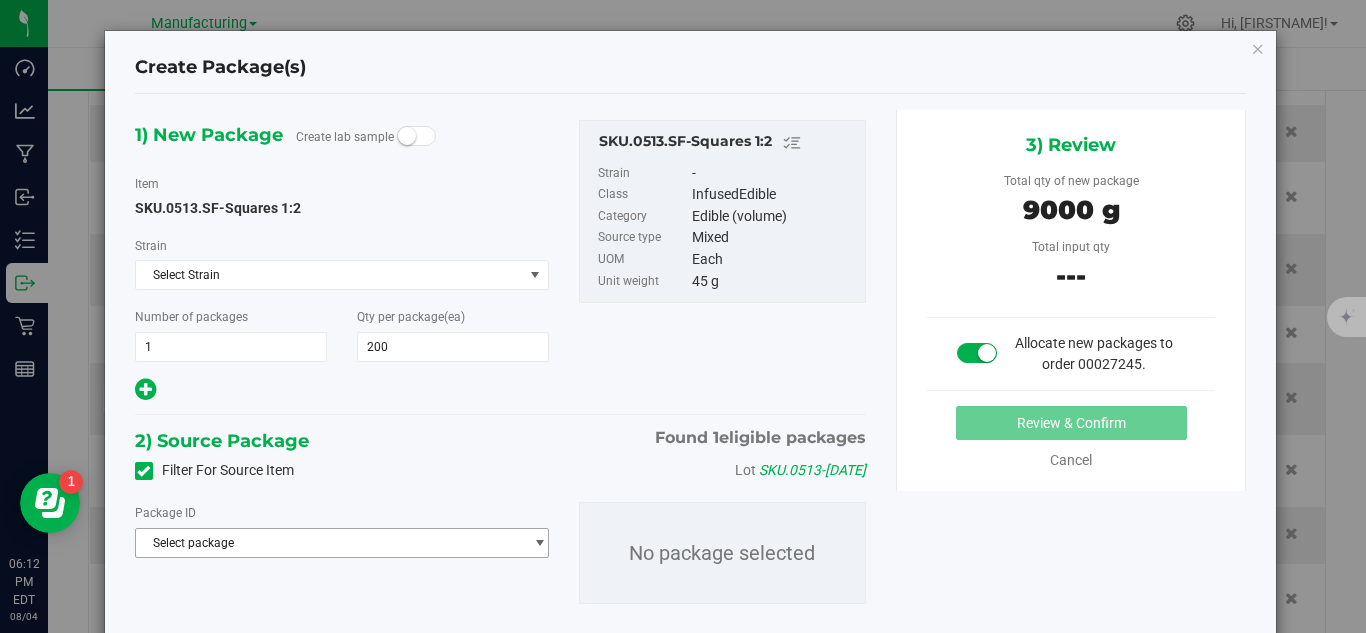 click on "Select package" at bounding box center (329, 543) 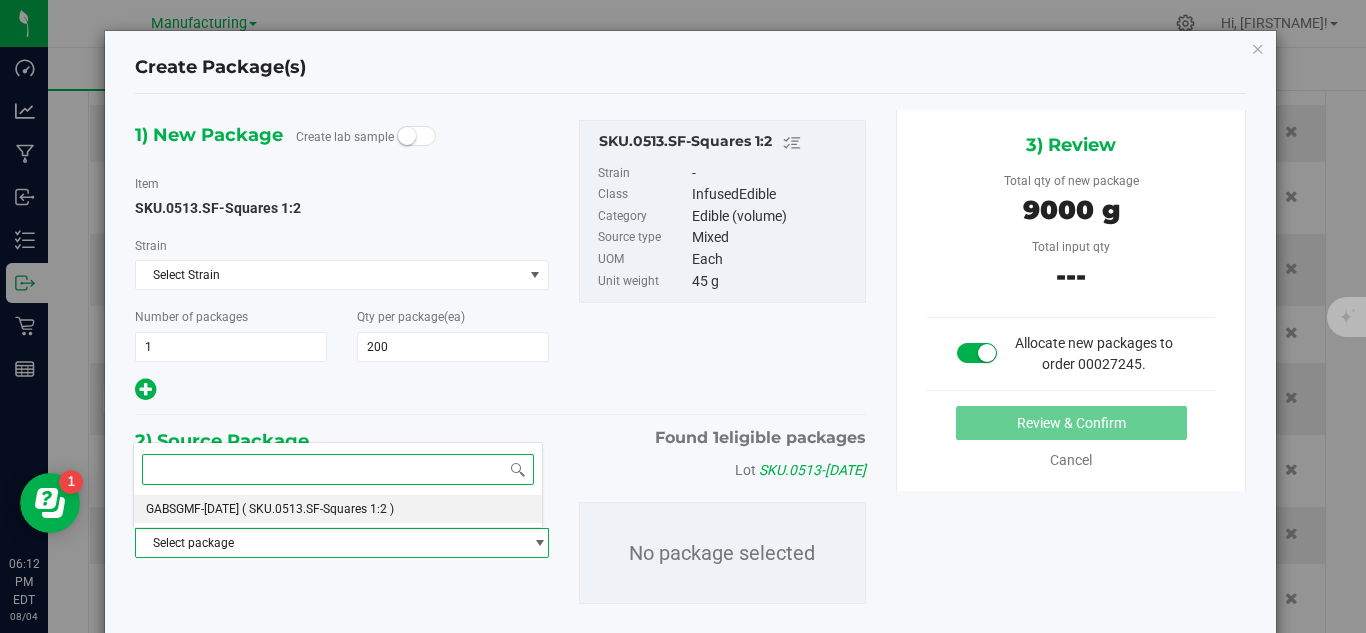 click on "(
SKU.0513.SF-Squares 1:2
)" at bounding box center (318, 509) 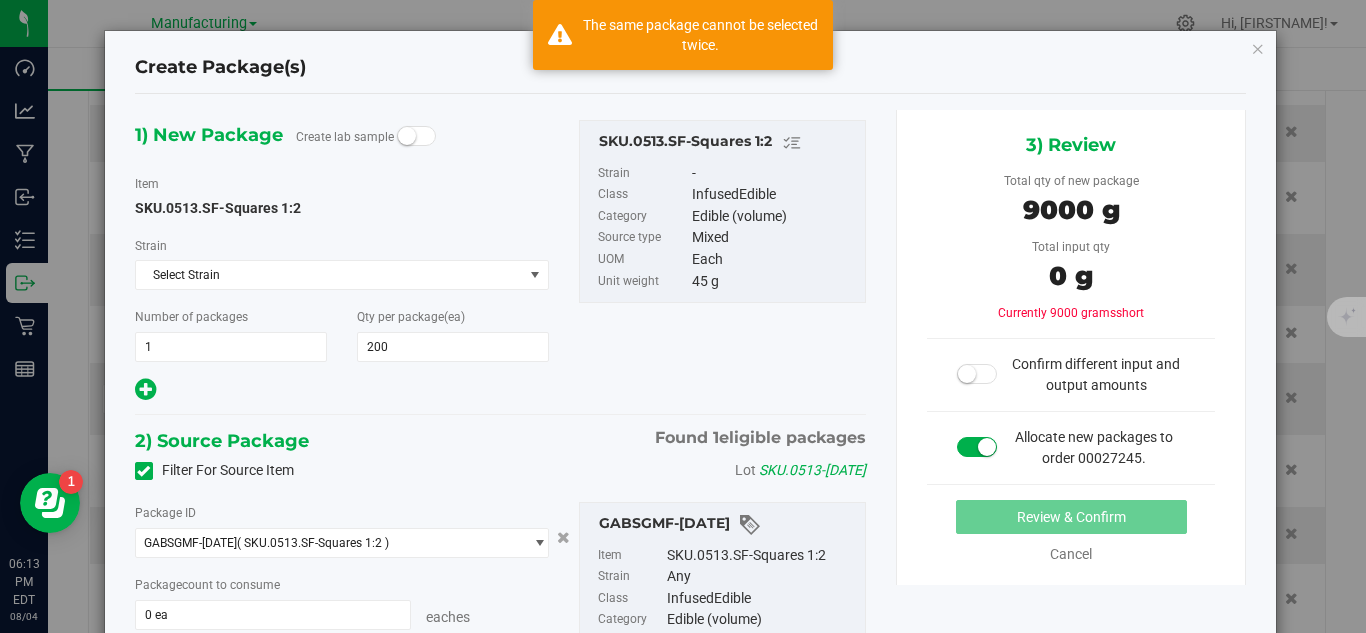 click on "eaches" at bounding box center [480, 614] 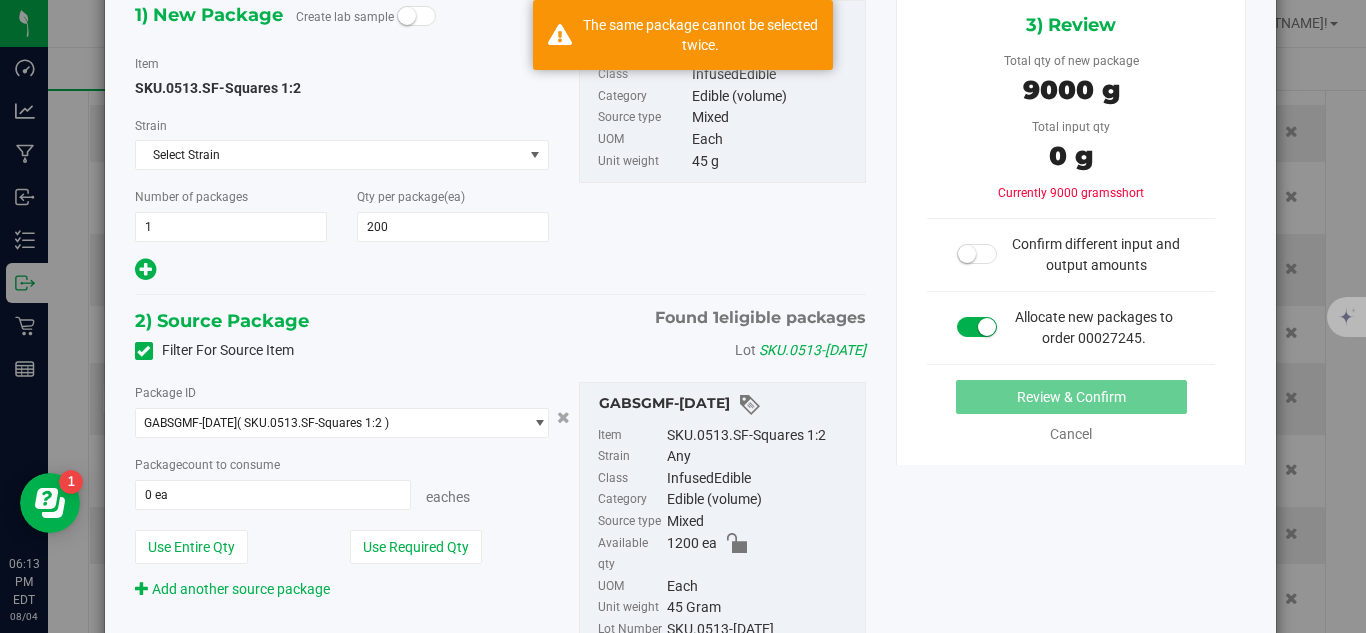 scroll, scrollTop: 160, scrollLeft: 0, axis: vertical 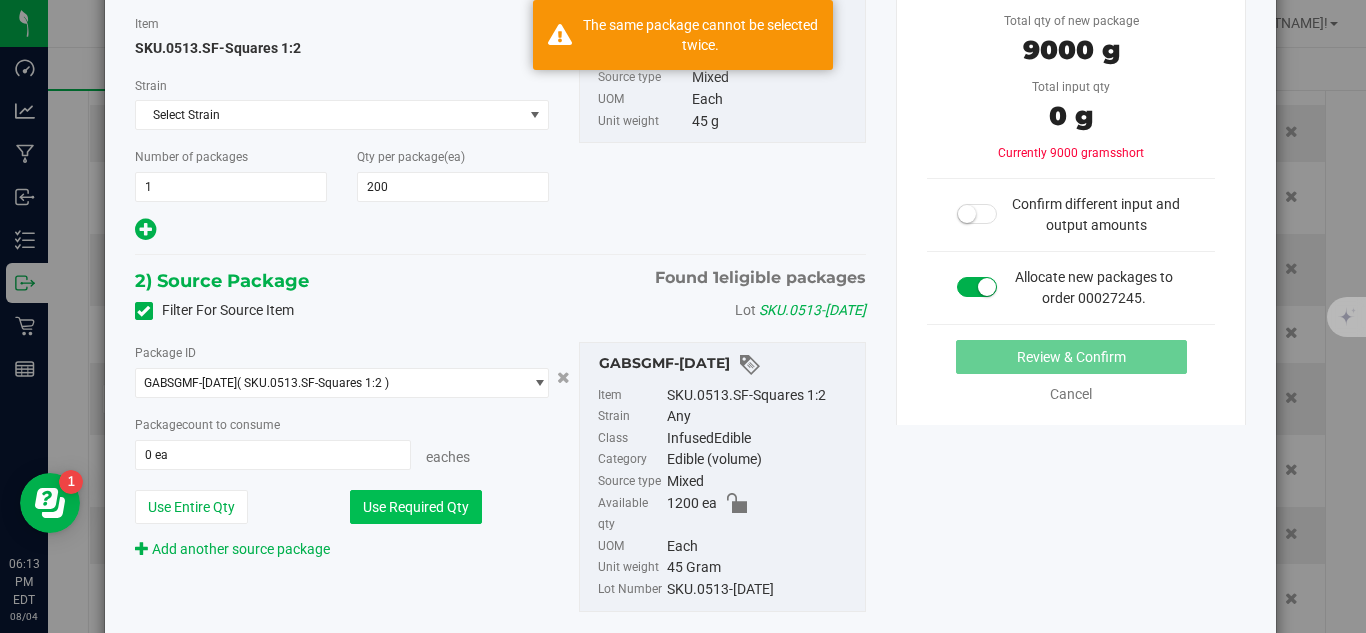 click on "Use Required Qty" at bounding box center [416, 507] 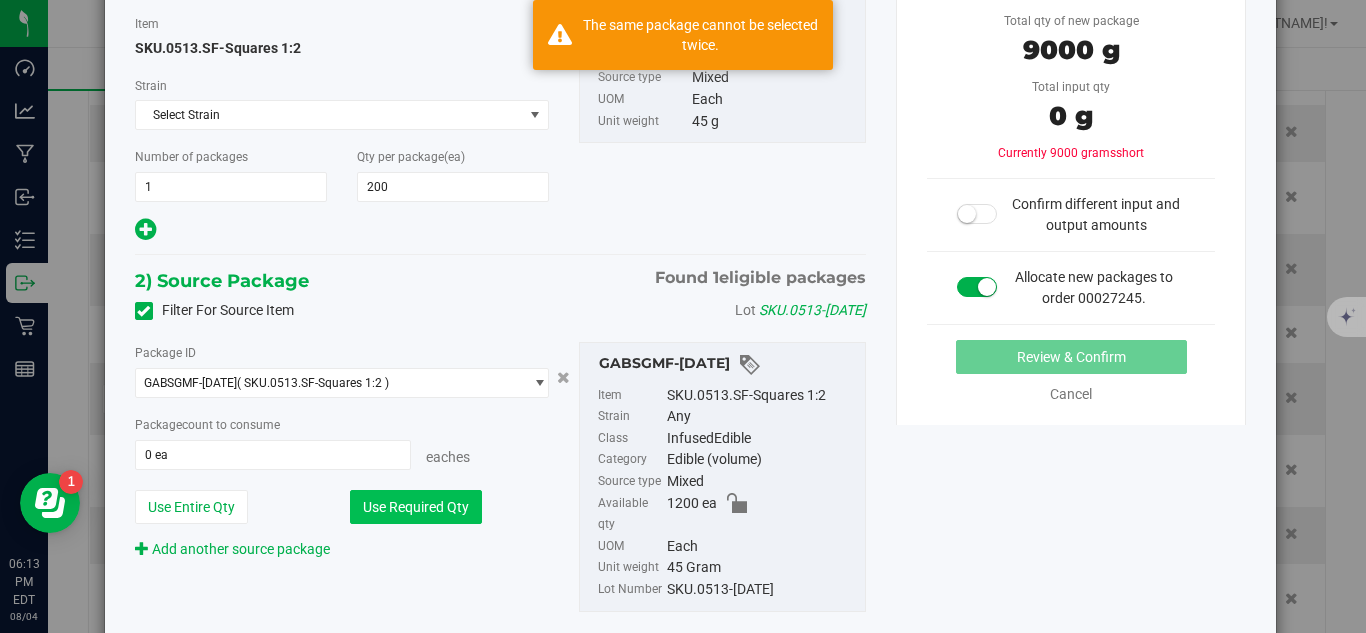 type on "200 ea" 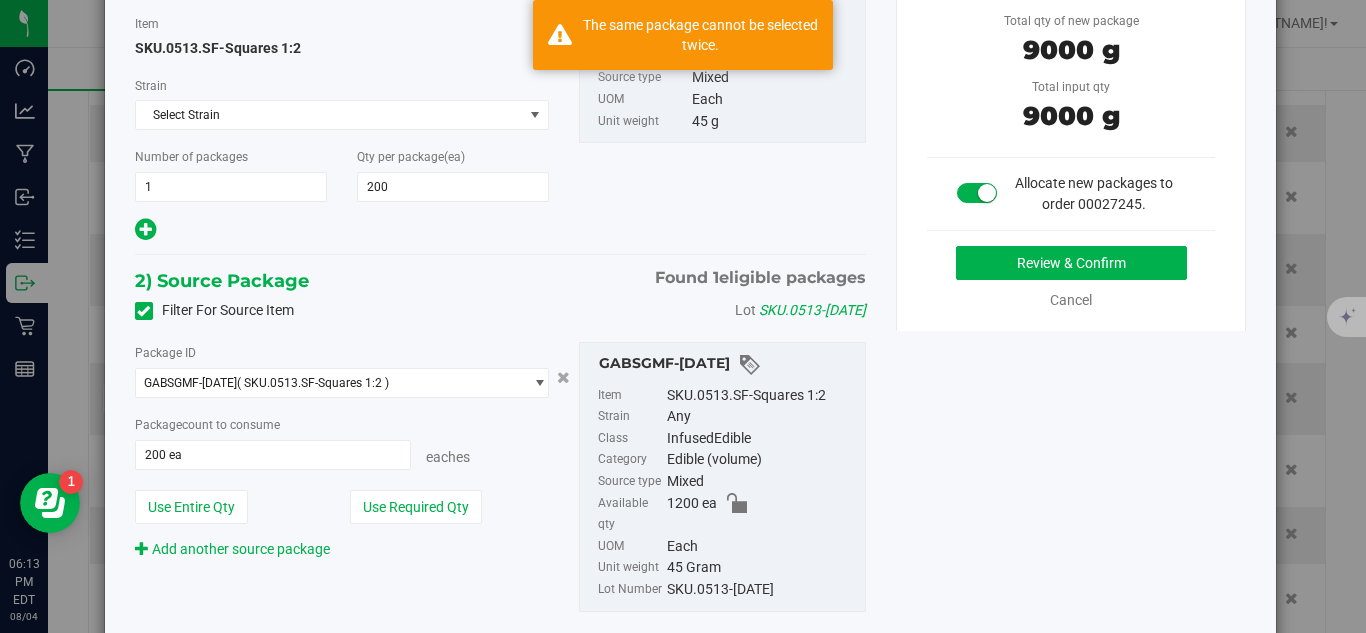 click on "3) Review
Total qty of new package
9000 g
Total input qty
9000 g
Allocate new packages to order 00027245." at bounding box center [1071, 140] 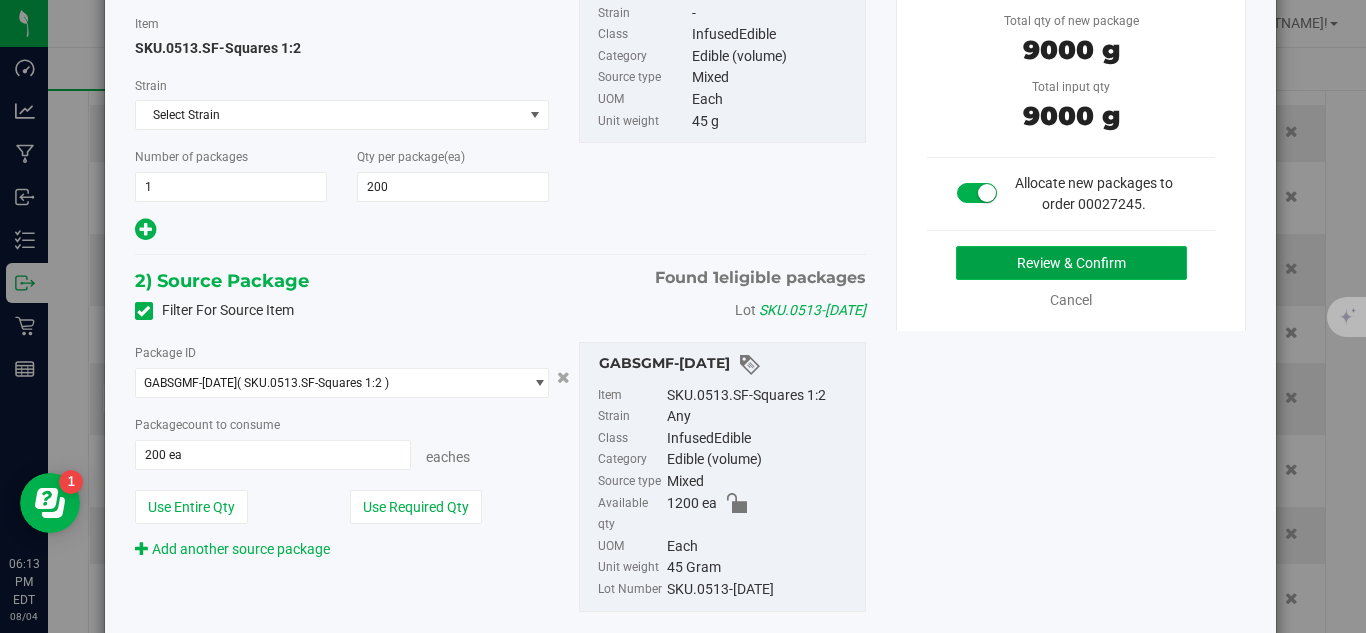 click on "Review & Confirm" at bounding box center (1071, 263) 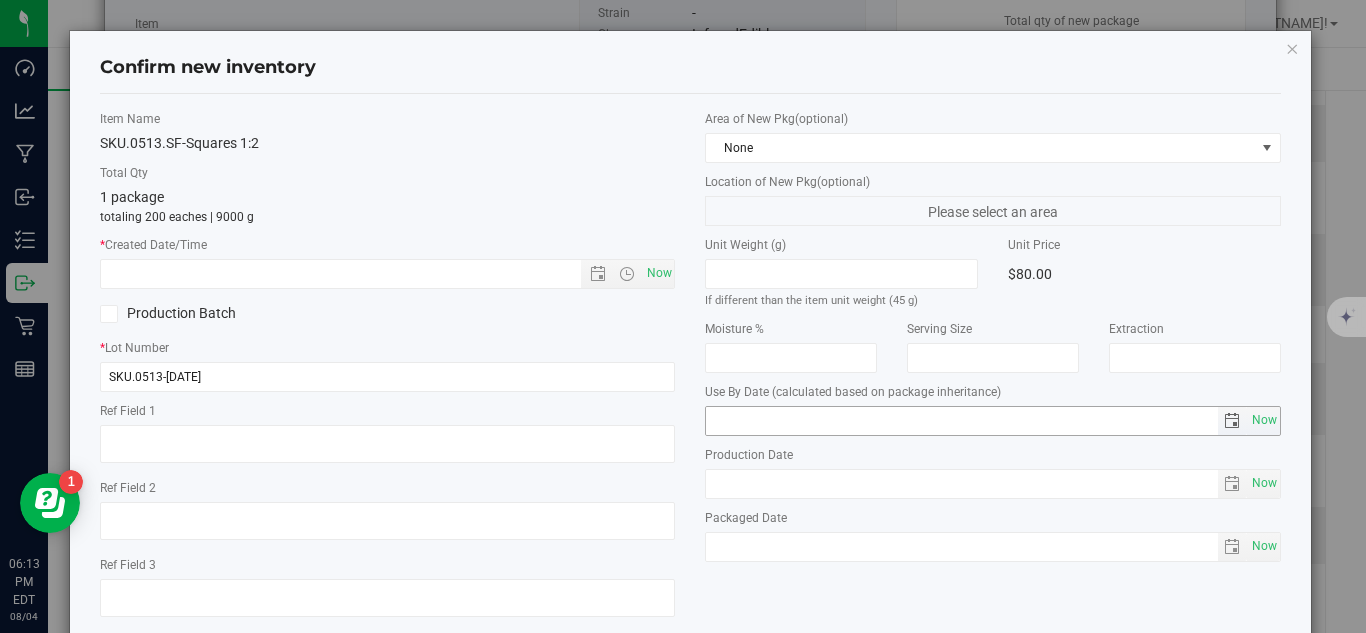 type on "[YEAR]-[MONTH]-[DAY]" 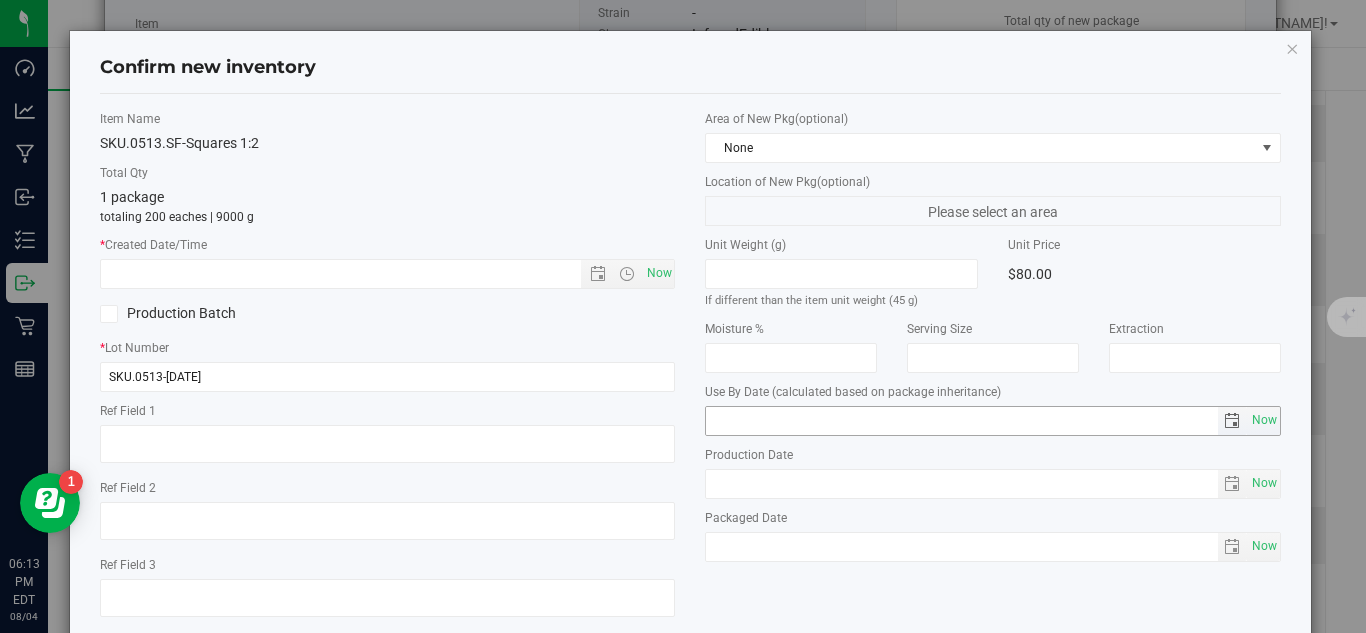type on "2025-07-25" 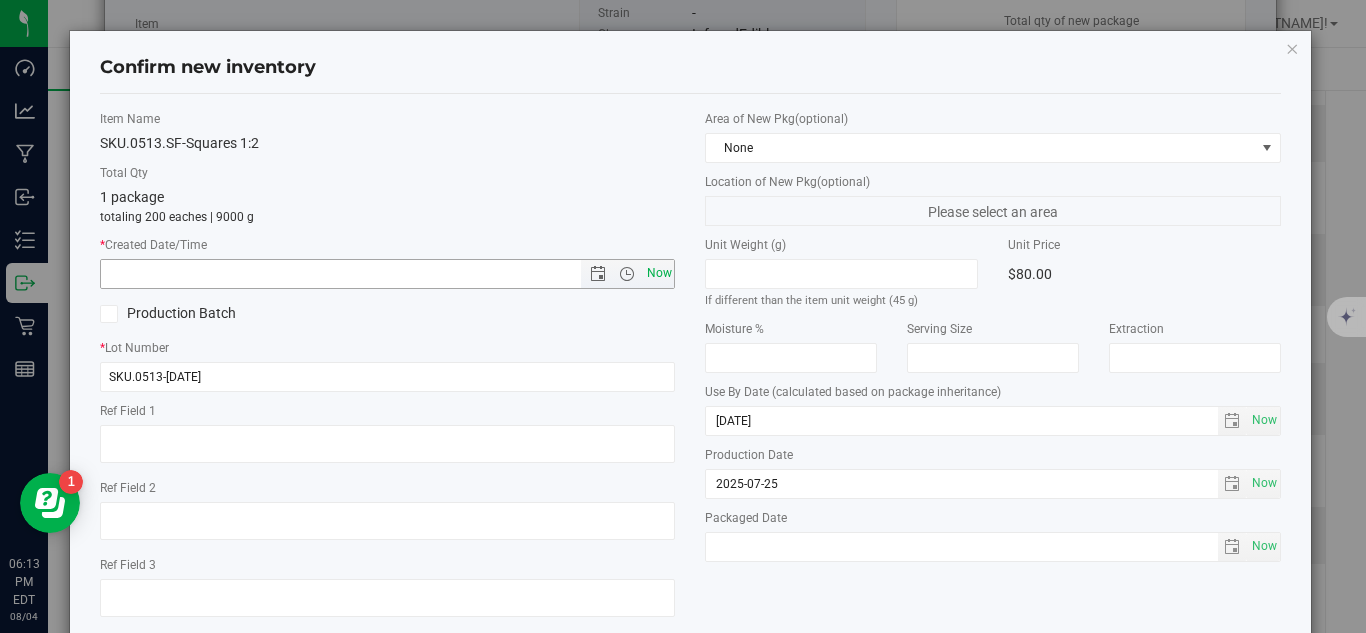 click on "Now" at bounding box center (659, 273) 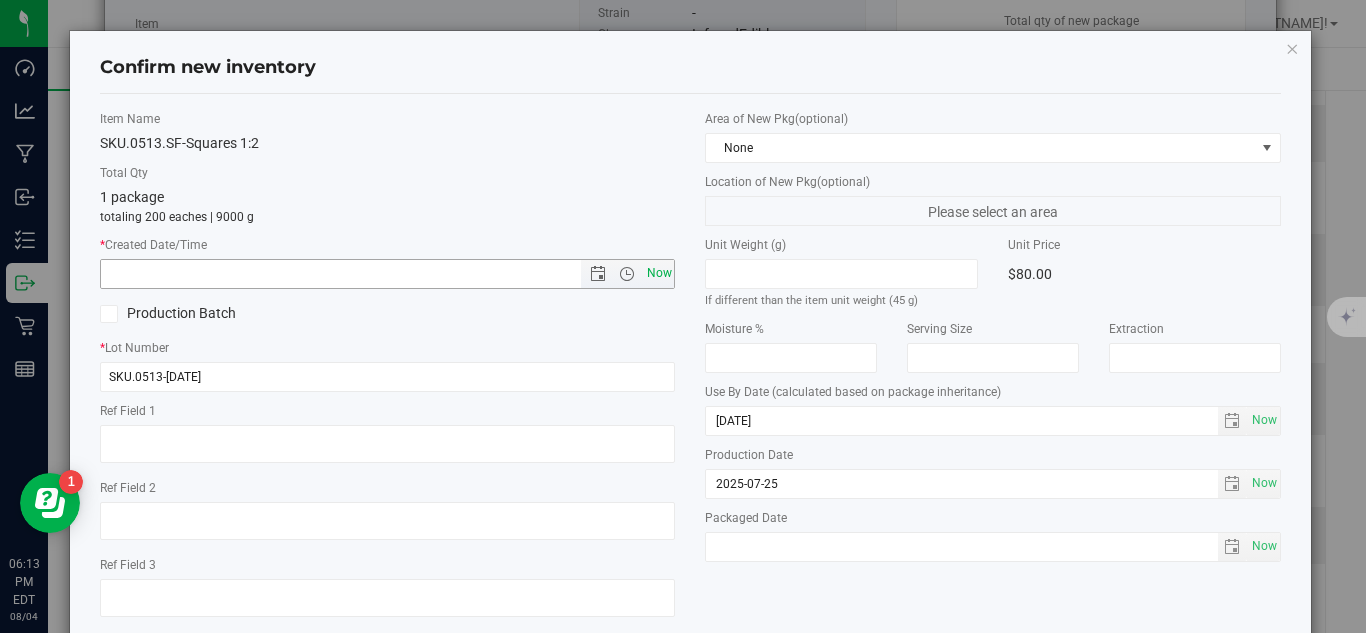 type on "8/4/2025 6:13 PM" 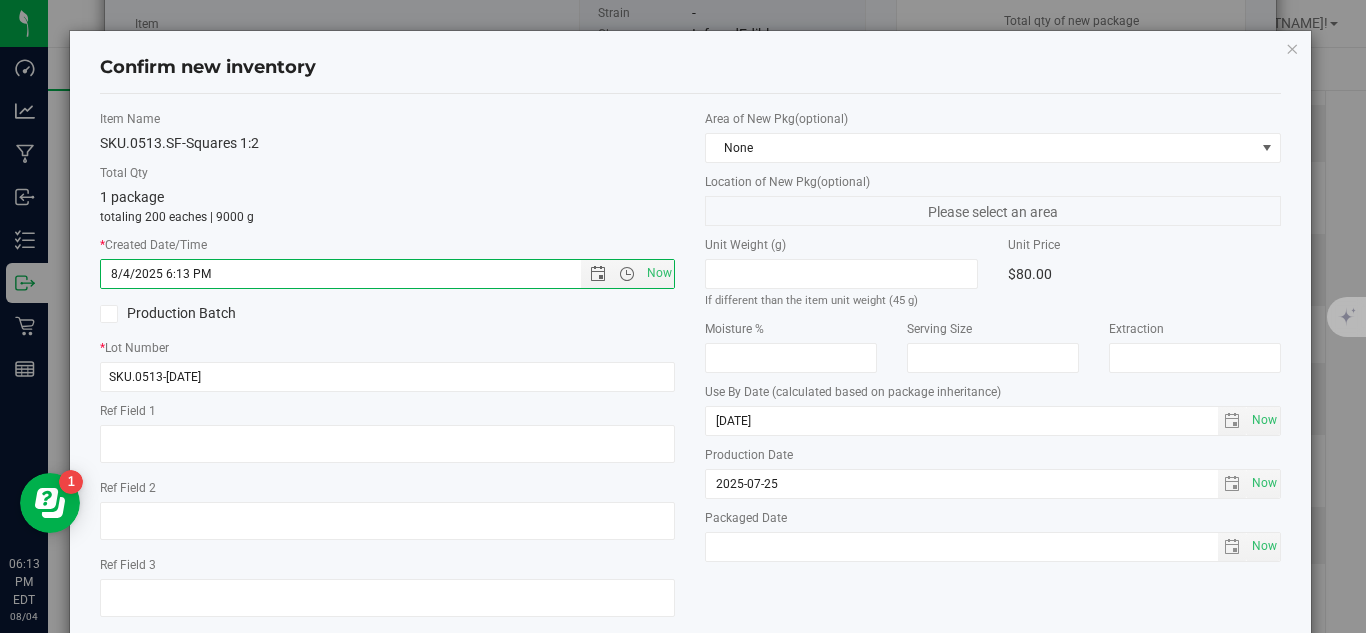 click on "Item Name
SKU.0513.SF-Squares 1:2
Total Qty
1 package  totaling 200 eaches | 9000 g
*
Created Date/Time
8/4/2025 6:13 PM
Now
Production Batch
*
Lot Number
SKU.0513-20250725" at bounding box center (690, 371) 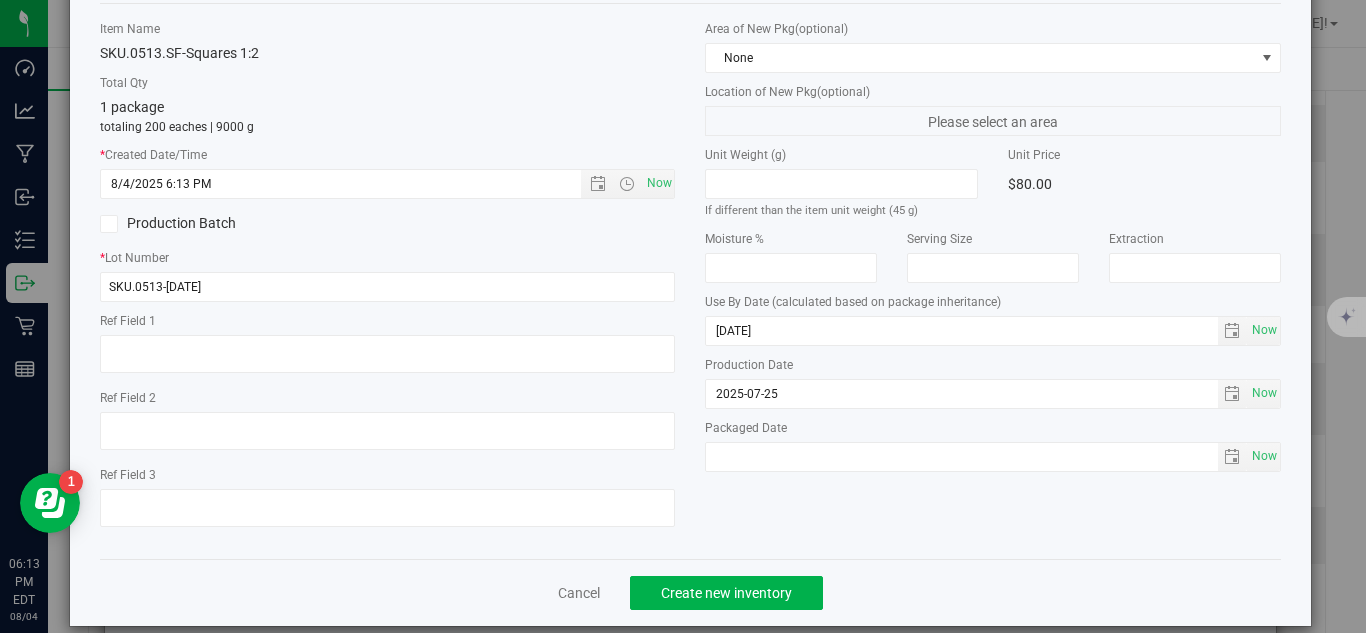 scroll, scrollTop: 114, scrollLeft: 0, axis: vertical 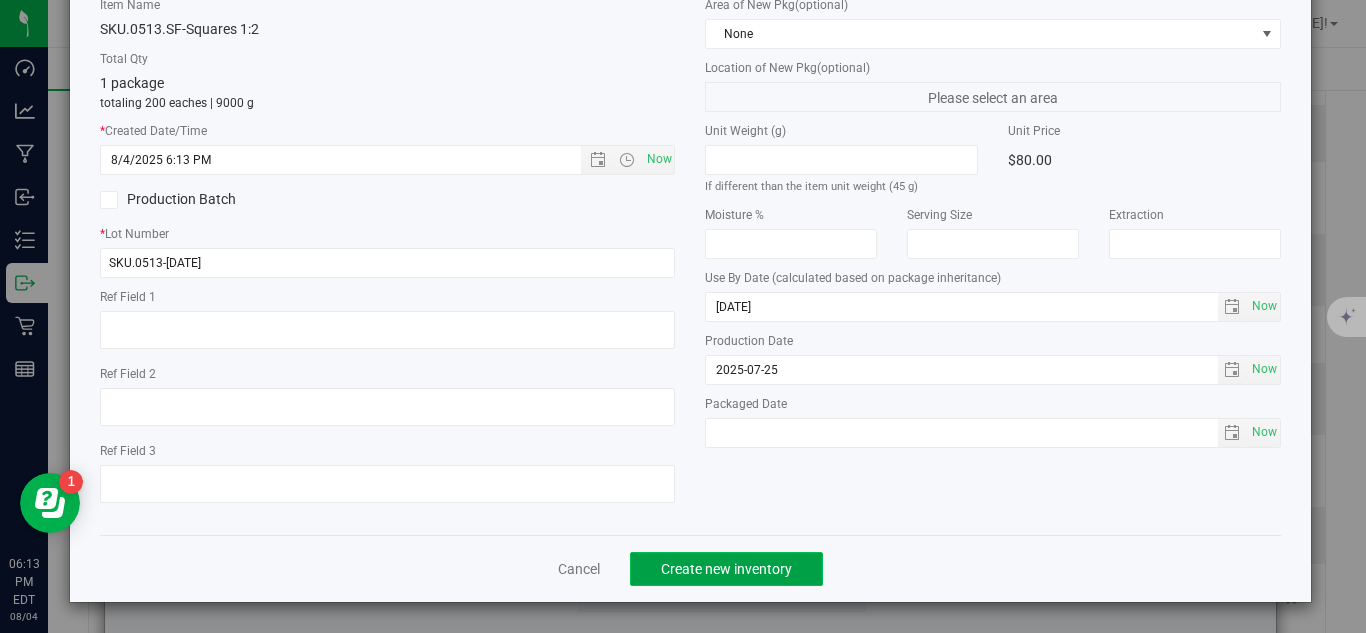 click on "Create new inventory" 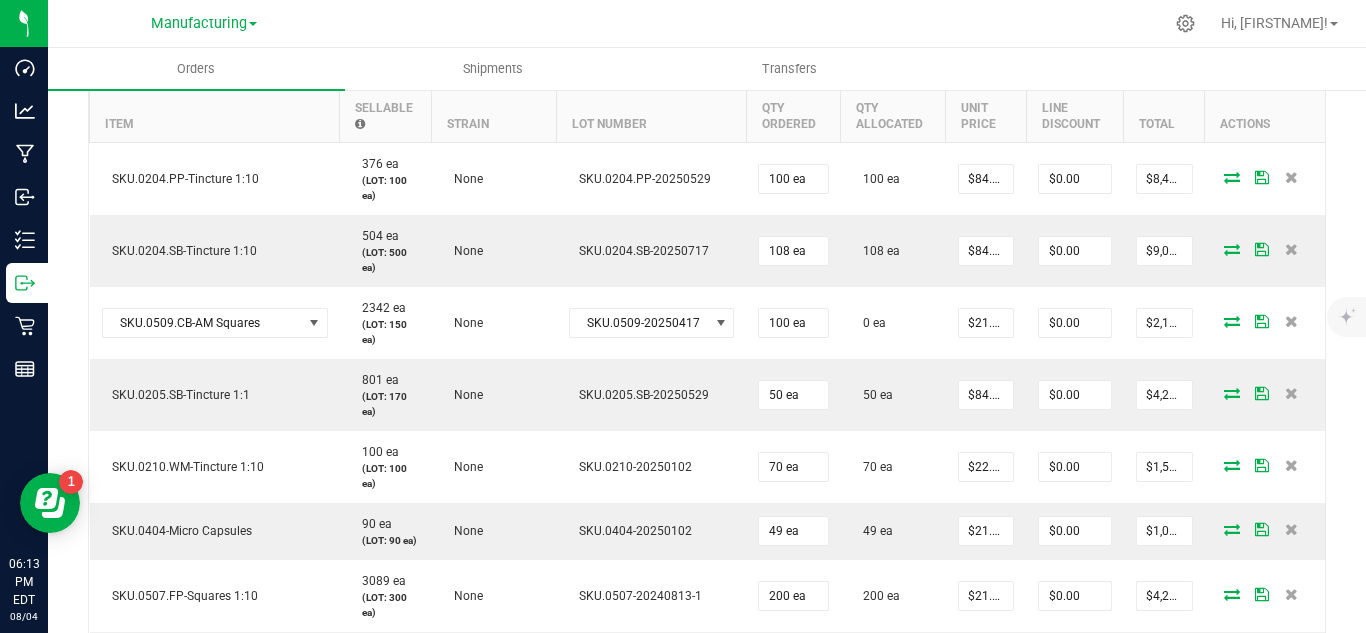 scroll, scrollTop: 587, scrollLeft: 0, axis: vertical 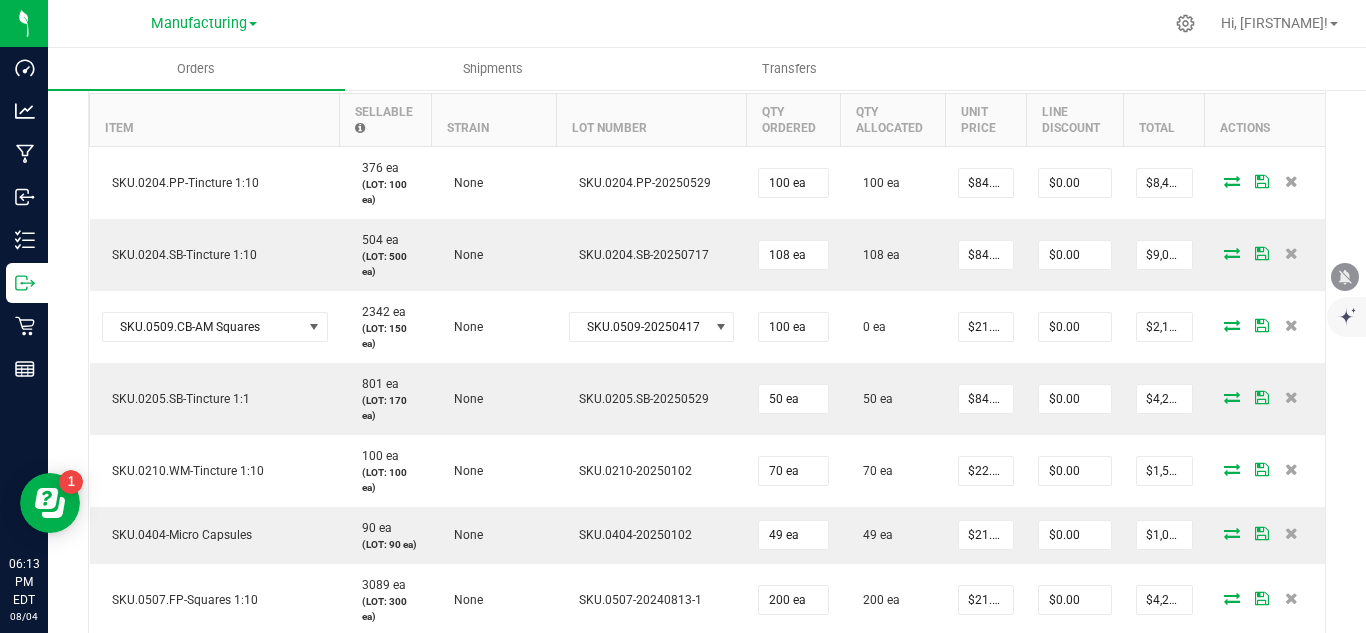 drag, startPoint x: 1345, startPoint y: 325, endPoint x: 1365, endPoint y: 390, distance: 68.007355 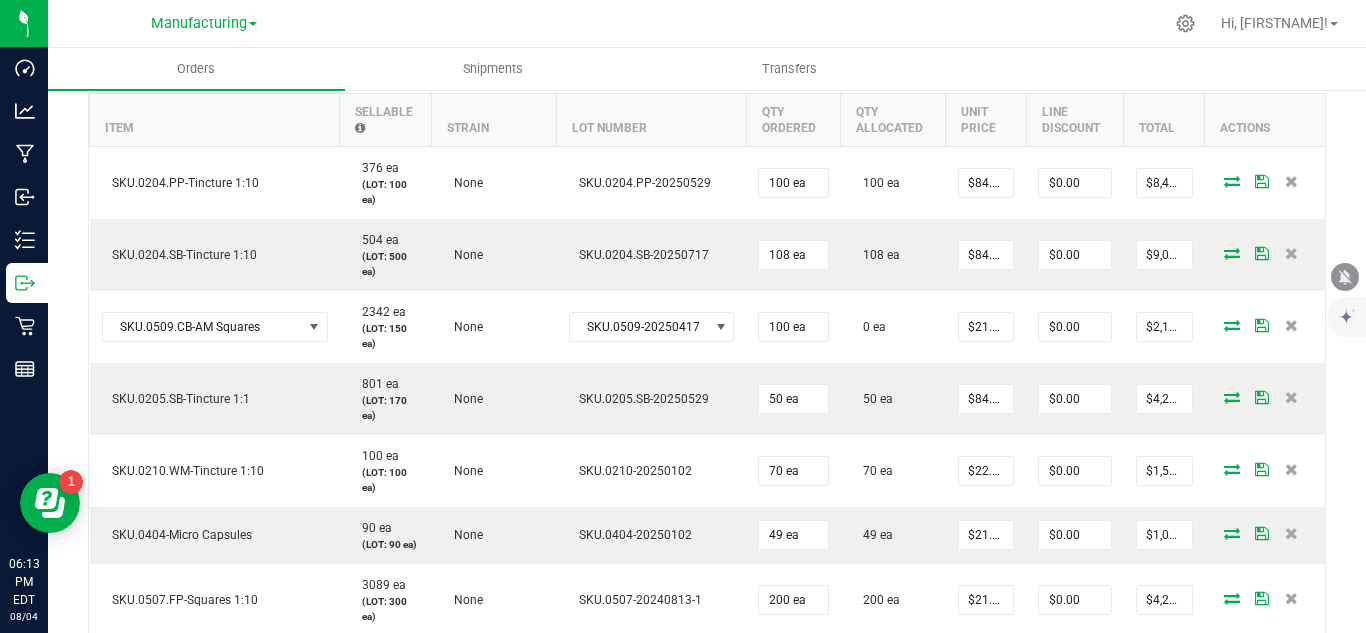 click on "Dashboard Analytics Manufacturing Inbound Inventory Outbound Retail Reports 06:13 PM EDT 08/04/2025  08/04   Manufacturing   Hi, Colby!
Orders
Shipments
Transfers
Back to Orders
Order details   Export PDF   Done Editing   Order #   00027245   Status   Partially Allocated   Order Date   Aug 4, 2025 3:33 PM EDT   Payment Status   Awaiting Payment   Invoice Date  08/04/2025  Requested Delivery Date  08/05/2025  Payment Terms  None  Customer PO  GA" at bounding box center (683, 316) 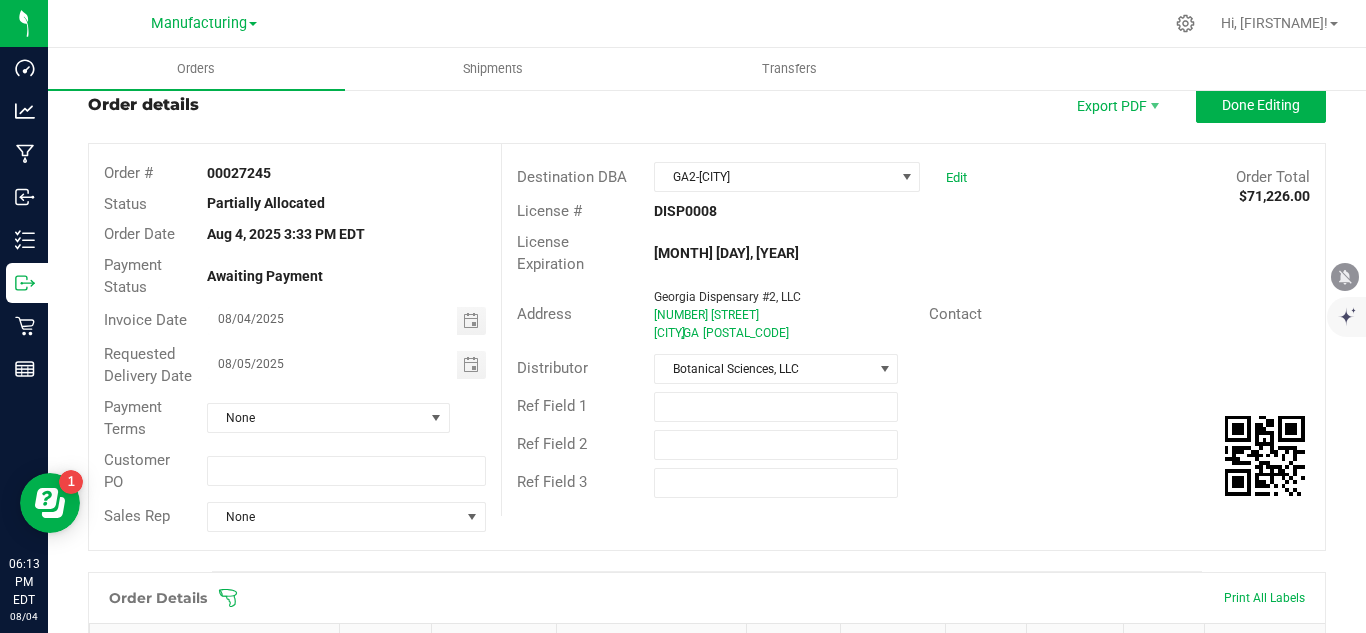 scroll, scrollTop: 19, scrollLeft: 0, axis: vertical 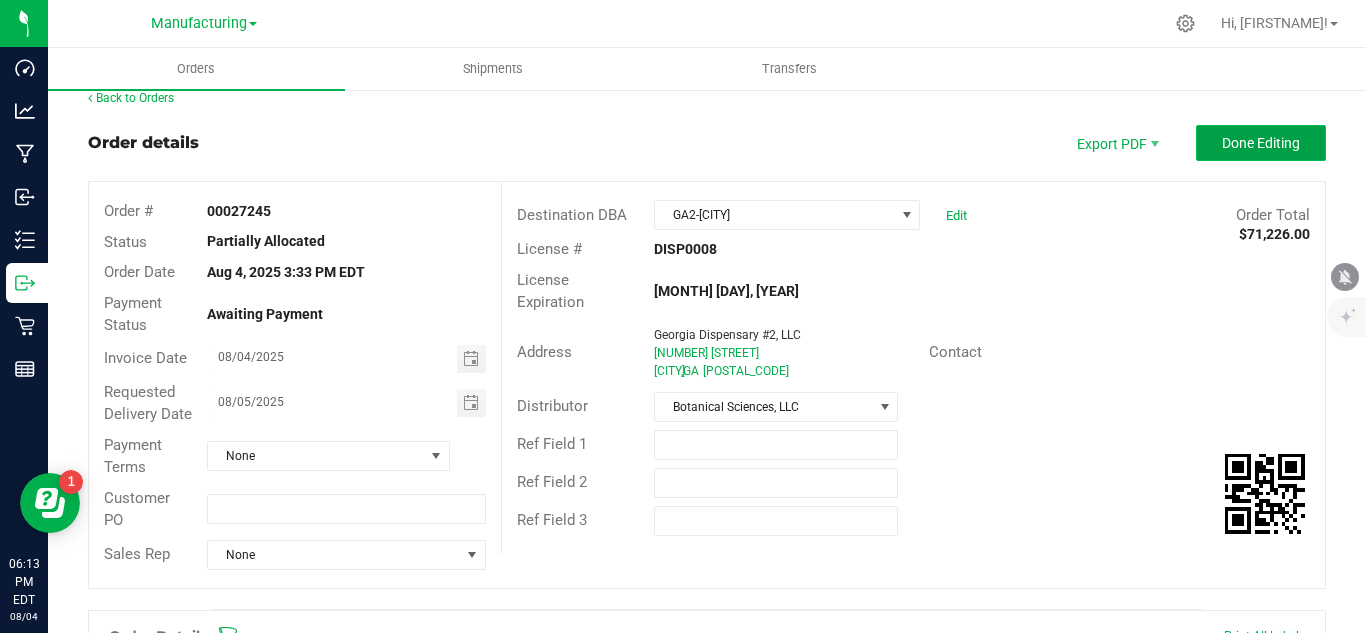 click on "Done Editing" at bounding box center [1261, 143] 